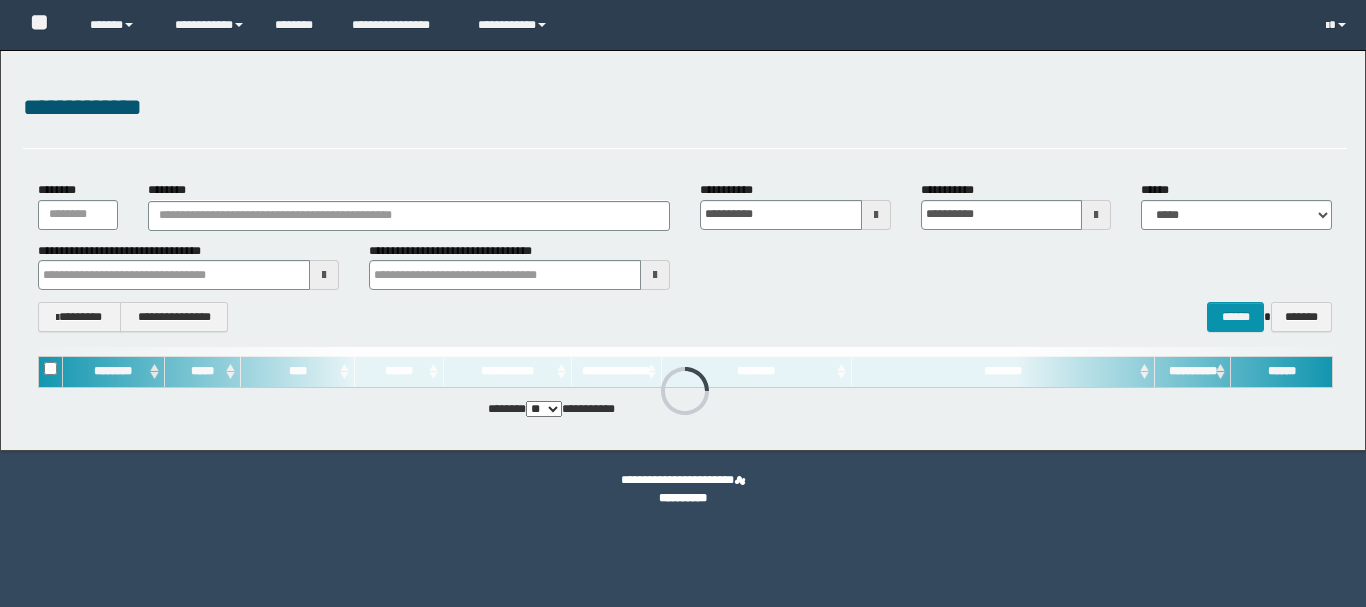 scroll, scrollTop: 0, scrollLeft: 0, axis: both 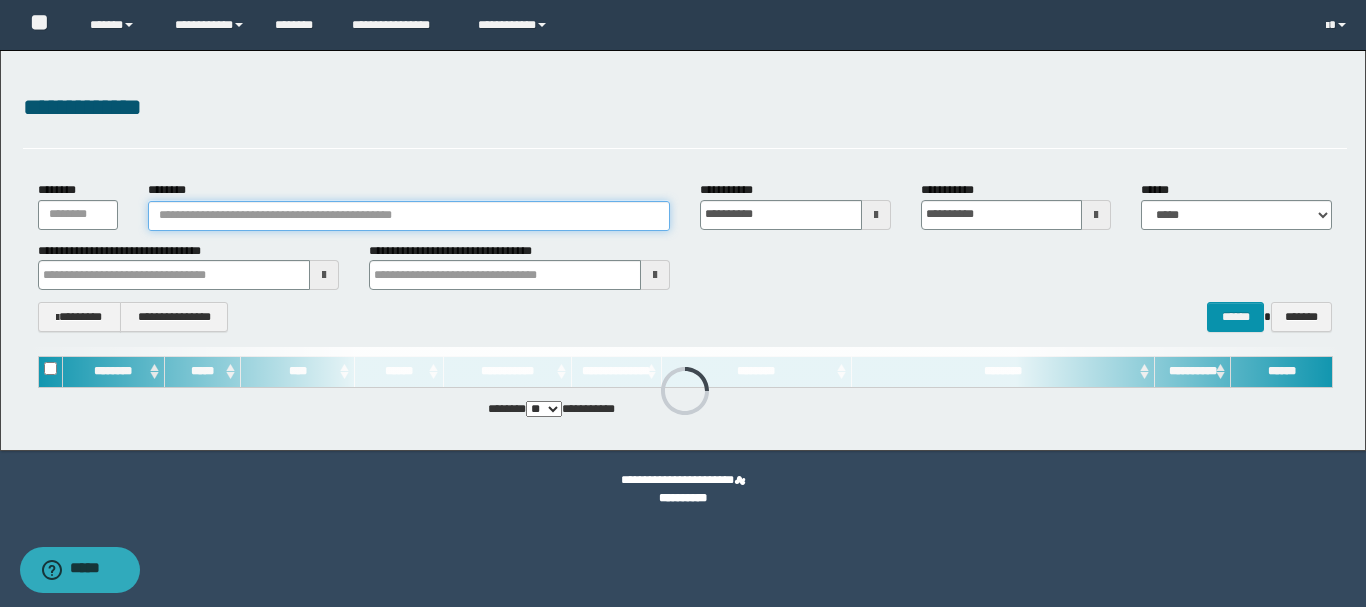 click on "********" at bounding box center (409, 216) 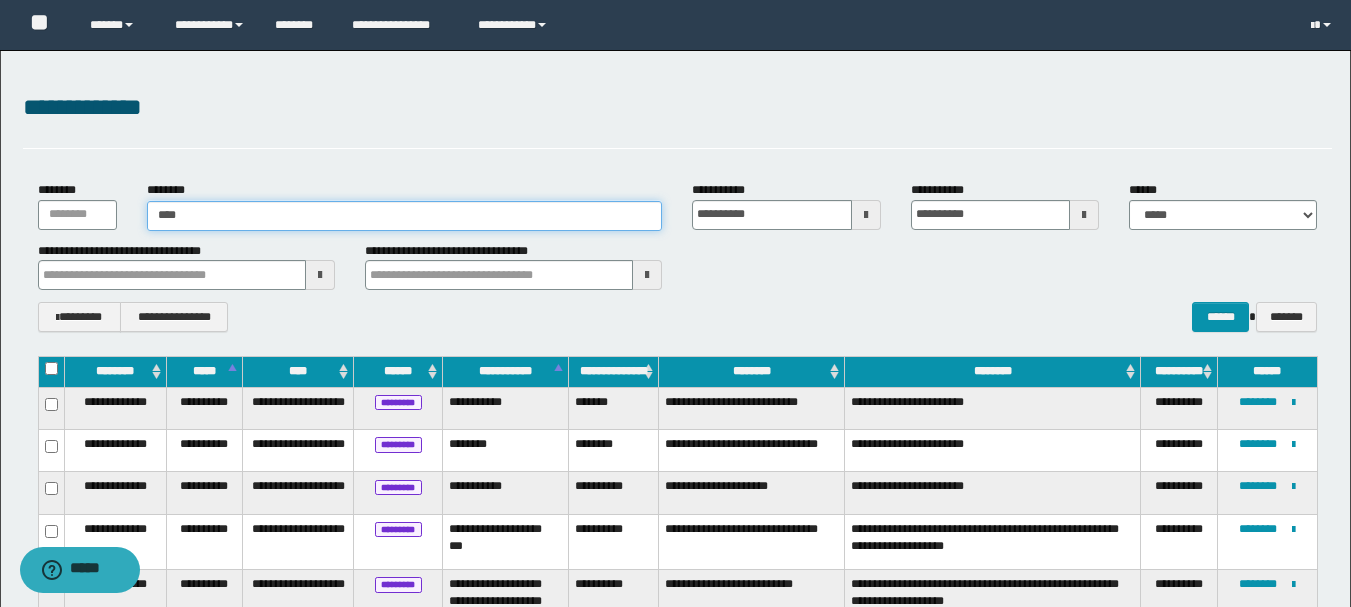 type on "*****" 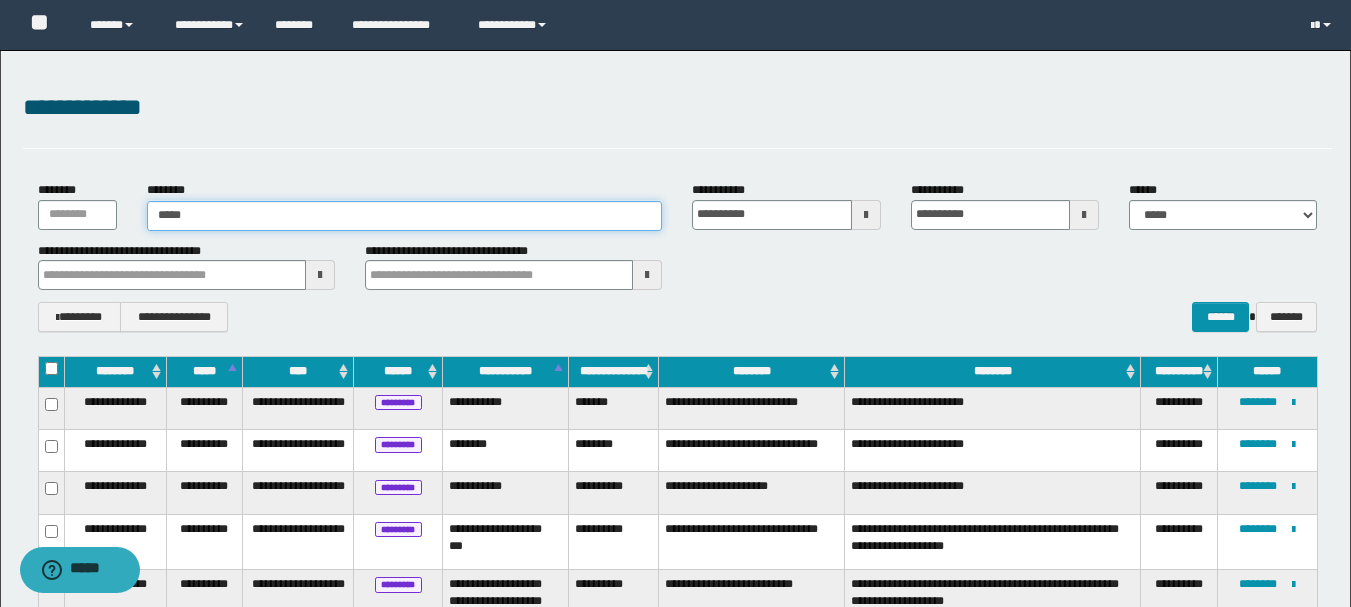 type on "*****" 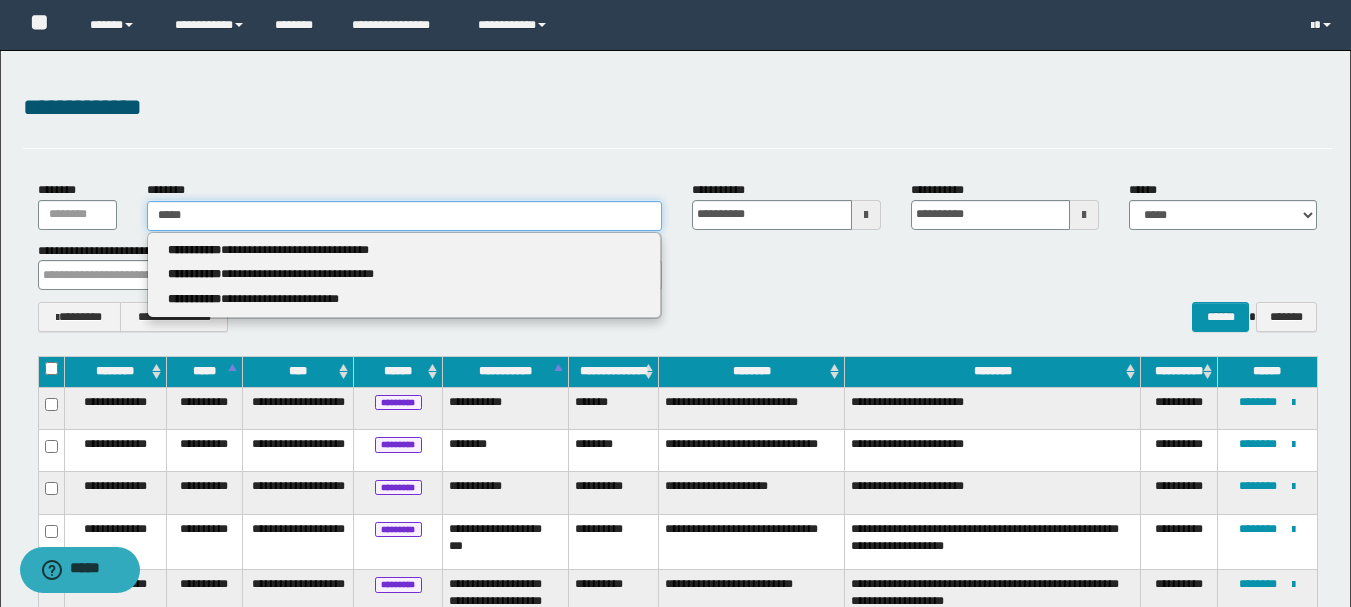 type 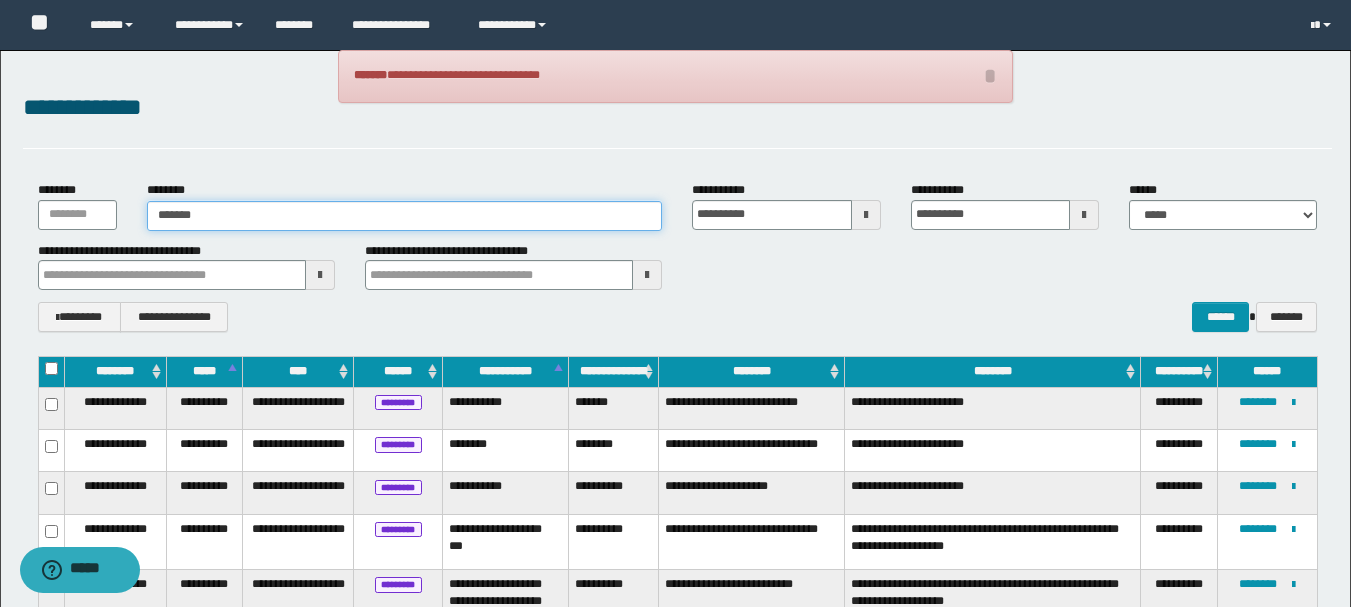 type on "******" 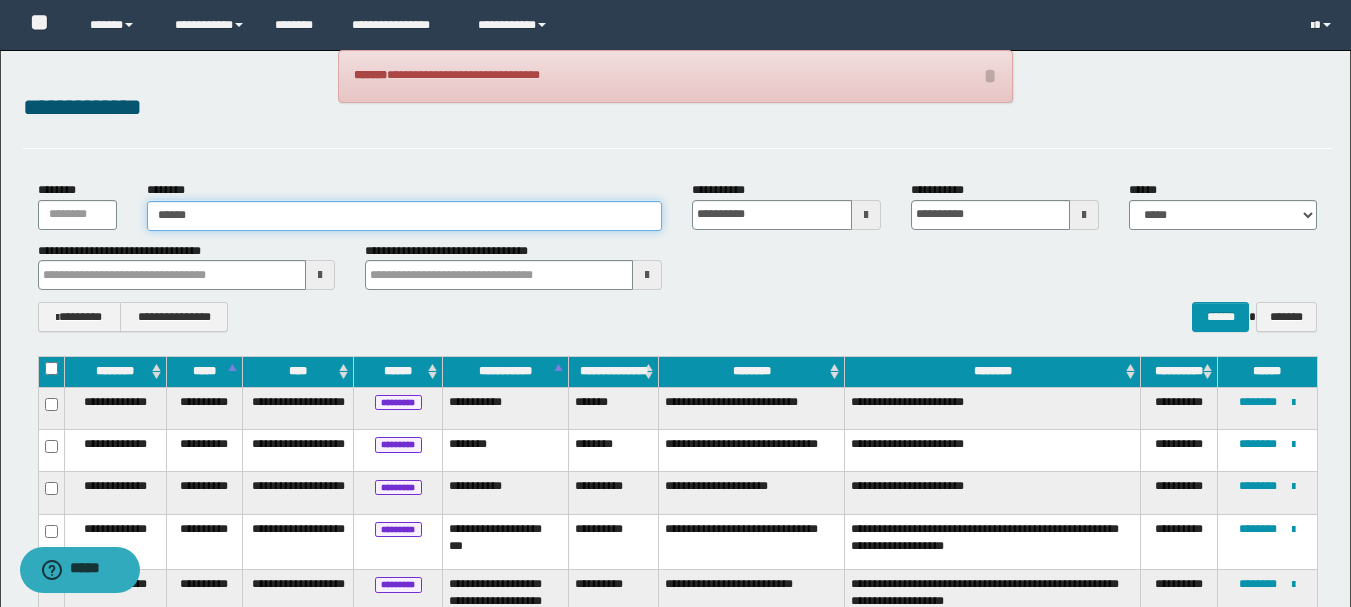 type on "******" 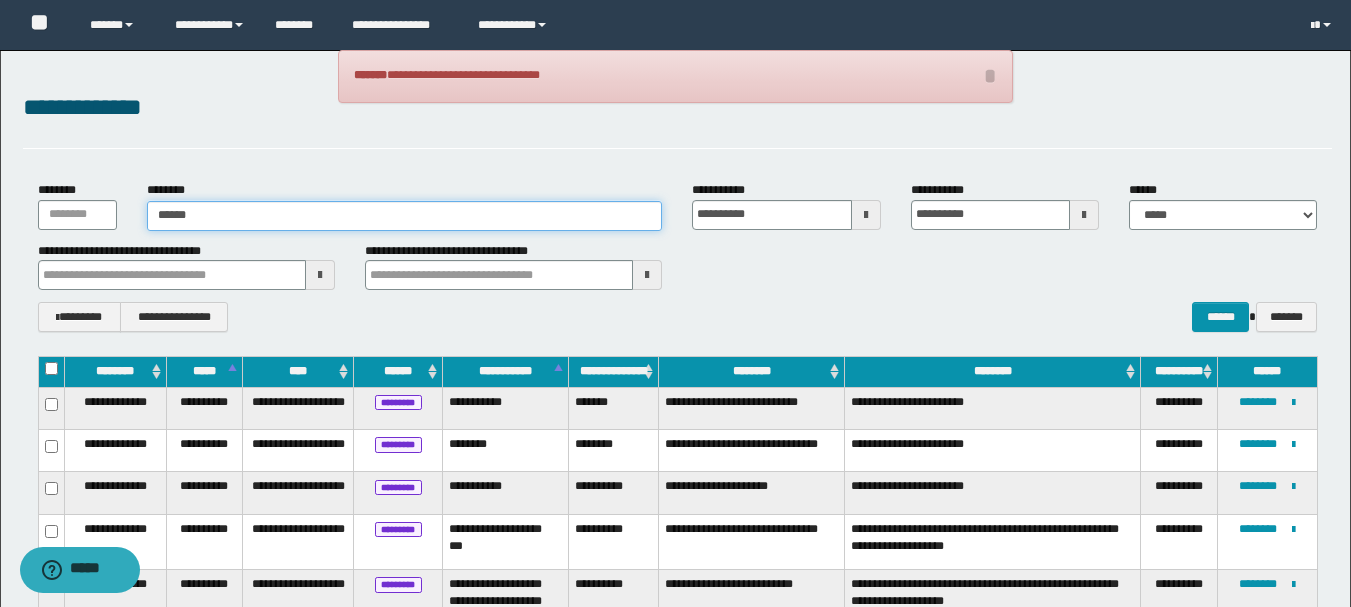 type 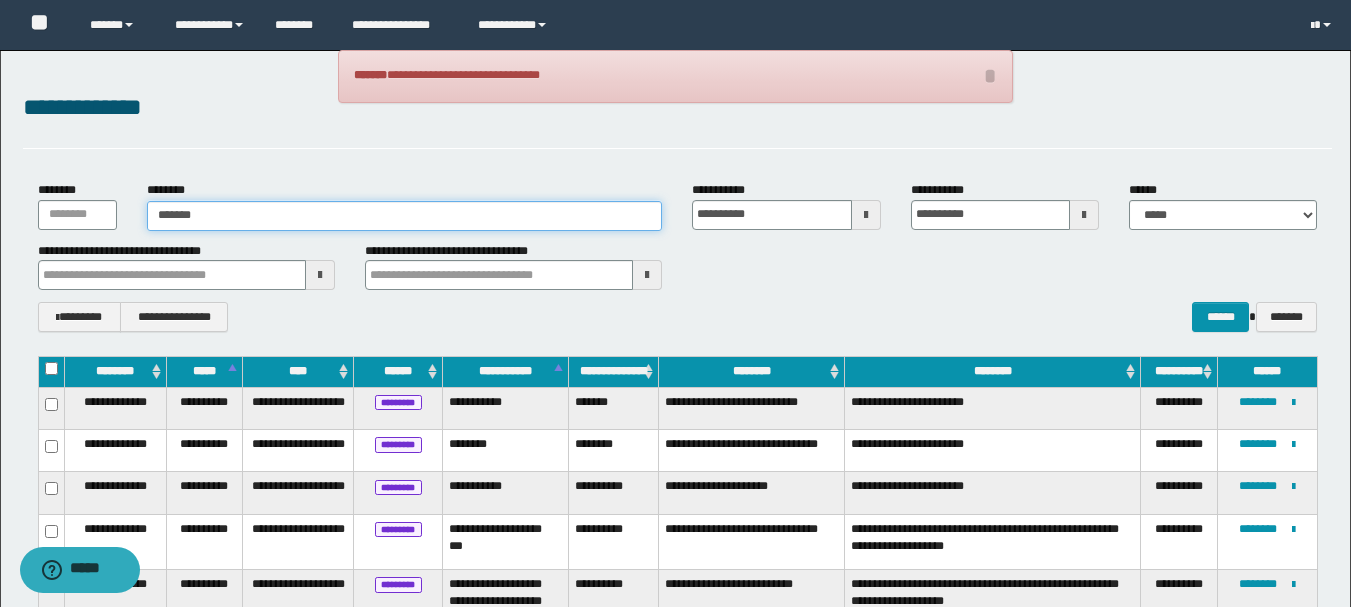 type on "*******" 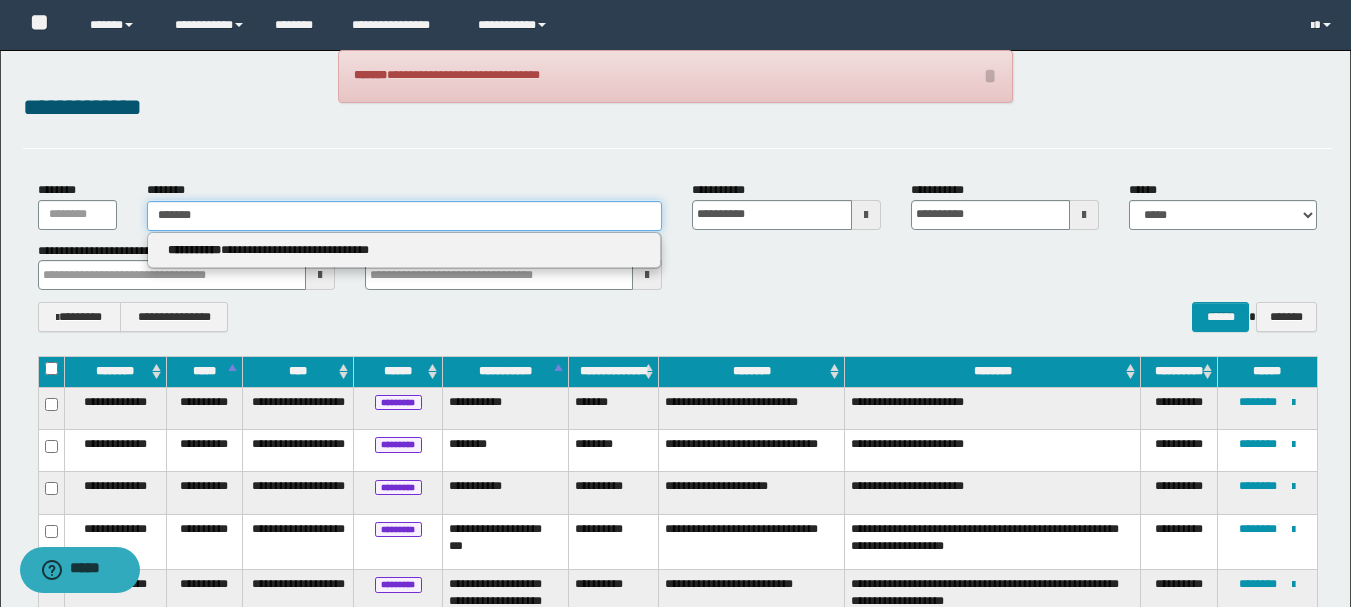type 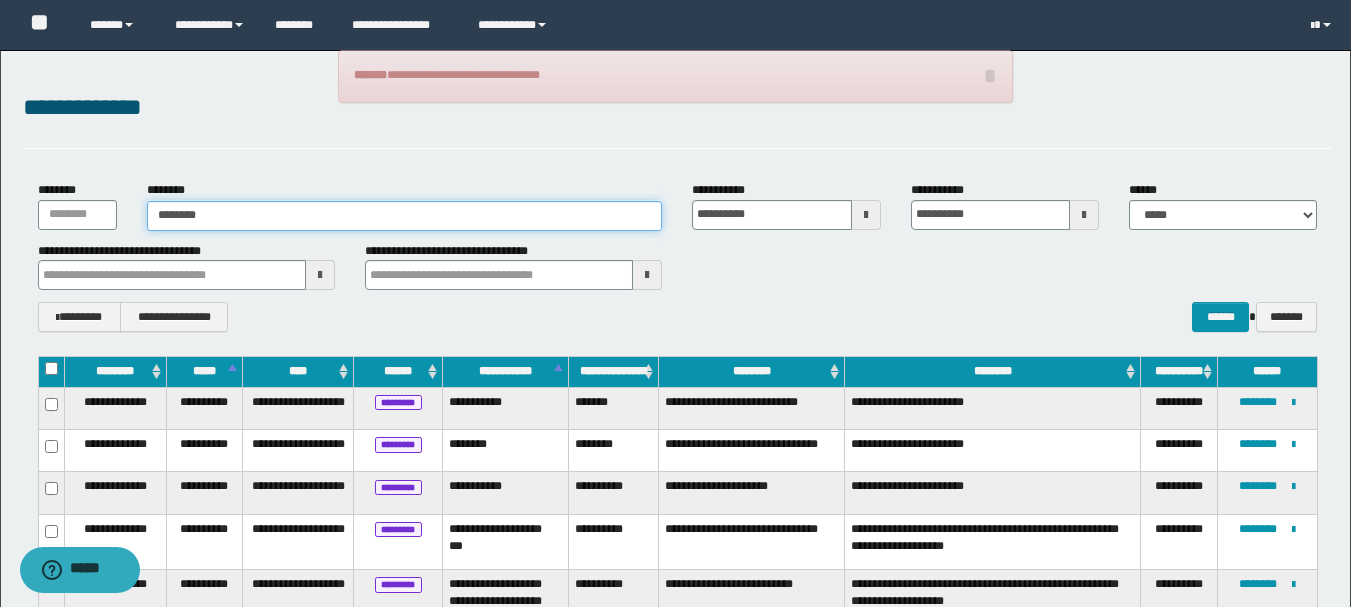 type on "********" 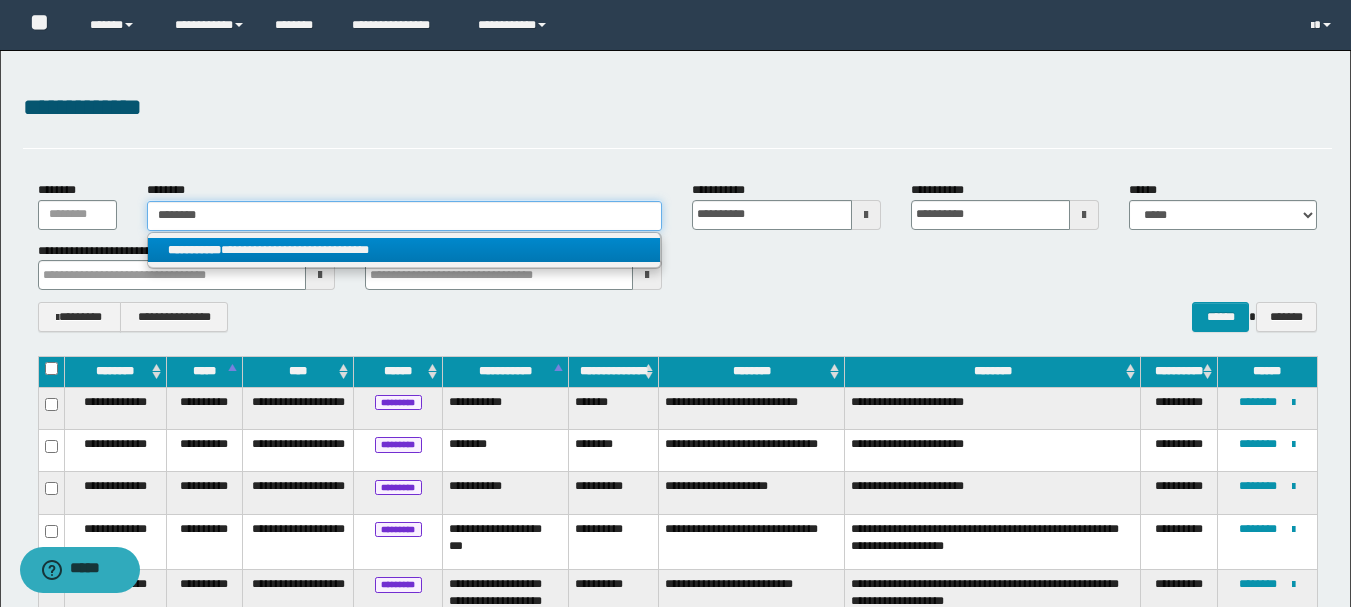 type on "********" 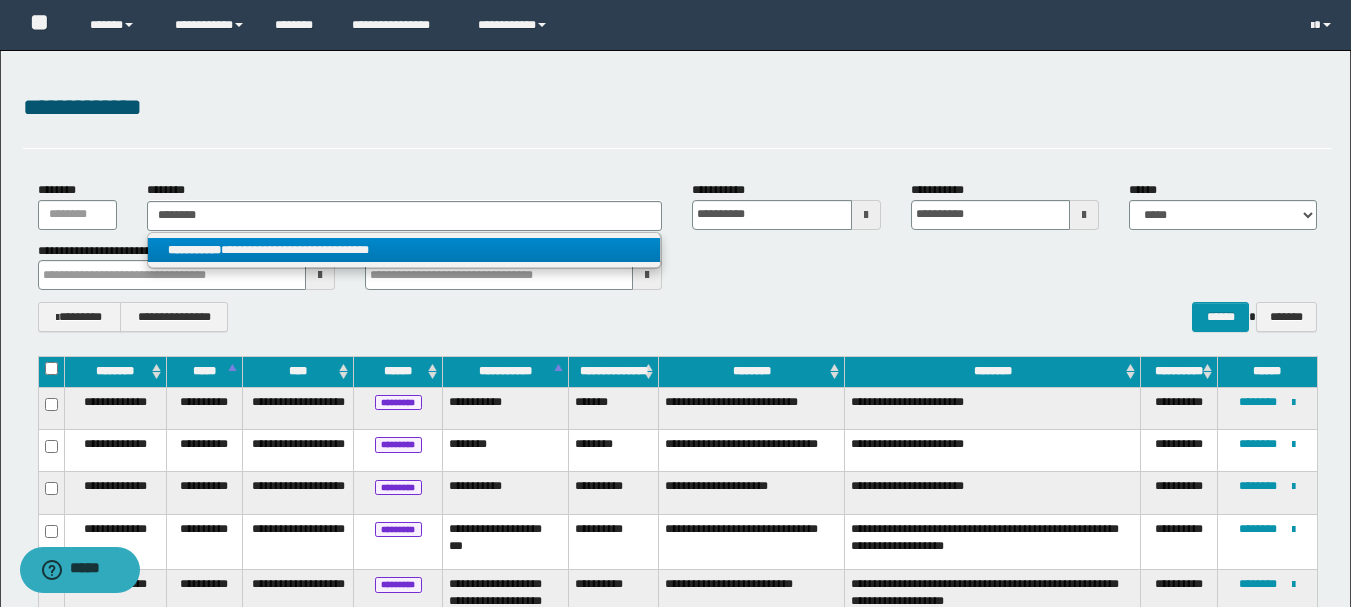 click on "**********" at bounding box center [404, 250] 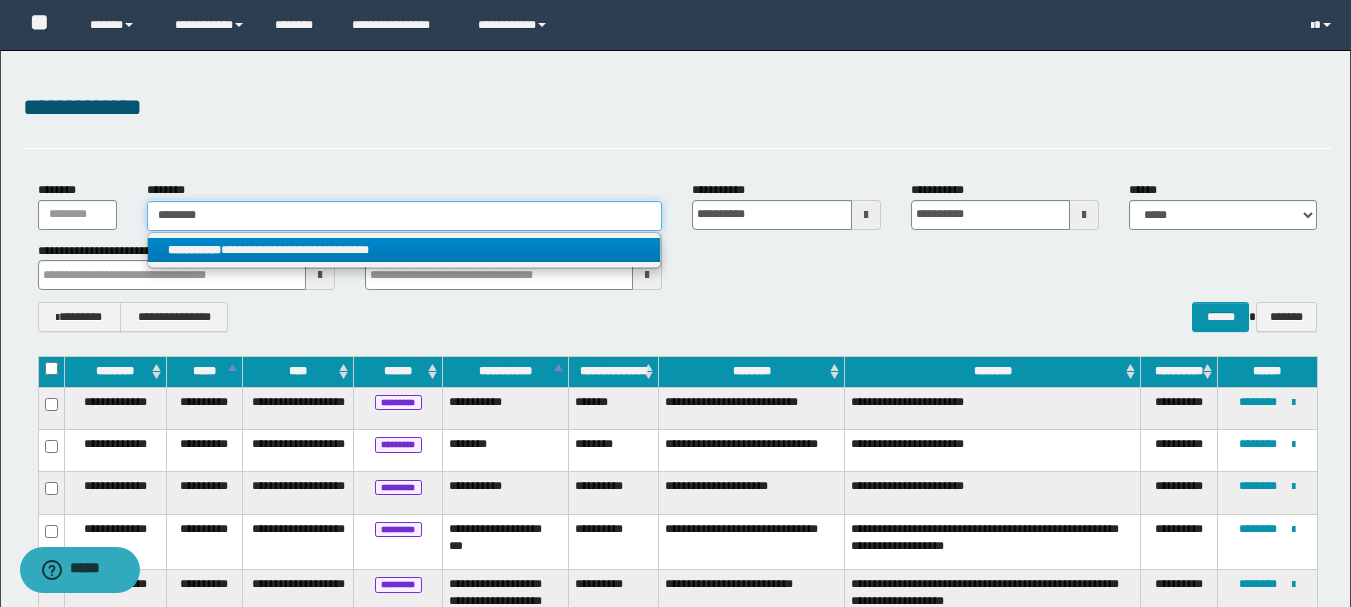 type 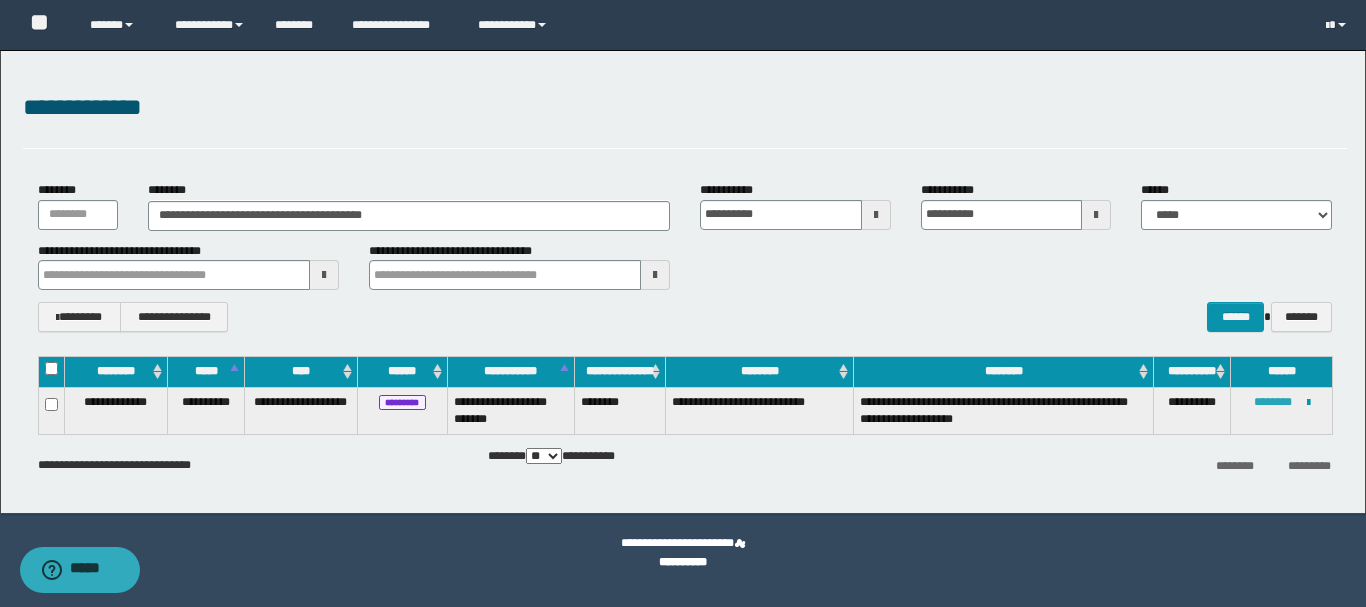 click on "********" at bounding box center [1273, 402] 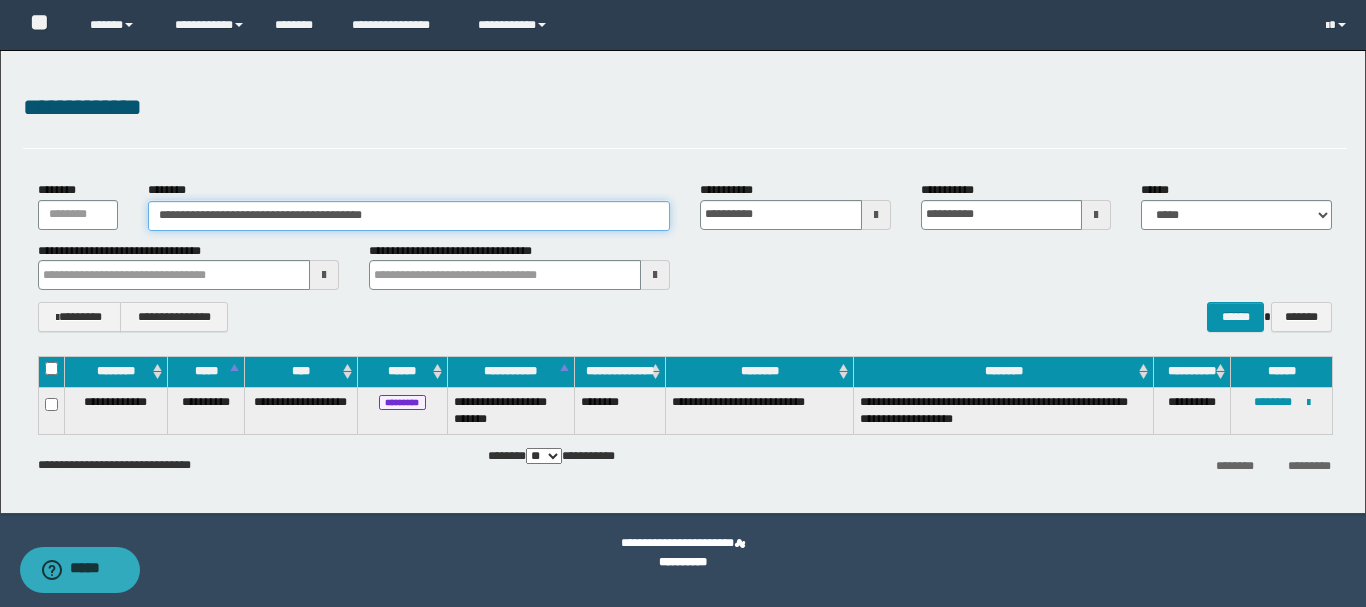 click on "**********" at bounding box center (409, 216) 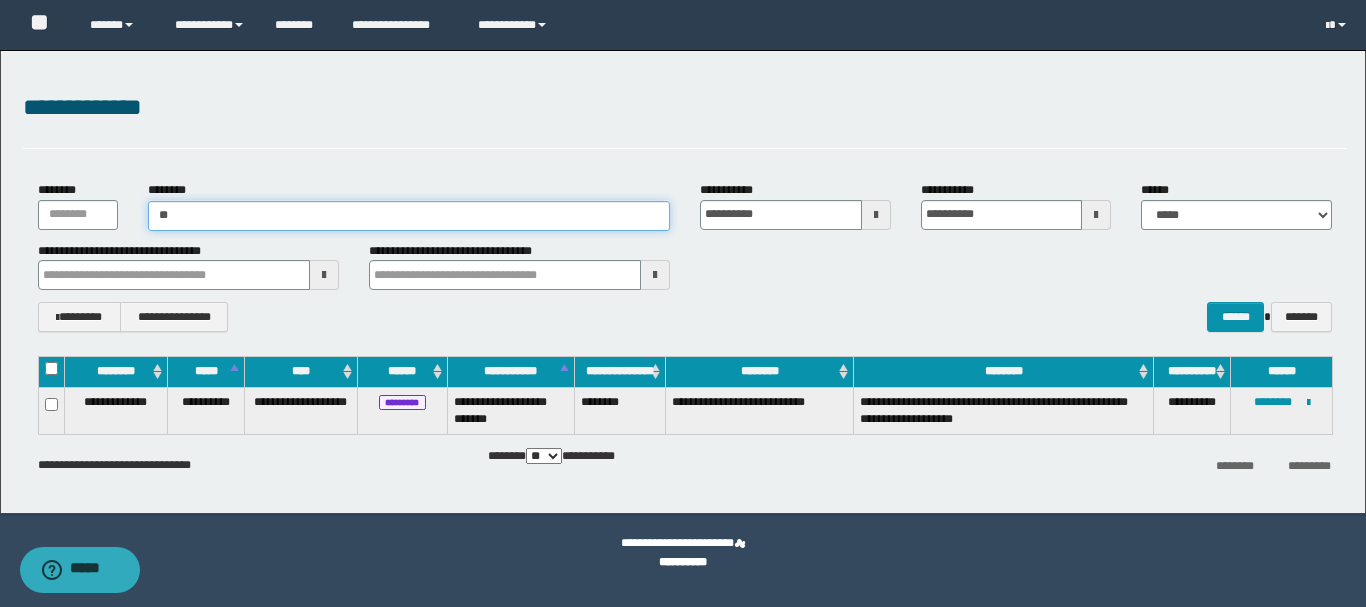 type on "*" 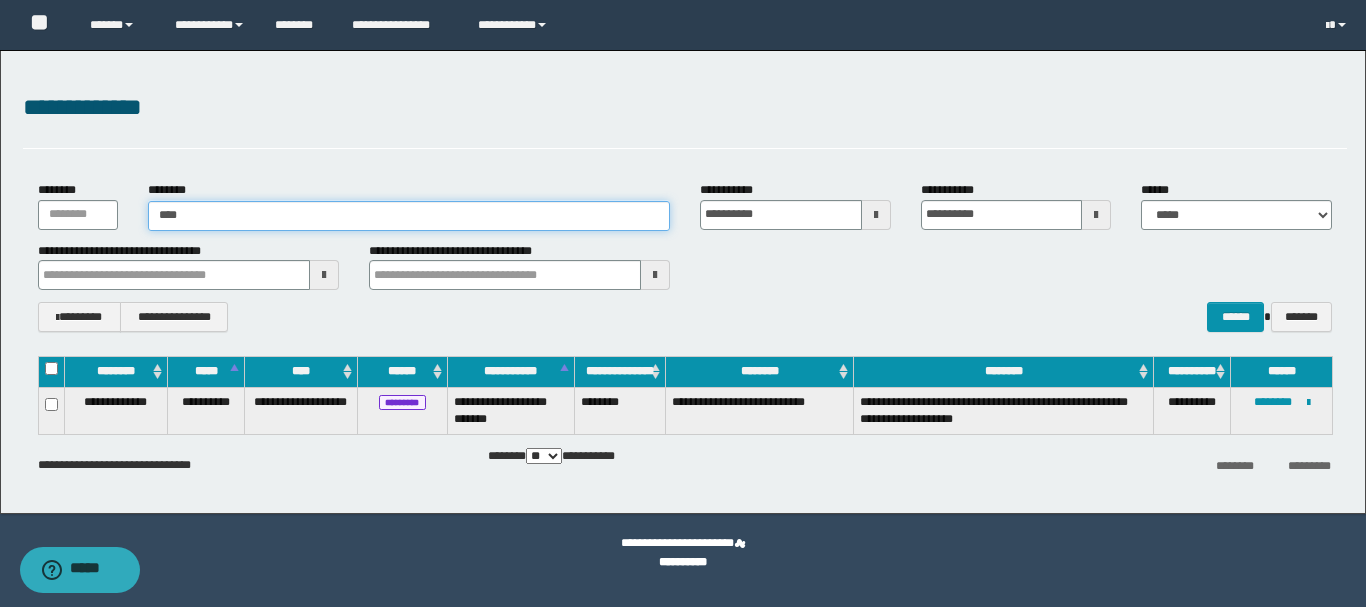 type on "*****" 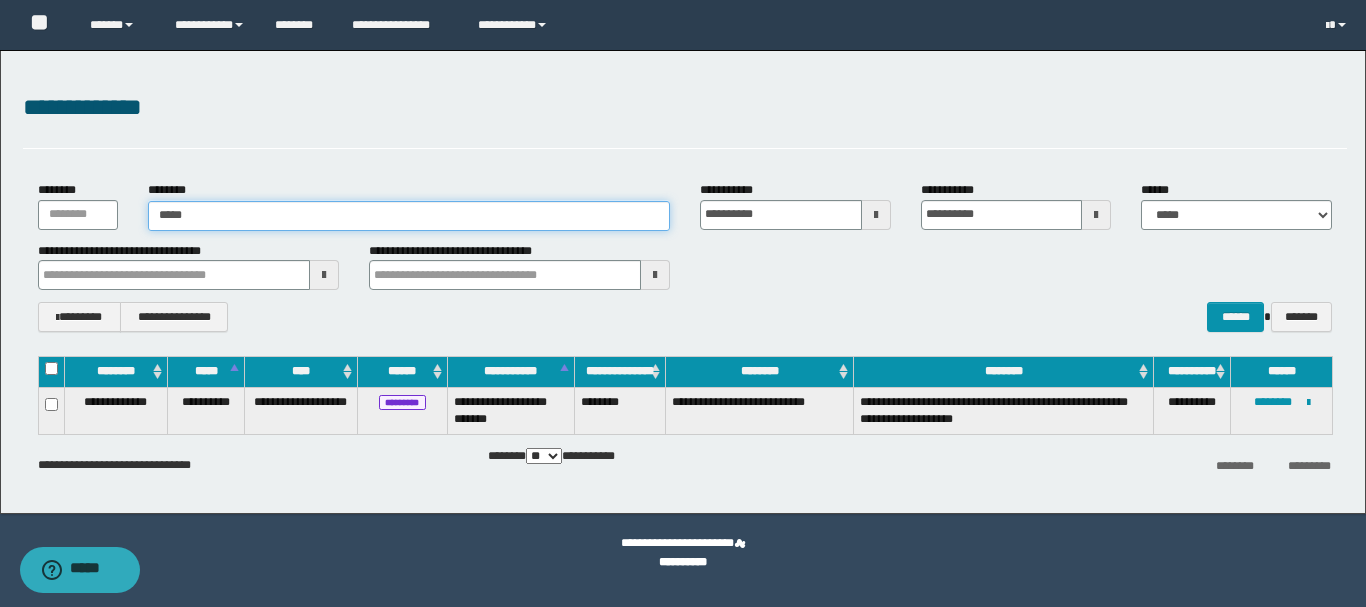 type on "*****" 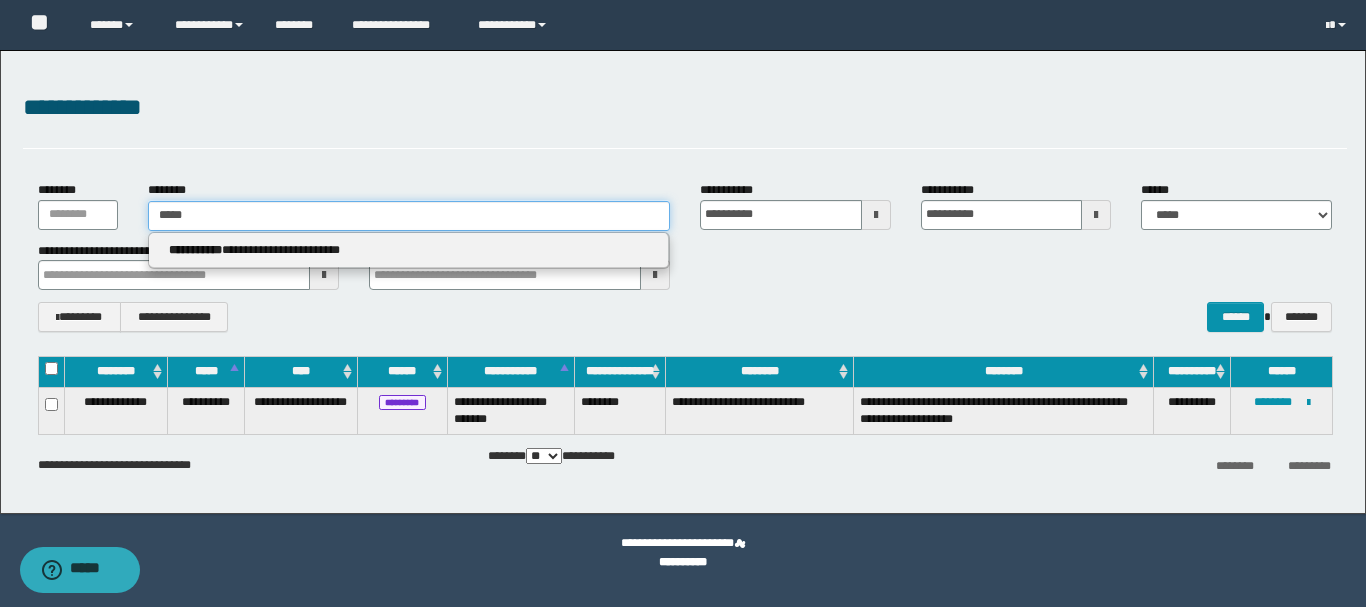type 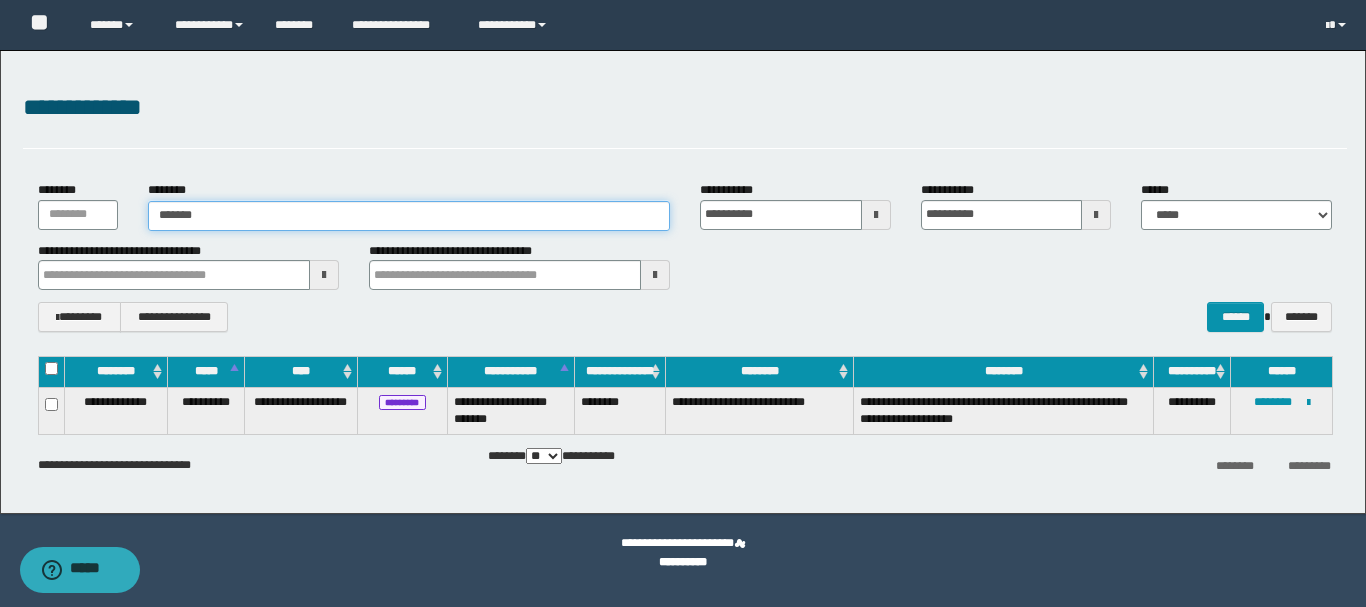 type on "********" 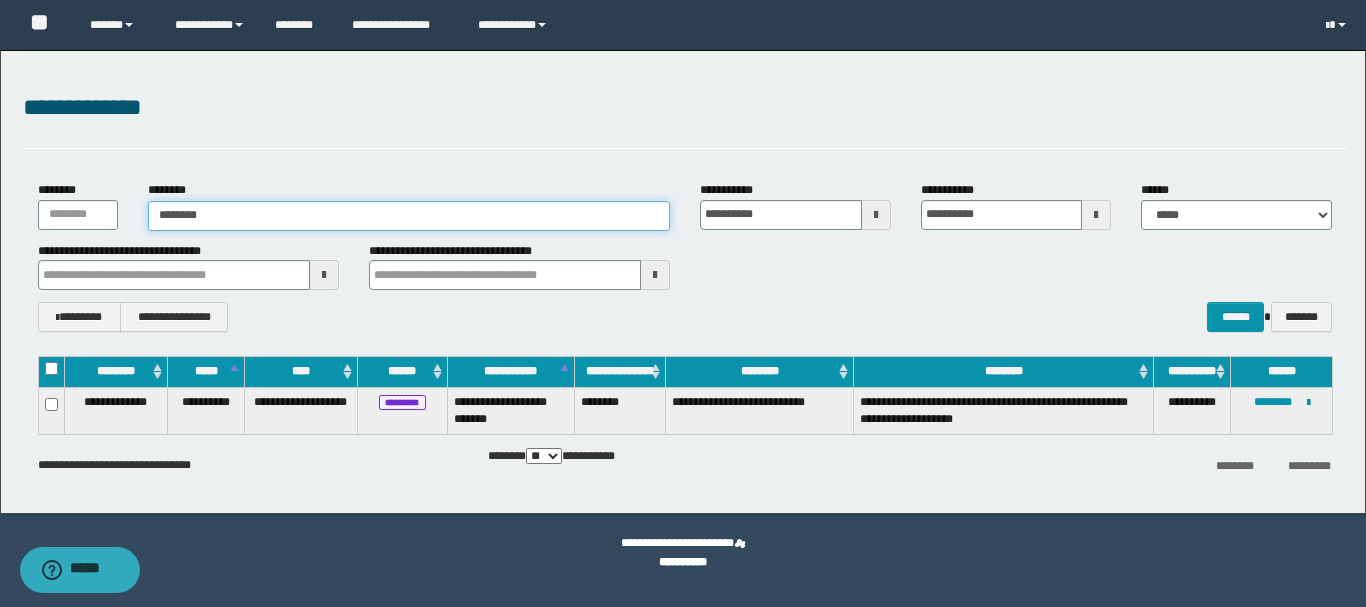 type on "********" 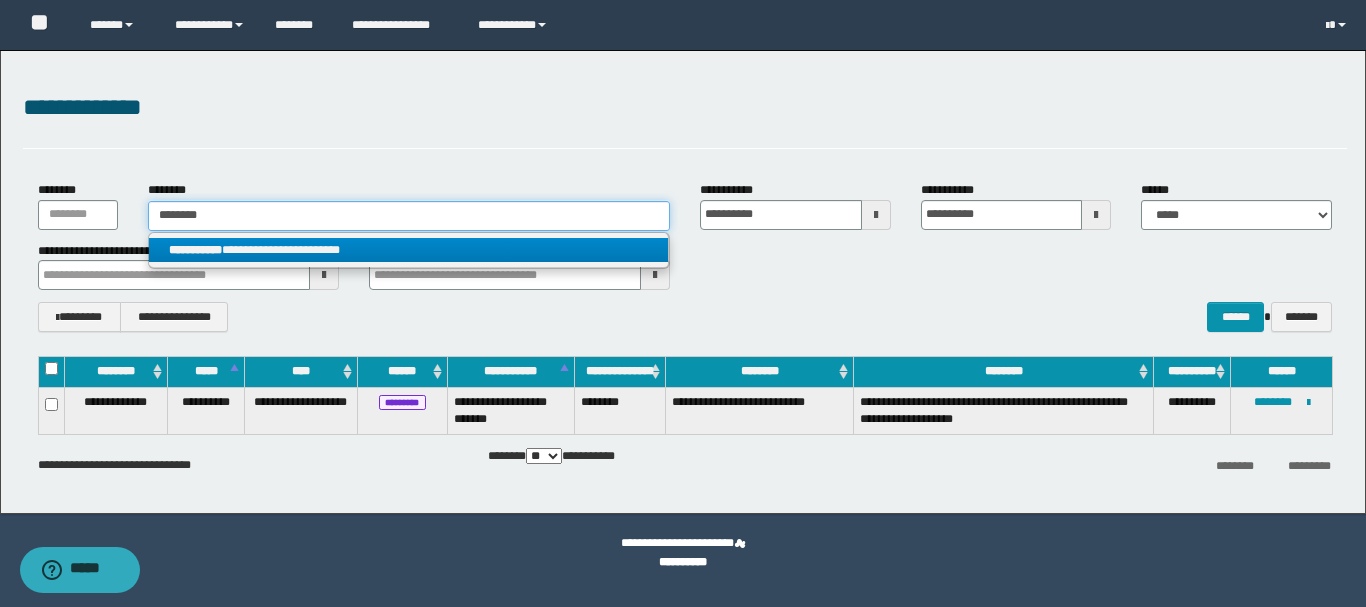 type on "********" 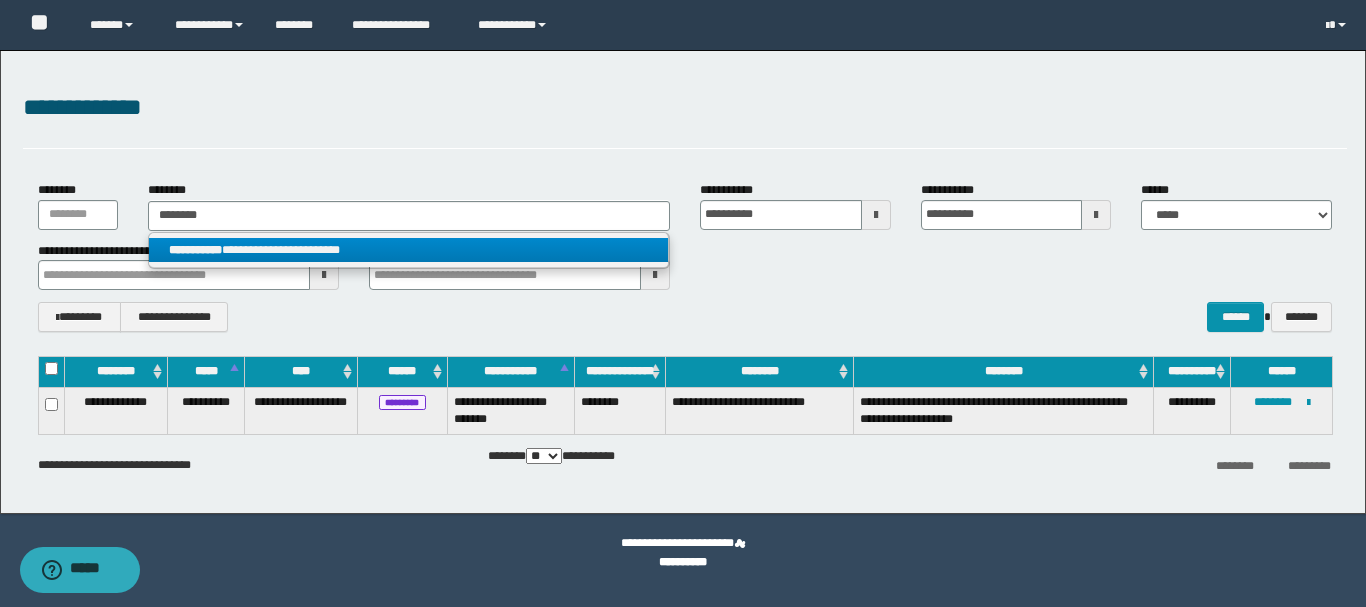 drag, startPoint x: 298, startPoint y: 246, endPoint x: 308, endPoint y: 255, distance: 13.453624 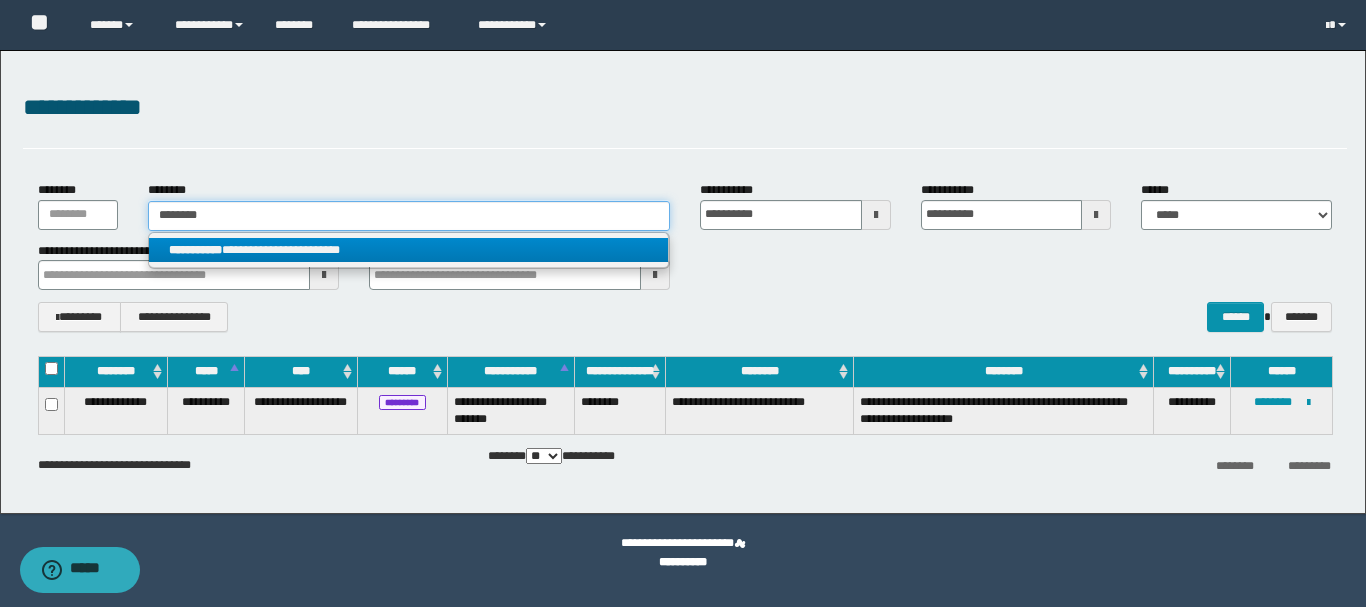 type 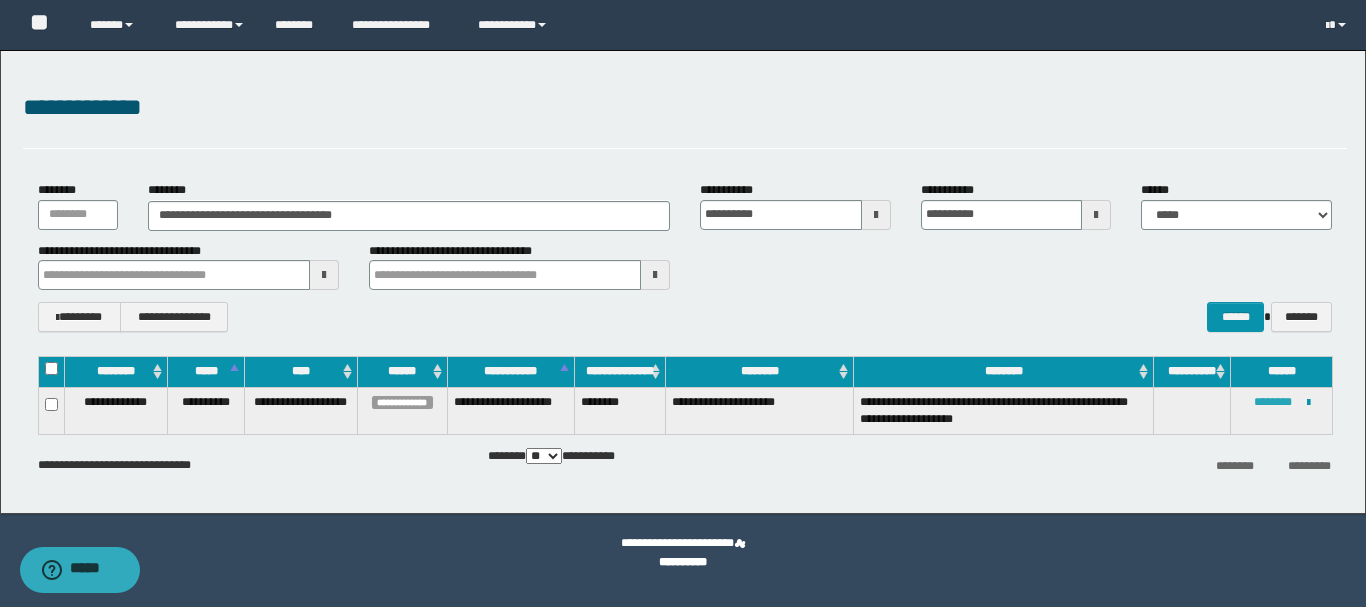 click on "********" at bounding box center (1273, 402) 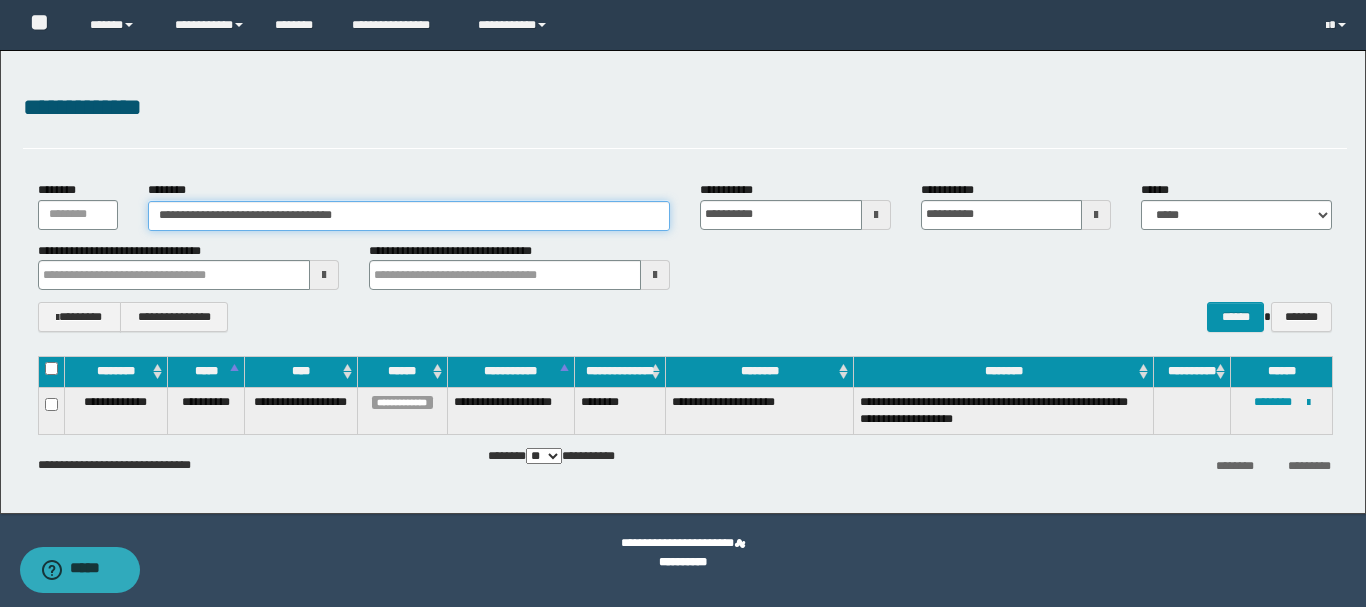click on "**********" at bounding box center (409, 216) 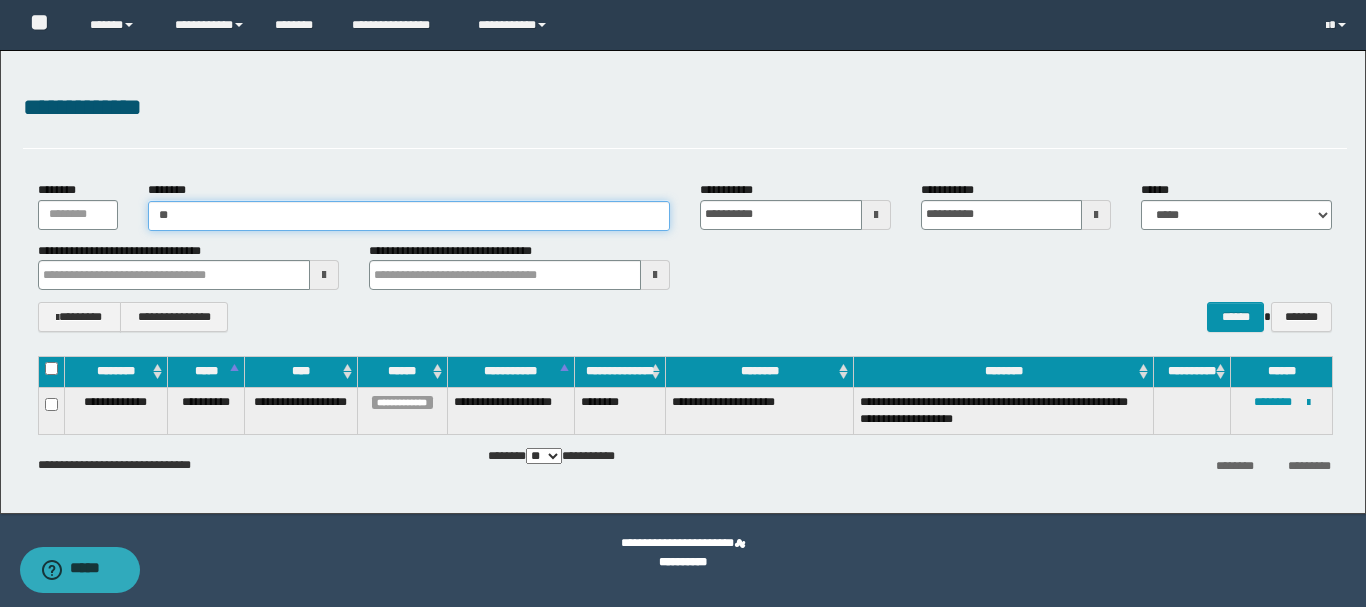 type on "*" 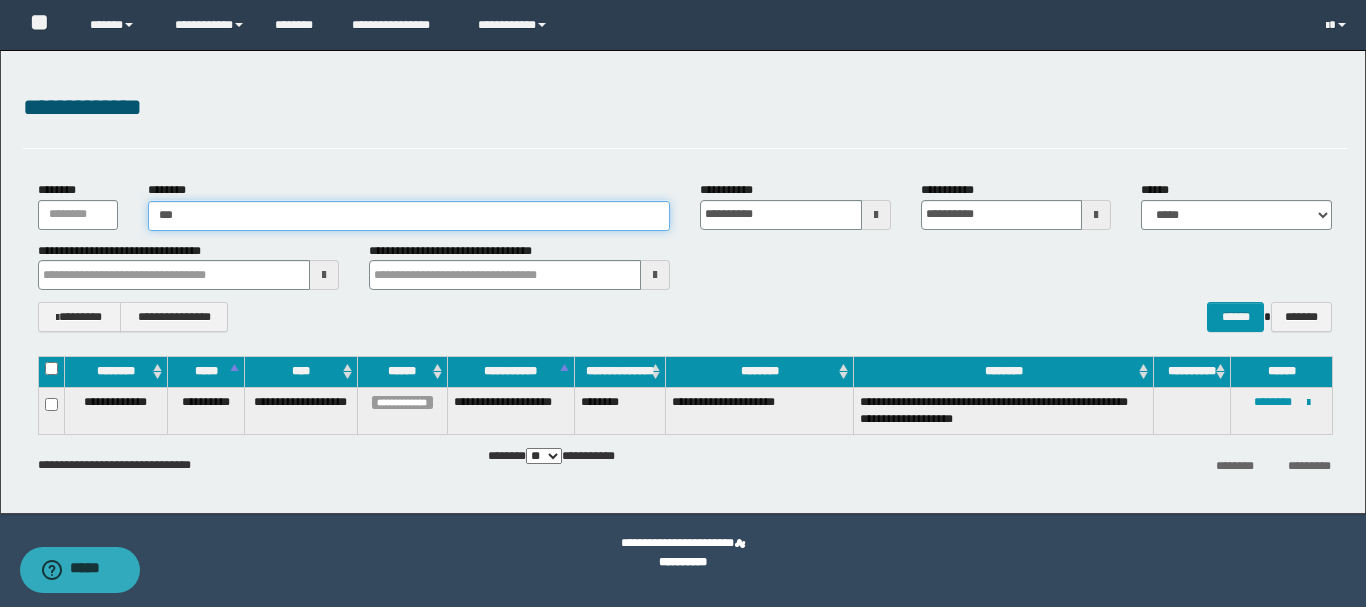 type on "****" 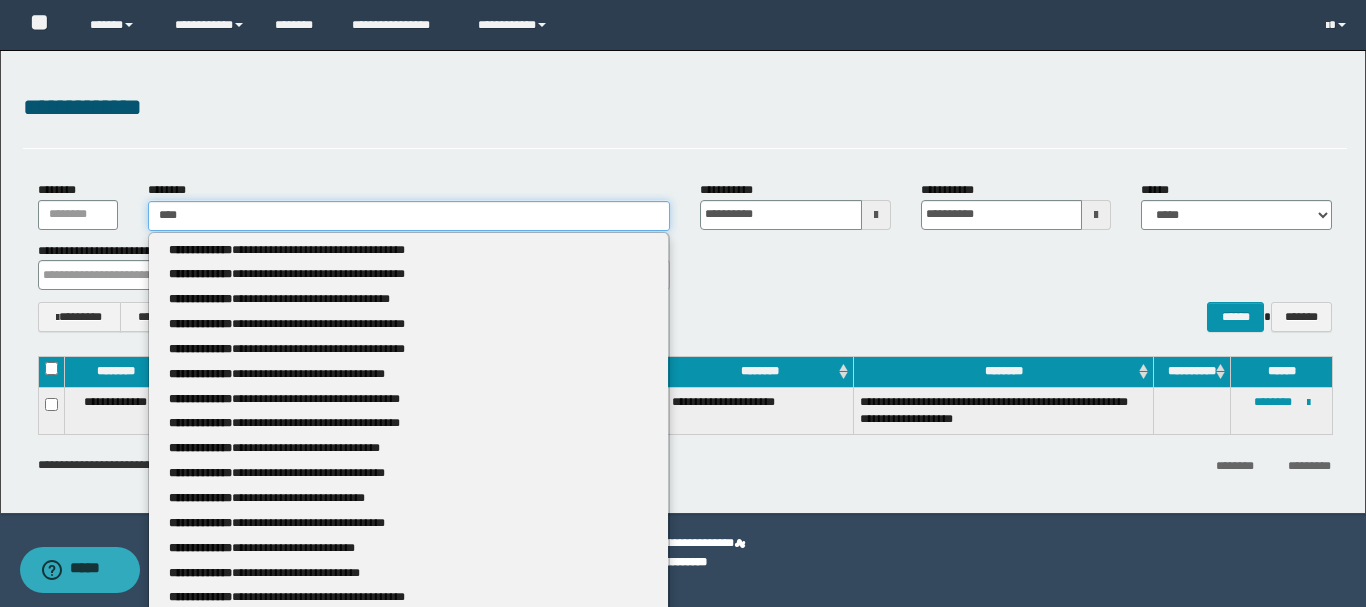type on "****" 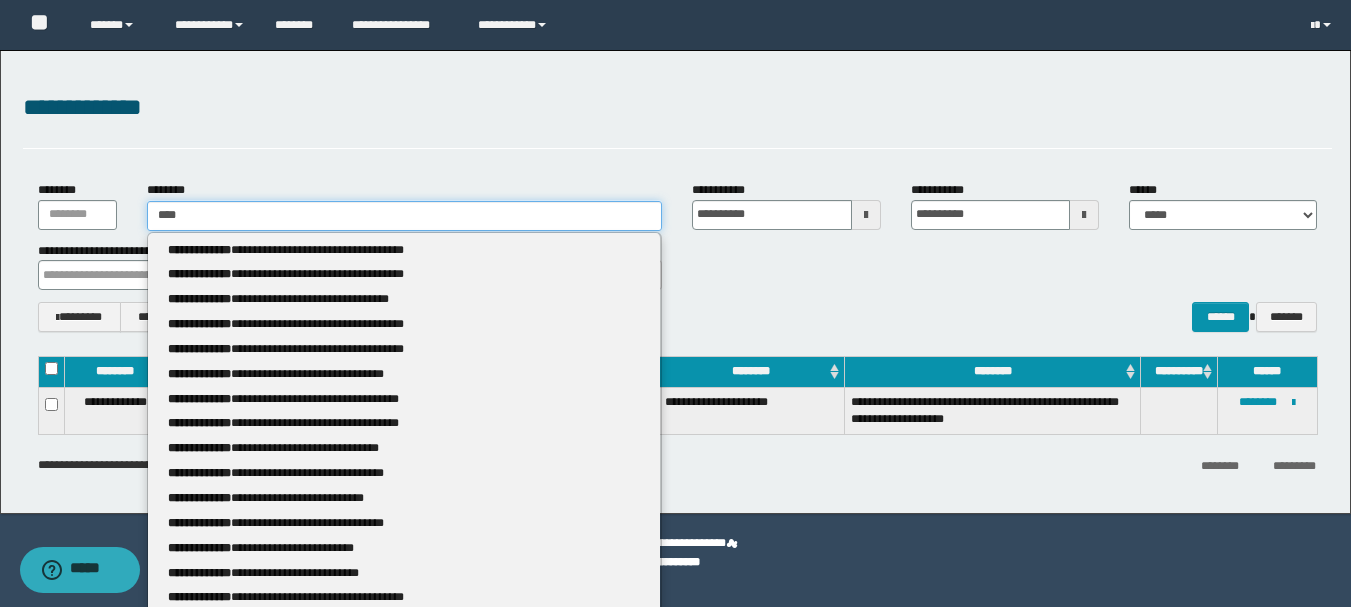 type 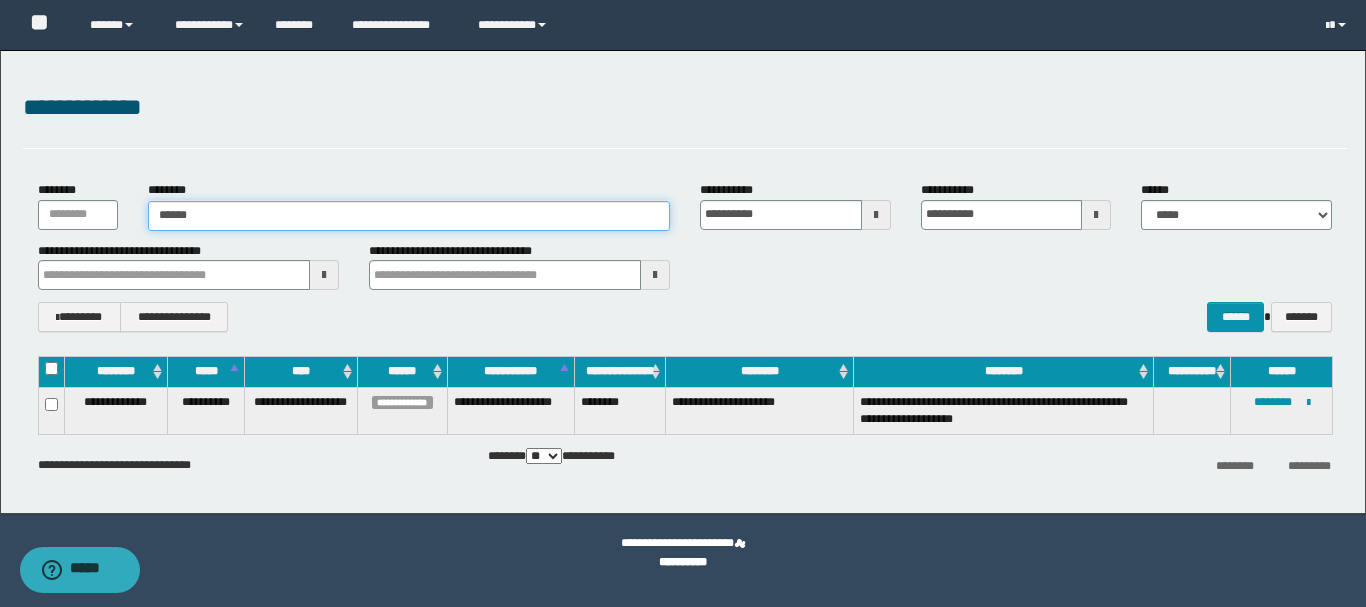 type on "*******" 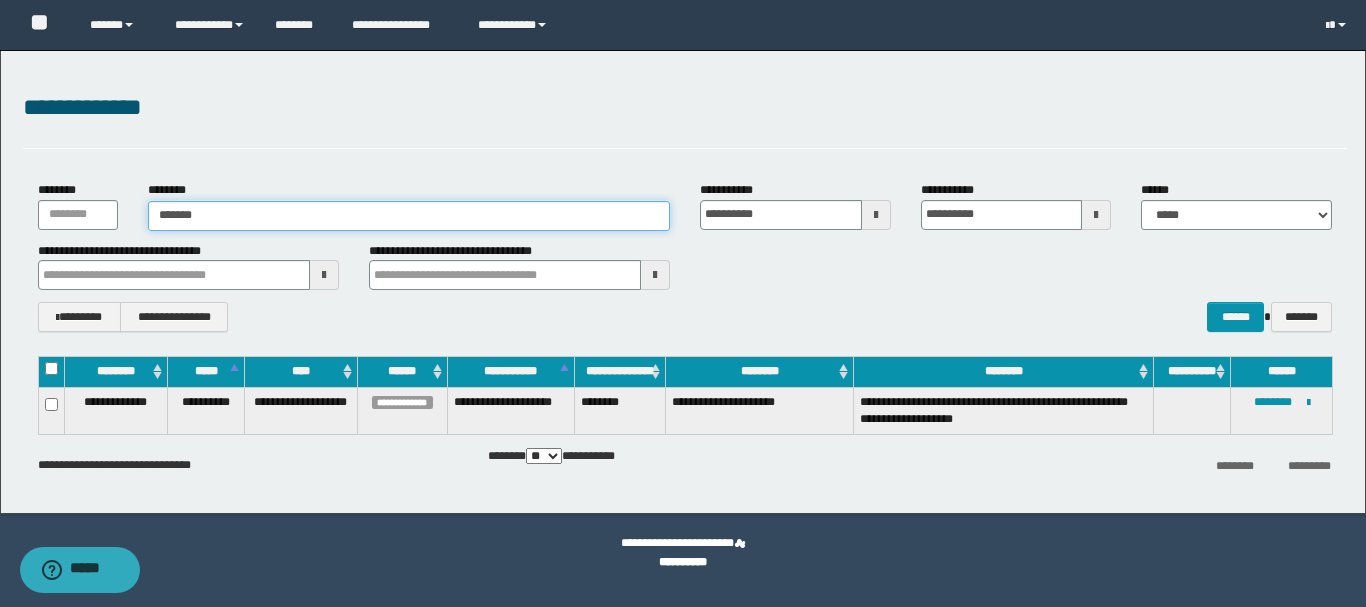 type on "*******" 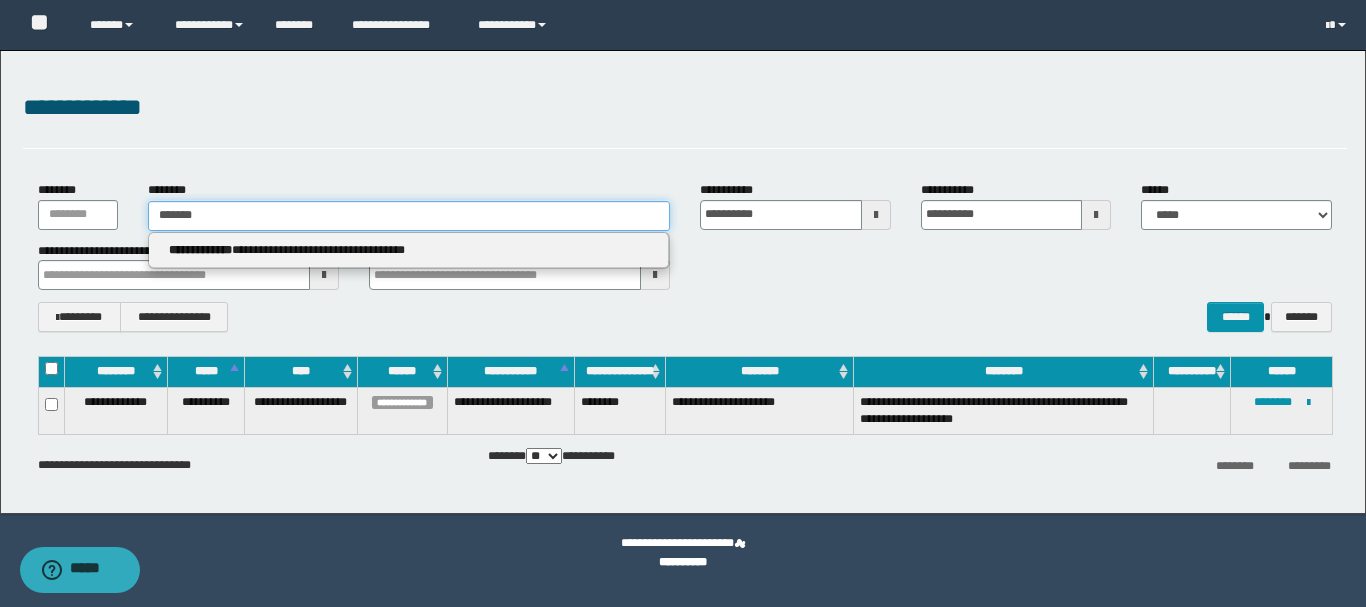 type 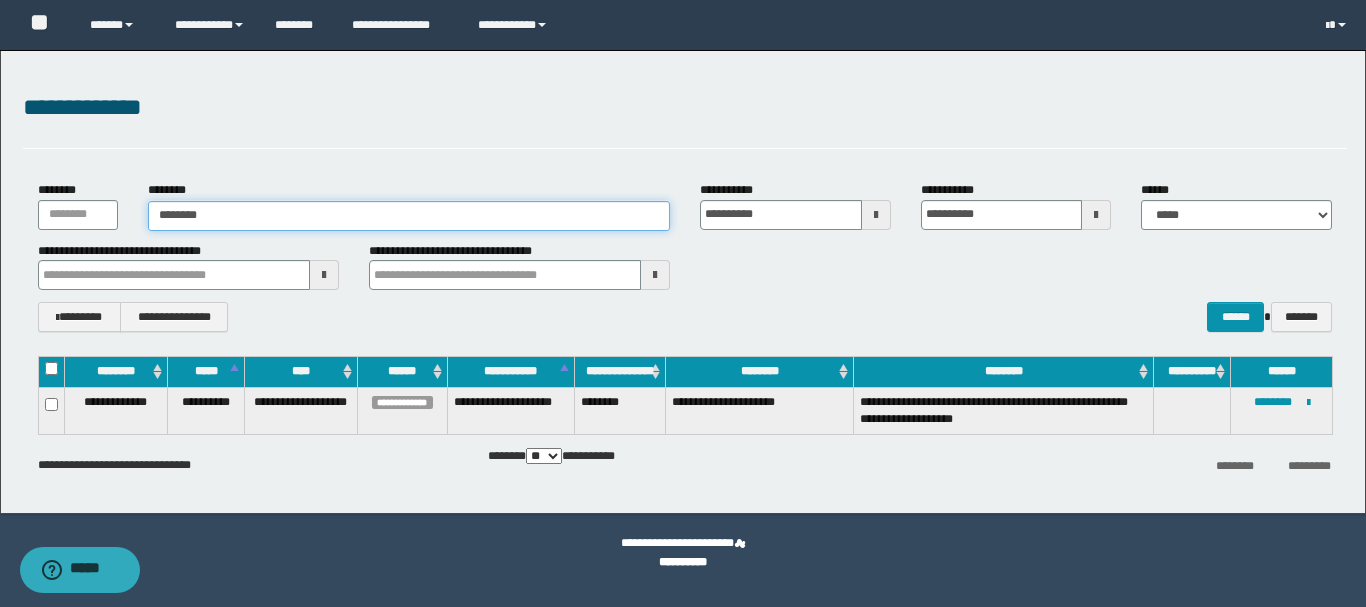 type on "********" 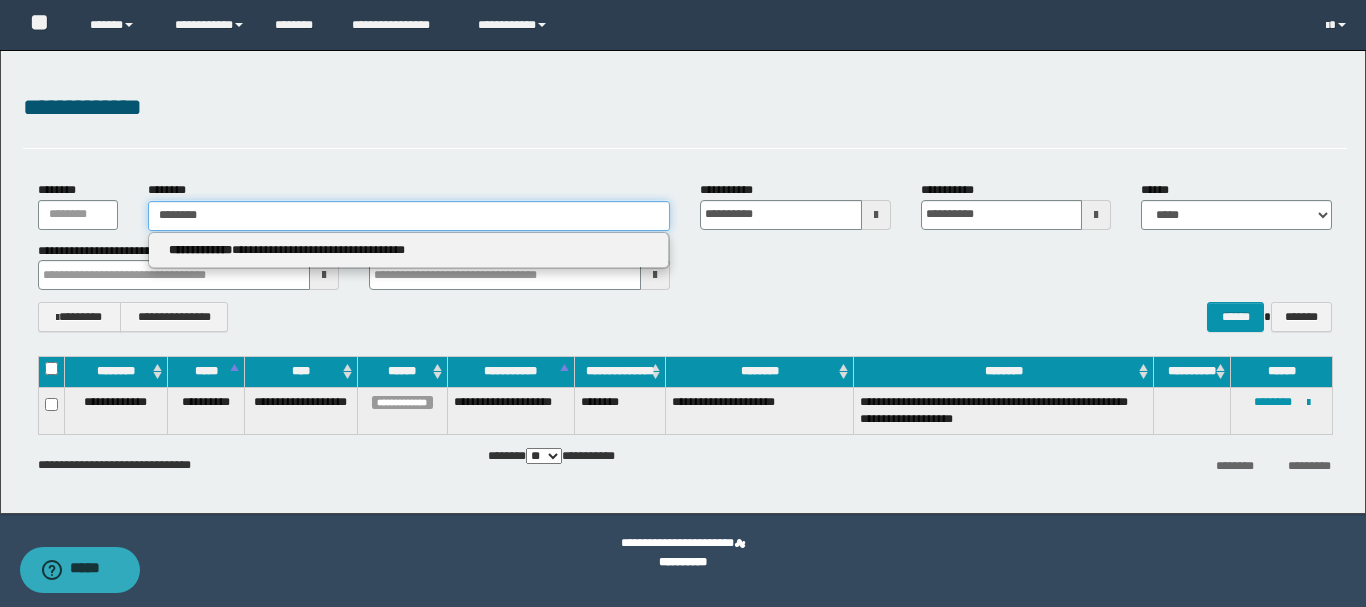 type 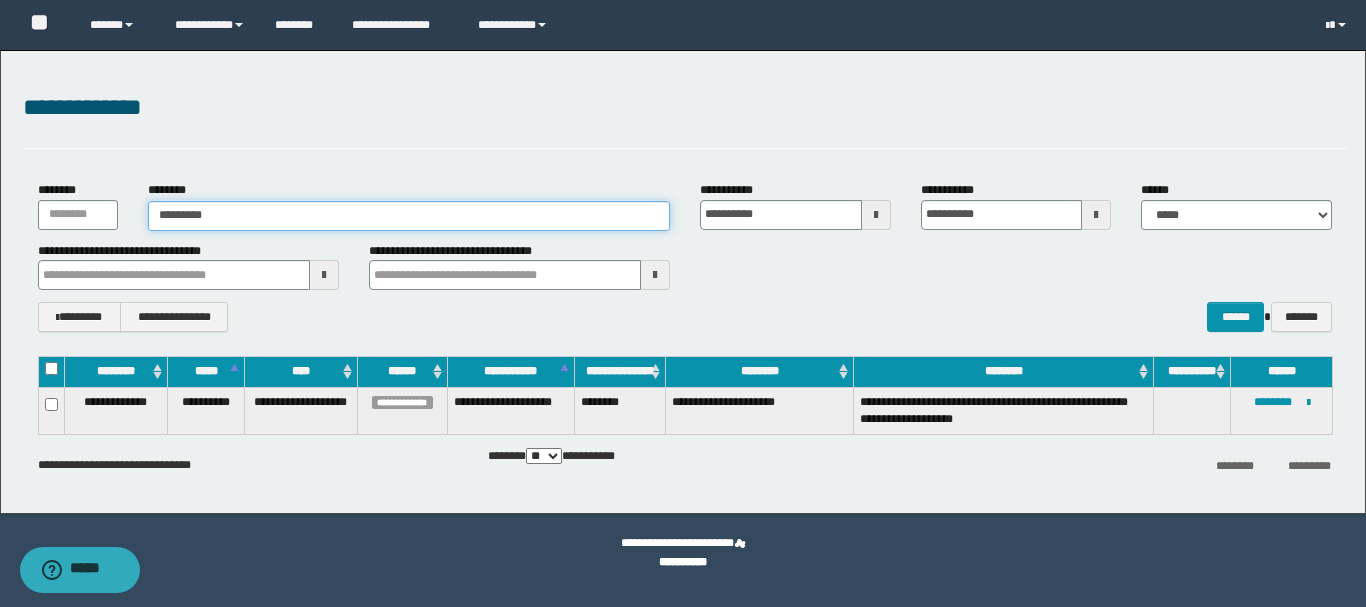 type on "**********" 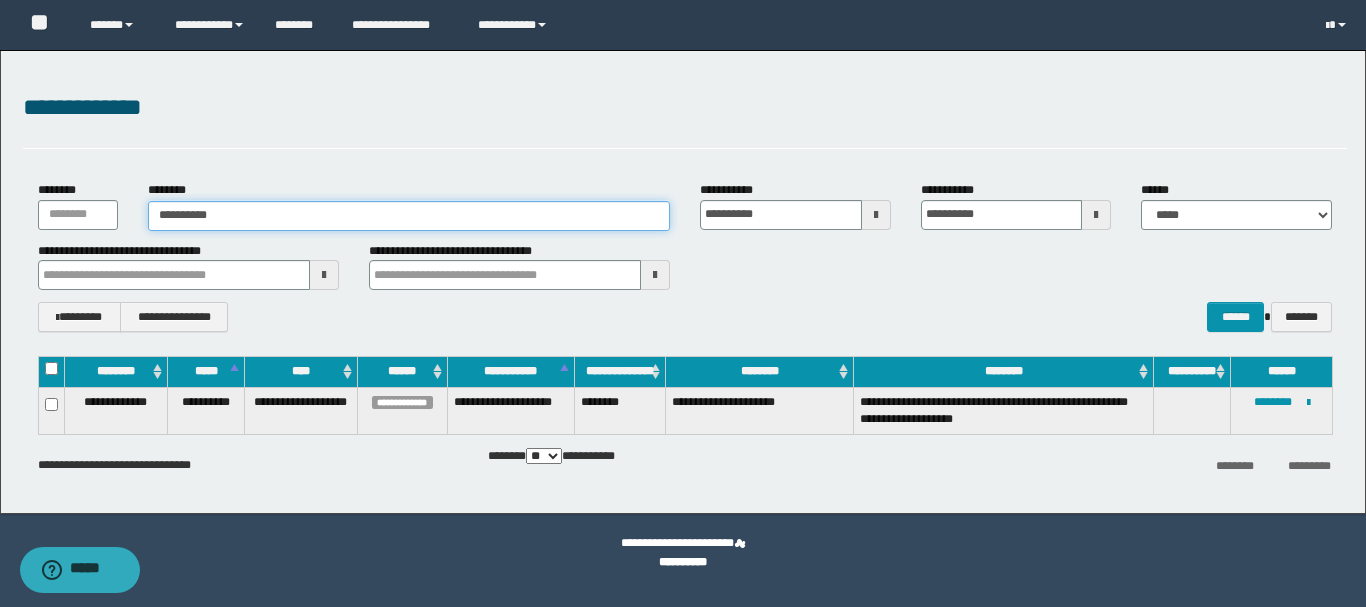 type on "**********" 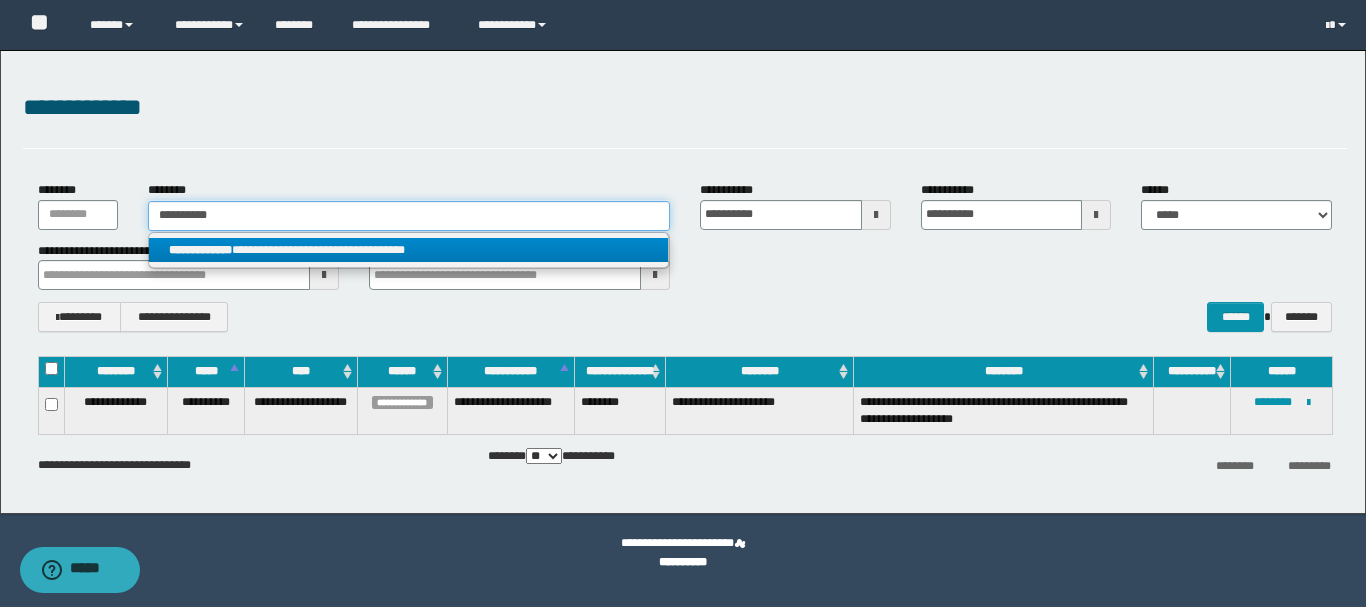 type on "**********" 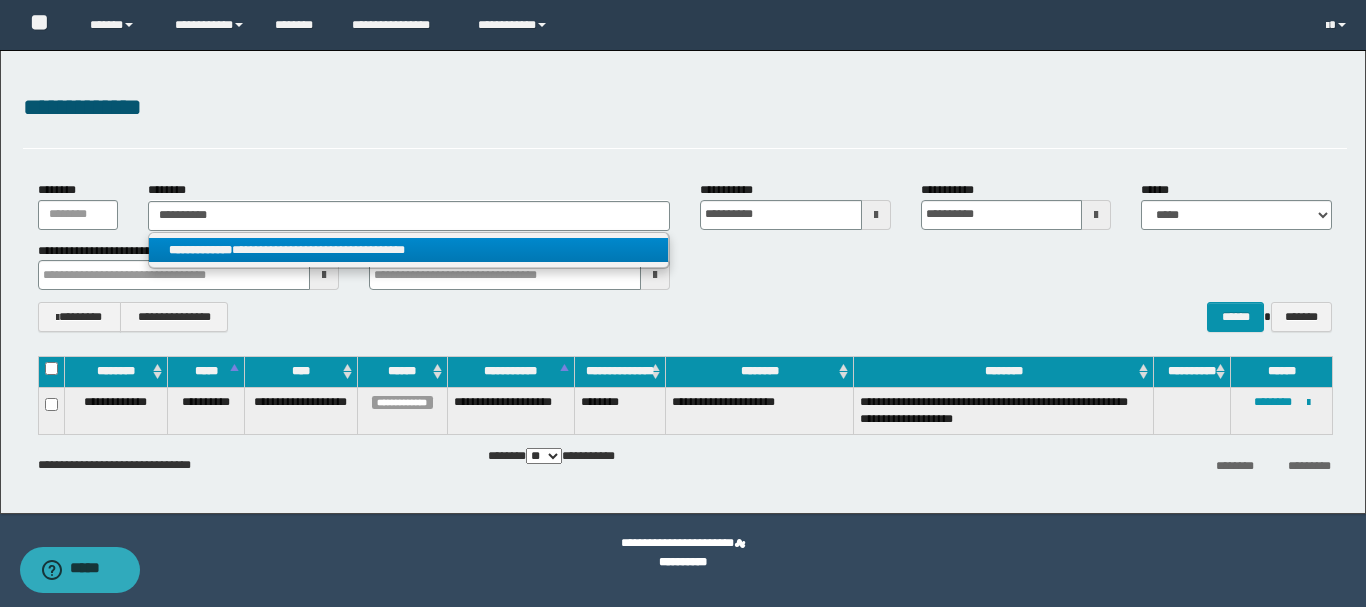 click on "**********" at bounding box center [408, 250] 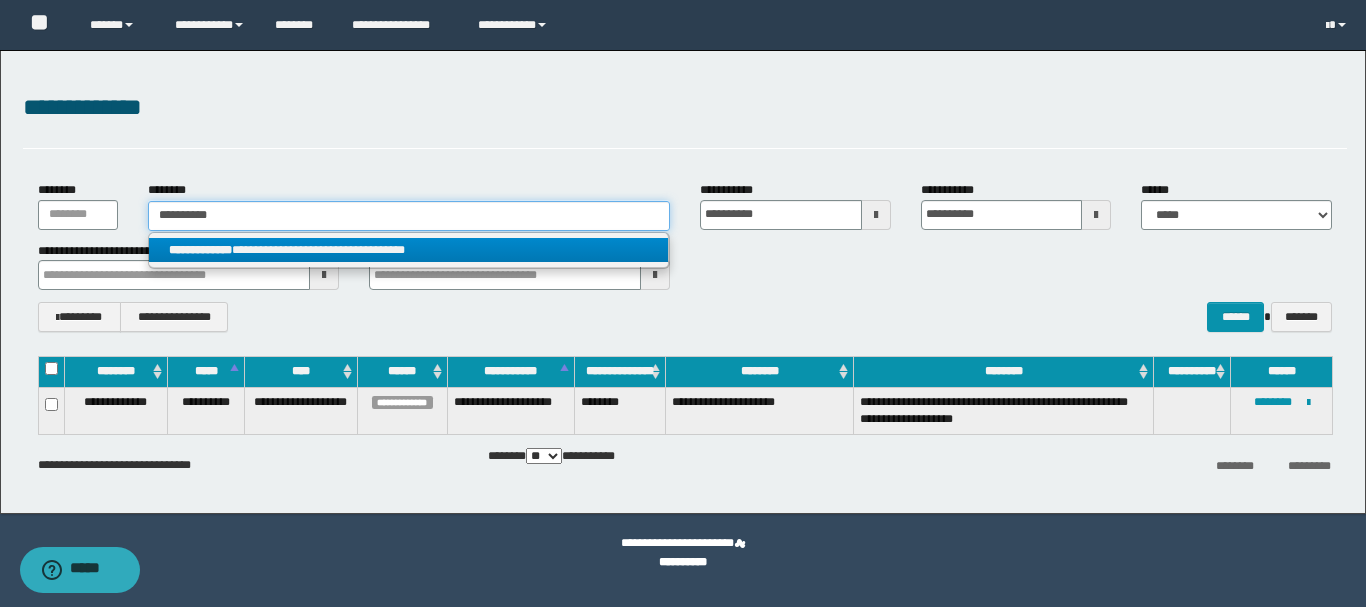 type 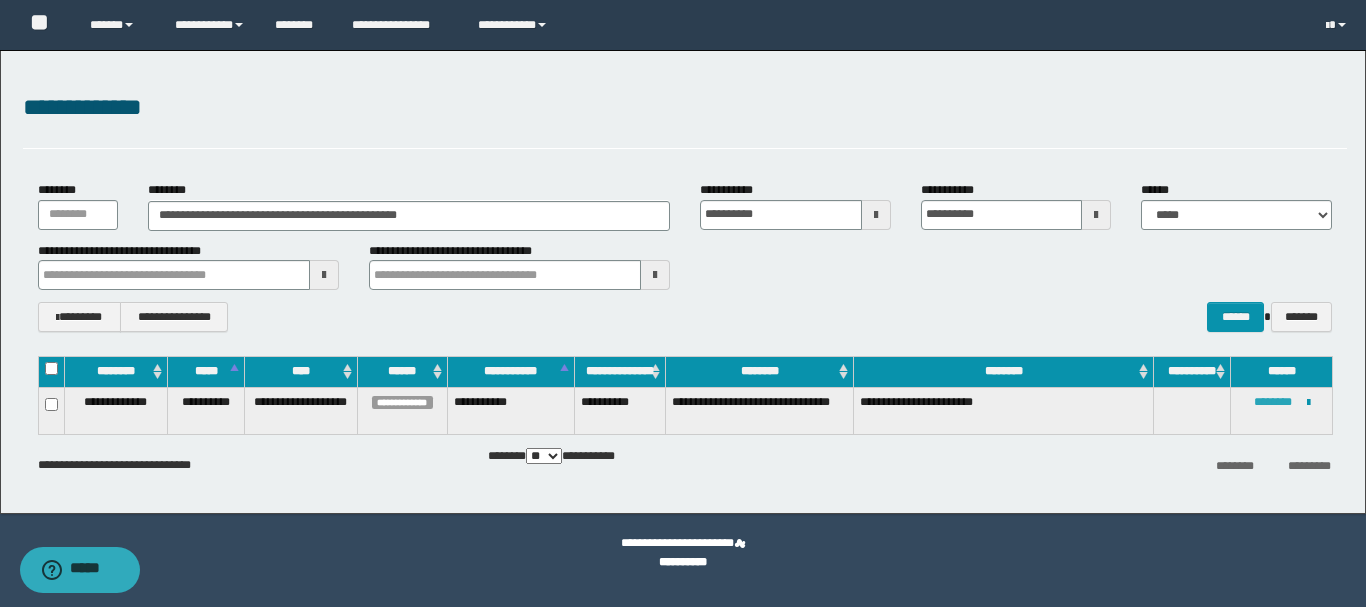 click on "********" at bounding box center [1273, 402] 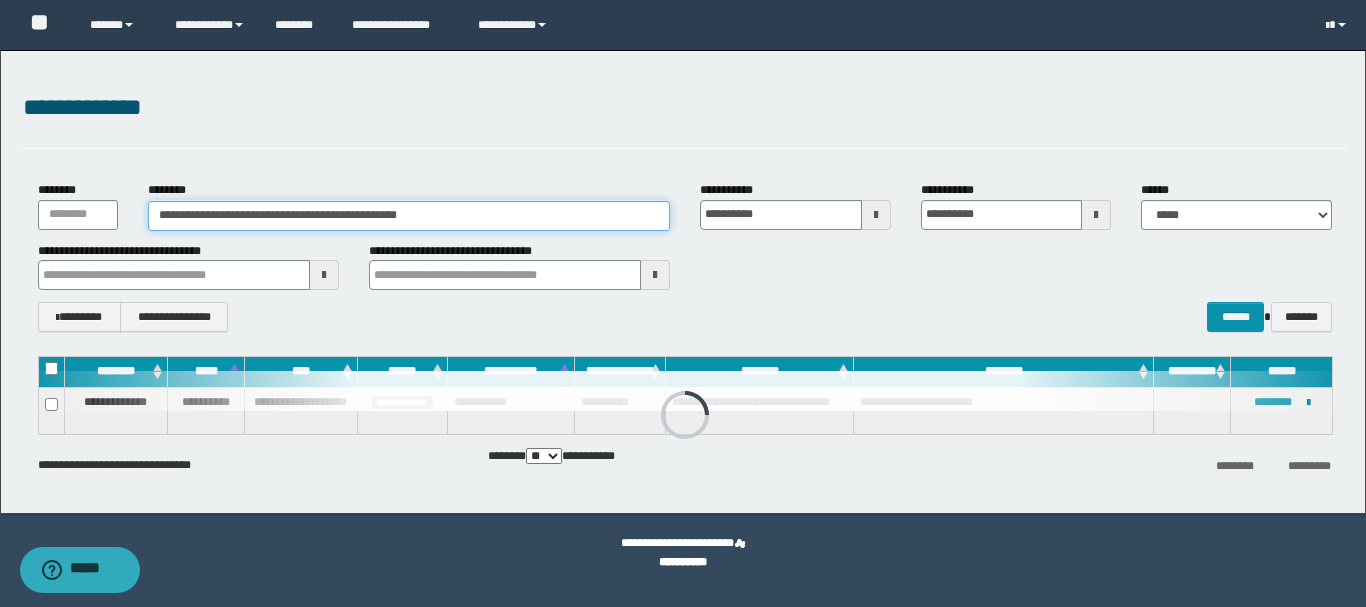 click on "**********" at bounding box center (409, 216) 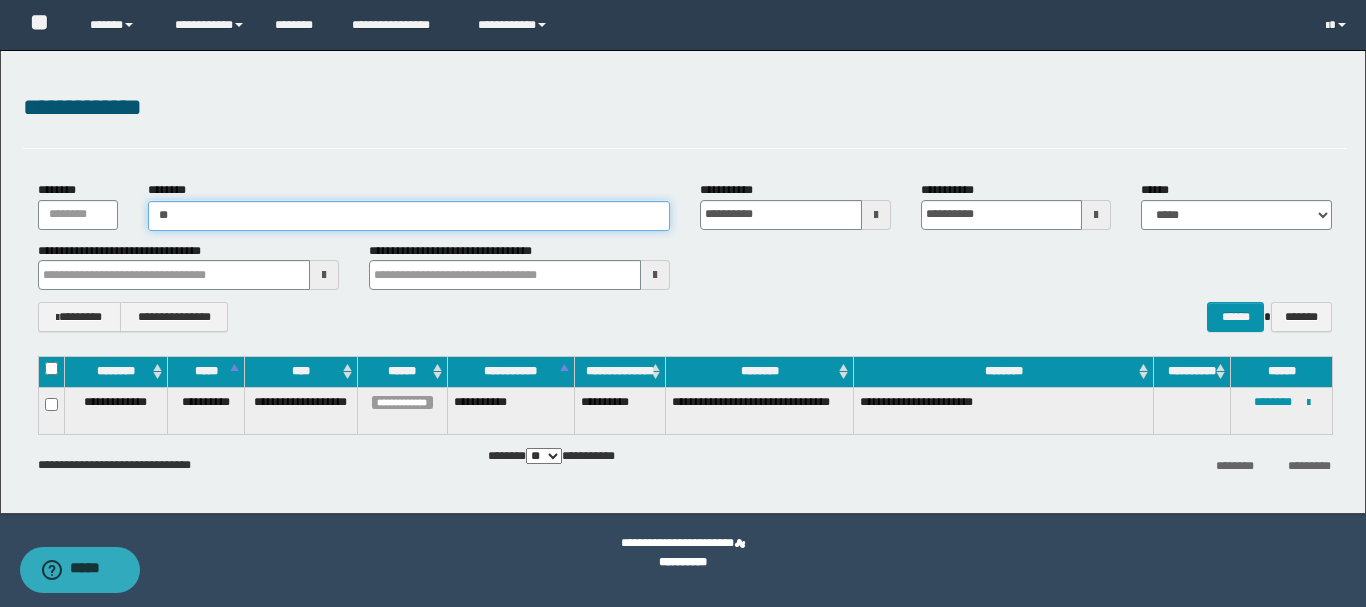 type on "*" 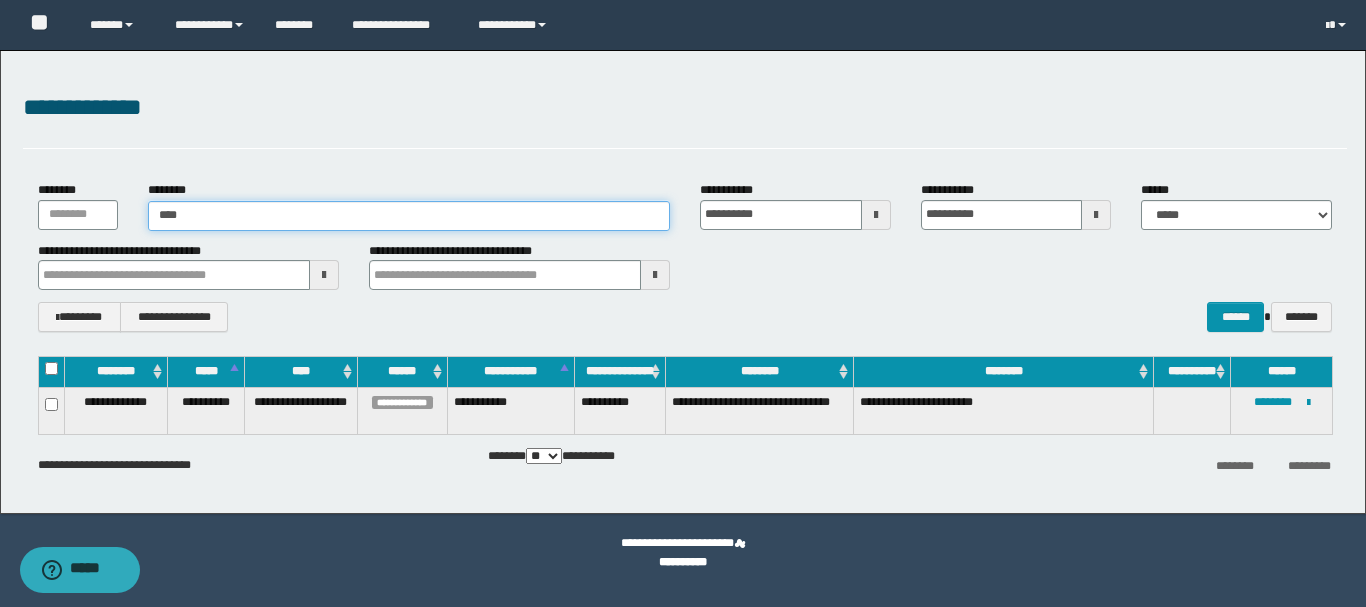 type on "*****" 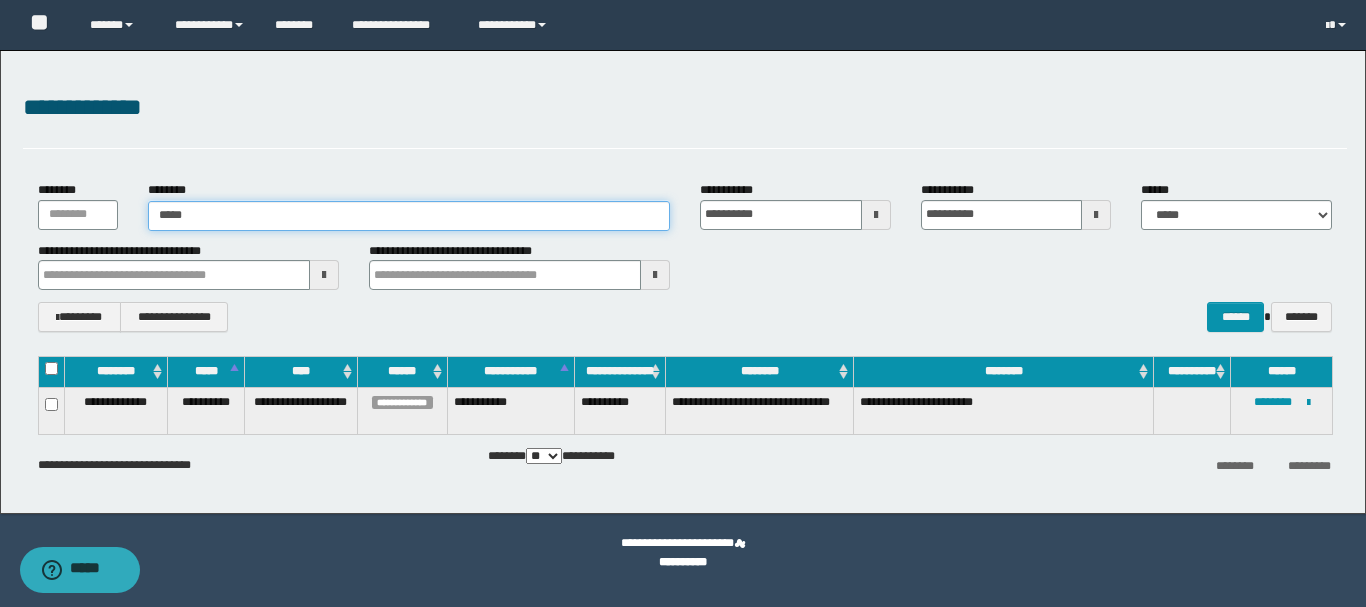 type on "*****" 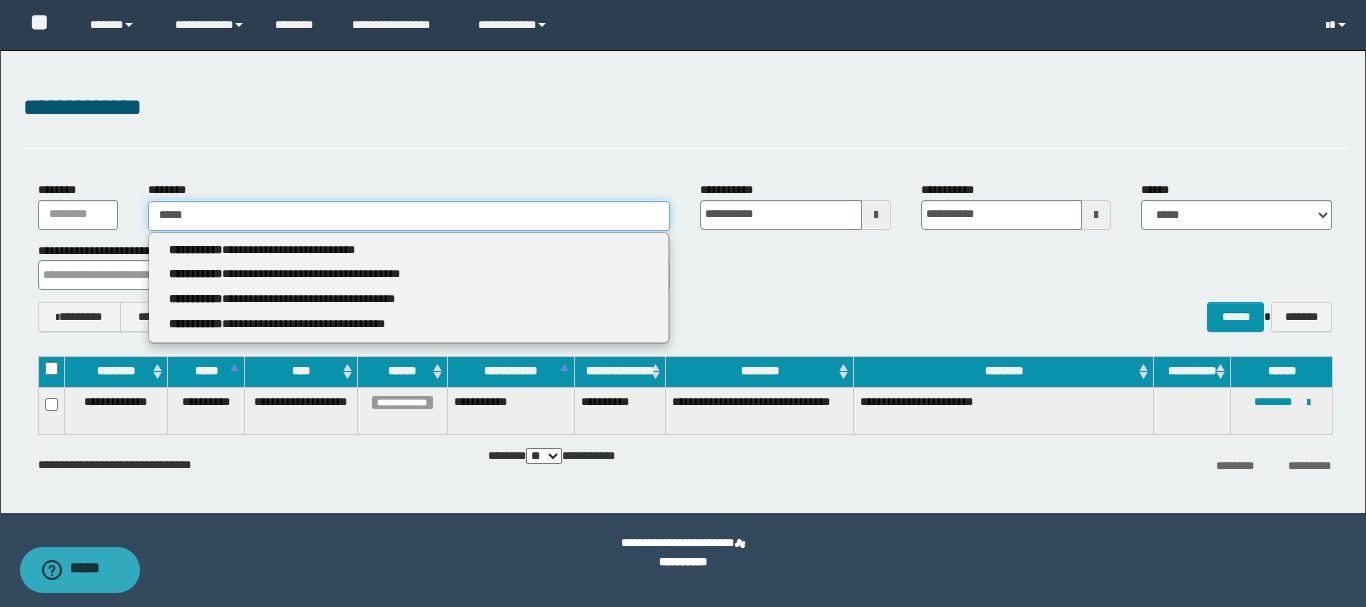 type 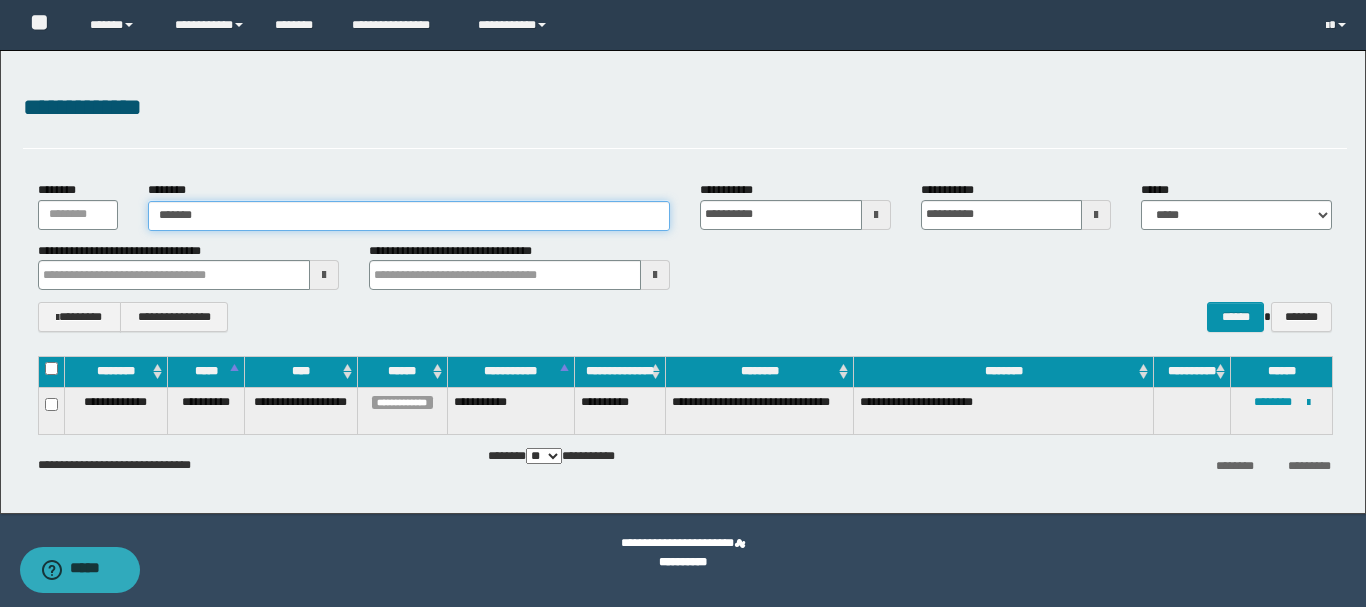 type on "********" 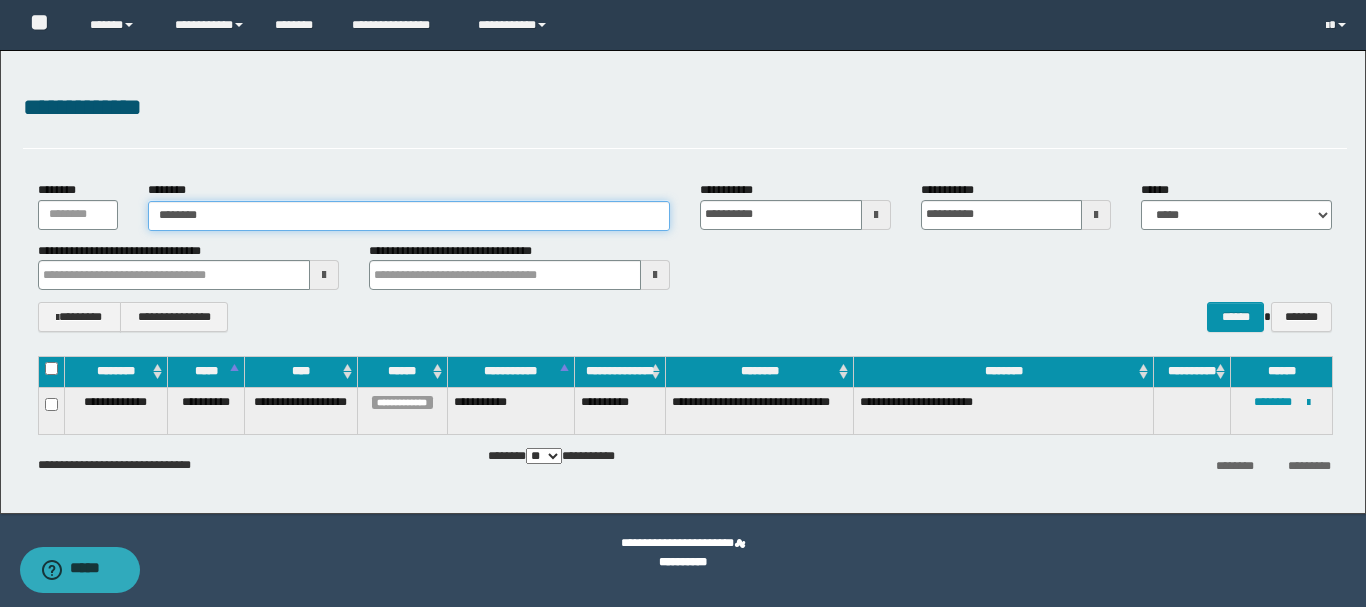 type on "********" 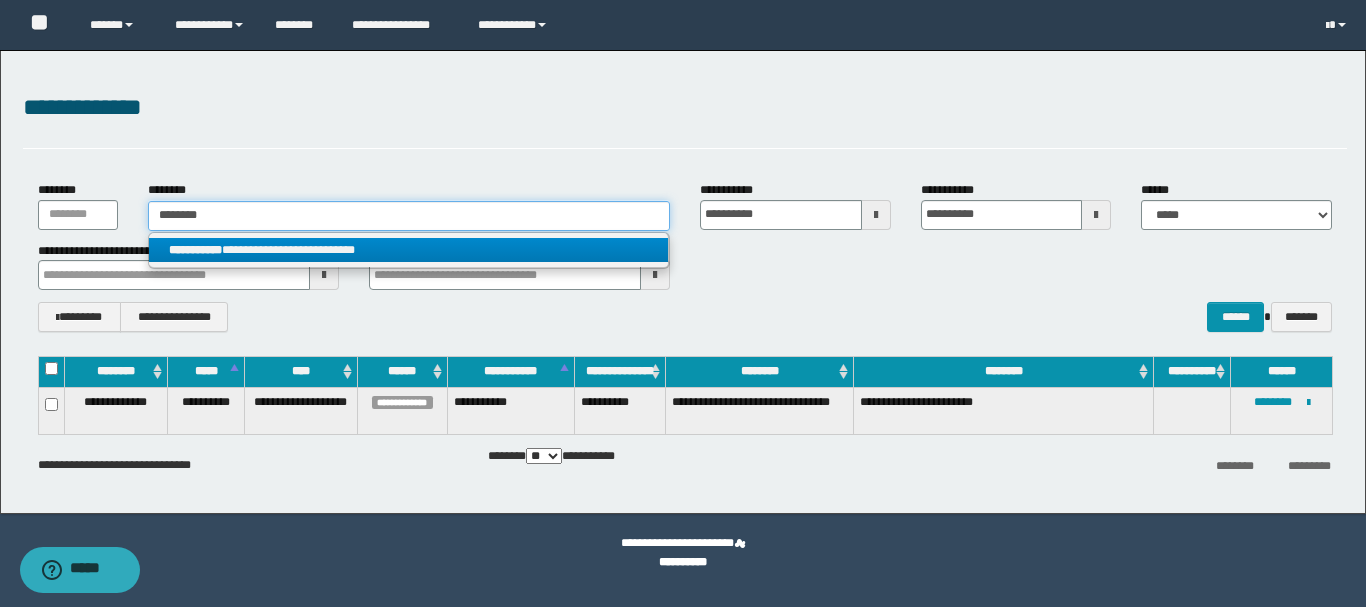 type on "********" 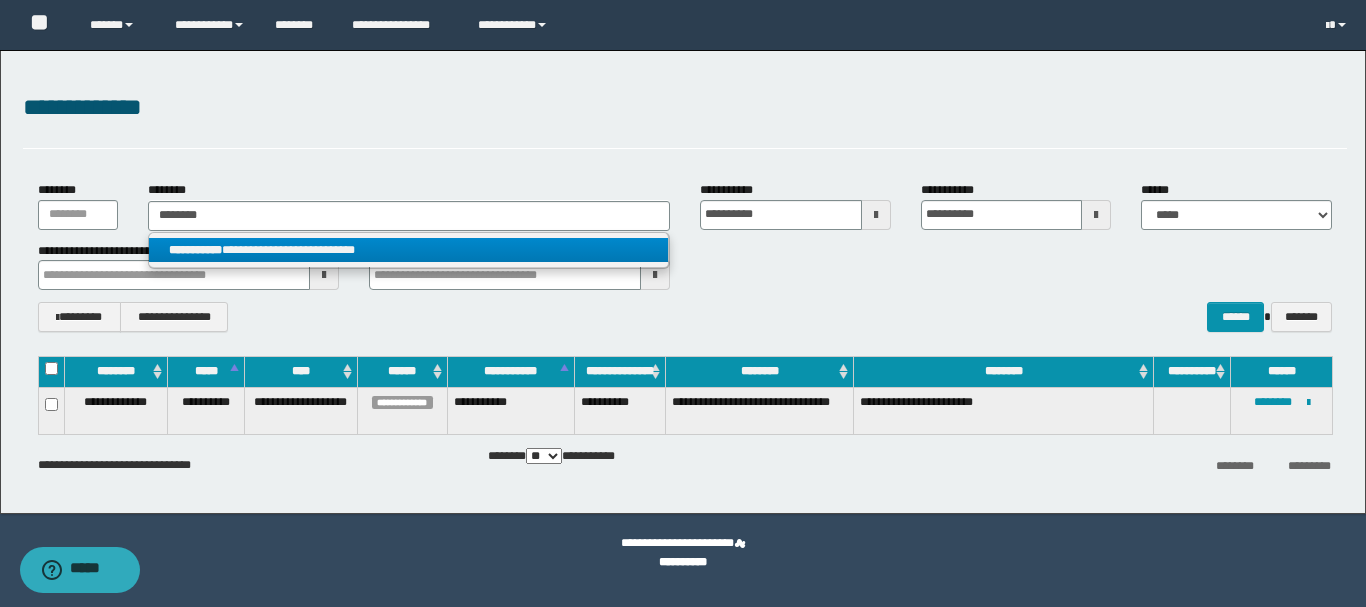 click on "**********" at bounding box center [408, 250] 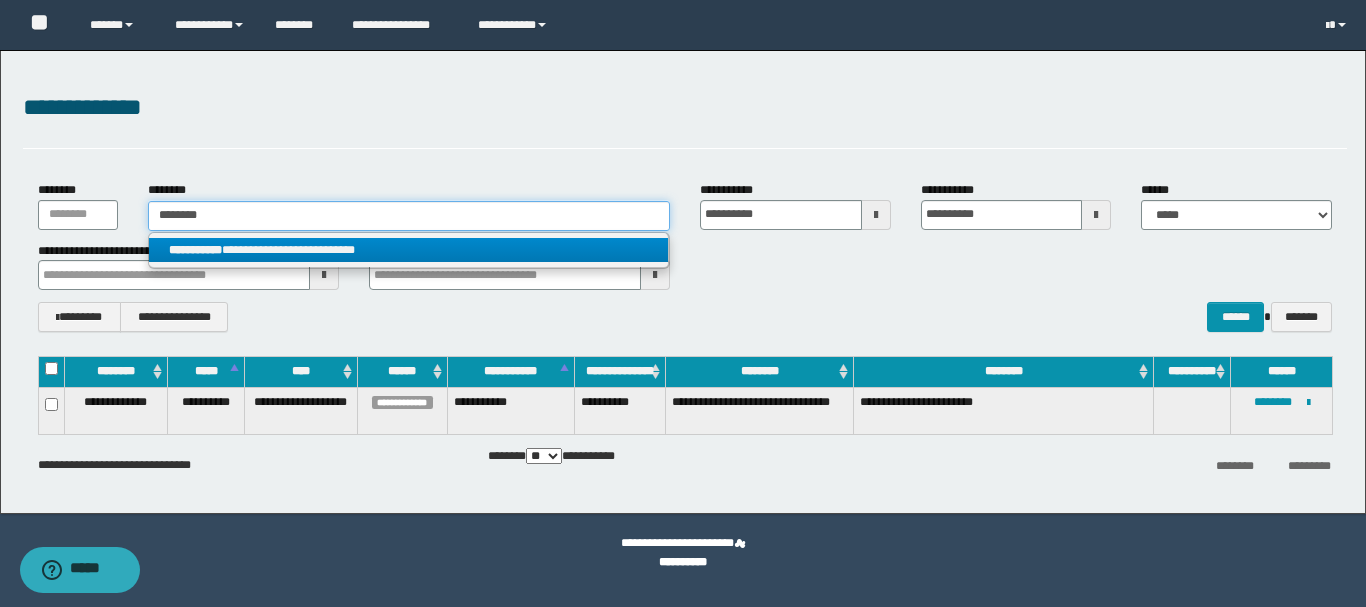 type 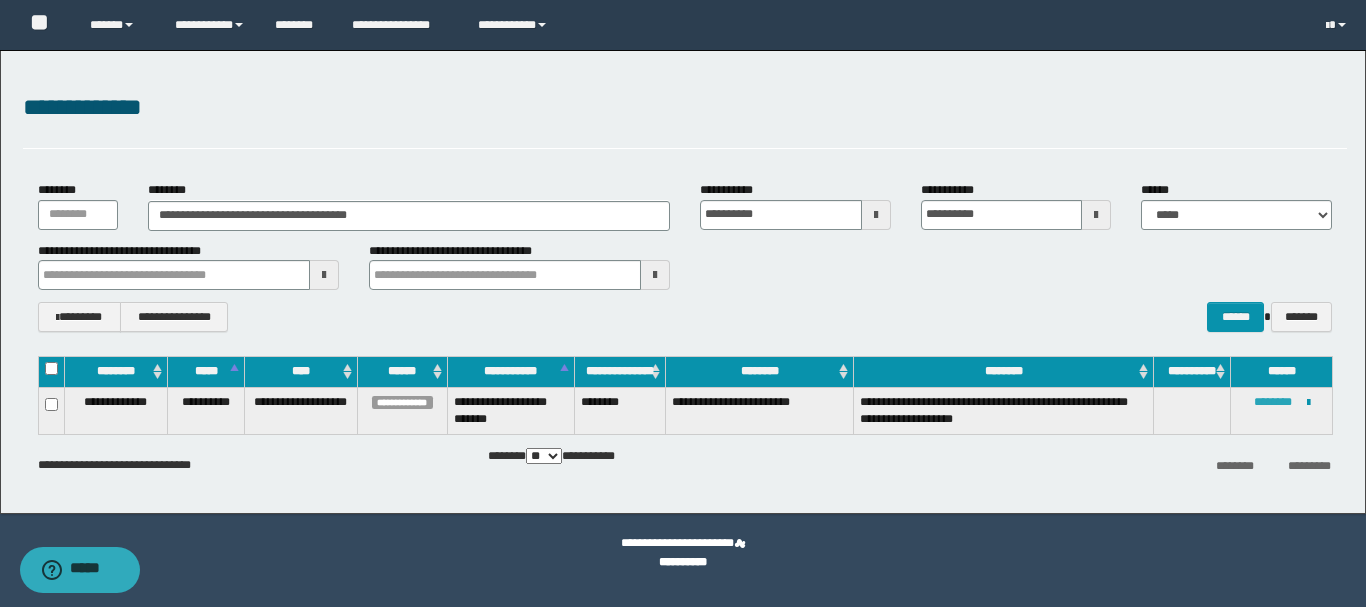 click on "********" at bounding box center [1273, 402] 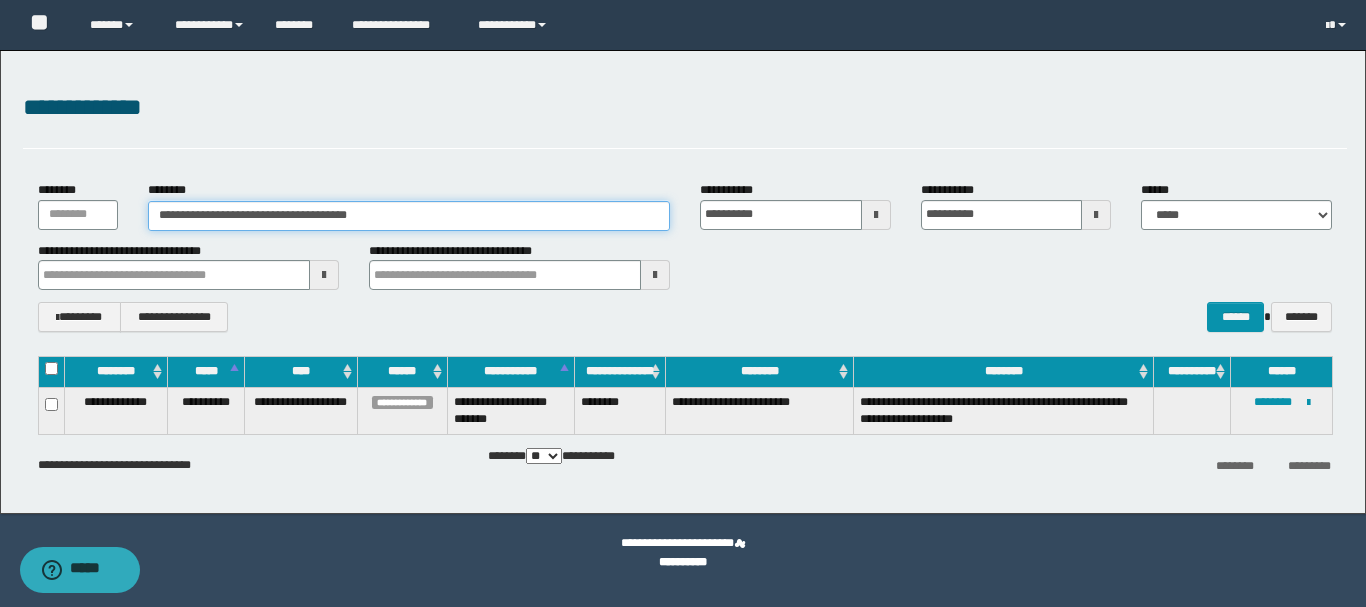 click on "**********" at bounding box center (409, 216) 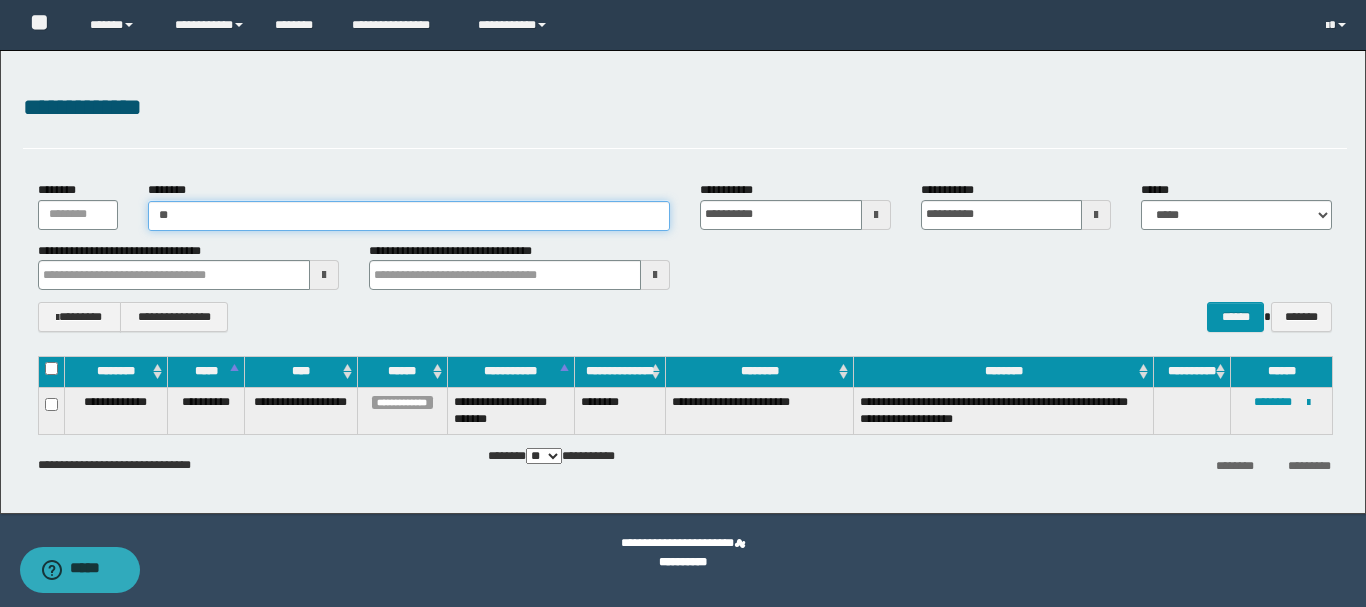 type on "*" 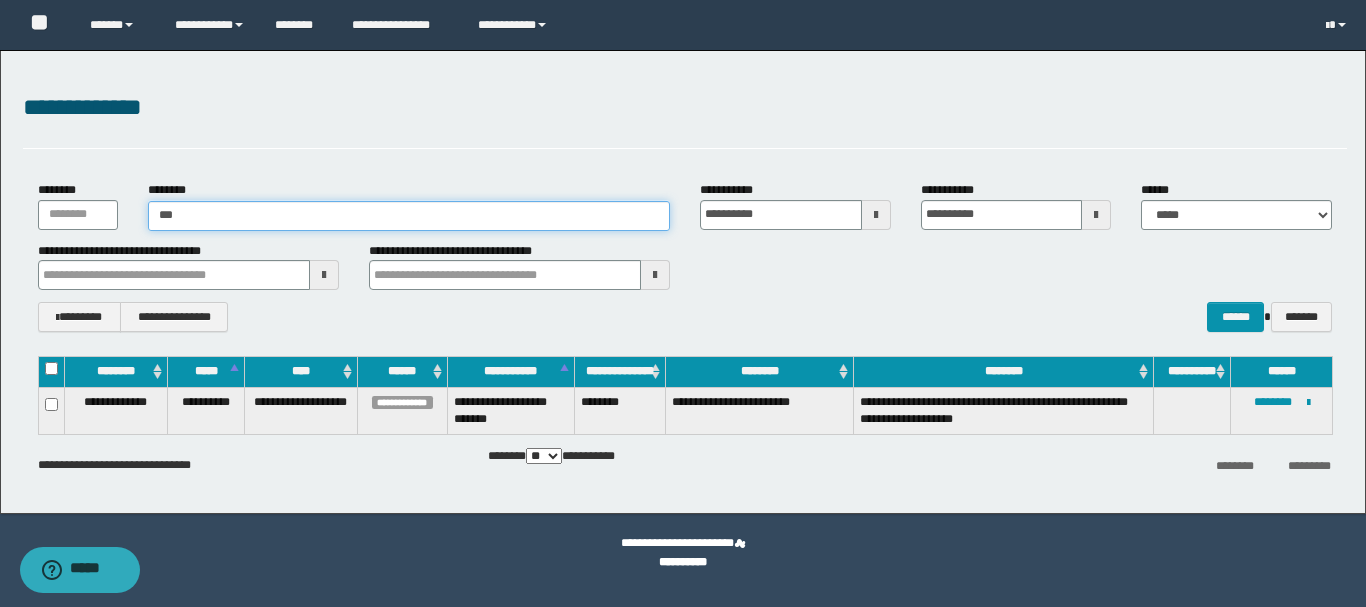 type on "****" 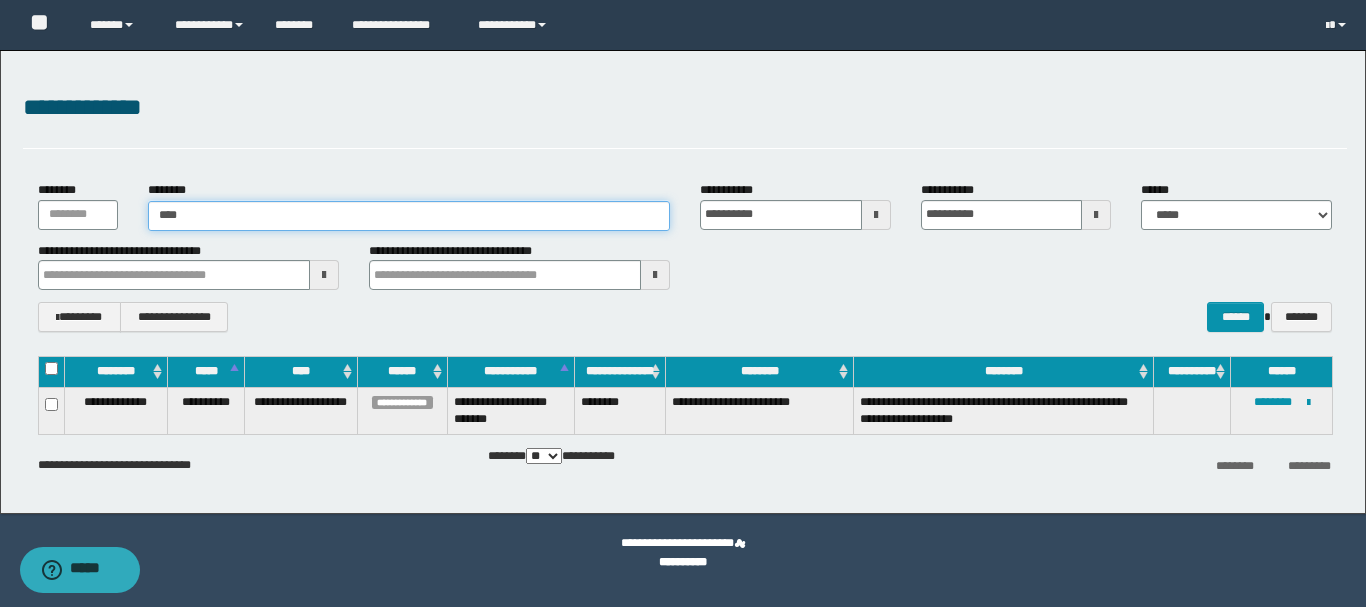type on "****" 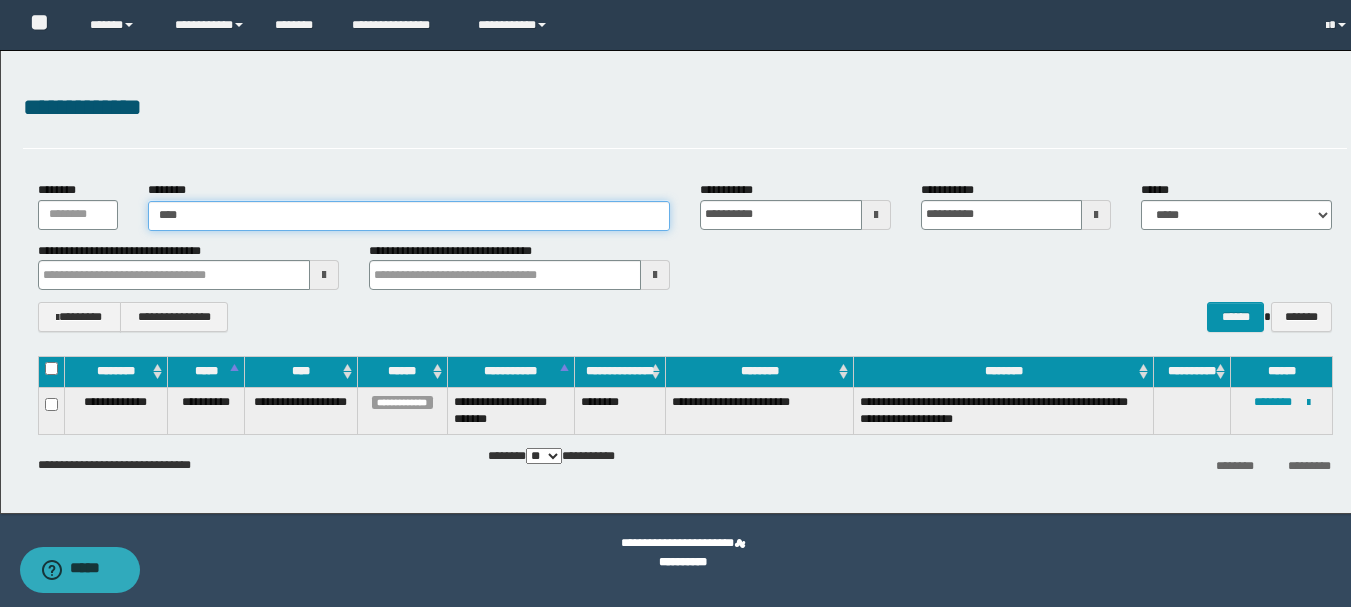 type 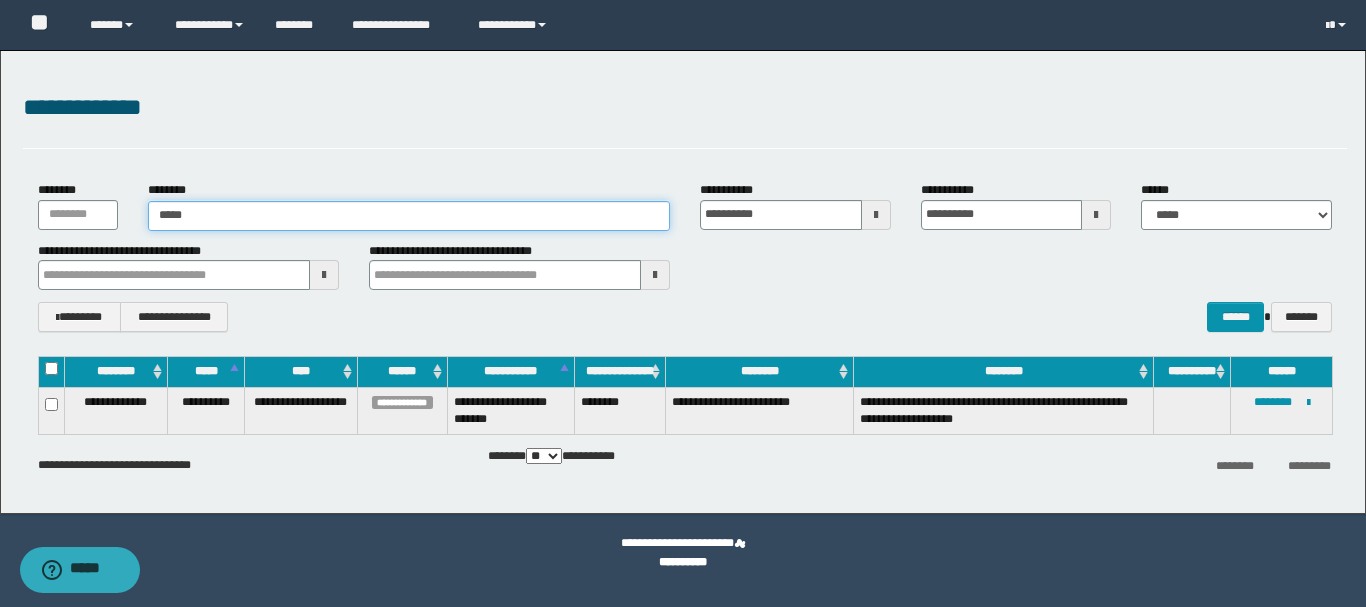 type on "******" 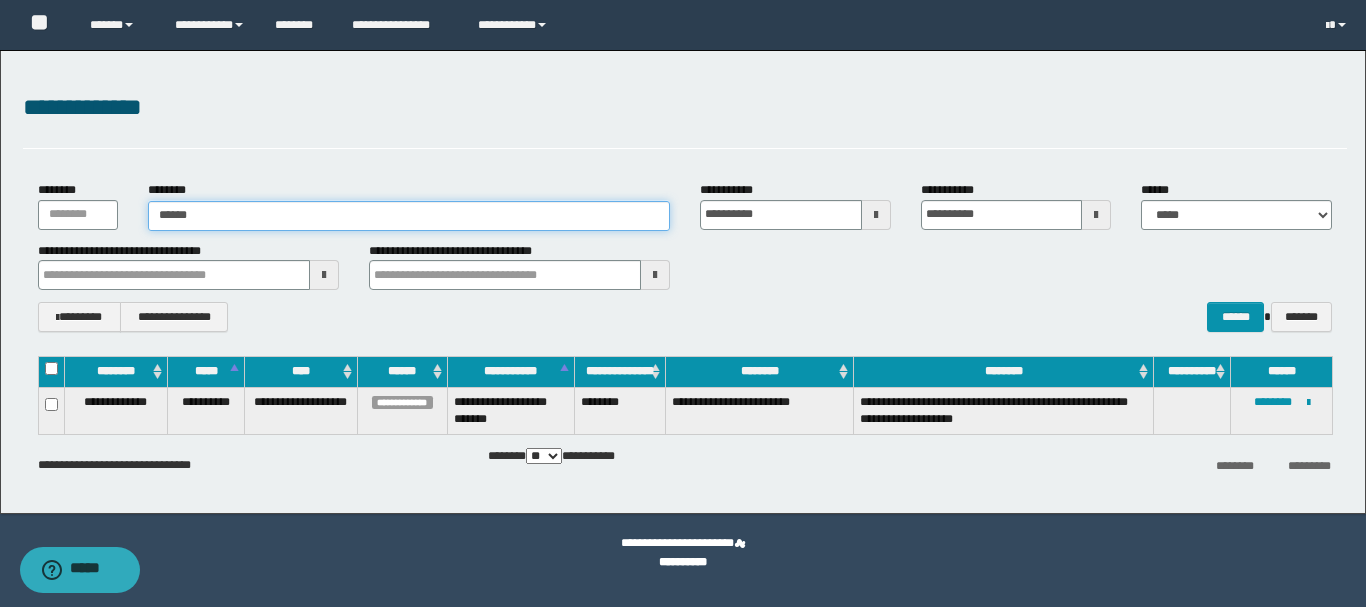 type on "******" 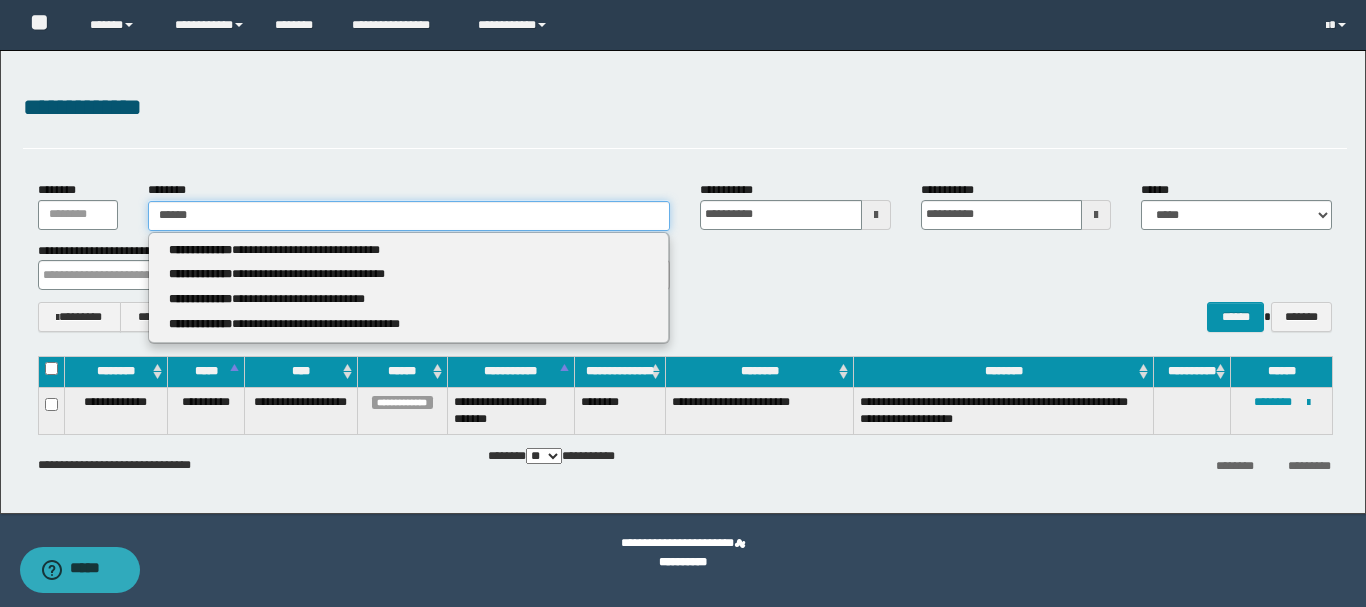 type 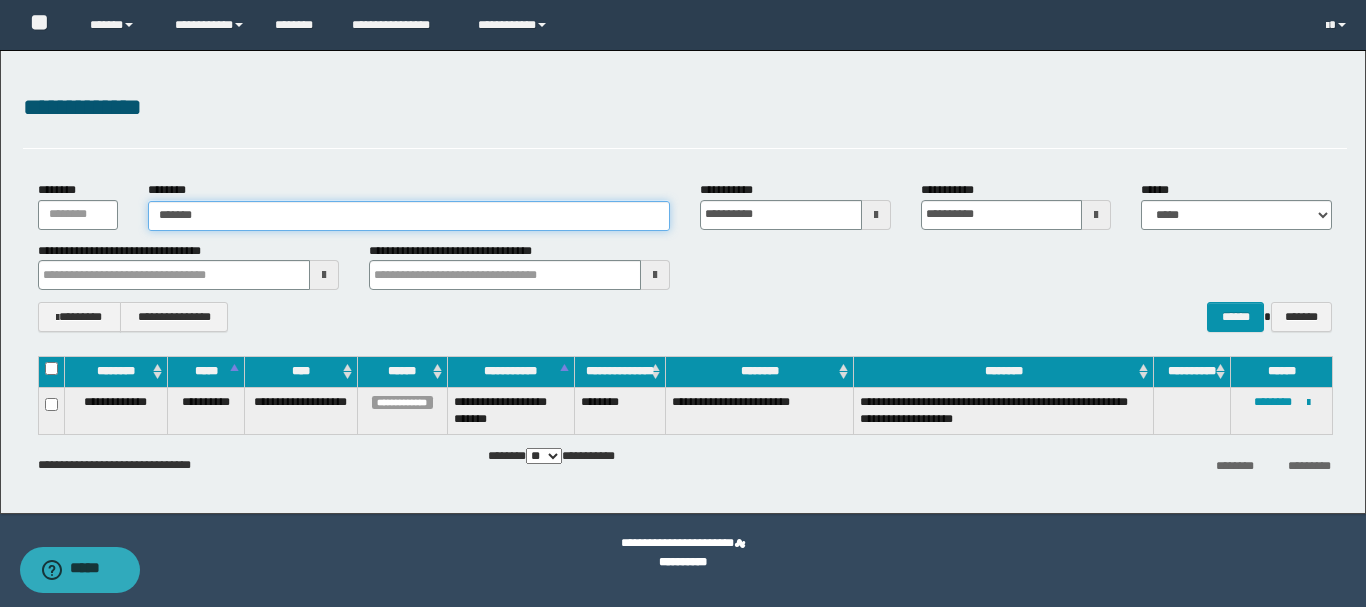 type on "*******" 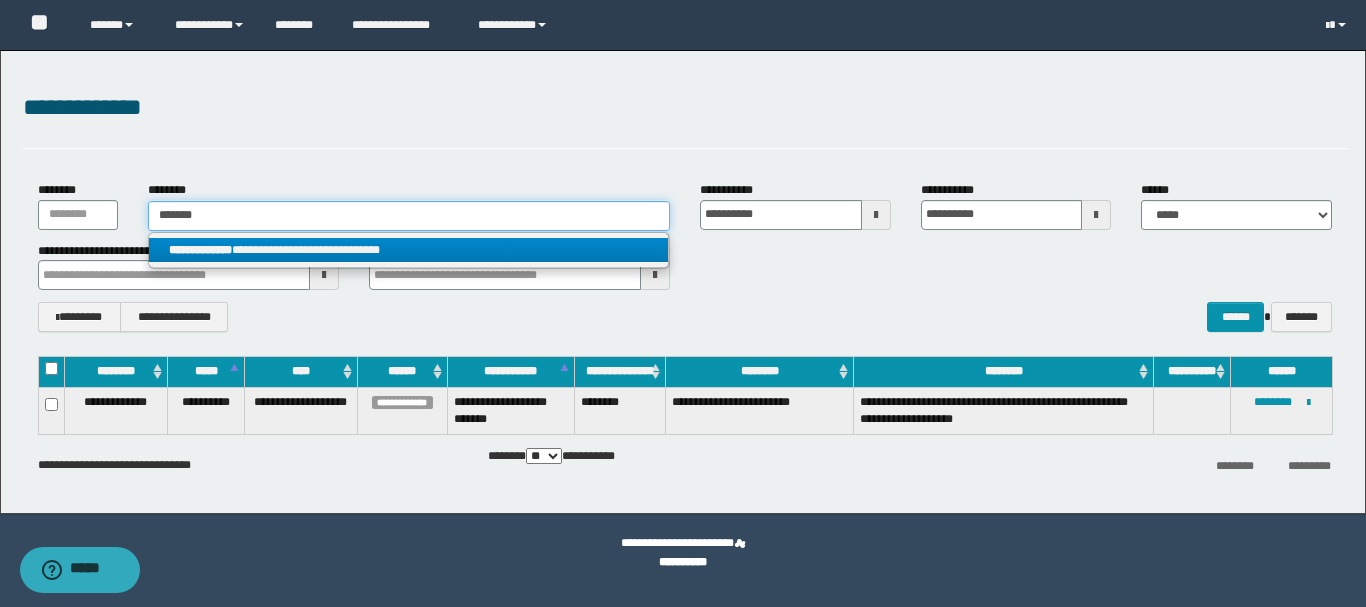 type on "*******" 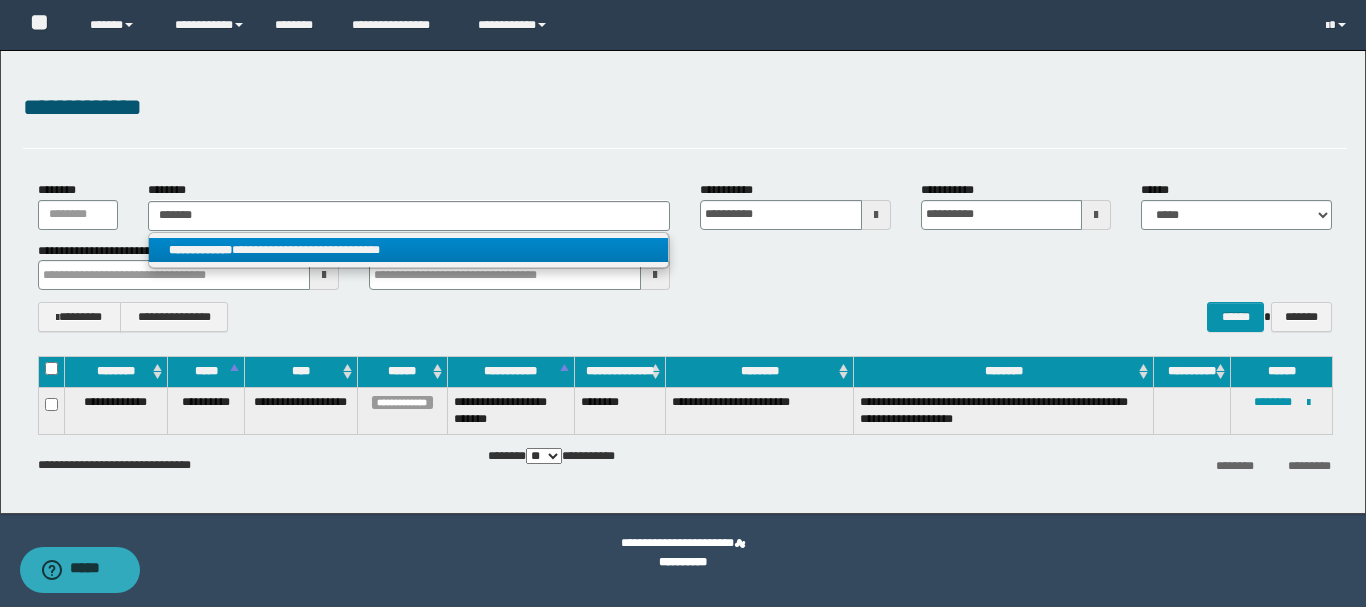 click on "**********" at bounding box center [408, 250] 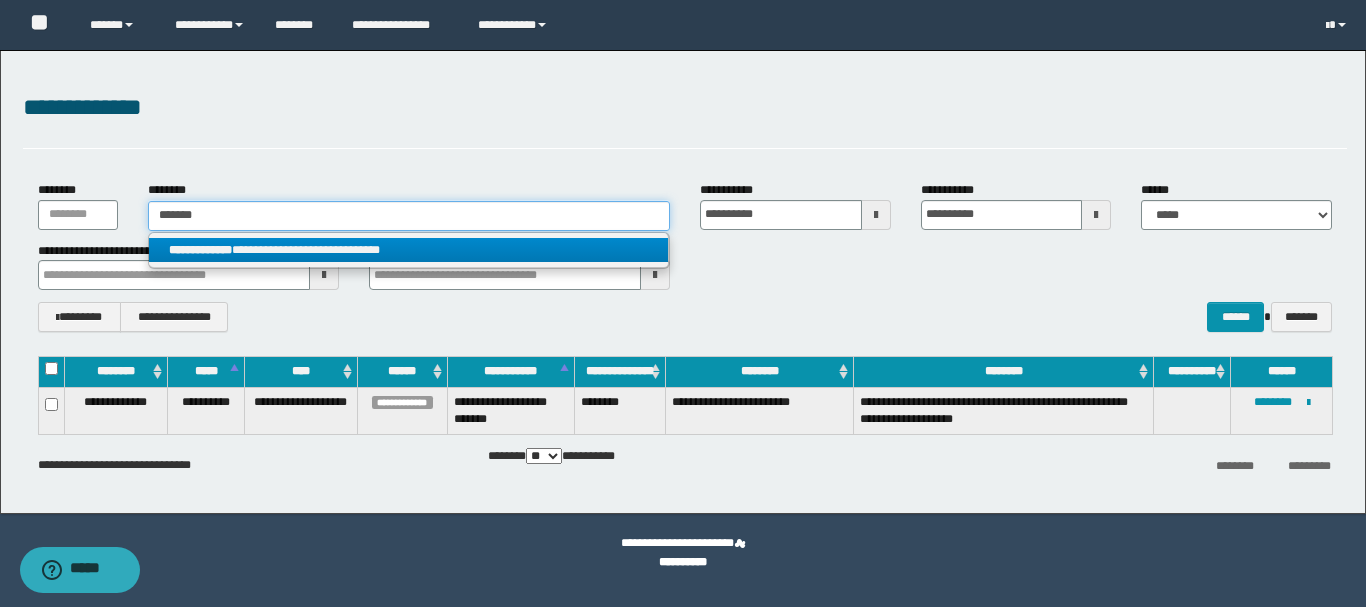 type 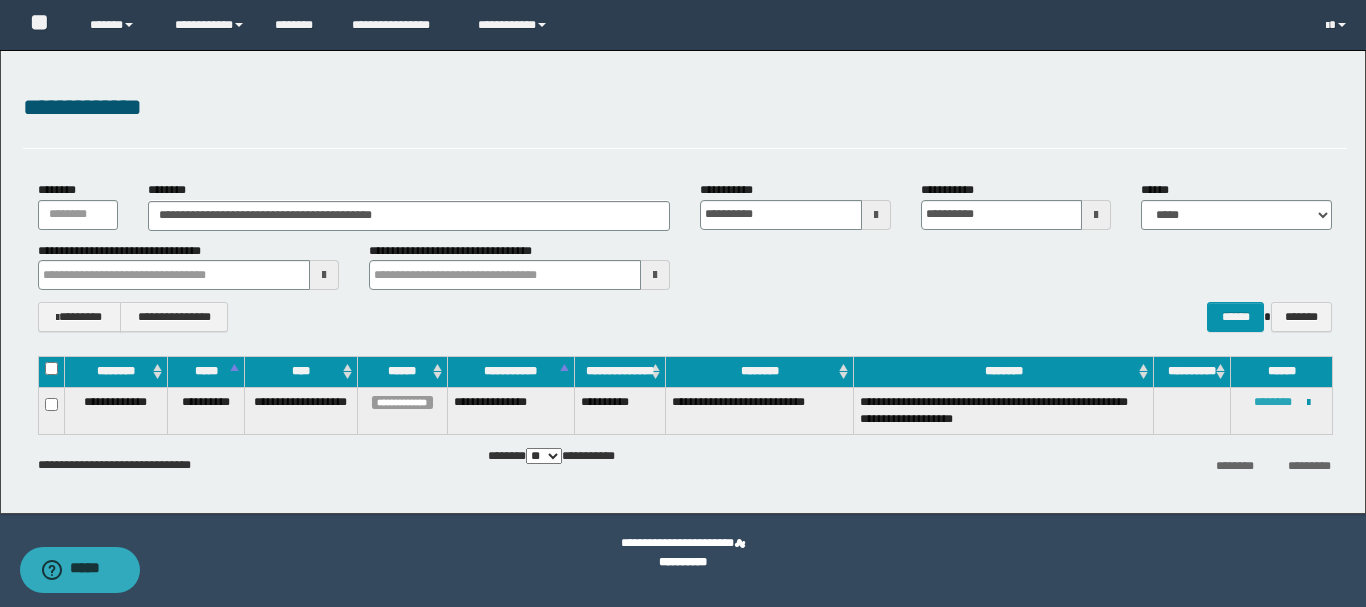 click on "********" at bounding box center (1273, 402) 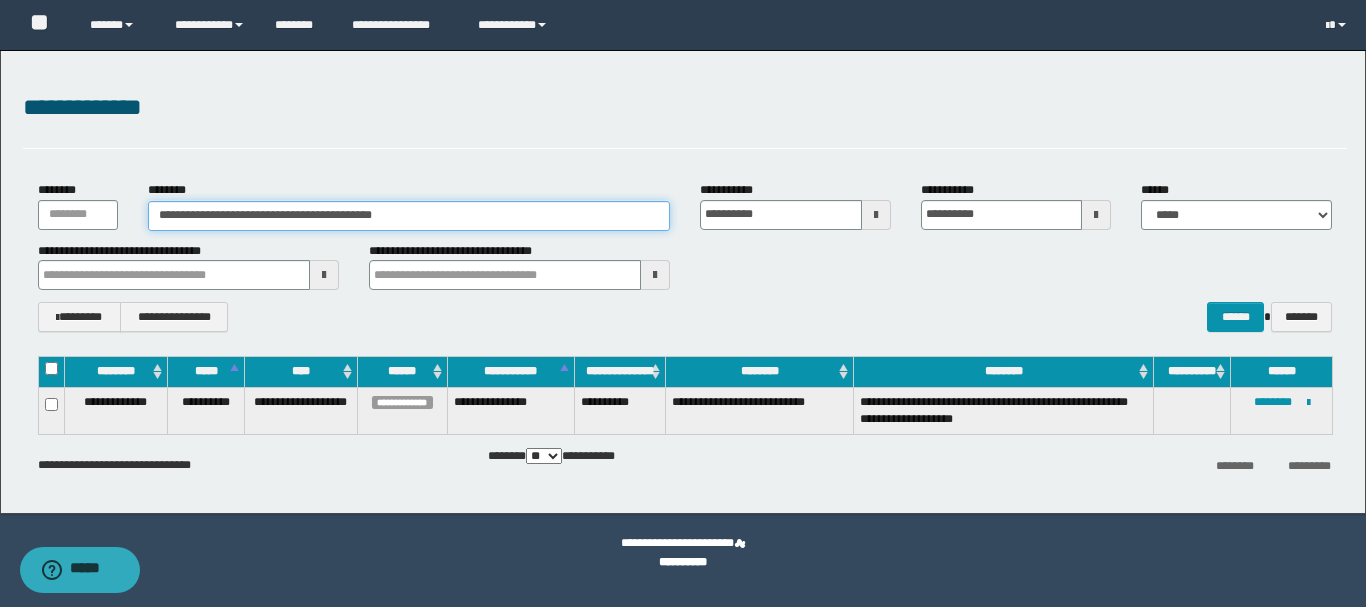 click on "**********" at bounding box center [409, 216] 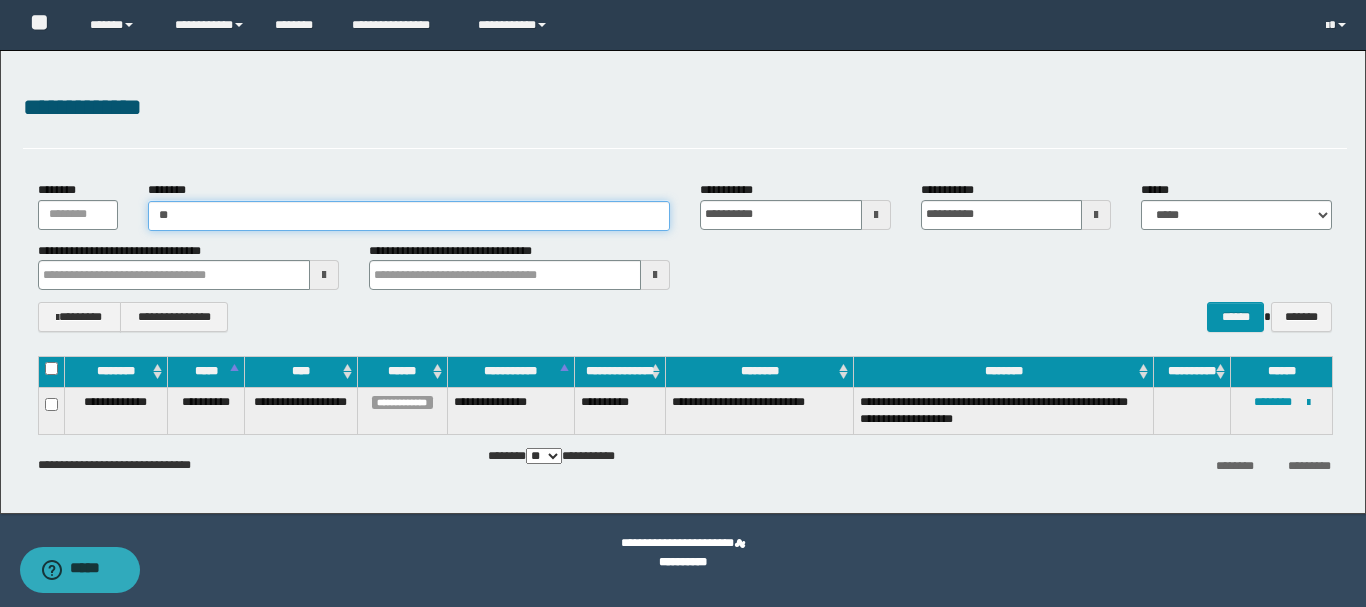 type on "*" 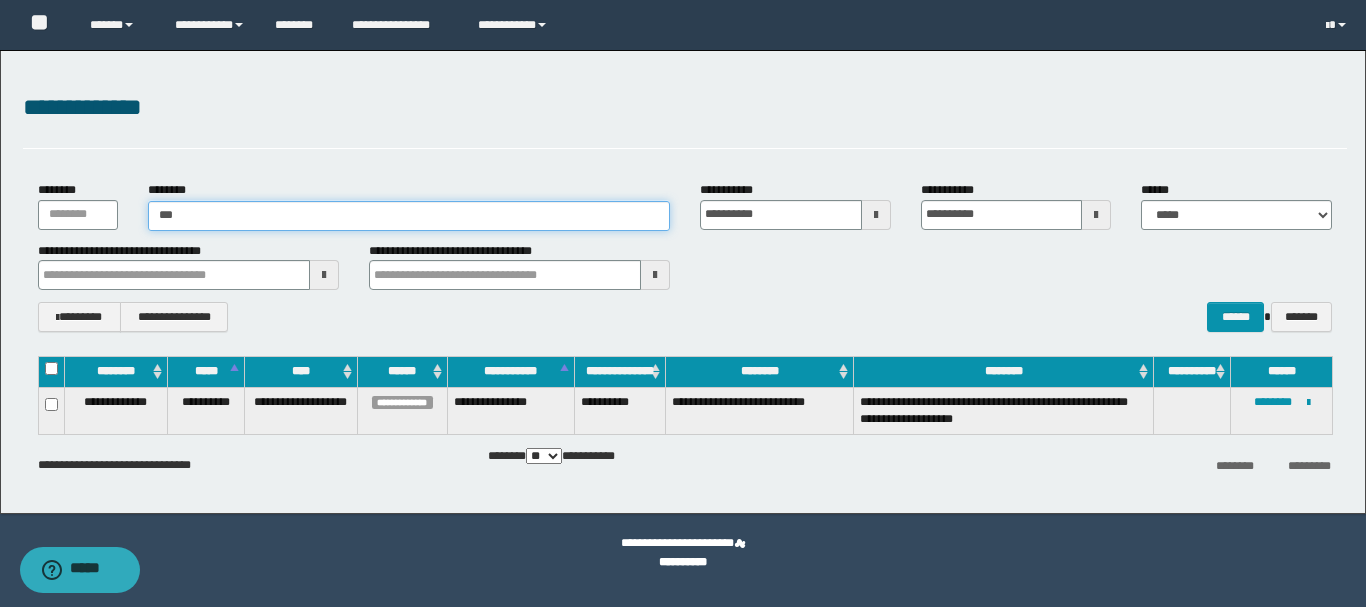 type on "***" 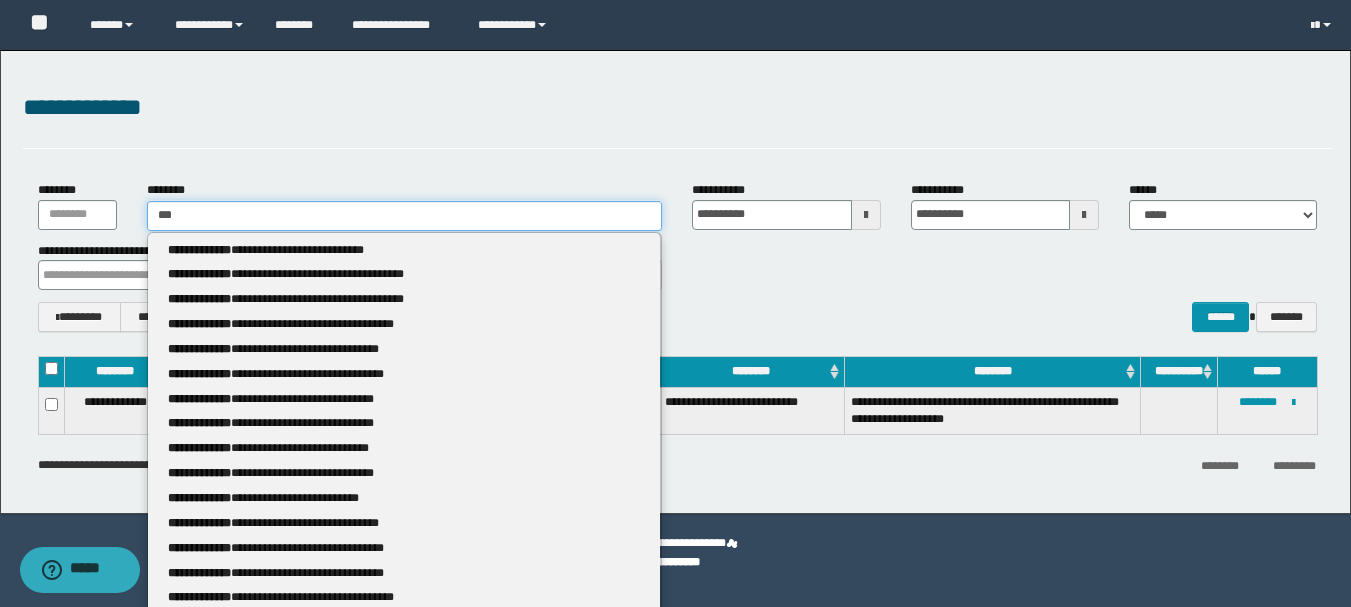 type 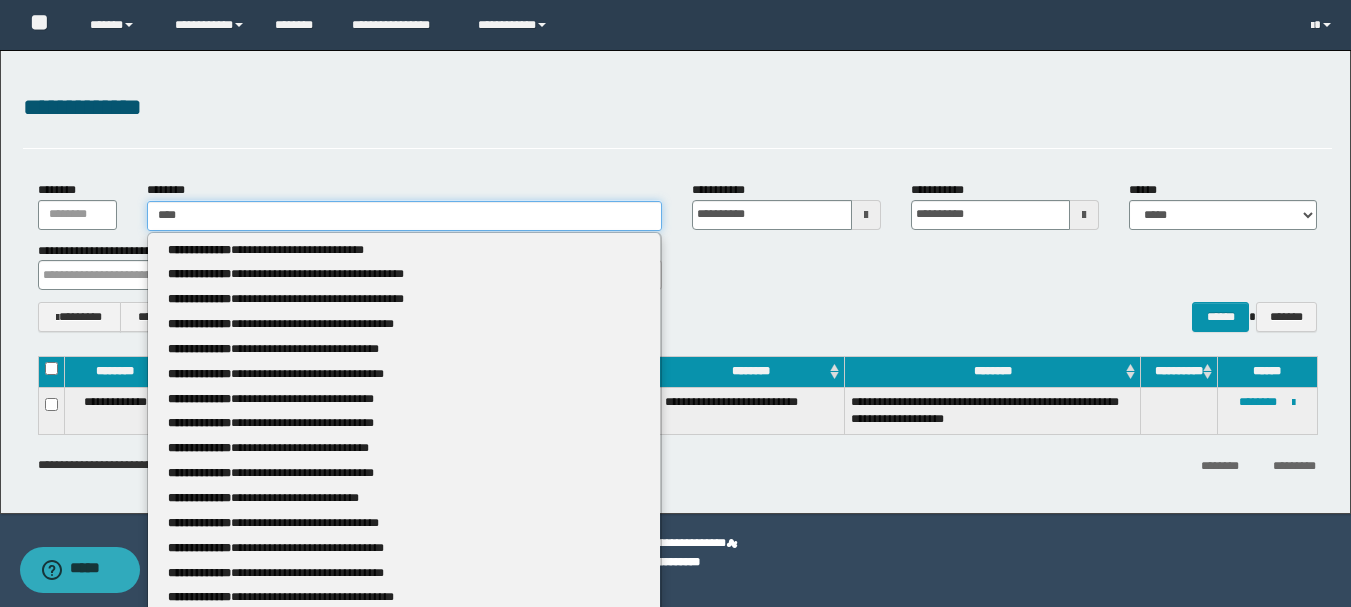type on "****" 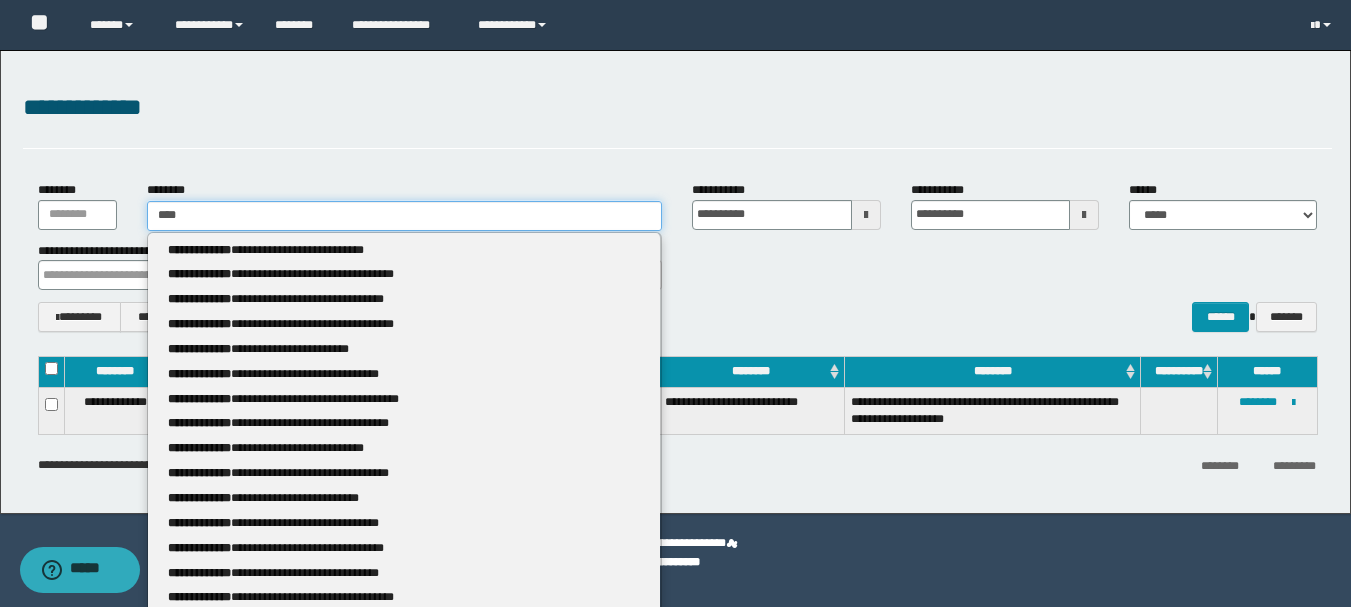 type 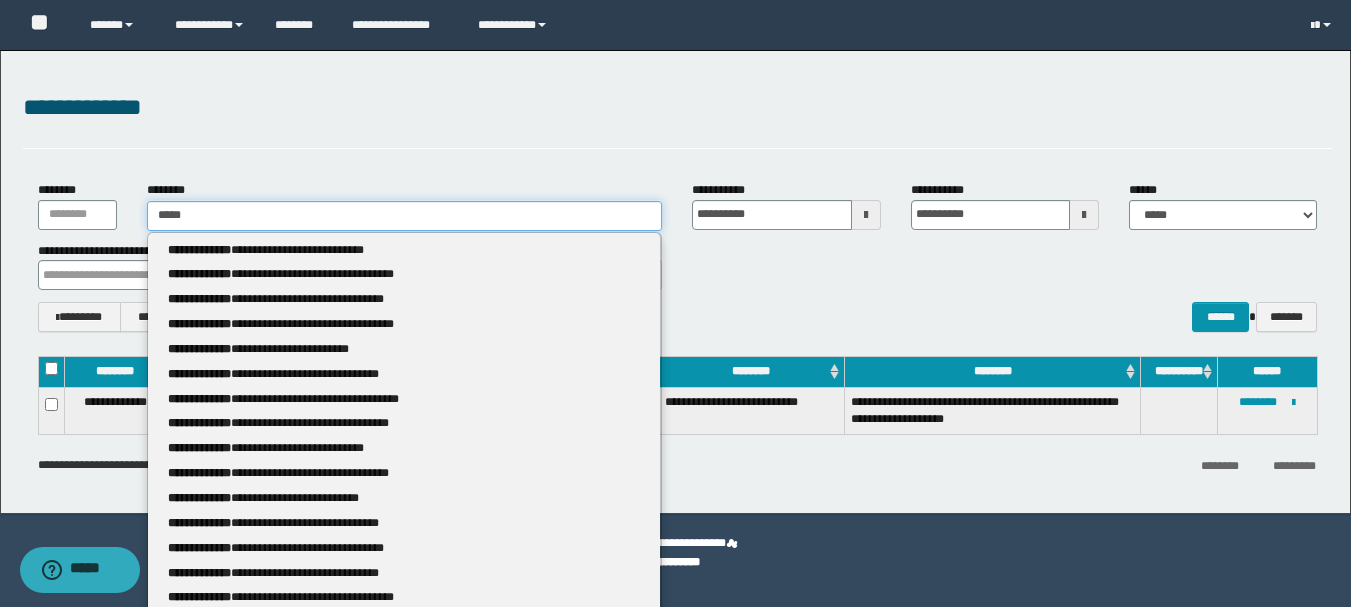 type on "*****" 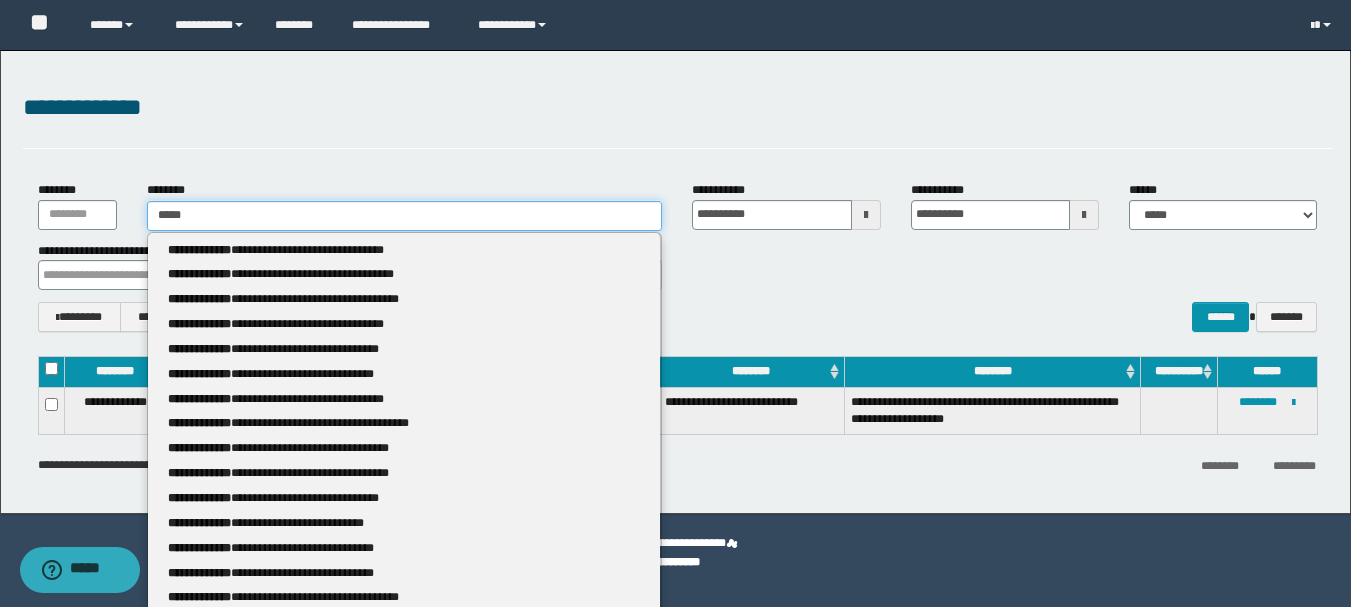 type 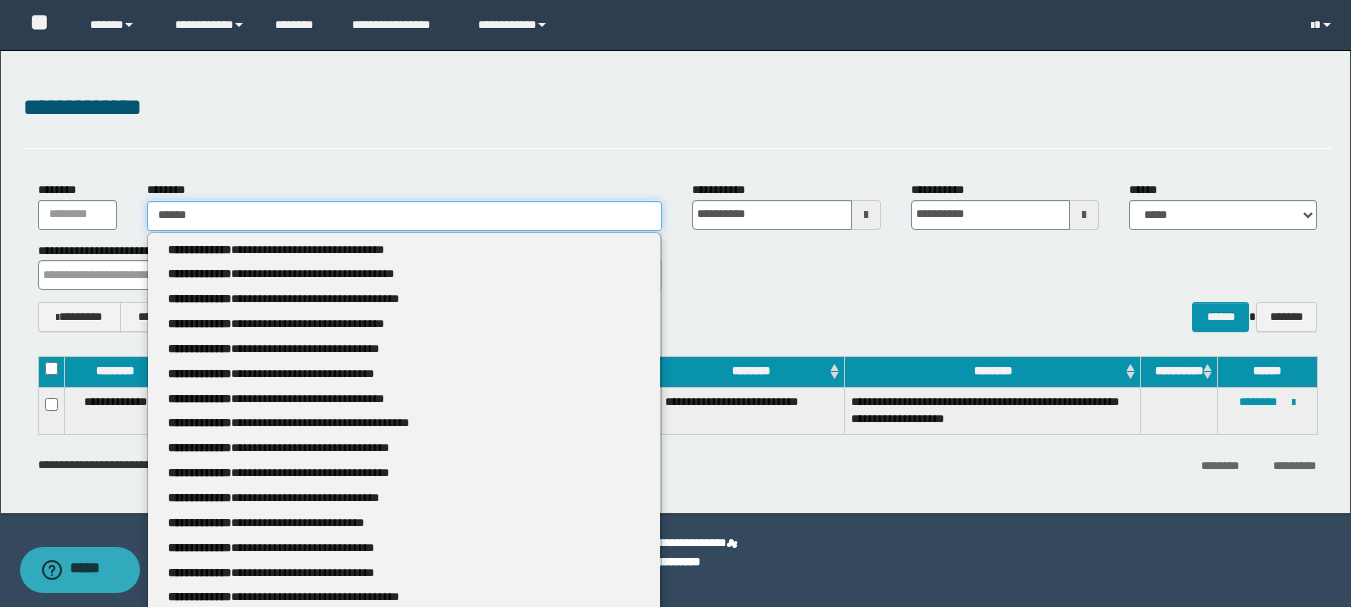 type on "******" 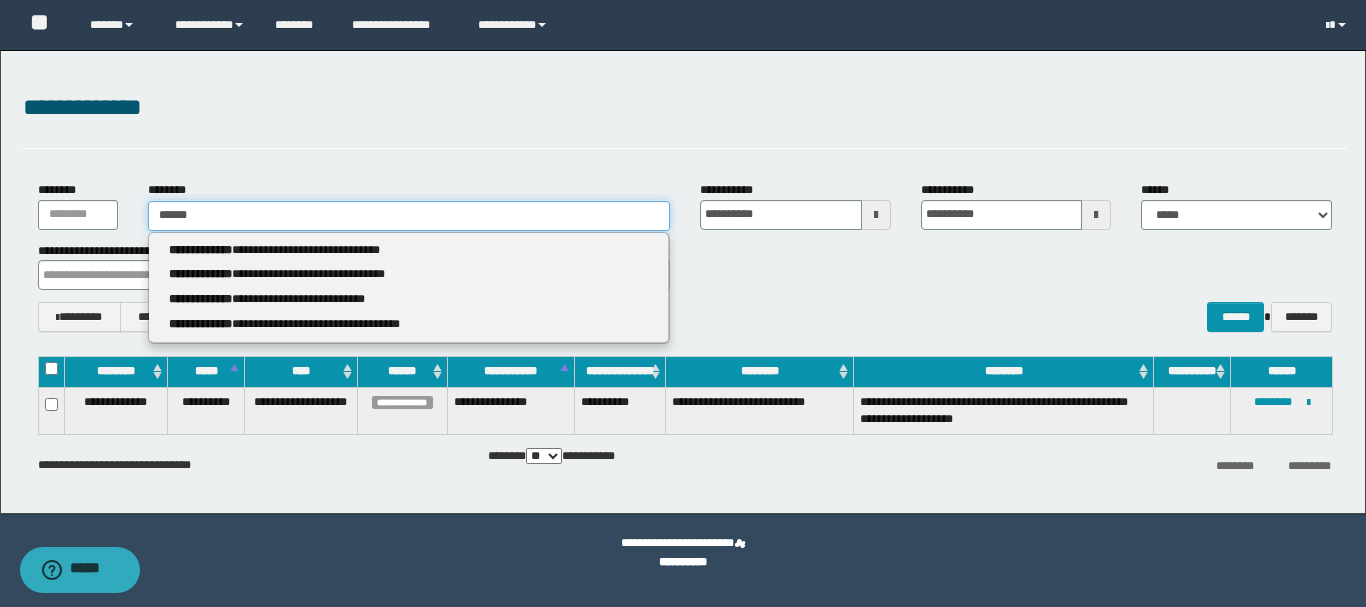 type 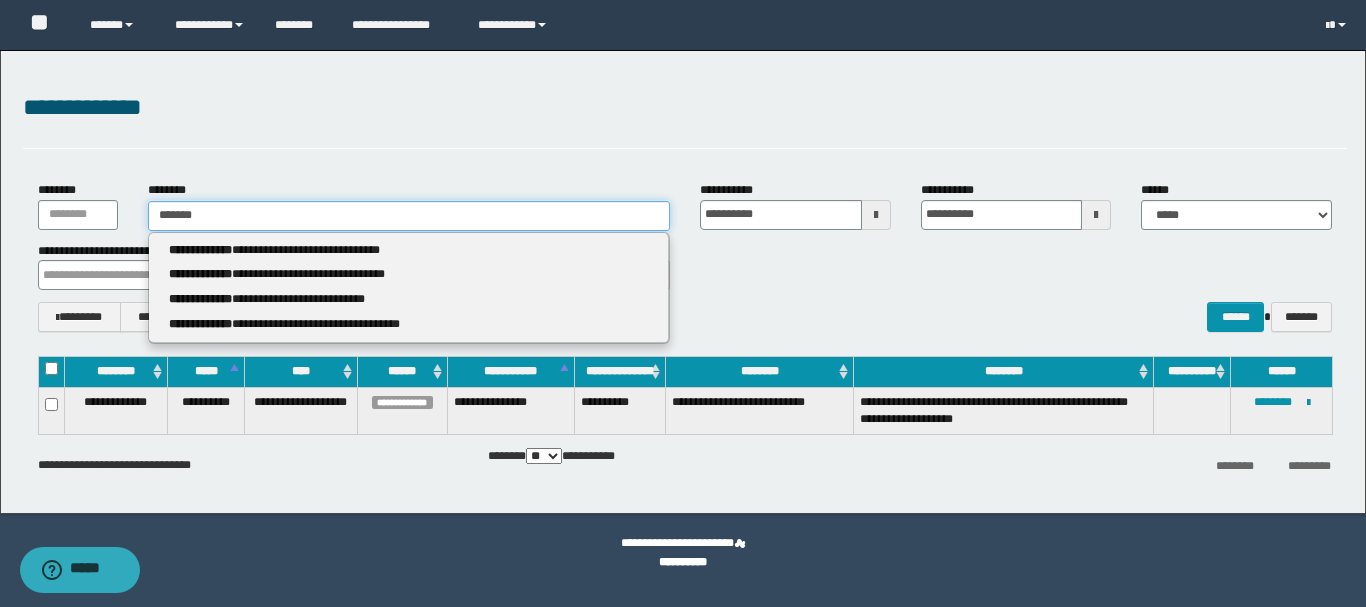 type on "*******" 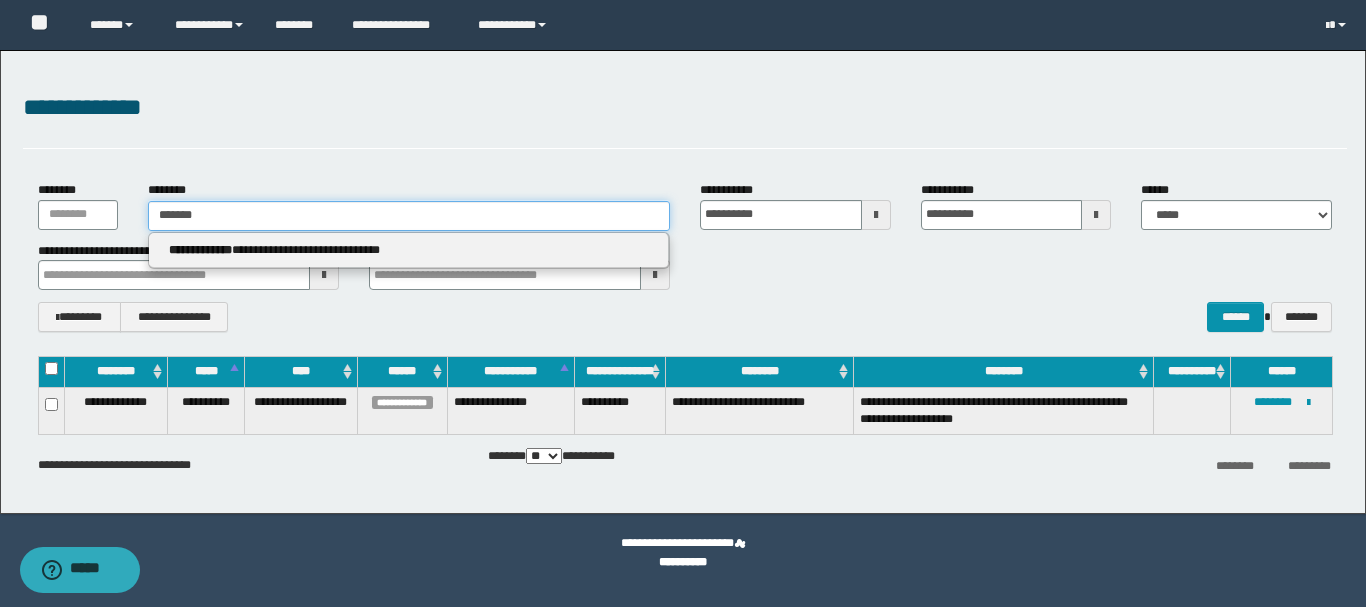 type 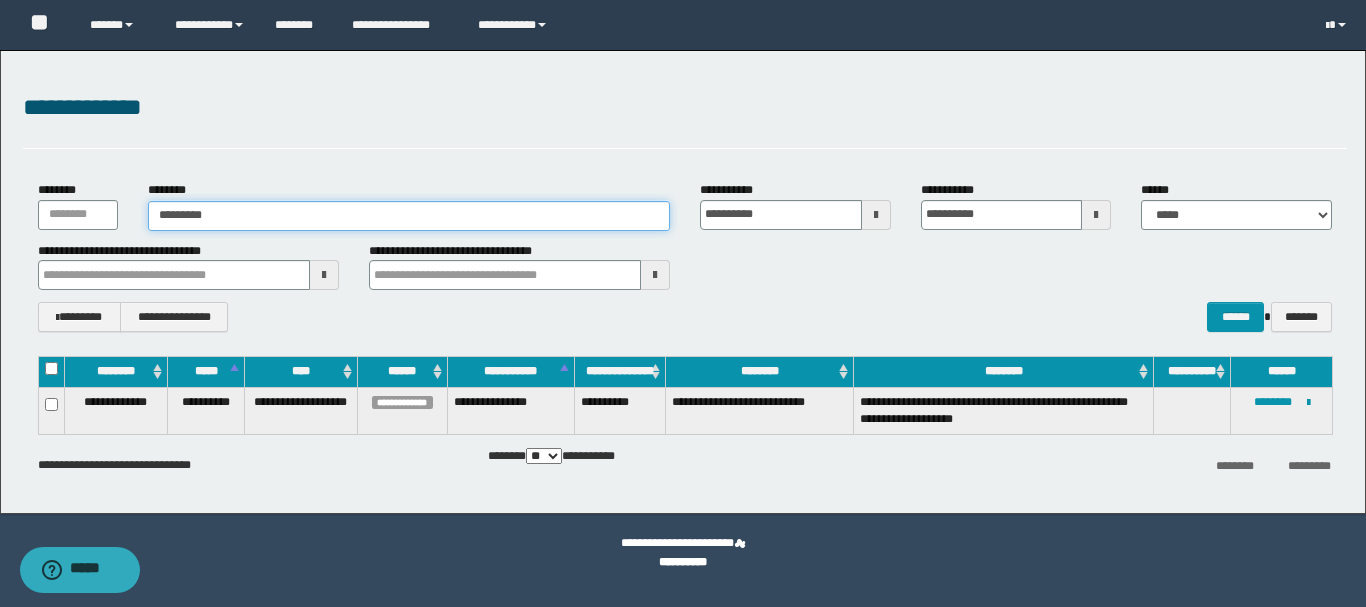 type on "**********" 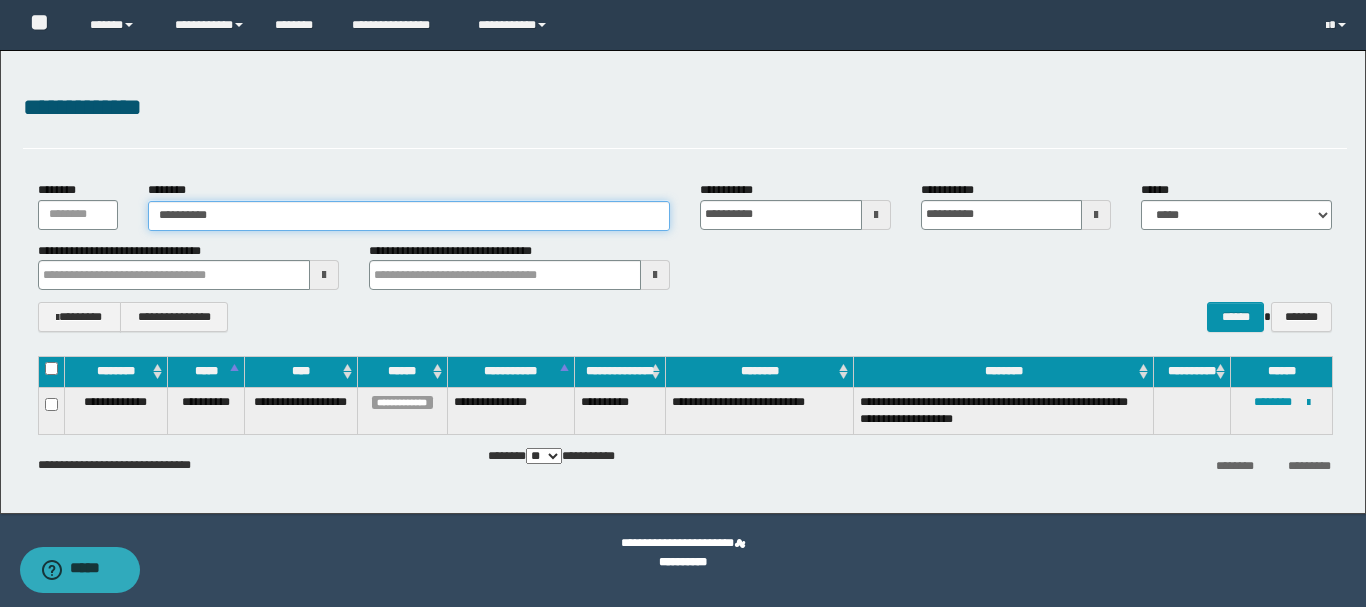 type on "**********" 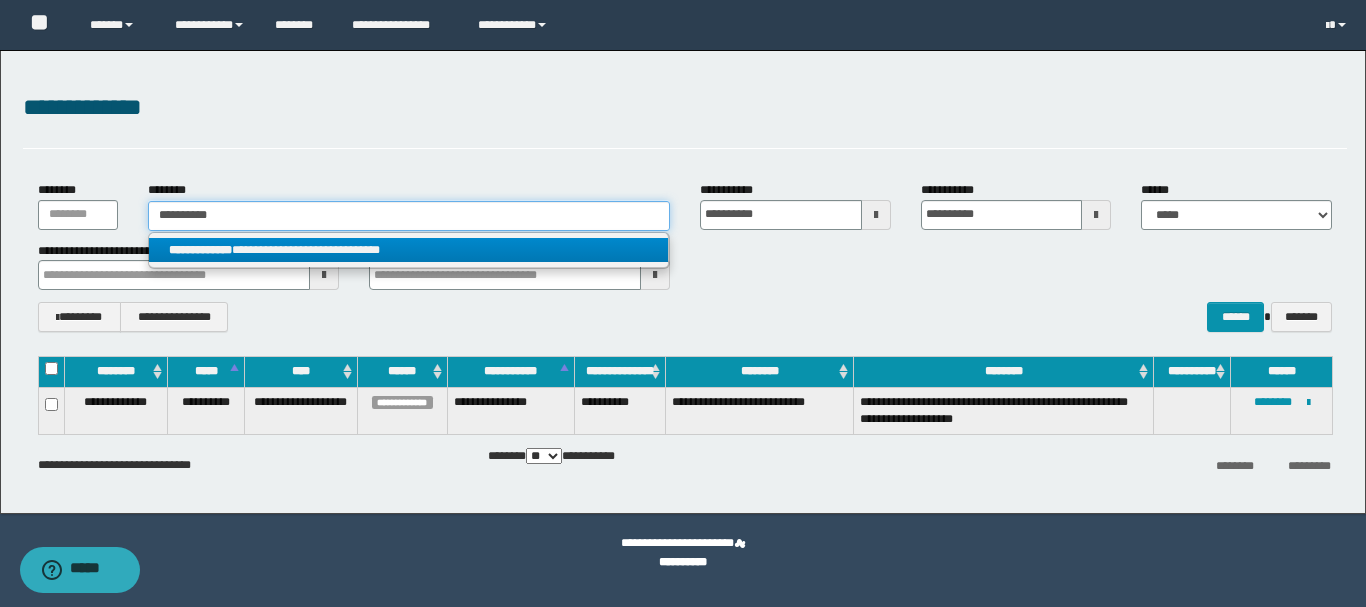 type on "**********" 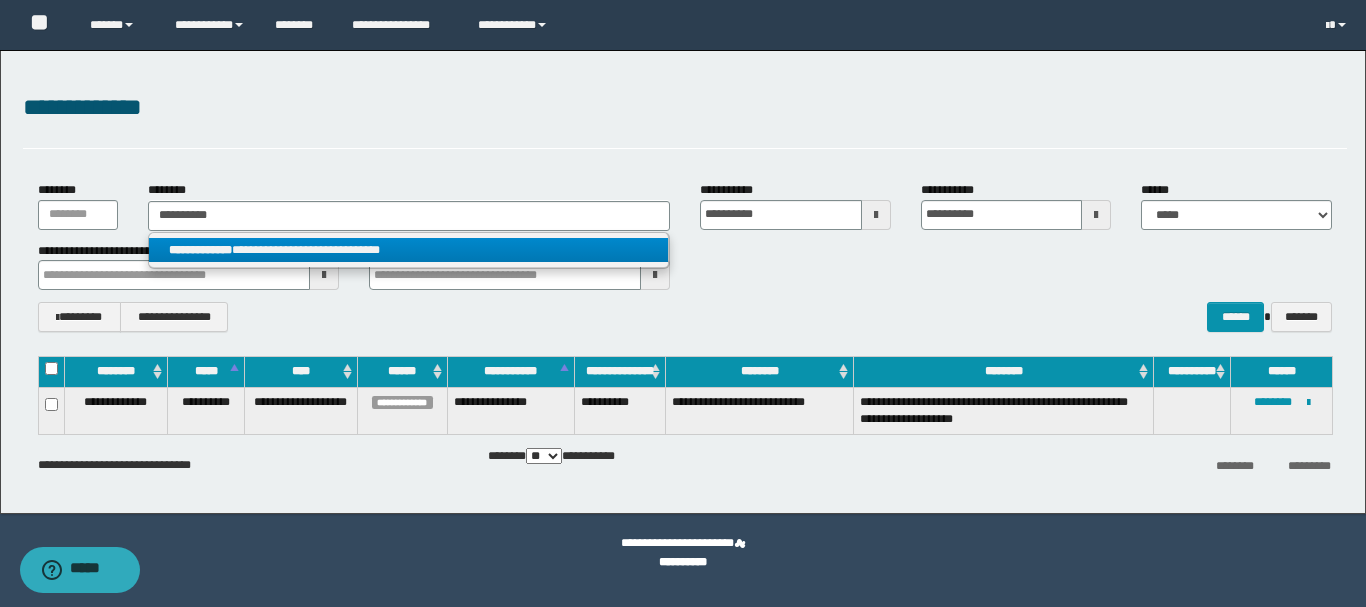 click on "**********" at bounding box center [408, 250] 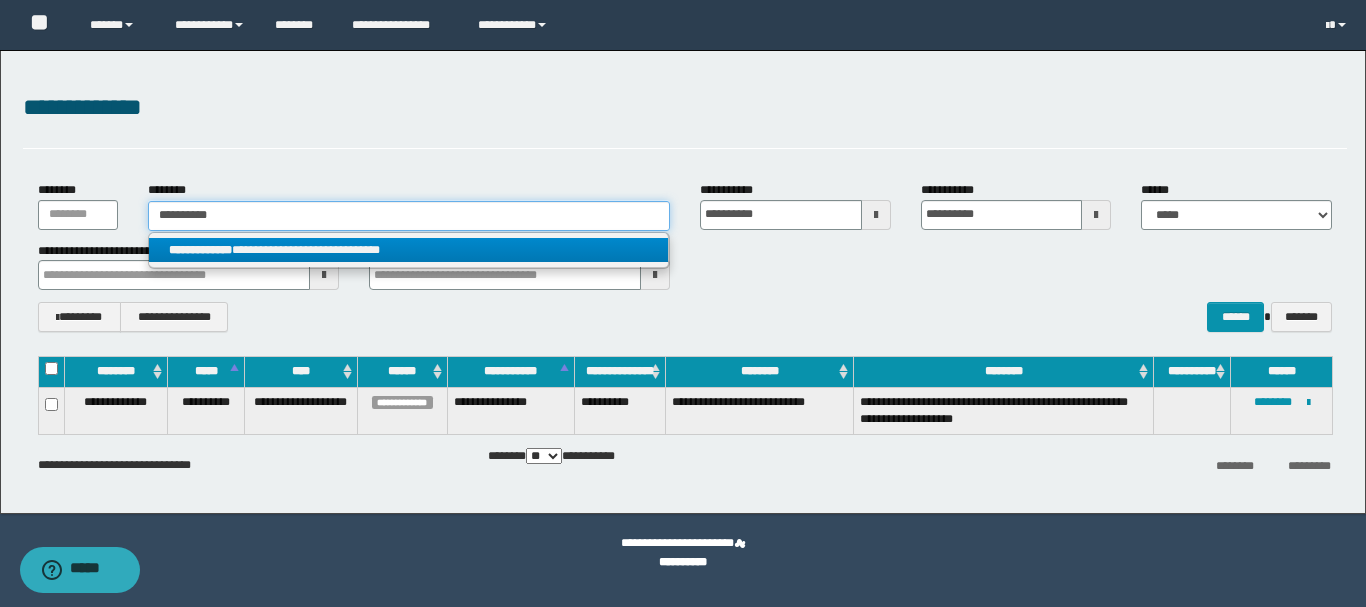 type 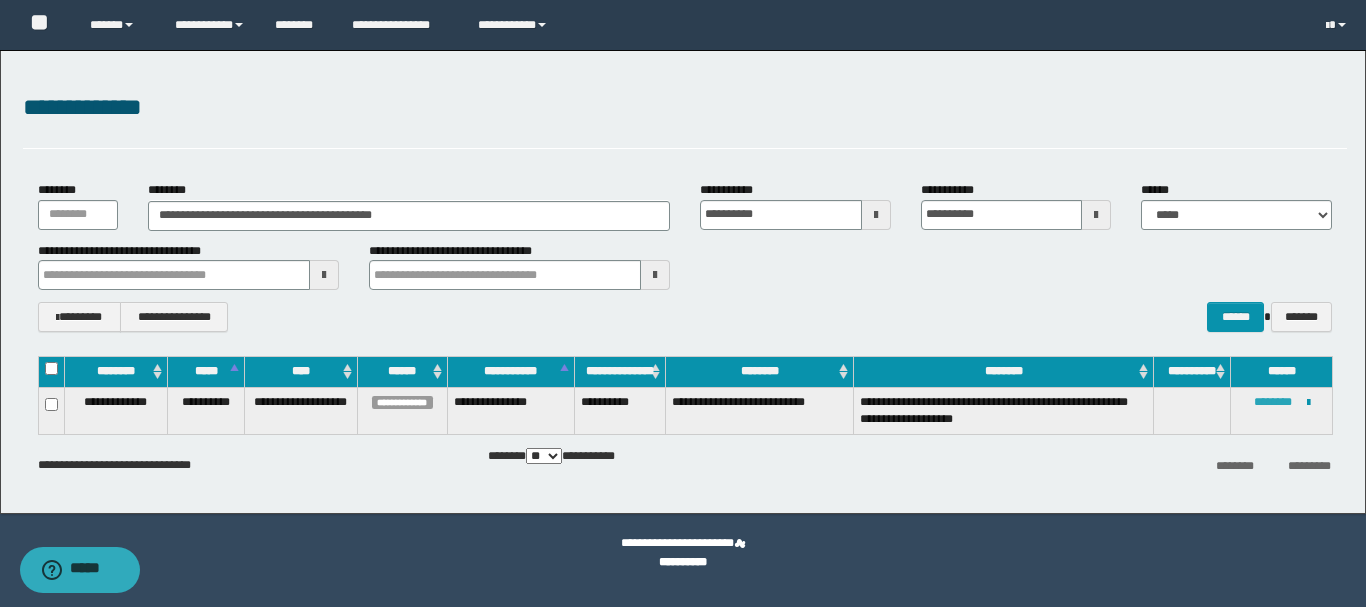 click on "********" at bounding box center [1273, 402] 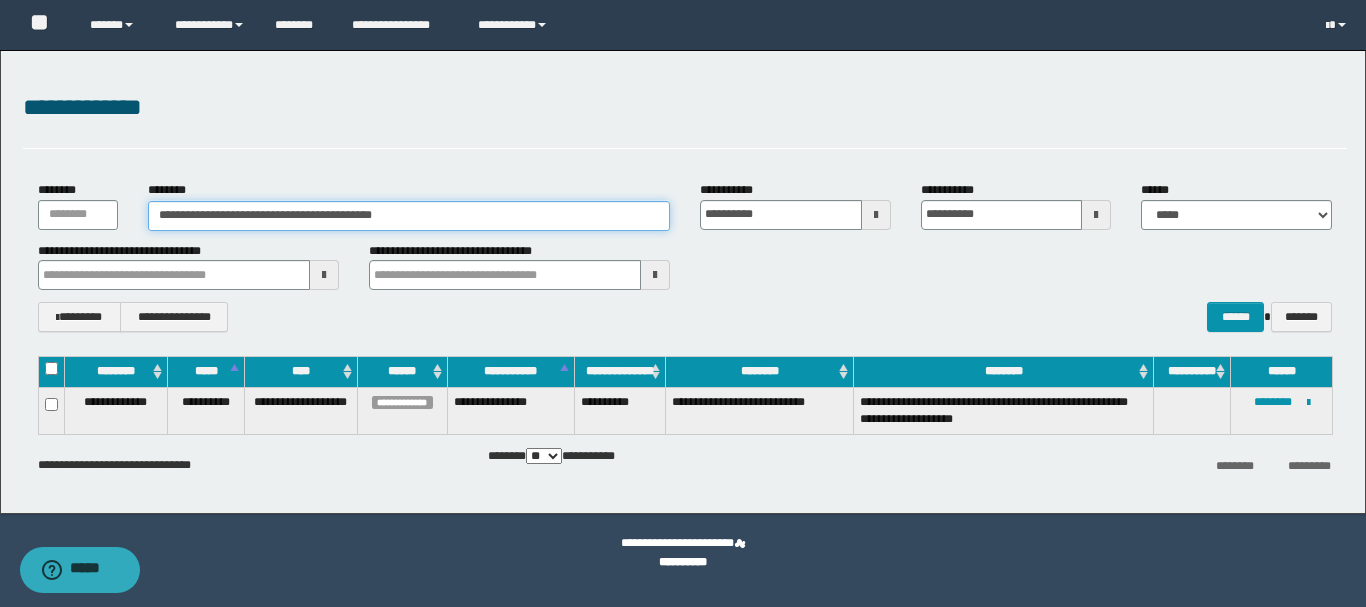 click on "**********" at bounding box center [409, 216] 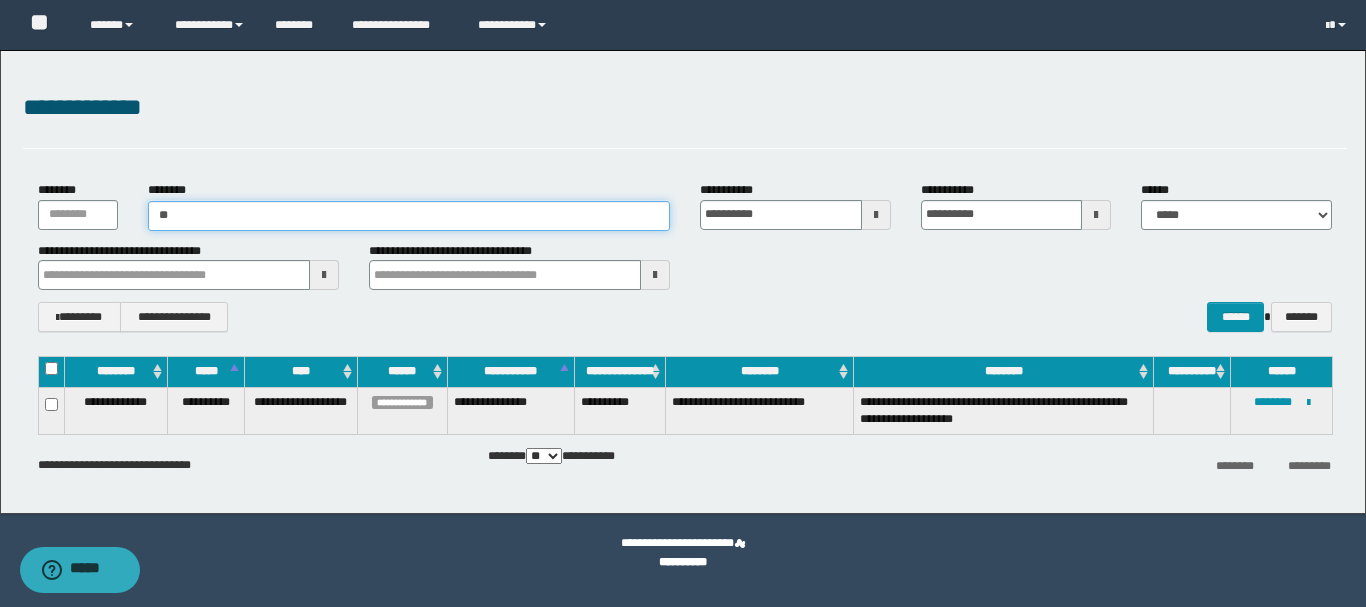type on "*" 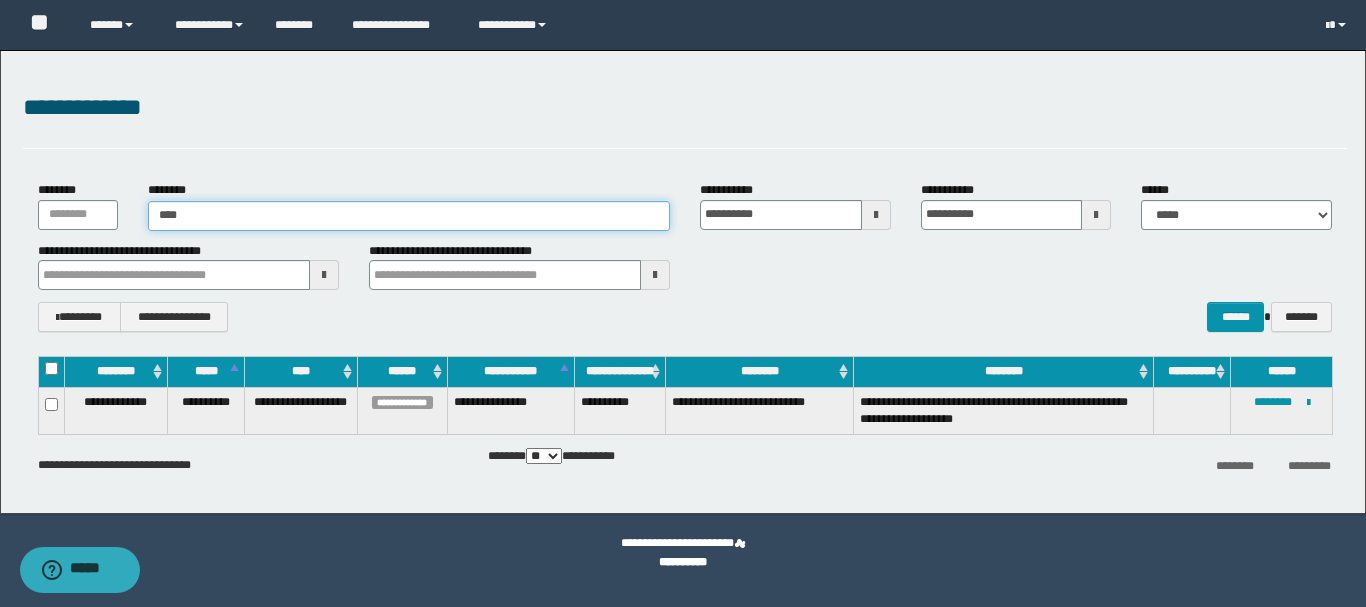 type on "*****" 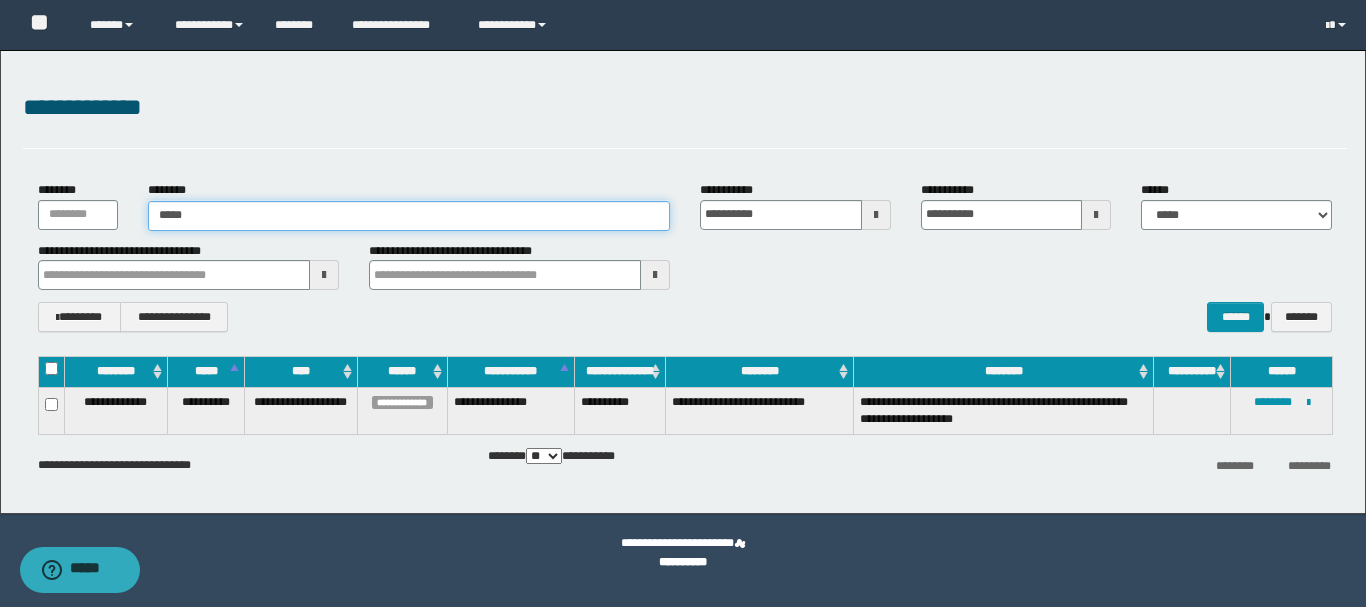 type on "*****" 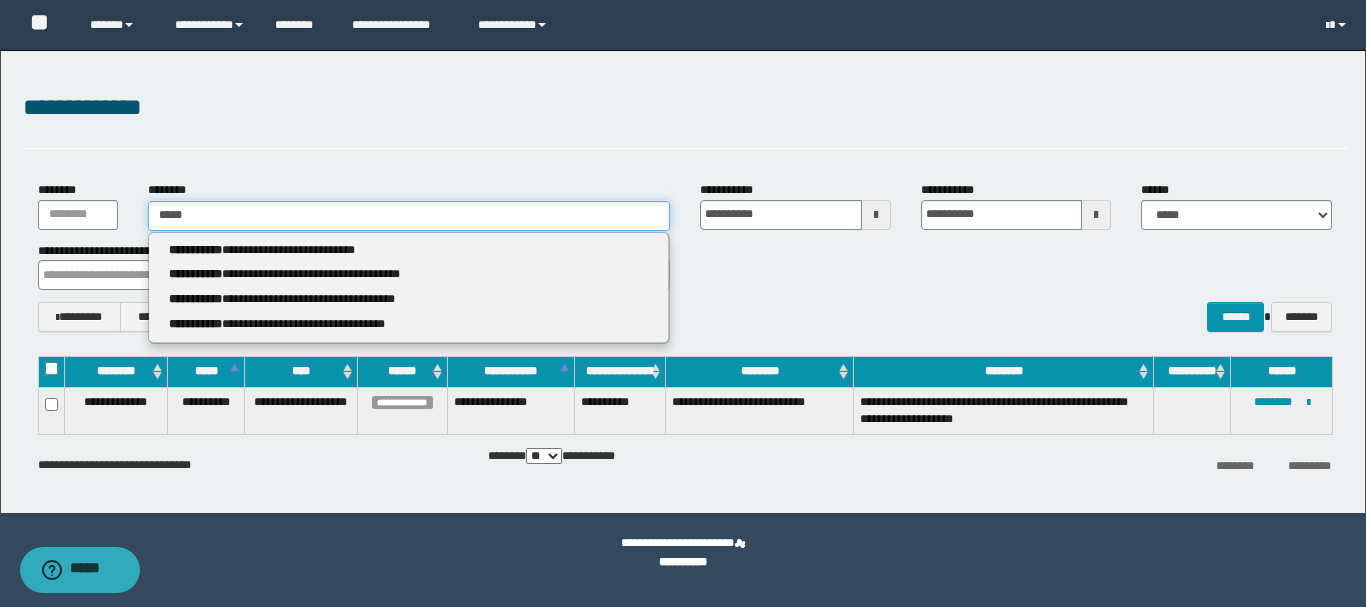 type 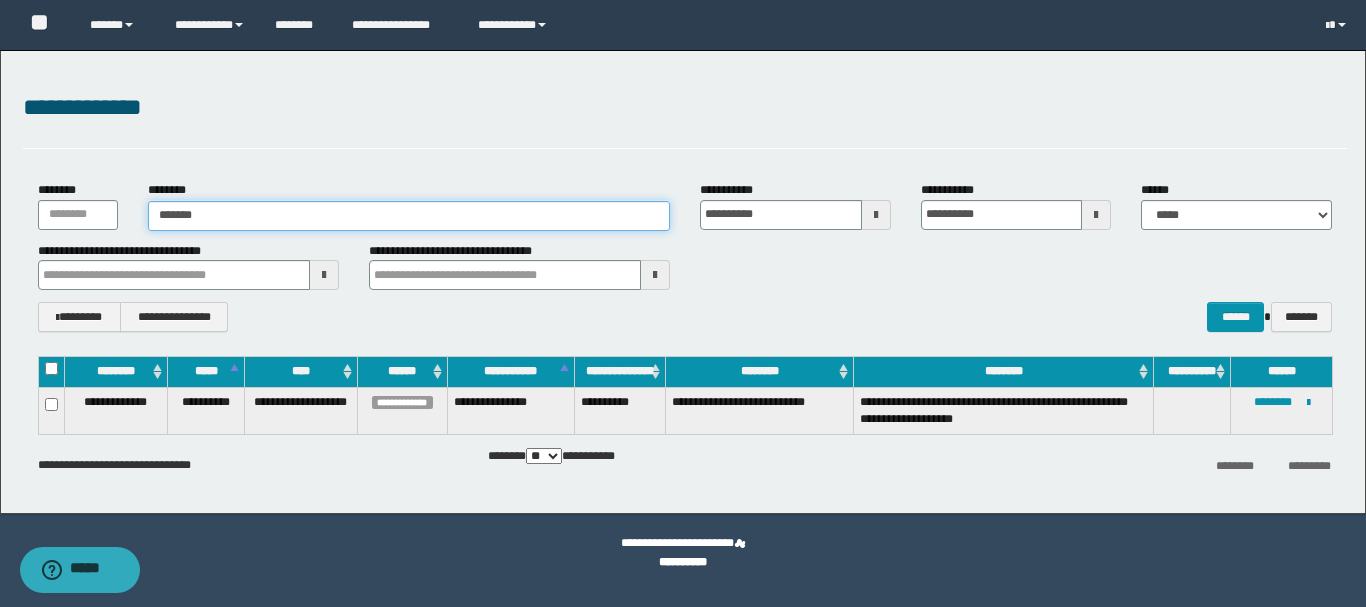 type on "********" 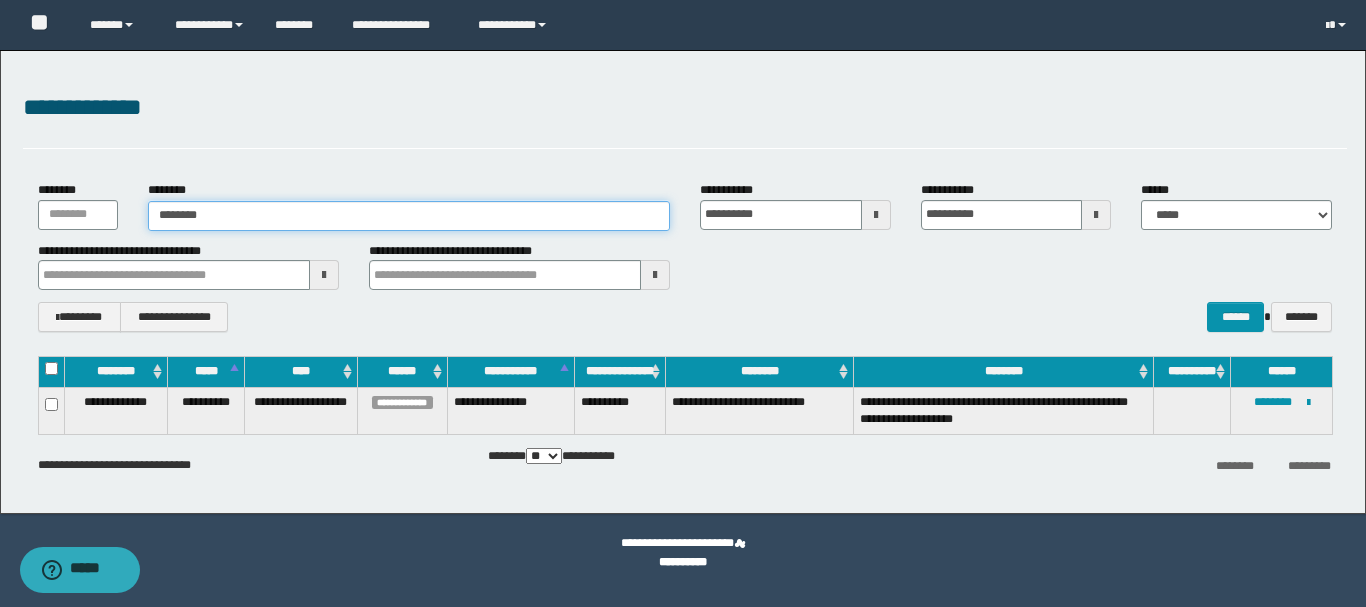 type on "********" 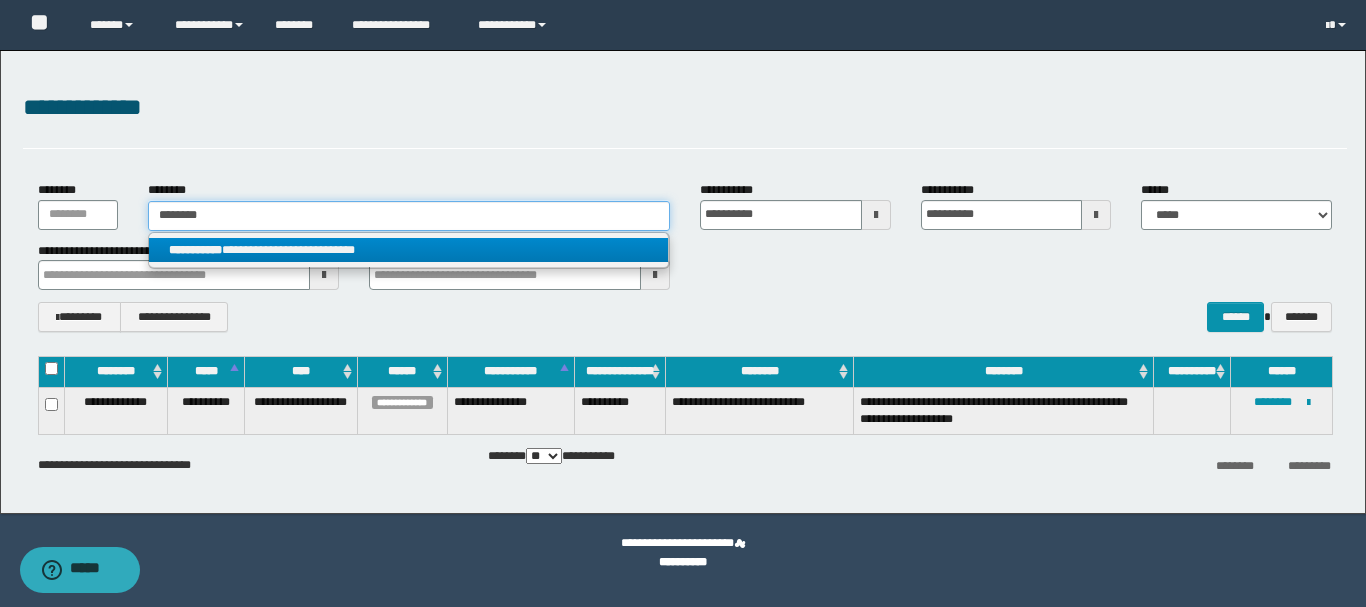 type on "********" 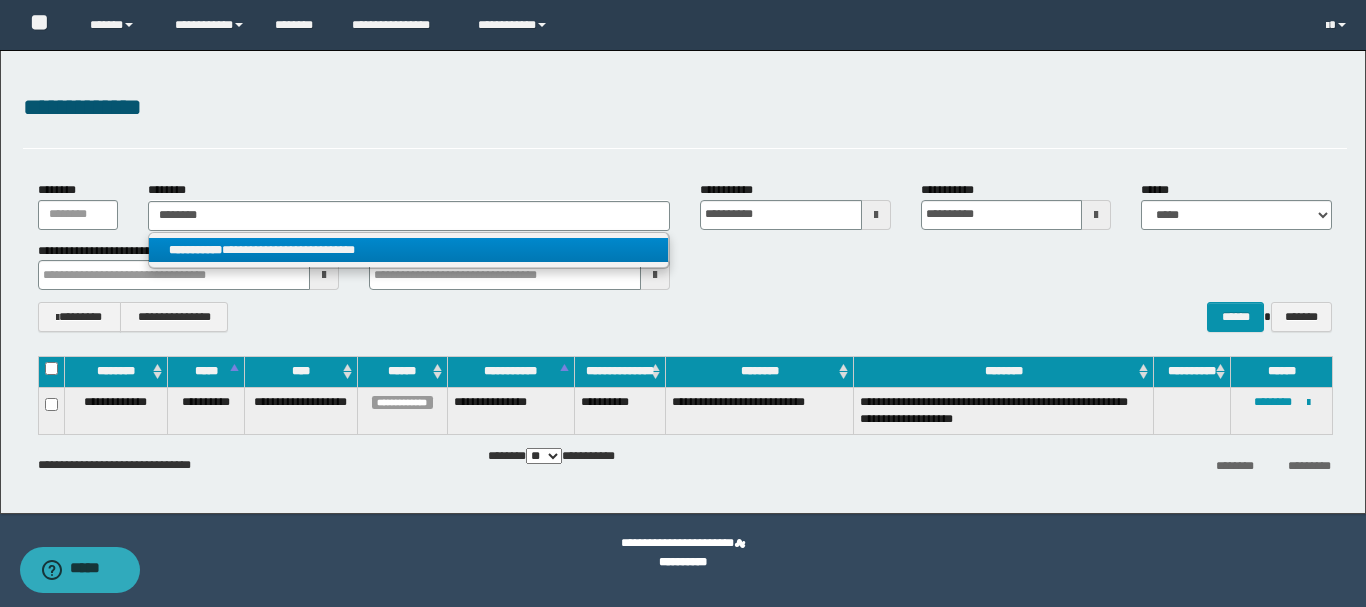 click on "**********" at bounding box center (408, 250) 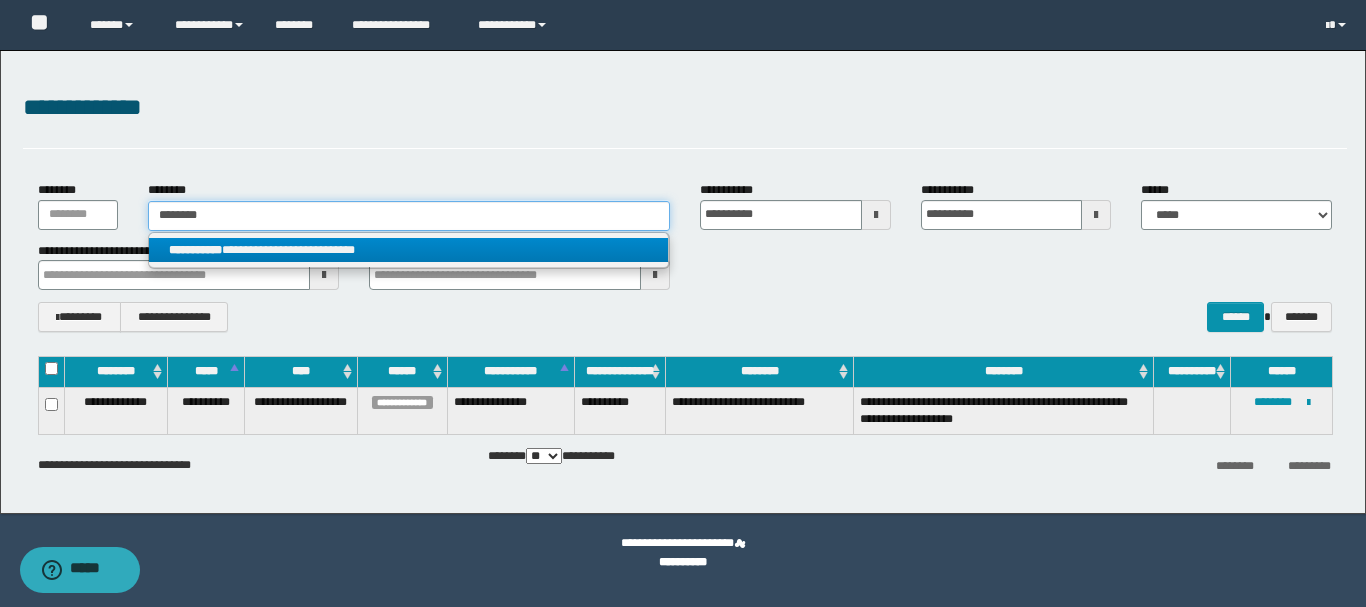 type 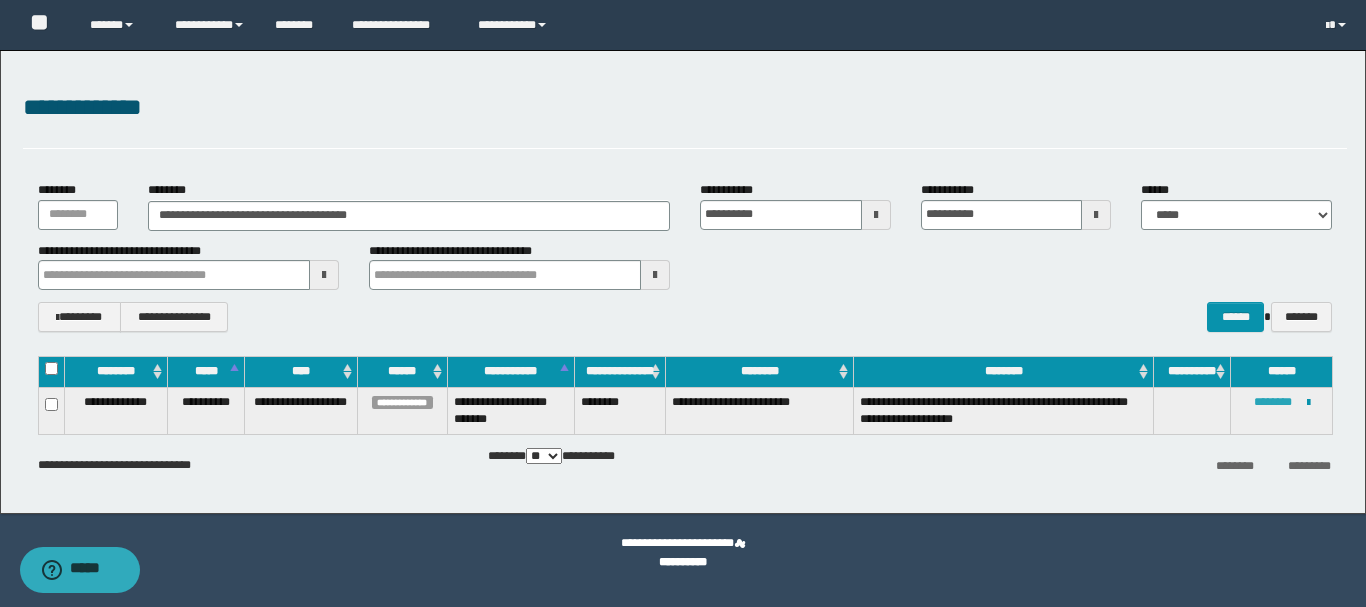 click on "********" at bounding box center [1273, 402] 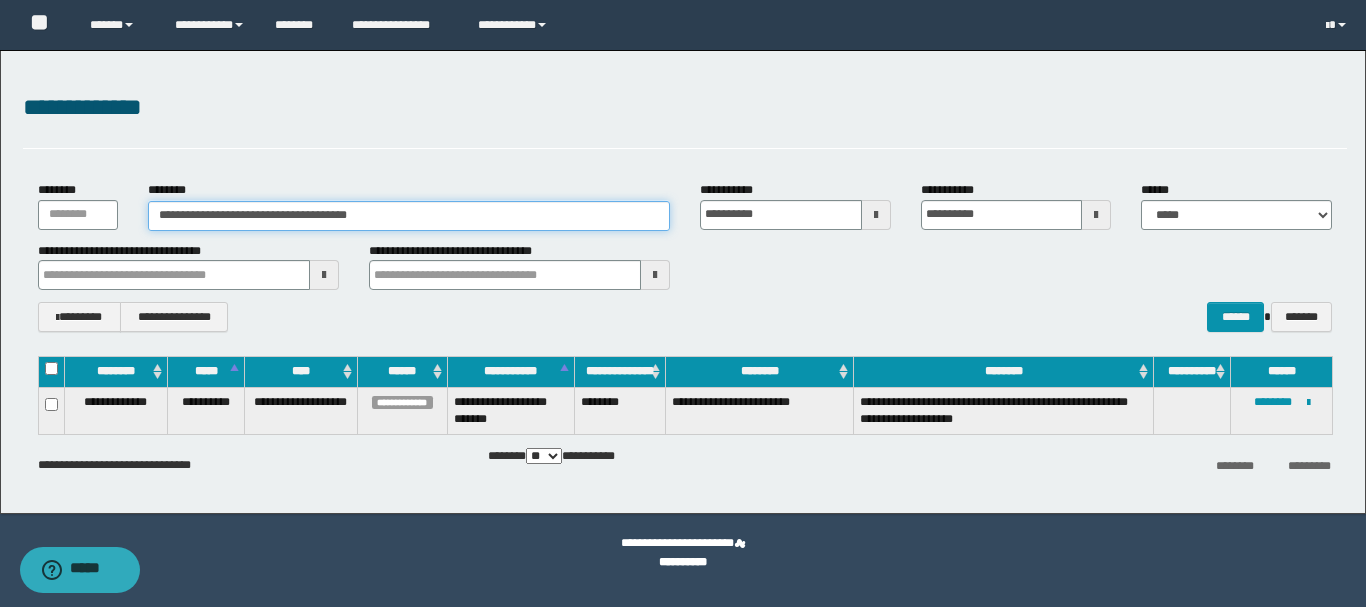 click on "**********" at bounding box center (409, 216) 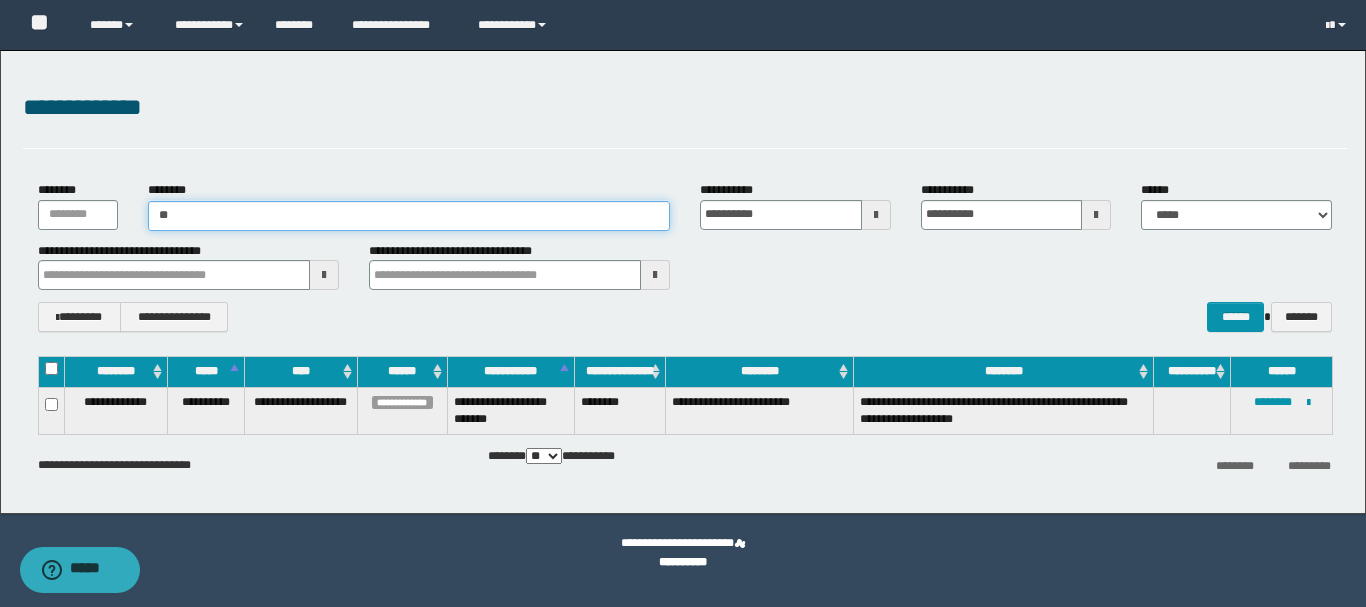 type on "*" 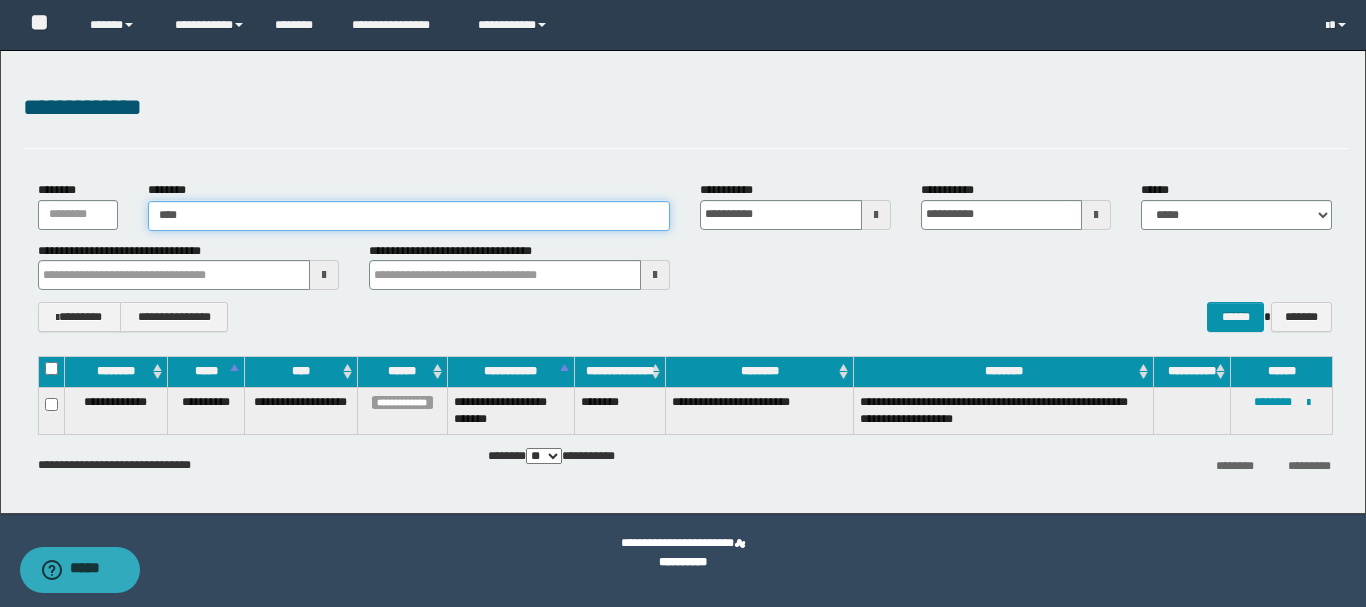 type on "*****" 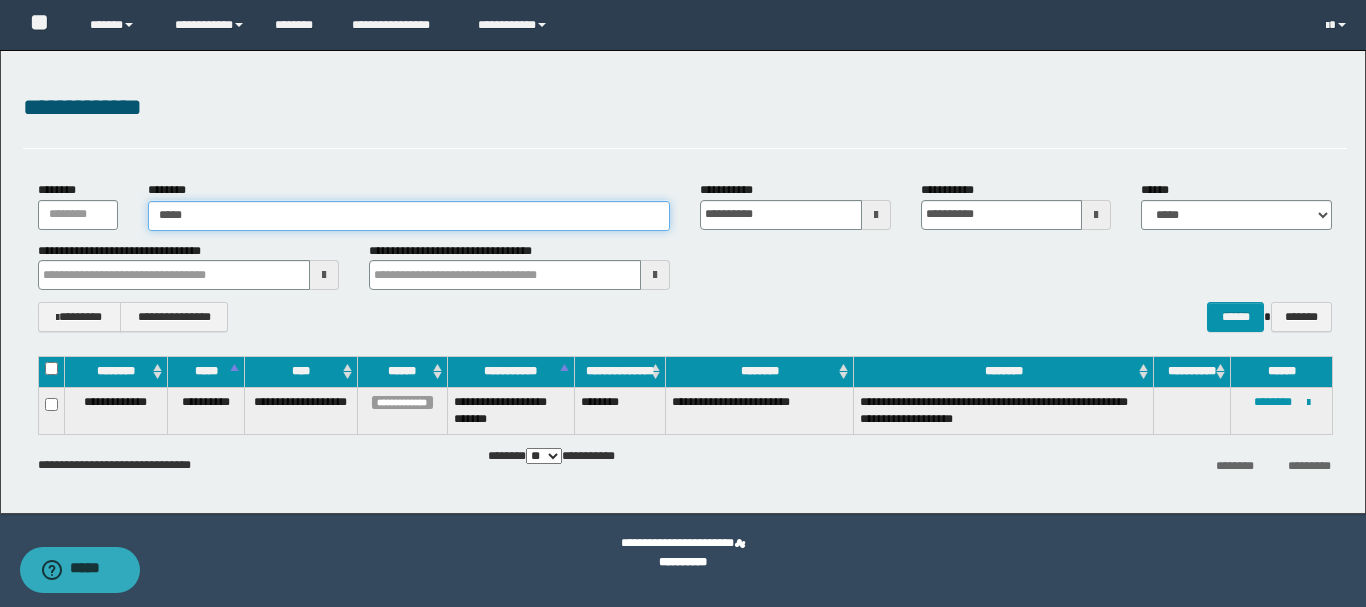 type on "*****" 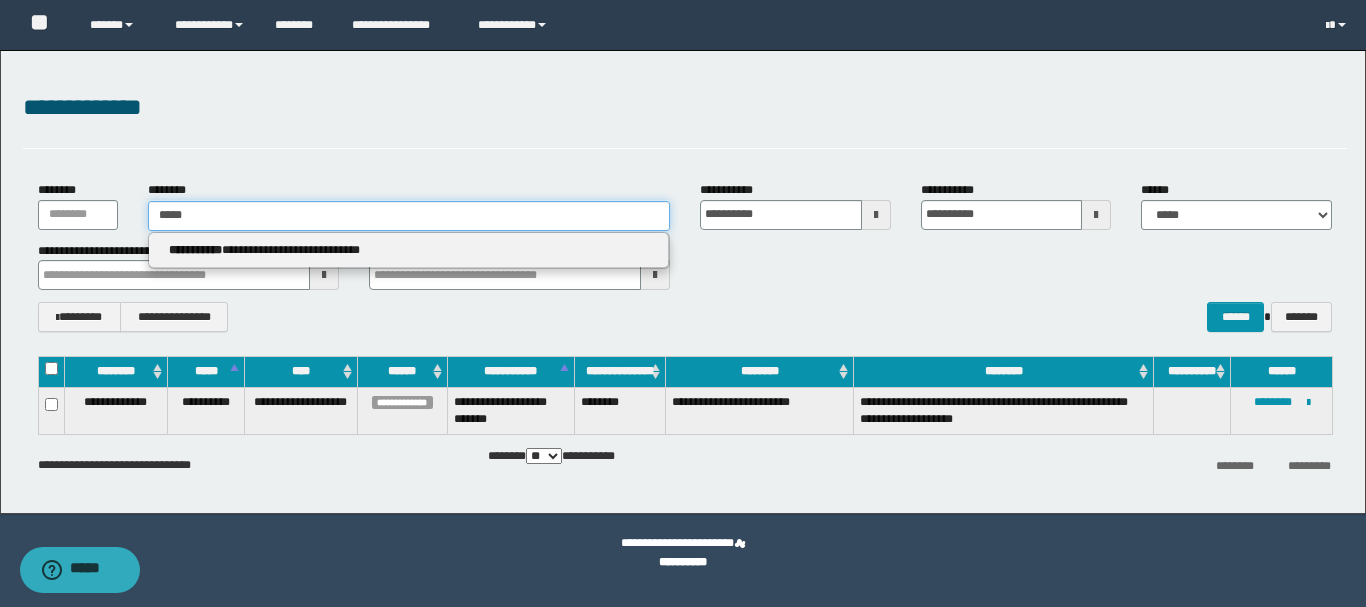 type 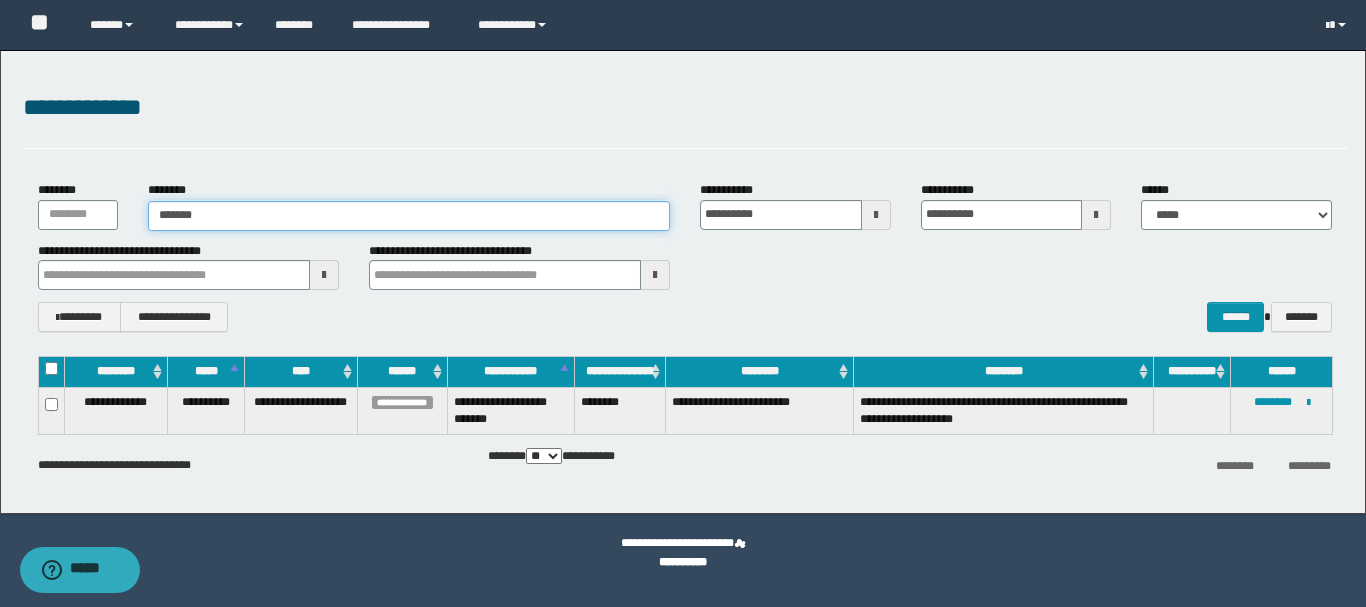 type on "********" 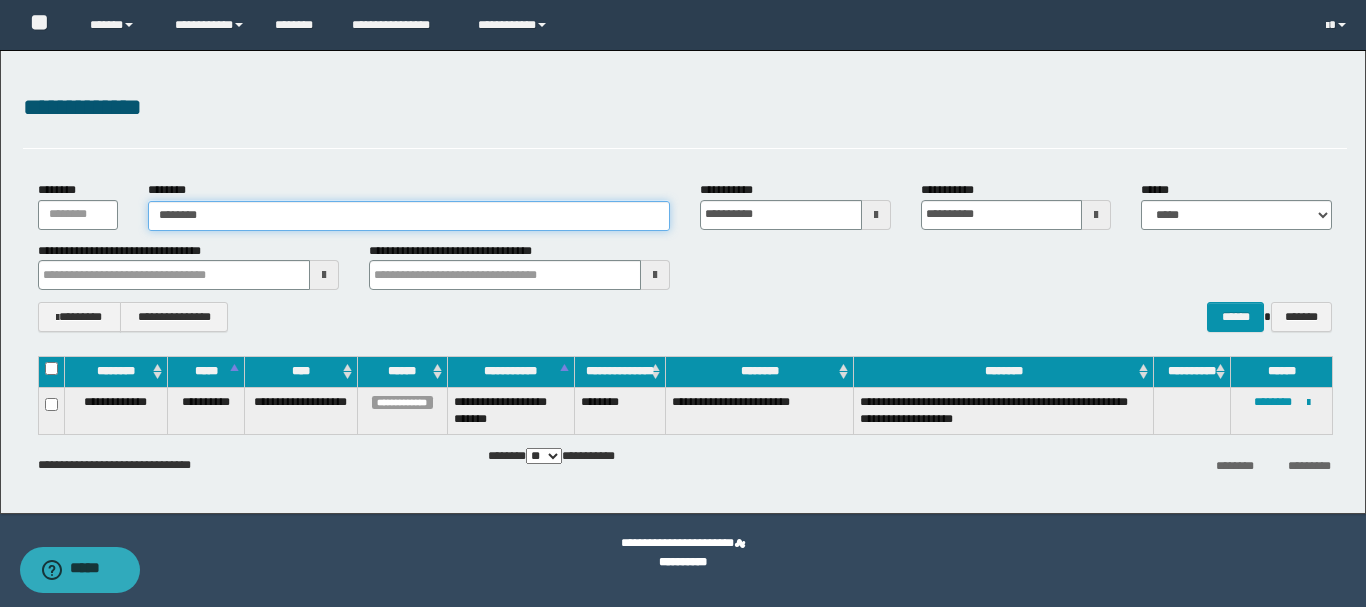 type on "********" 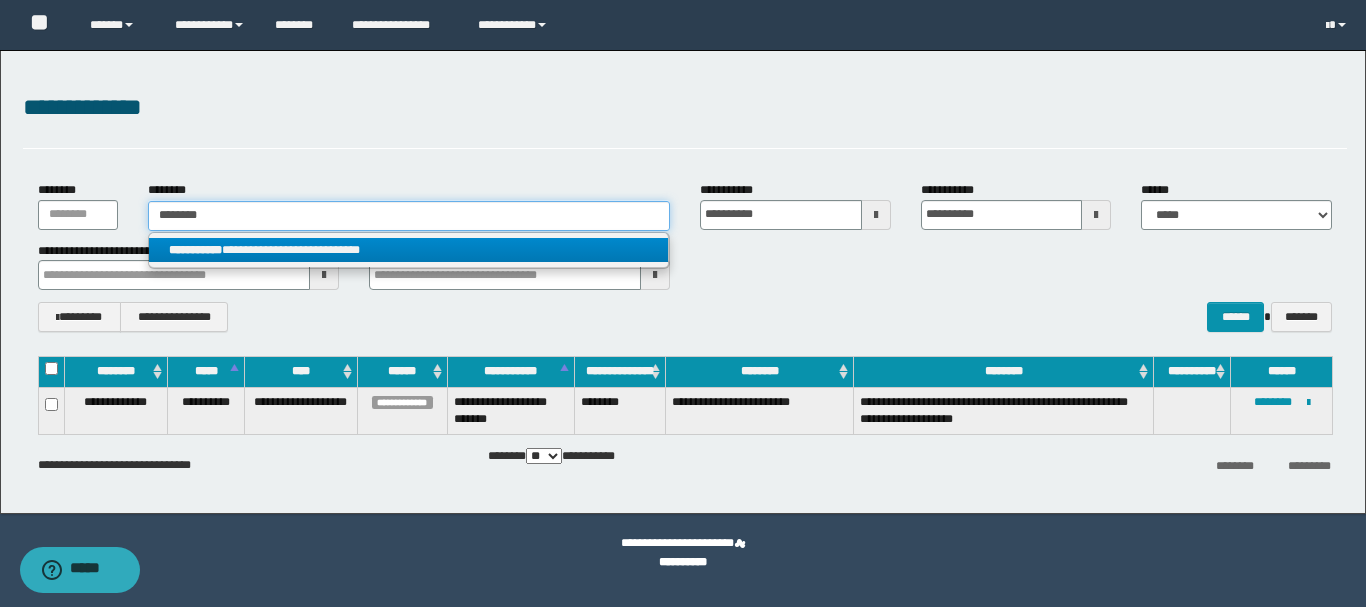 type on "********" 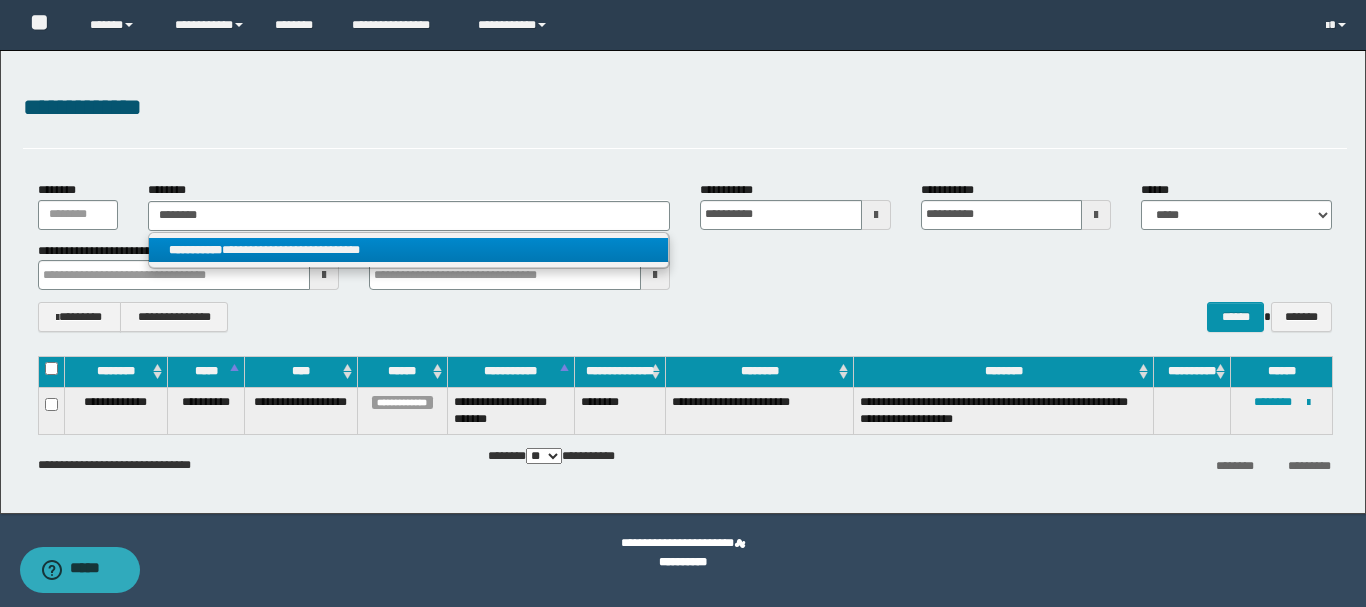 click on "**********" at bounding box center (408, 250) 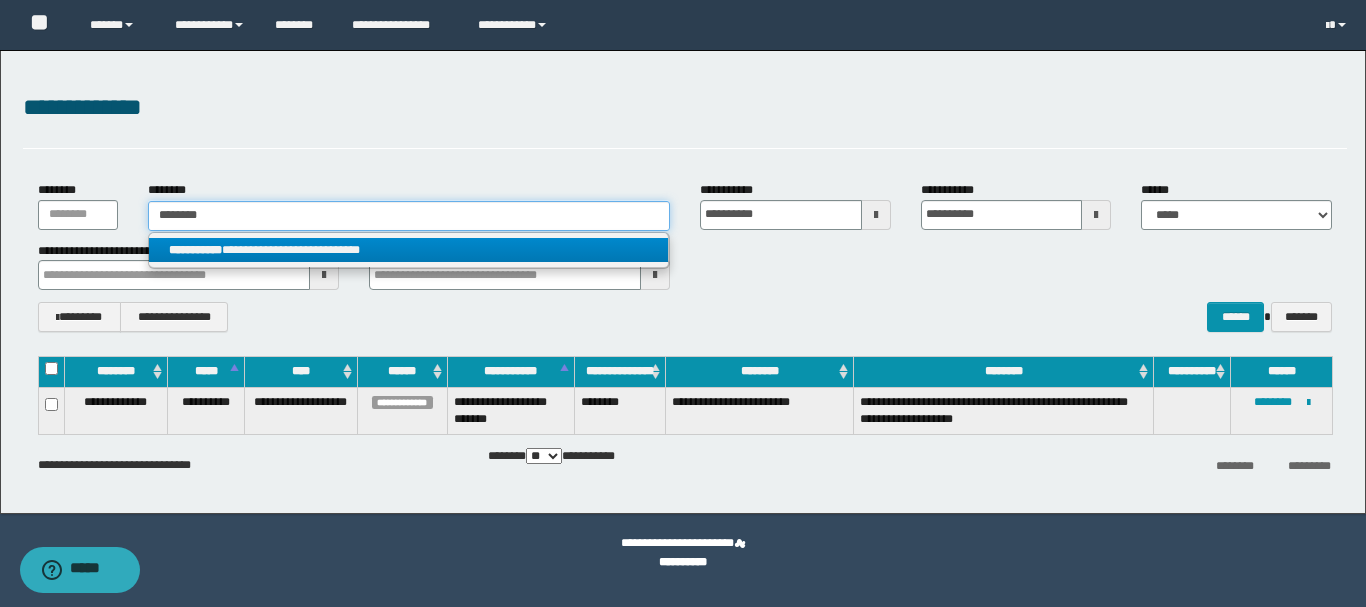 type 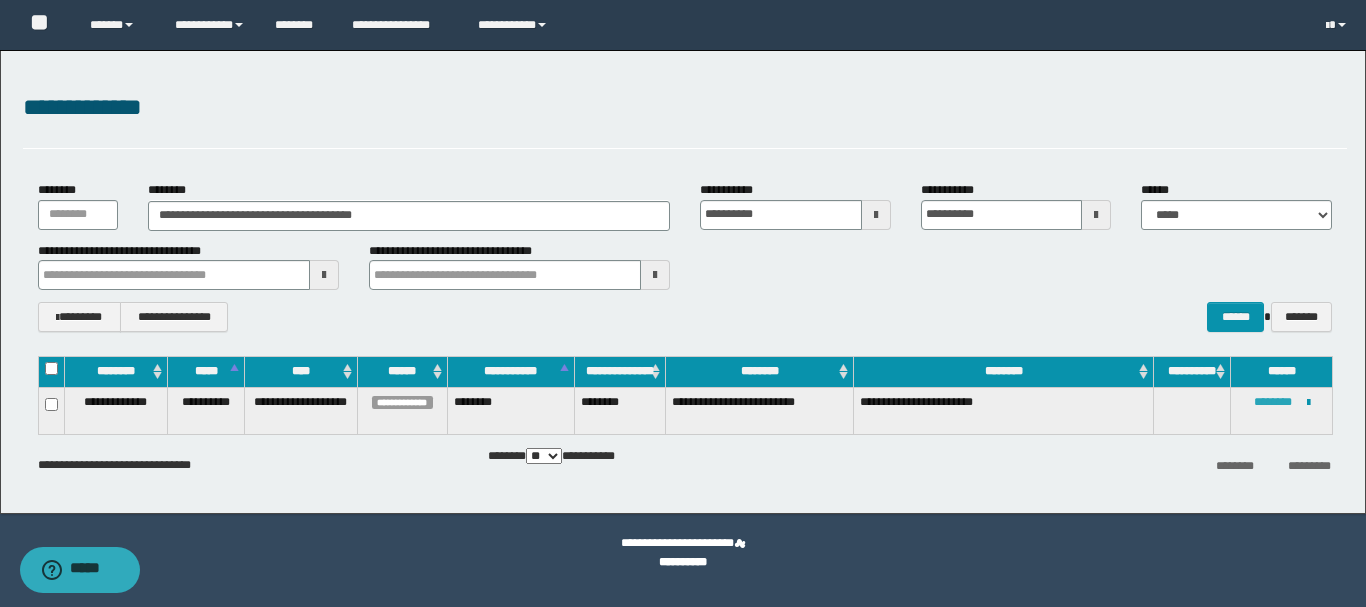 click on "********" at bounding box center [1273, 402] 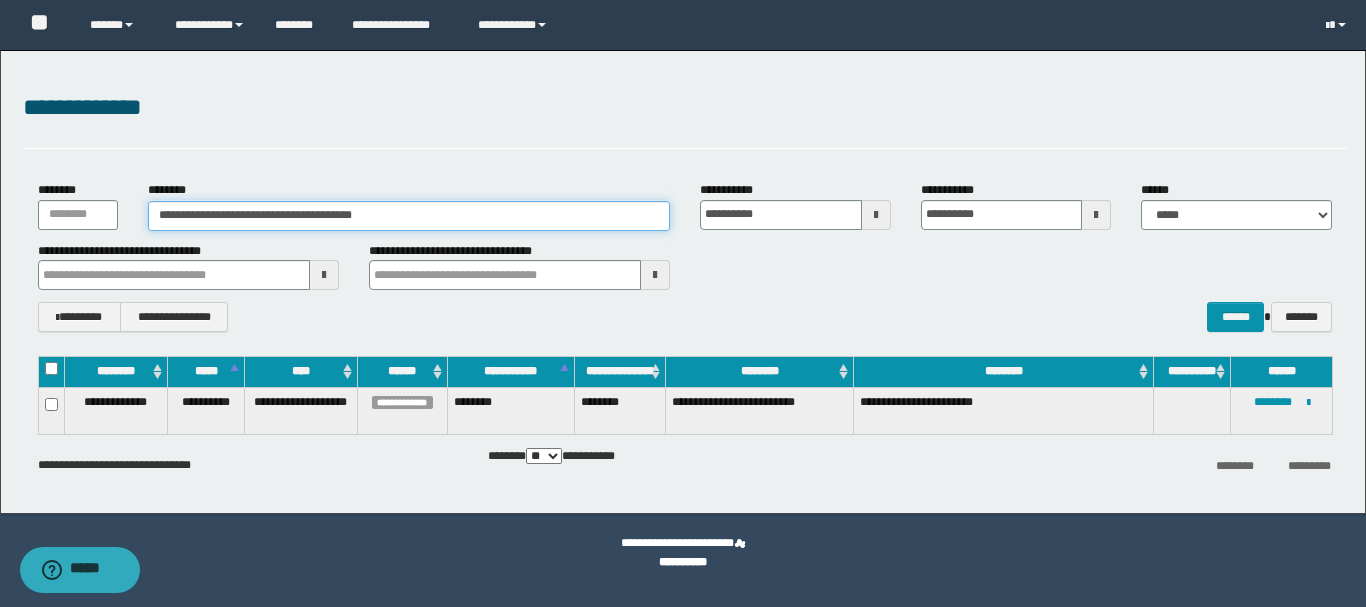click on "**********" at bounding box center (409, 216) 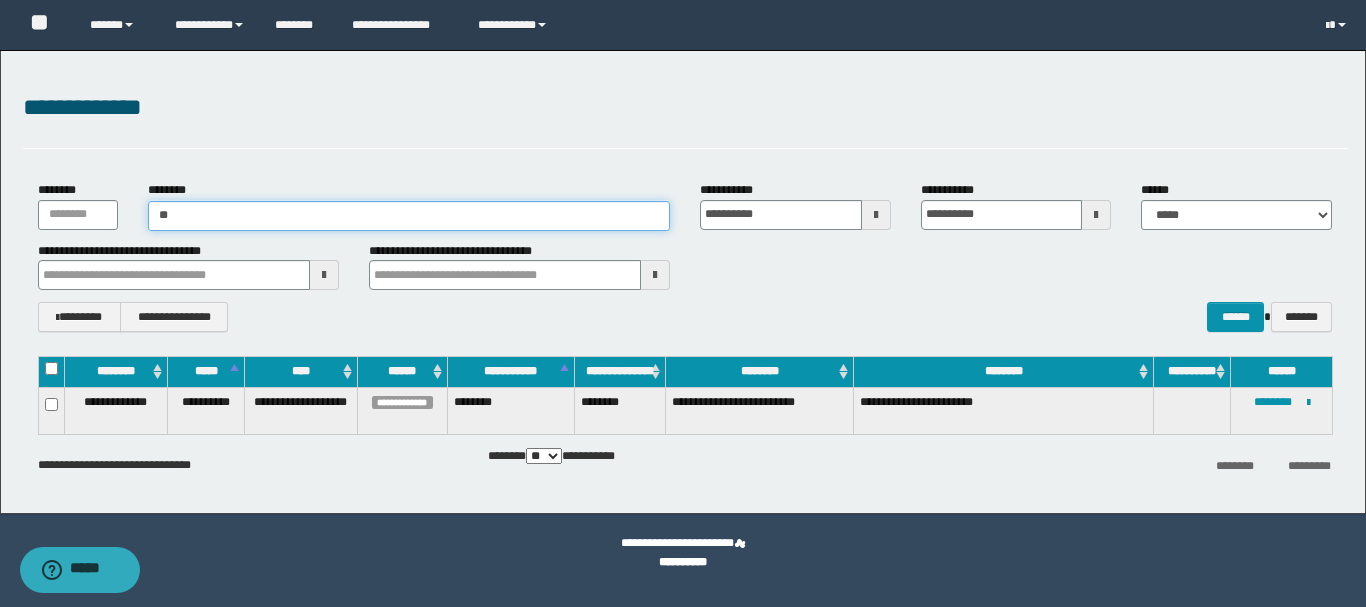 type on "*" 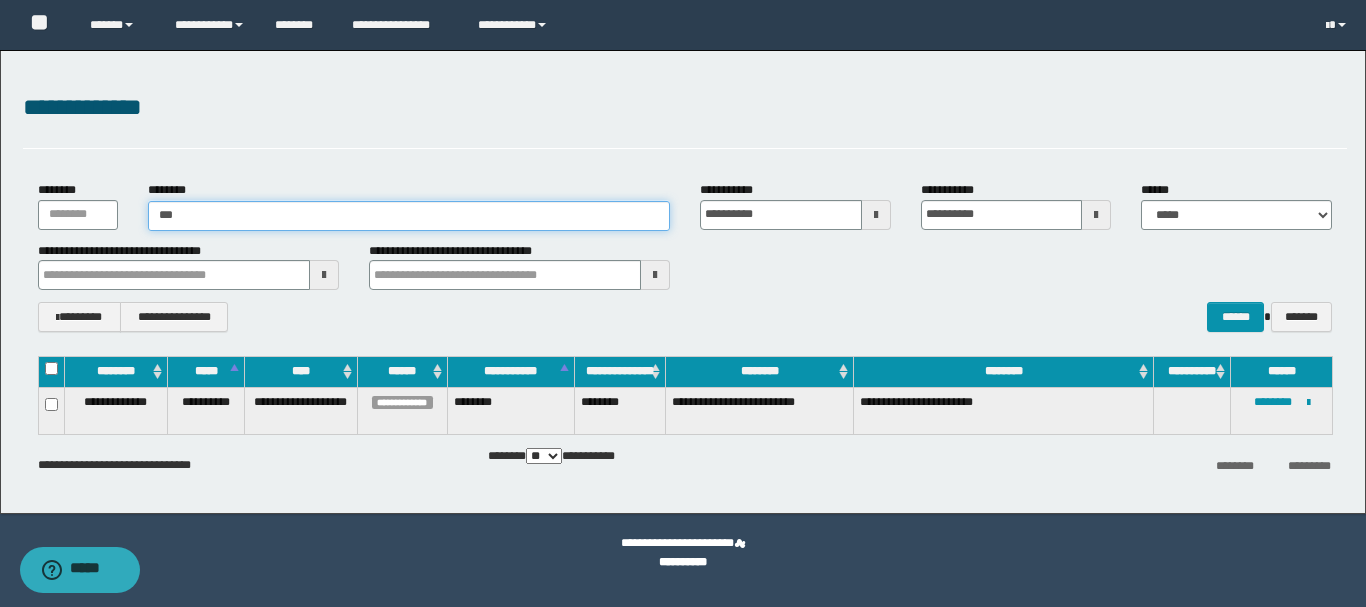 type on "****" 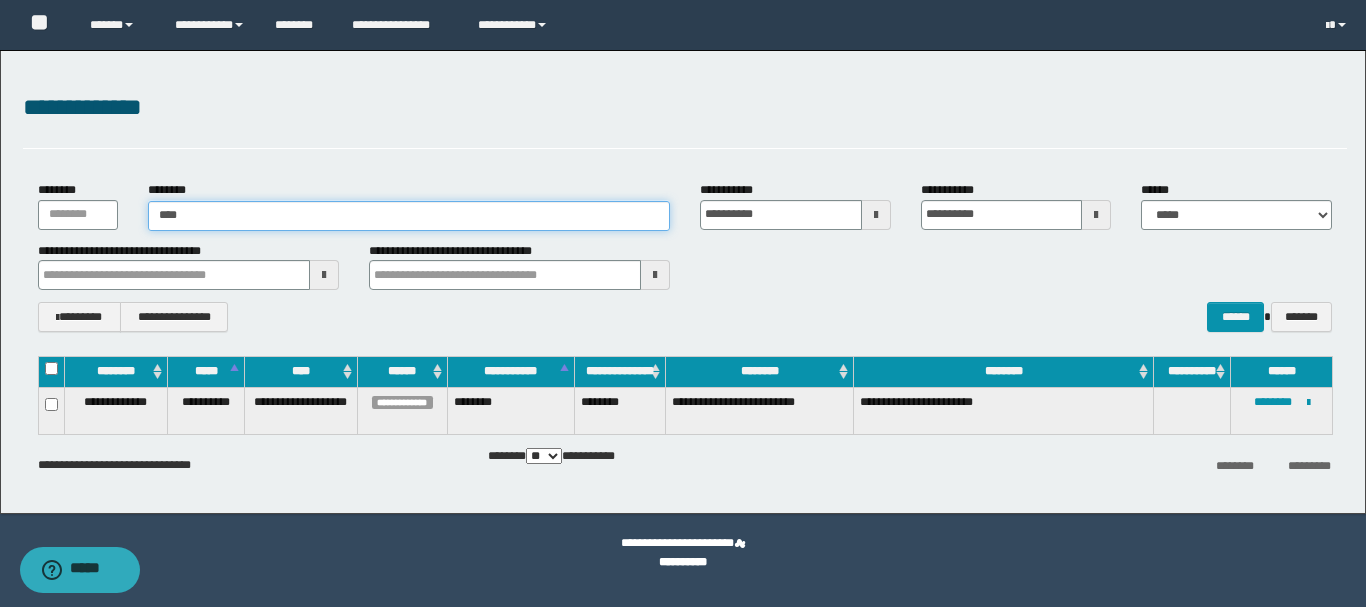 type on "****" 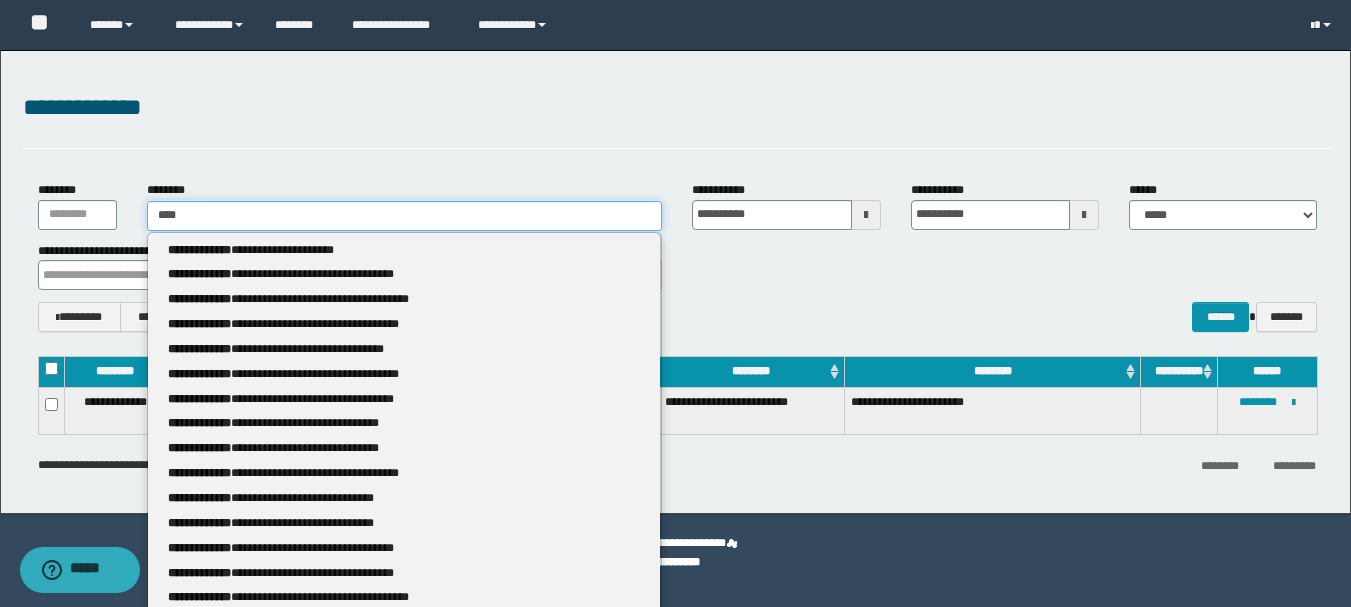 type 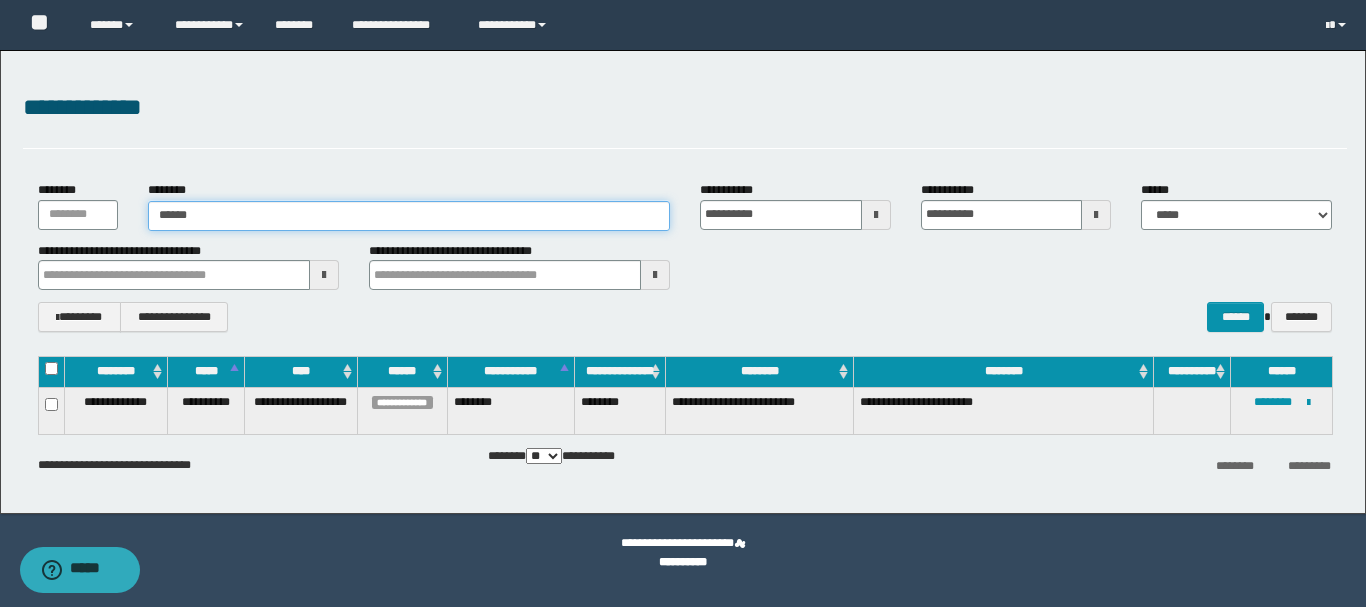 type on "*******" 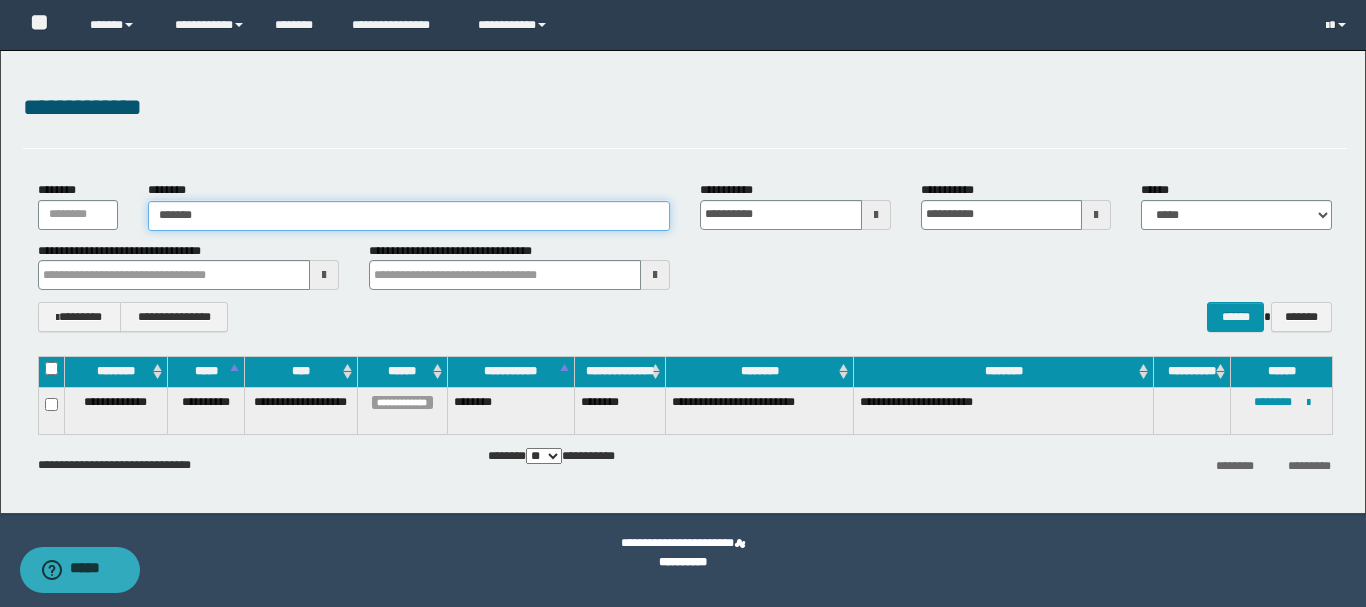 type on "*******" 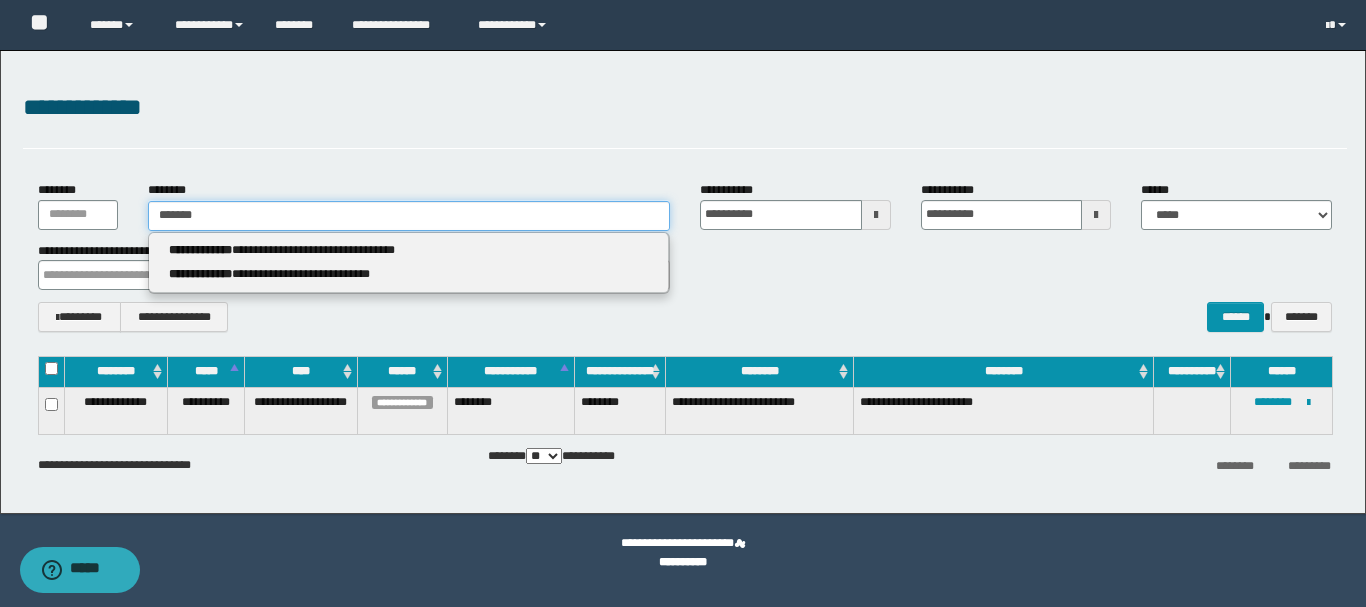 type 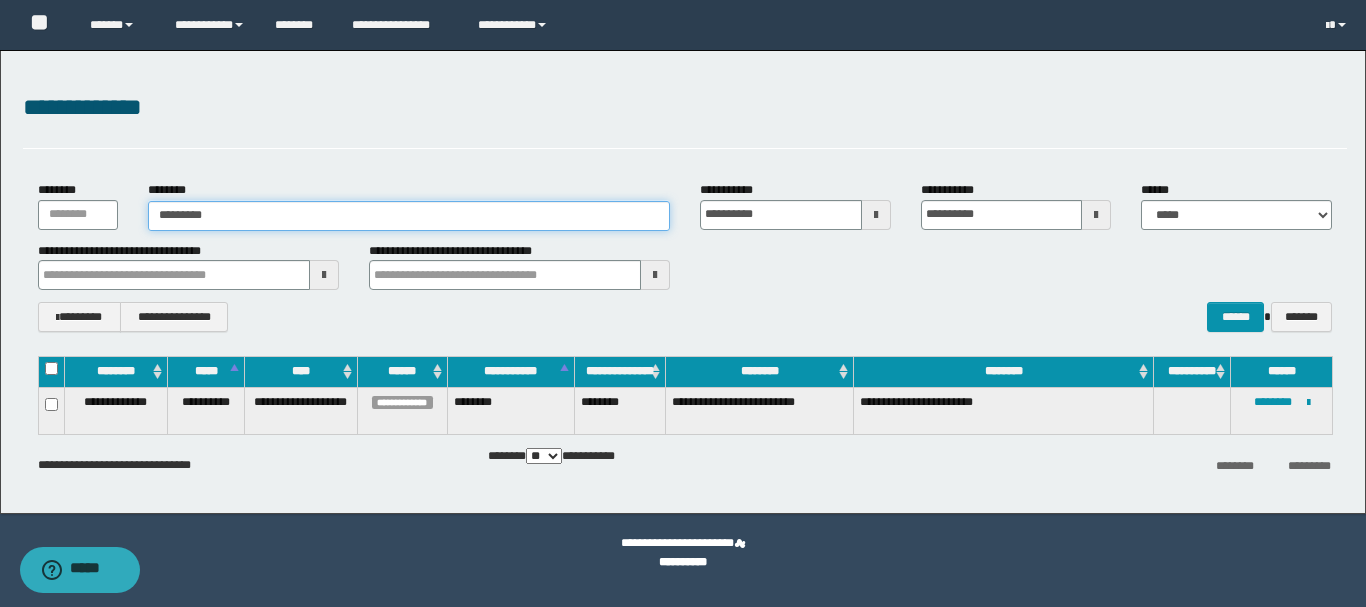 type on "**********" 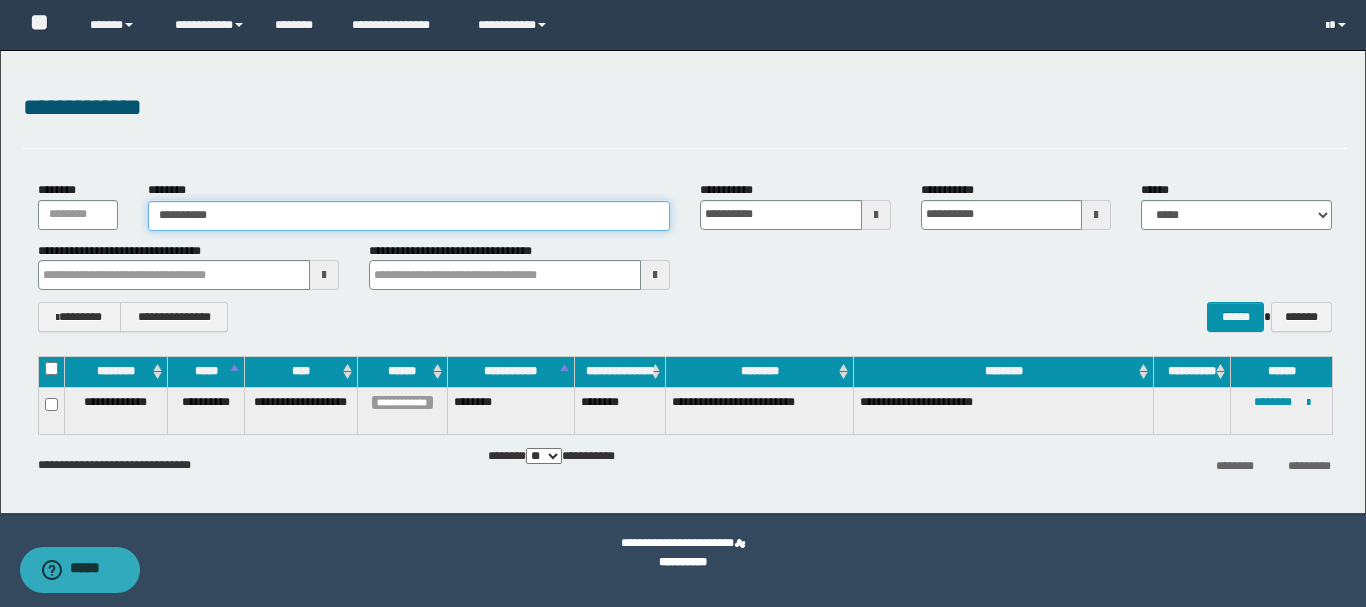 type on "**********" 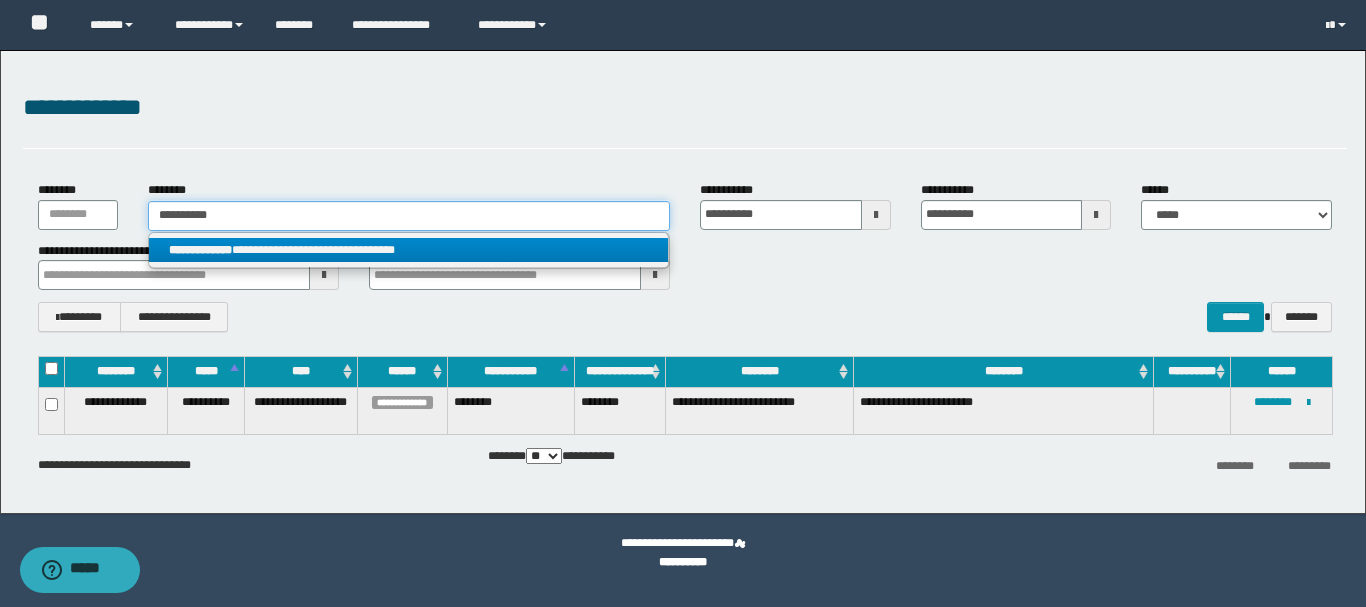 type on "**********" 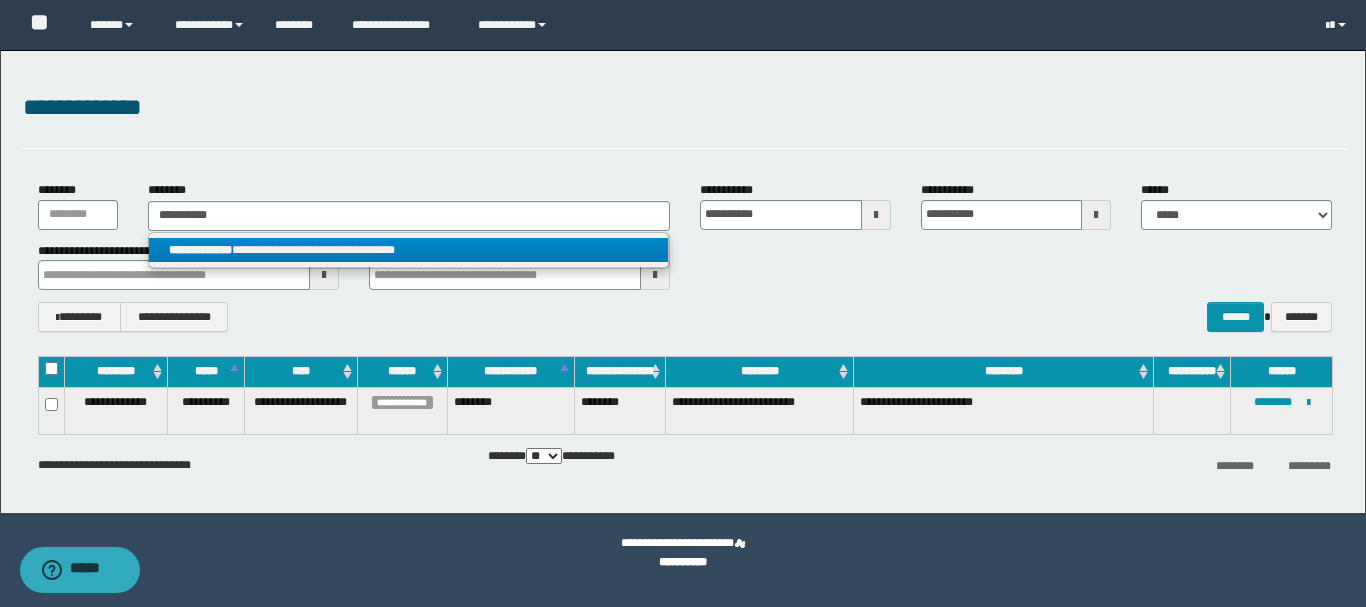 click on "**********" at bounding box center [408, 250] 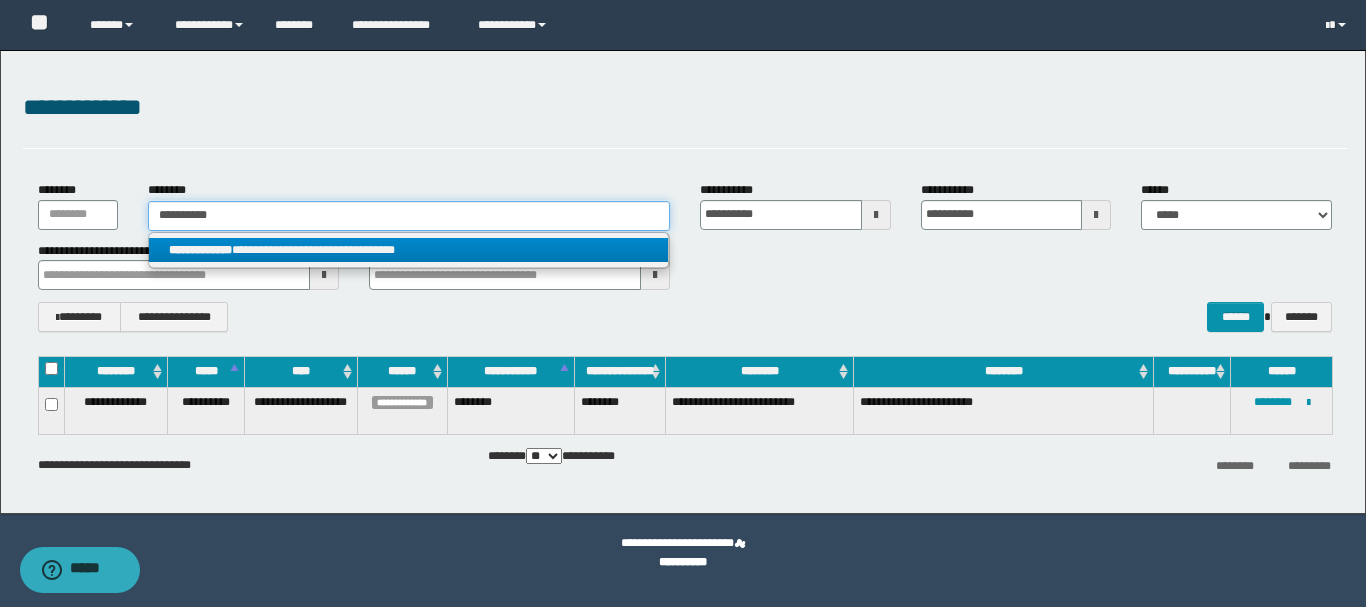 type 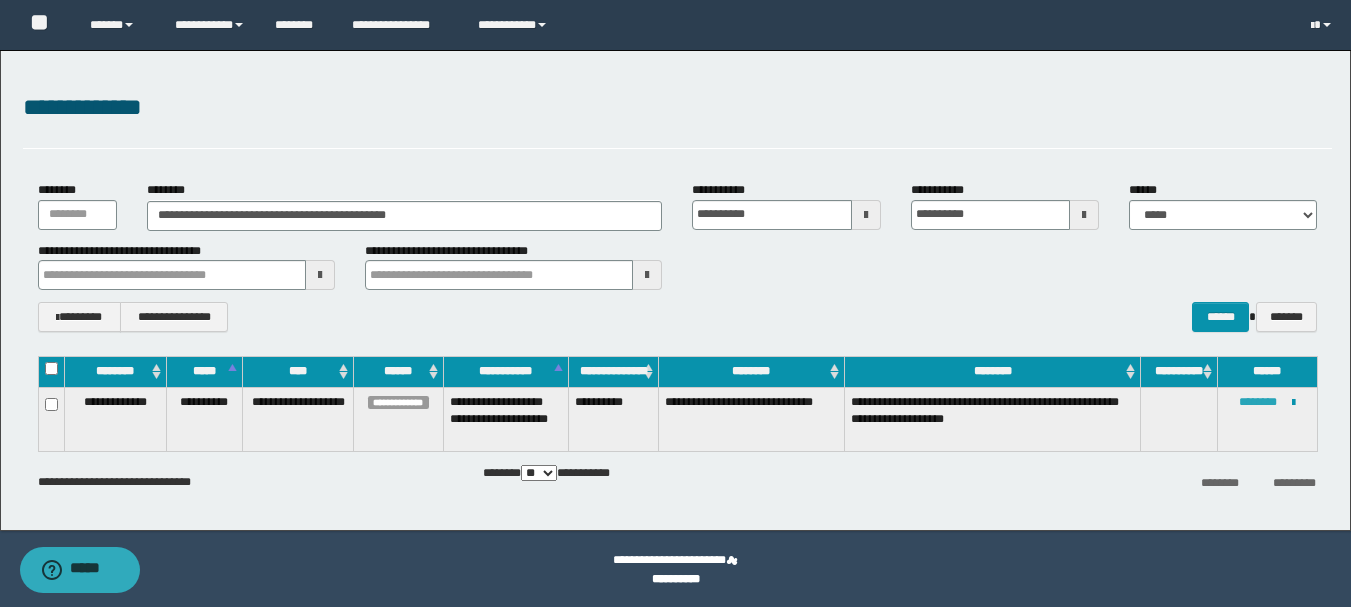 click on "********" at bounding box center (1258, 402) 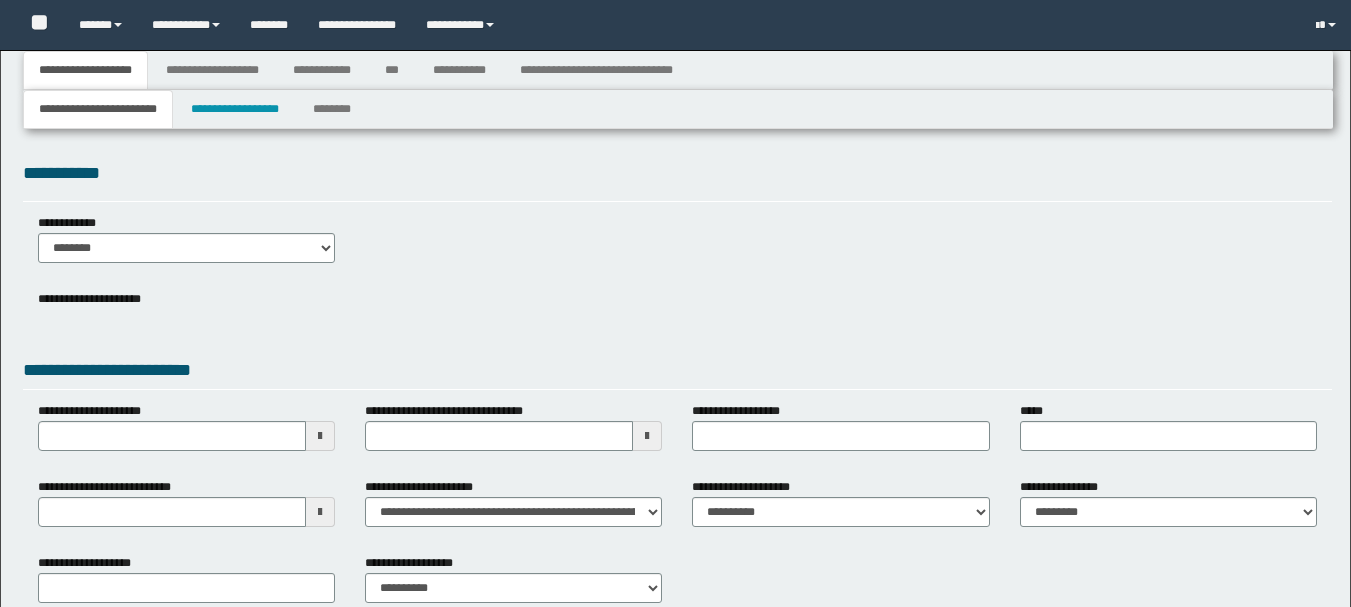 type 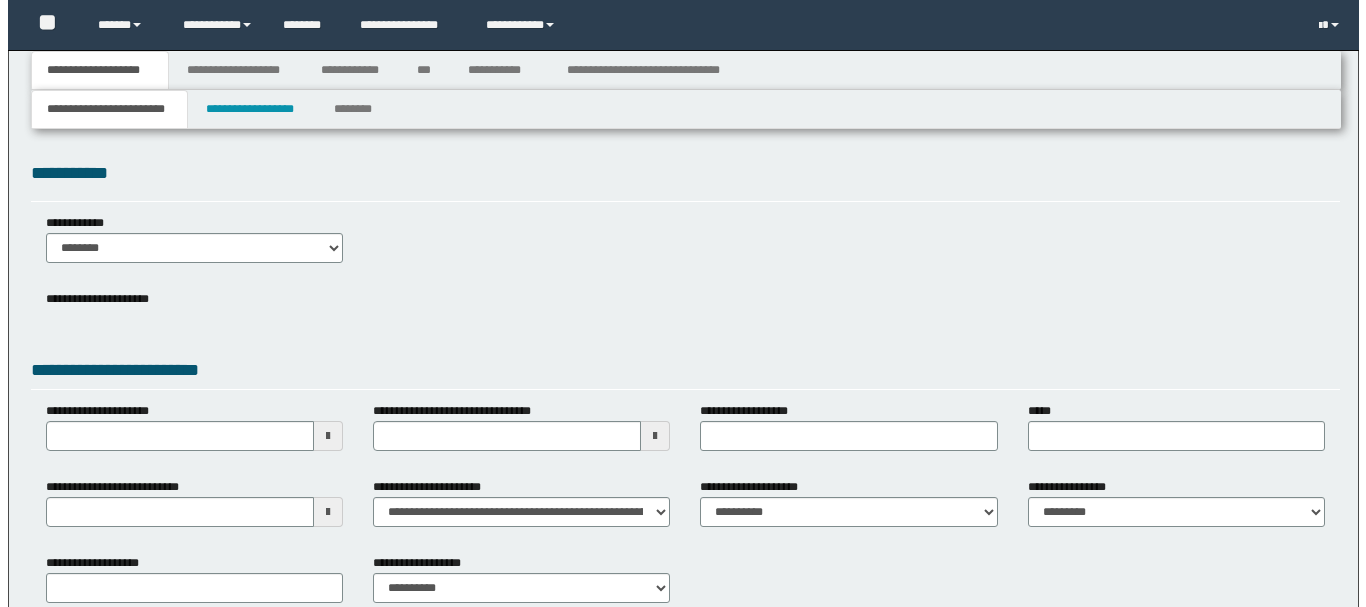 scroll, scrollTop: 0, scrollLeft: 0, axis: both 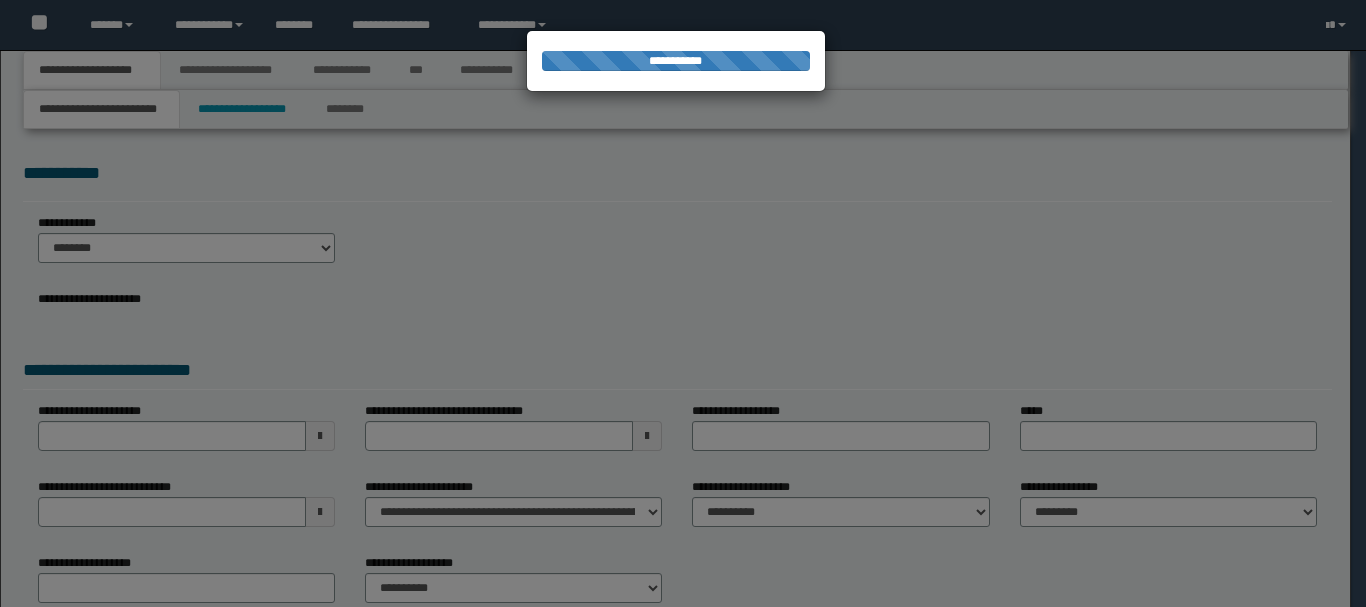 type on "**********" 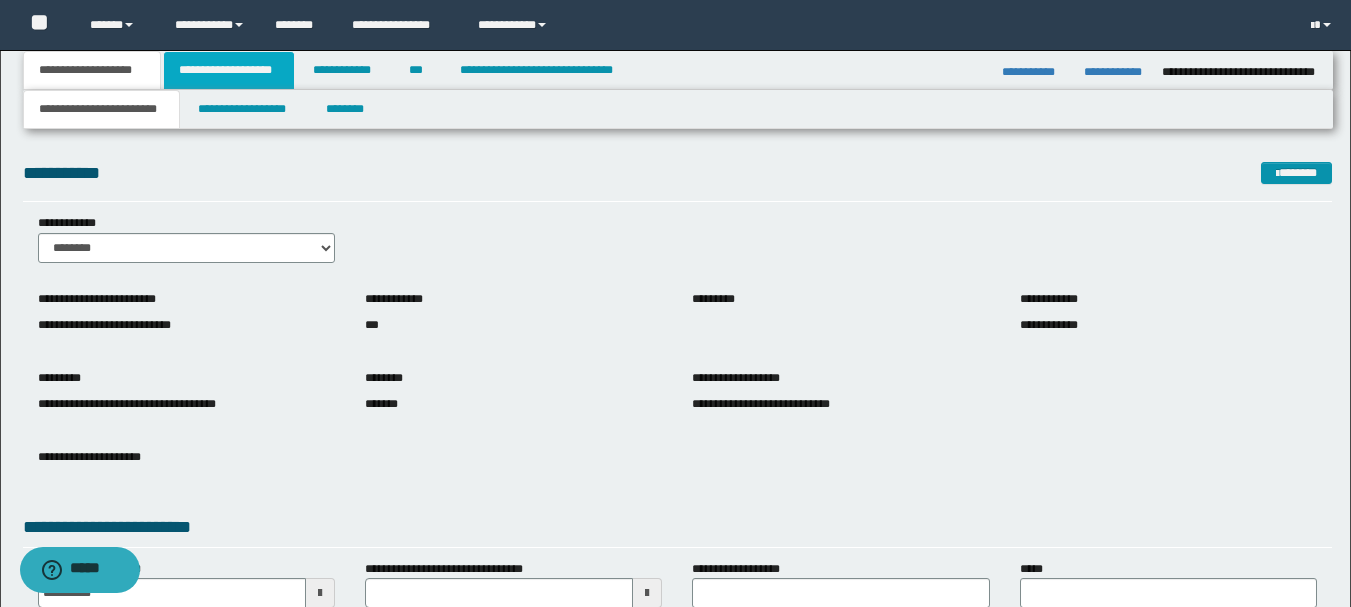 click on "**********" at bounding box center [229, 70] 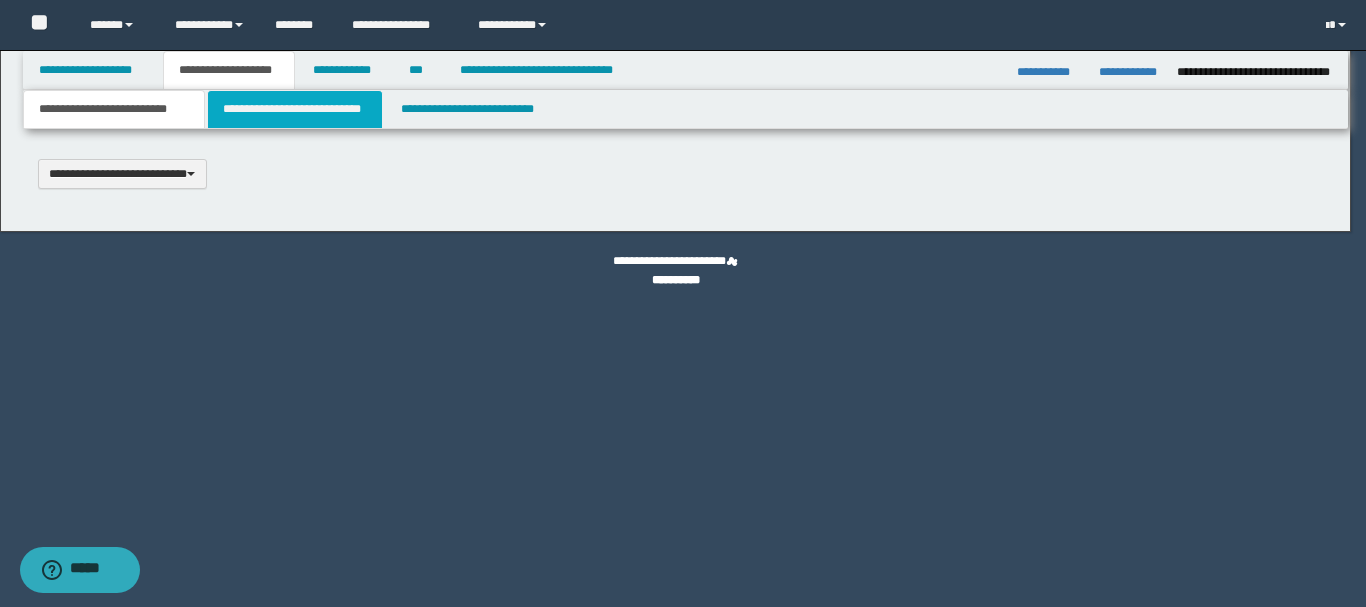 type 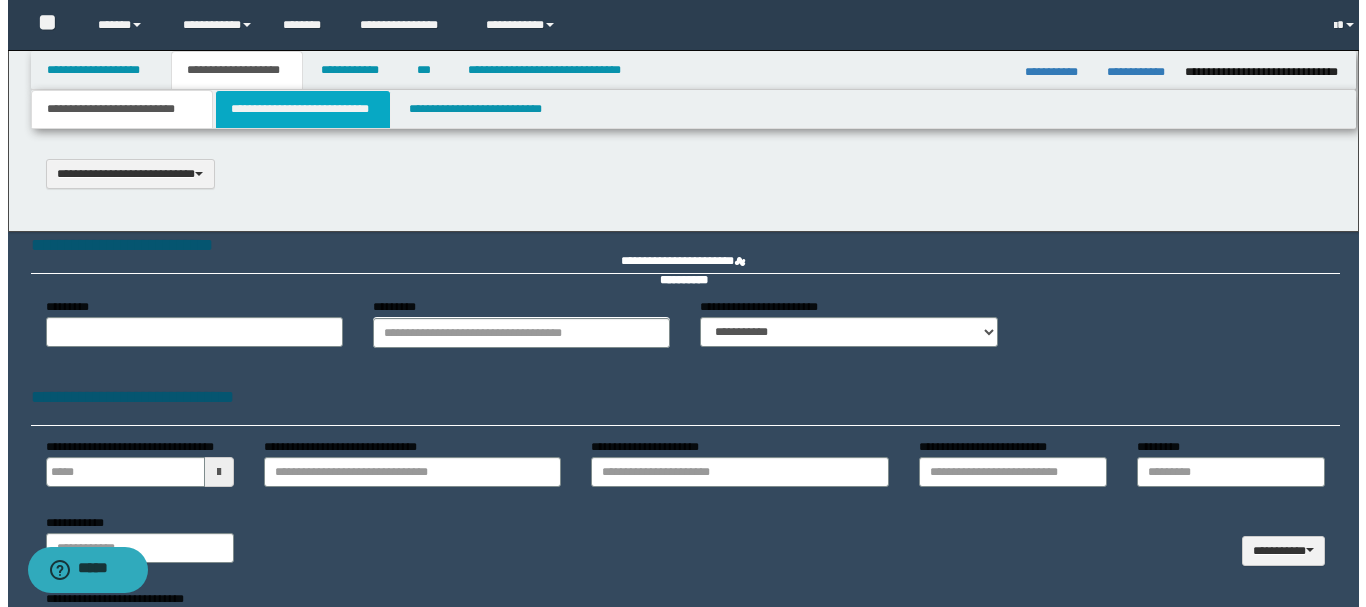 scroll, scrollTop: 0, scrollLeft: 0, axis: both 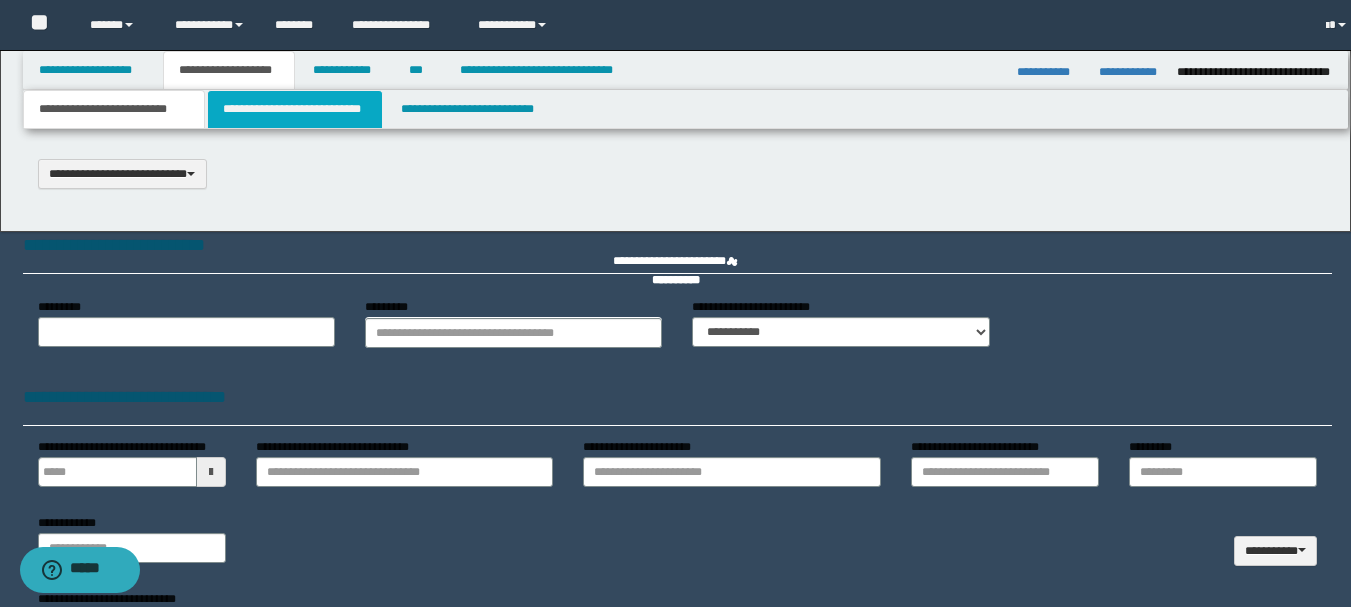 select on "*" 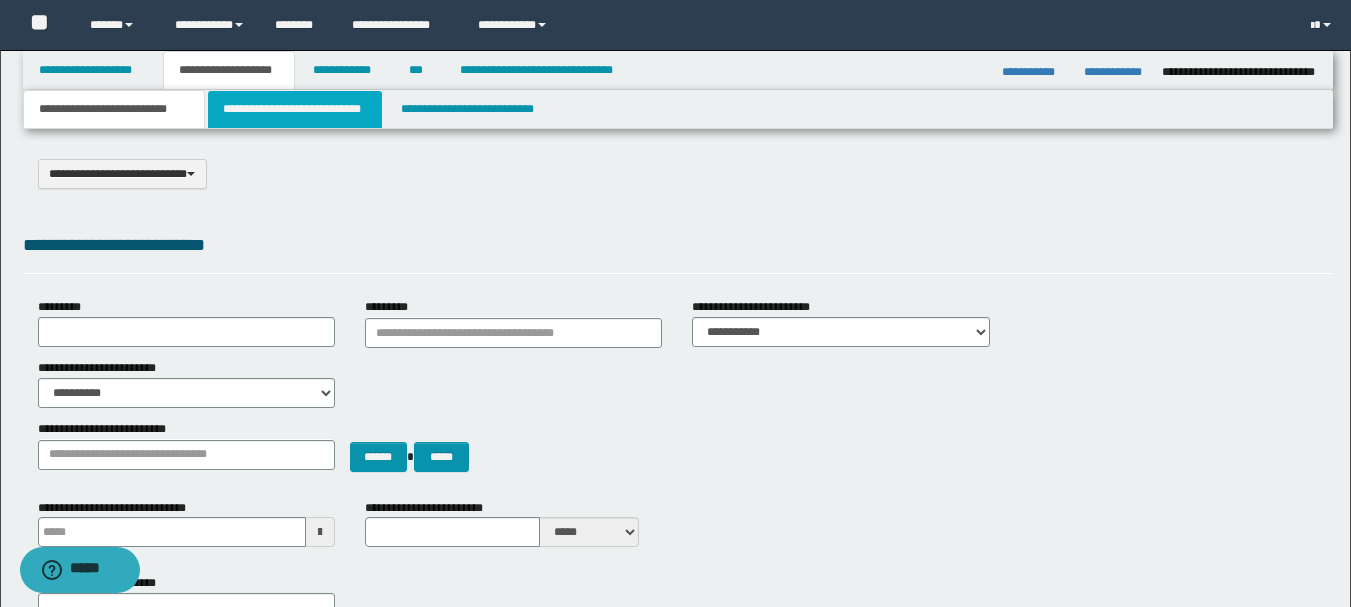 click on "**********" at bounding box center (295, 109) 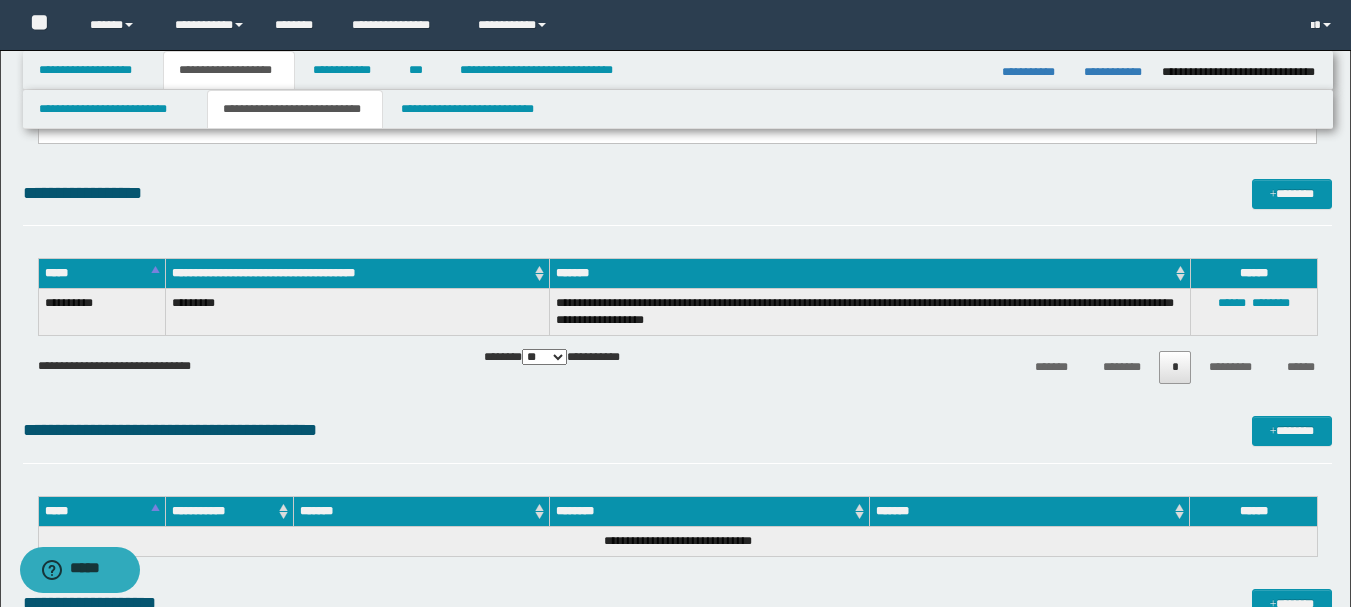 scroll, scrollTop: 500, scrollLeft: 0, axis: vertical 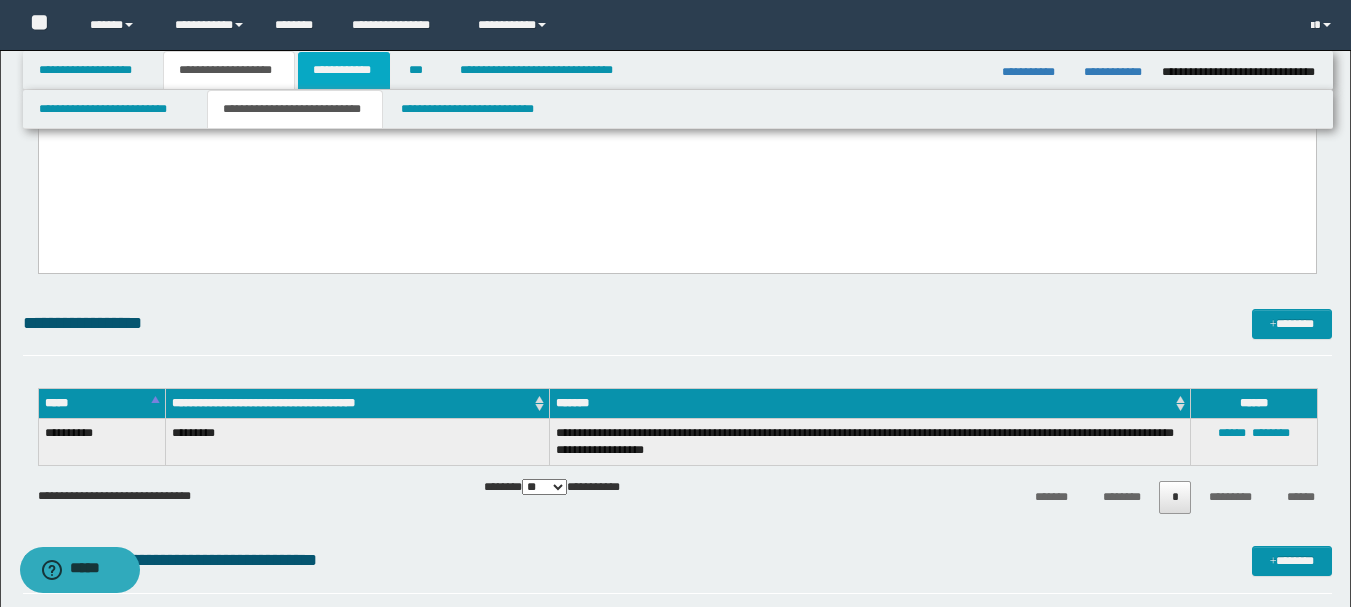 click on "**********" at bounding box center (344, 70) 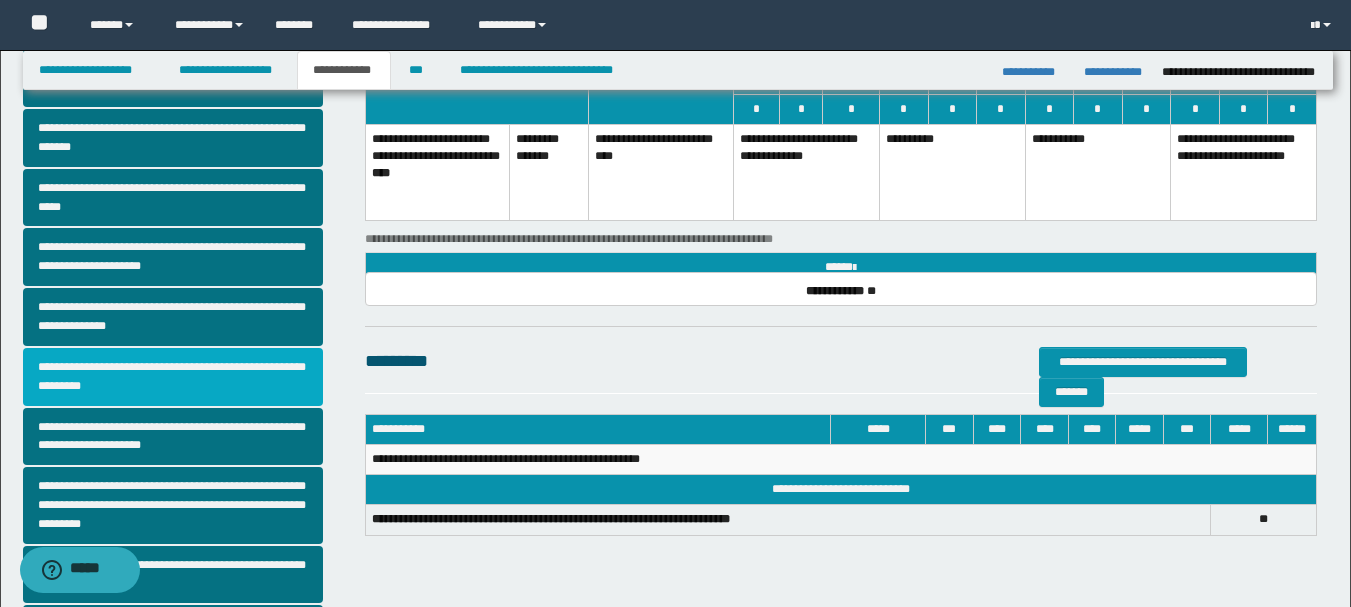 scroll, scrollTop: 242, scrollLeft: 0, axis: vertical 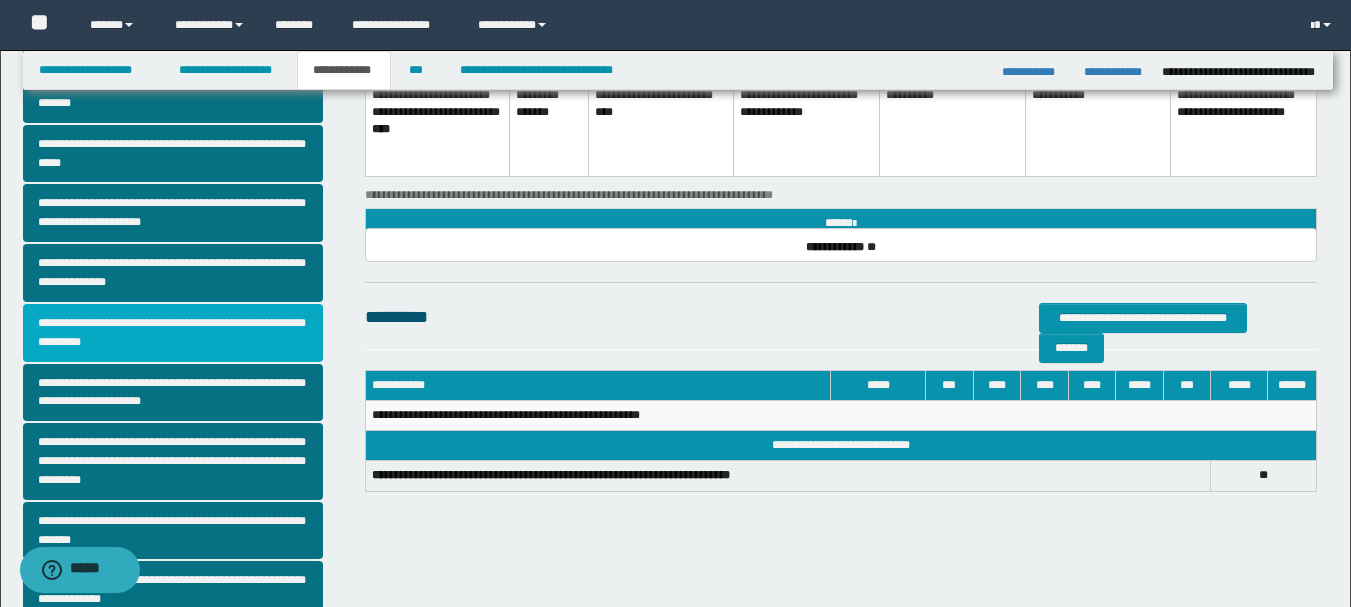 click on "**********" at bounding box center [173, 333] 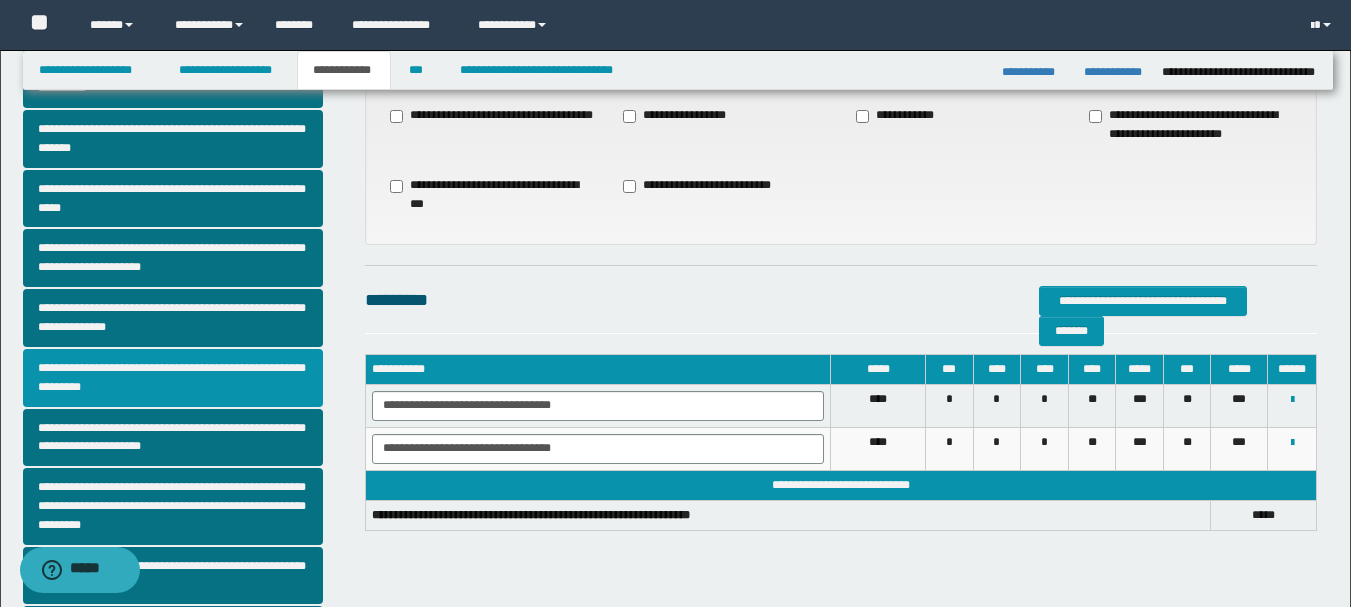 scroll, scrollTop: 100, scrollLeft: 0, axis: vertical 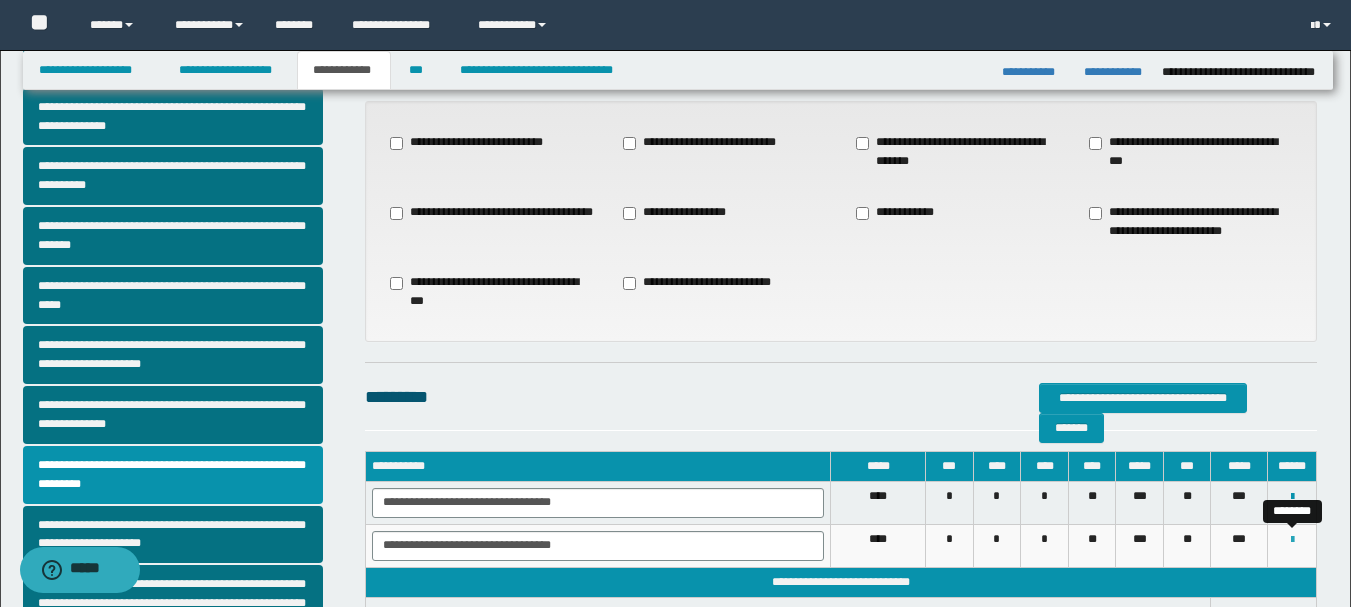 click at bounding box center [1292, 540] 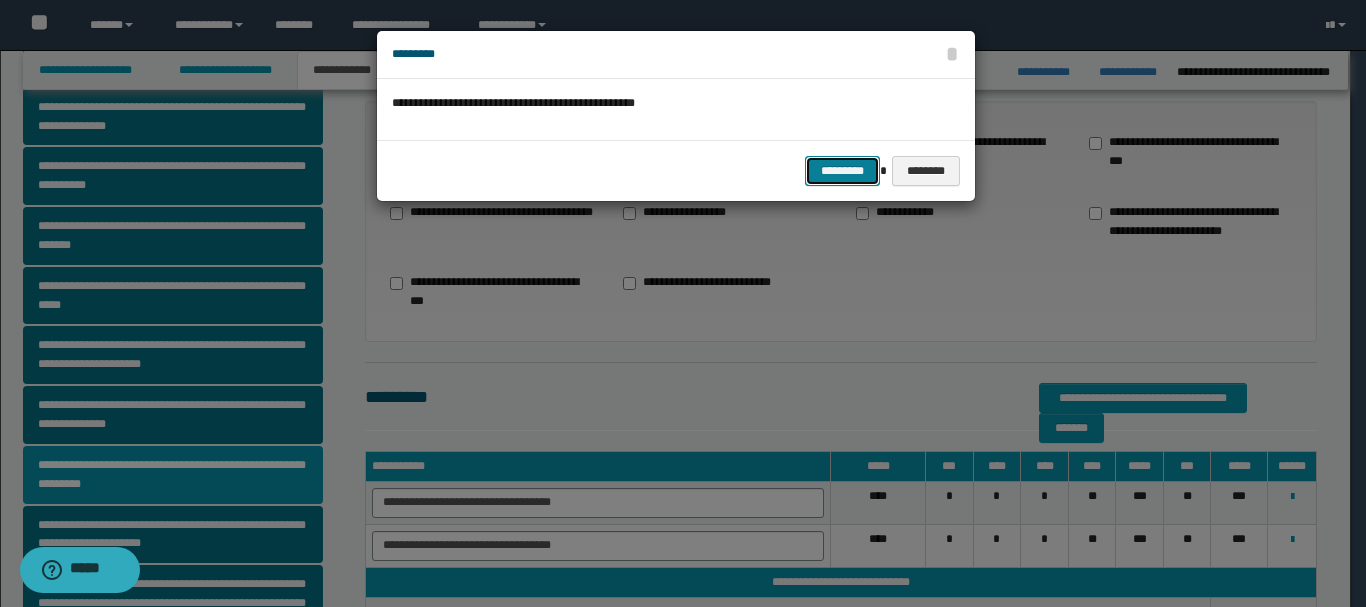 click on "*********" at bounding box center (842, 171) 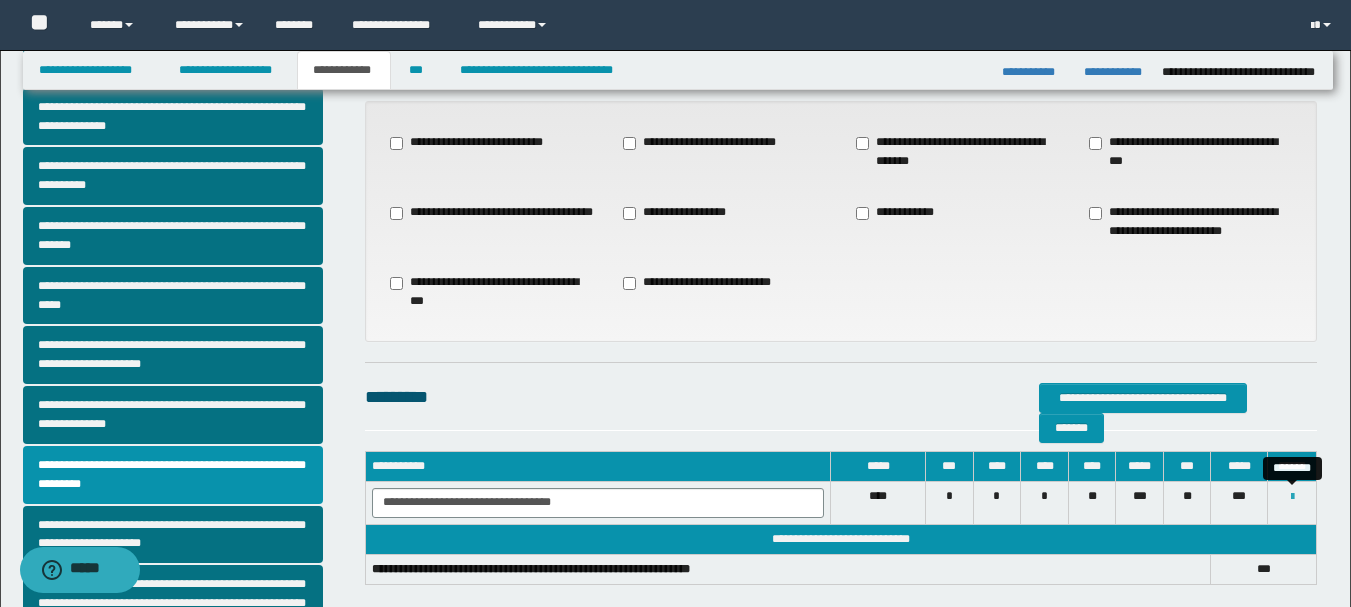 click at bounding box center [1292, 497] 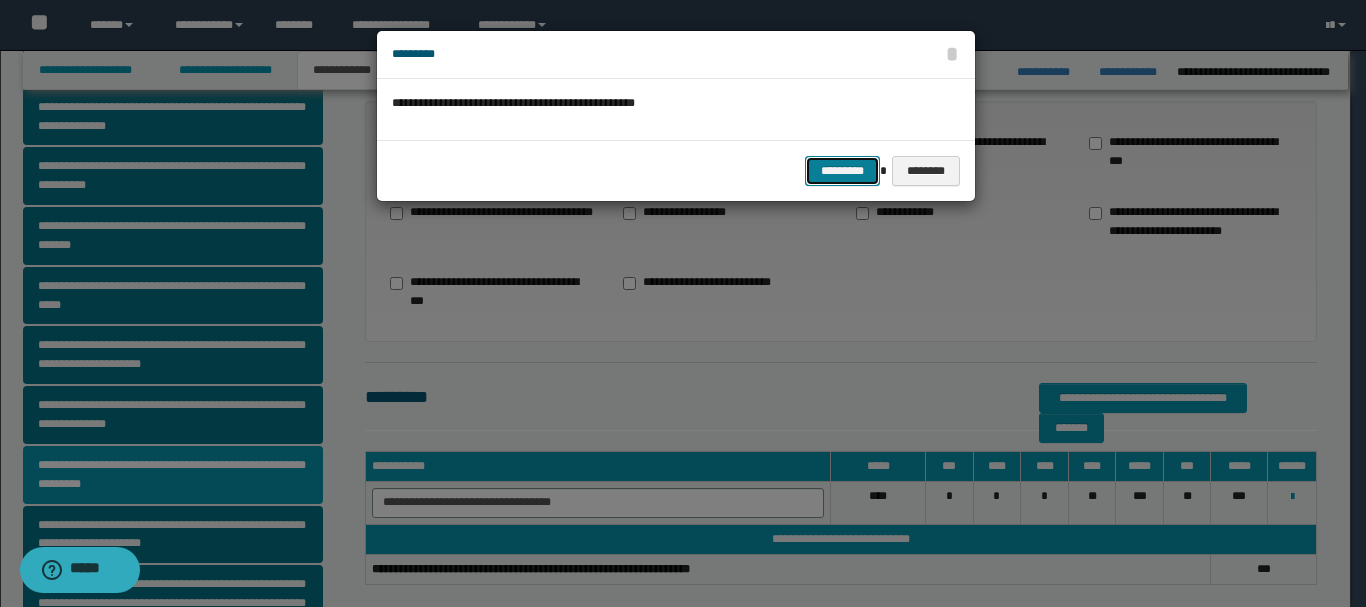 click on "*********" at bounding box center (842, 171) 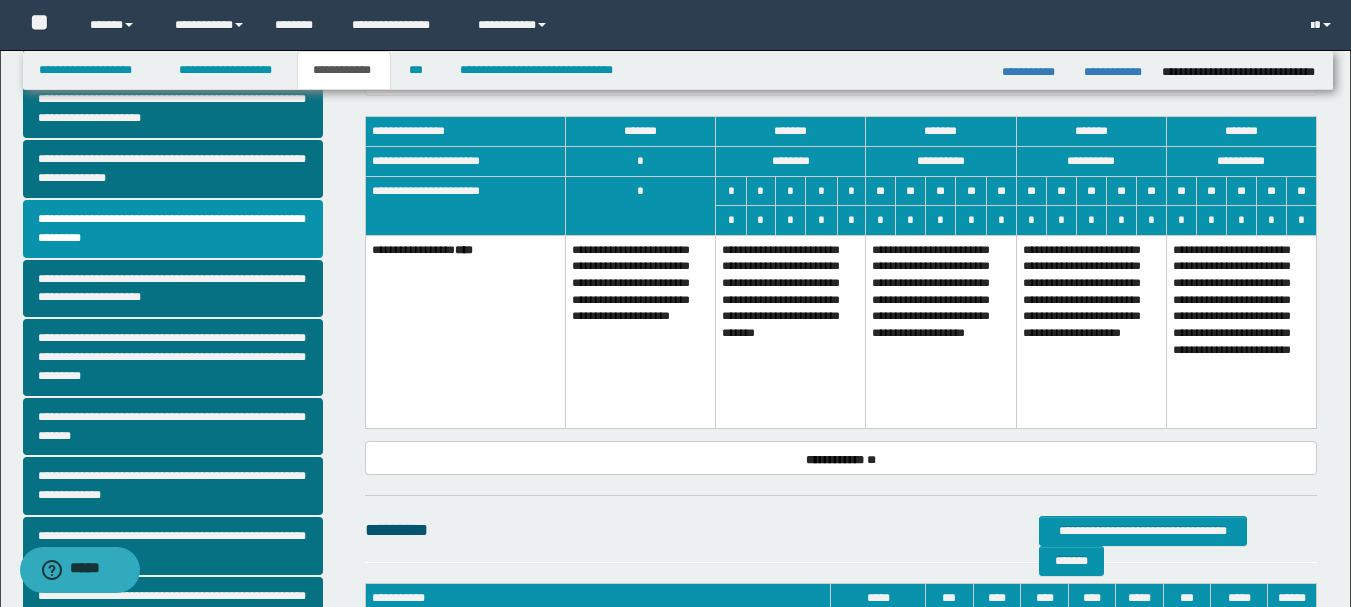 scroll, scrollTop: 400, scrollLeft: 0, axis: vertical 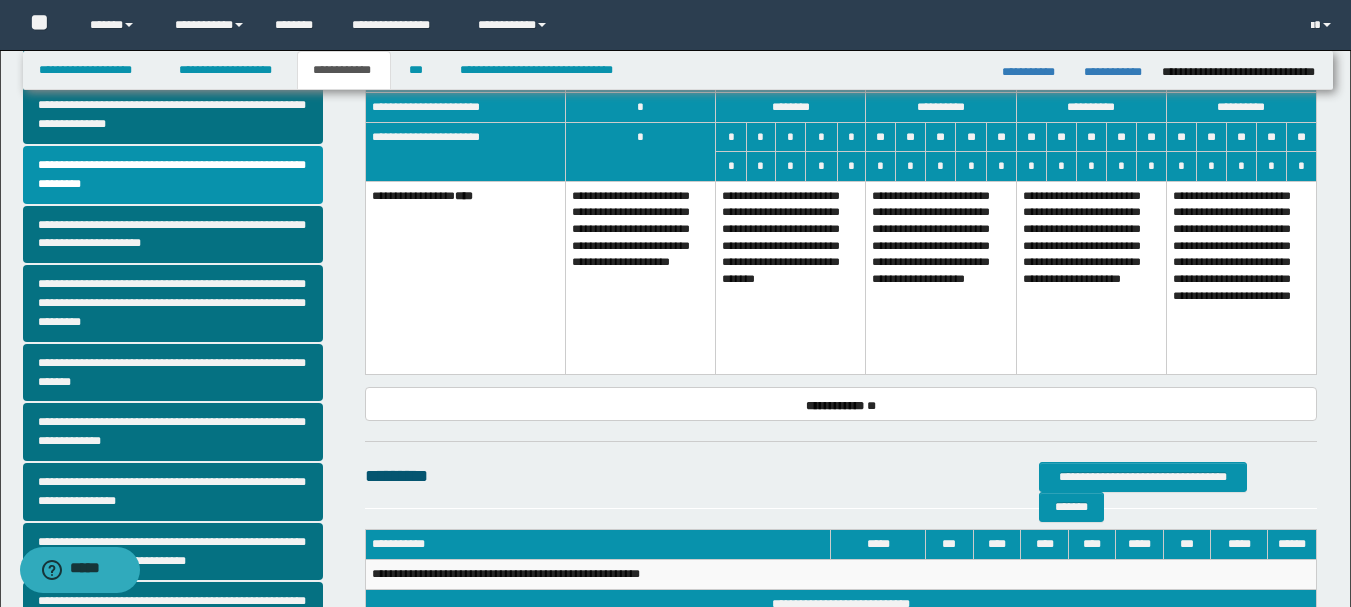 click on "**********" at bounding box center (941, 277) 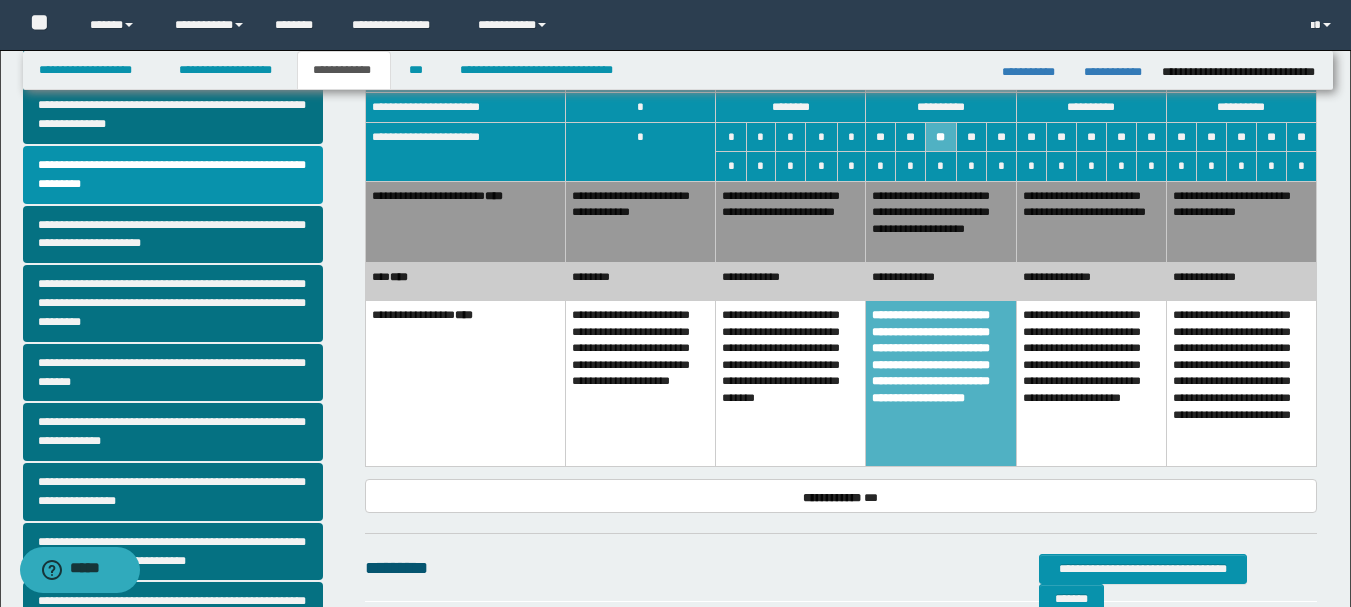 click on "**********" at bounding box center [941, 281] 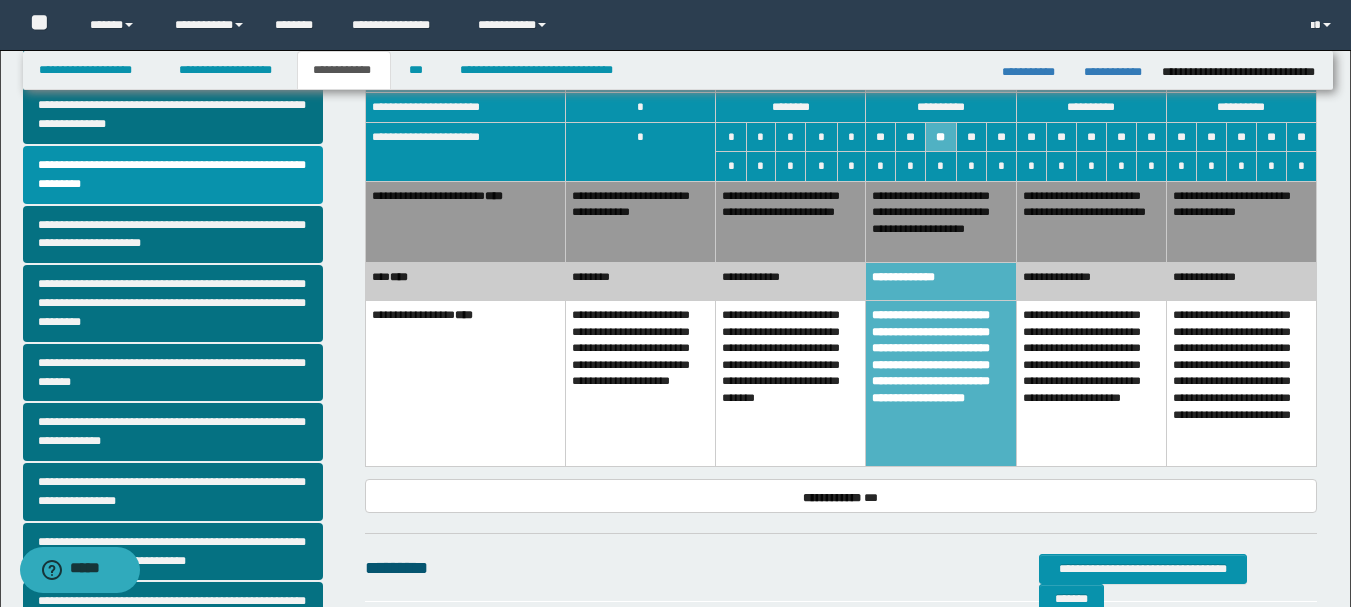 click on "**********" at bounding box center (791, 221) 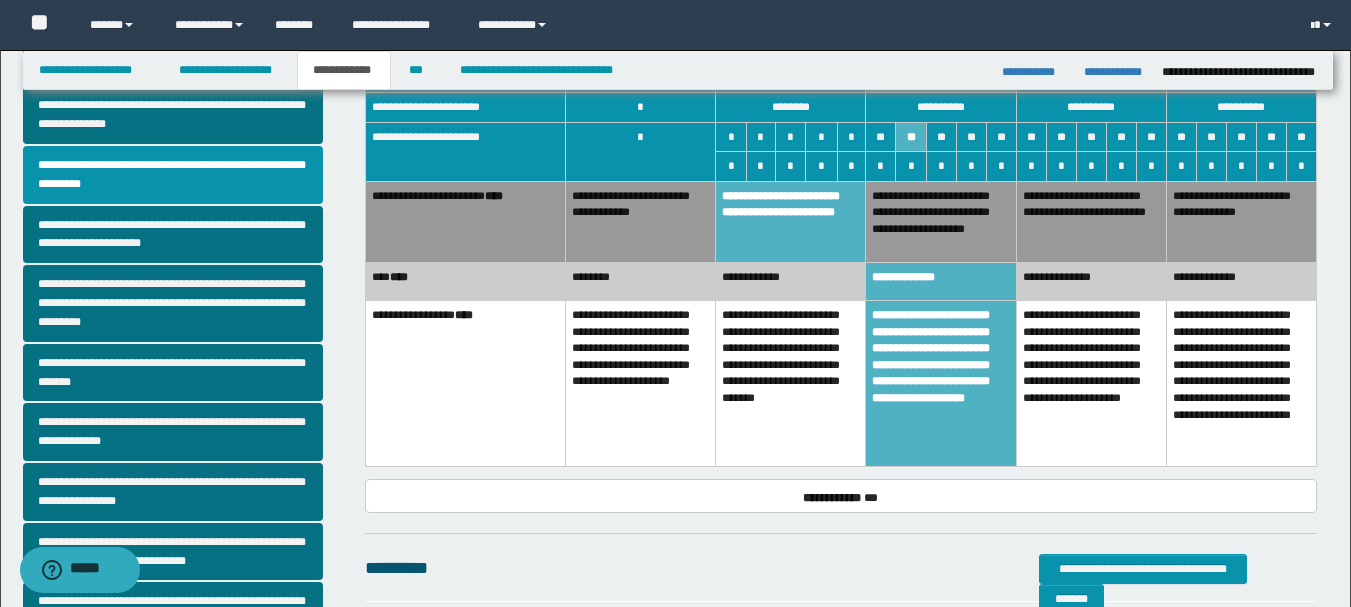 scroll, scrollTop: 600, scrollLeft: 0, axis: vertical 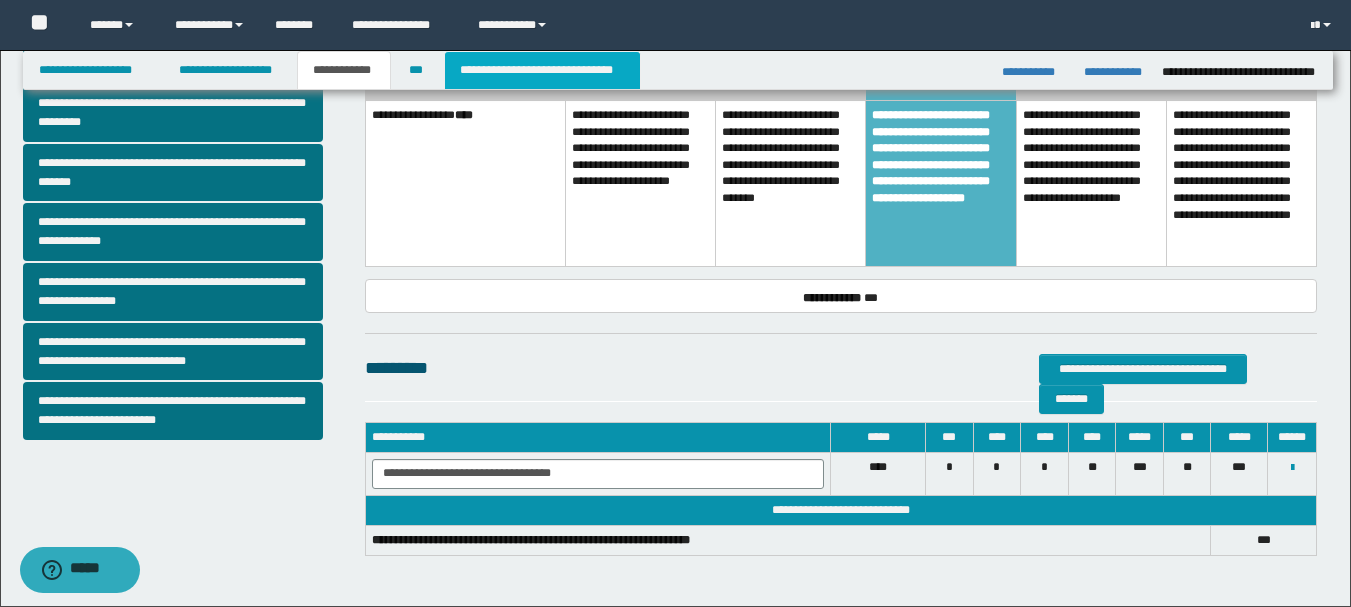 click on "**********" at bounding box center (542, 70) 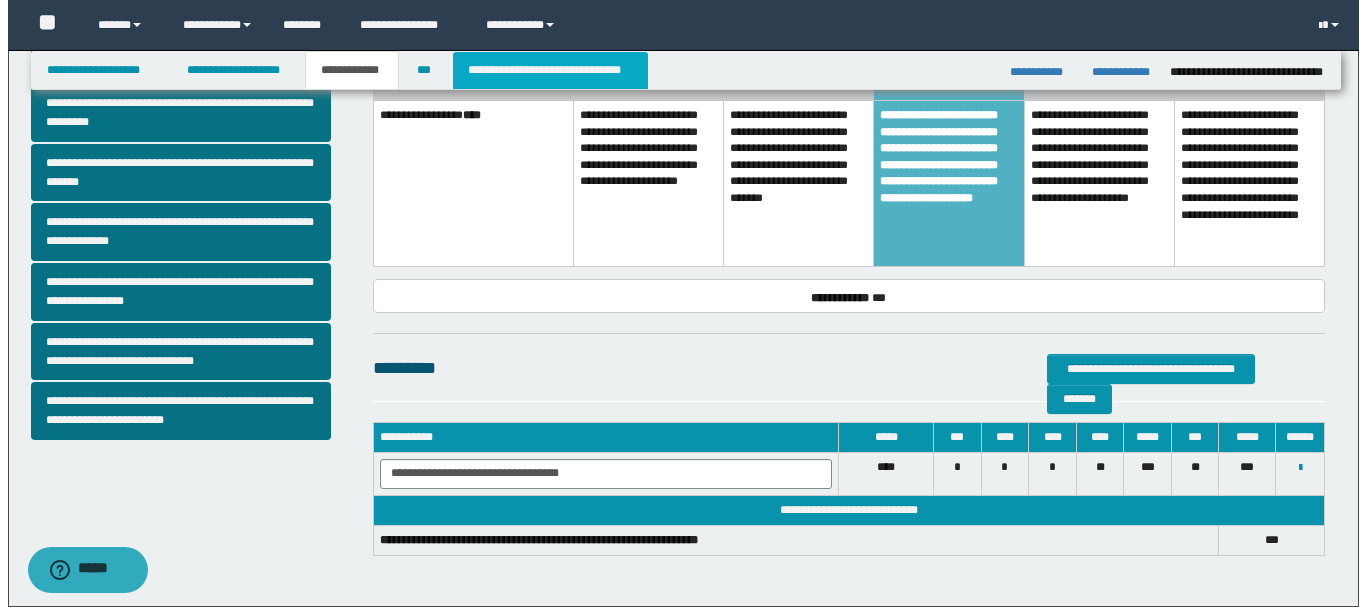 scroll, scrollTop: 0, scrollLeft: 0, axis: both 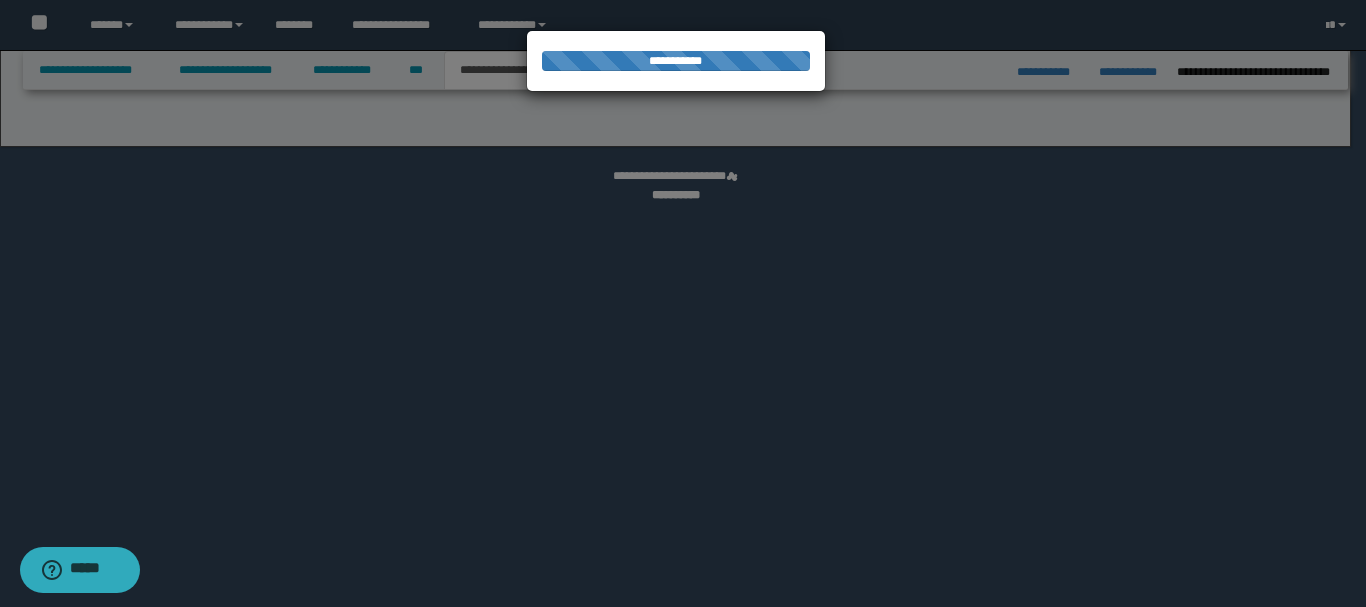 select on "*" 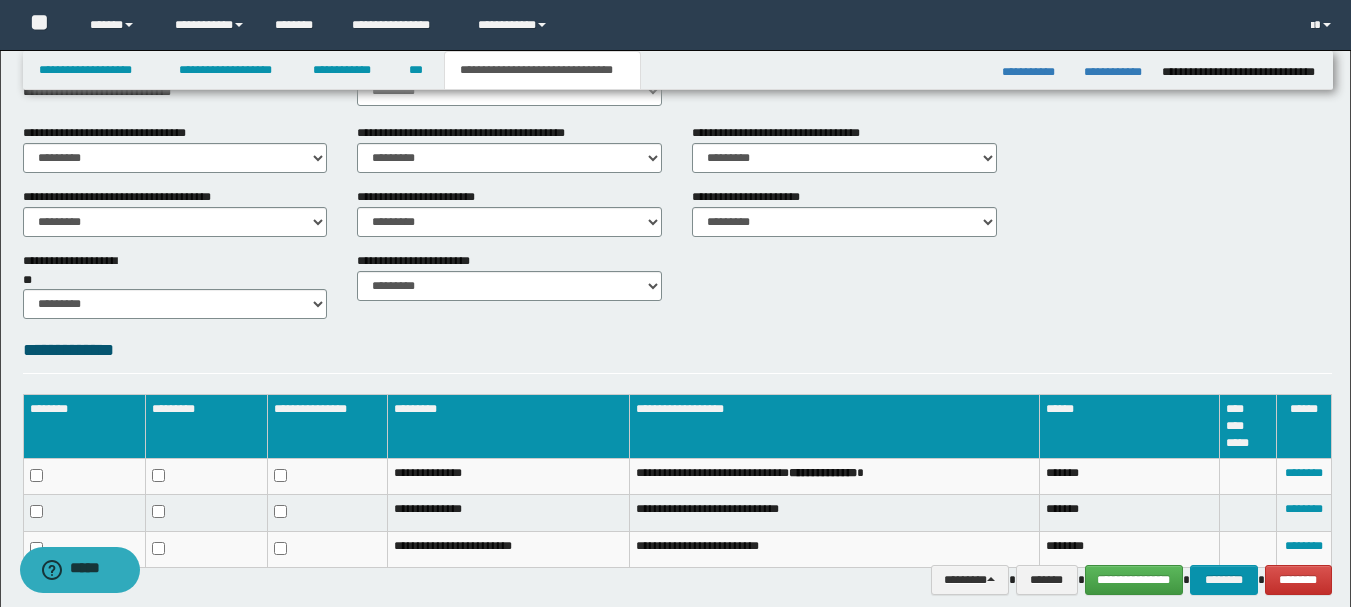 scroll, scrollTop: 867, scrollLeft: 0, axis: vertical 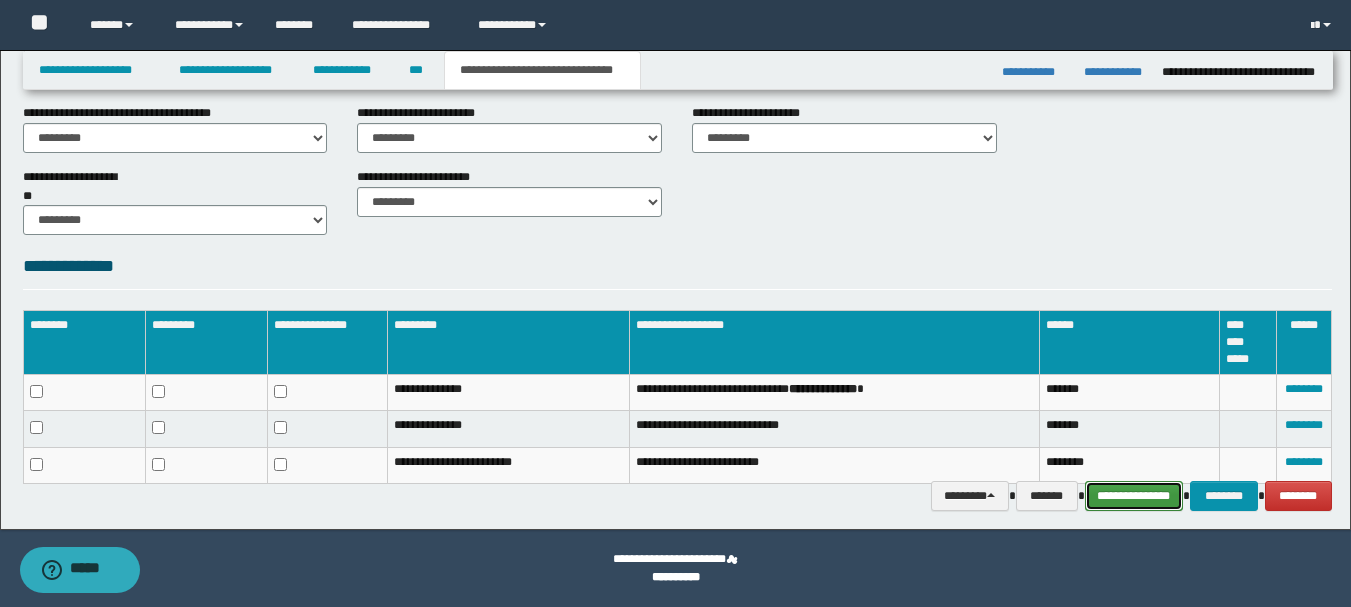 click on "**********" at bounding box center [1134, 496] 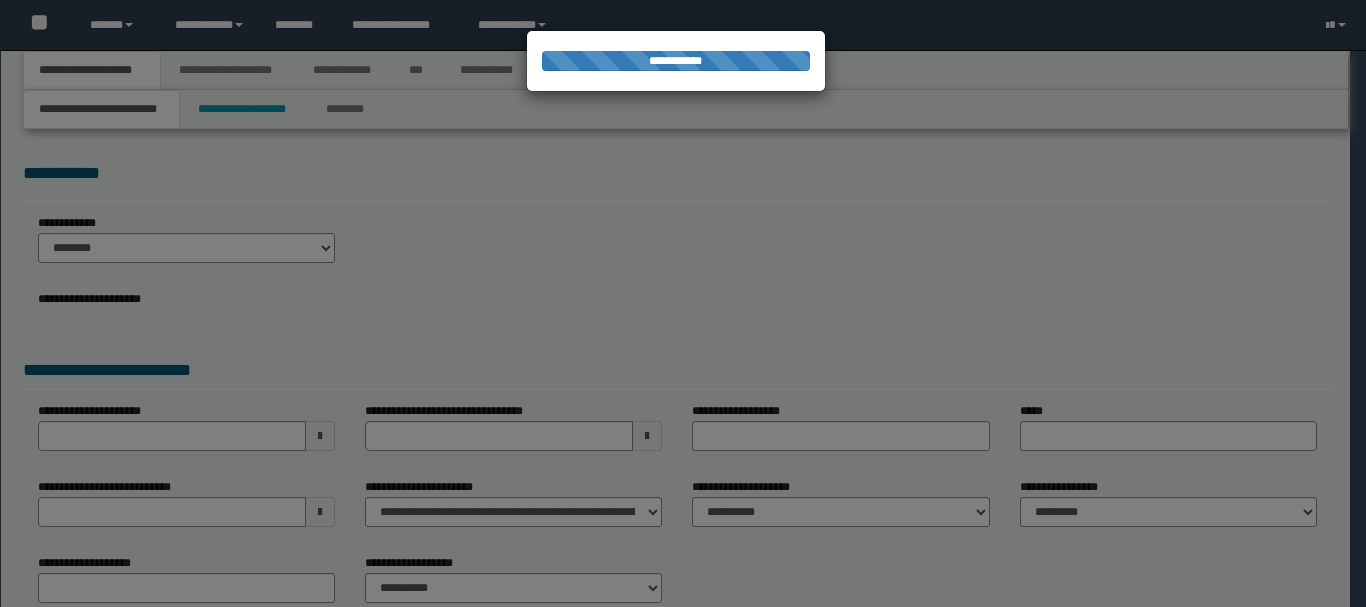 scroll, scrollTop: 0, scrollLeft: 0, axis: both 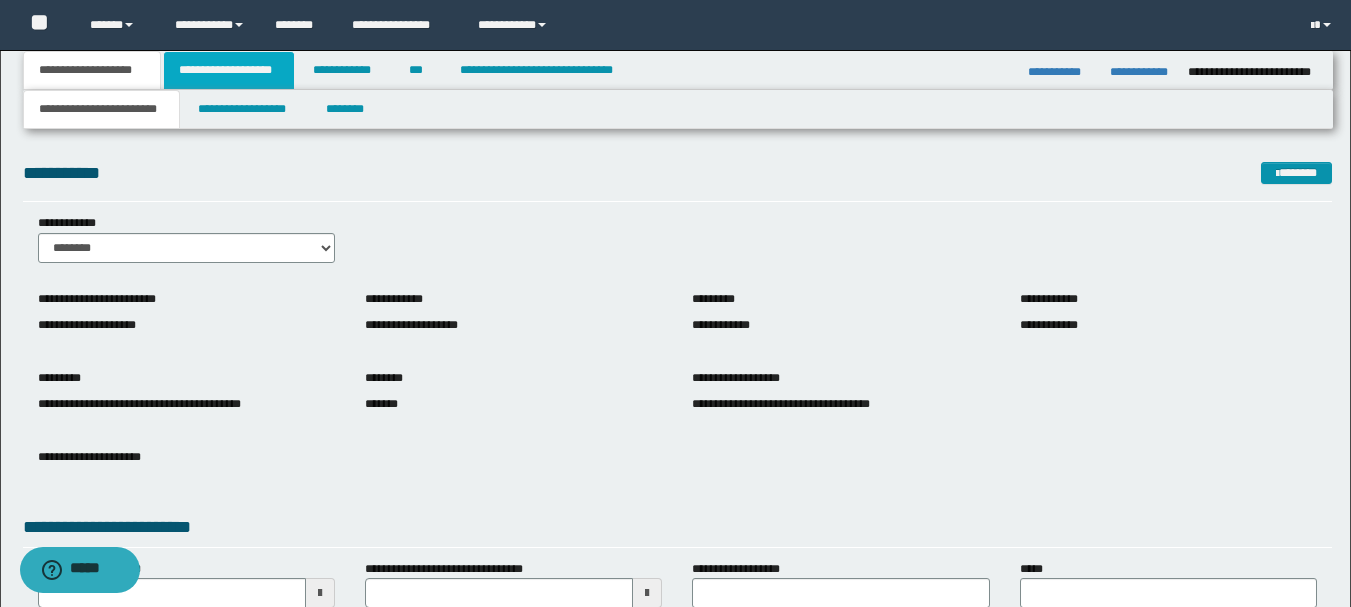 click on "**********" at bounding box center (229, 70) 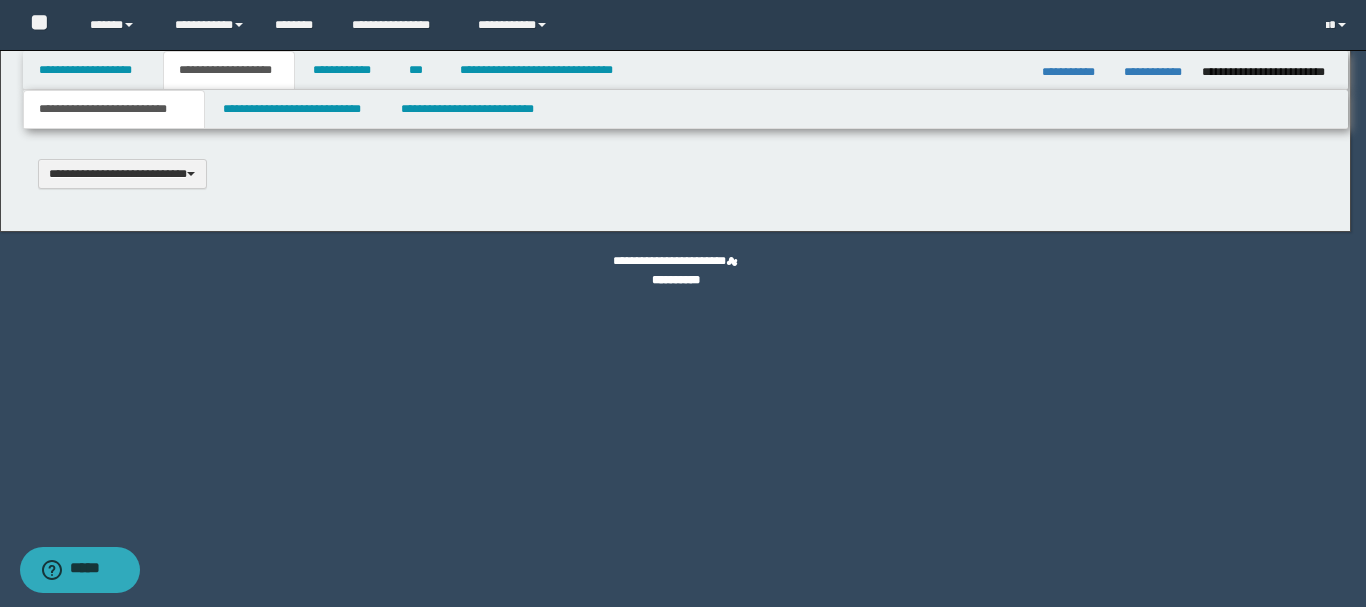 scroll, scrollTop: 0, scrollLeft: 0, axis: both 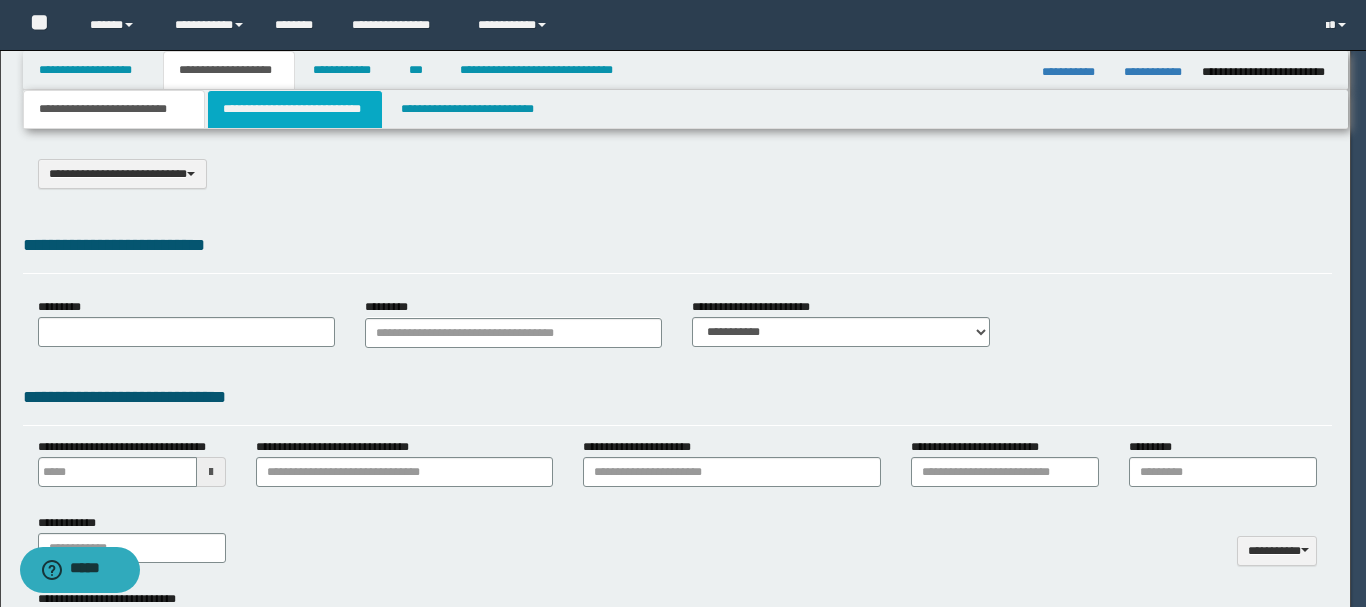 select on "*" 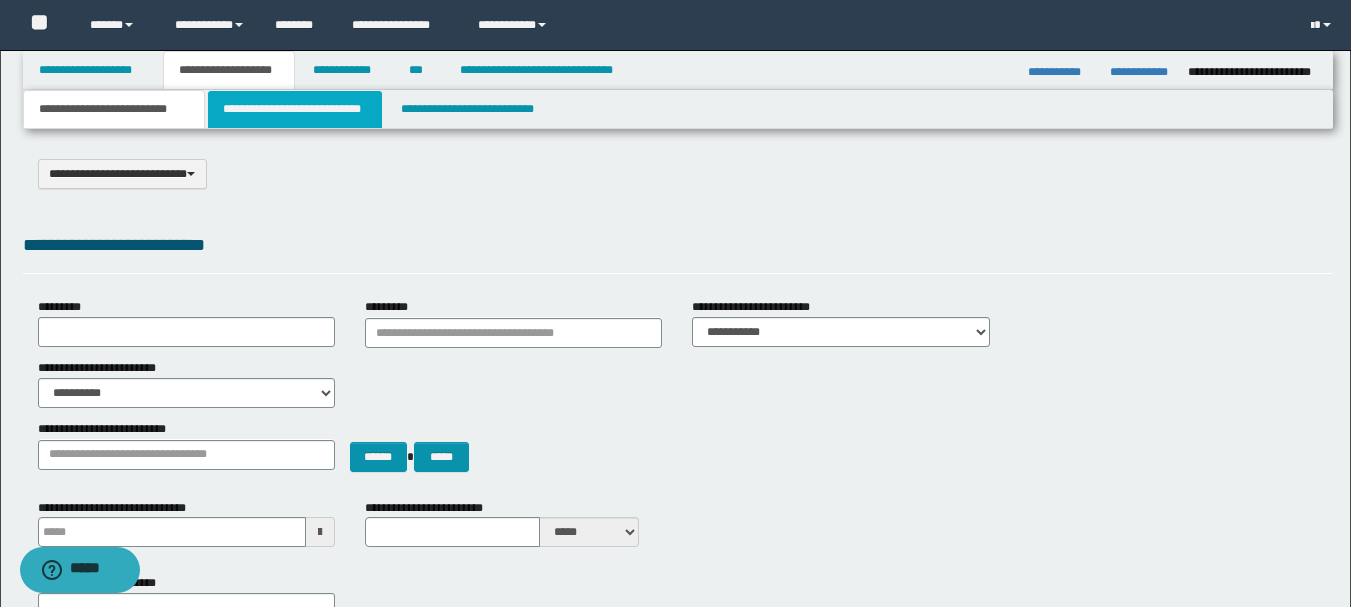 click on "**********" at bounding box center (295, 109) 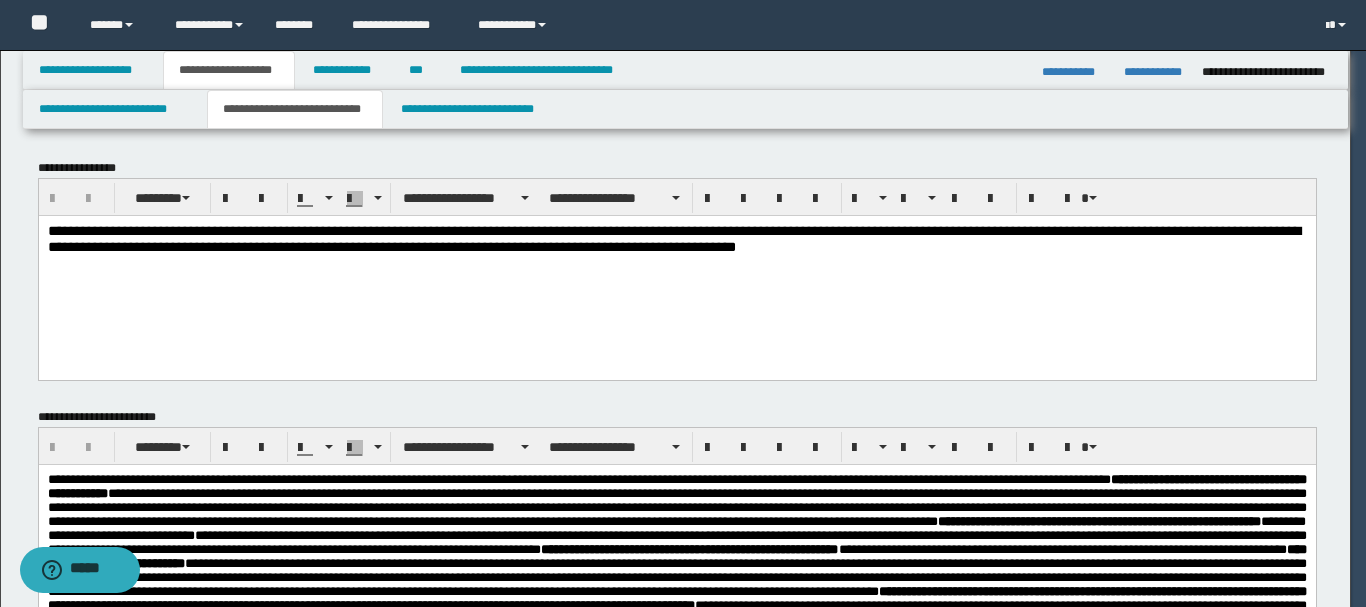 scroll, scrollTop: 0, scrollLeft: 0, axis: both 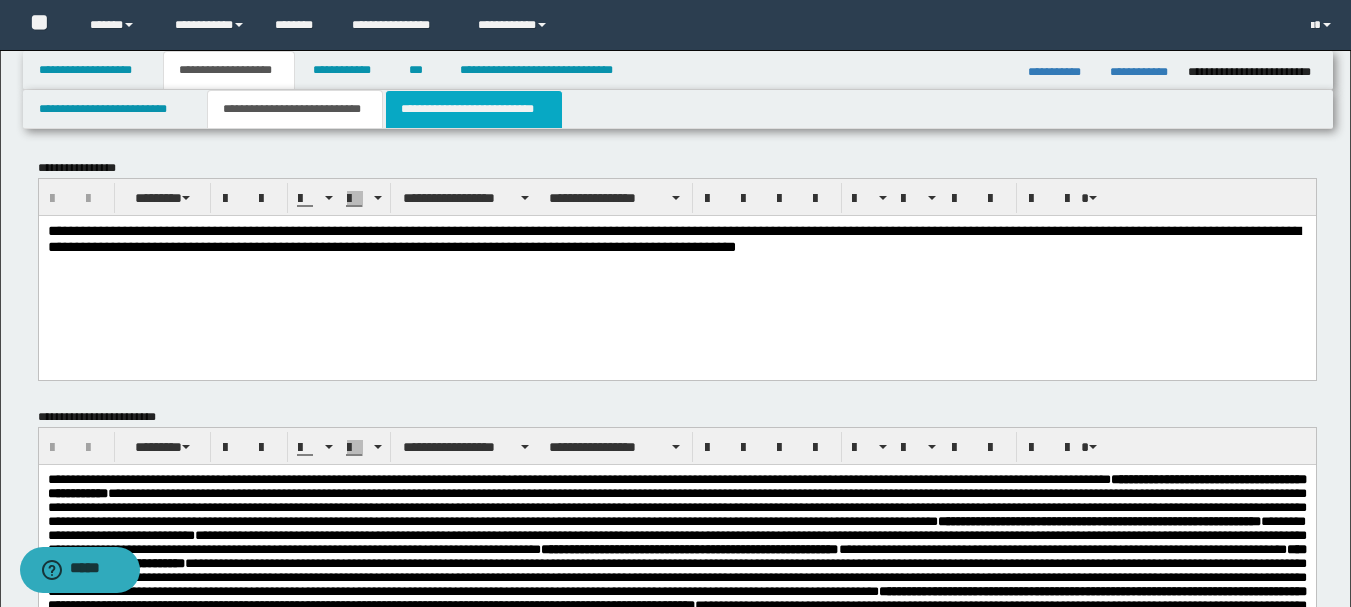 click on "**********" at bounding box center [474, 109] 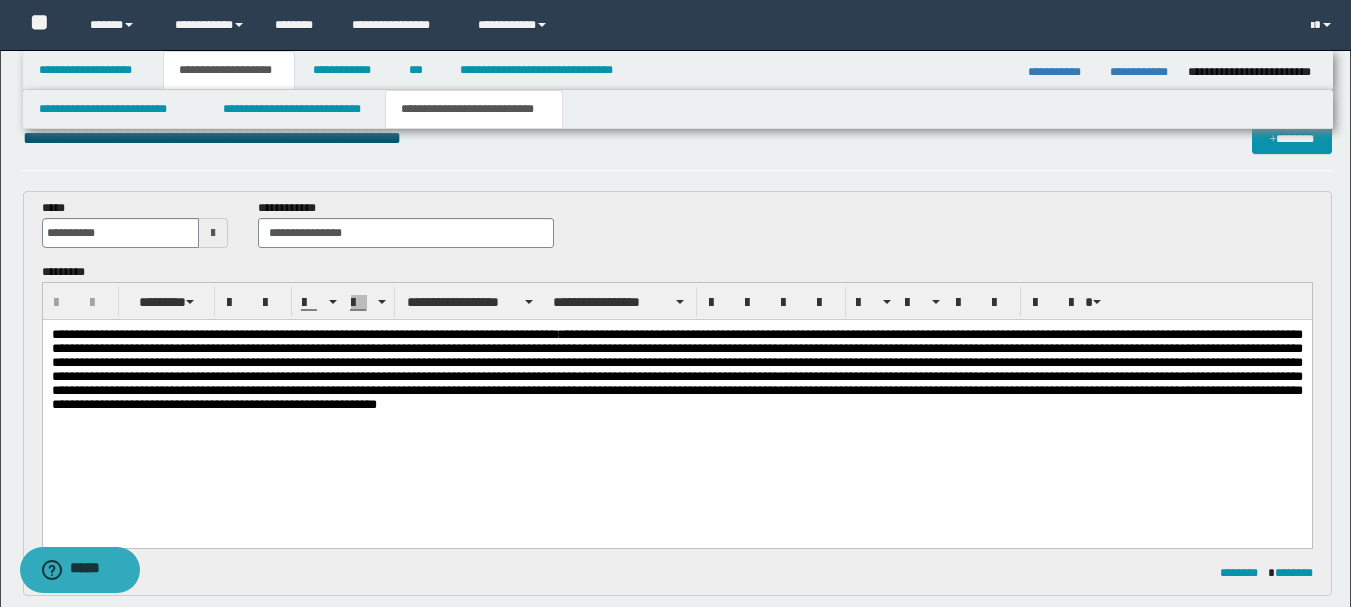 scroll, scrollTop: 0, scrollLeft: 0, axis: both 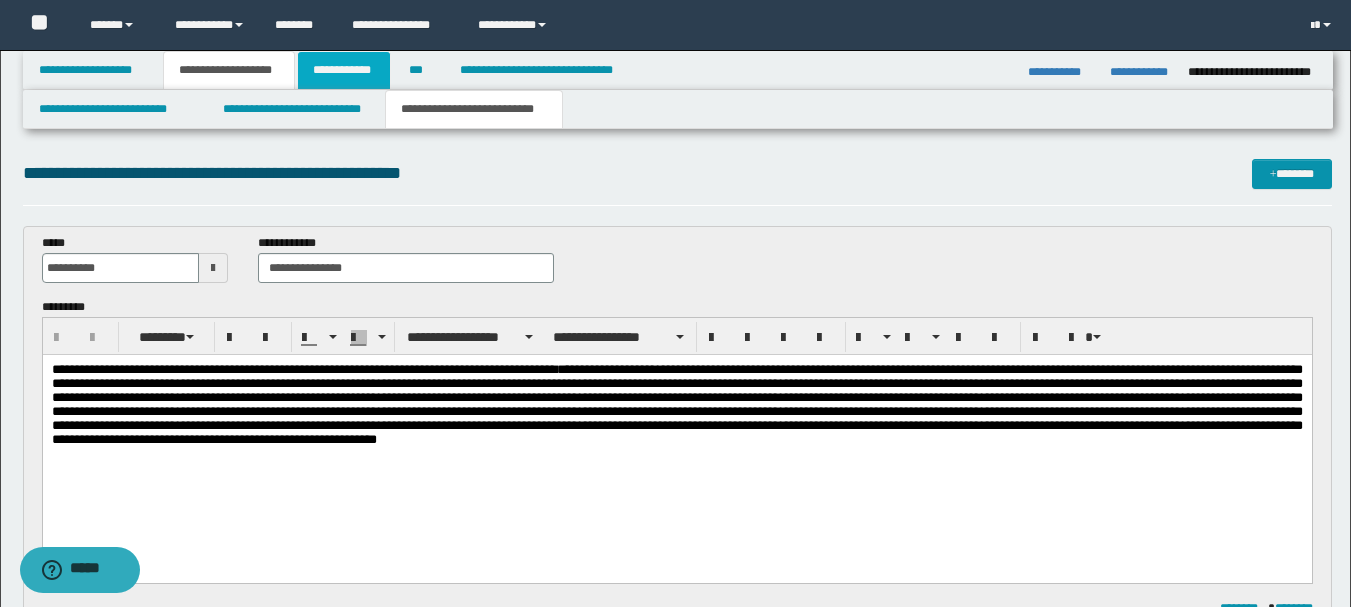 click on "**********" at bounding box center [344, 70] 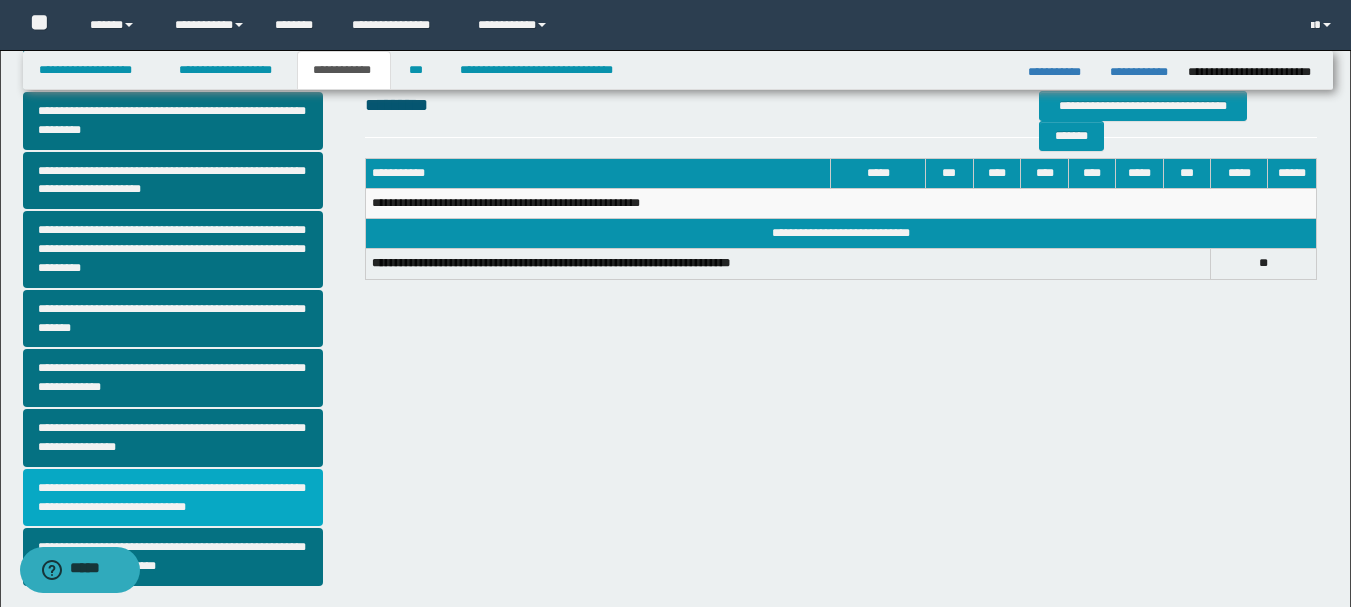 scroll, scrollTop: 500, scrollLeft: 0, axis: vertical 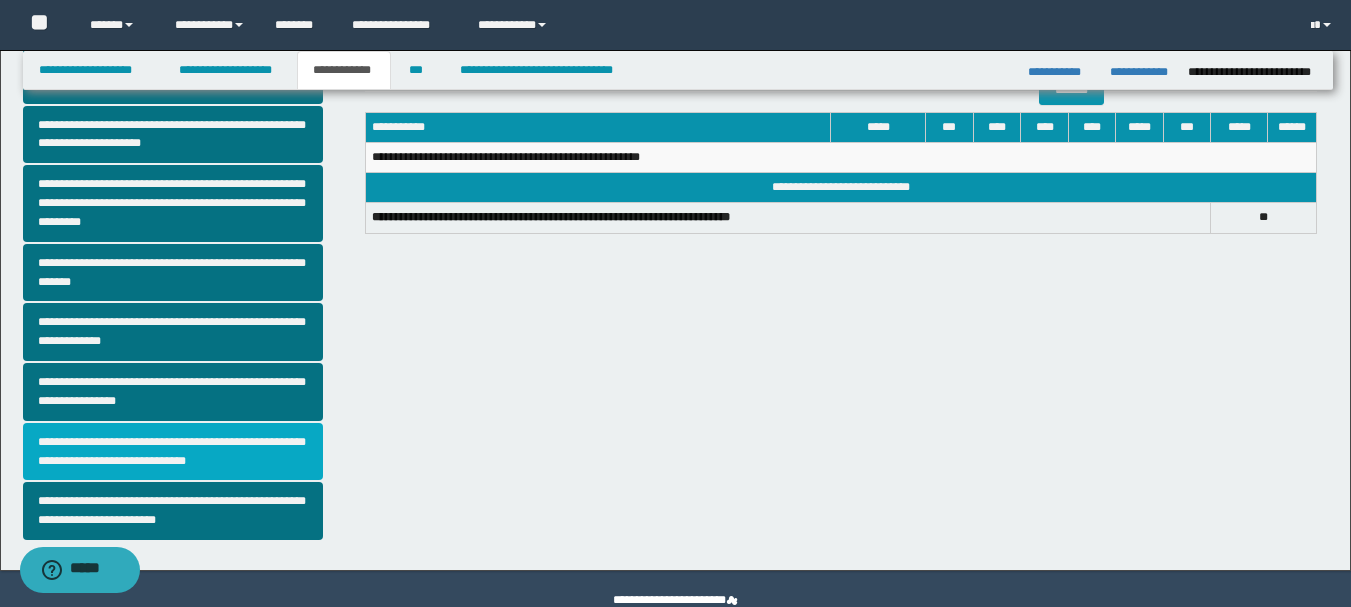 click on "**********" at bounding box center (173, 452) 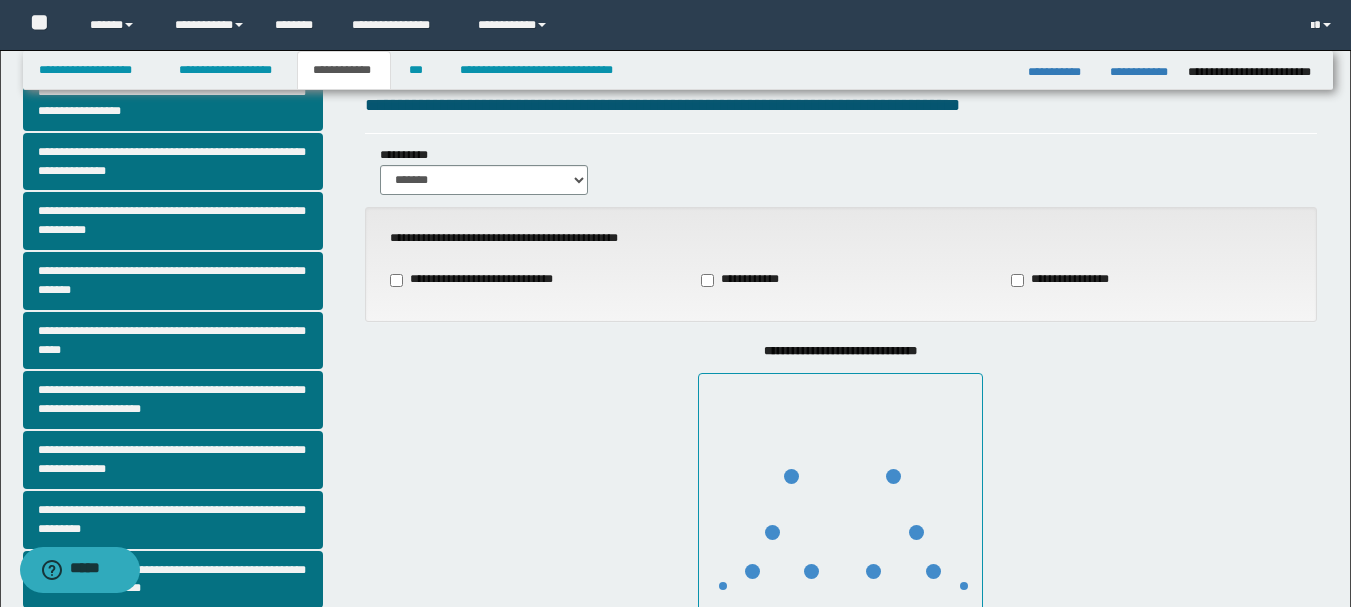 scroll, scrollTop: 100, scrollLeft: 0, axis: vertical 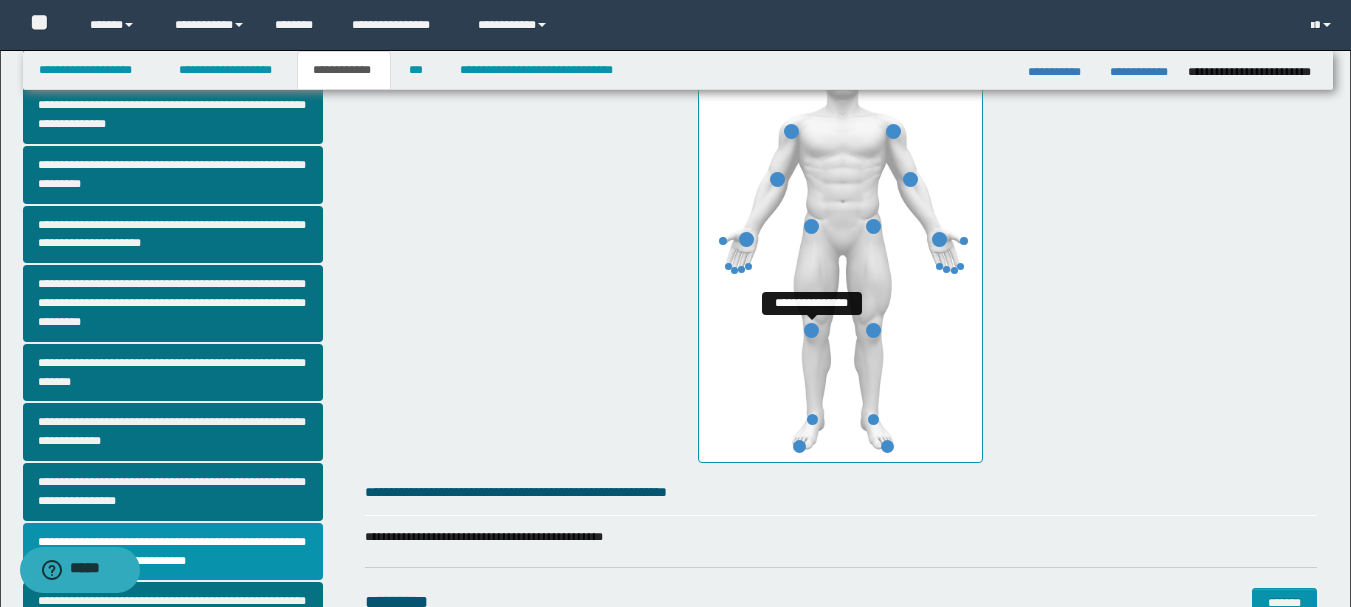 click at bounding box center (811, 330) 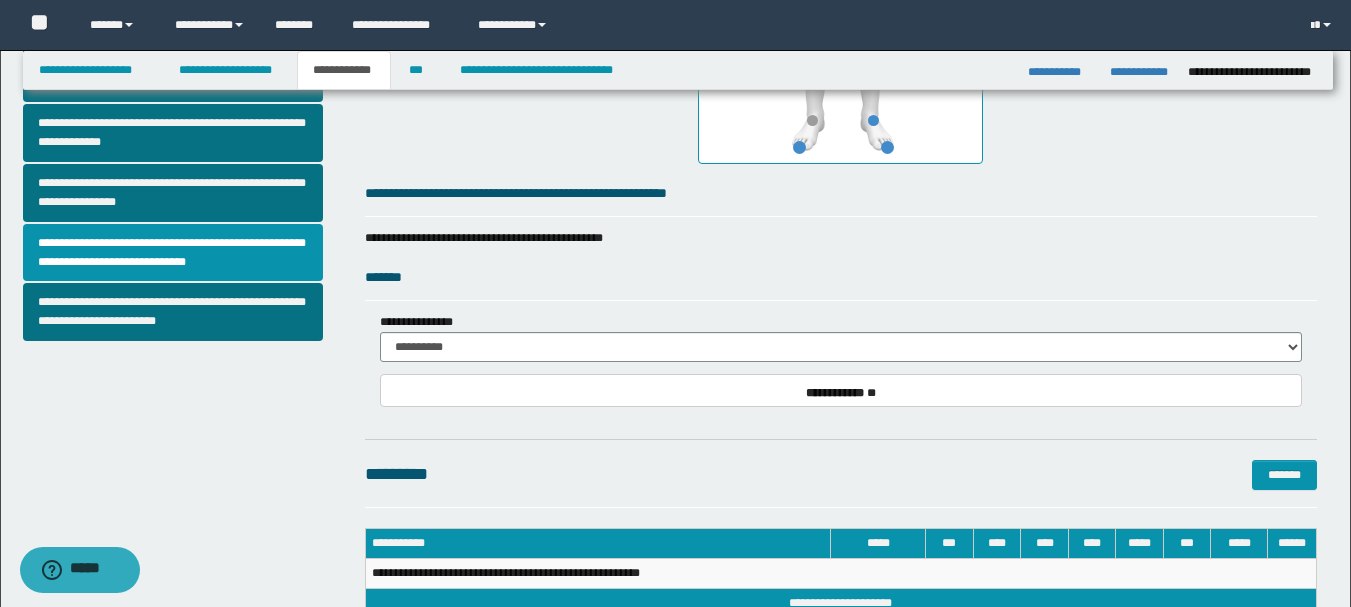 scroll, scrollTop: 700, scrollLeft: 0, axis: vertical 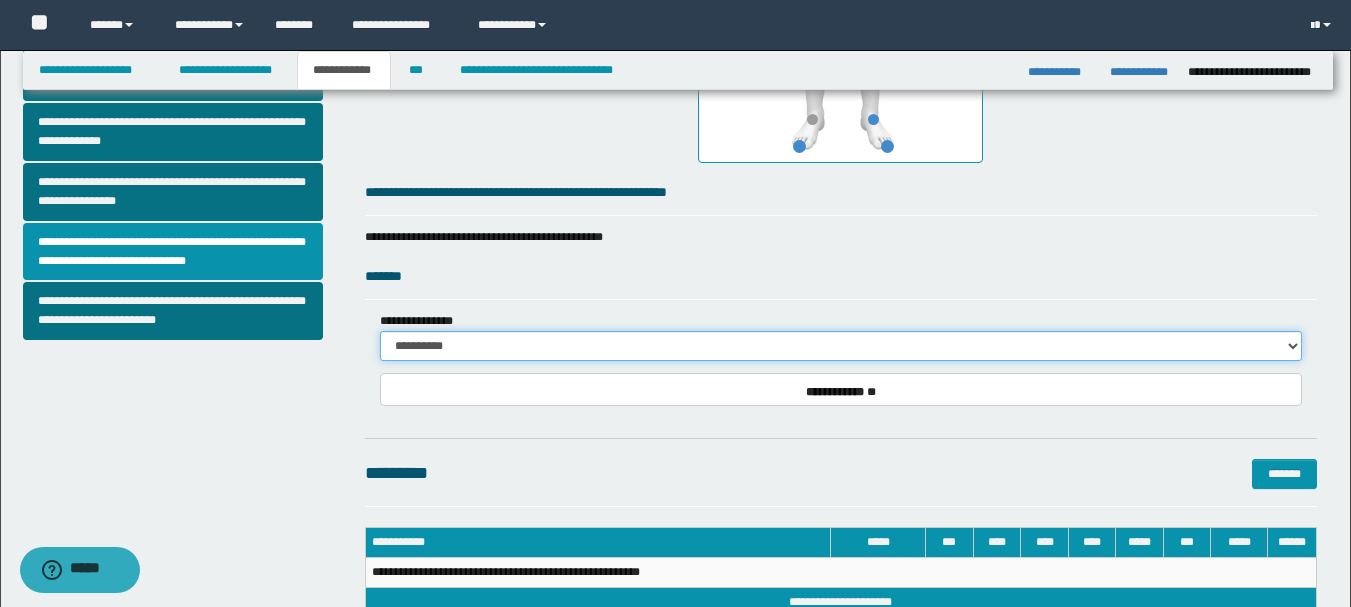 click on "**********" at bounding box center (841, 346) 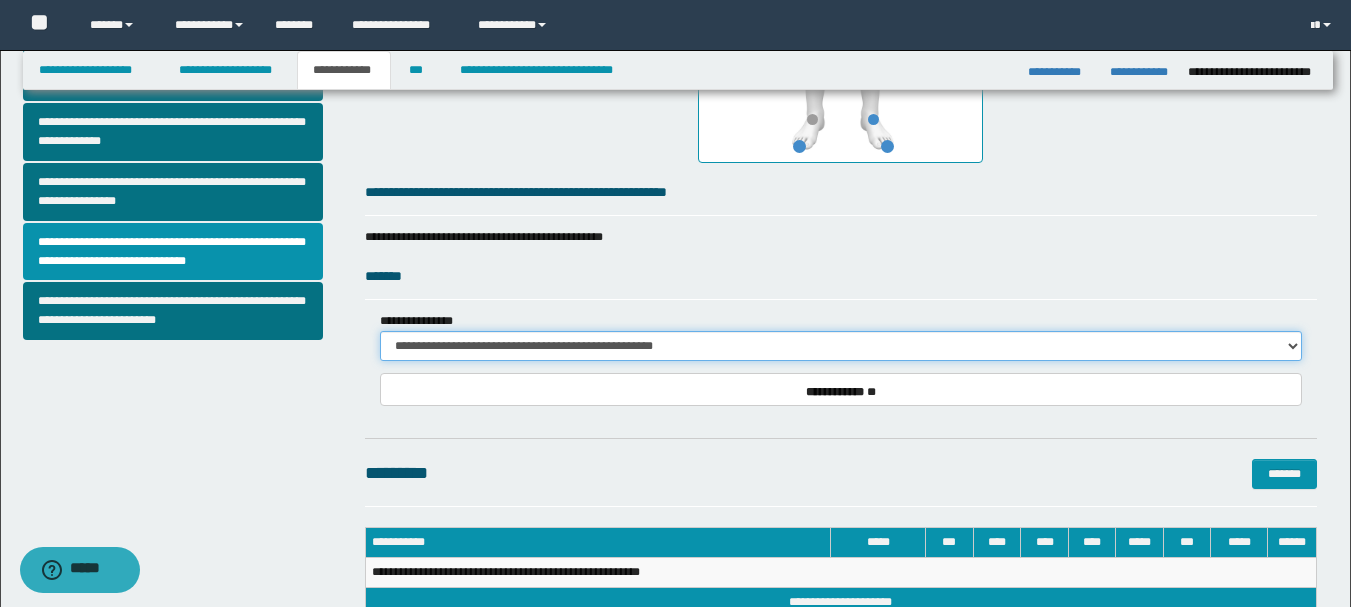click on "**********" at bounding box center (841, 346) 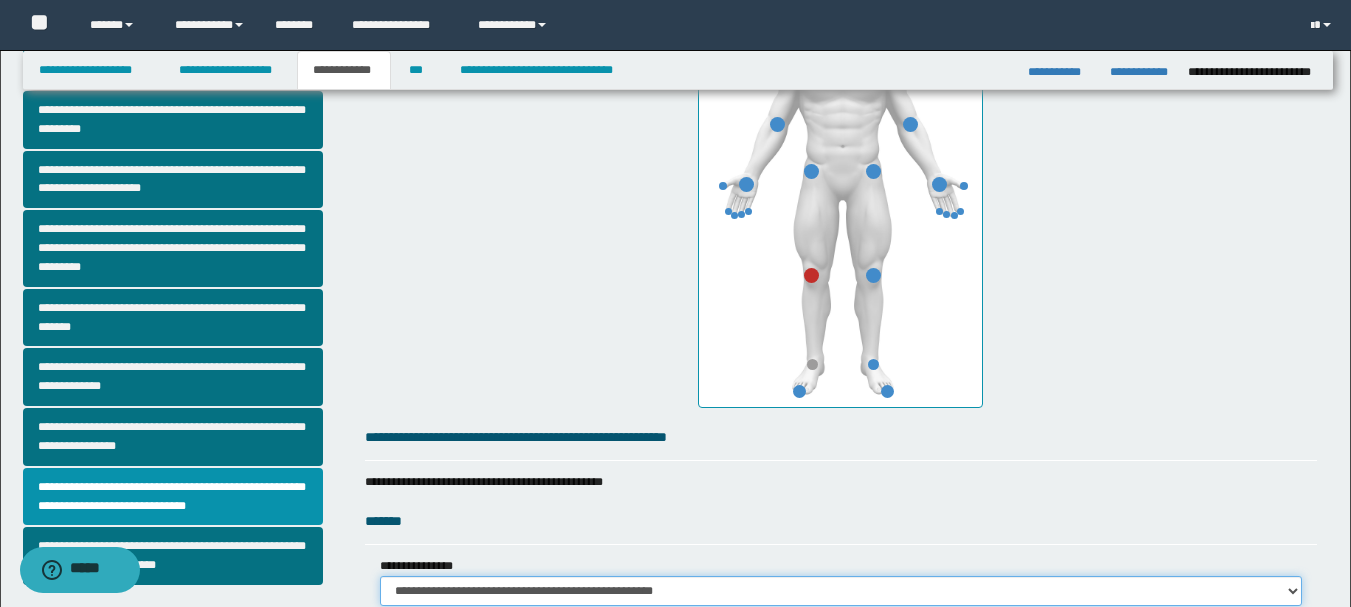 scroll, scrollTop: 500, scrollLeft: 0, axis: vertical 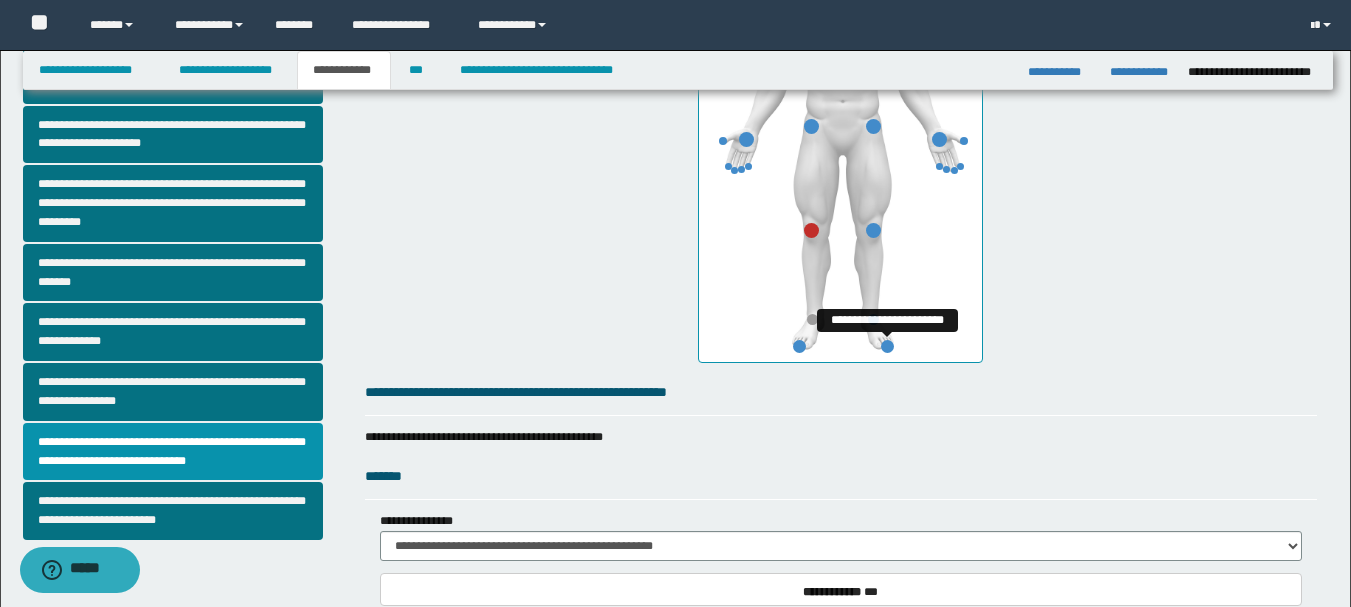 click at bounding box center [887, 346] 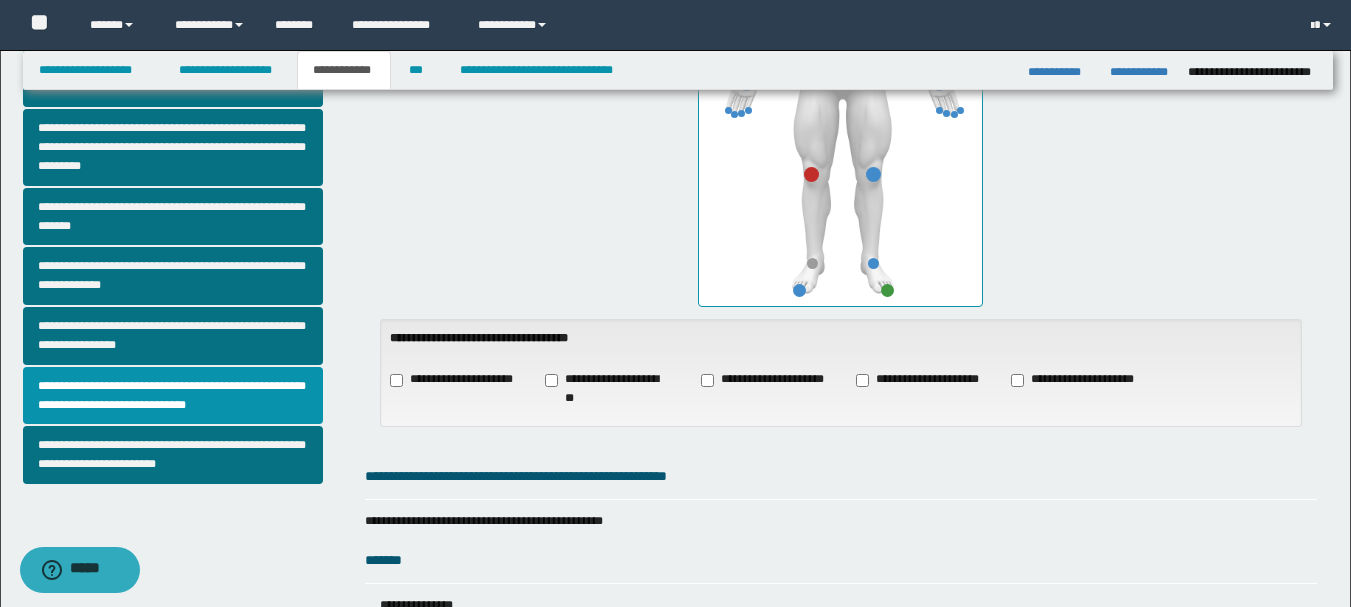 scroll, scrollTop: 600, scrollLeft: 0, axis: vertical 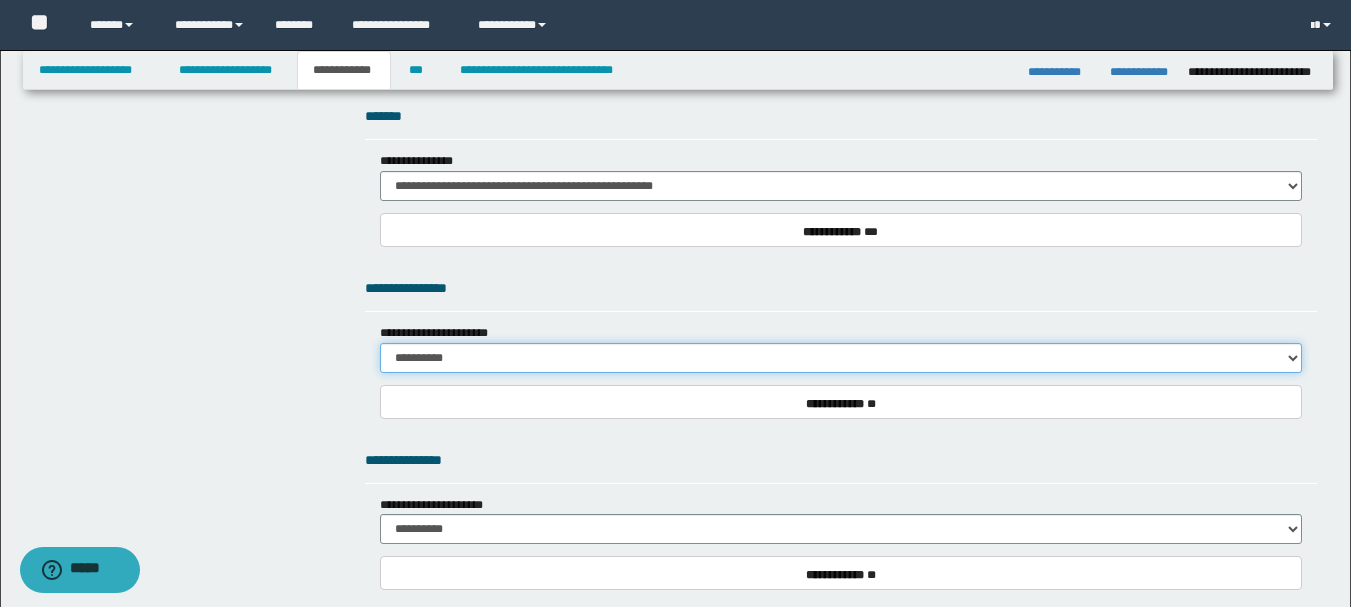 click on "**********" at bounding box center [841, 358] 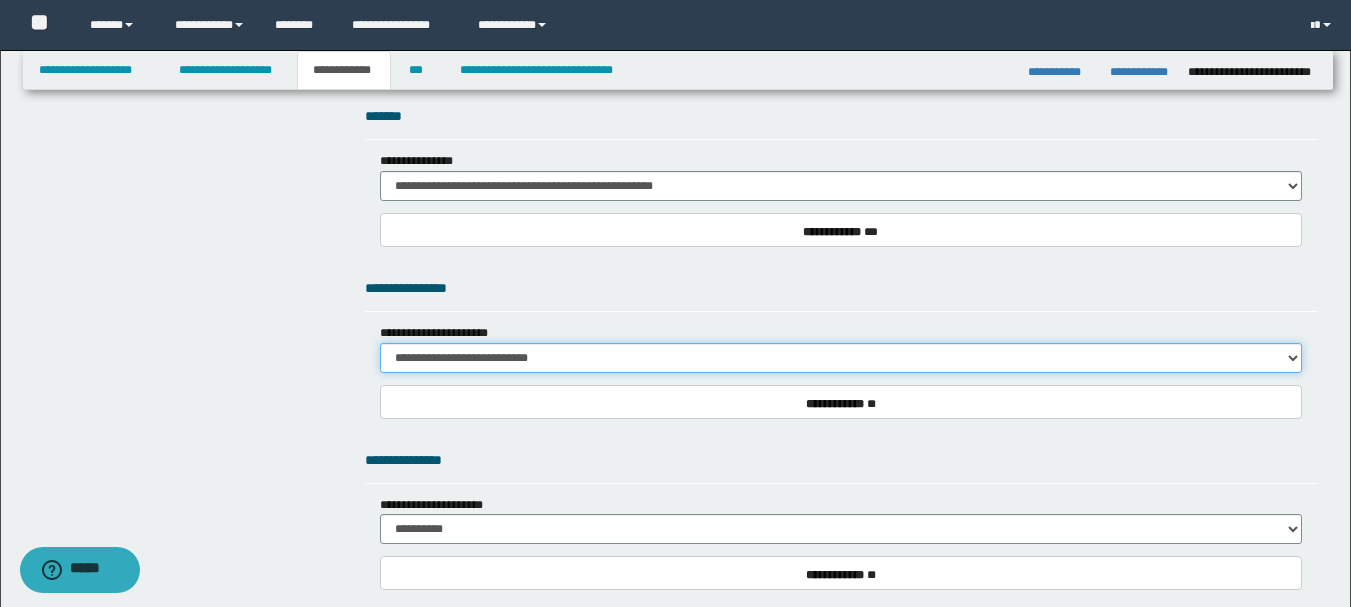 click on "**********" at bounding box center [841, 358] 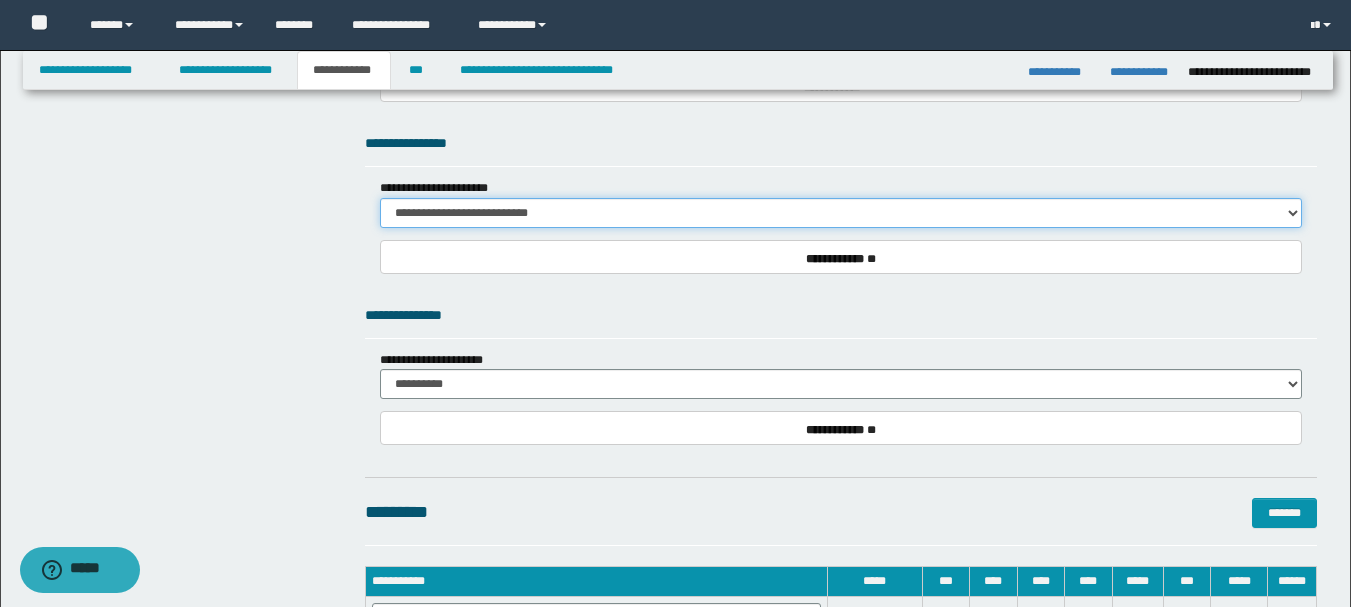 scroll, scrollTop: 1200, scrollLeft: 0, axis: vertical 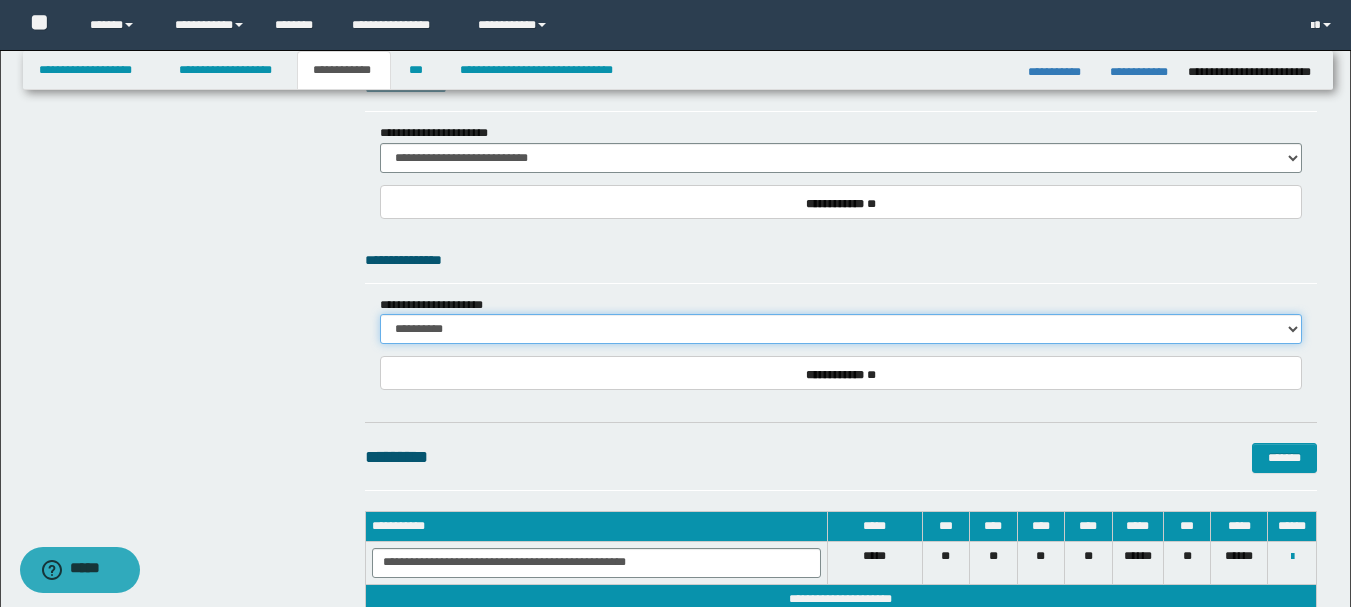 click on "**********" at bounding box center [841, 329] 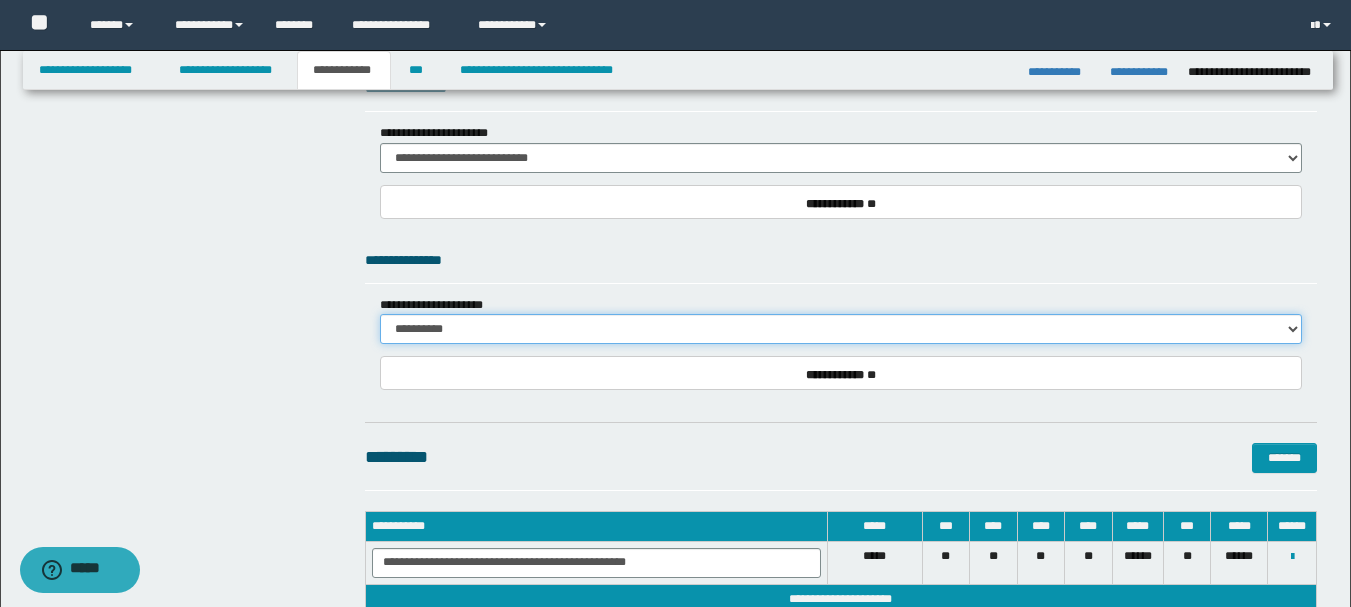 select on "*" 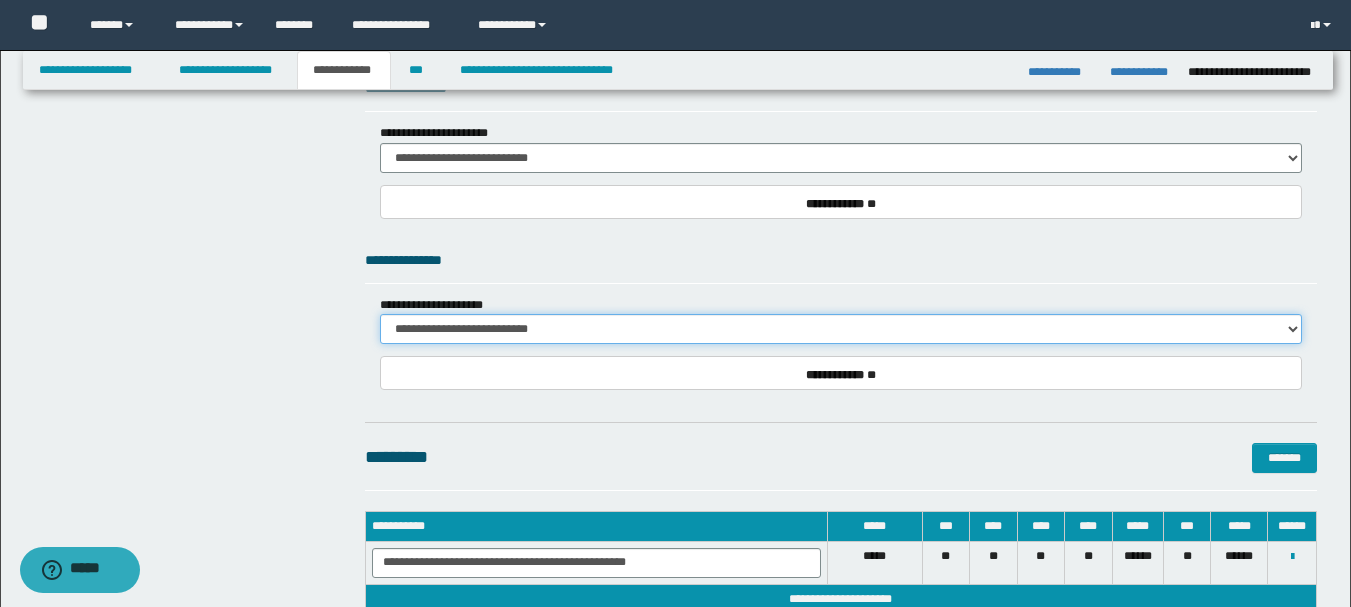 click on "**********" at bounding box center [841, 329] 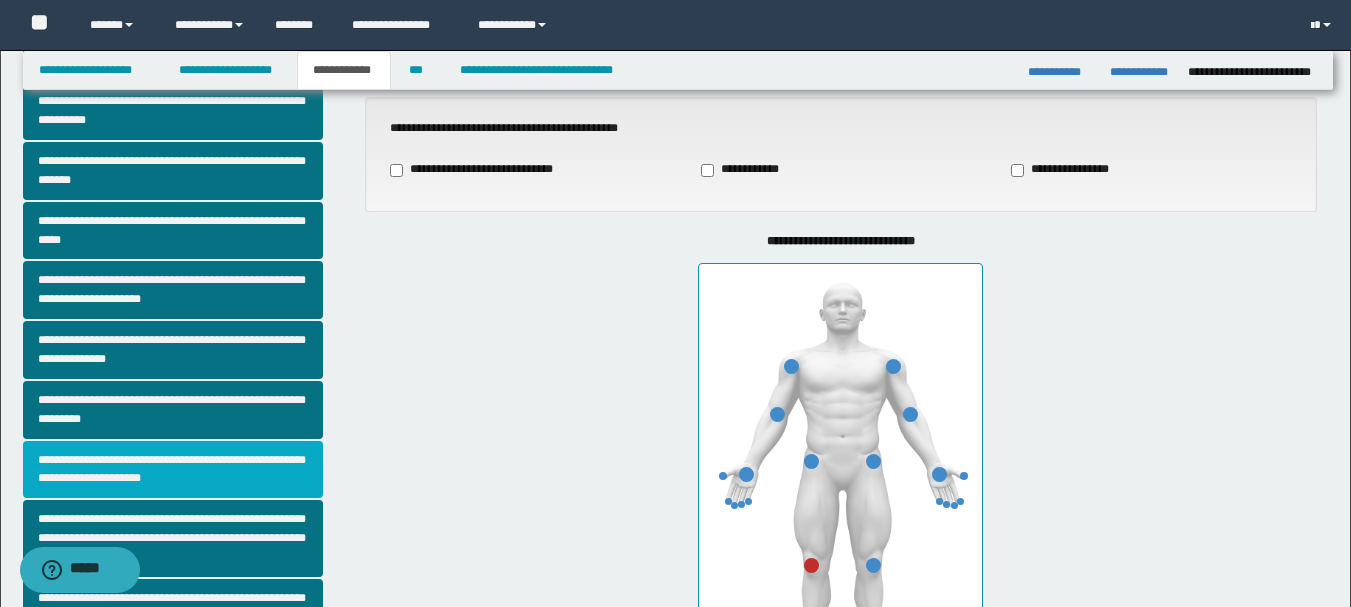 scroll, scrollTop: 200, scrollLeft: 0, axis: vertical 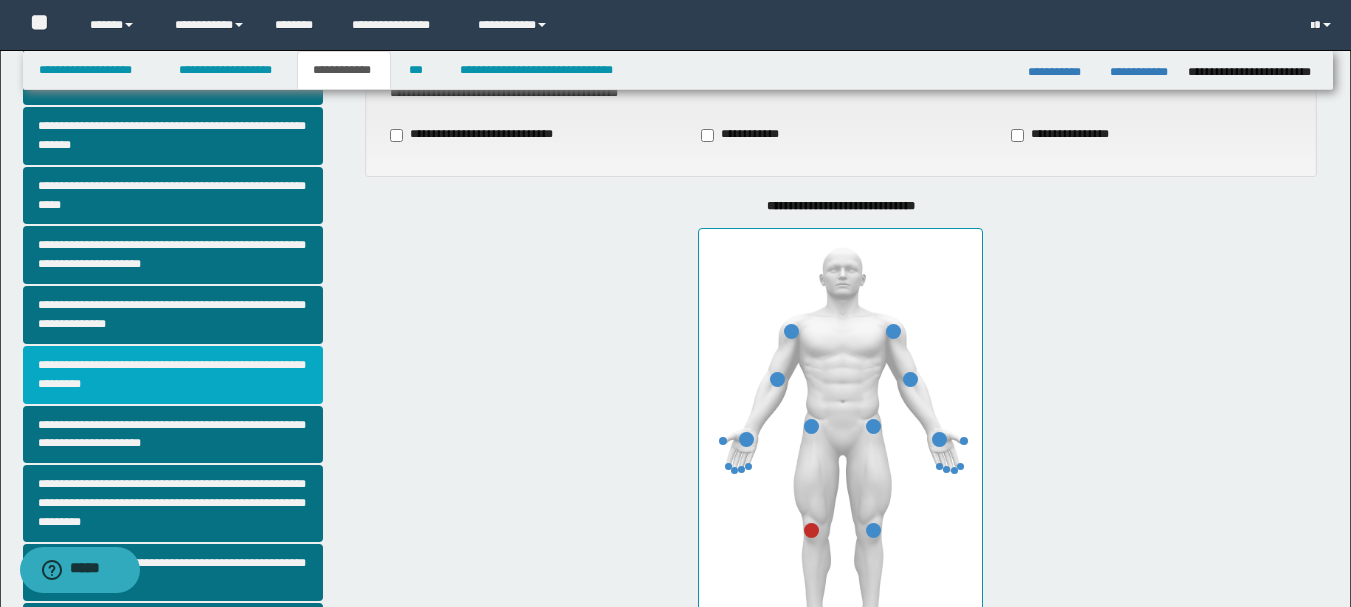click on "**********" at bounding box center (173, 375) 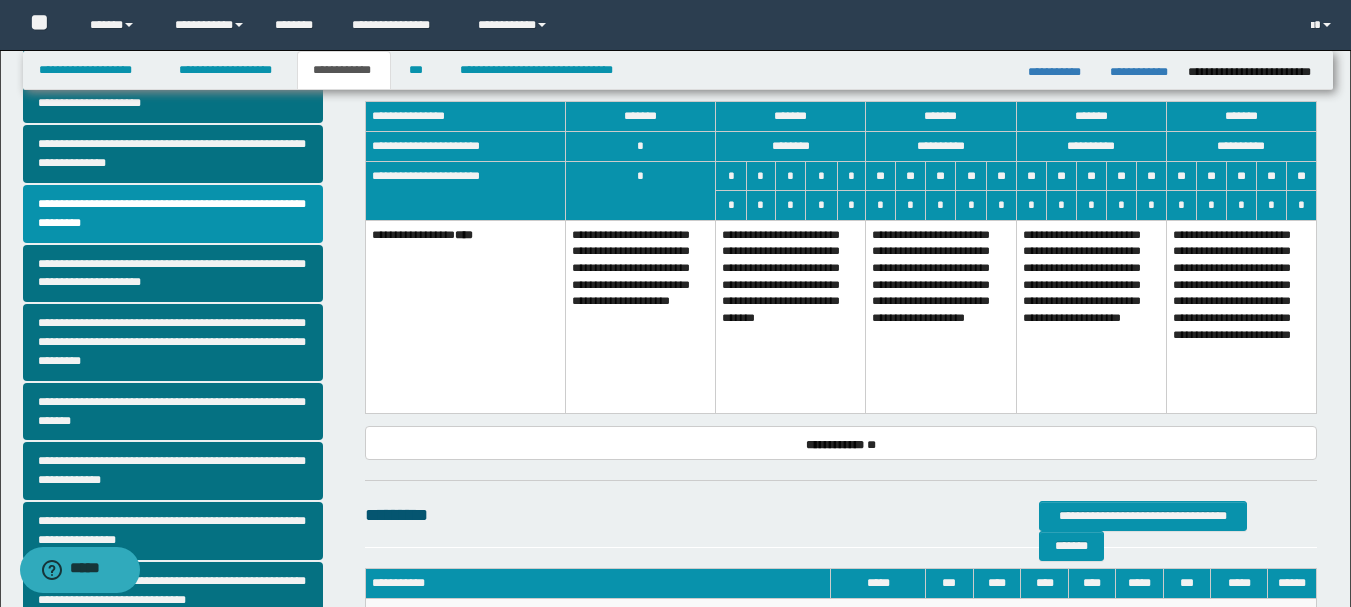 scroll, scrollTop: 400, scrollLeft: 0, axis: vertical 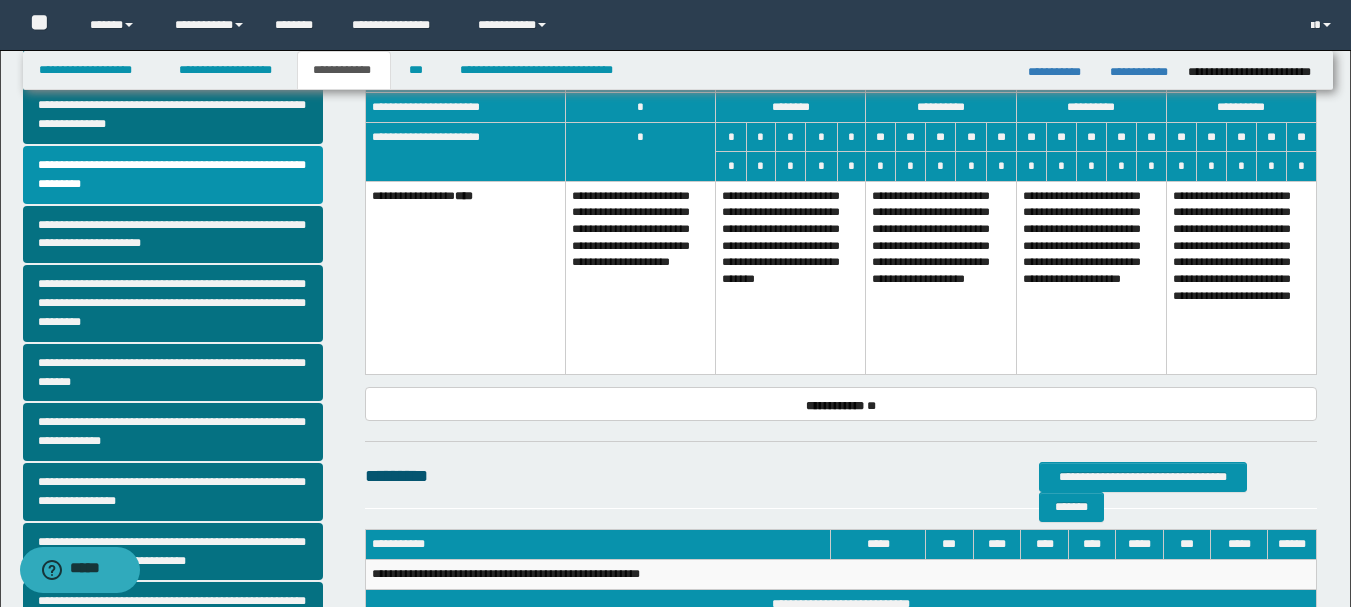 click on "**********" at bounding box center (941, 277) 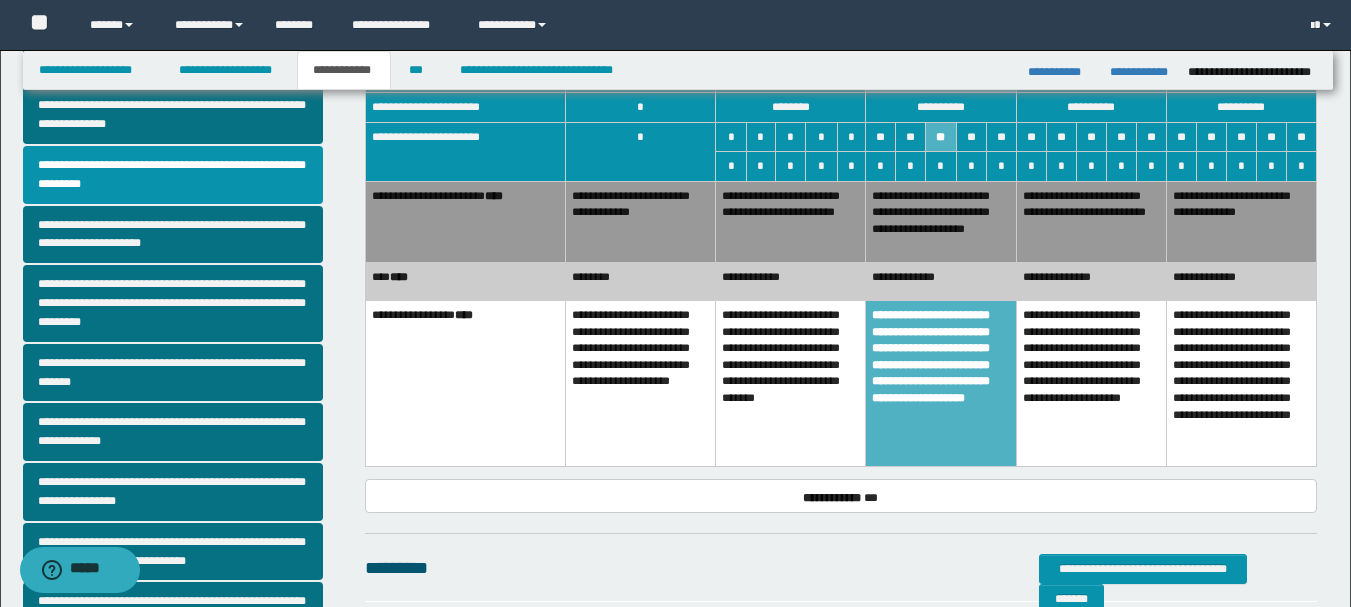 click on "**********" at bounding box center (941, 281) 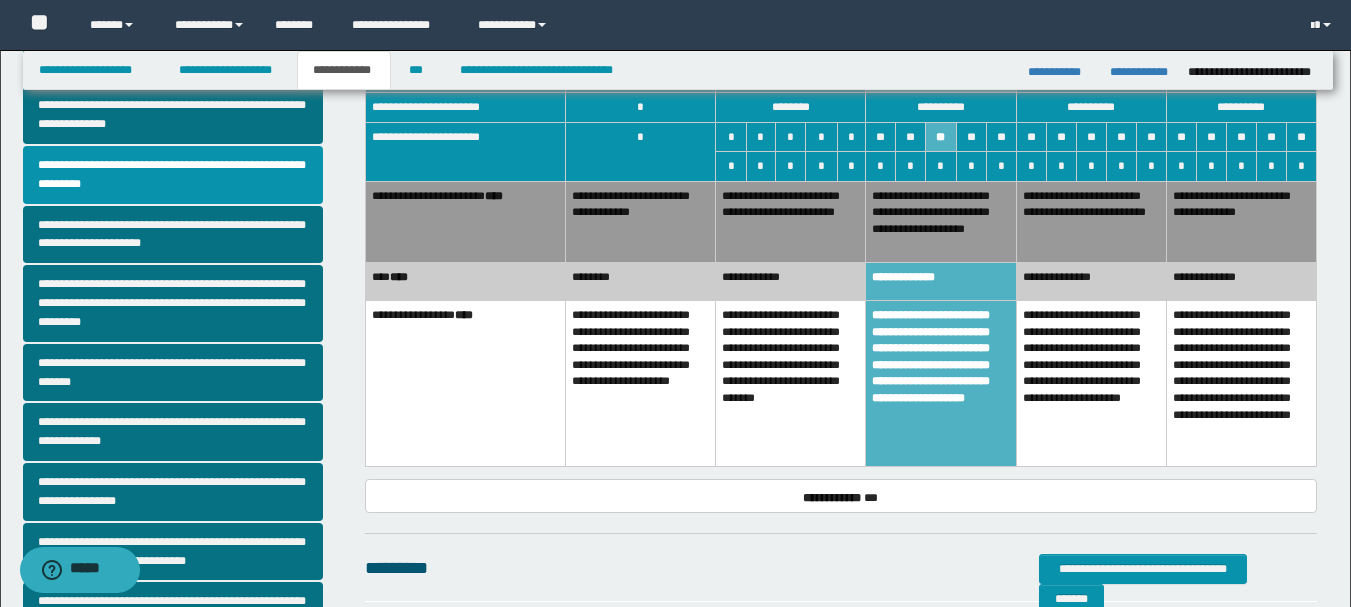 click on "**********" at bounding box center [791, 281] 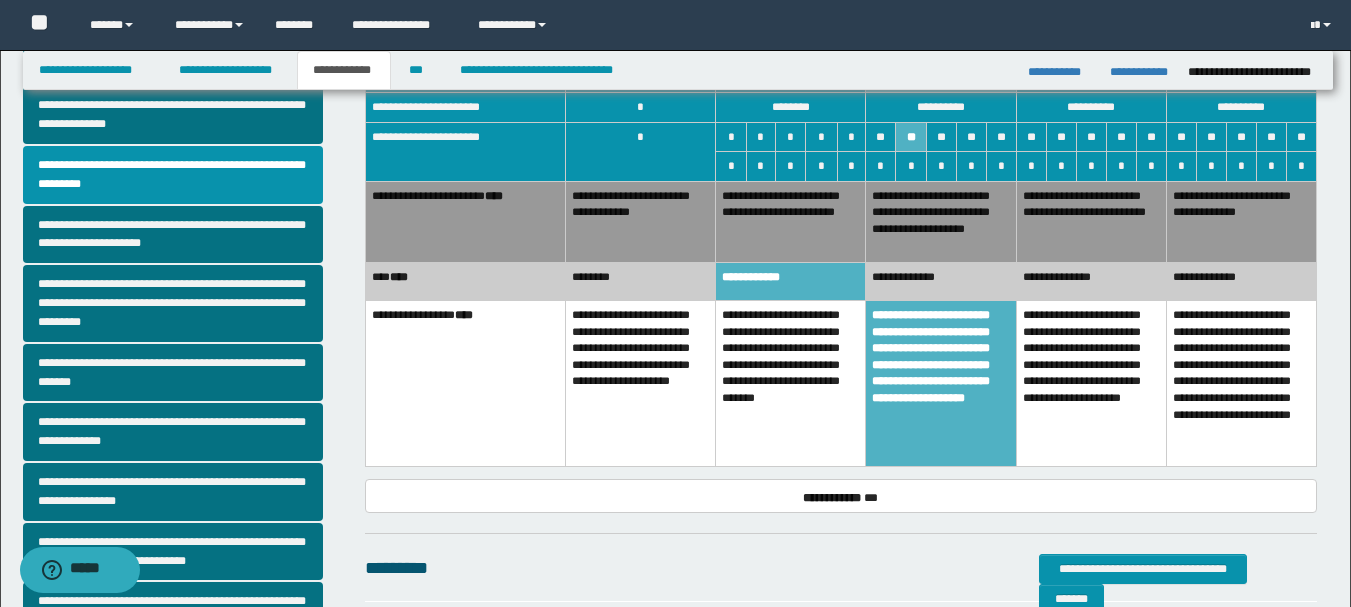 click on "**********" at bounding box center (641, 221) 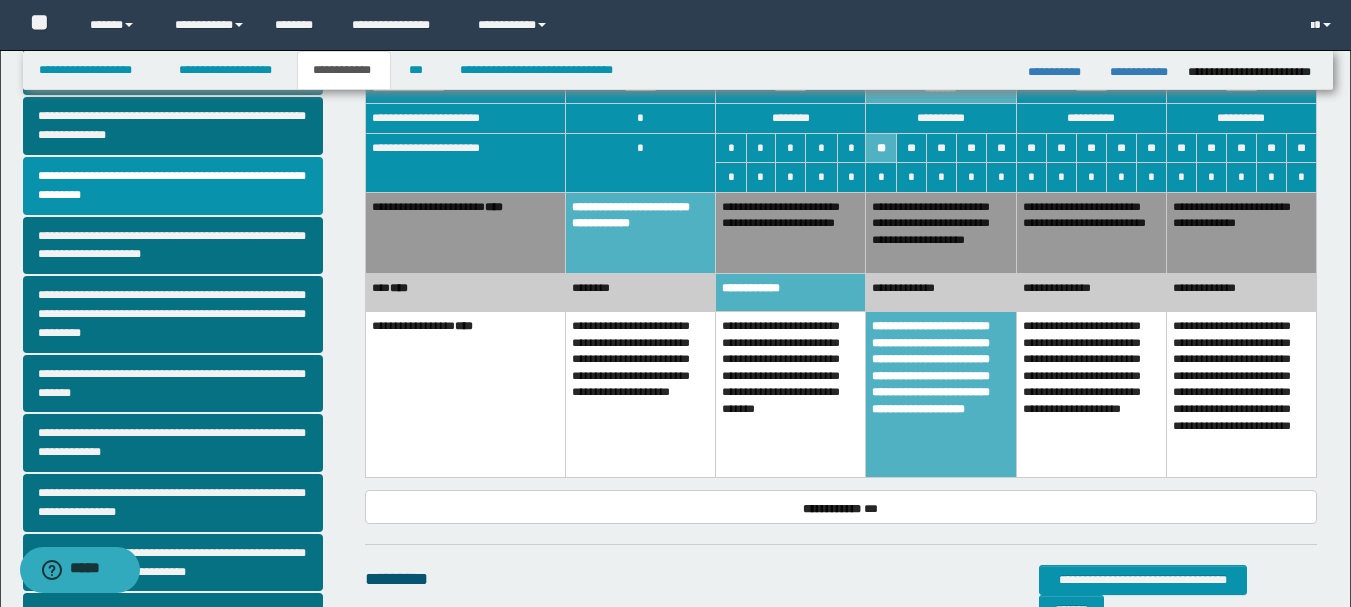 scroll, scrollTop: 378, scrollLeft: 0, axis: vertical 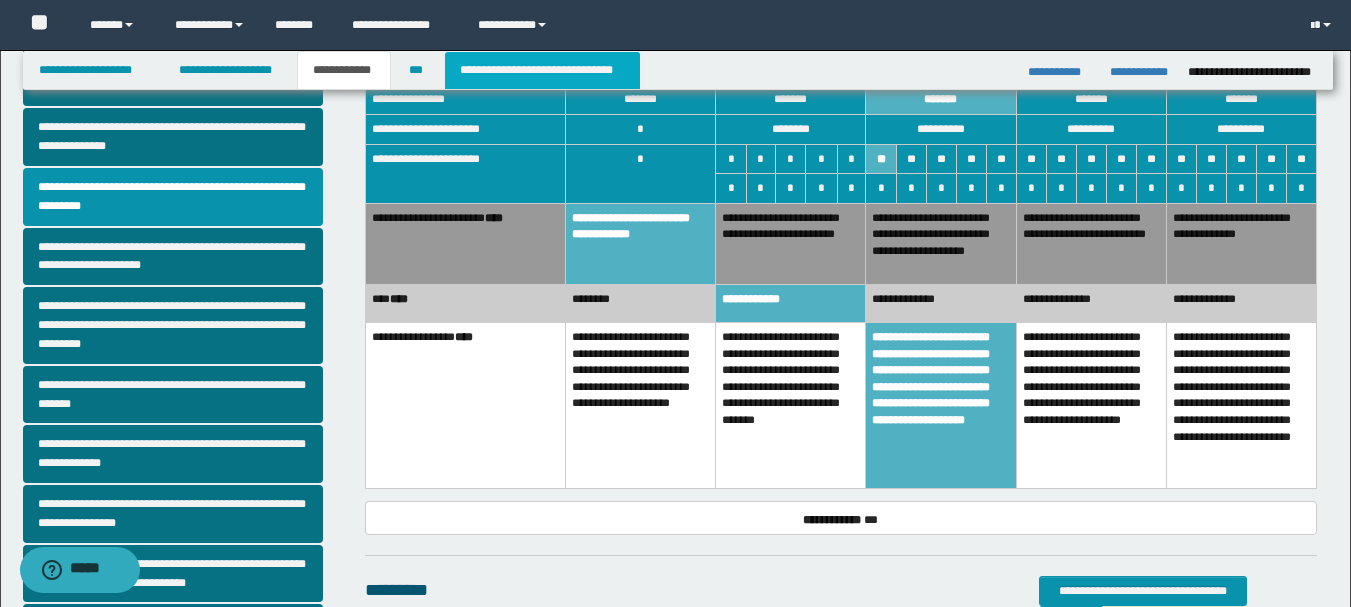 click on "**********" at bounding box center (542, 70) 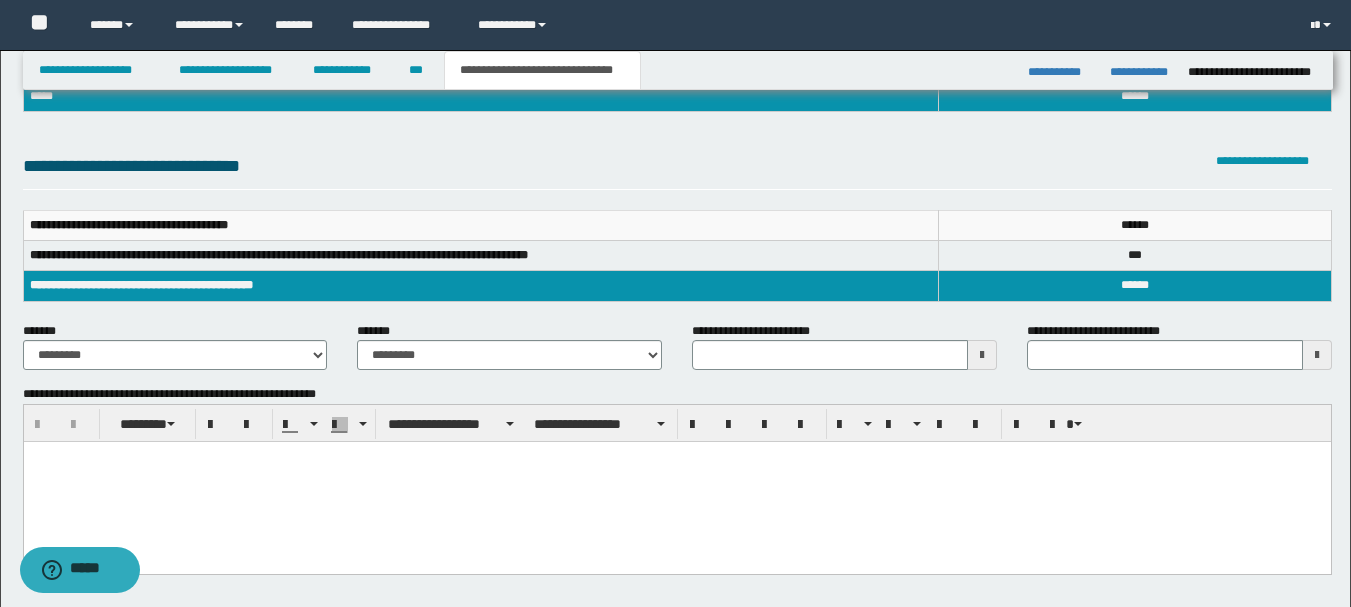 scroll, scrollTop: 200, scrollLeft: 0, axis: vertical 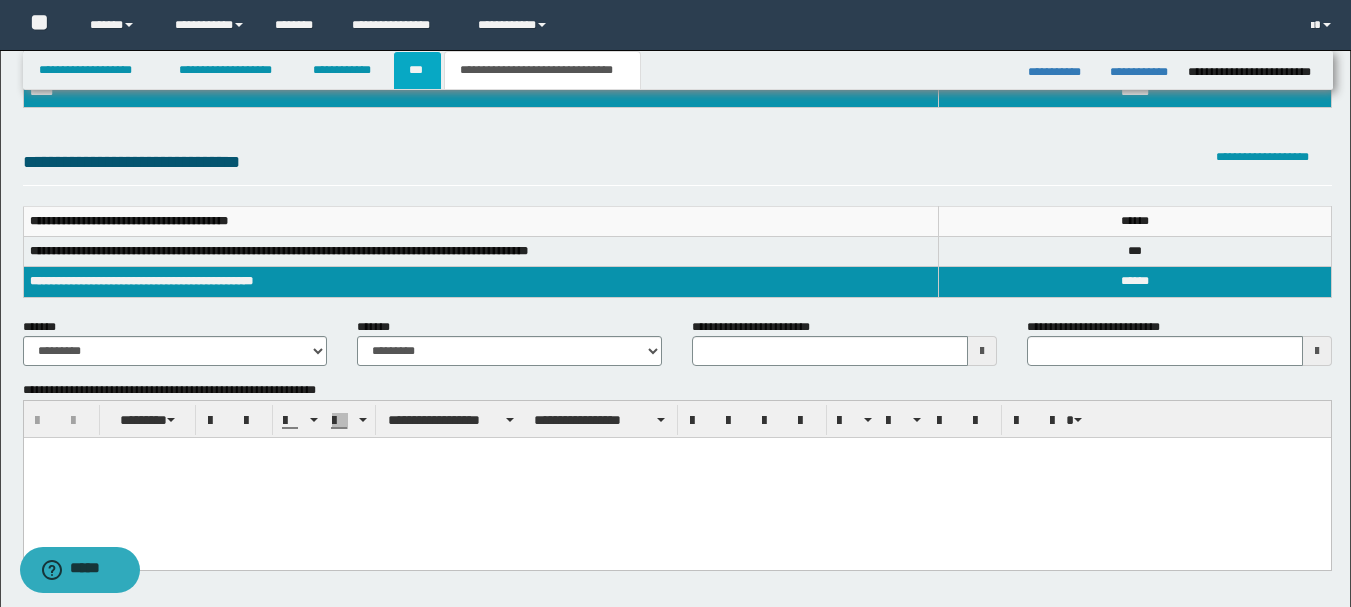 click on "***" at bounding box center [417, 70] 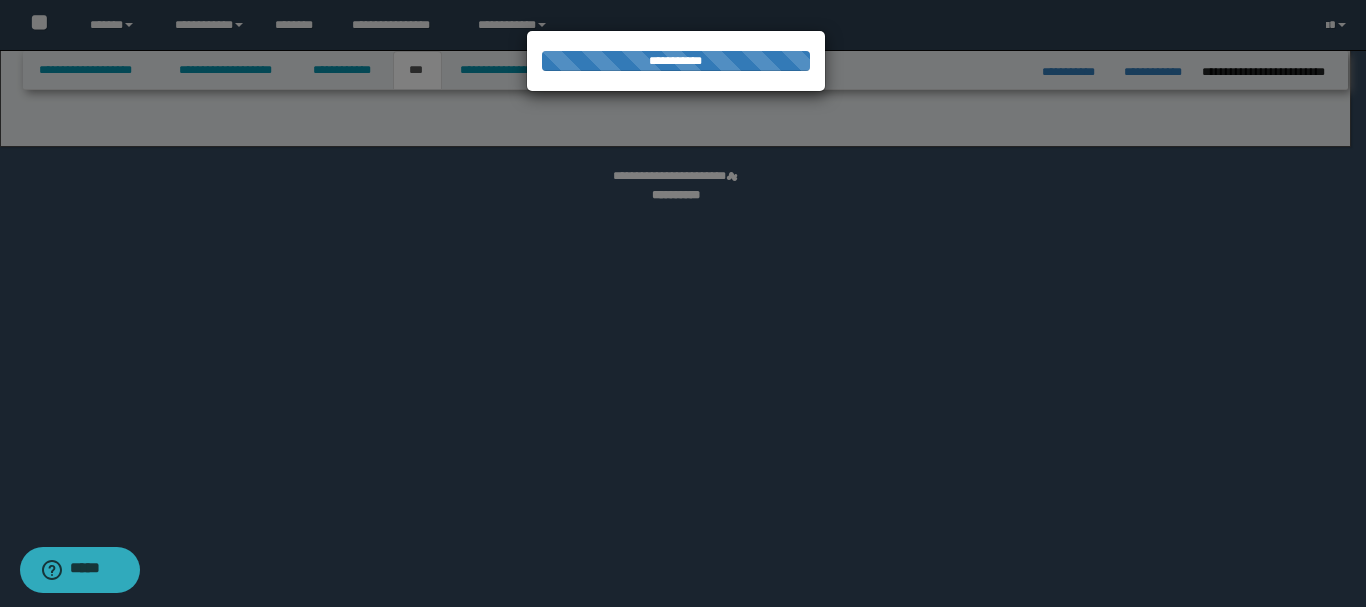 select on "**" 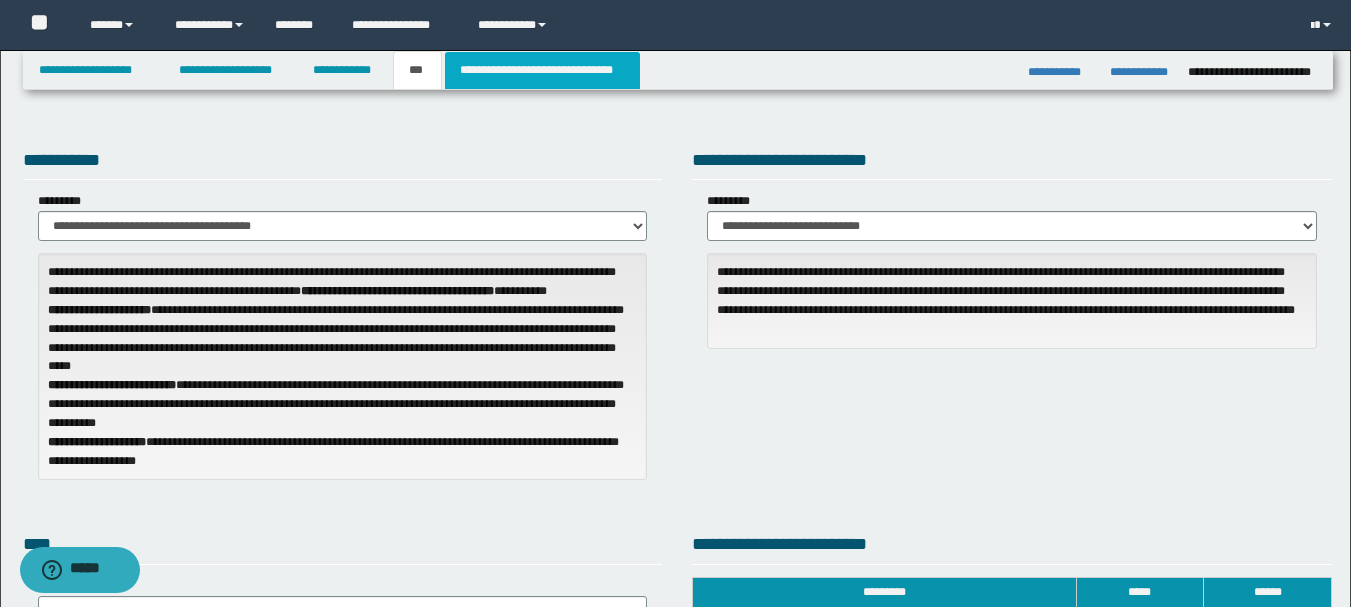 click on "**********" at bounding box center (542, 70) 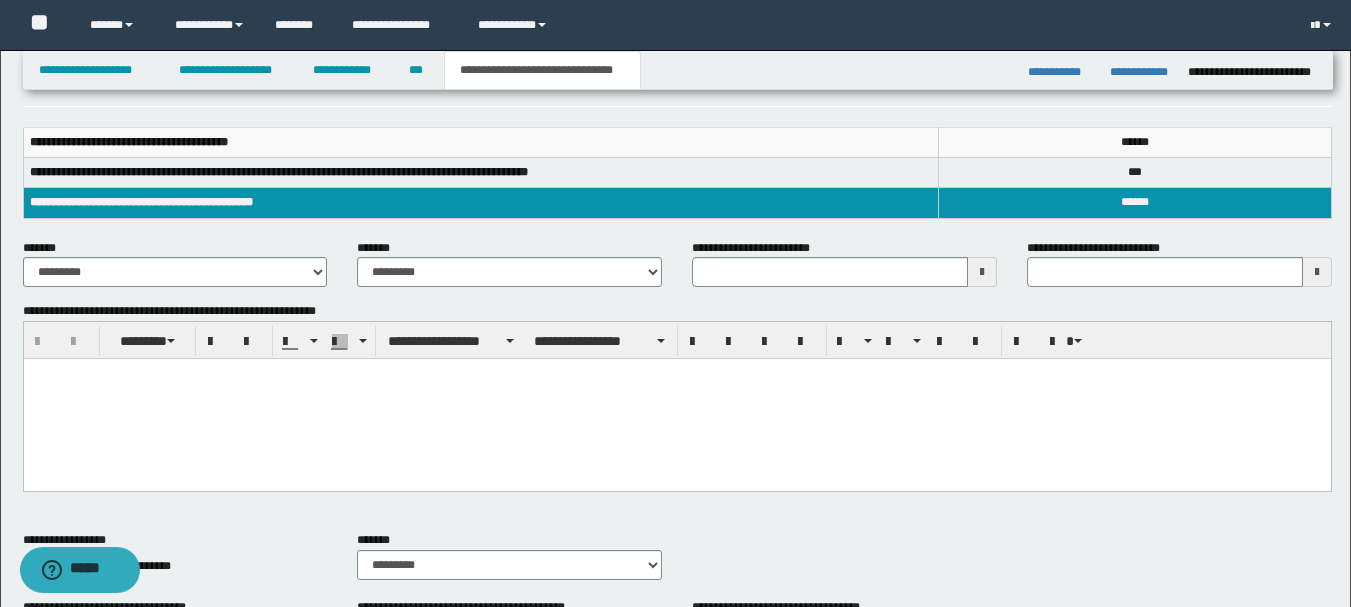 type 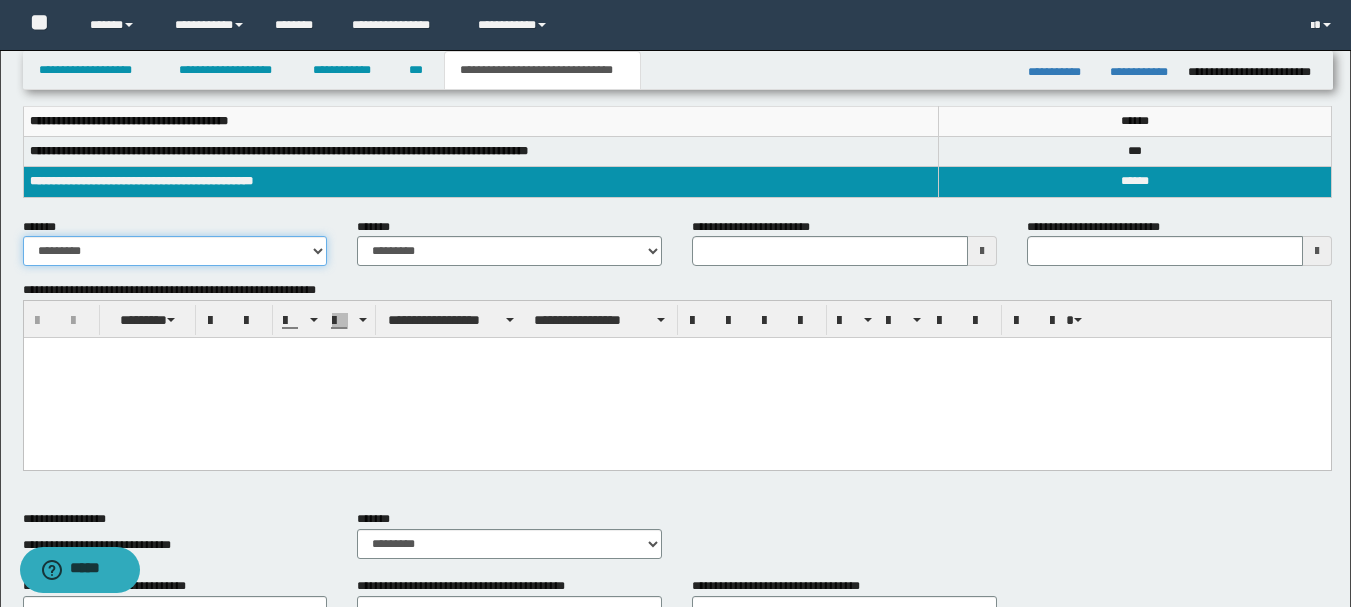 click on "**********" at bounding box center (175, 251) 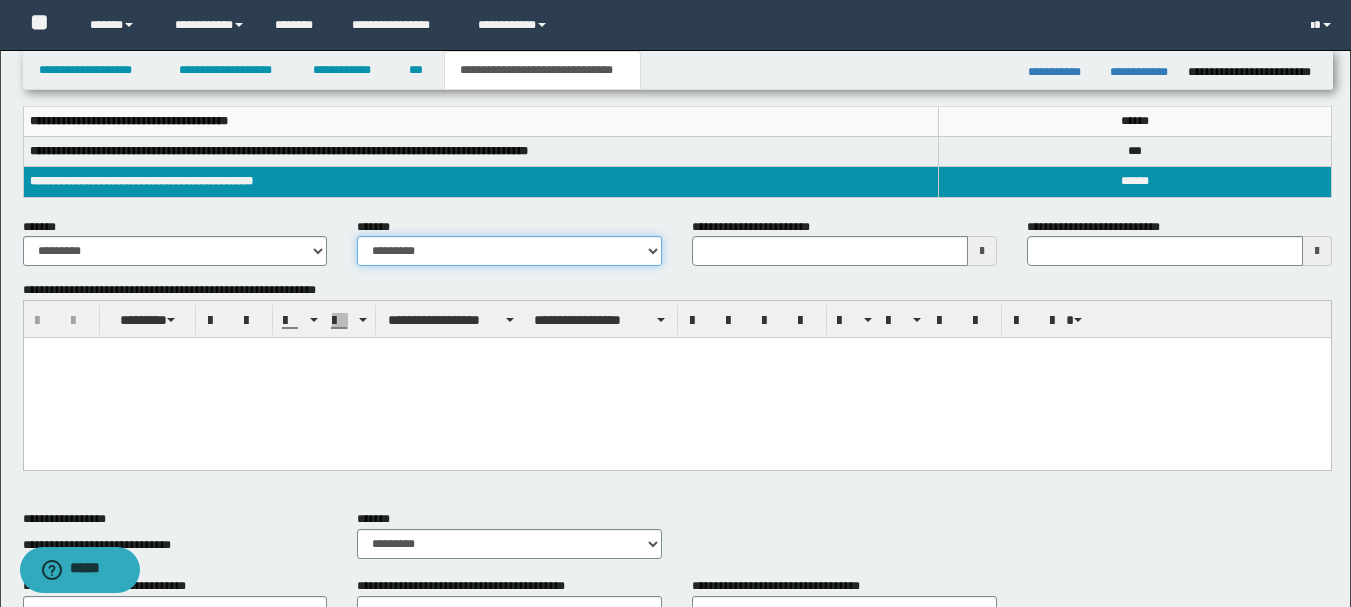 click on "**********" at bounding box center (509, 251) 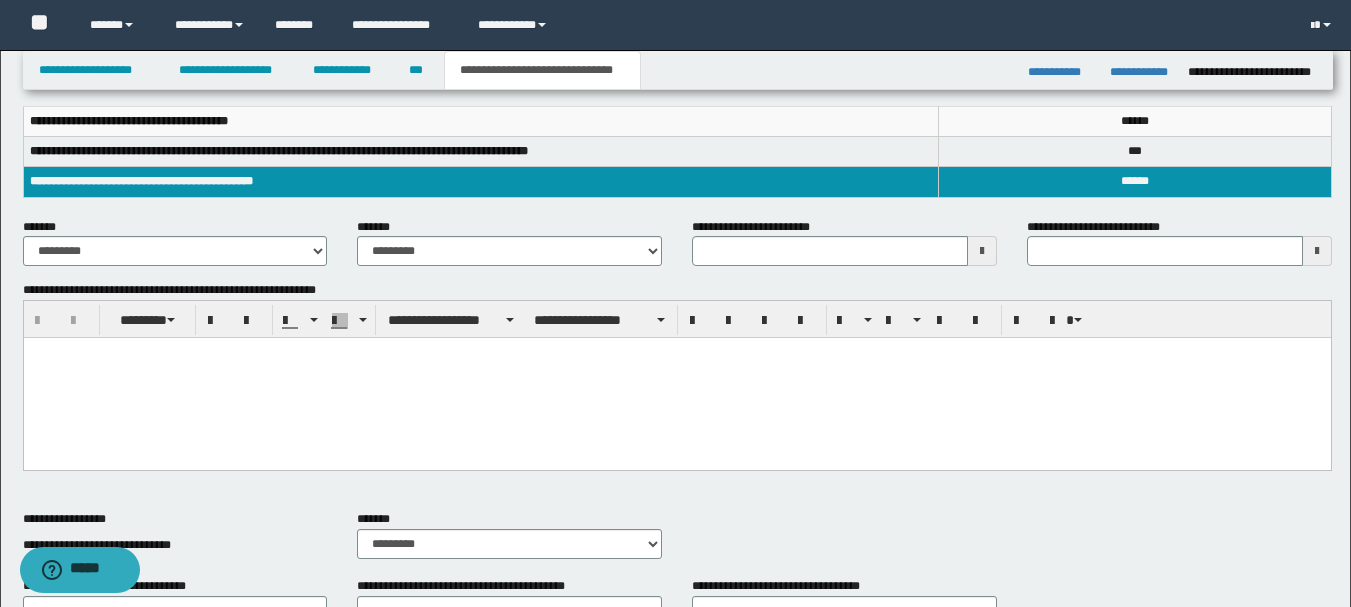 click at bounding box center (982, 251) 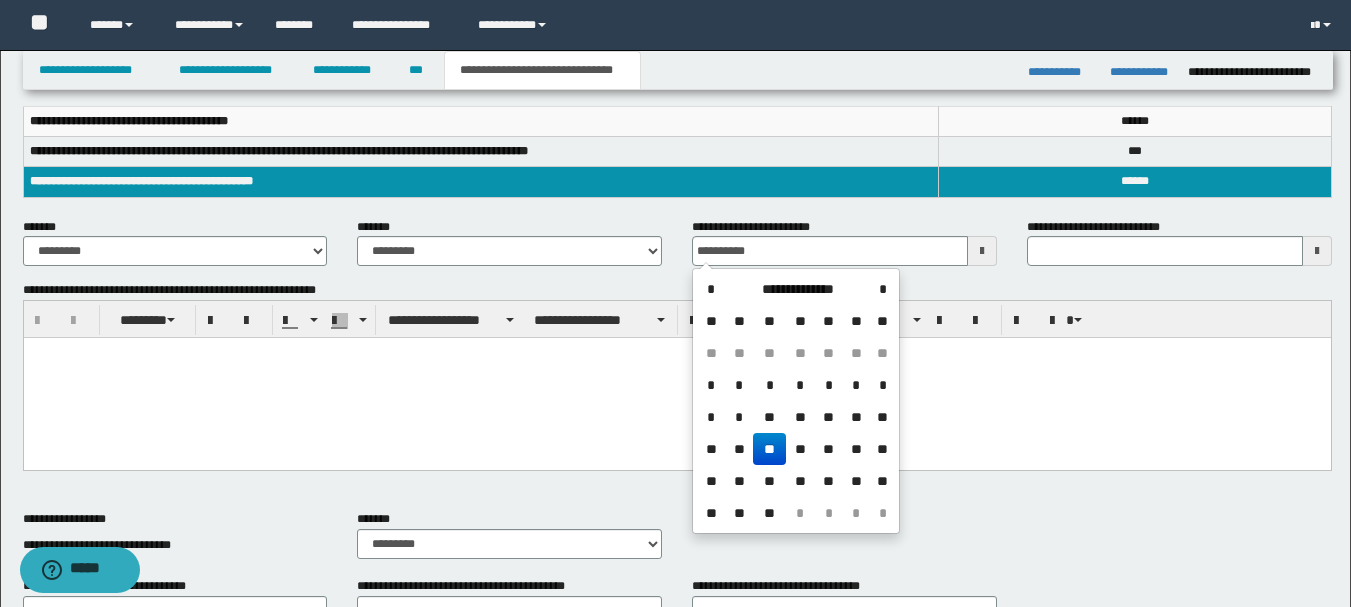 click on "**" at bounding box center (769, 449) 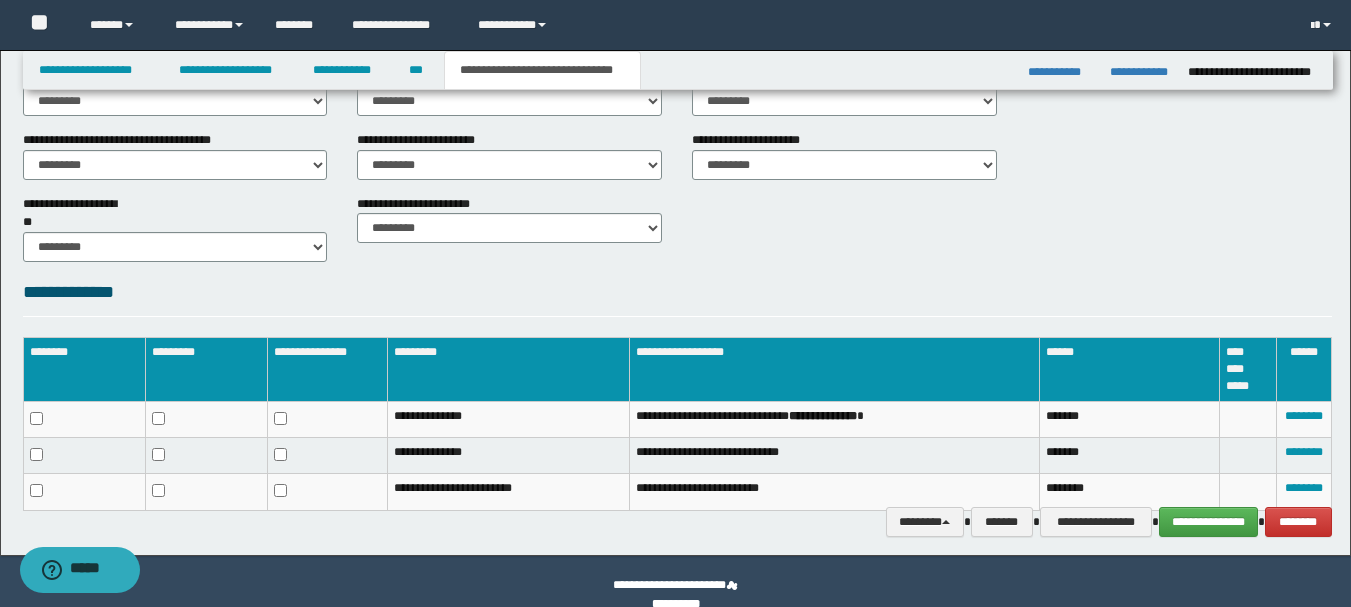 scroll, scrollTop: 837, scrollLeft: 0, axis: vertical 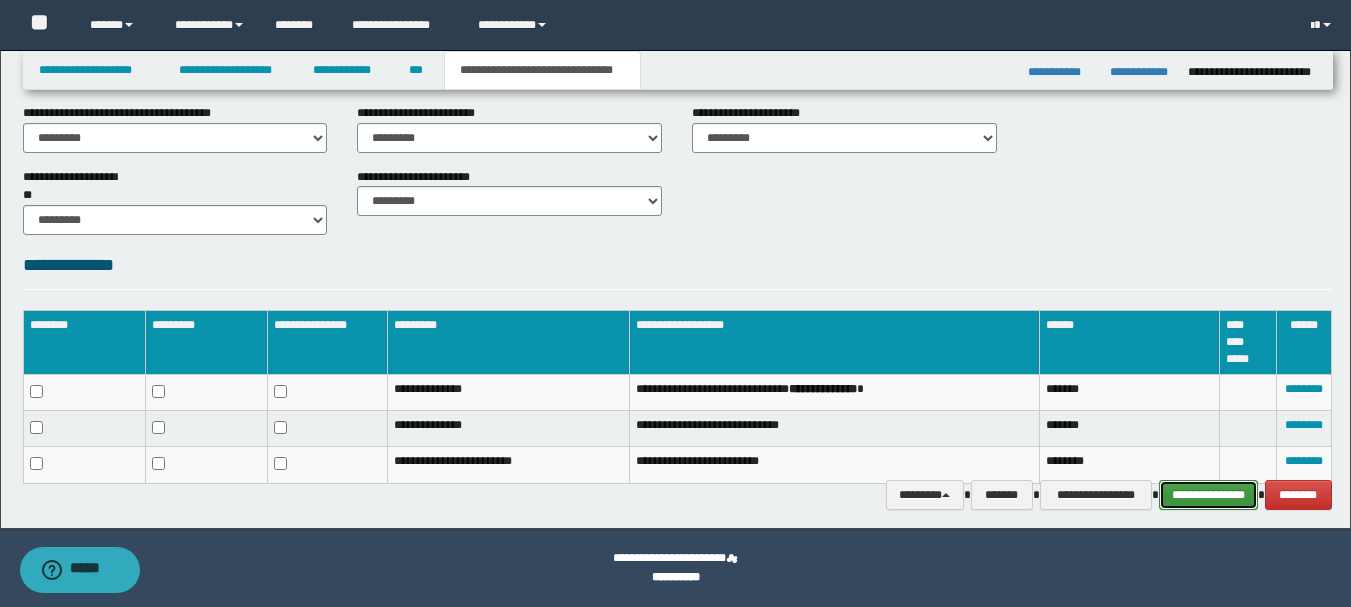 click on "**********" at bounding box center (1208, 495) 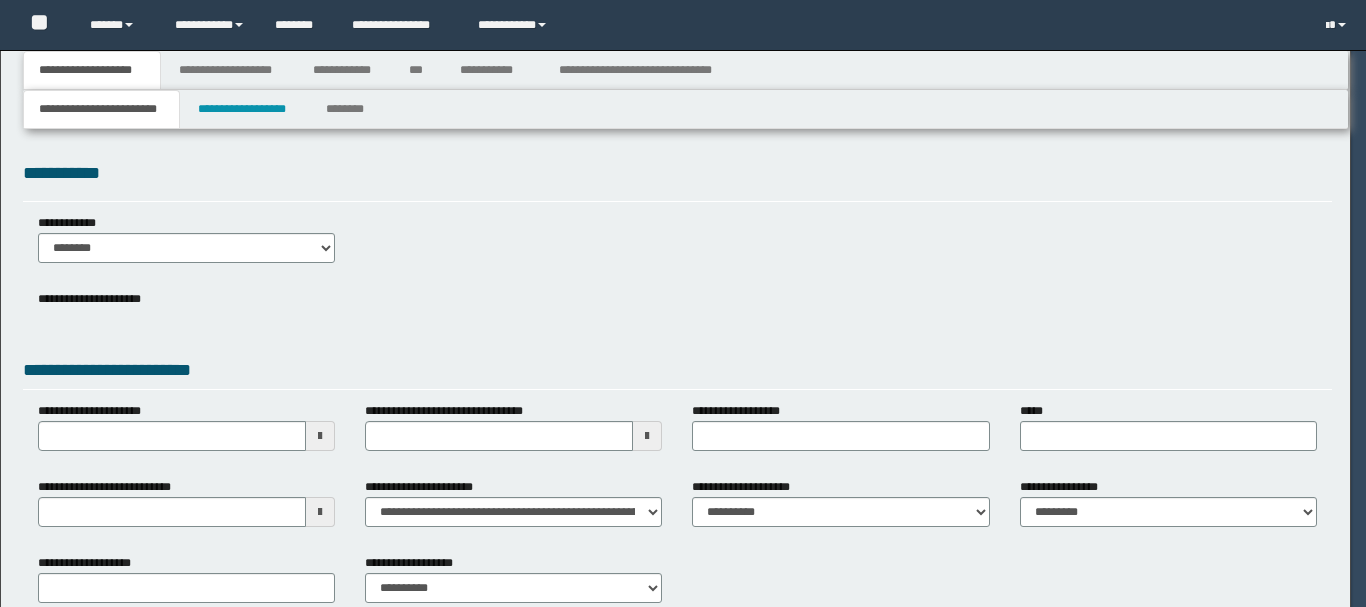 scroll, scrollTop: 0, scrollLeft: 0, axis: both 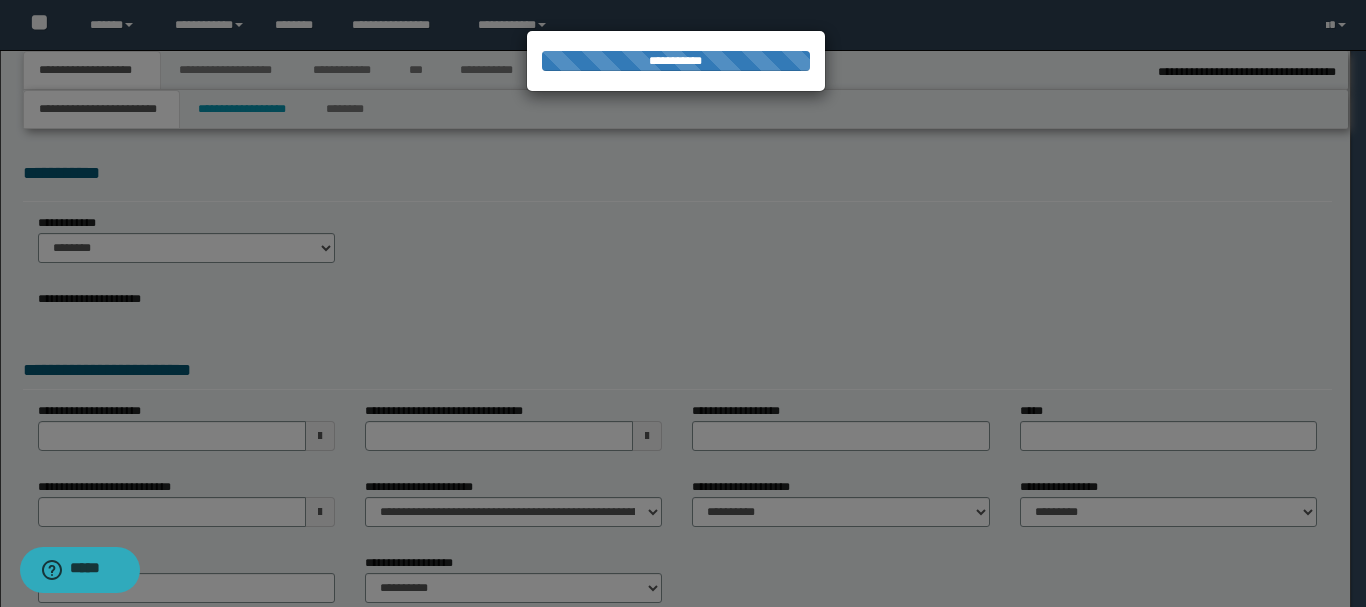 select on "*" 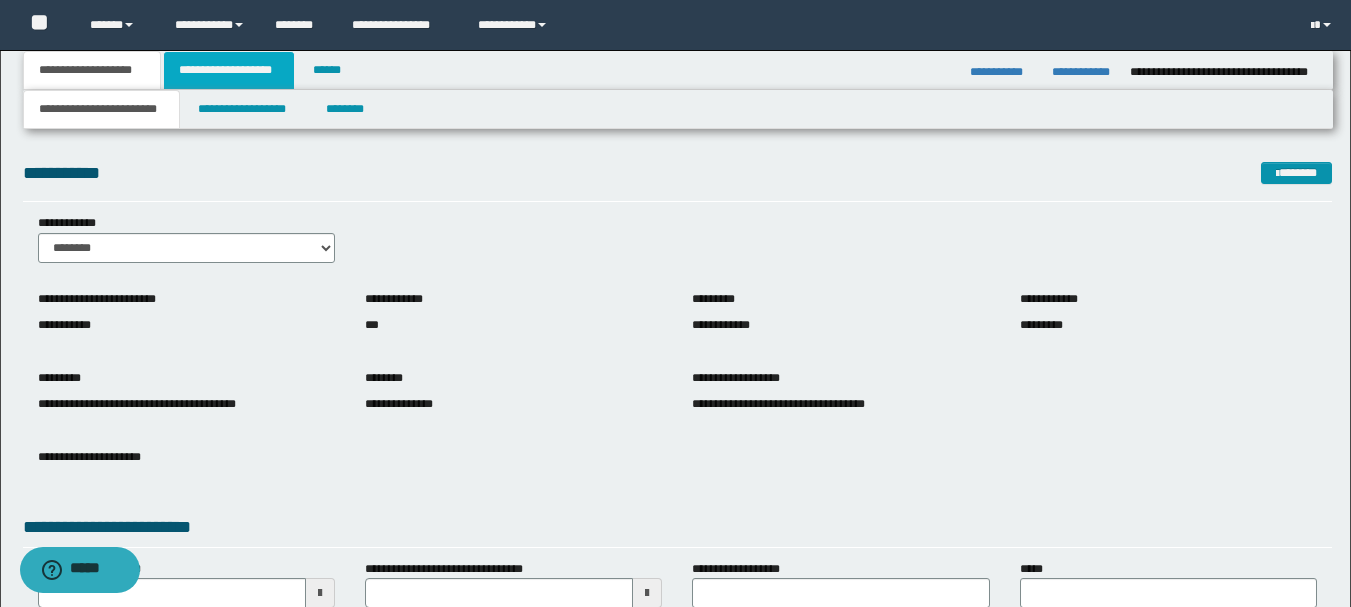 click on "**********" at bounding box center (229, 70) 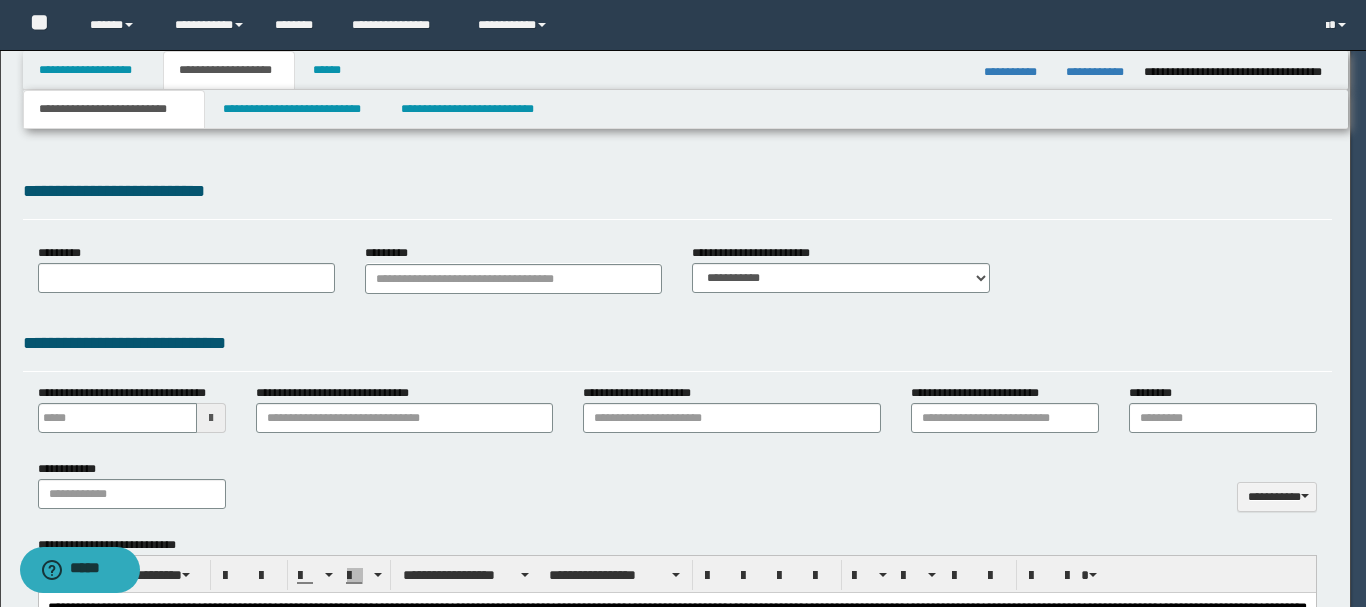 scroll, scrollTop: 0, scrollLeft: 0, axis: both 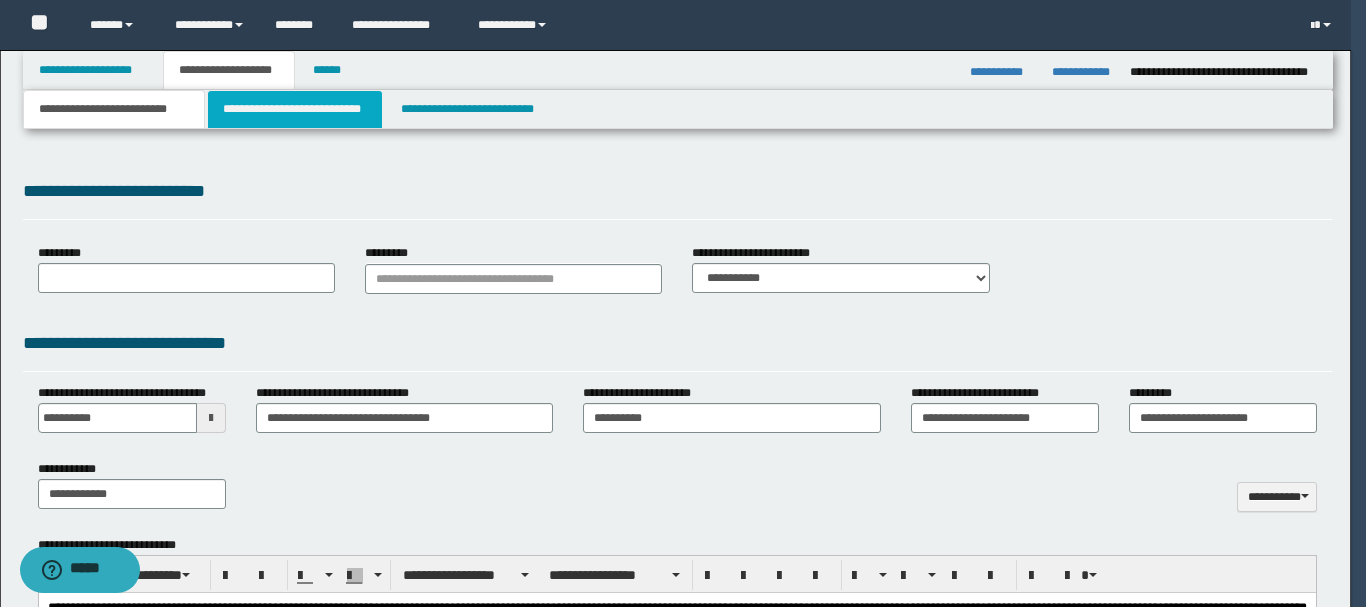 select on "*" 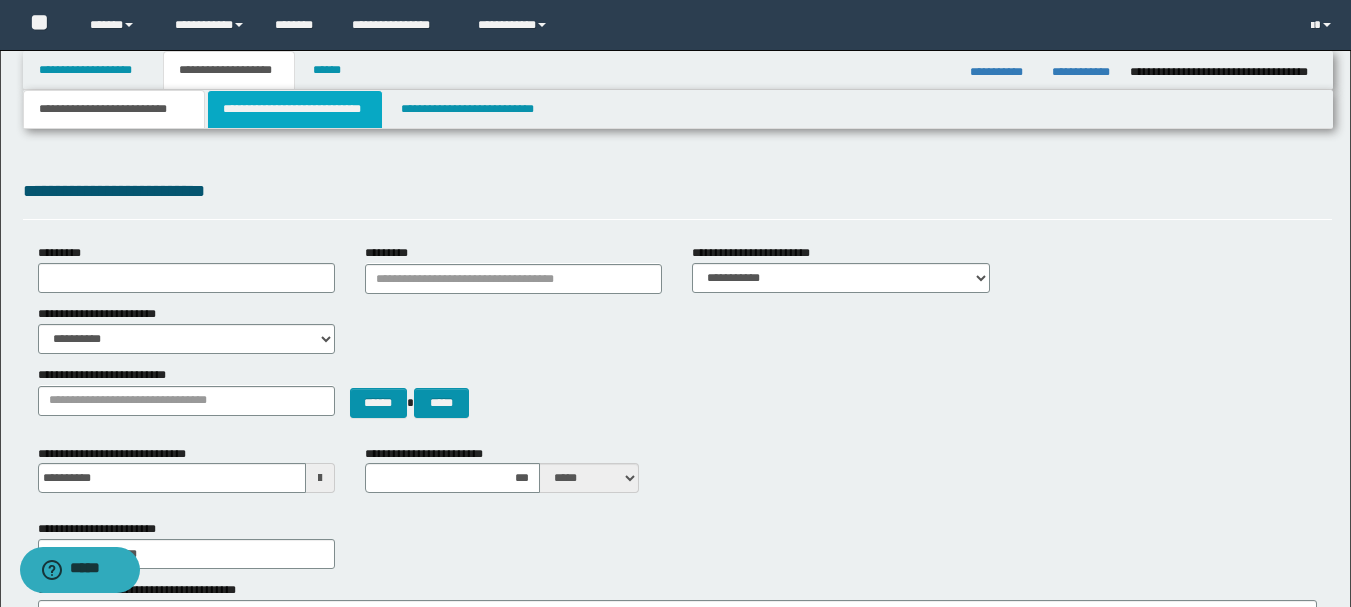 click on "**********" at bounding box center (295, 109) 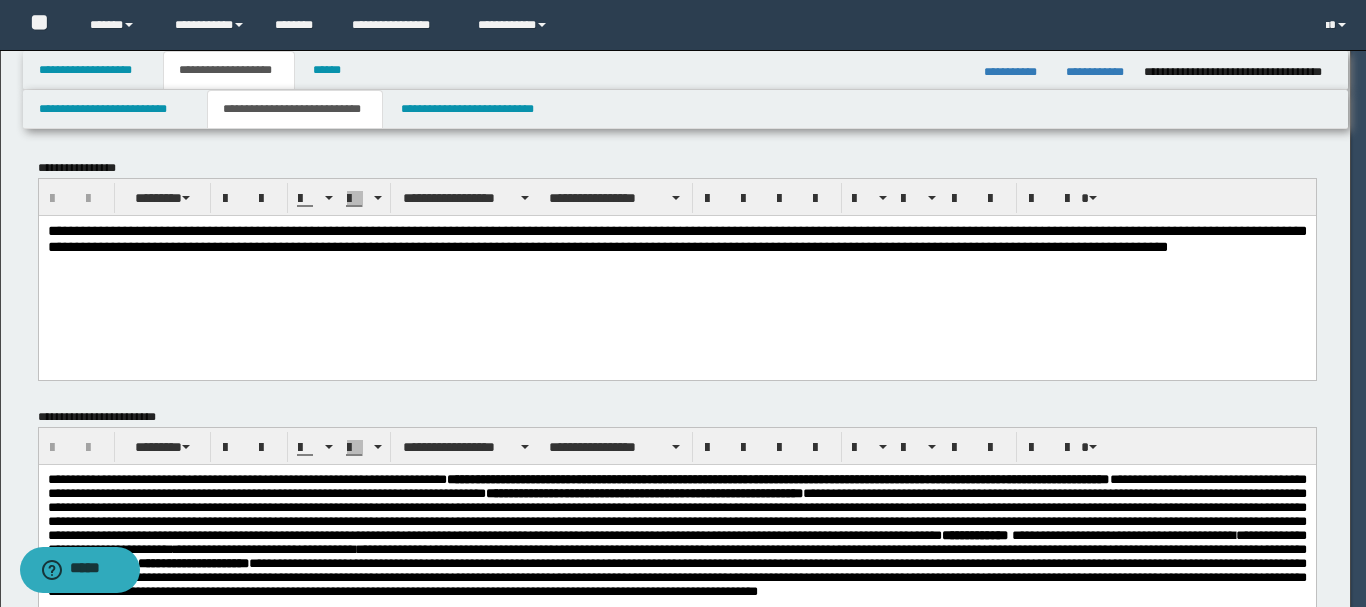 scroll, scrollTop: 0, scrollLeft: 0, axis: both 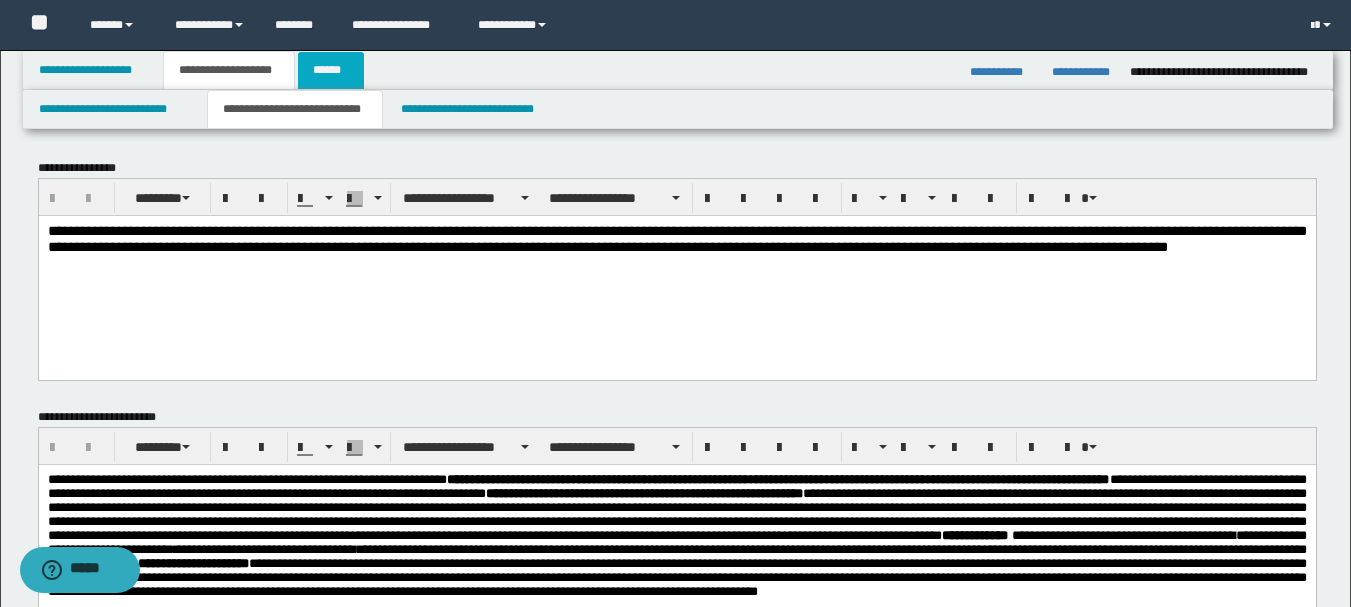click on "******" at bounding box center (331, 70) 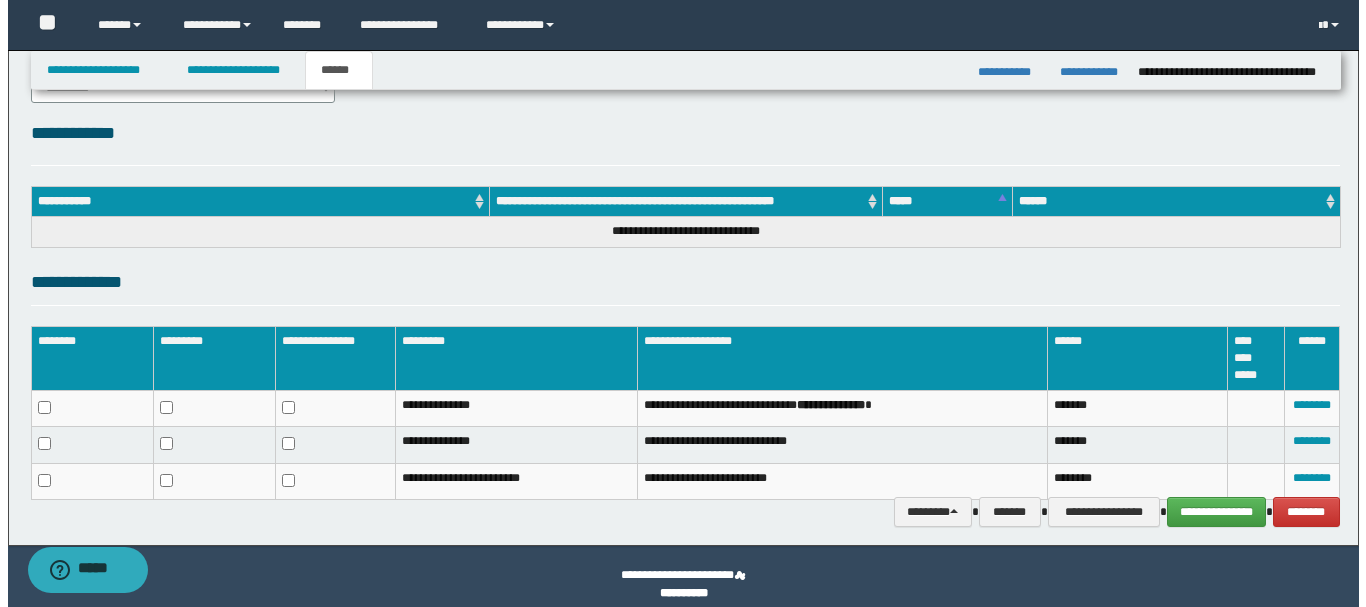 scroll, scrollTop: 240, scrollLeft: 0, axis: vertical 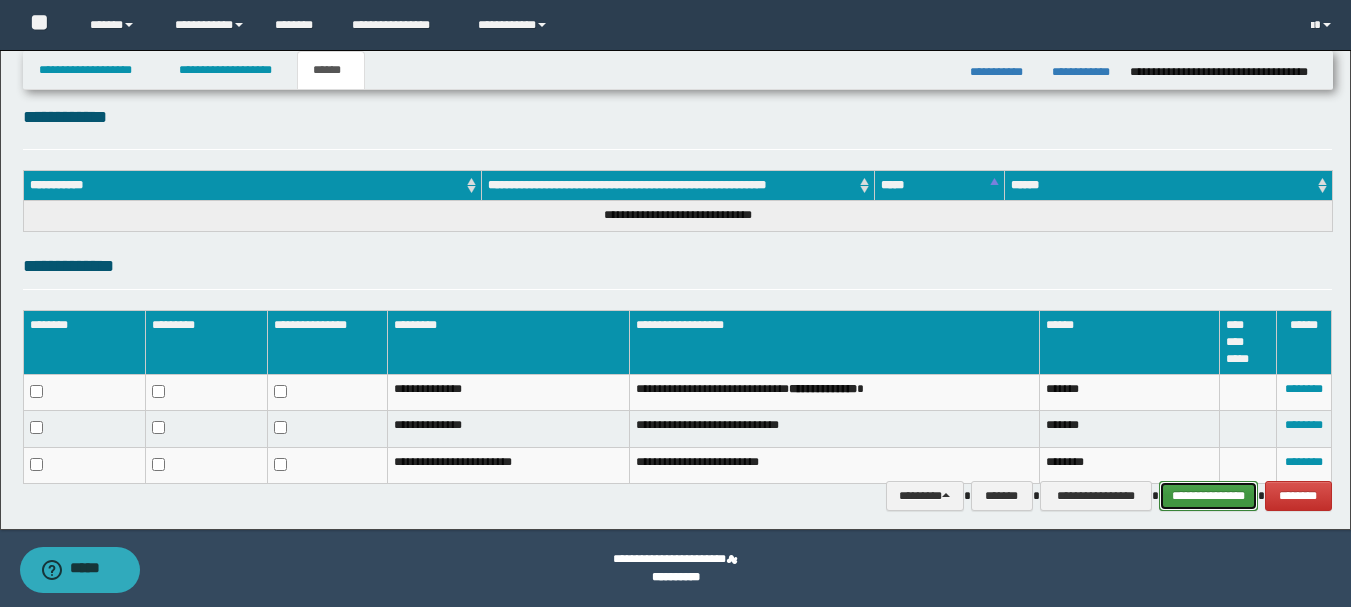 click on "**********" at bounding box center [1208, 496] 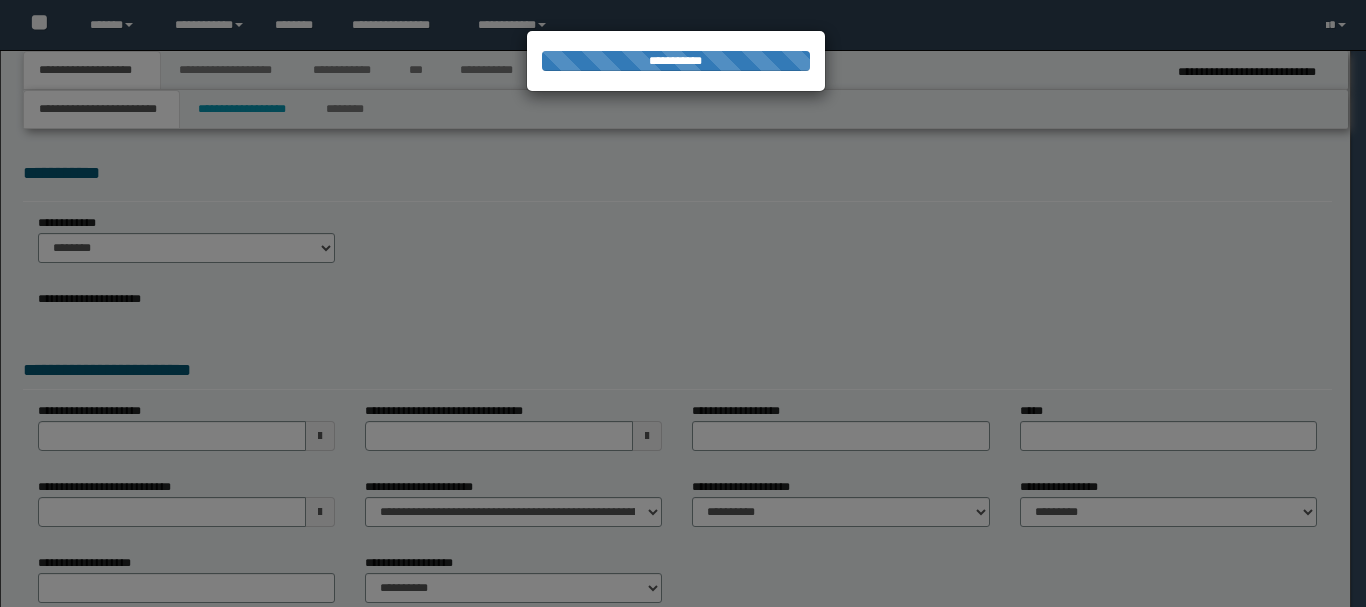 scroll, scrollTop: 0, scrollLeft: 0, axis: both 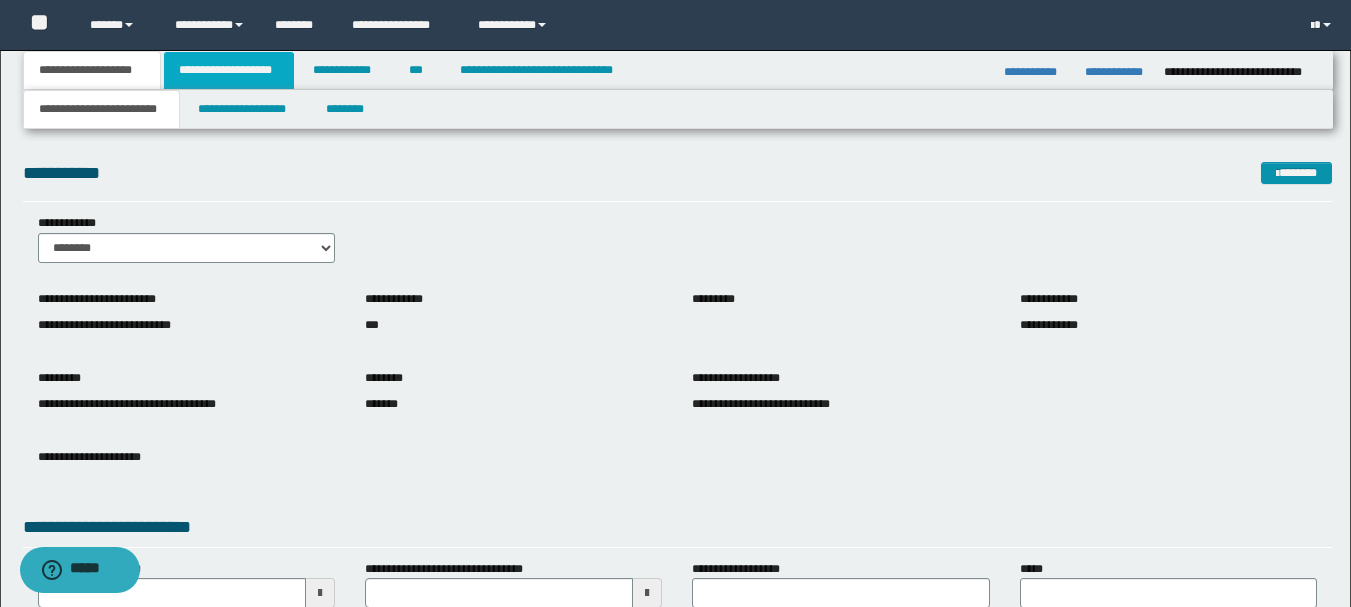 click on "**********" at bounding box center (229, 70) 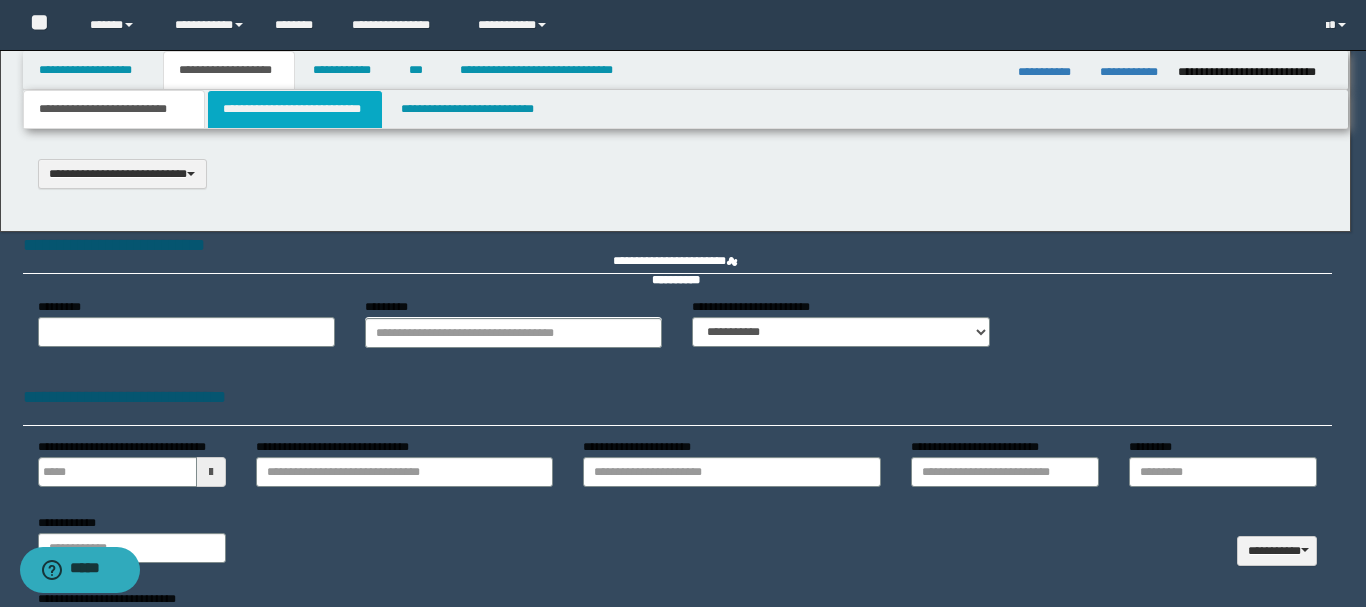 scroll, scrollTop: 0, scrollLeft: 0, axis: both 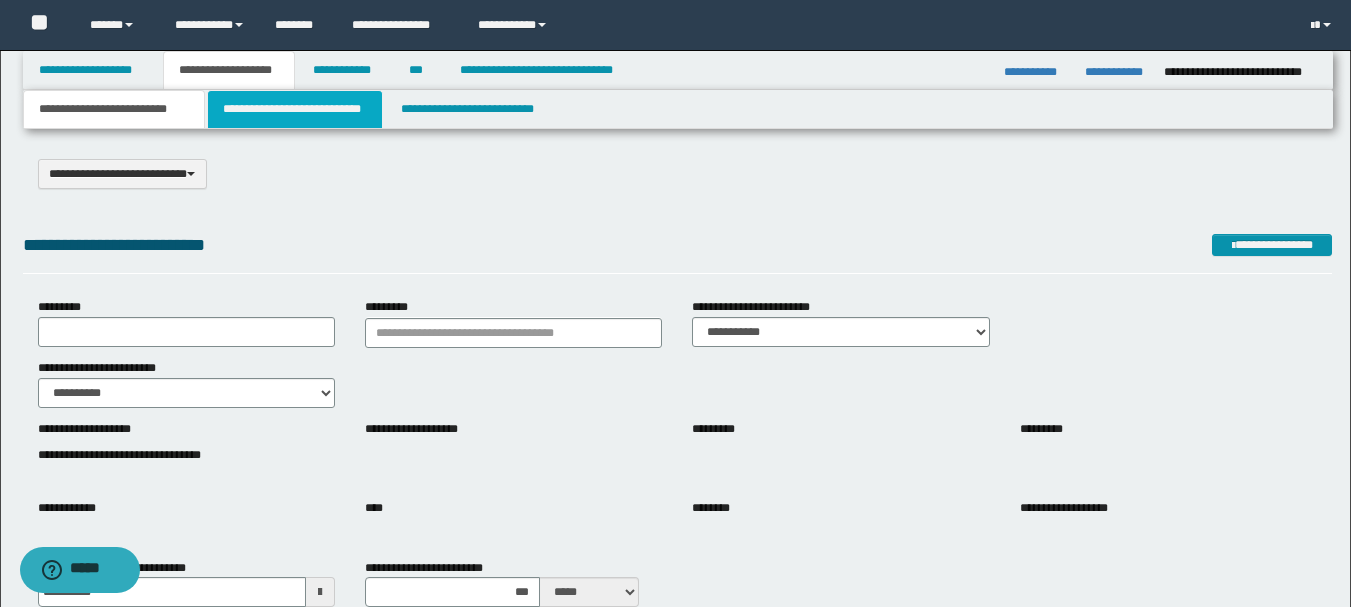 click on "**********" at bounding box center [295, 109] 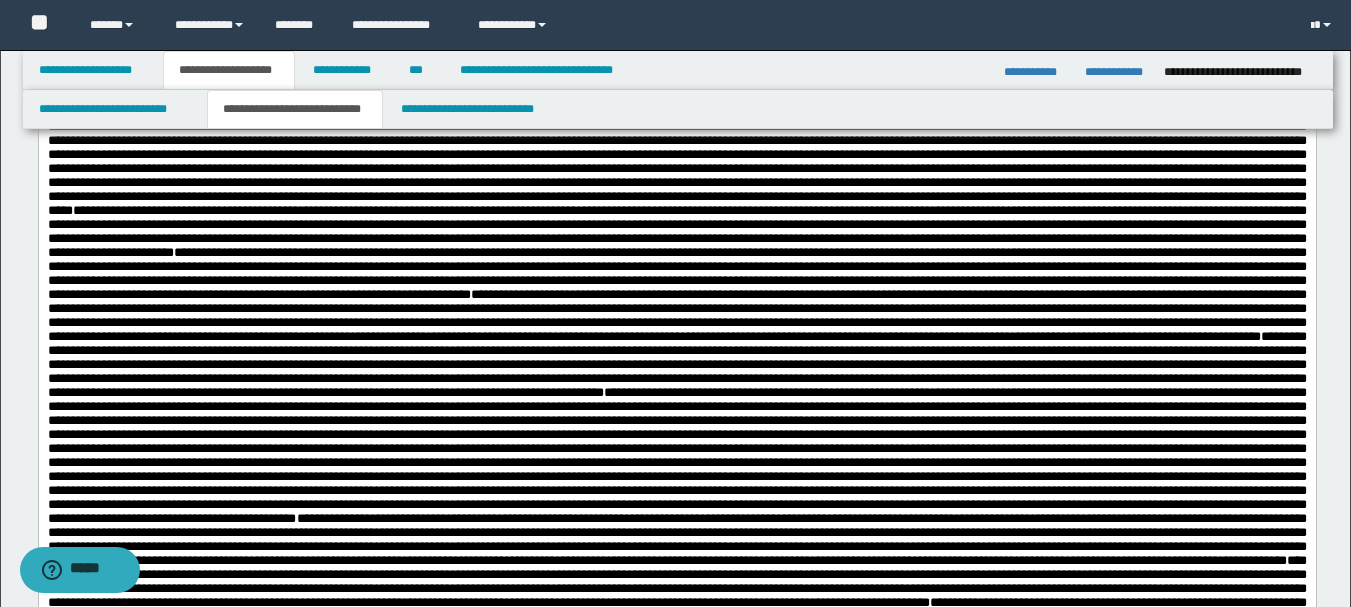 scroll, scrollTop: 1800, scrollLeft: 0, axis: vertical 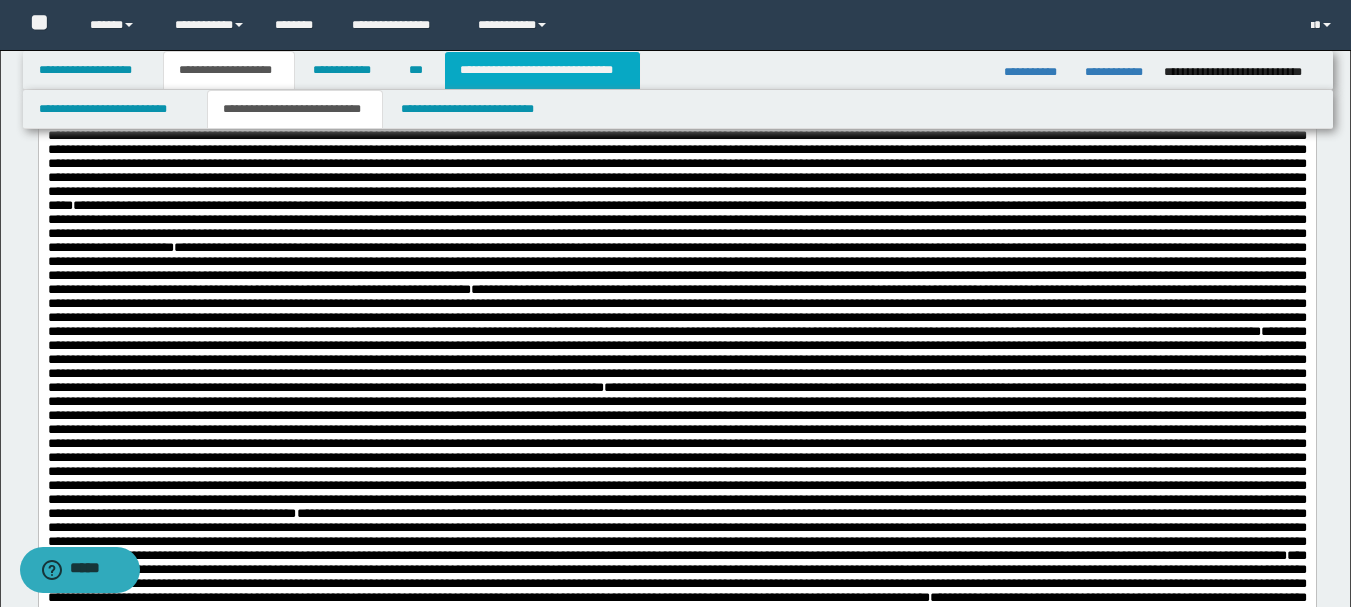 click on "**********" at bounding box center [542, 70] 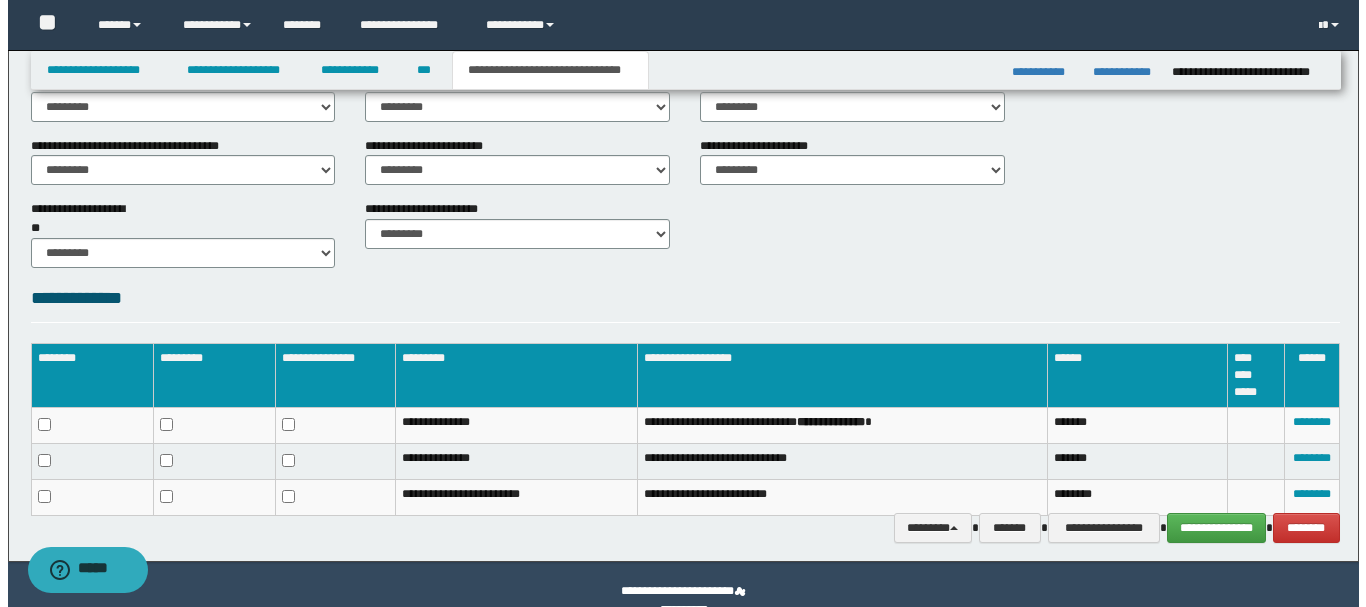 scroll, scrollTop: 807, scrollLeft: 0, axis: vertical 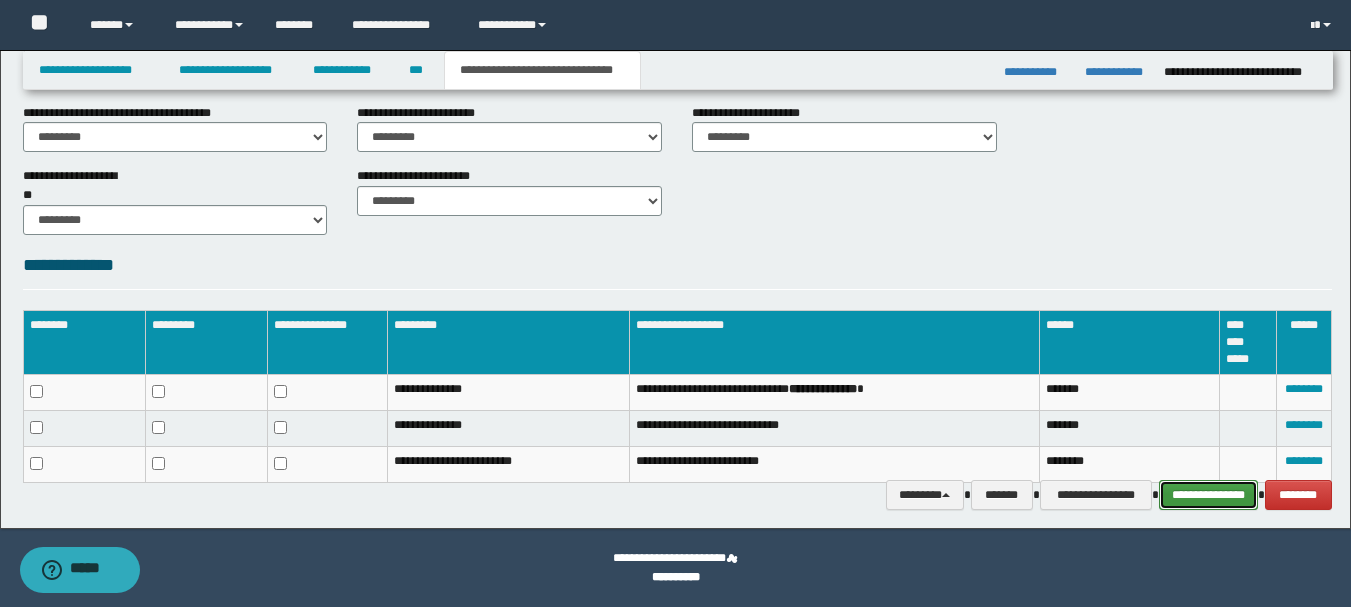 click on "**********" at bounding box center (1208, 495) 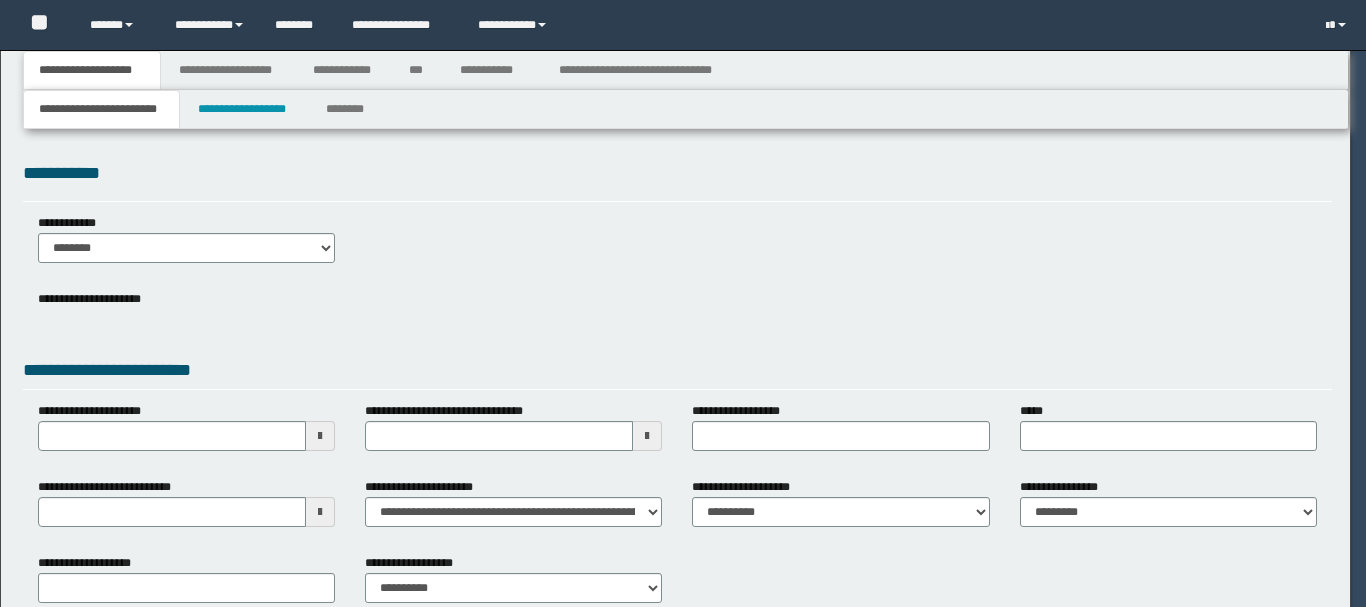 scroll, scrollTop: 0, scrollLeft: 0, axis: both 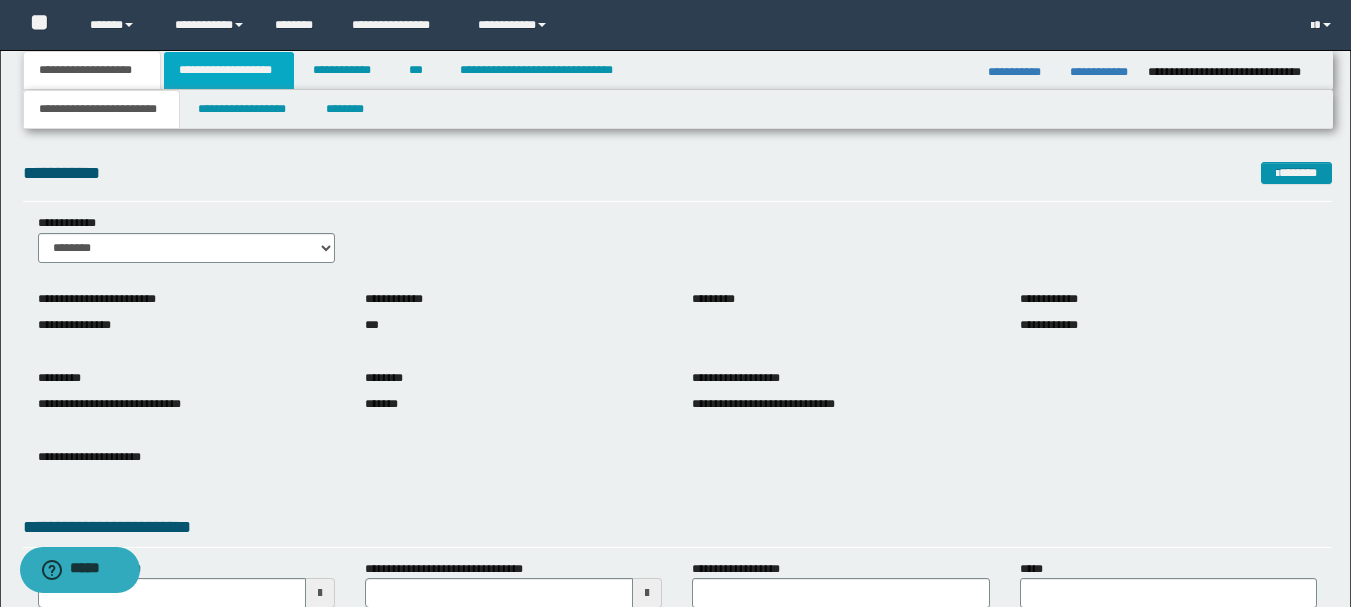 click on "**********" at bounding box center [229, 70] 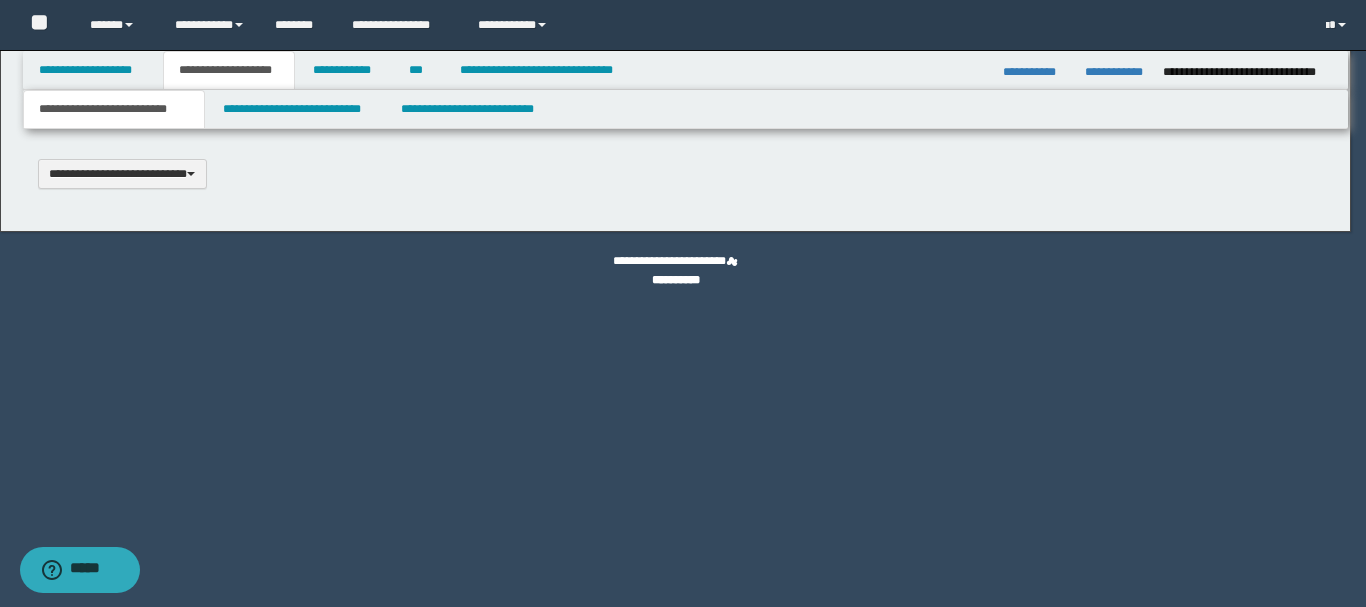 scroll, scrollTop: 0, scrollLeft: 0, axis: both 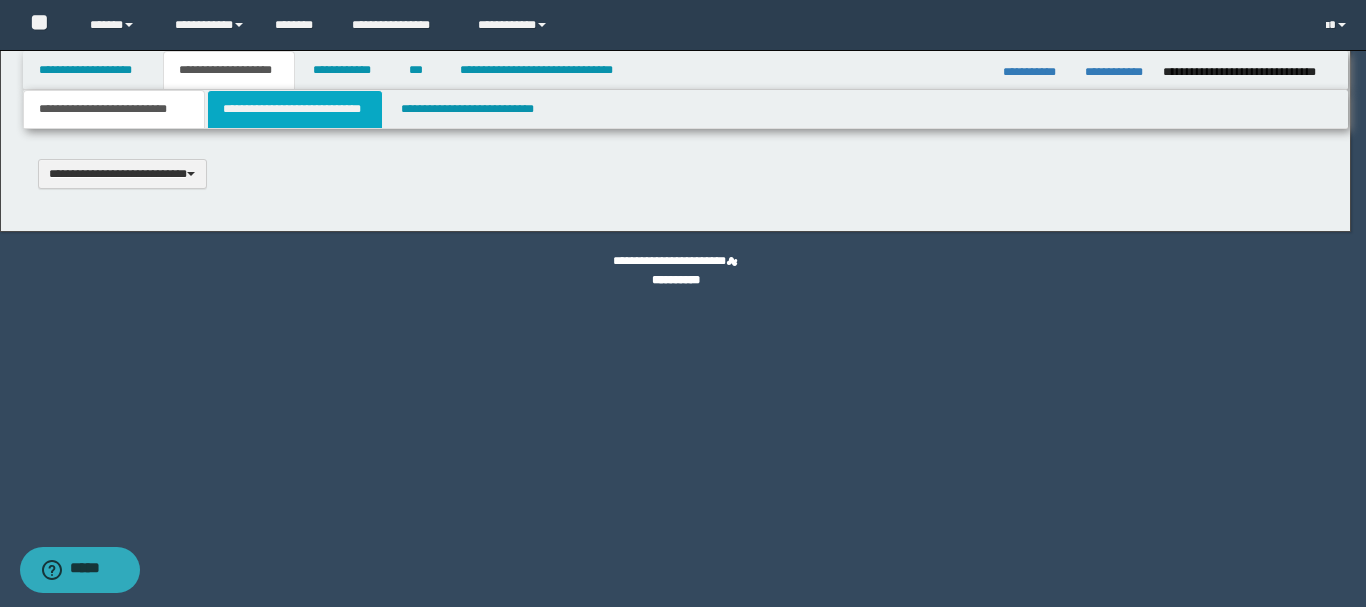 type 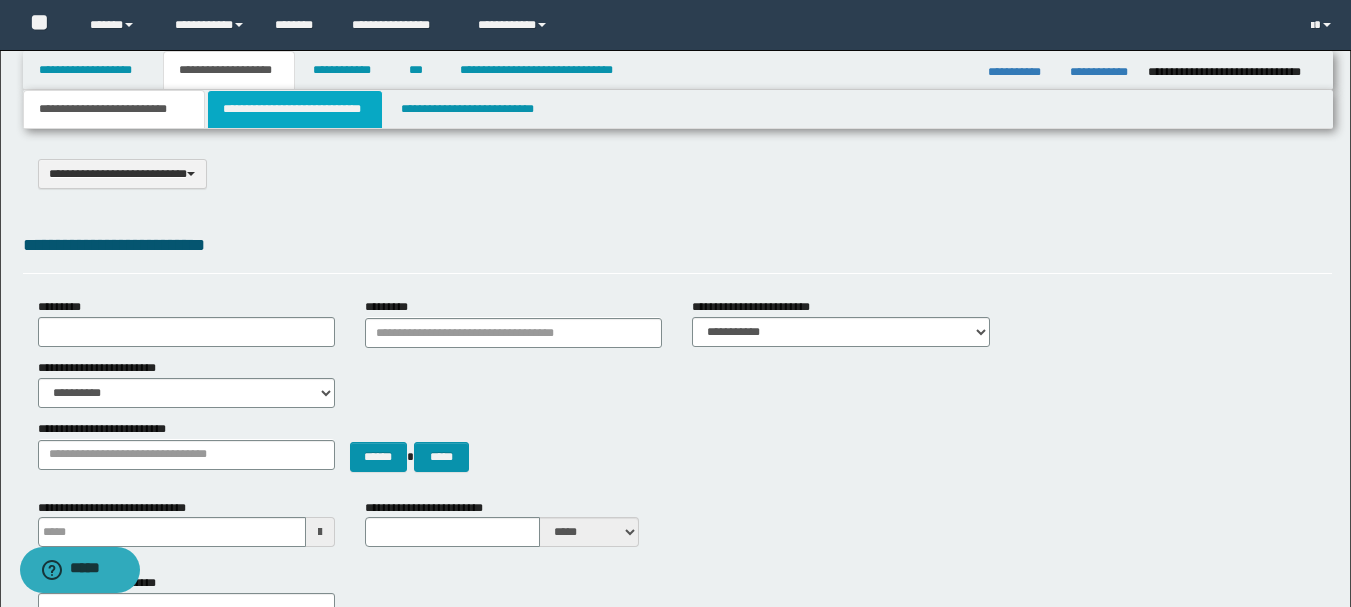 click on "**********" at bounding box center (295, 109) 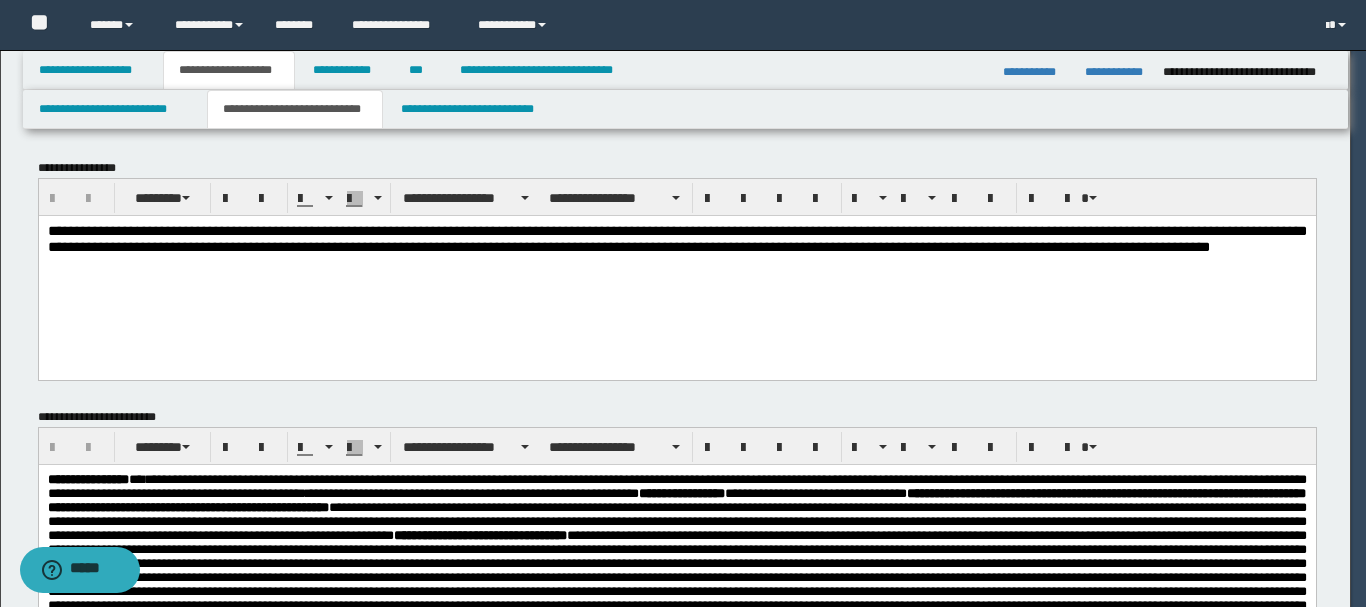 scroll, scrollTop: 0, scrollLeft: 0, axis: both 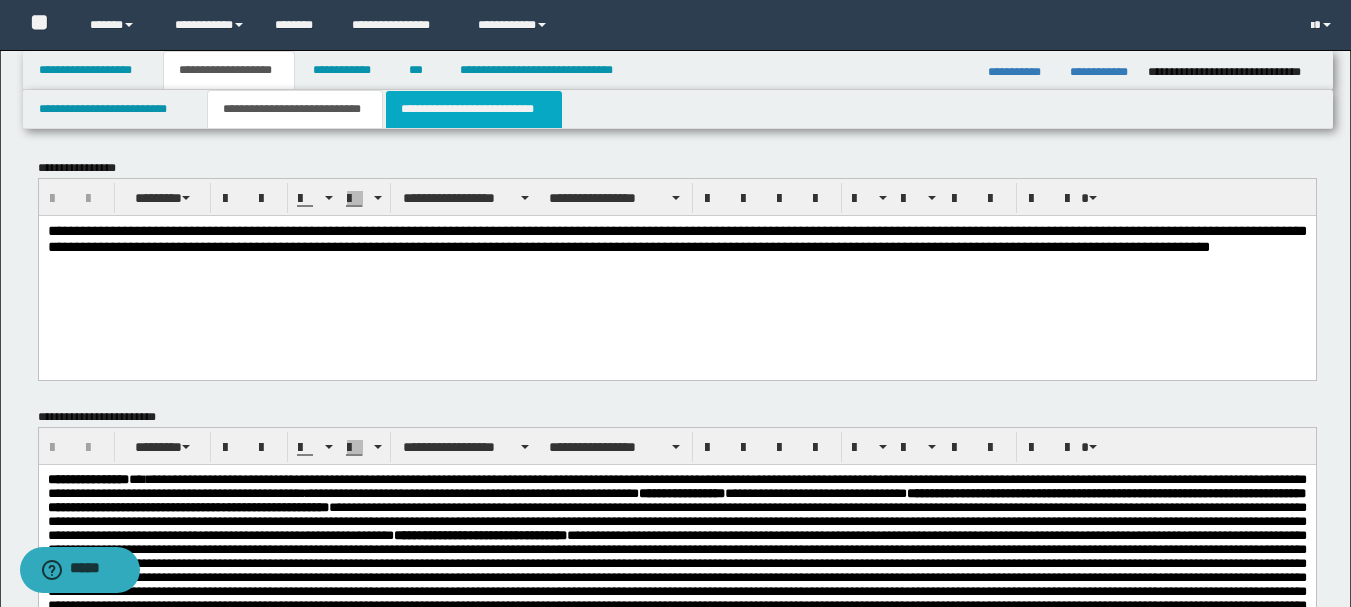 click on "**********" at bounding box center [474, 109] 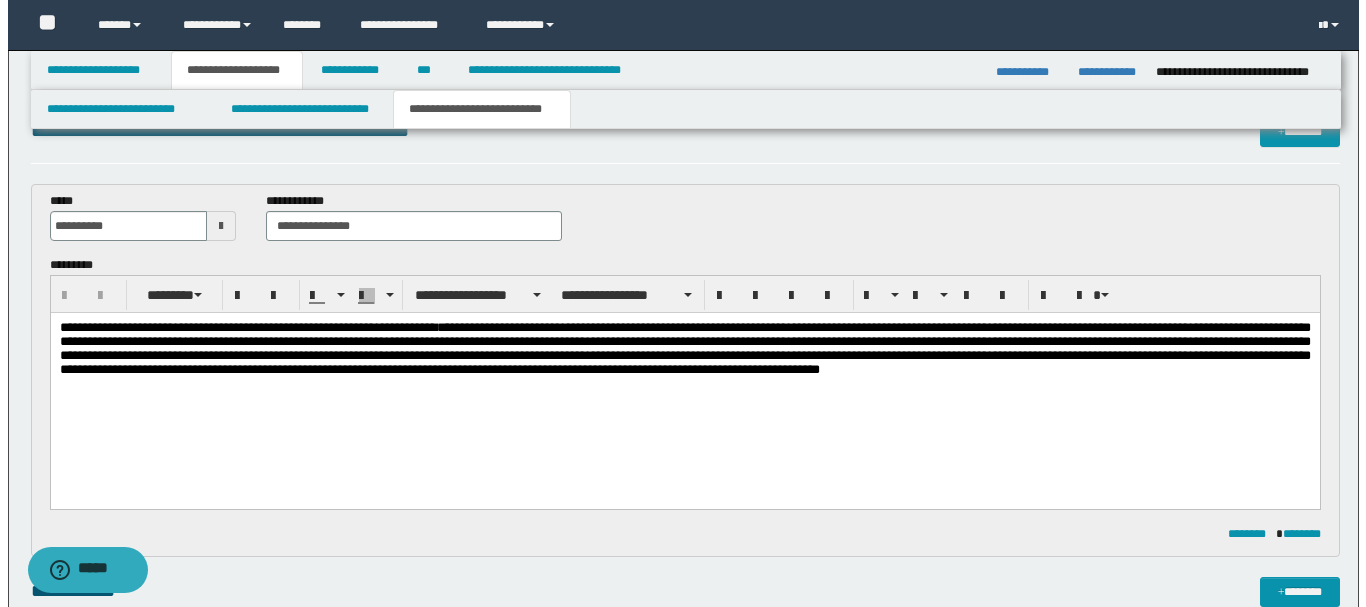 scroll, scrollTop: 0, scrollLeft: 0, axis: both 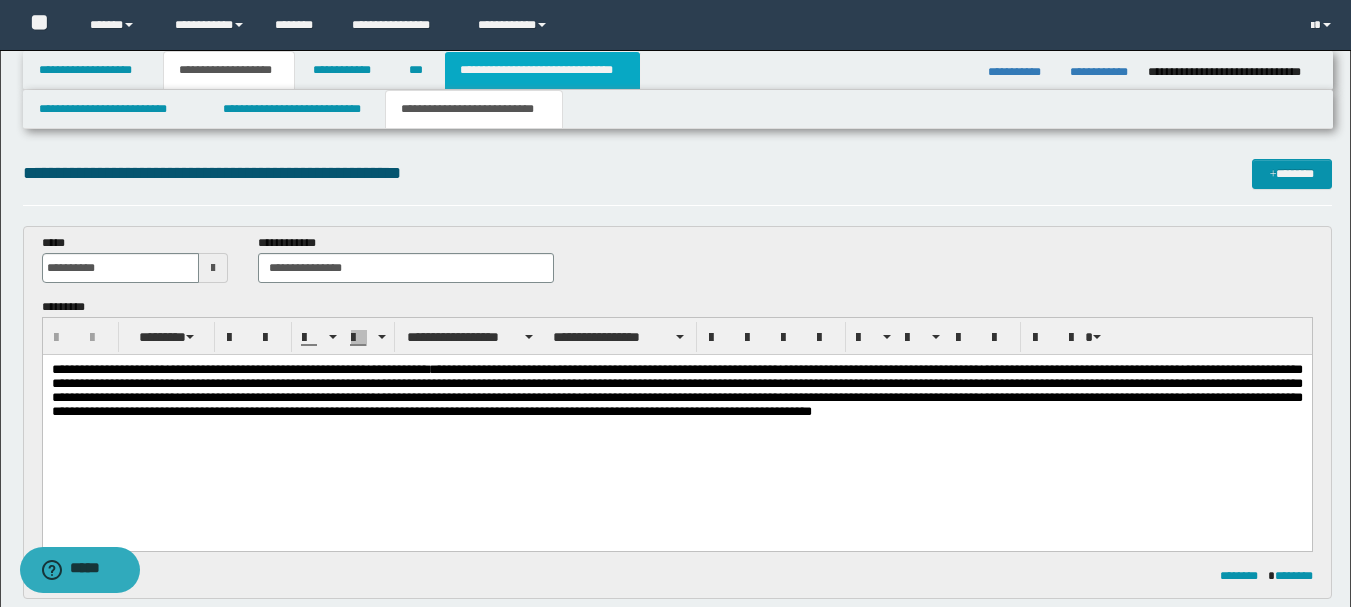 click on "**********" at bounding box center [542, 70] 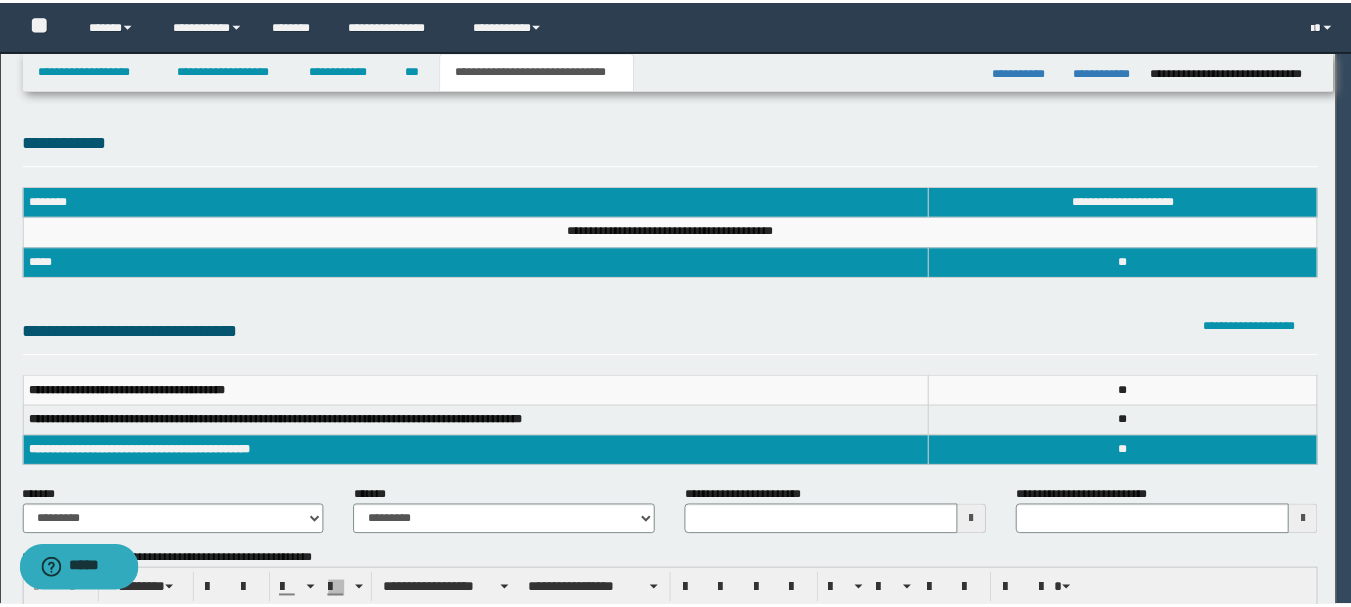scroll, scrollTop: 0, scrollLeft: 0, axis: both 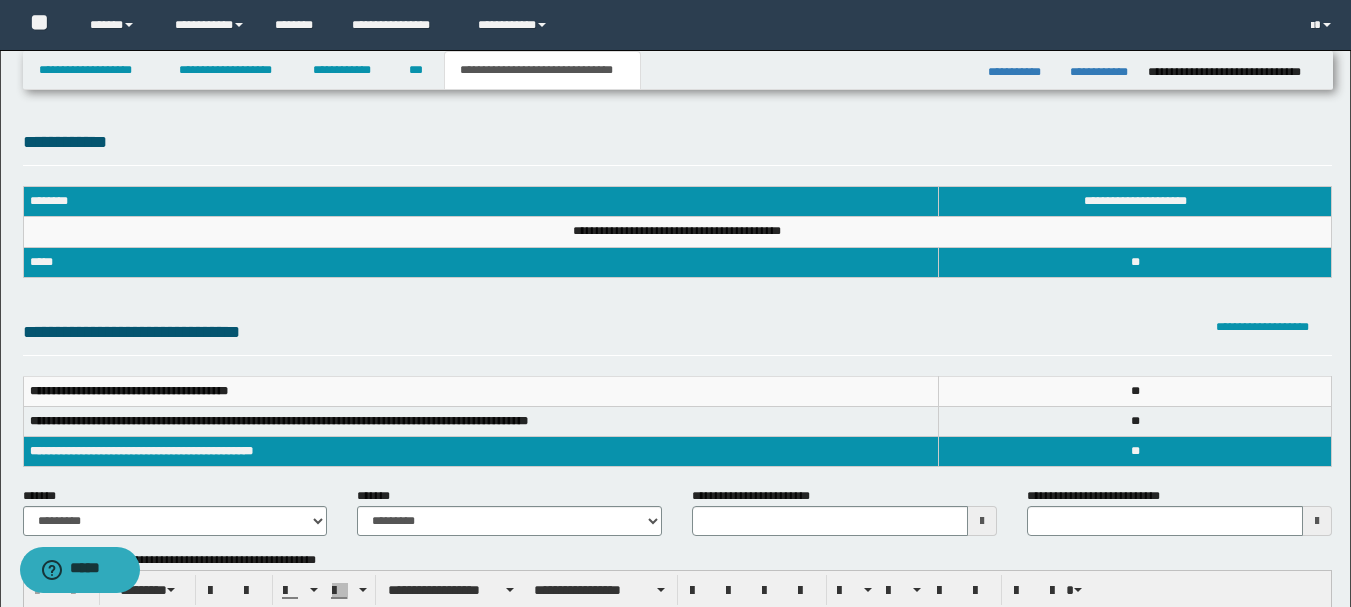 type 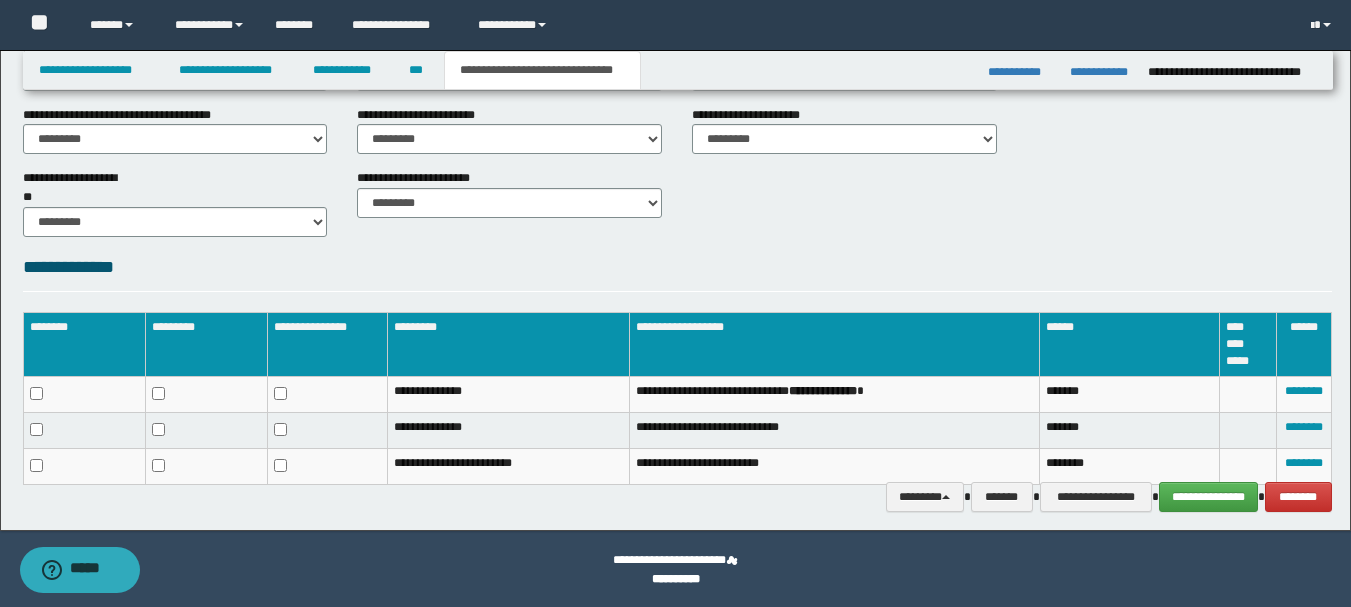 scroll, scrollTop: 807, scrollLeft: 0, axis: vertical 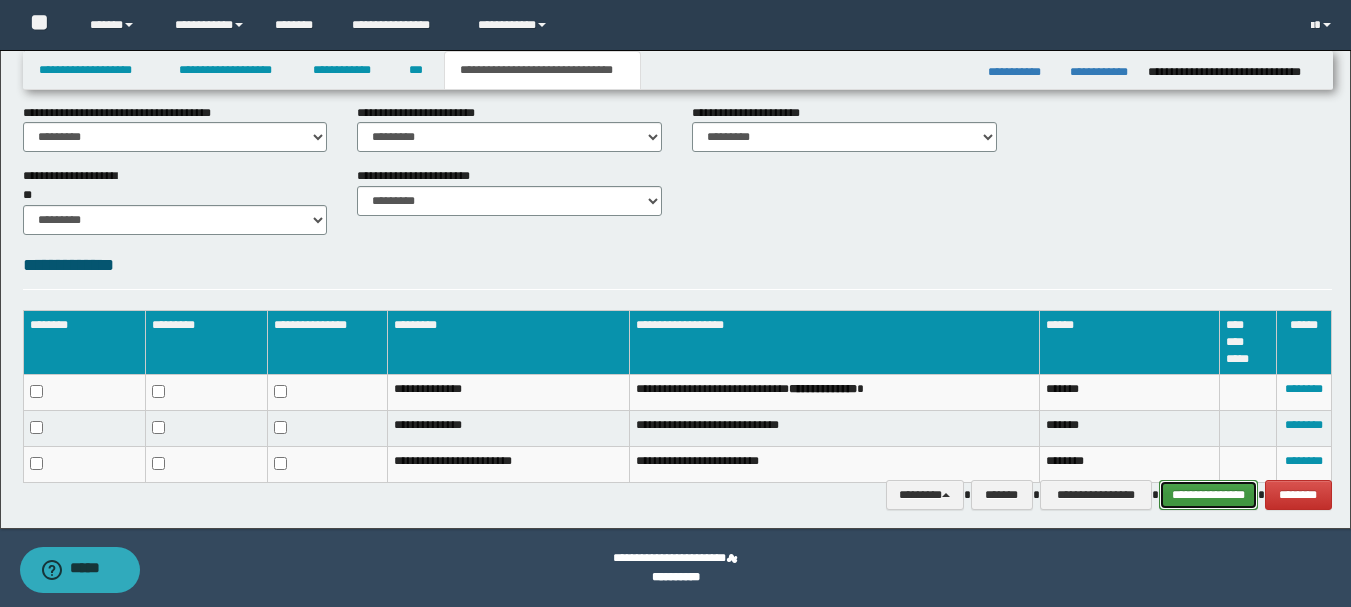 click on "**********" at bounding box center (1208, 495) 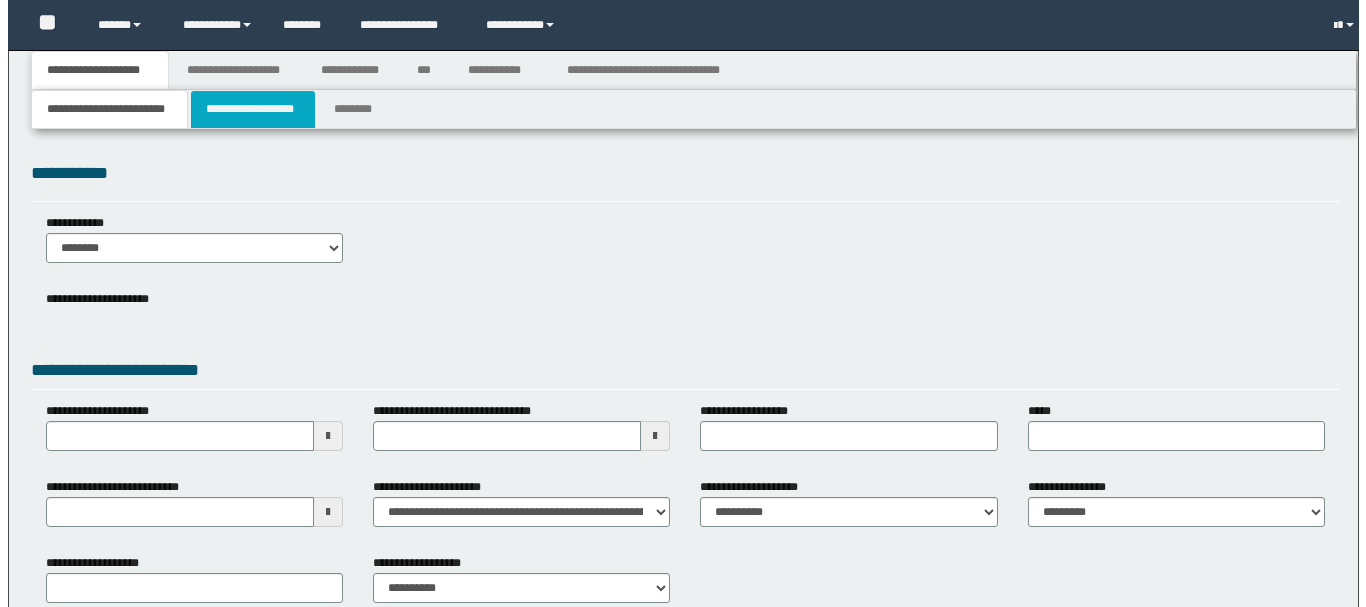 scroll, scrollTop: 0, scrollLeft: 0, axis: both 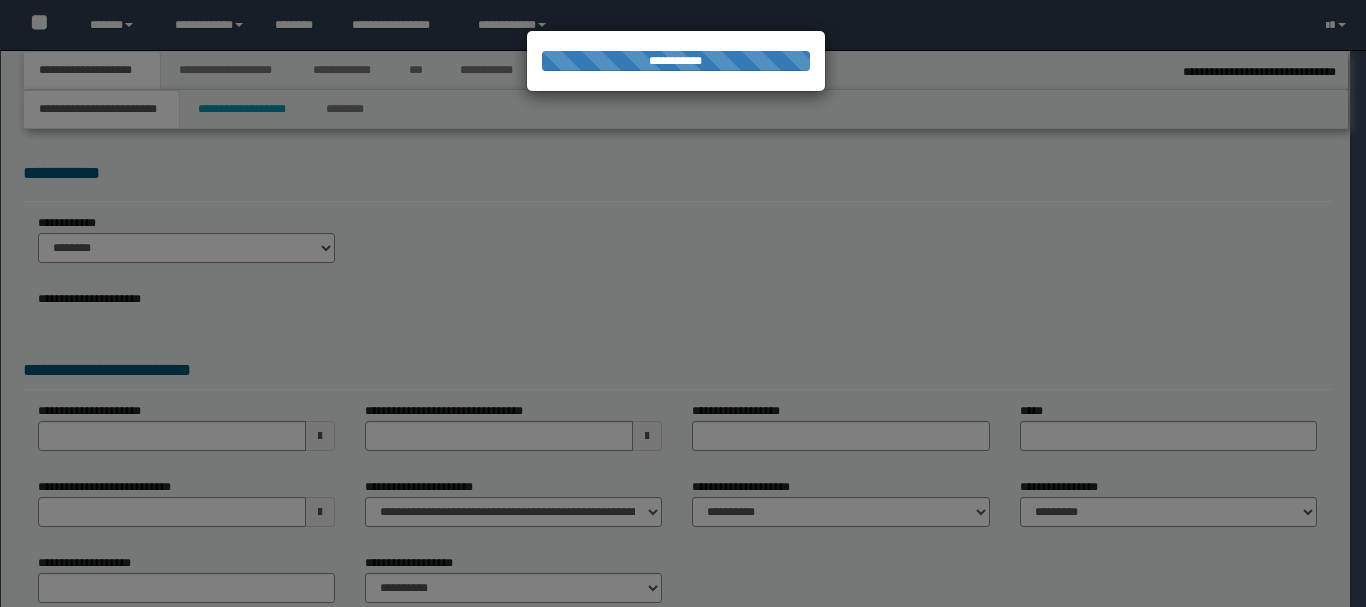 select on "*" 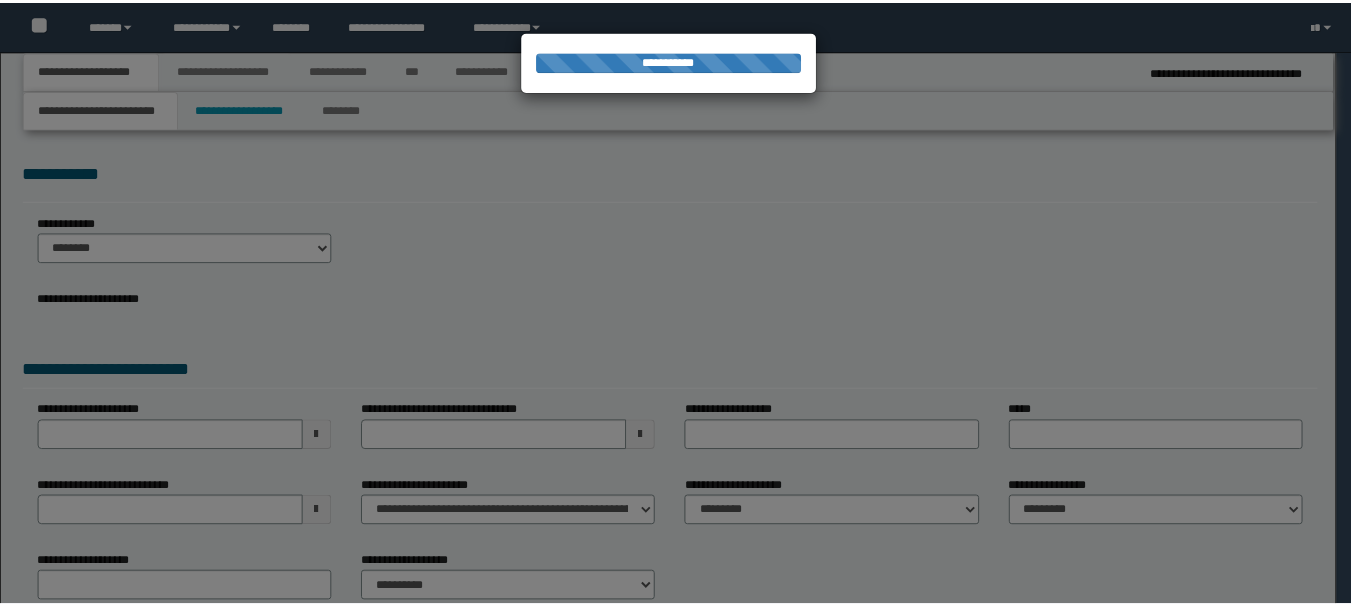 scroll, scrollTop: 0, scrollLeft: 0, axis: both 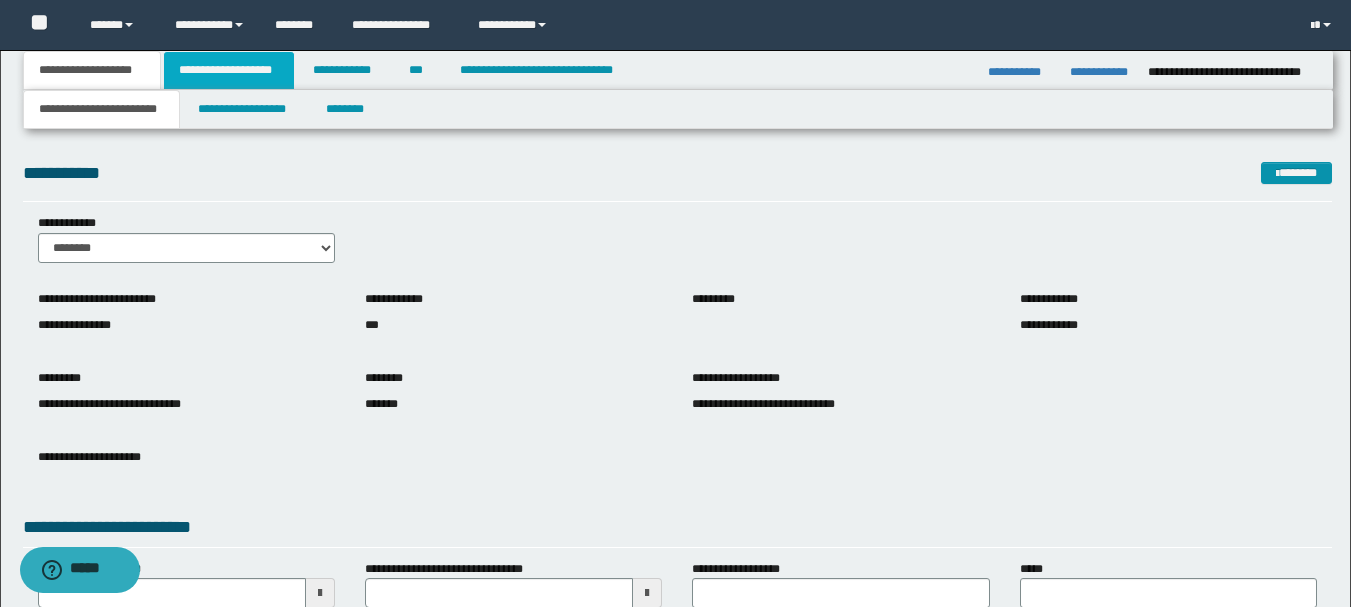 click on "**********" at bounding box center [229, 70] 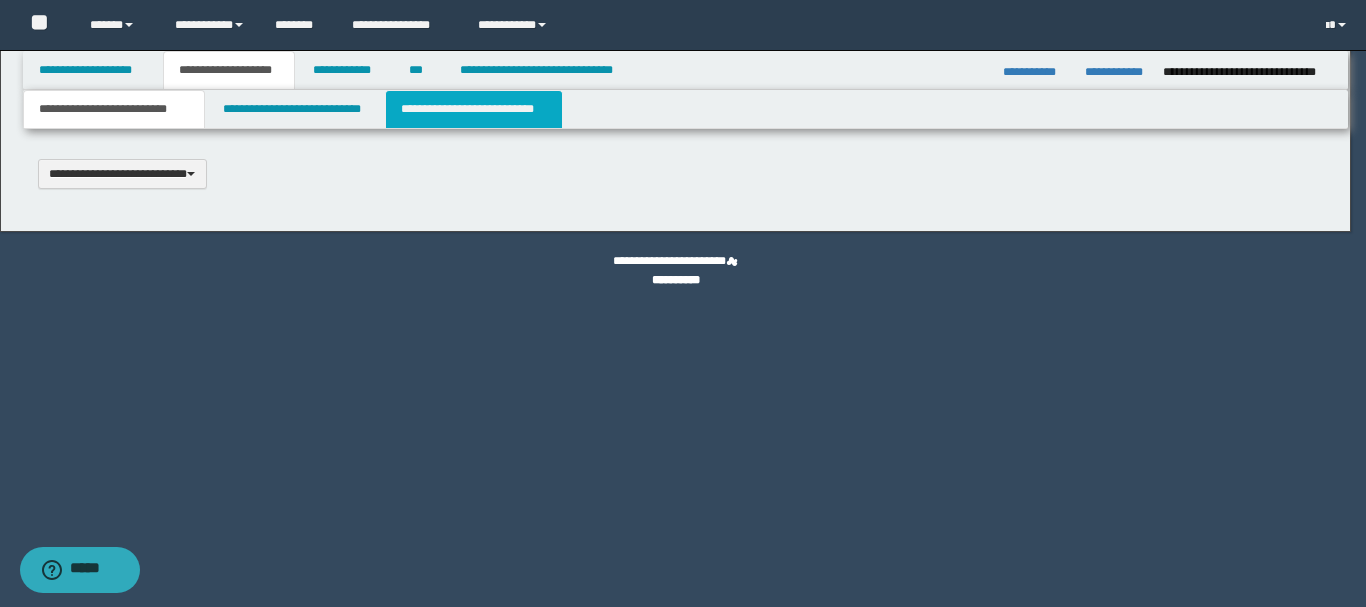 type 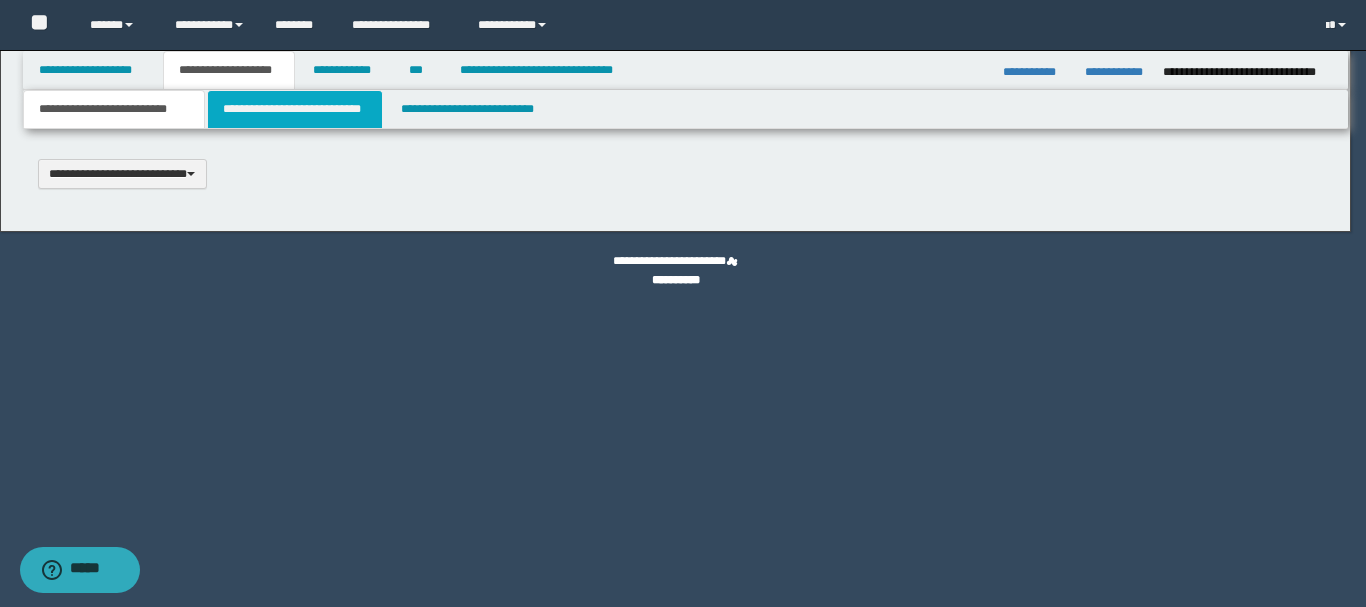scroll, scrollTop: 0, scrollLeft: 0, axis: both 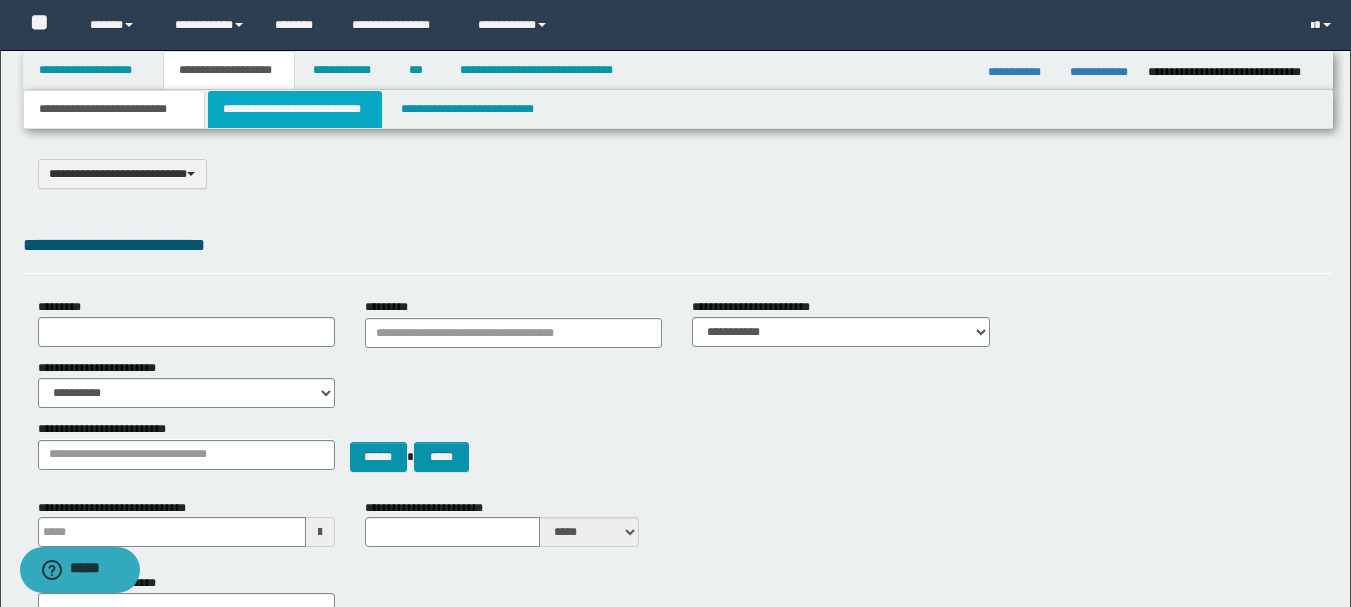 click on "**********" at bounding box center (295, 109) 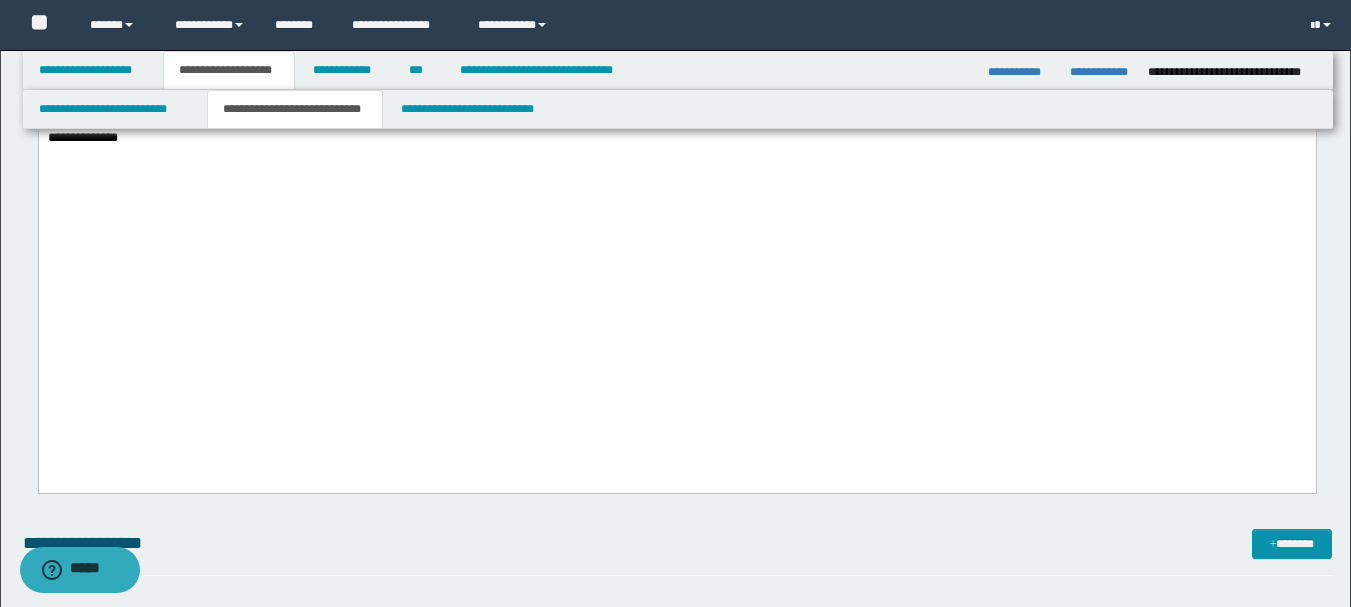 scroll, scrollTop: 900, scrollLeft: 0, axis: vertical 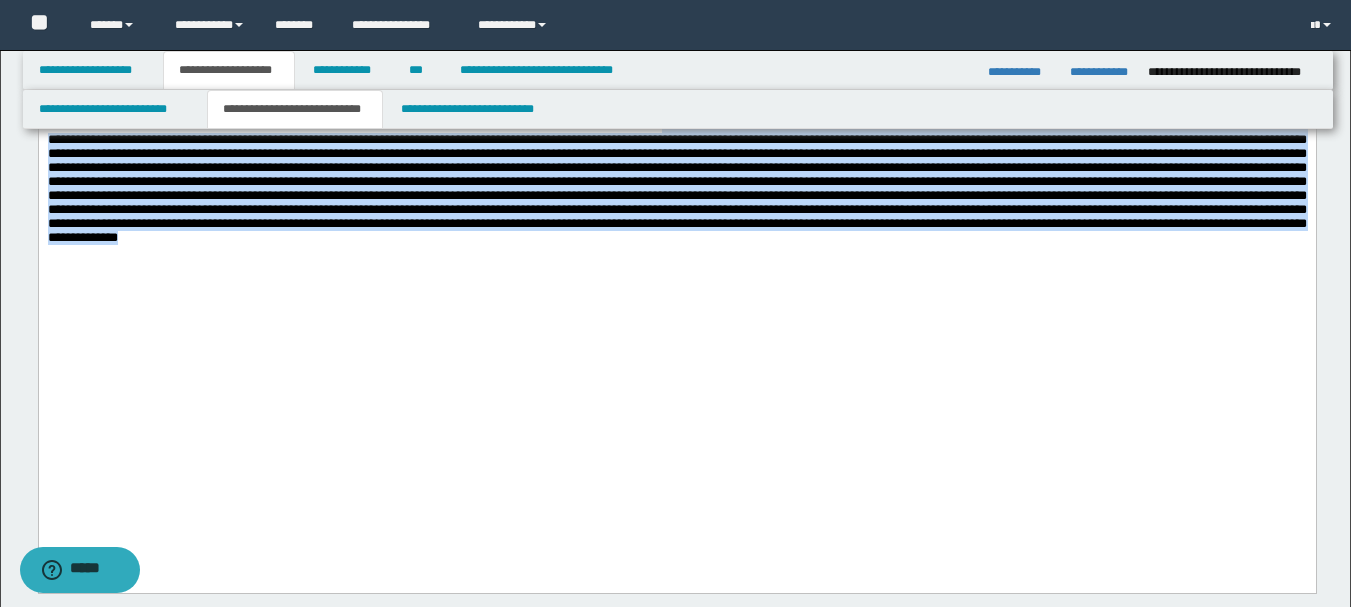 drag, startPoint x: 1051, startPoint y: 316, endPoint x: 1030, endPoint y: 466, distance: 151.46286 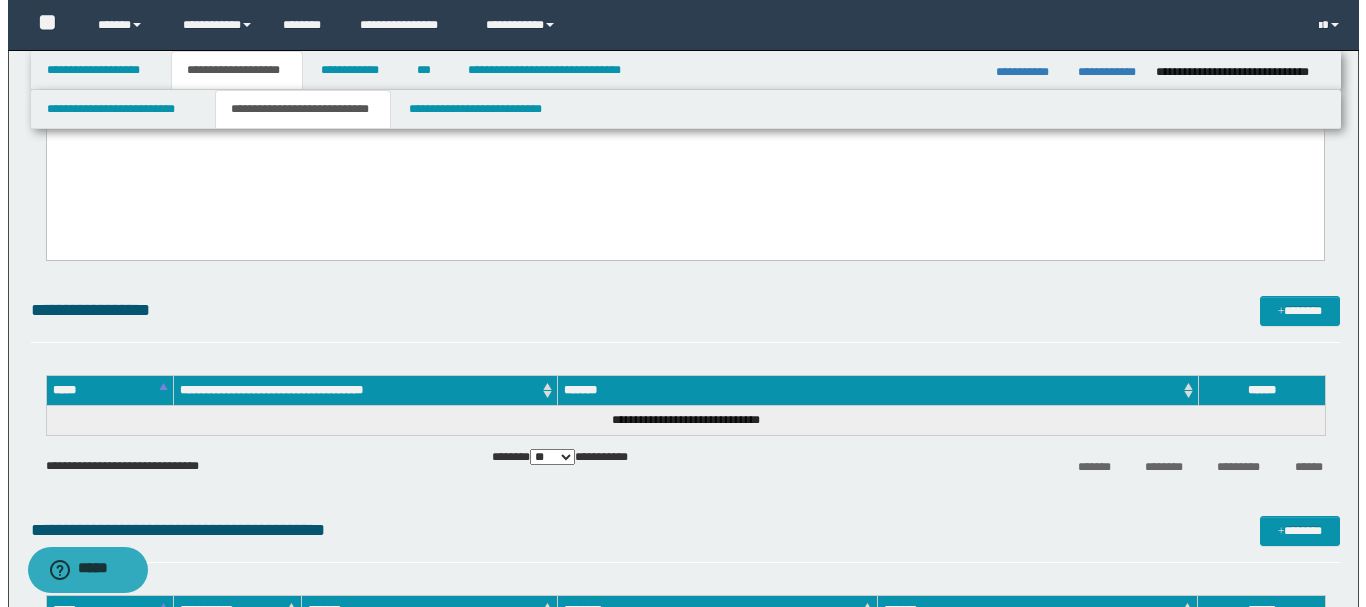 scroll, scrollTop: 1300, scrollLeft: 0, axis: vertical 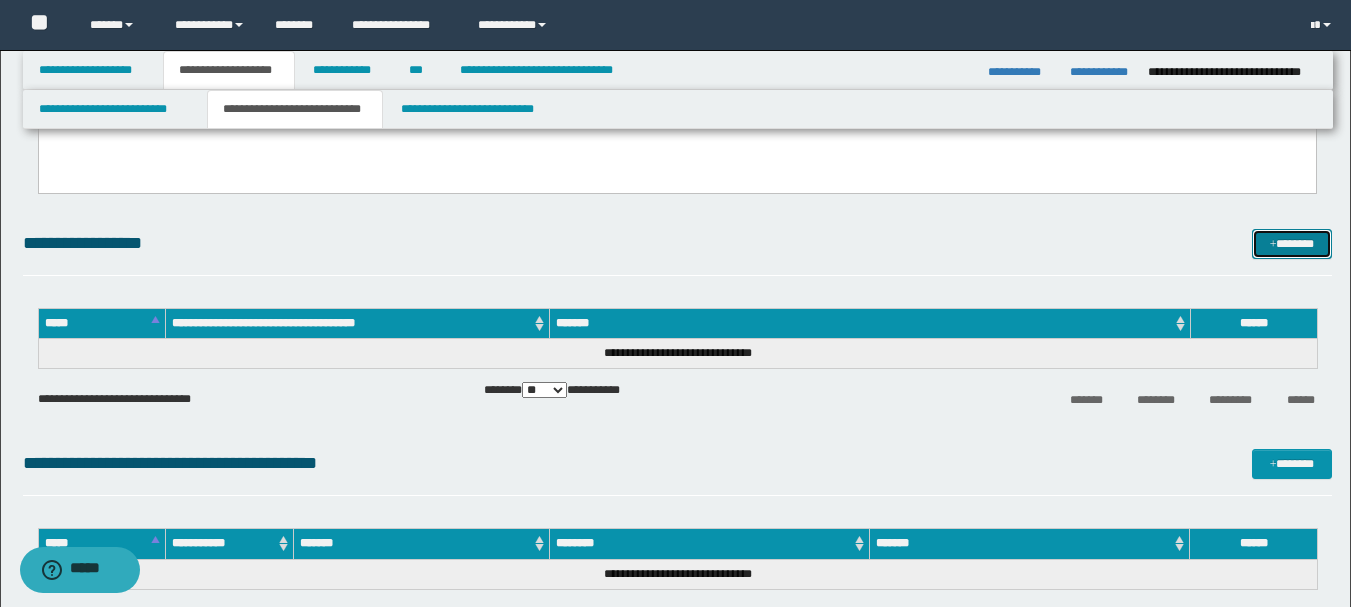 click at bounding box center (1273, 245) 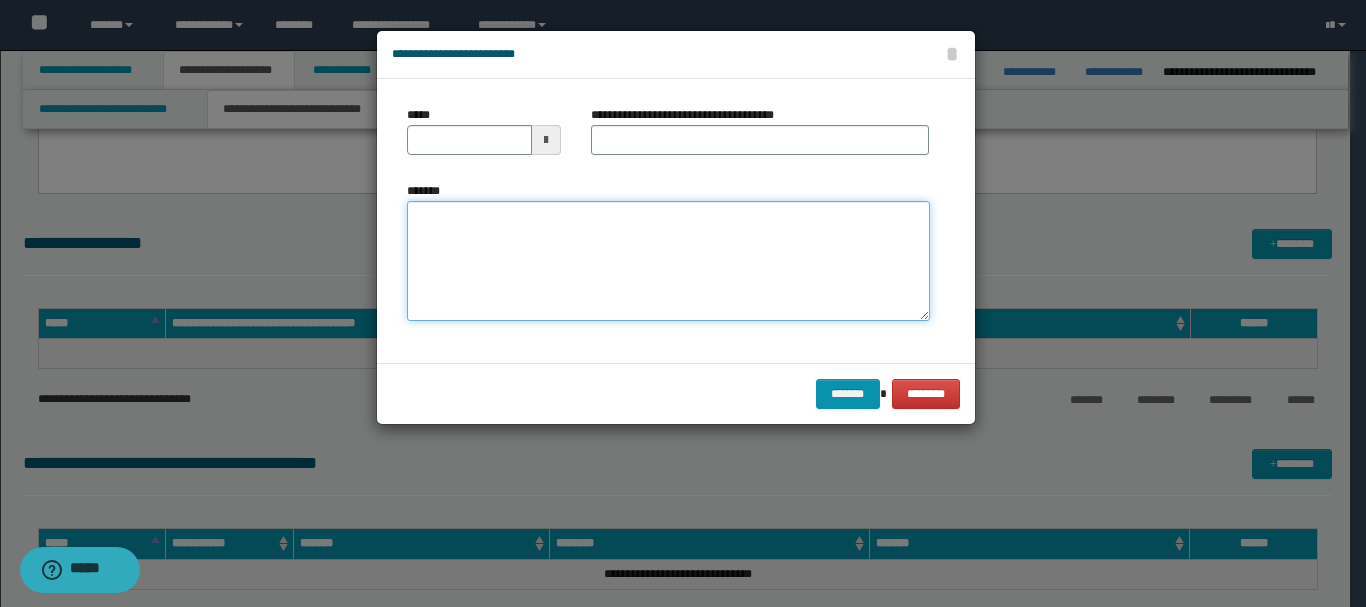 paste on "**********" 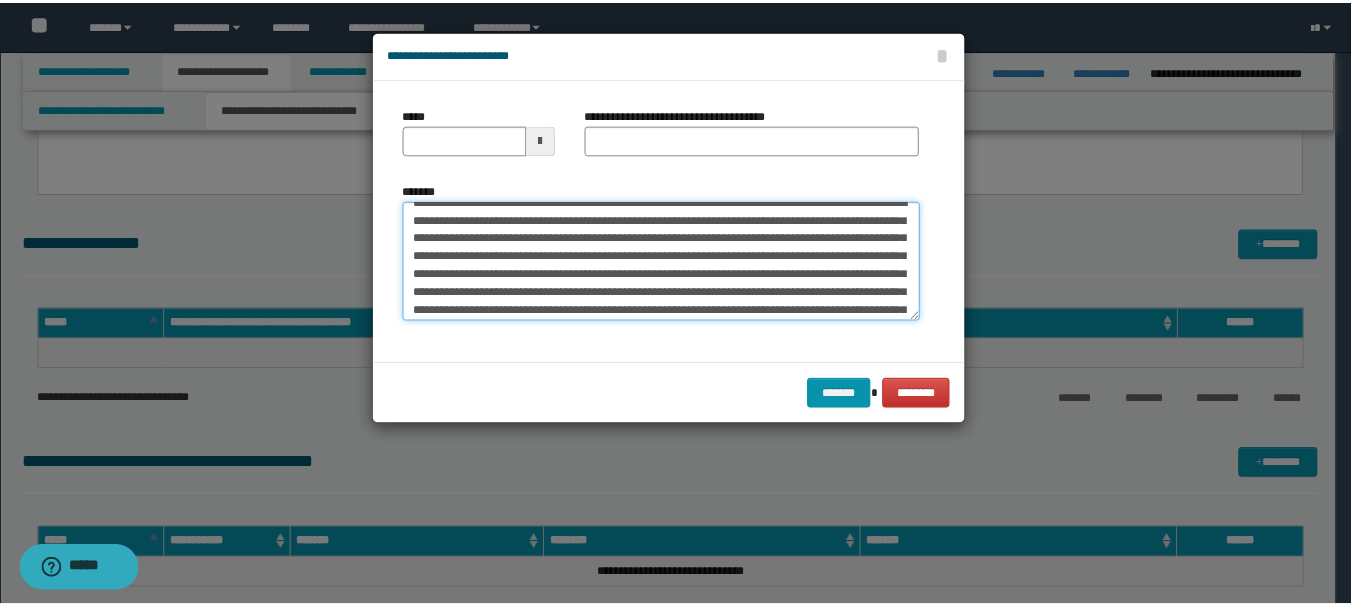 scroll, scrollTop: 0, scrollLeft: 0, axis: both 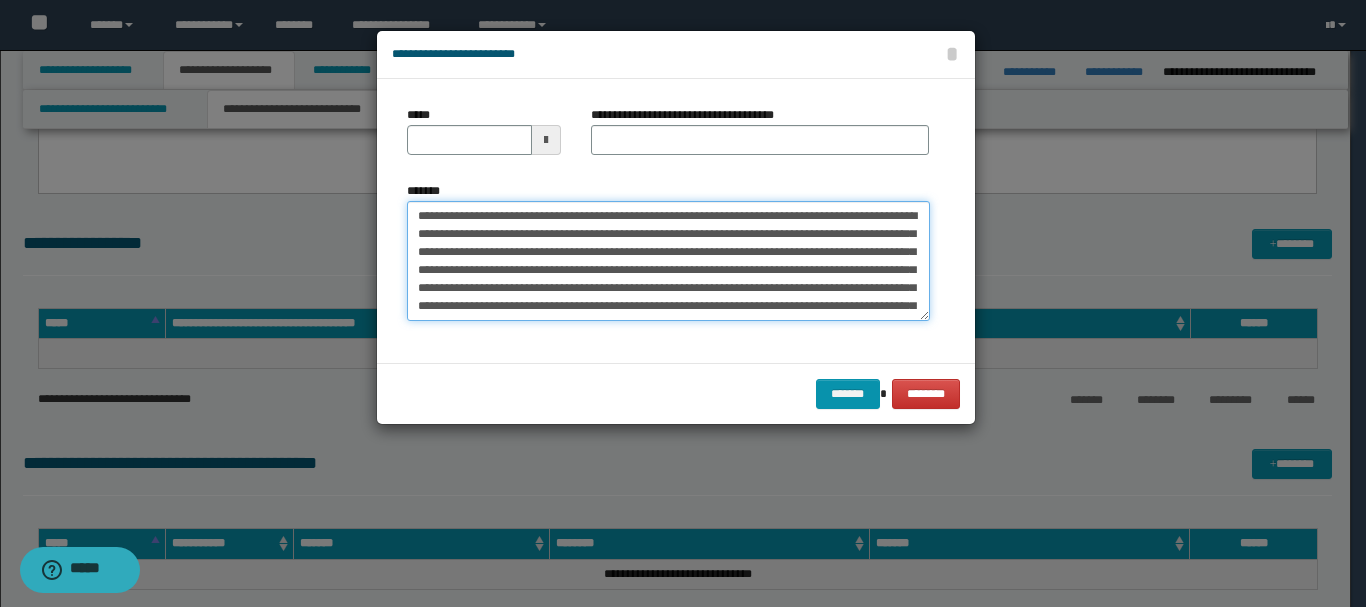 type on "**********" 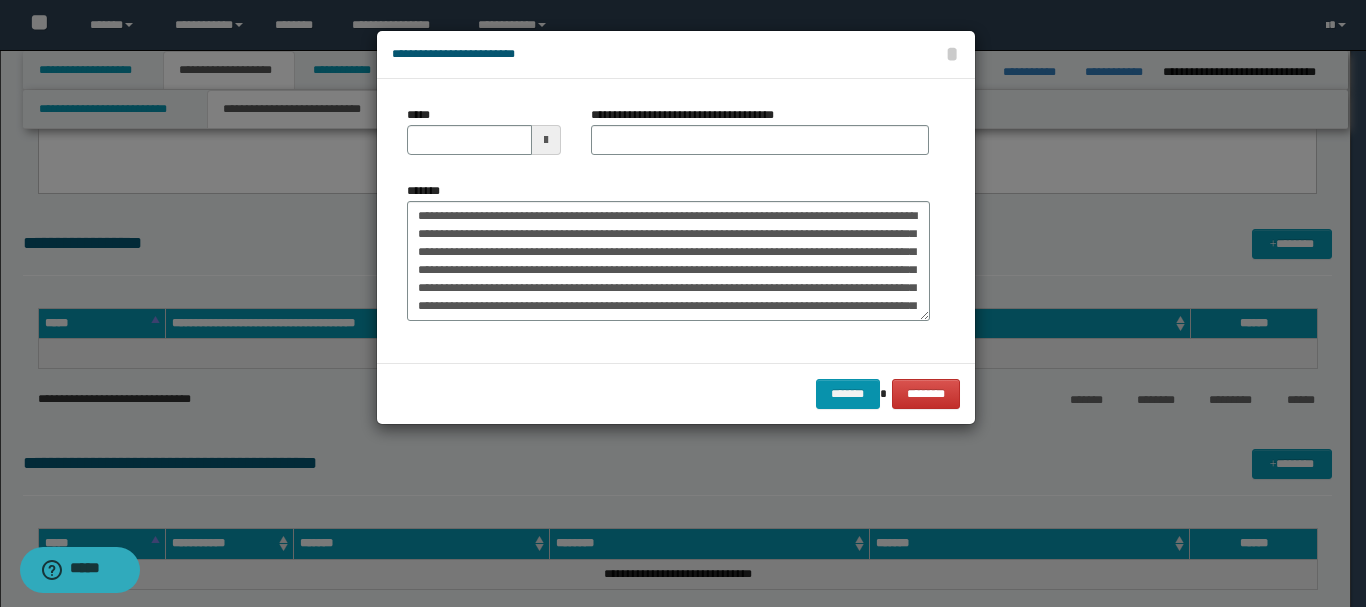 click at bounding box center [546, 140] 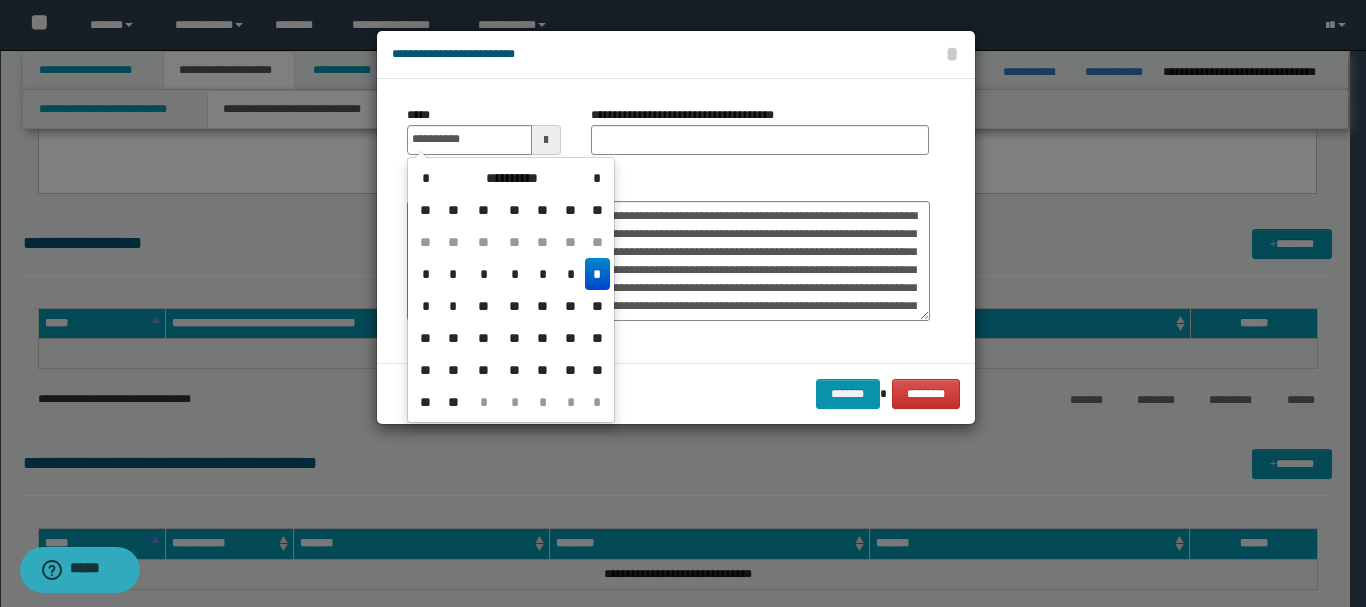 click on "*" at bounding box center (597, 274) 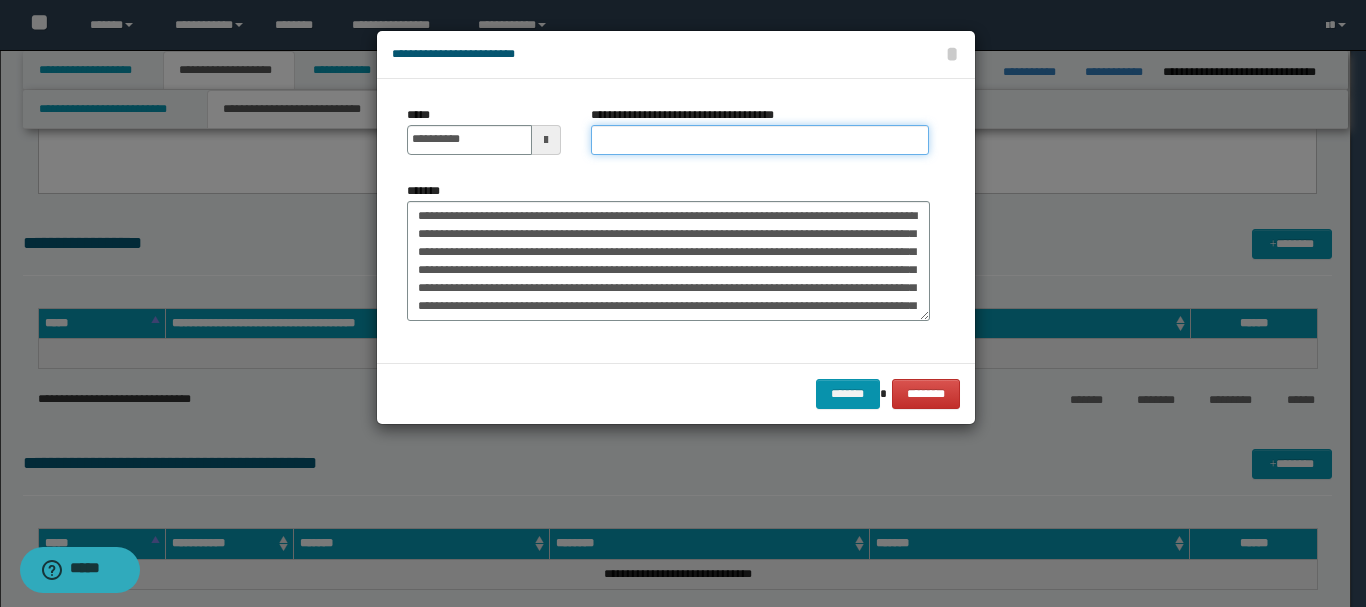 click on "**********" at bounding box center (760, 140) 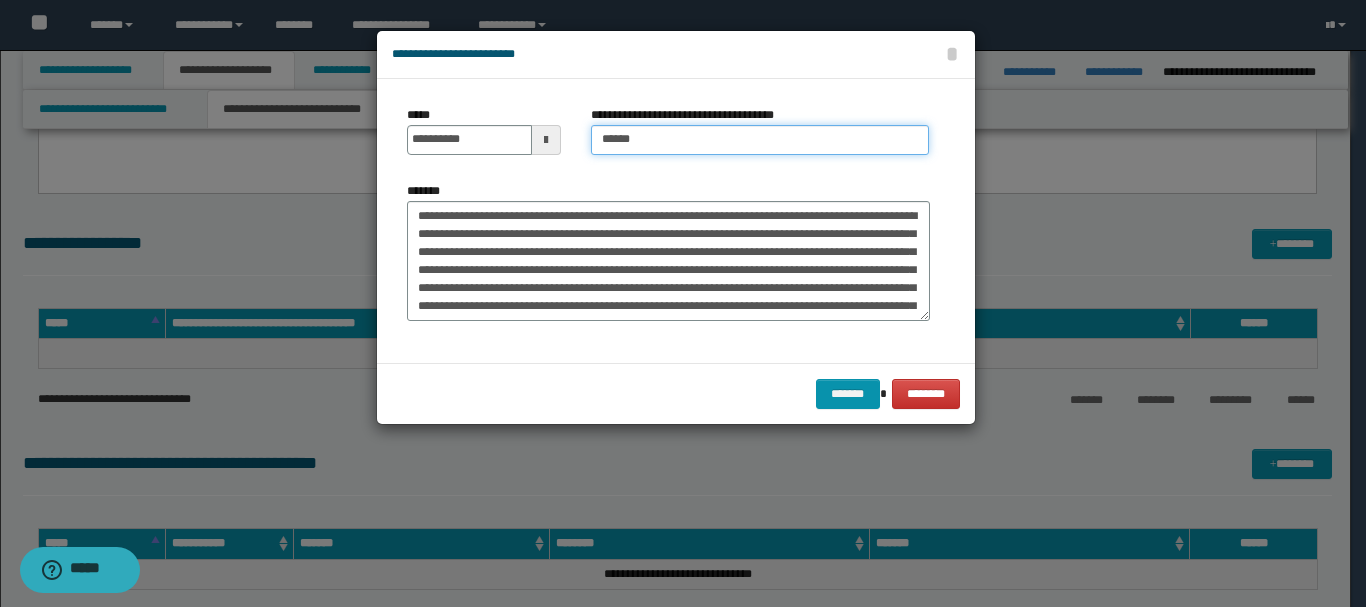 type on "**********" 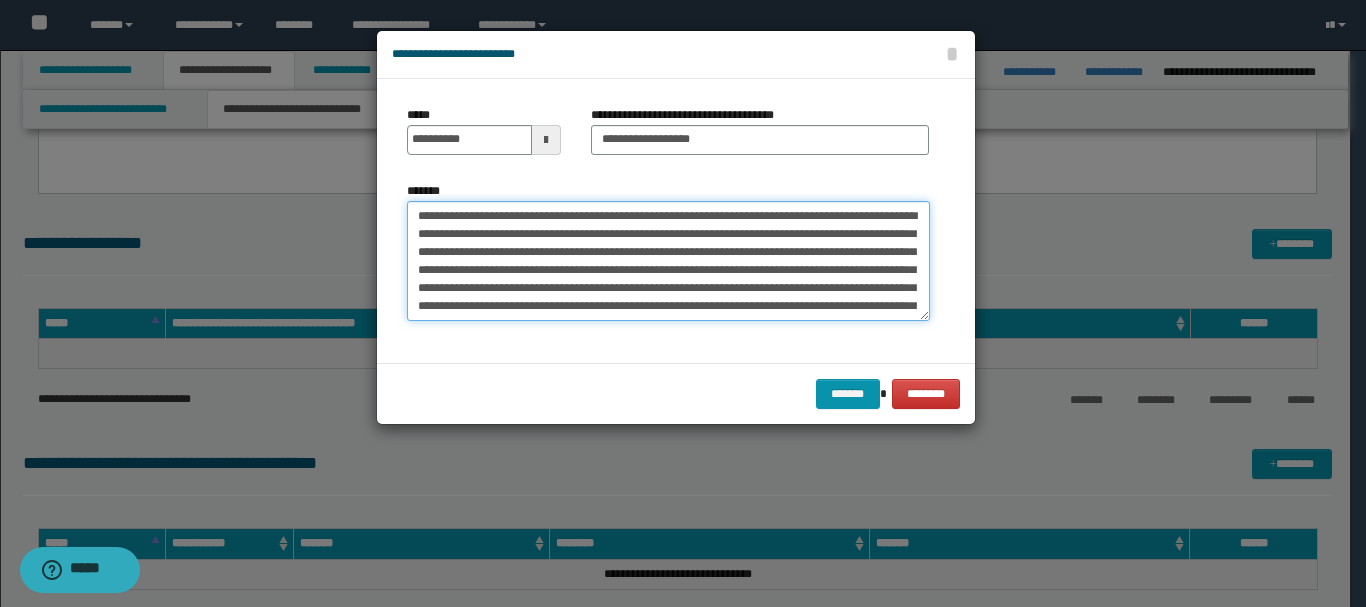 click on "*******" at bounding box center [668, 261] 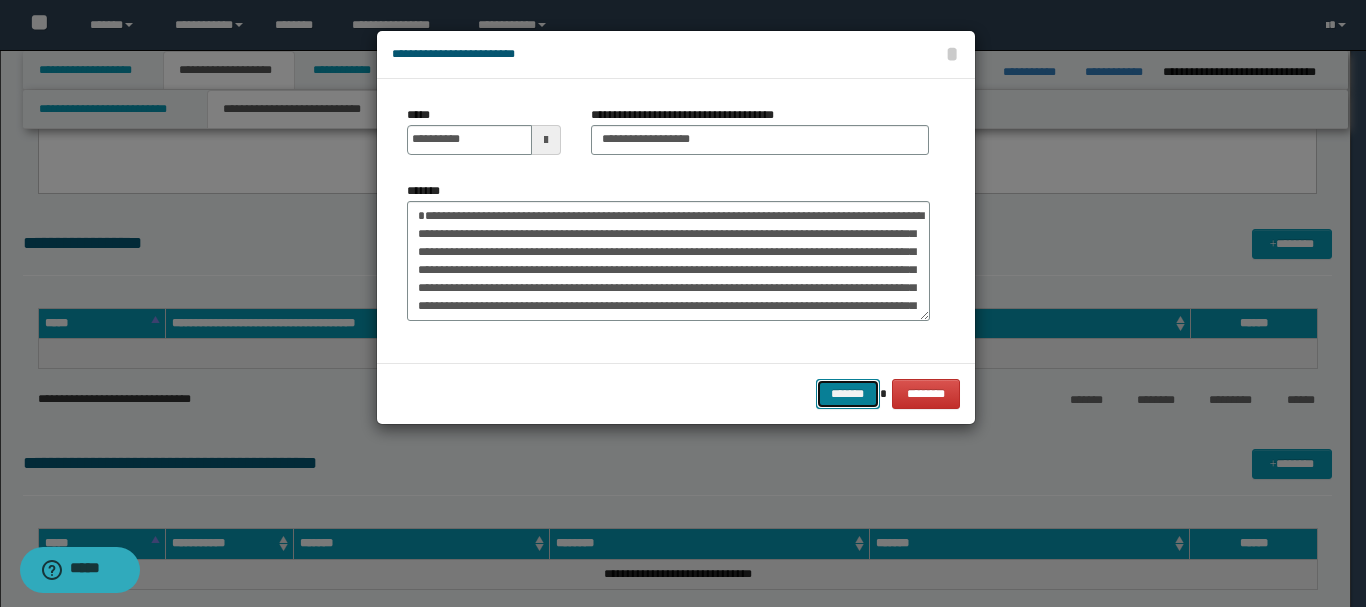 click on "*******" at bounding box center [848, 394] 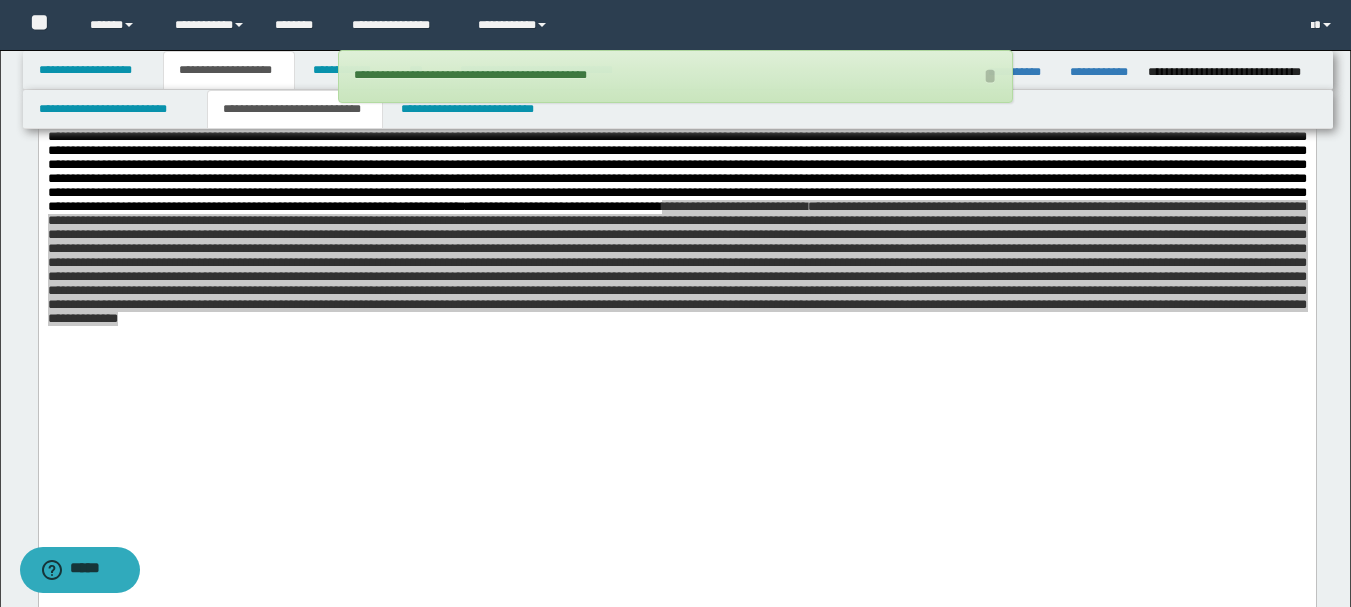scroll, scrollTop: 800, scrollLeft: 0, axis: vertical 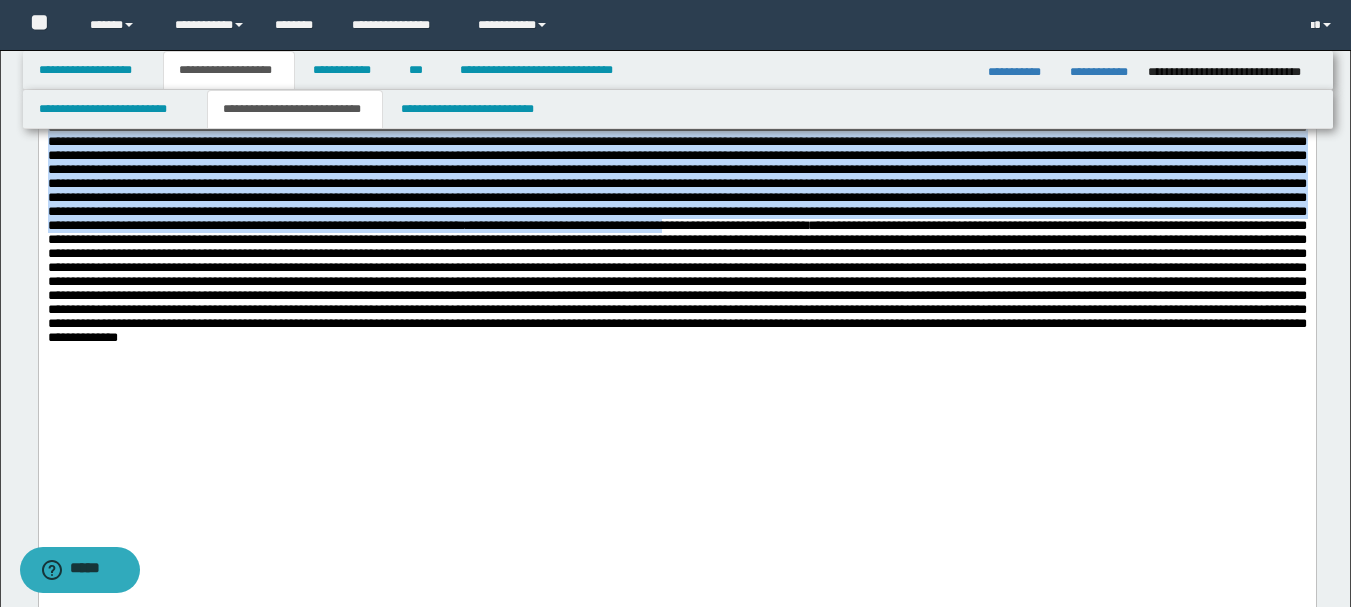 click on "**********" at bounding box center [401, 85] 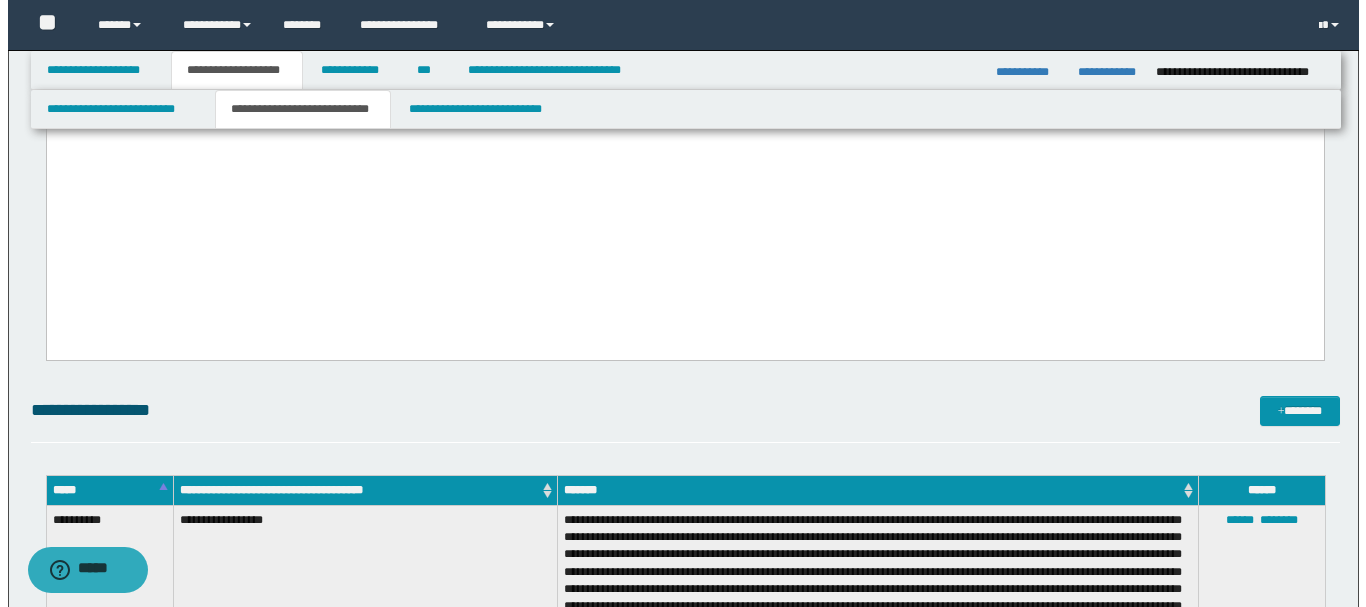 scroll, scrollTop: 1200, scrollLeft: 0, axis: vertical 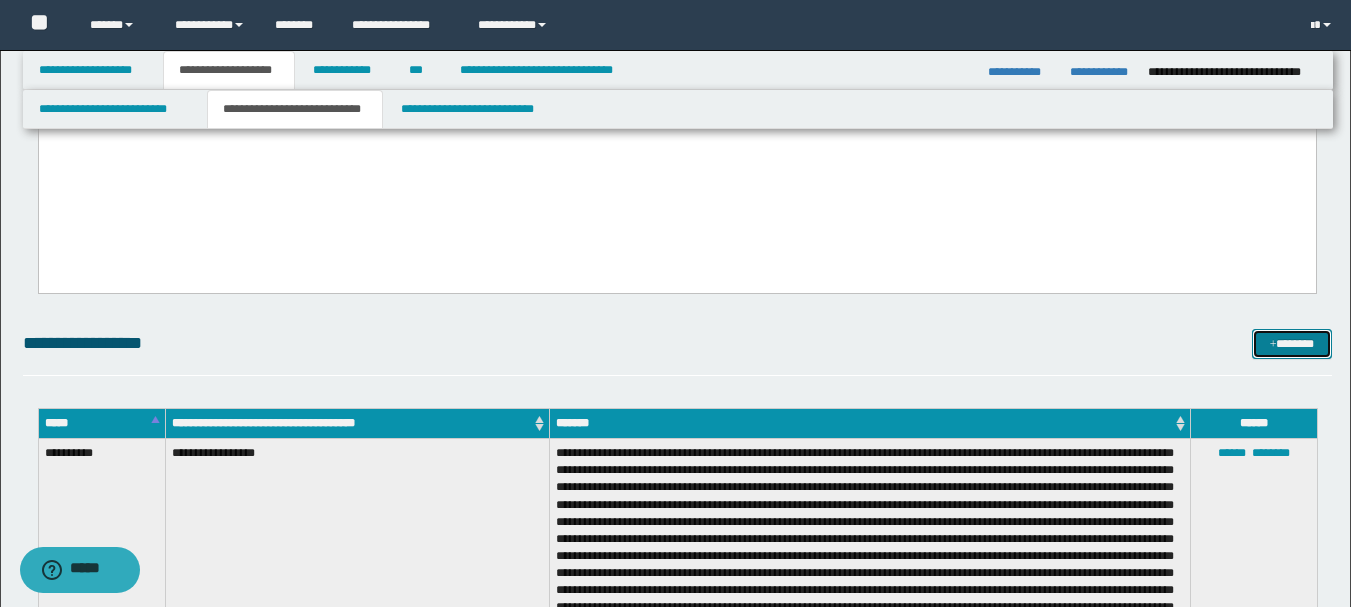 click on "*******" at bounding box center (1292, 344) 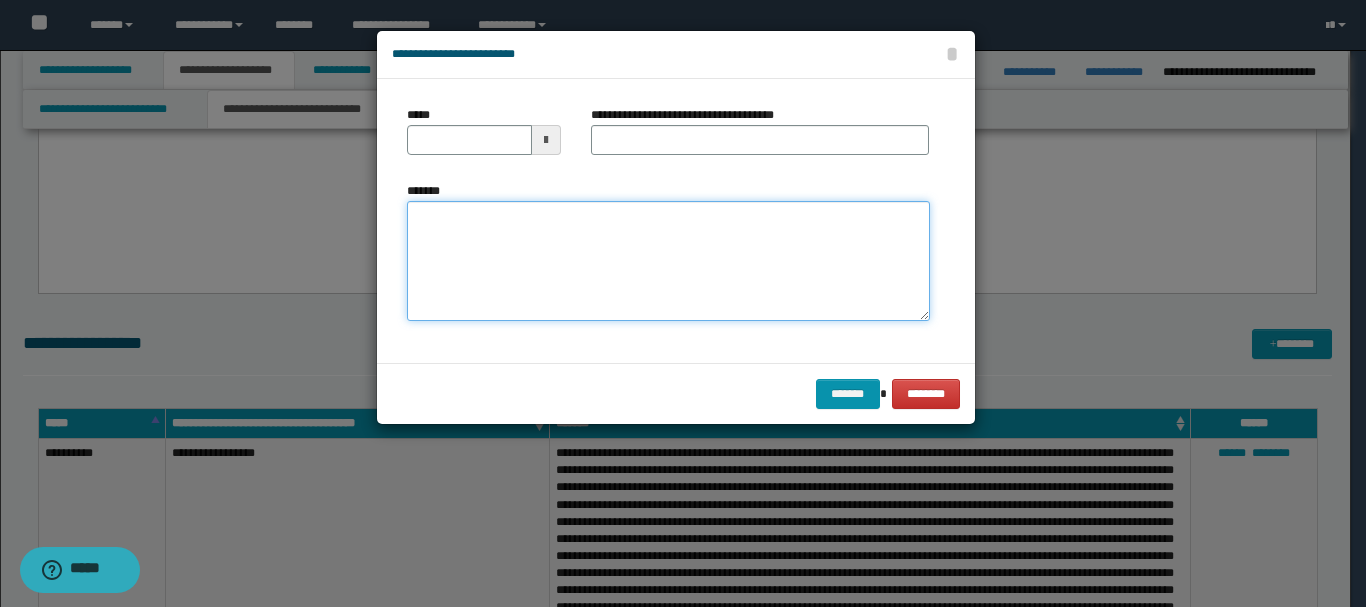 paste on "**********" 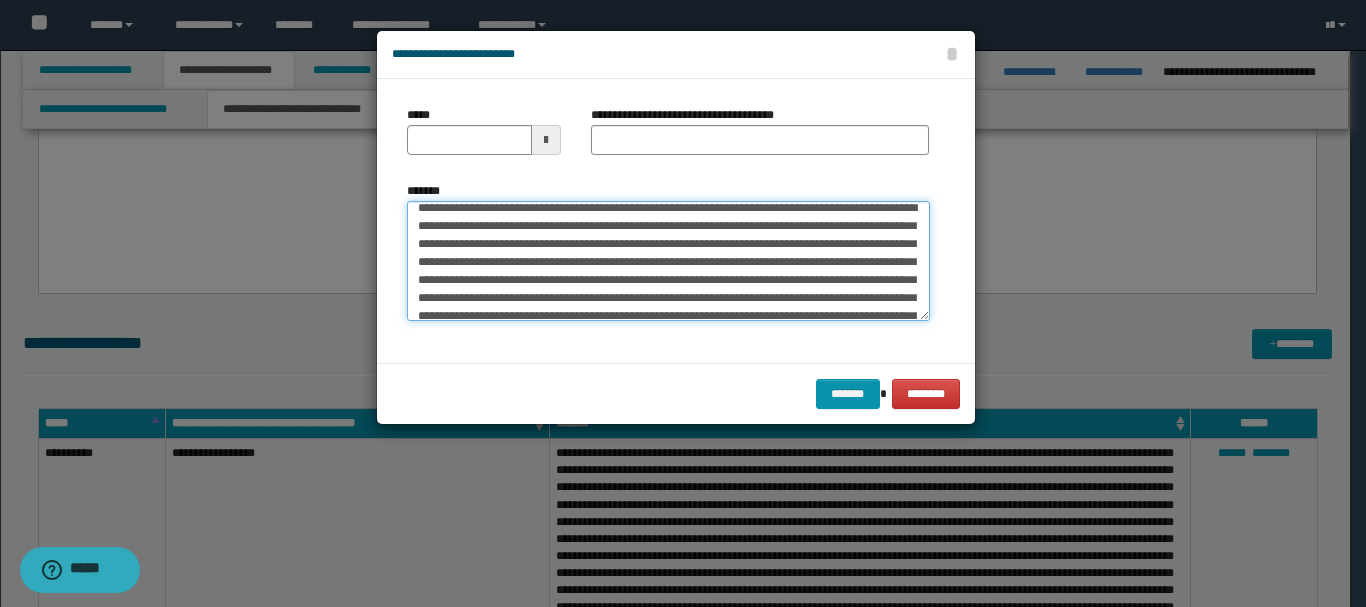 scroll, scrollTop: 0, scrollLeft: 0, axis: both 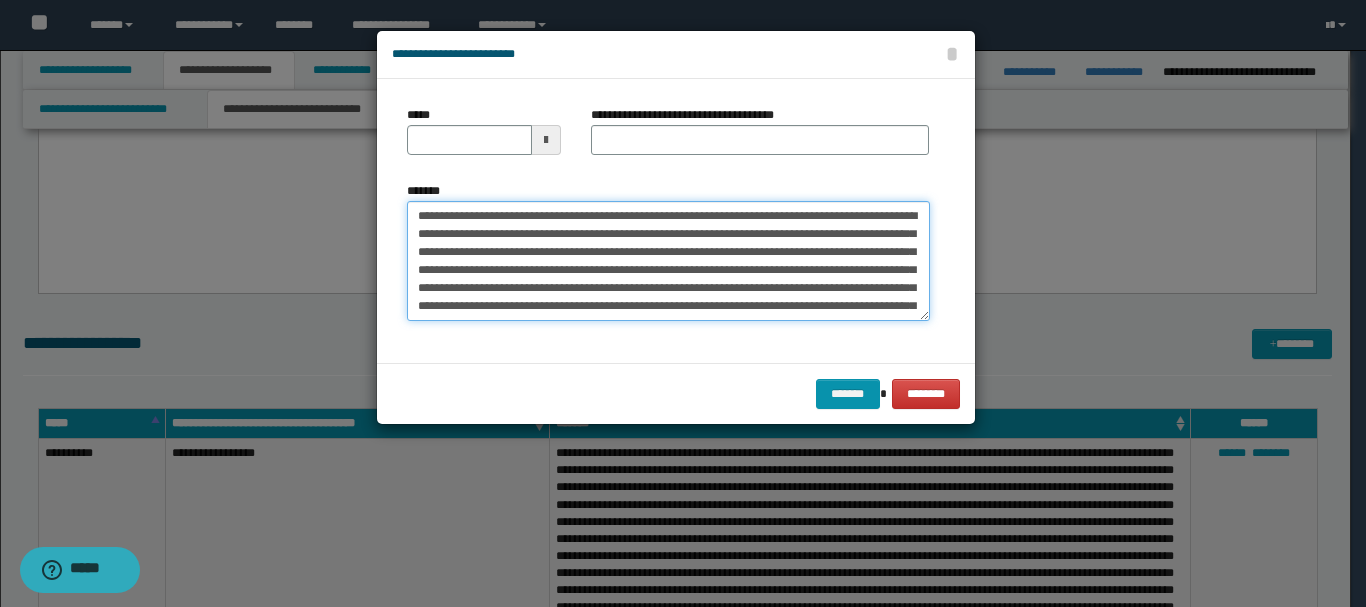 type on "**********" 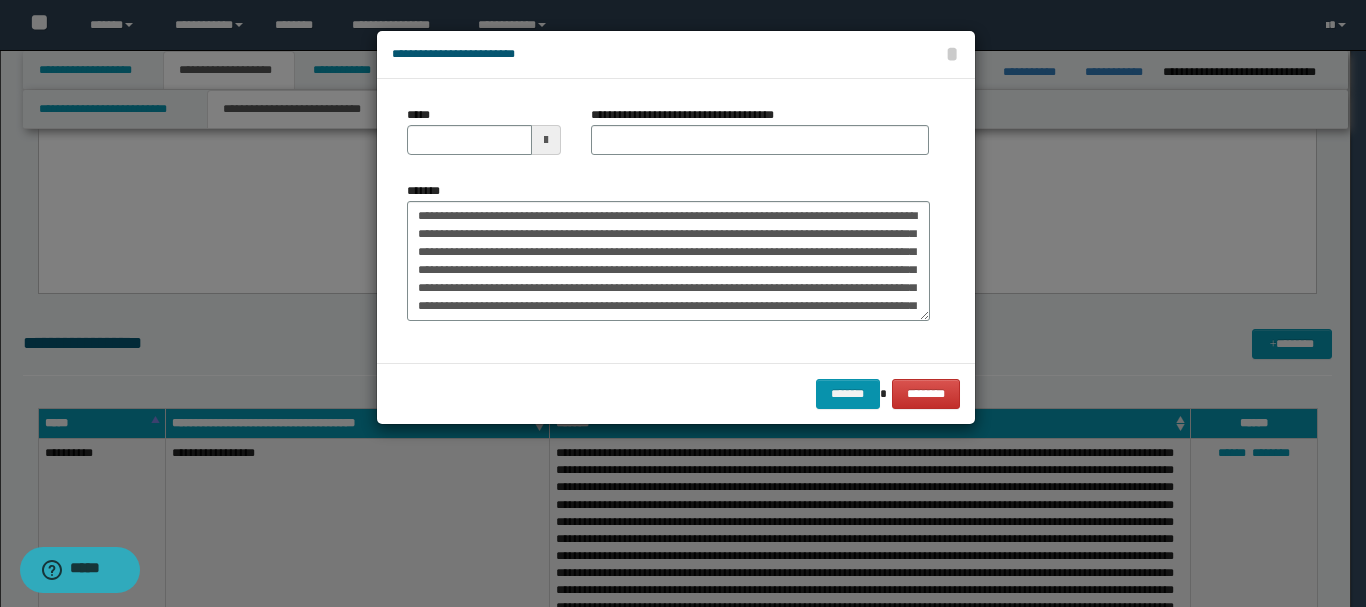 click at bounding box center [546, 140] 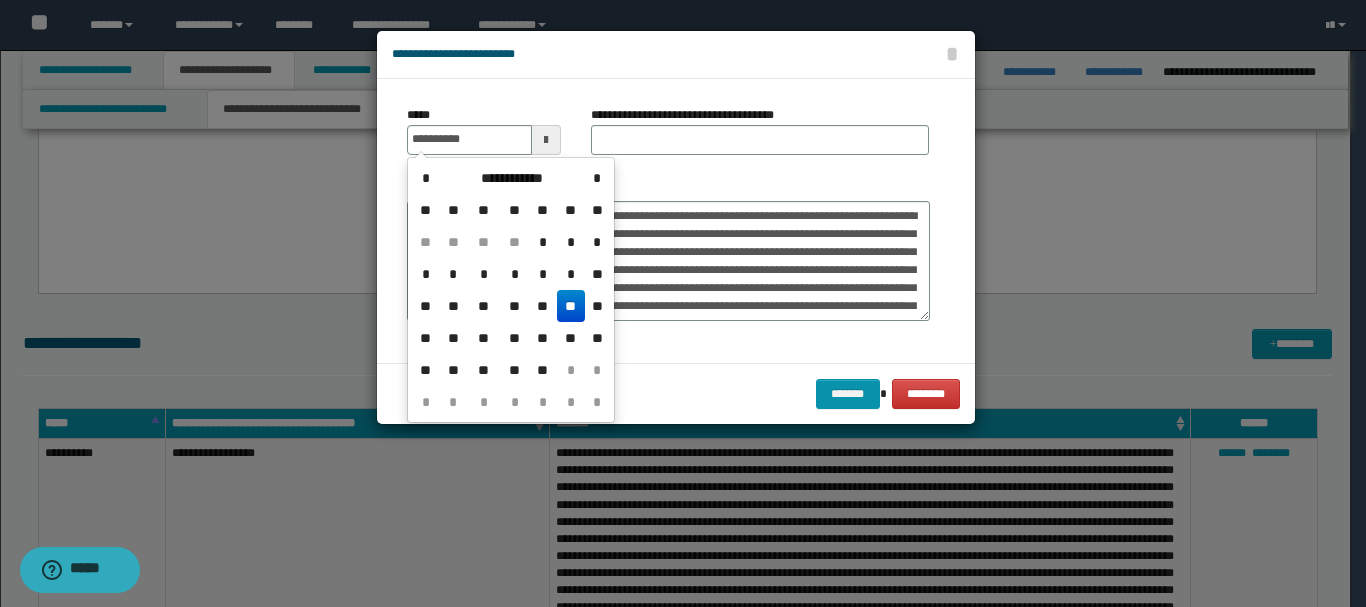 drag, startPoint x: 573, startPoint y: 302, endPoint x: 645, endPoint y: 207, distance: 119.20151 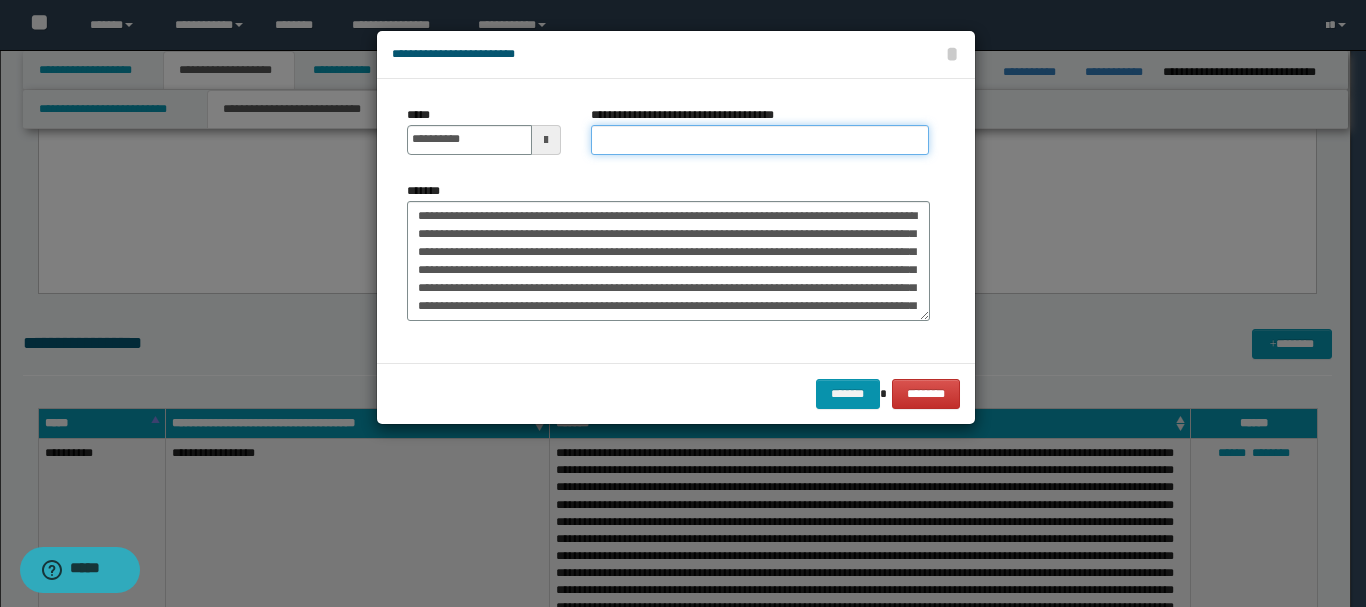 click on "**********" at bounding box center (760, 140) 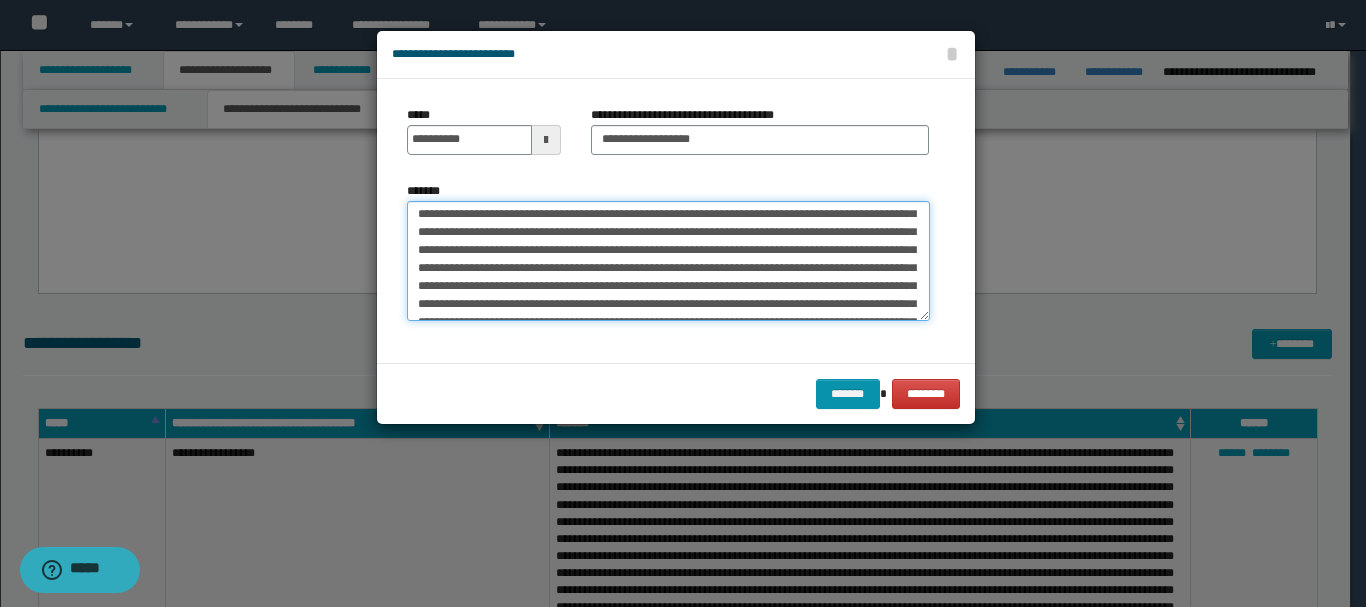 scroll, scrollTop: 40, scrollLeft: 0, axis: vertical 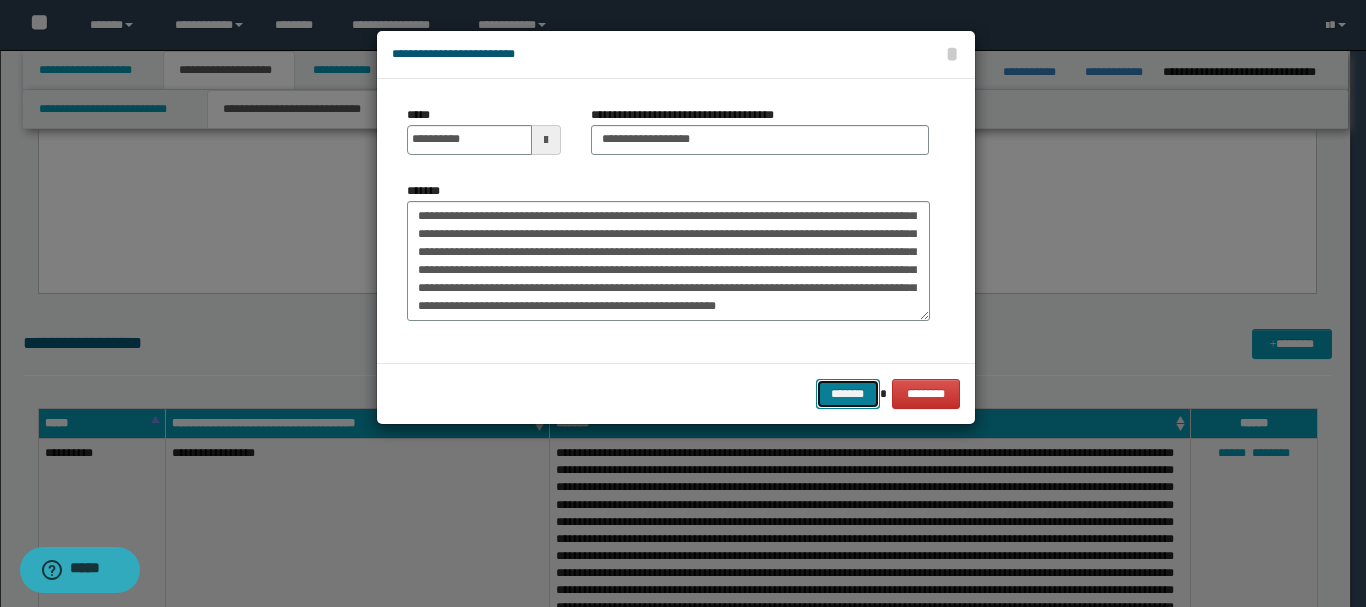 click on "*******" at bounding box center (848, 394) 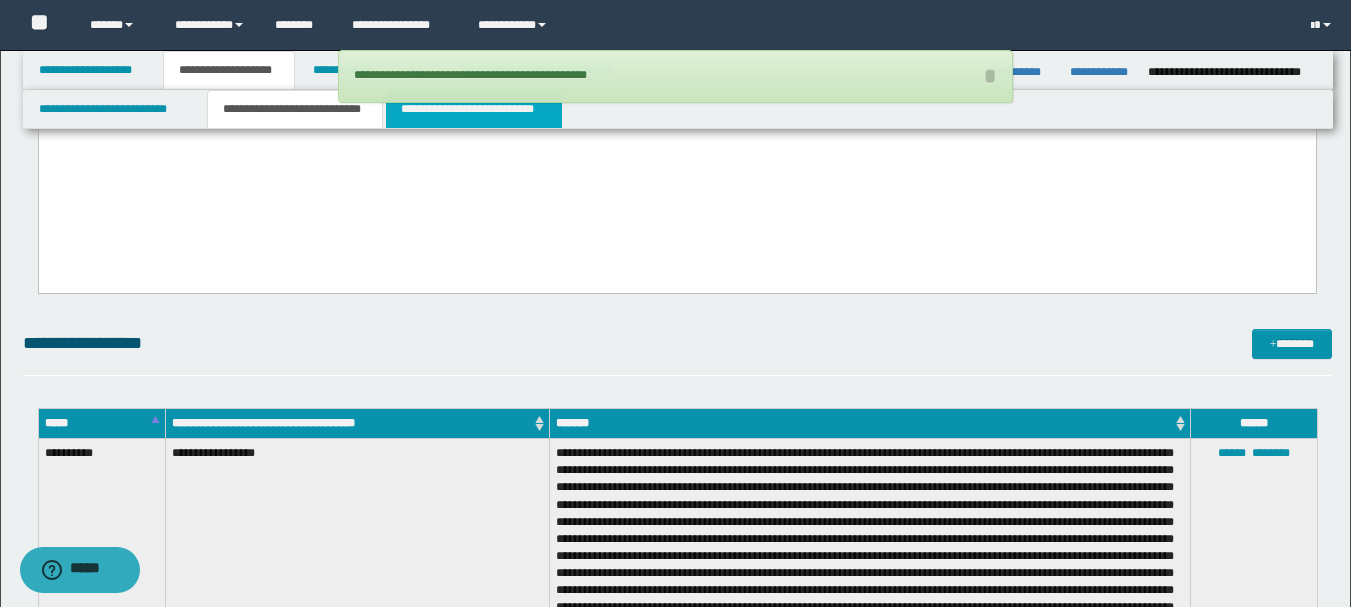 click on "**********" at bounding box center (474, 109) 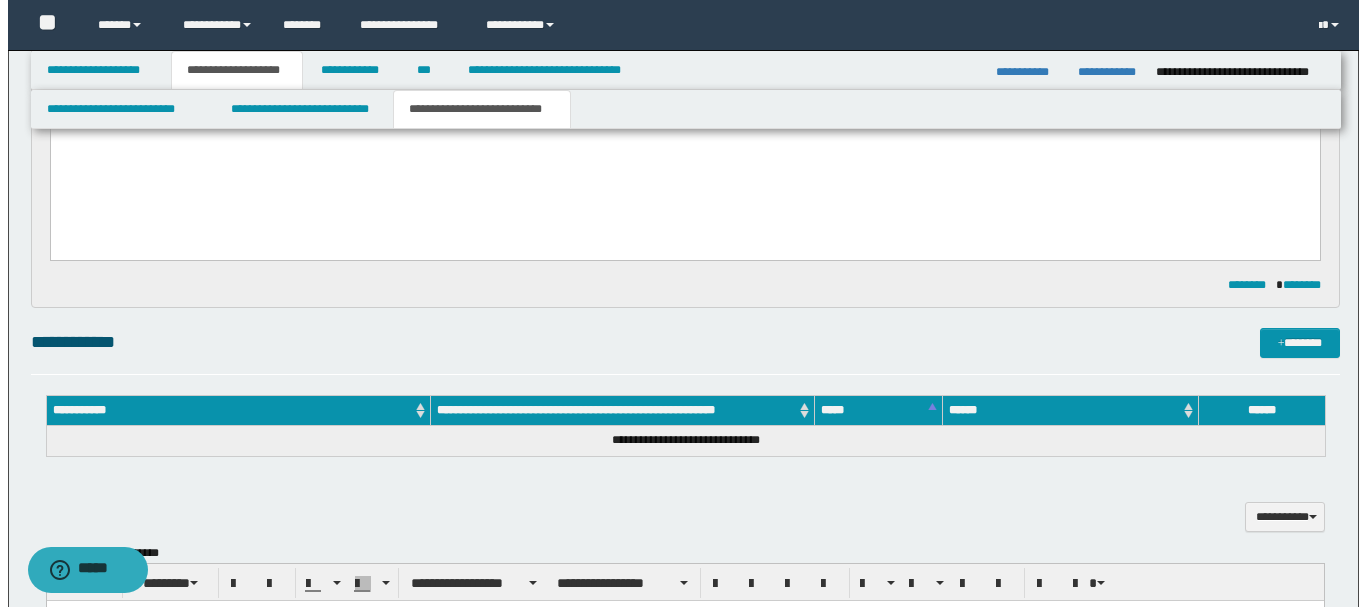 scroll, scrollTop: 300, scrollLeft: 0, axis: vertical 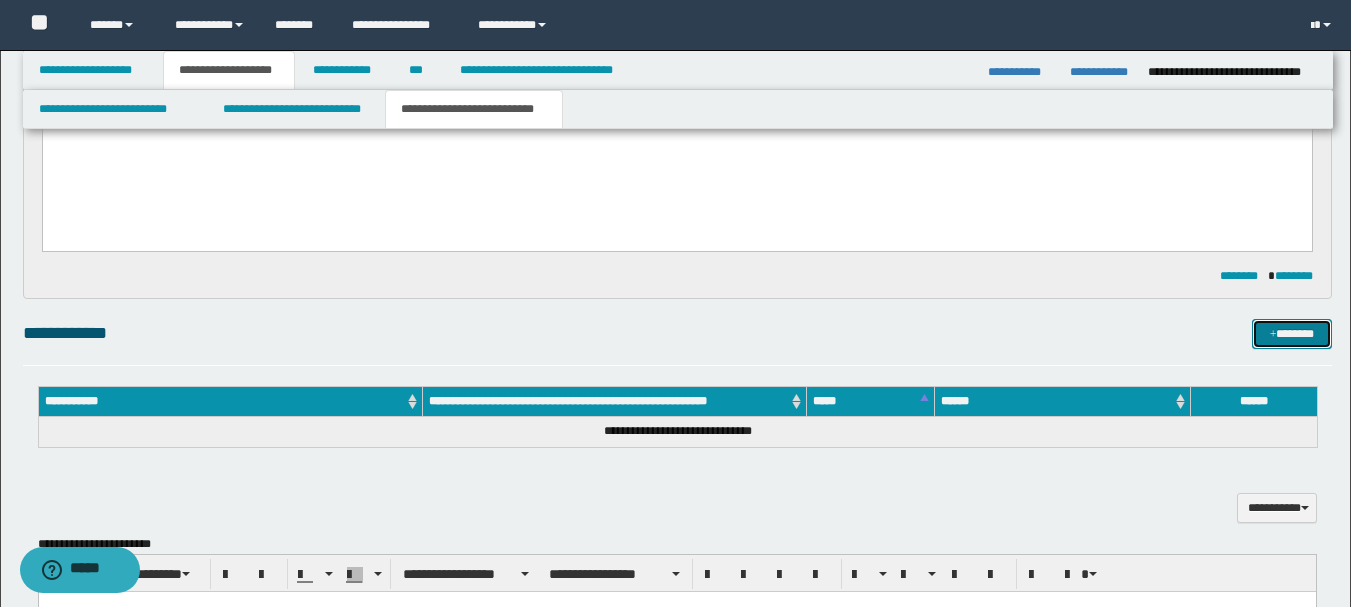 click at bounding box center [1273, 335] 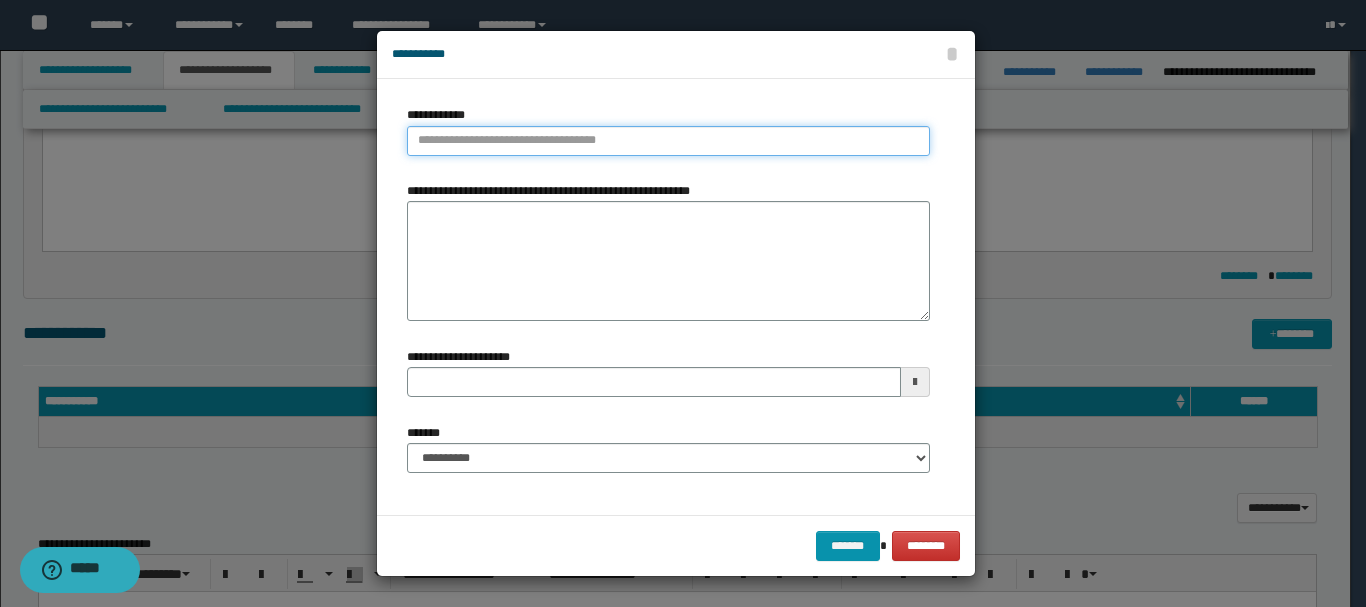 click on "**********" at bounding box center (668, 141) 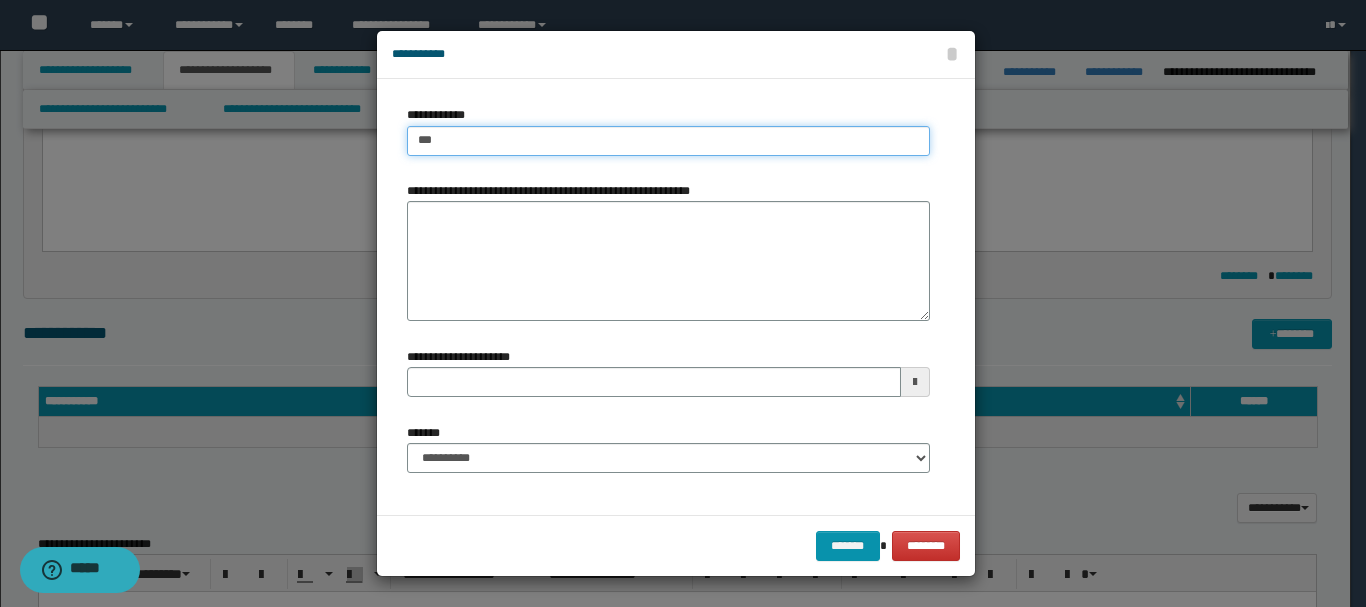 type on "****" 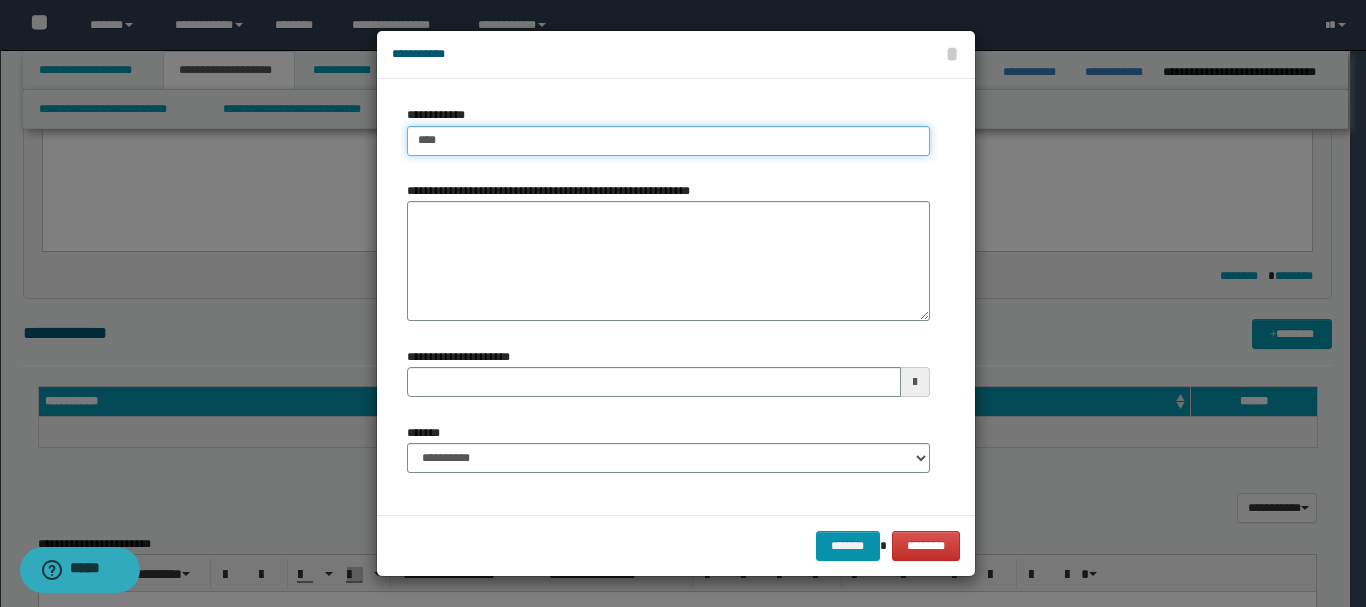 type on "****" 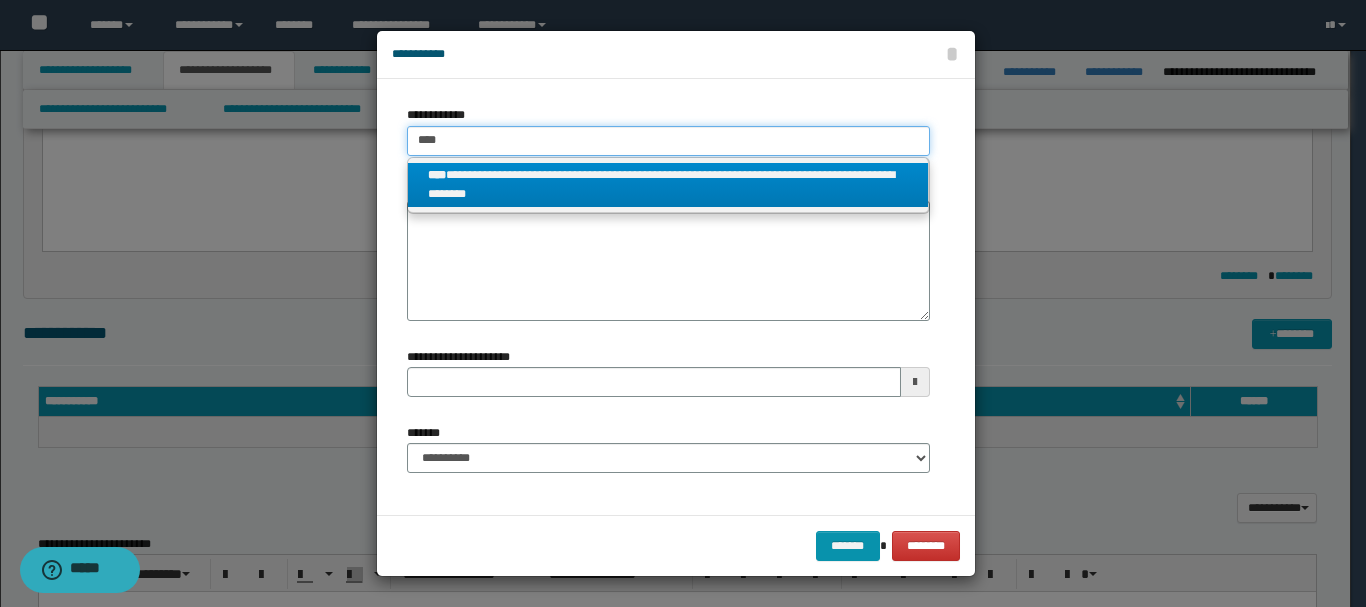 type on "****" 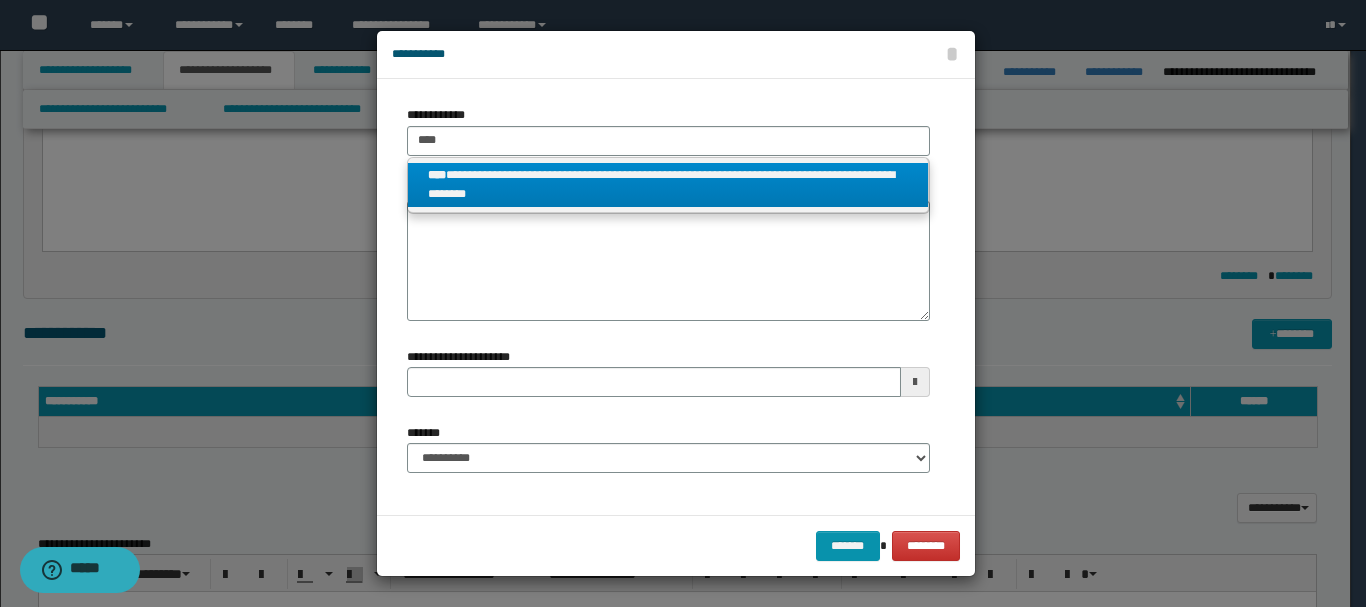 click on "**********" at bounding box center (668, 185) 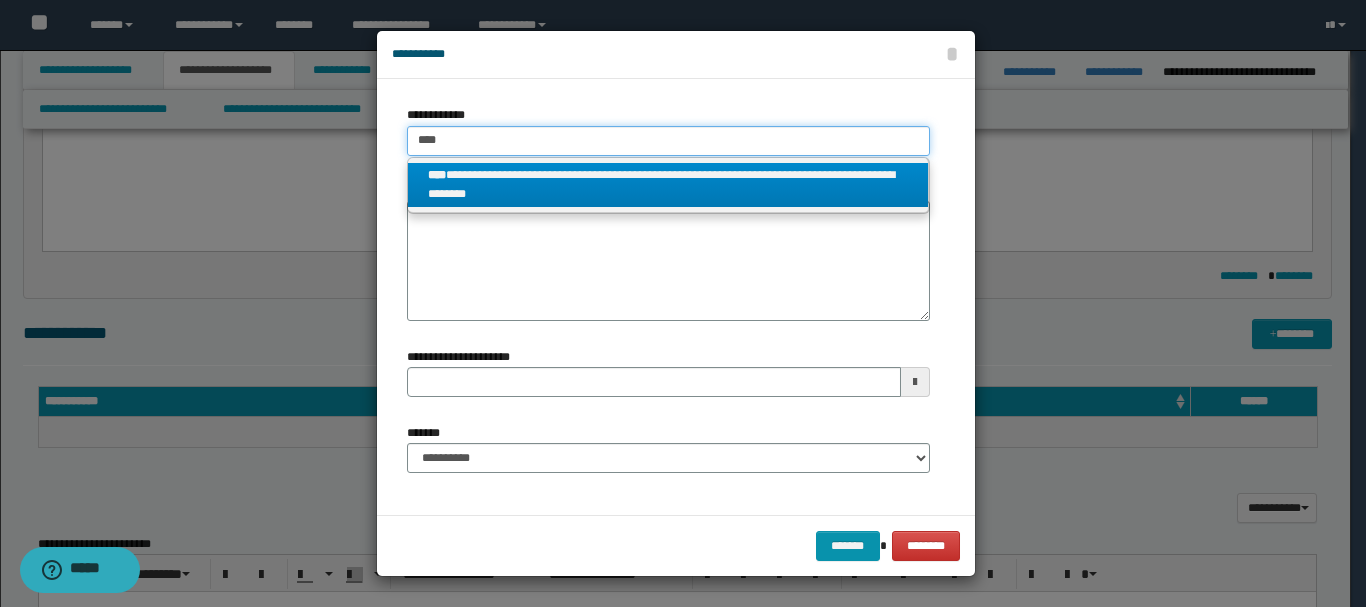 type 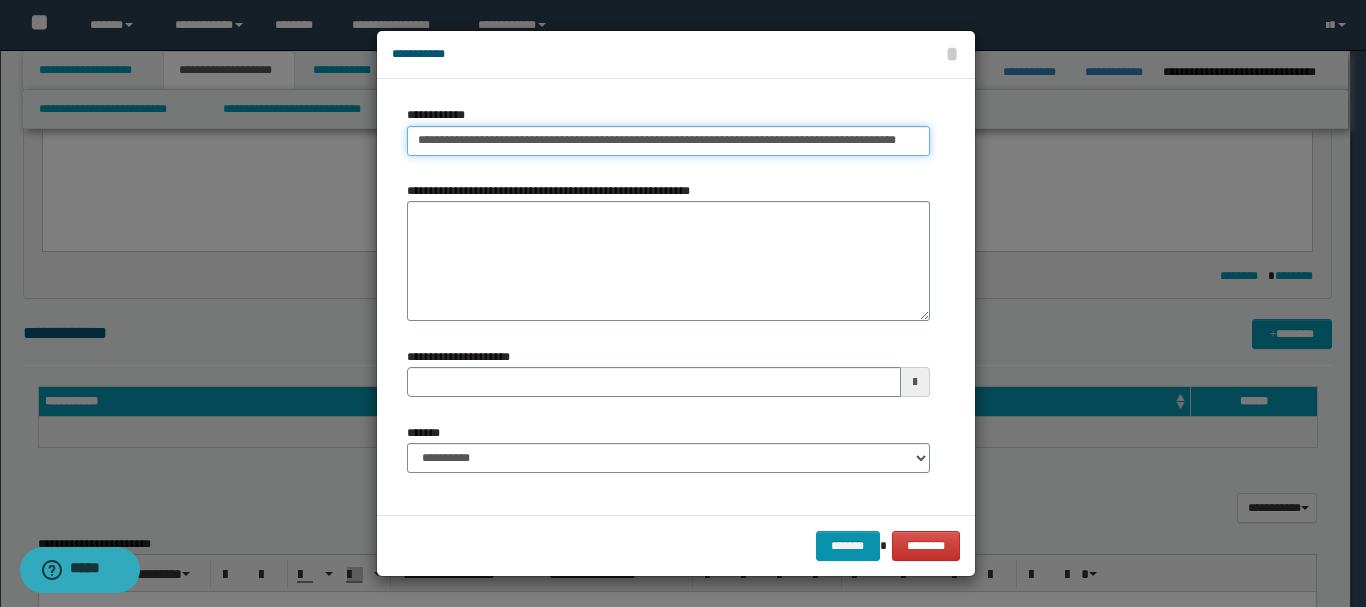 scroll, scrollTop: 0, scrollLeft: 11, axis: horizontal 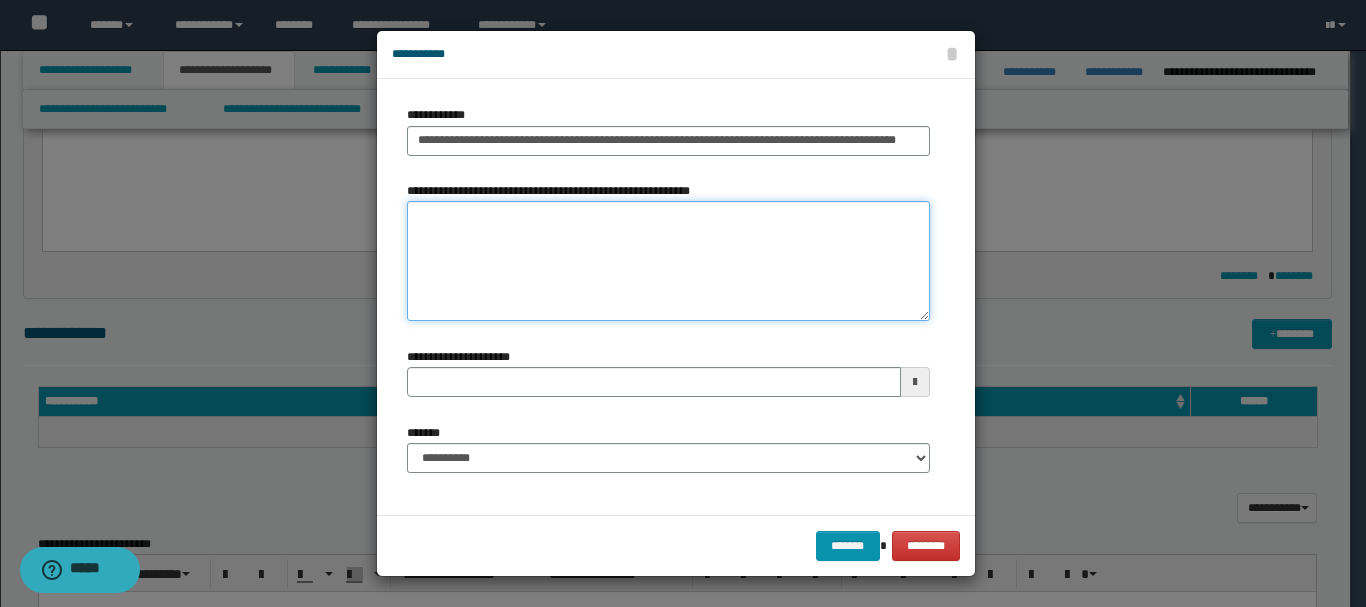 click on "**********" at bounding box center [668, 261] 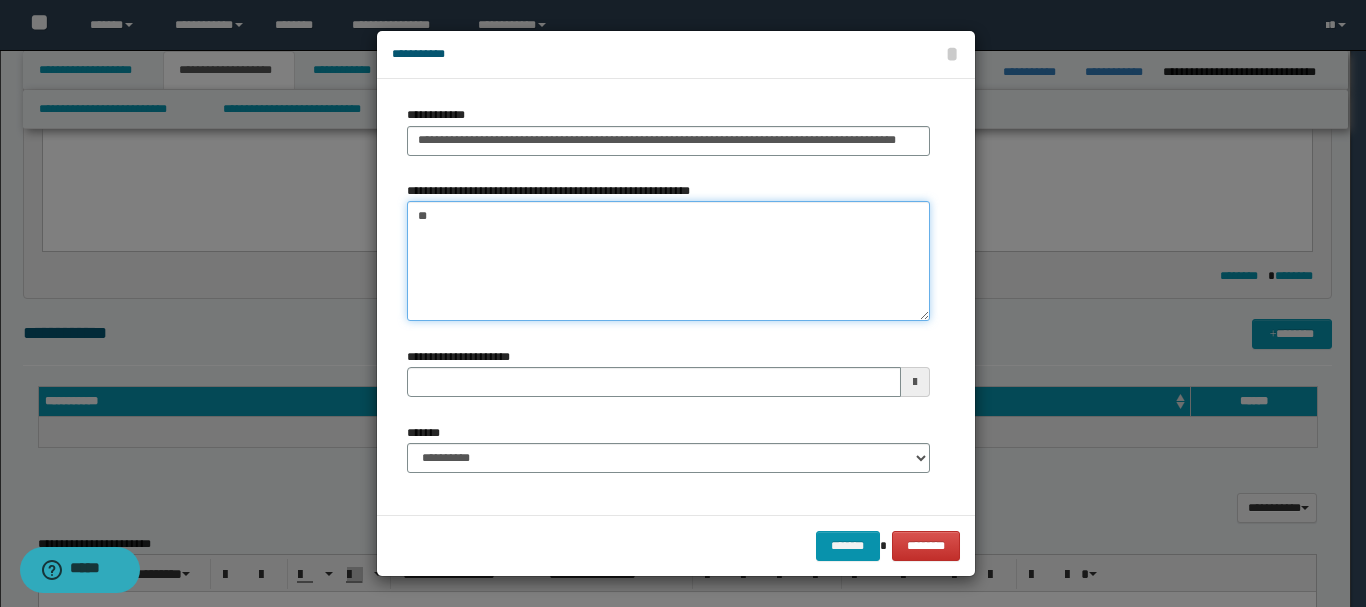 type on "*" 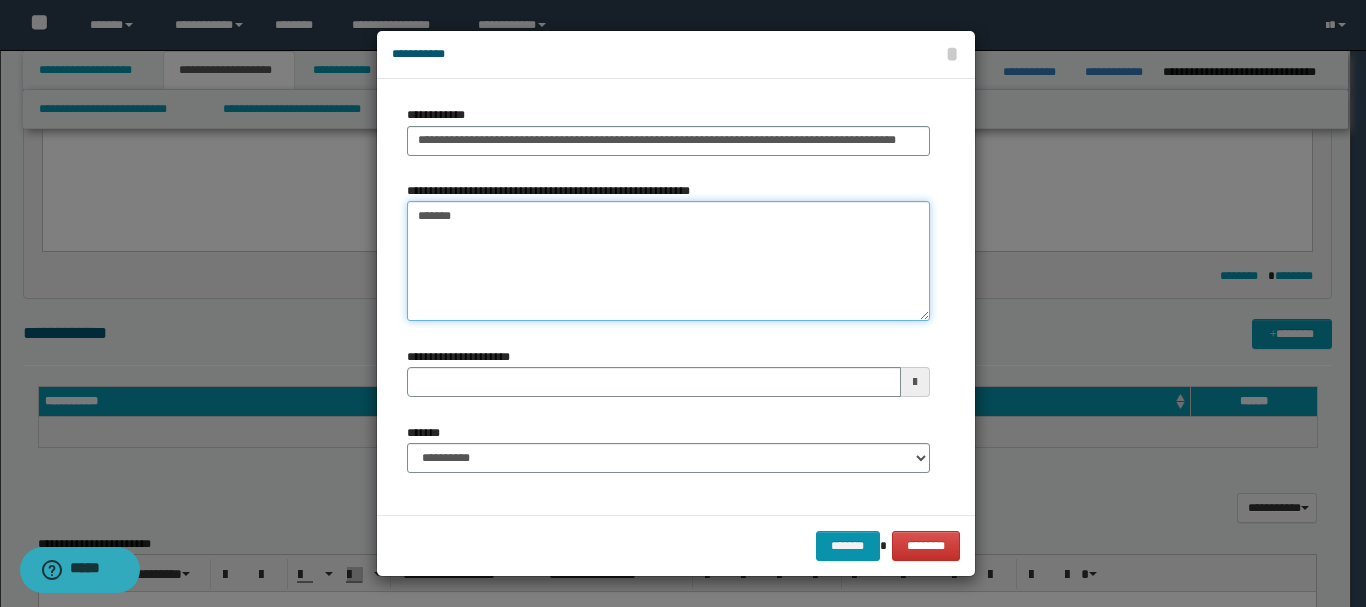 type on "*******" 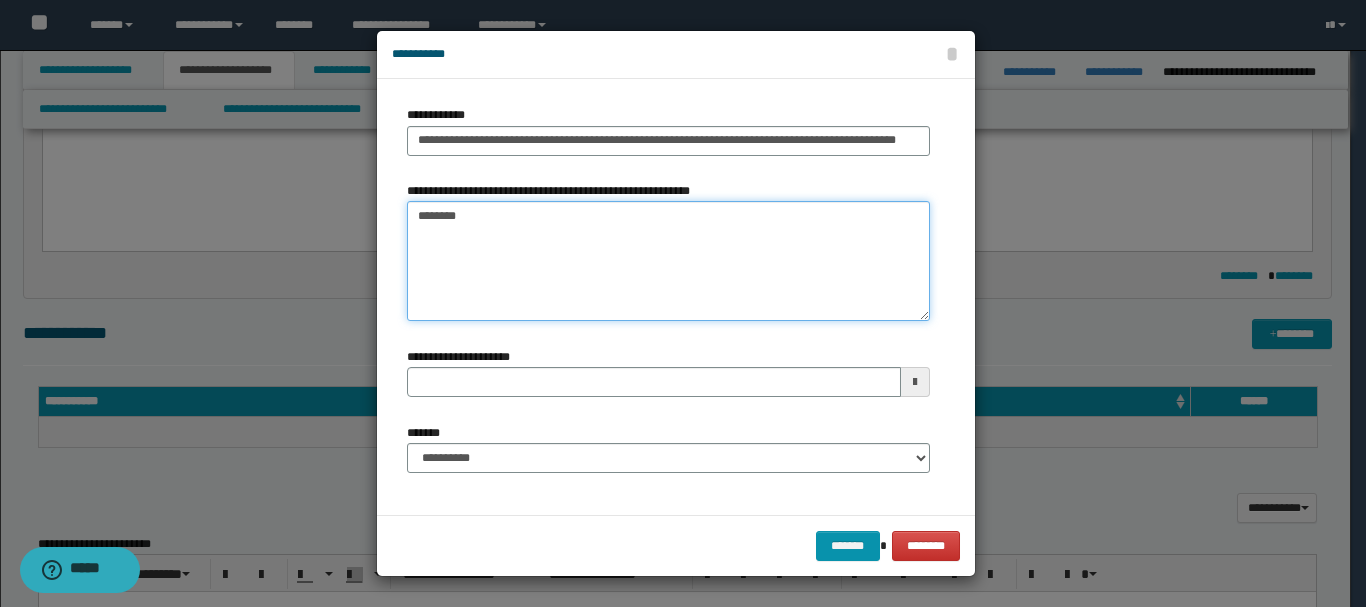 type 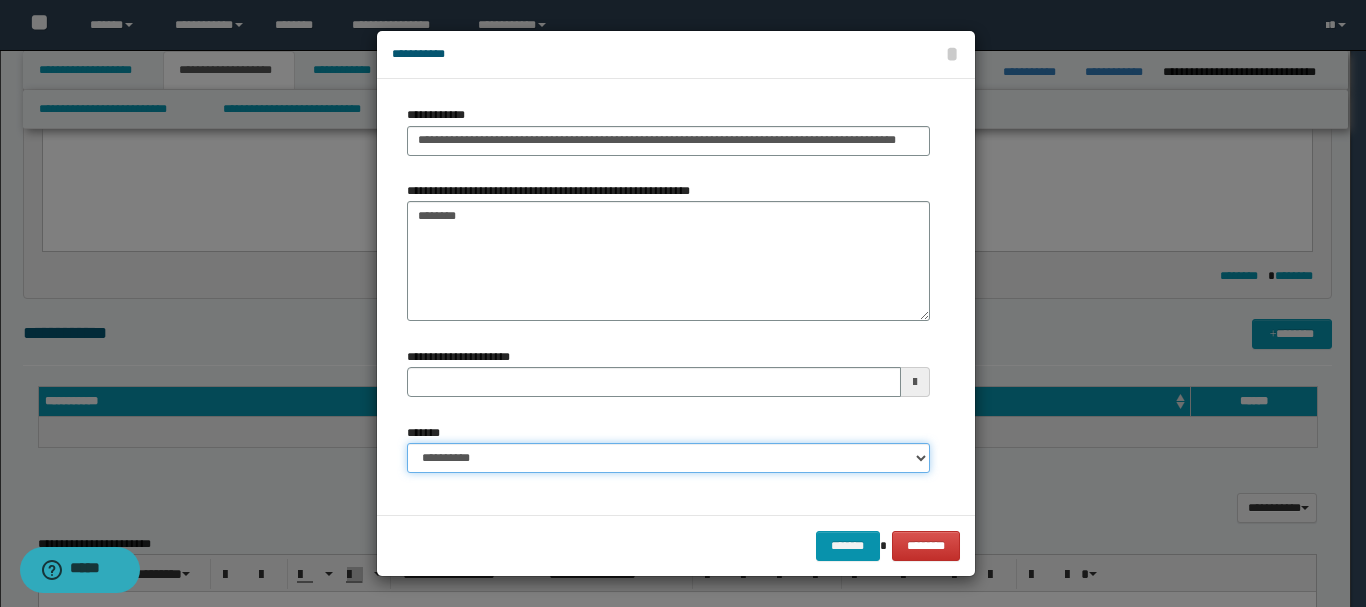 click on "**********" at bounding box center (668, 458) 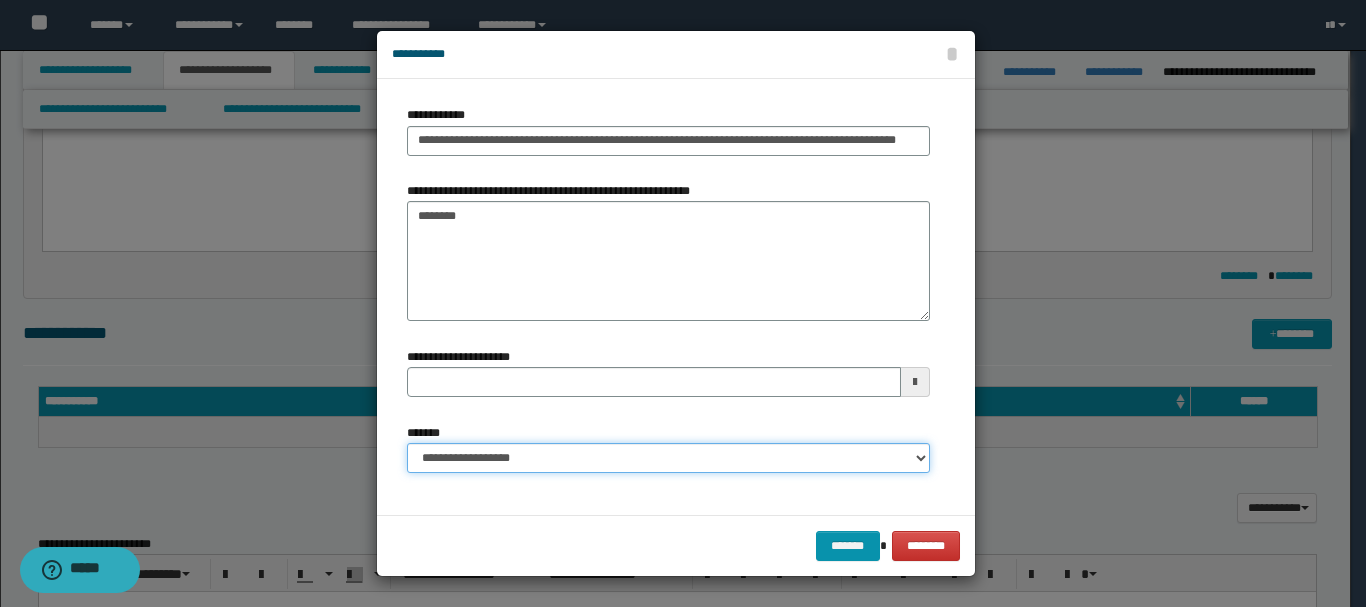 type 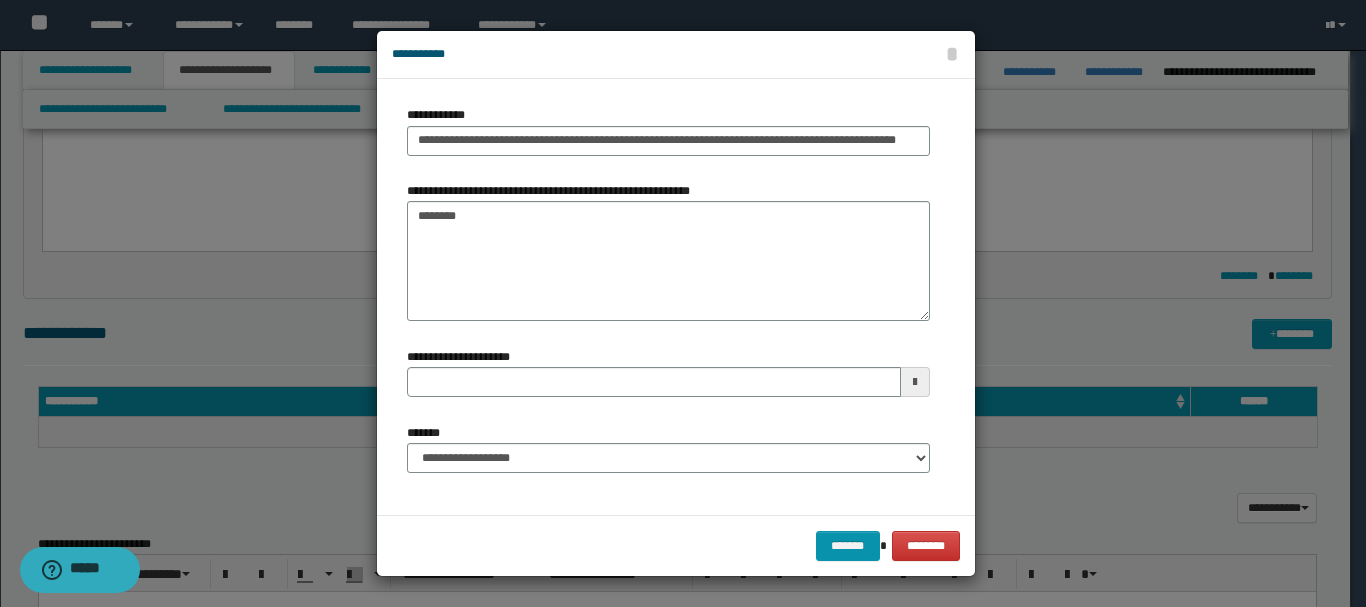 click on "*******
********" at bounding box center (676, 545) 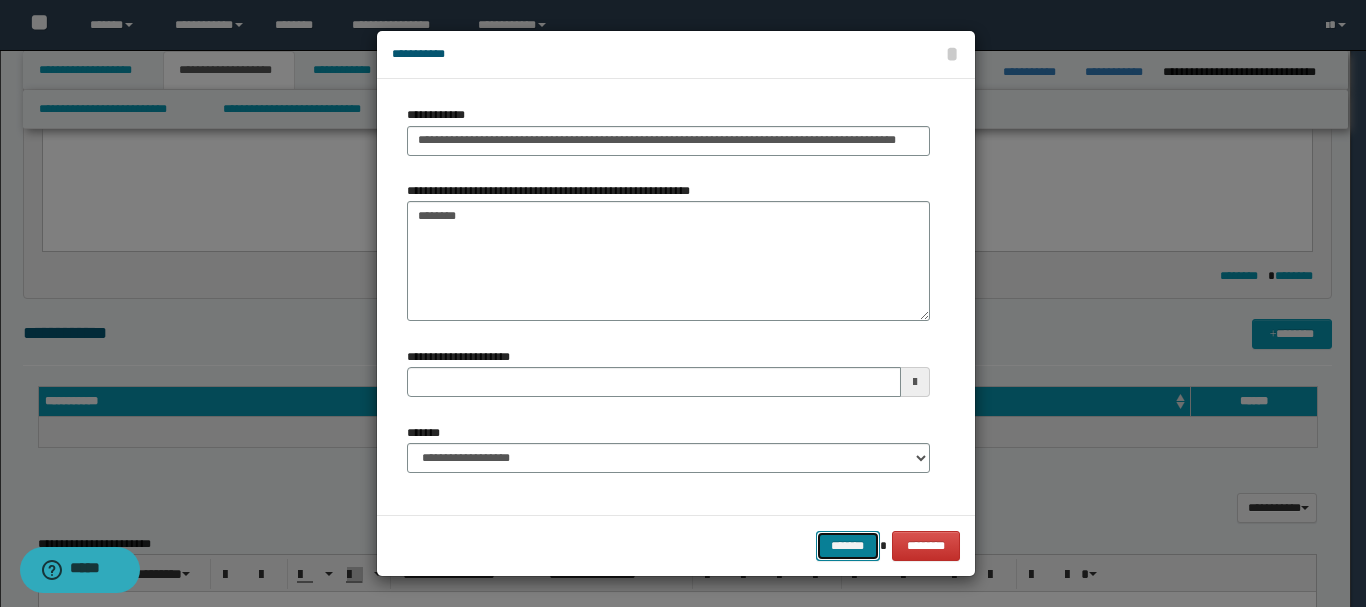 click on "*******" at bounding box center [848, 546] 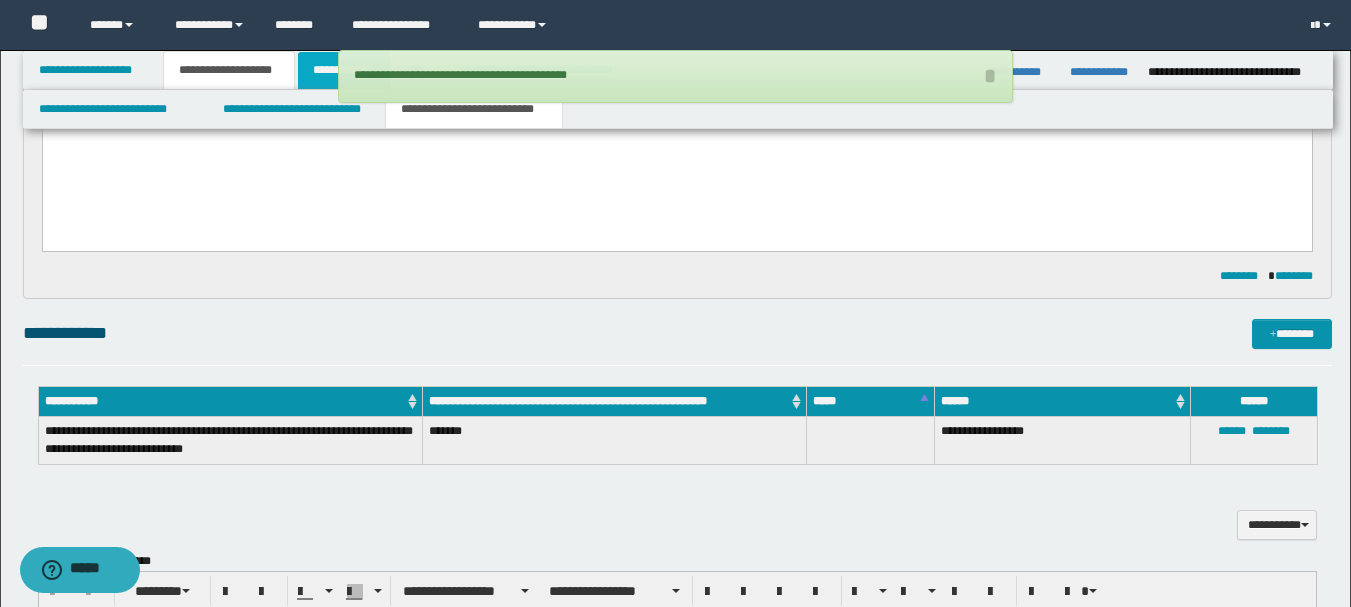 click on "**********" at bounding box center (344, 70) 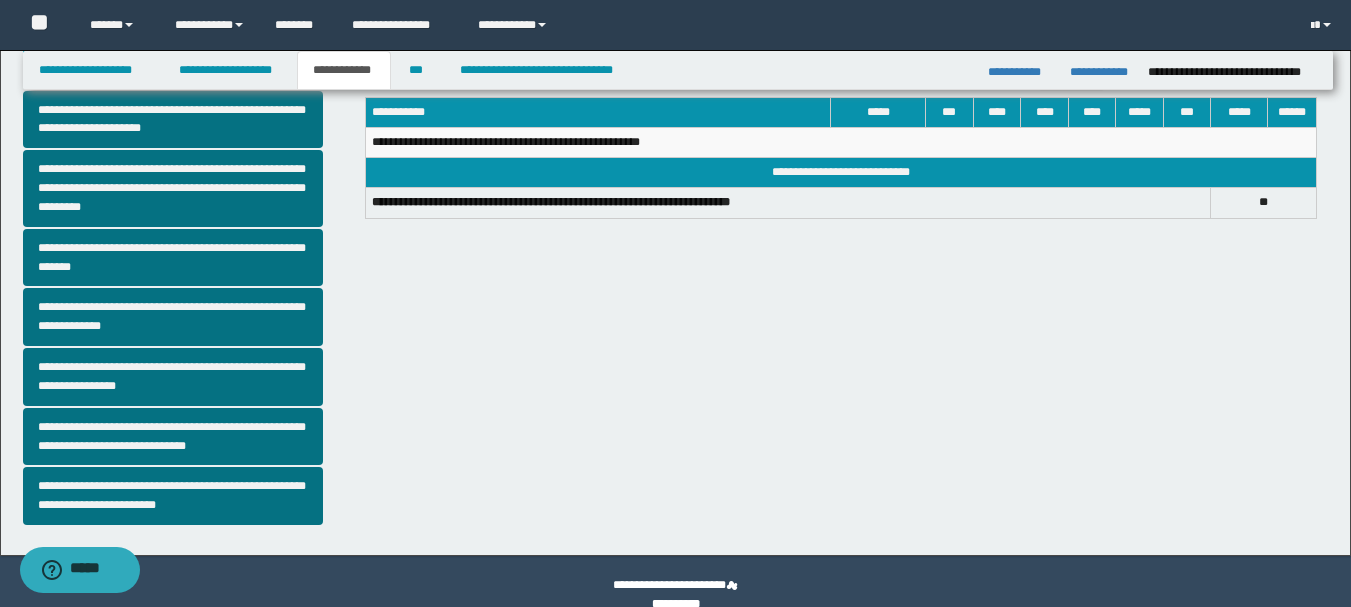 scroll, scrollTop: 542, scrollLeft: 0, axis: vertical 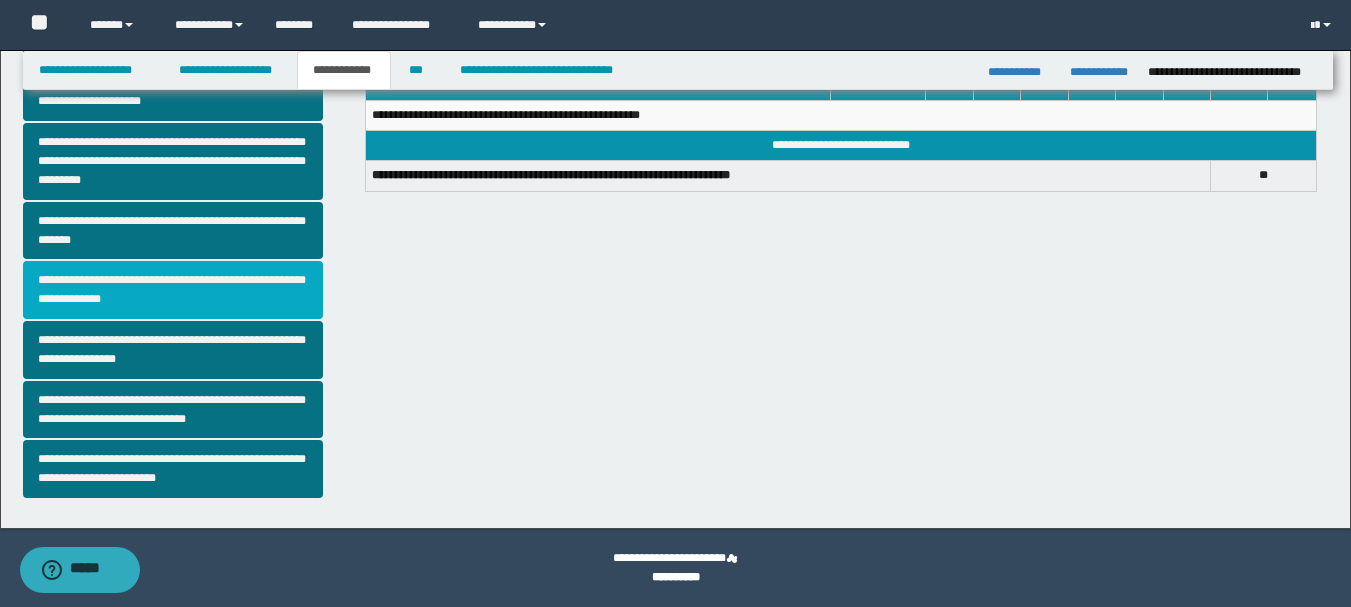 click on "**********" at bounding box center [173, 290] 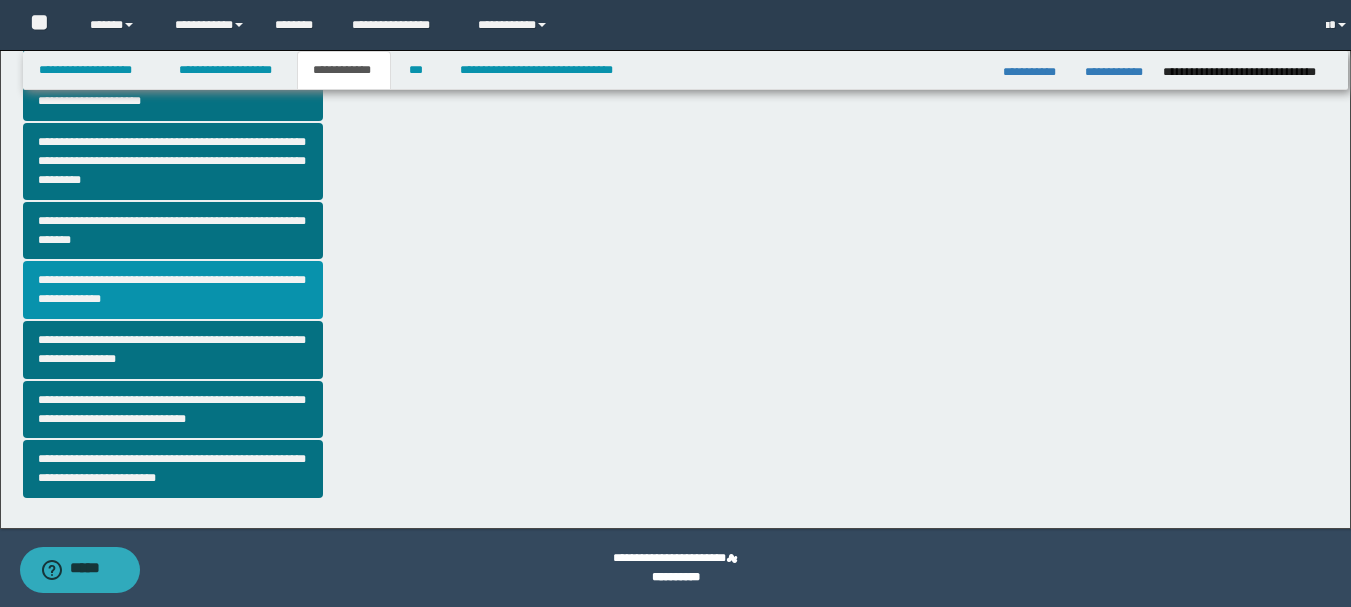 scroll, scrollTop: 0, scrollLeft: 0, axis: both 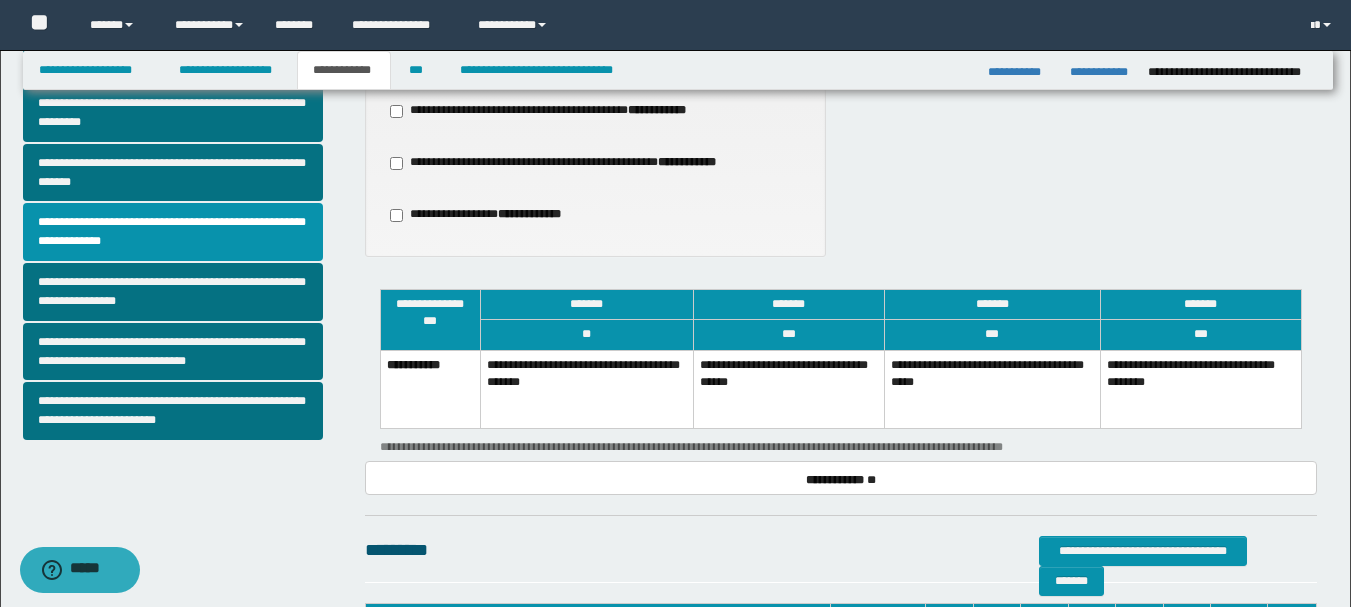 click on "**********" at bounding box center [788, 389] 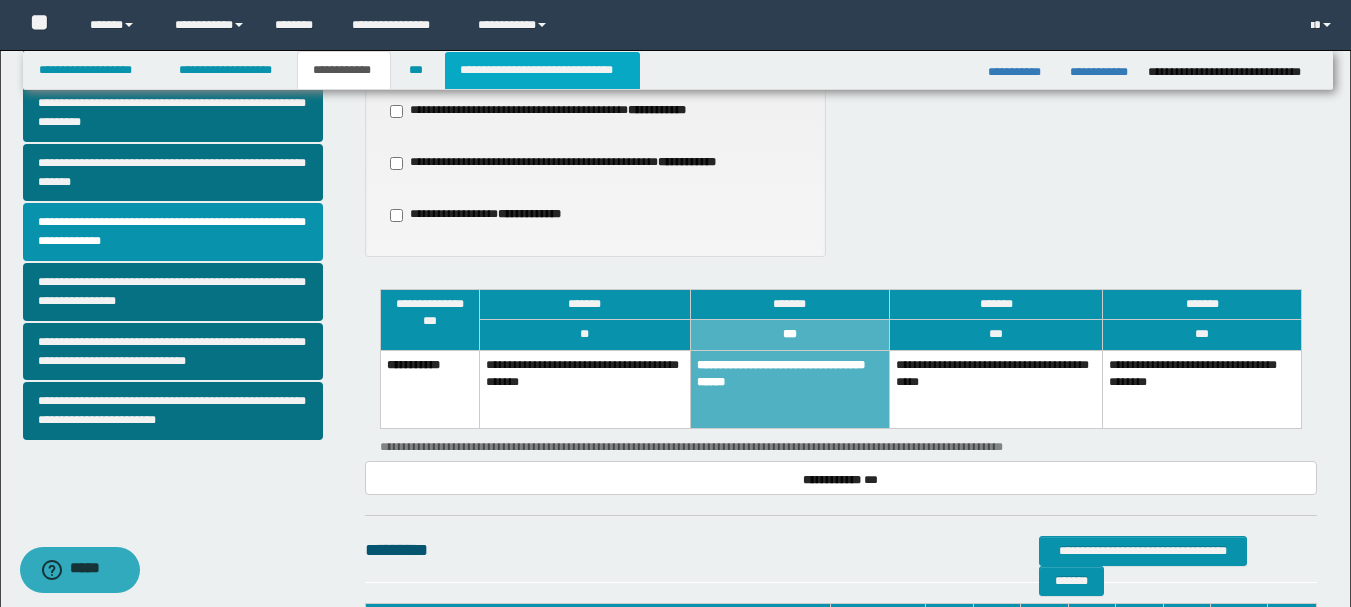 click on "**********" at bounding box center [542, 70] 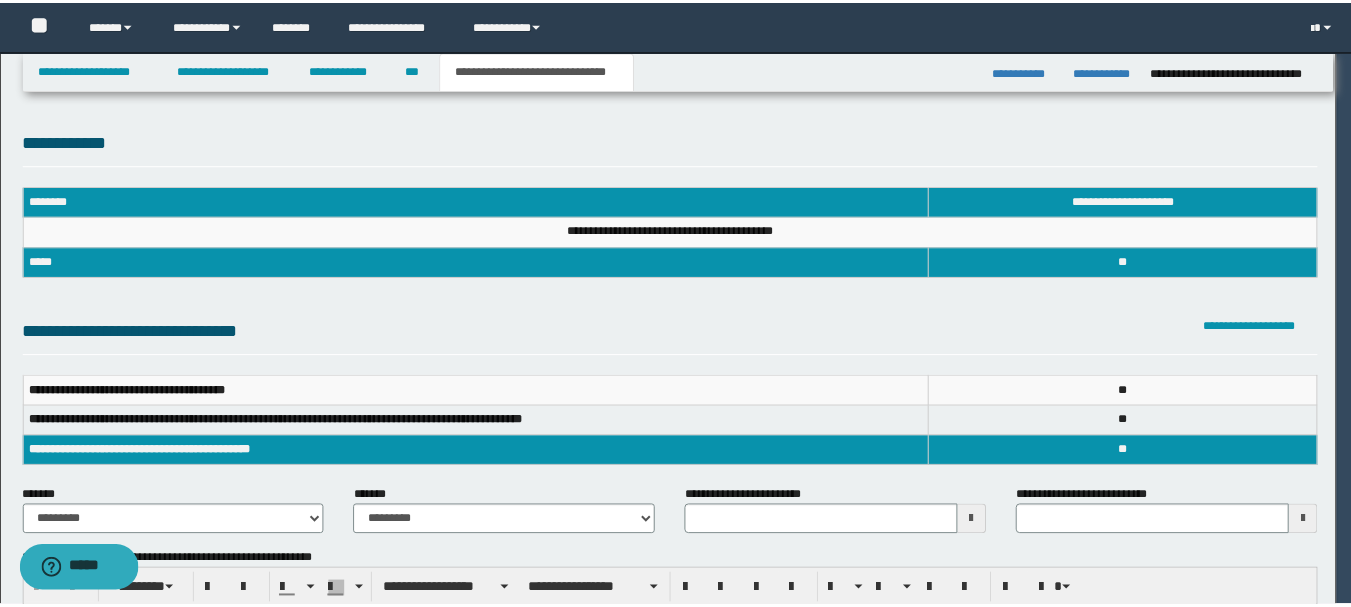 scroll, scrollTop: 0, scrollLeft: 0, axis: both 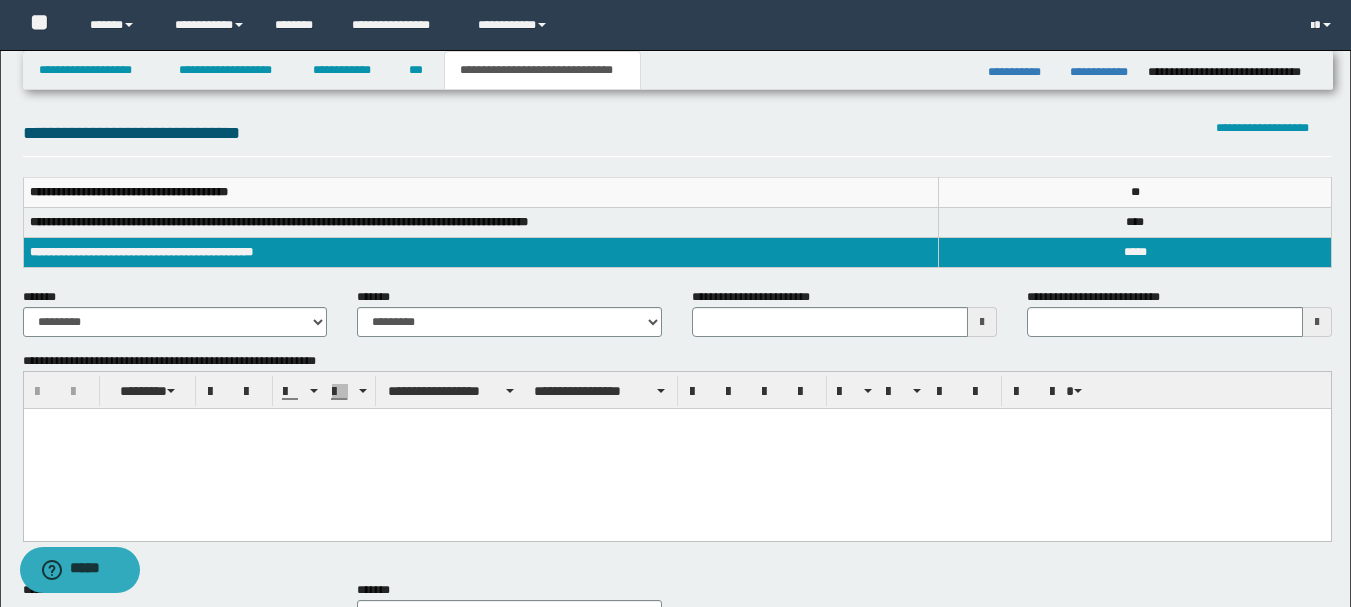 type 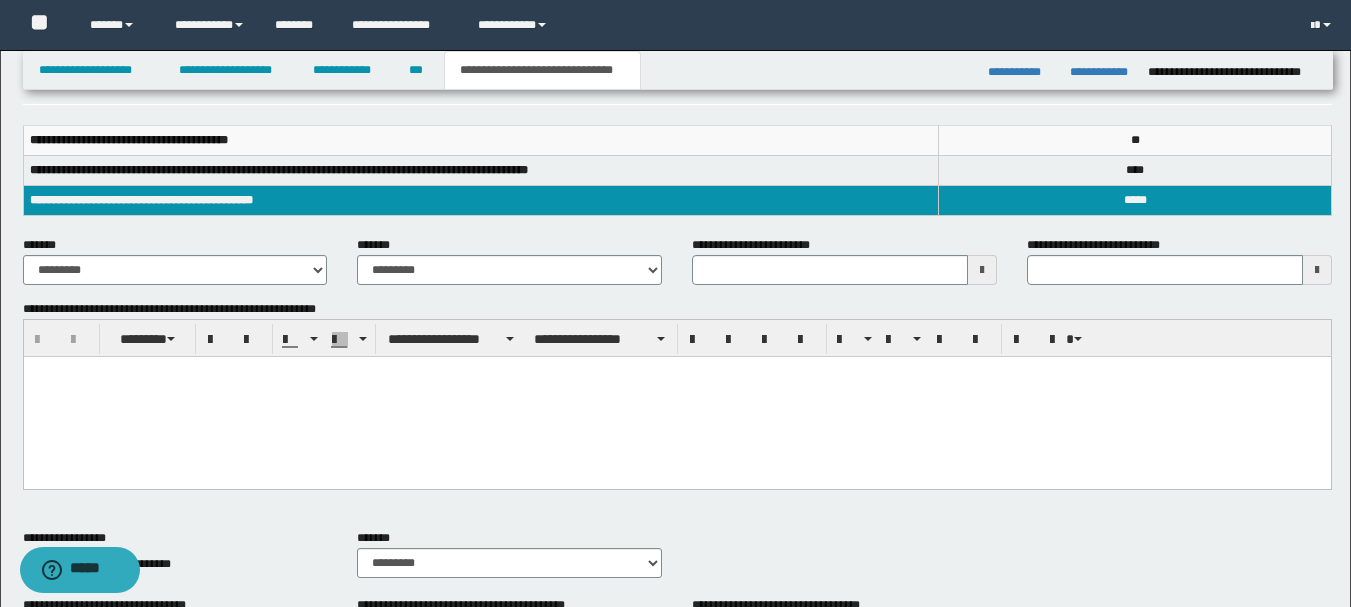scroll, scrollTop: 300, scrollLeft: 0, axis: vertical 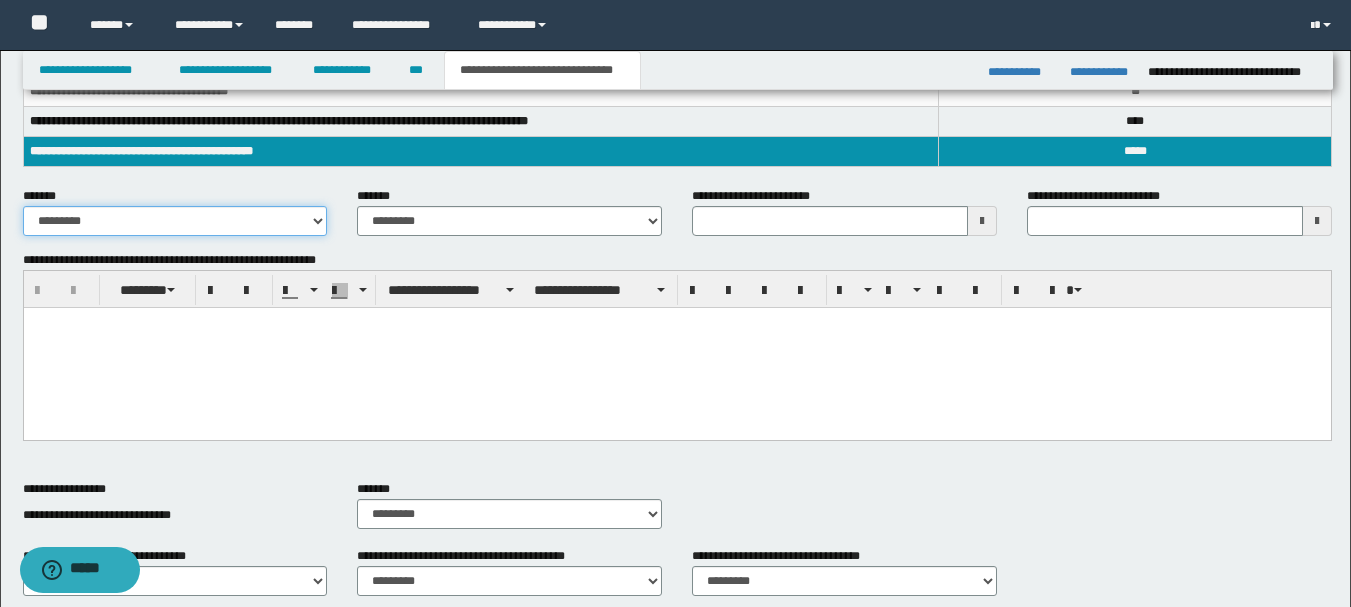 click on "**********" at bounding box center (175, 221) 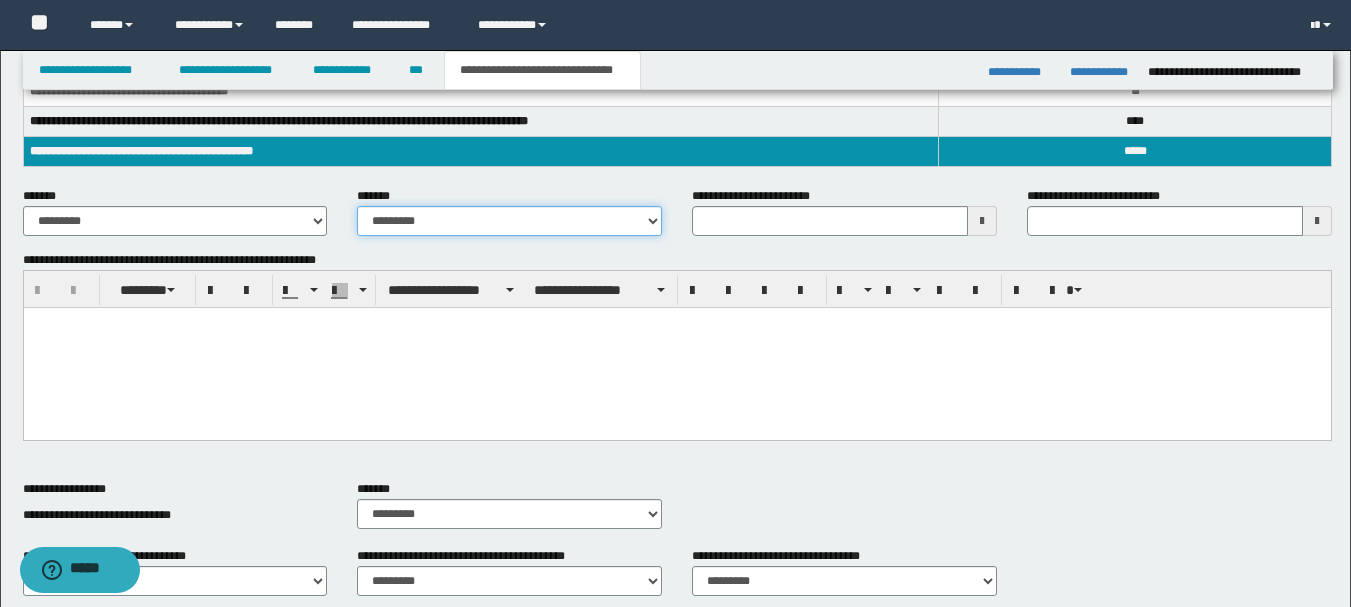 click on "**********" at bounding box center [509, 221] 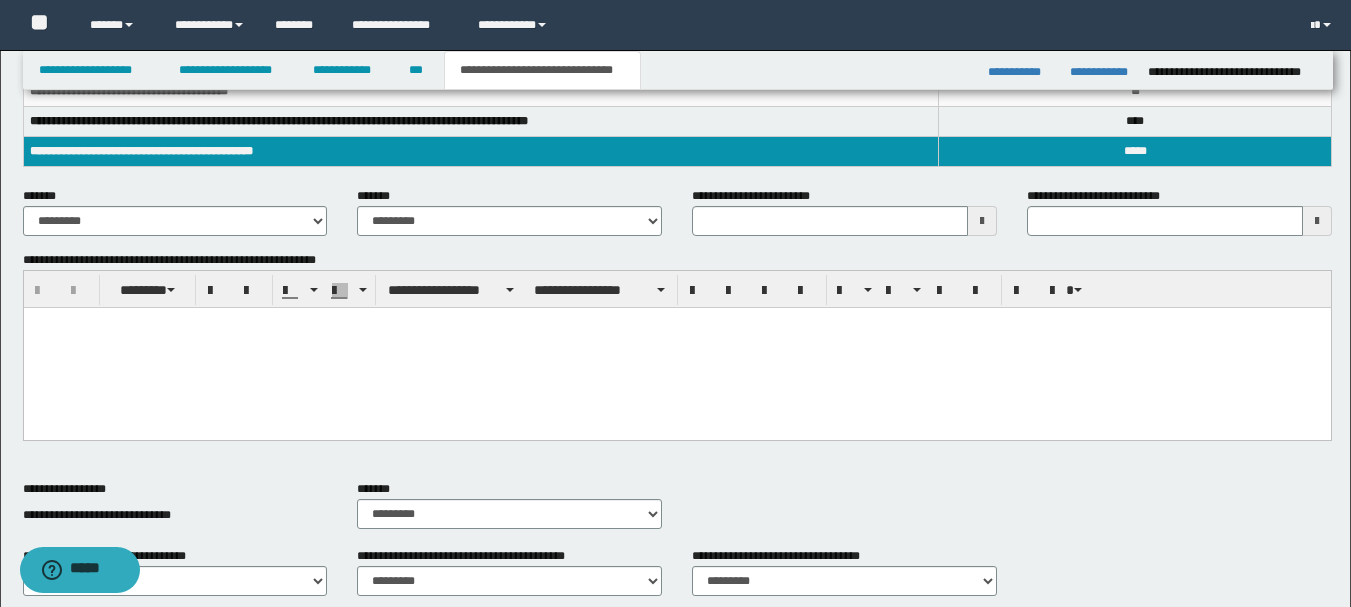 click at bounding box center [982, 221] 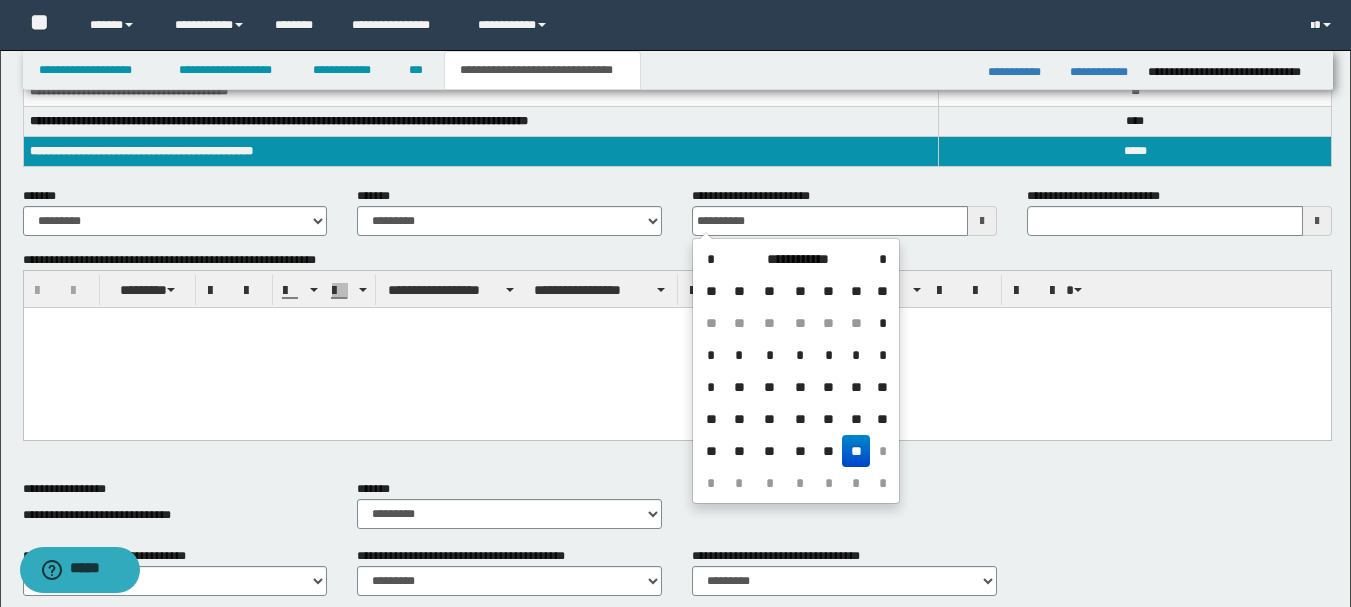 click on "**" at bounding box center [856, 451] 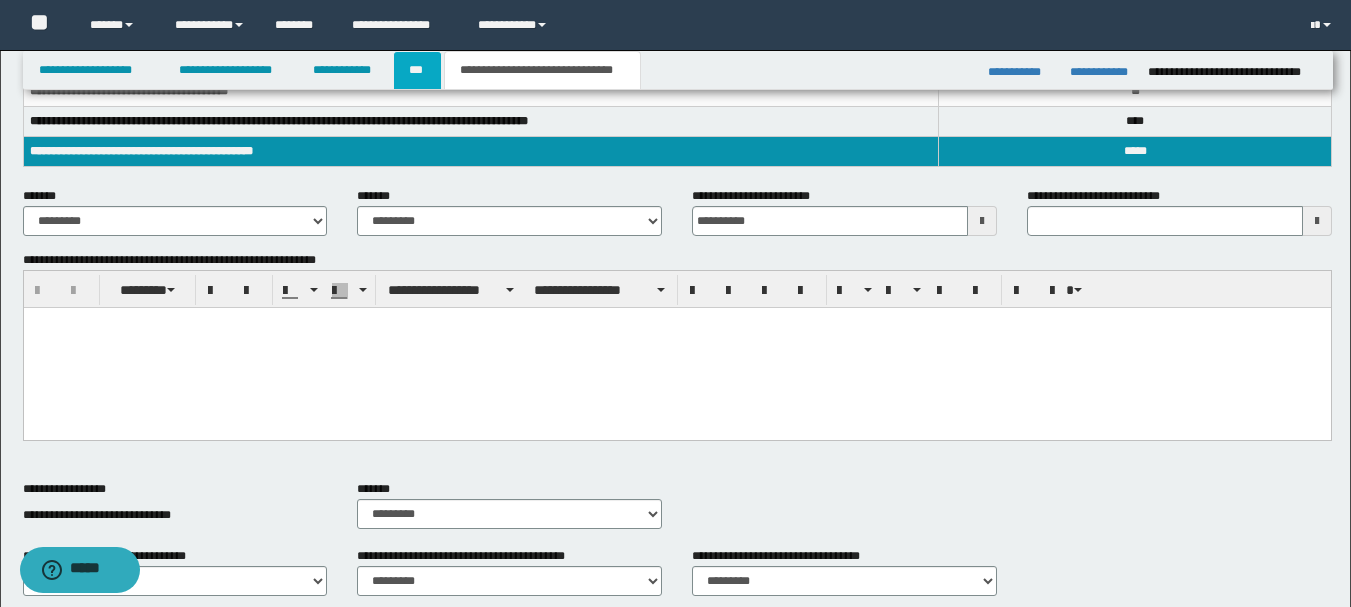 click on "***" at bounding box center [417, 70] 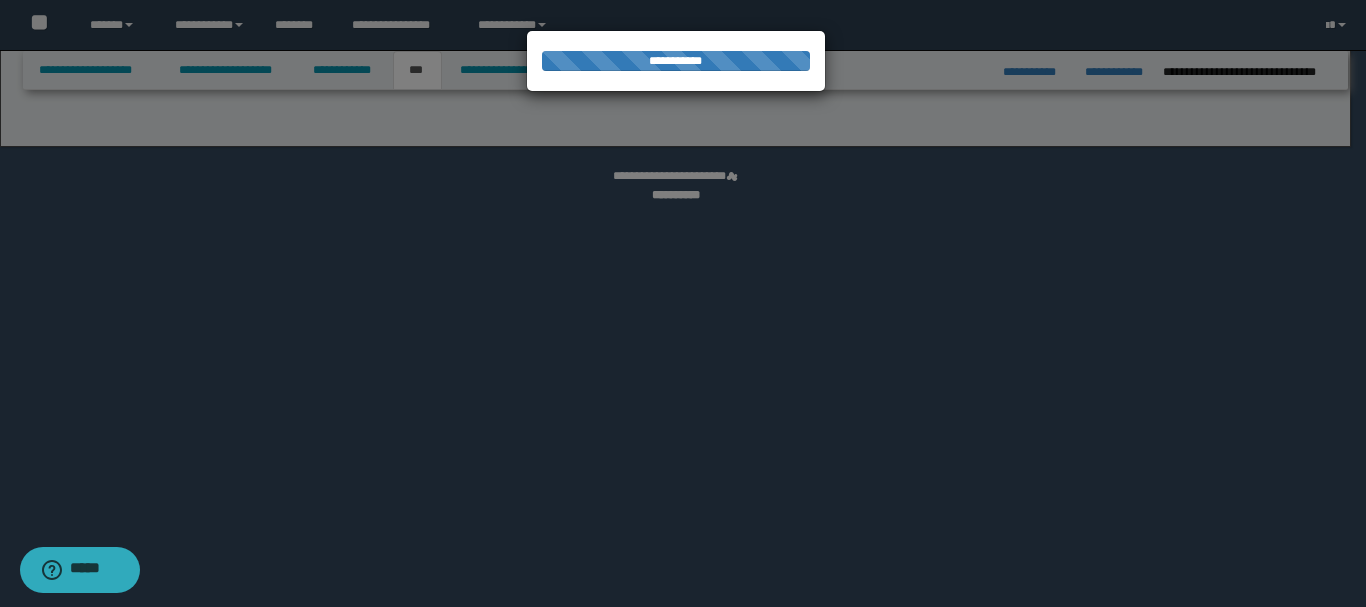 select on "*" 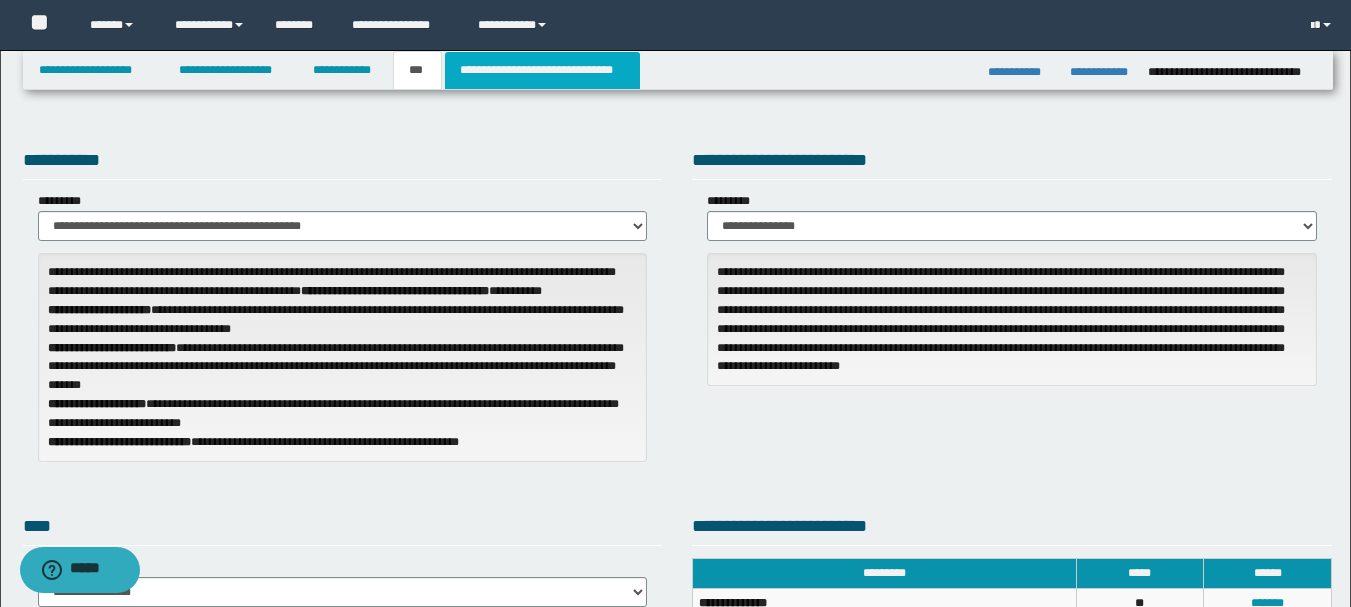 click on "**********" at bounding box center (542, 70) 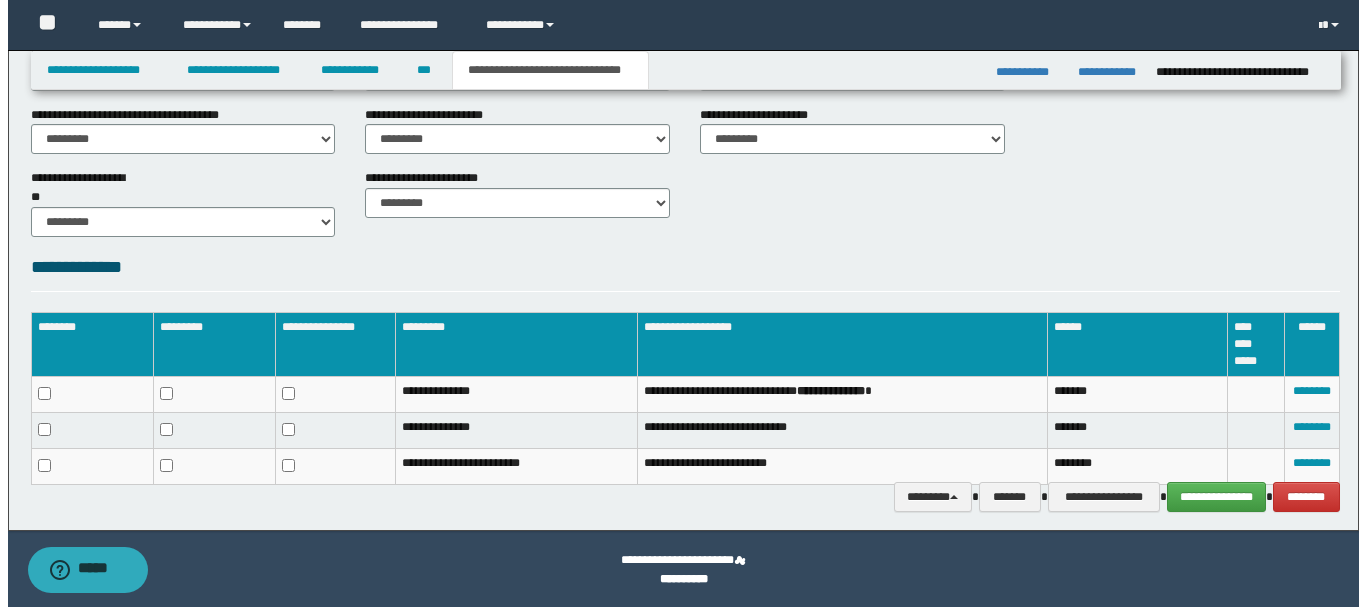 scroll, scrollTop: 807, scrollLeft: 0, axis: vertical 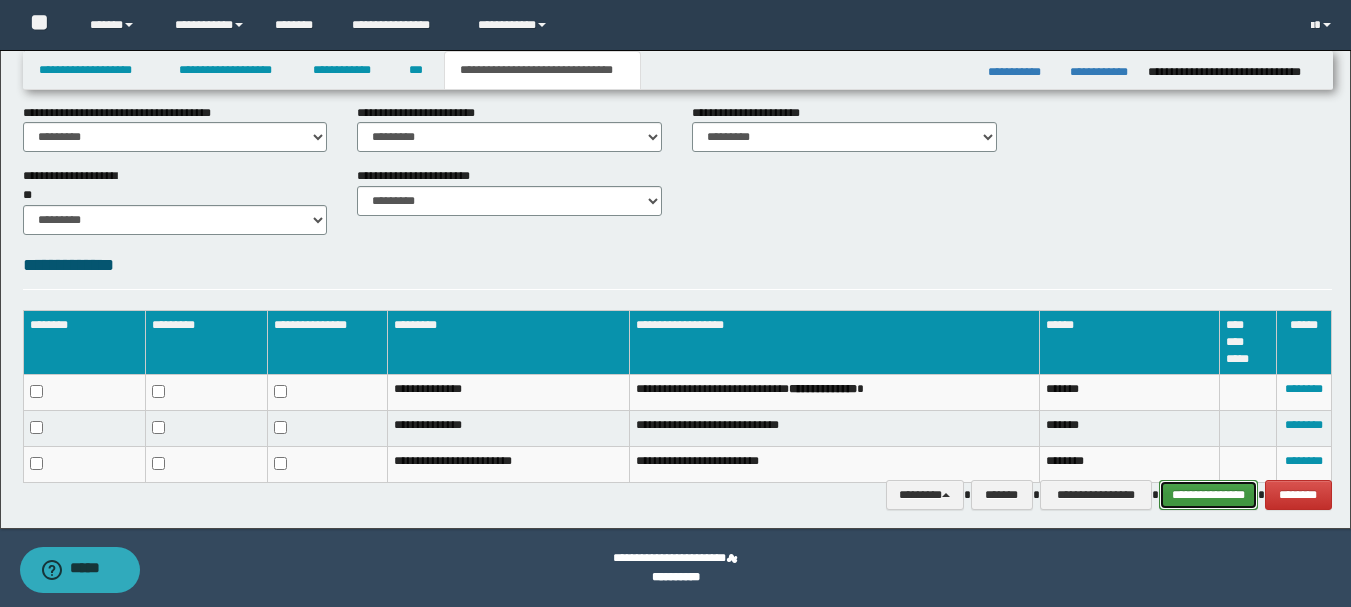 click on "**********" at bounding box center (1208, 495) 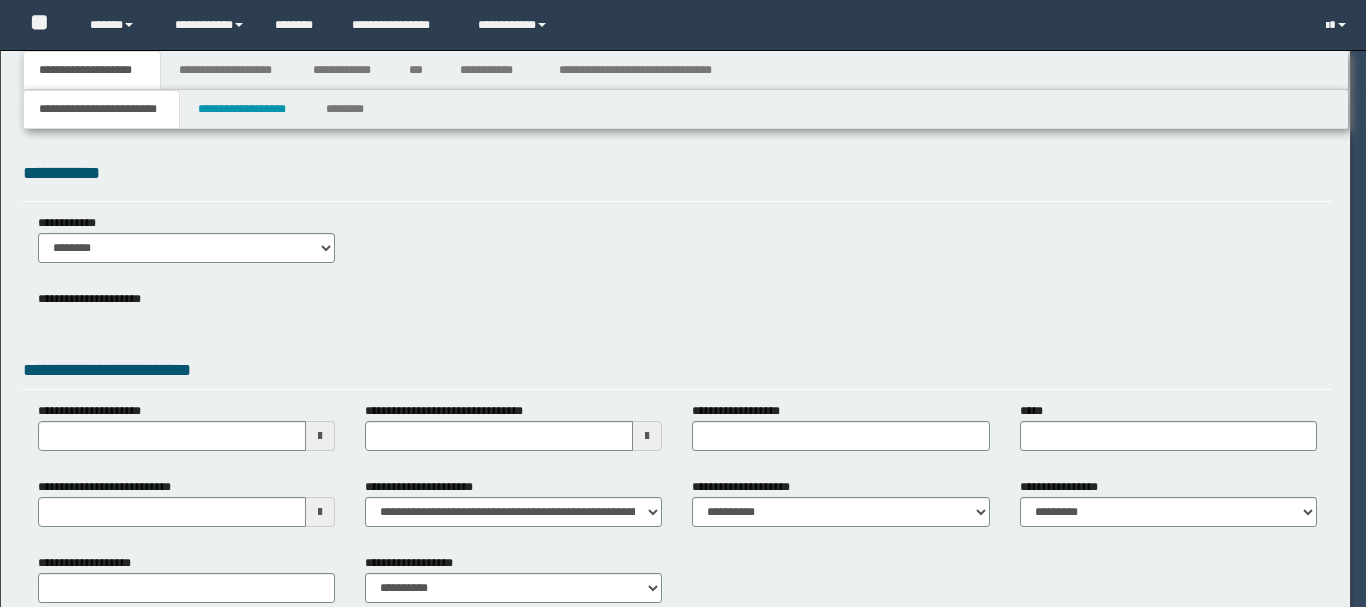 scroll, scrollTop: 0, scrollLeft: 0, axis: both 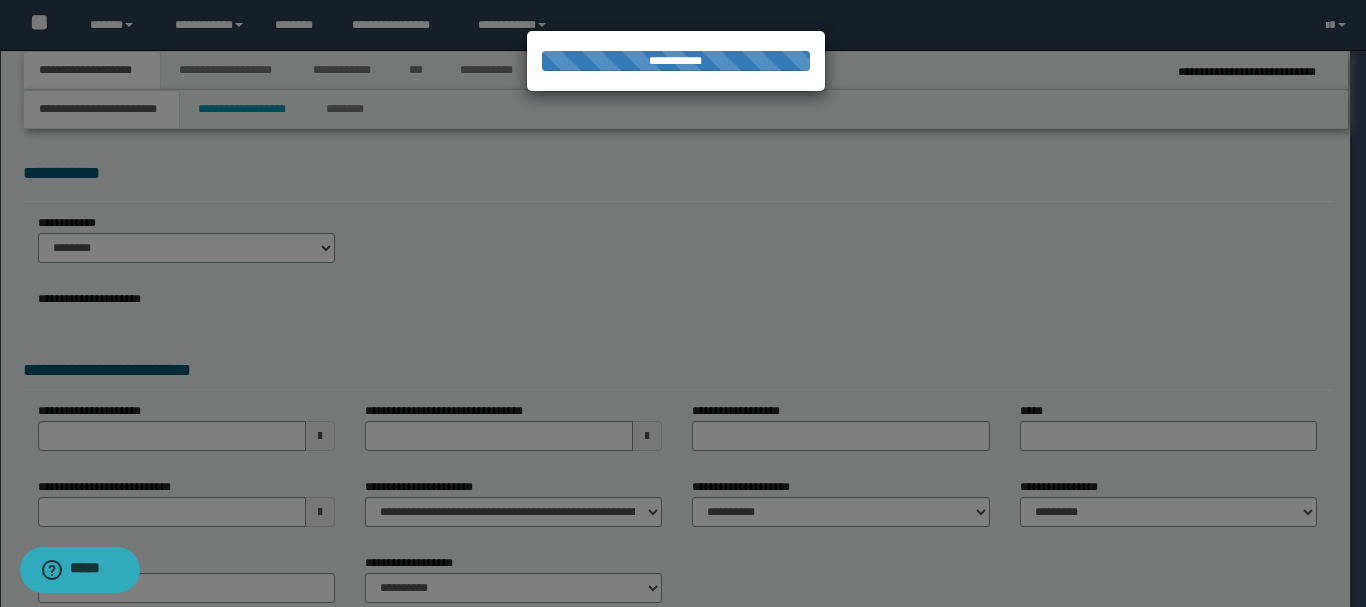 select on "*" 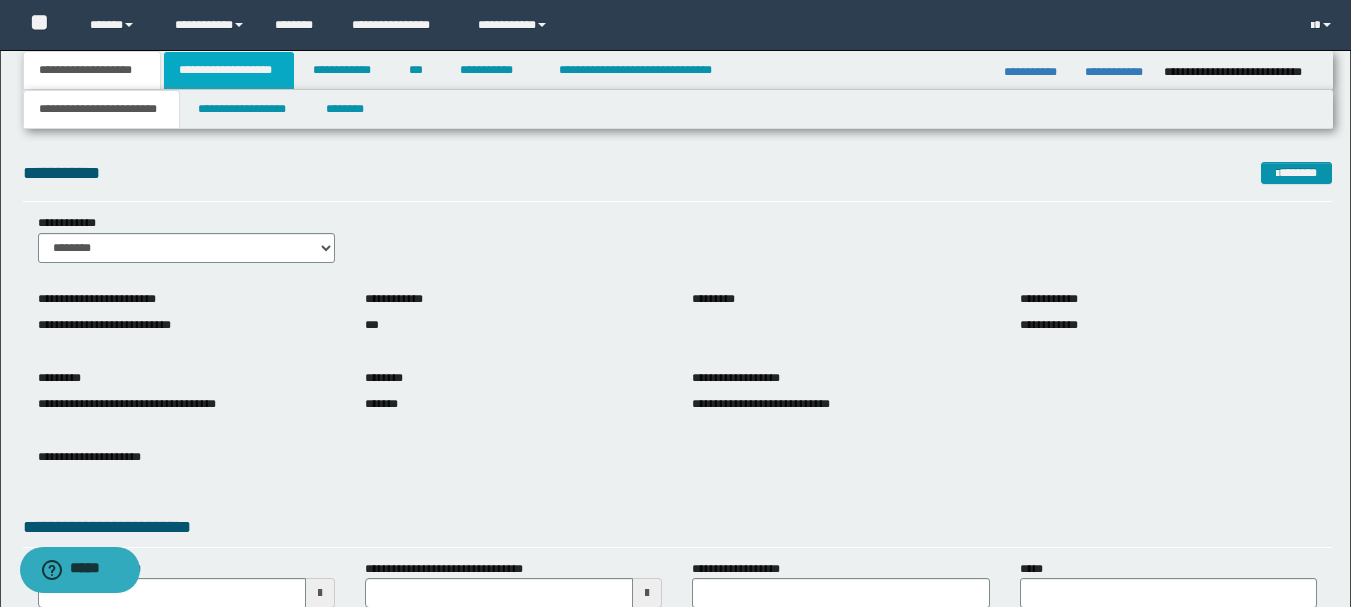 click on "**********" at bounding box center (229, 70) 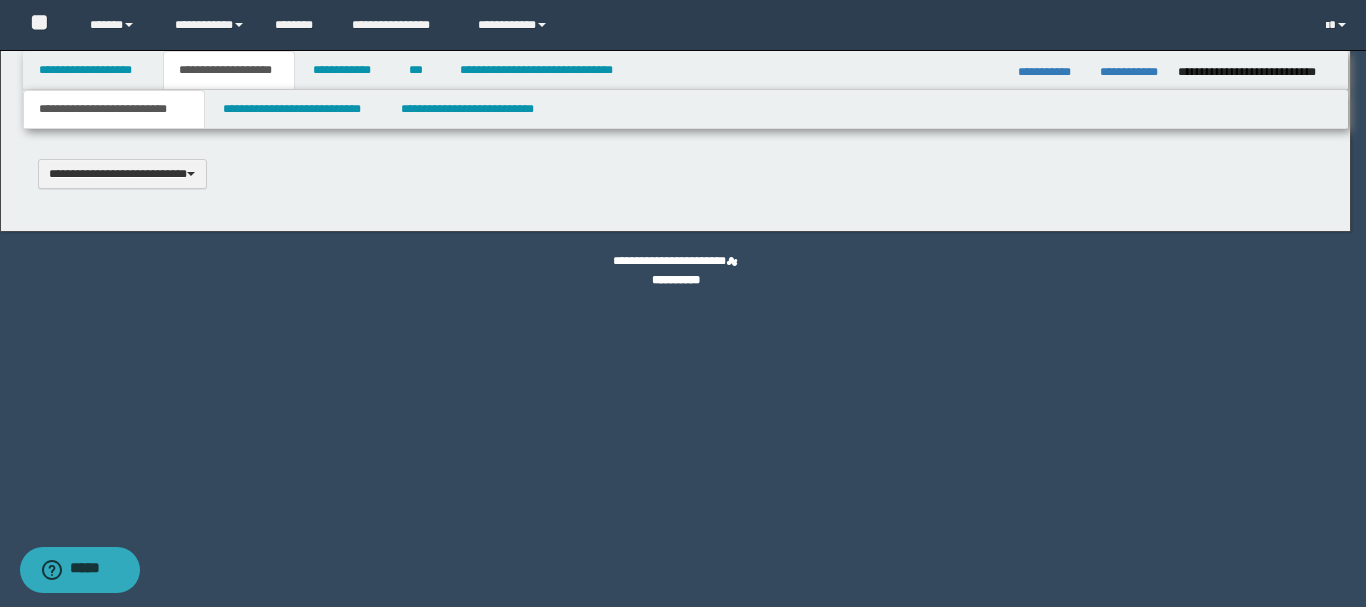 type 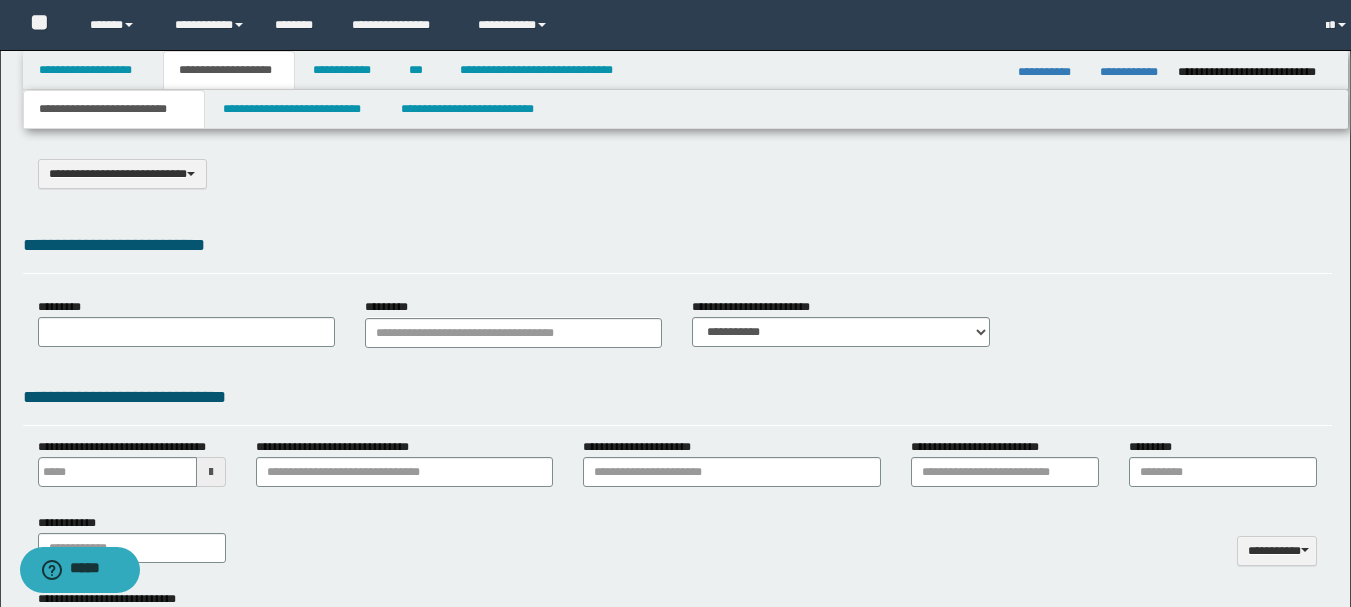select on "*" 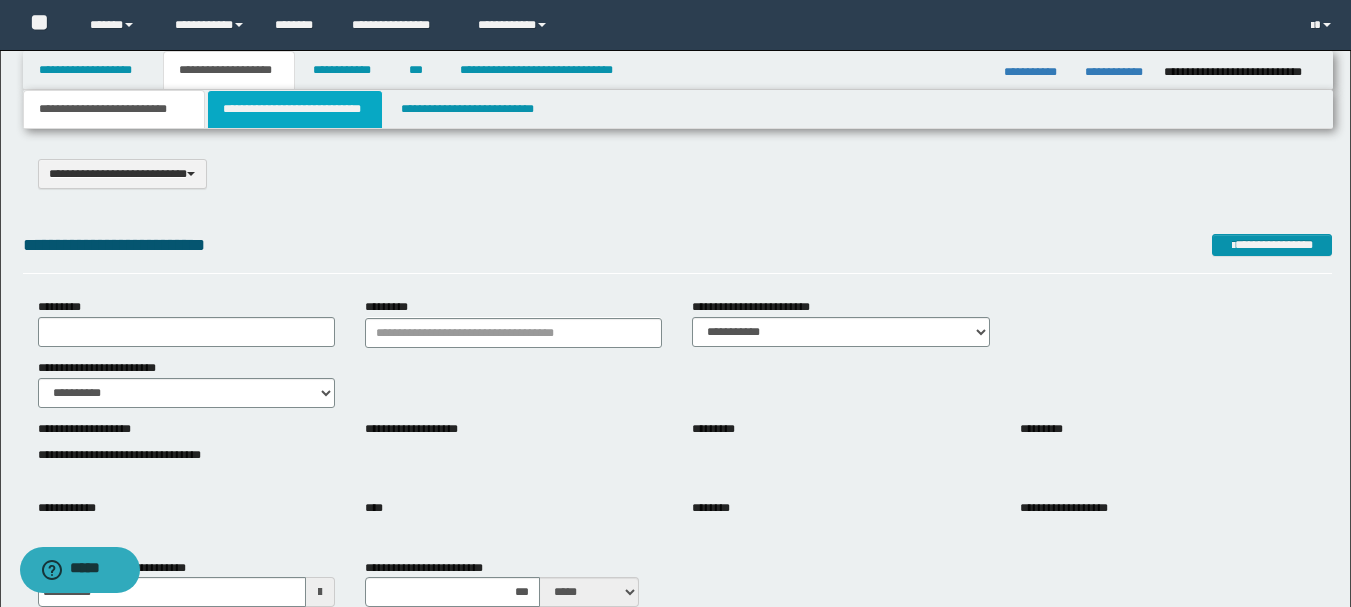 click on "**********" at bounding box center (295, 109) 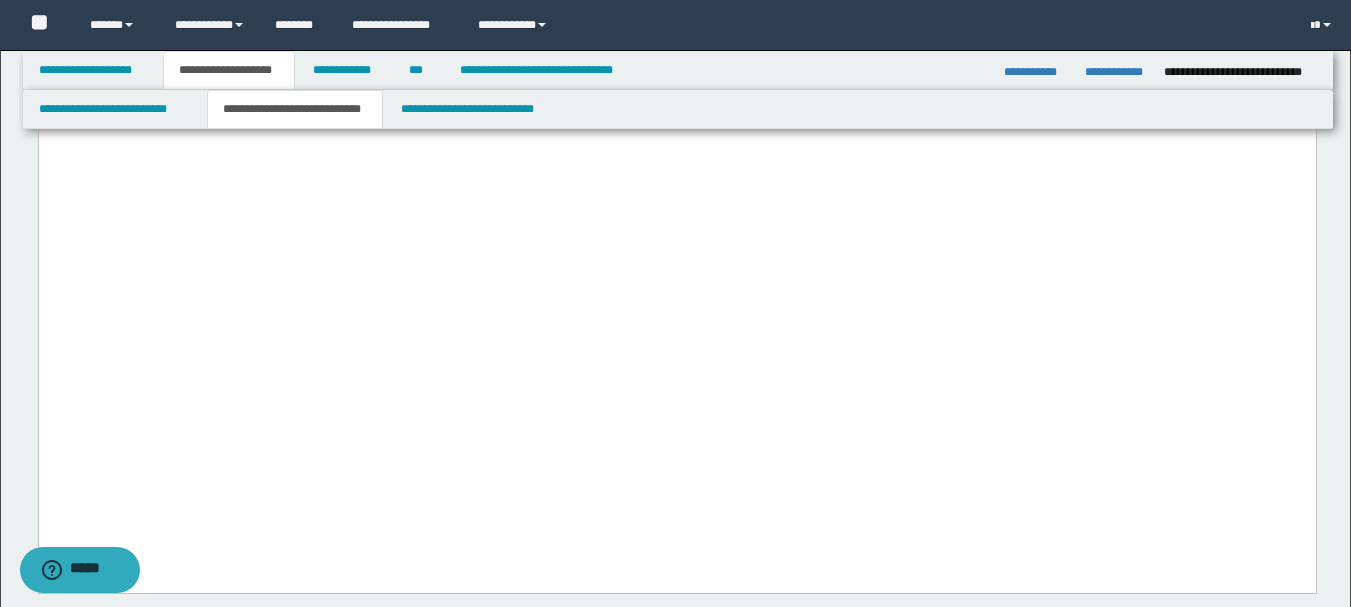 scroll, scrollTop: 3800, scrollLeft: 0, axis: vertical 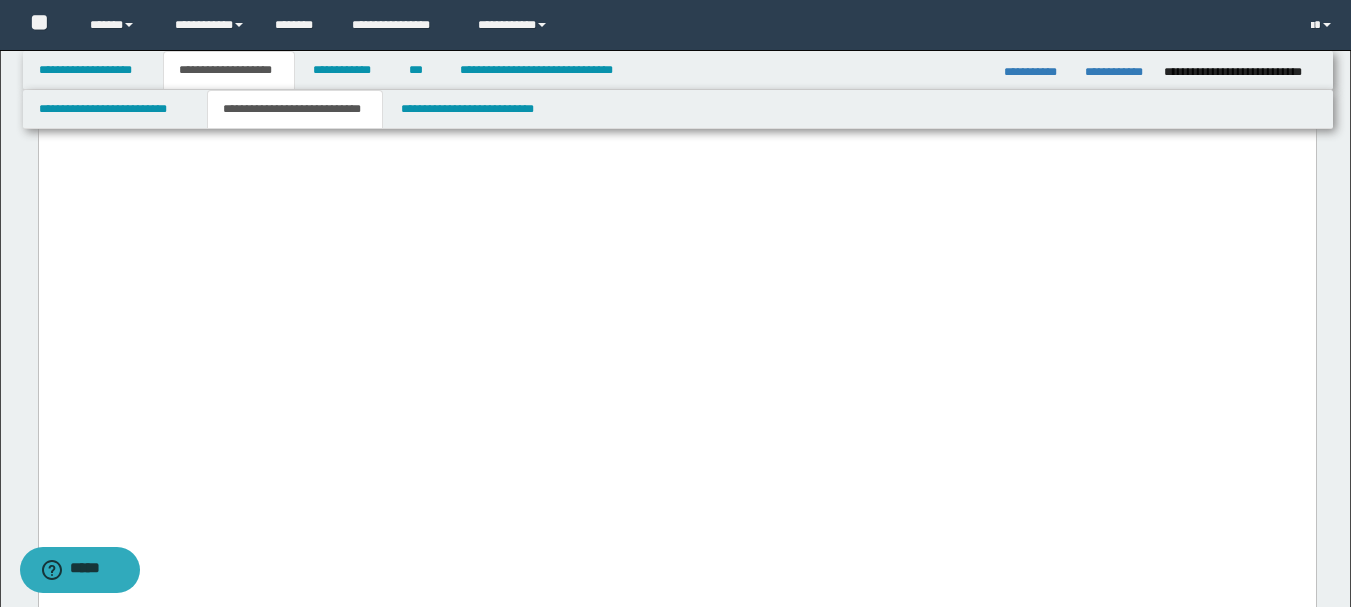 drag, startPoint x: 311, startPoint y: 232, endPoint x: 175, endPoint y: 279, distance: 143.89232 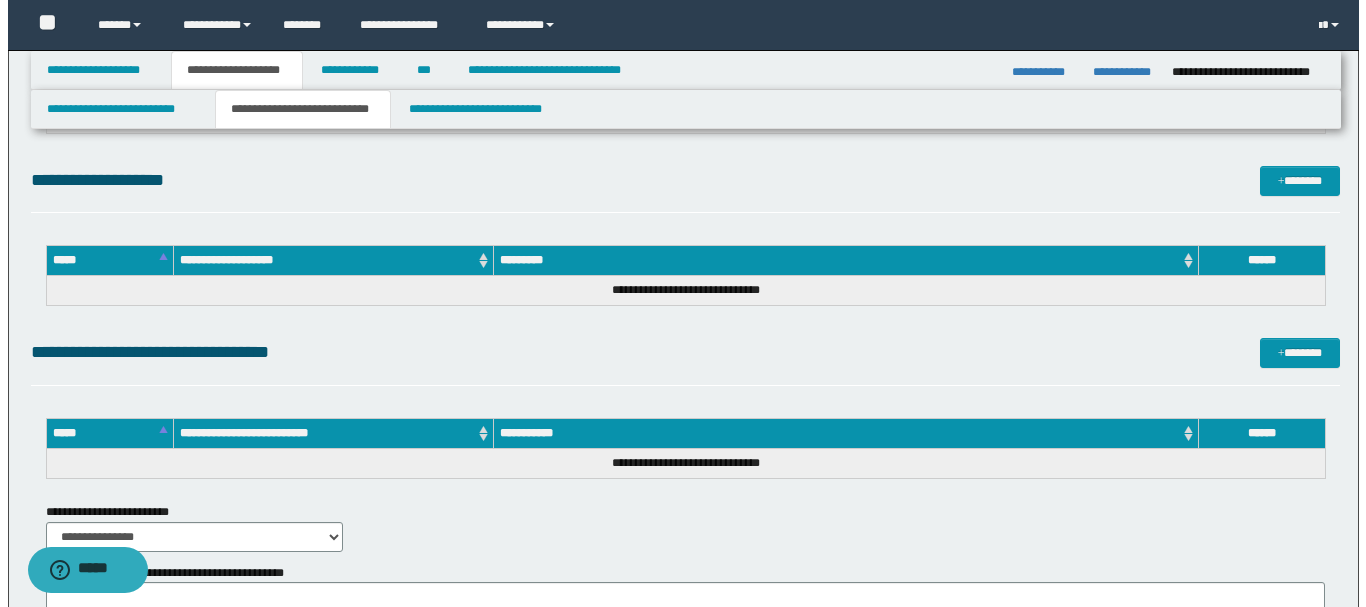 scroll, scrollTop: 4600, scrollLeft: 0, axis: vertical 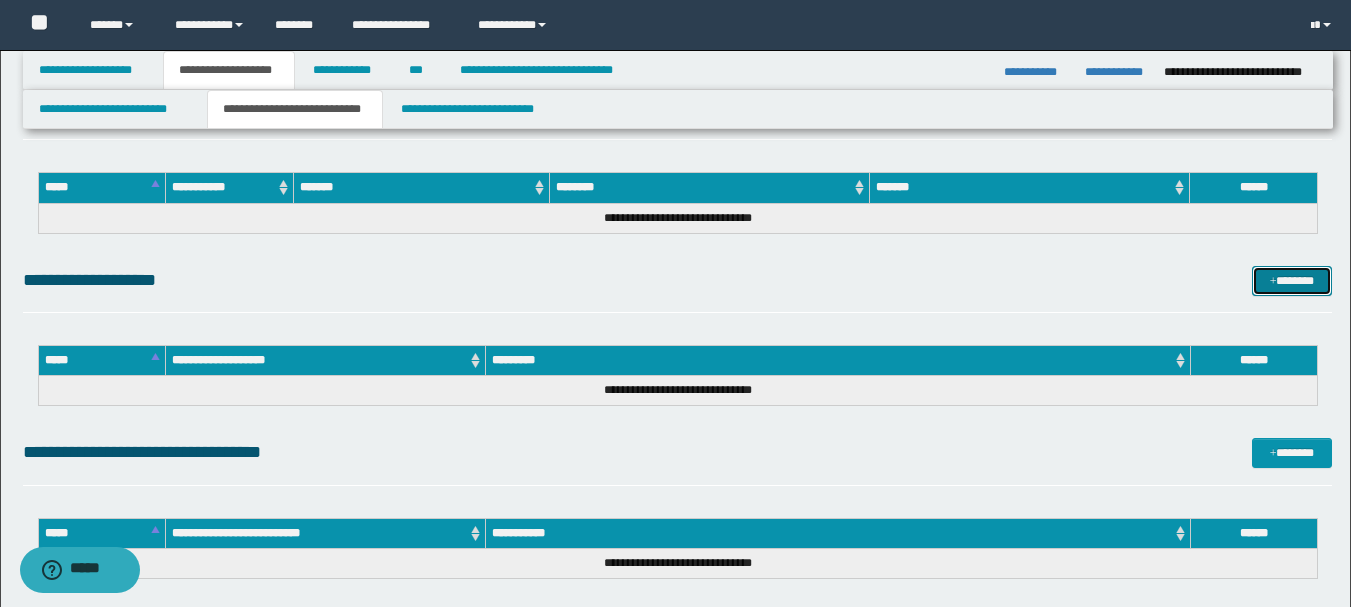 click on "*******" at bounding box center [1292, 281] 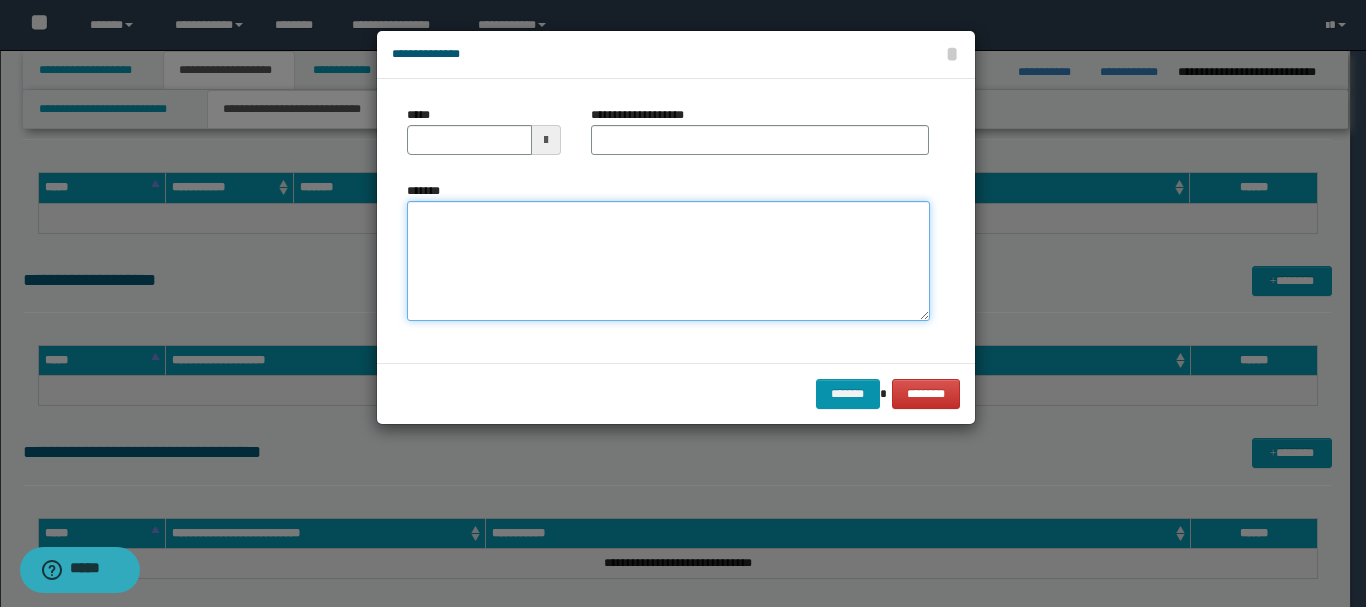 paste on "**********" 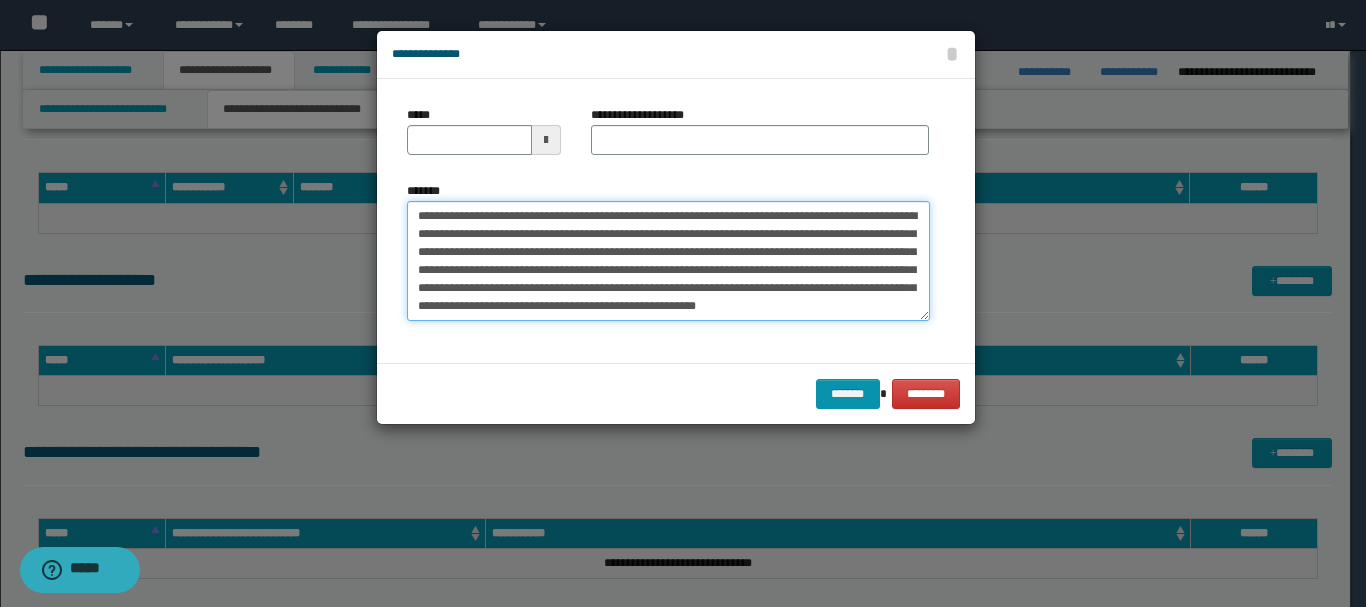 scroll, scrollTop: 0, scrollLeft: 0, axis: both 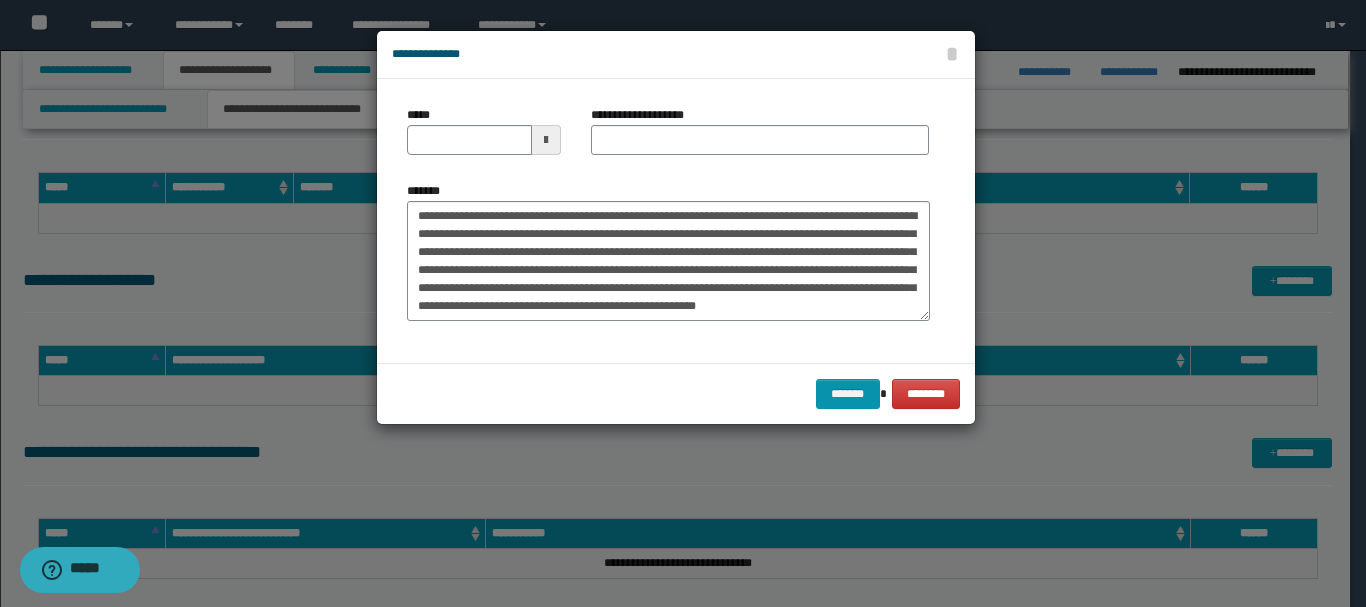 click at bounding box center [546, 140] 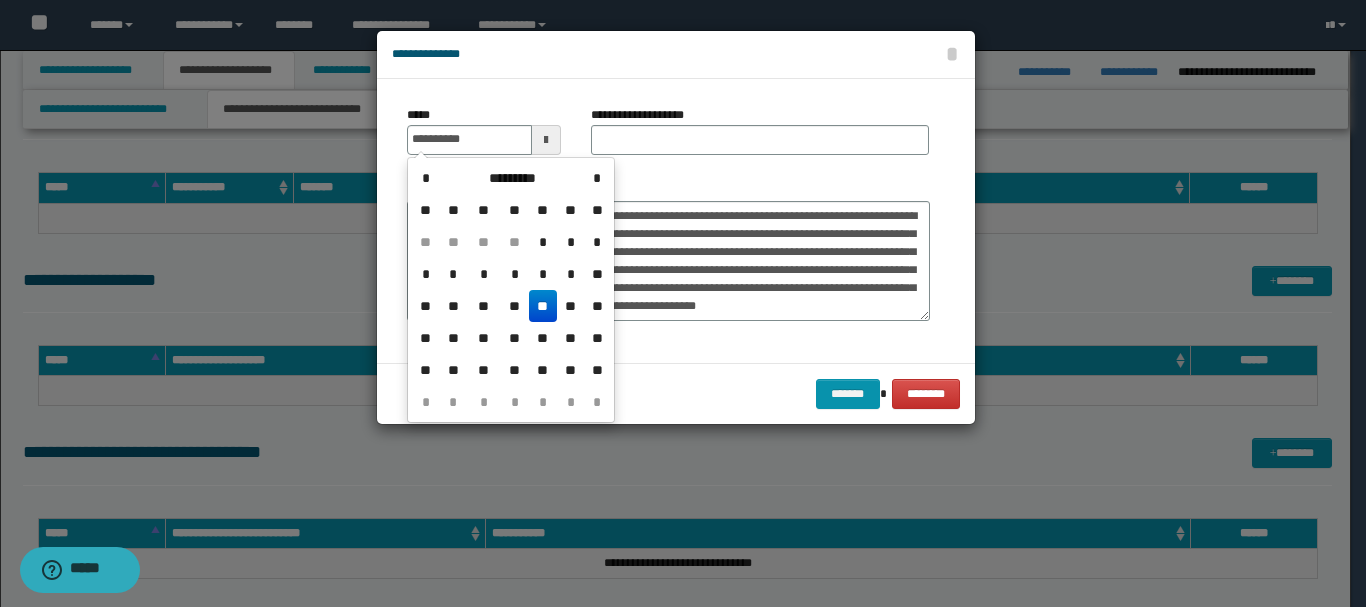 drag, startPoint x: 547, startPoint y: 306, endPoint x: 546, endPoint y: 276, distance: 30.016663 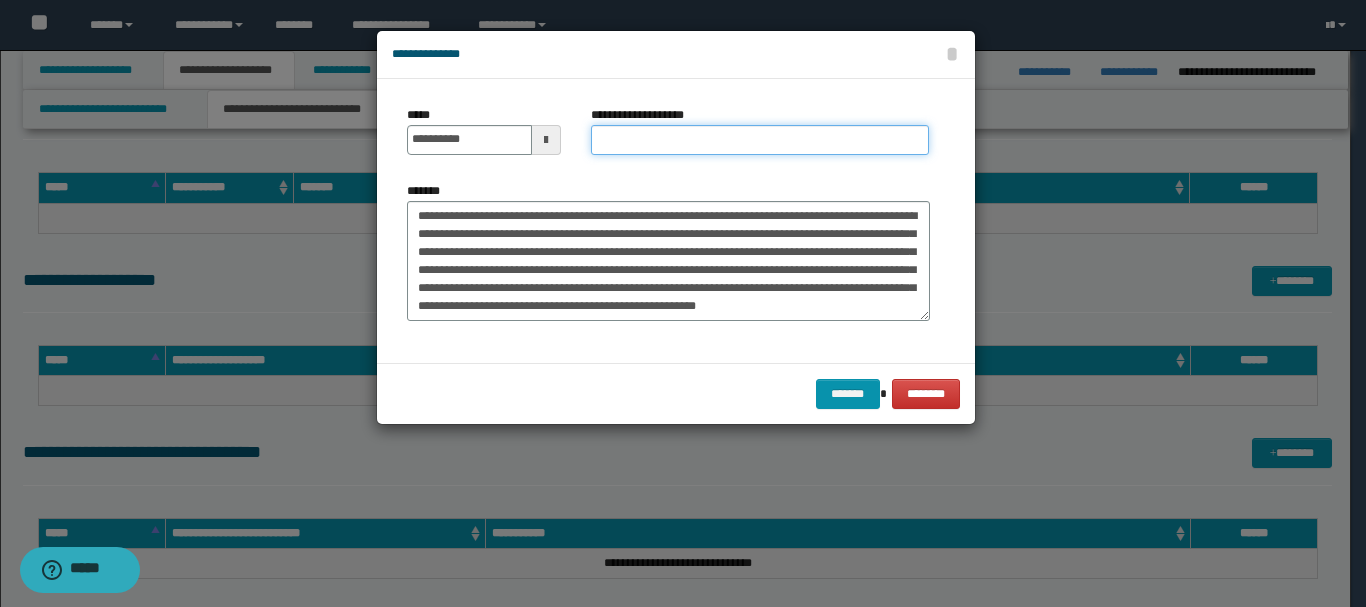click on "**********" at bounding box center [760, 140] 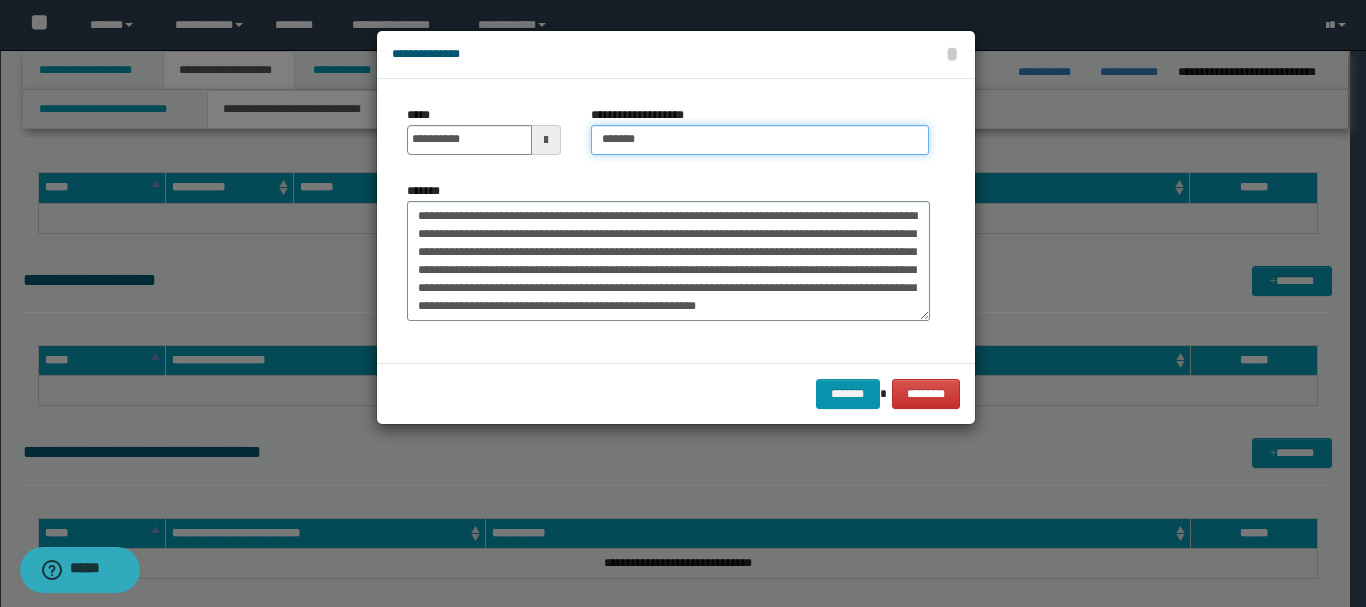 type on "*******" 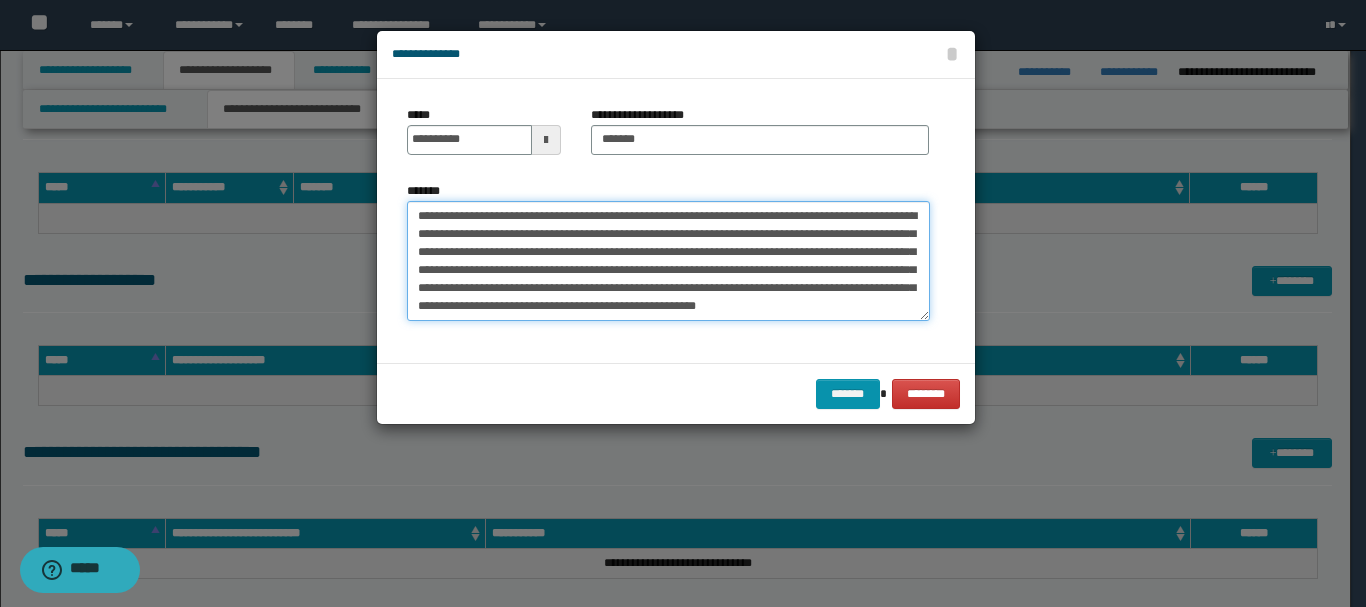 click on "**********" at bounding box center [668, 261] 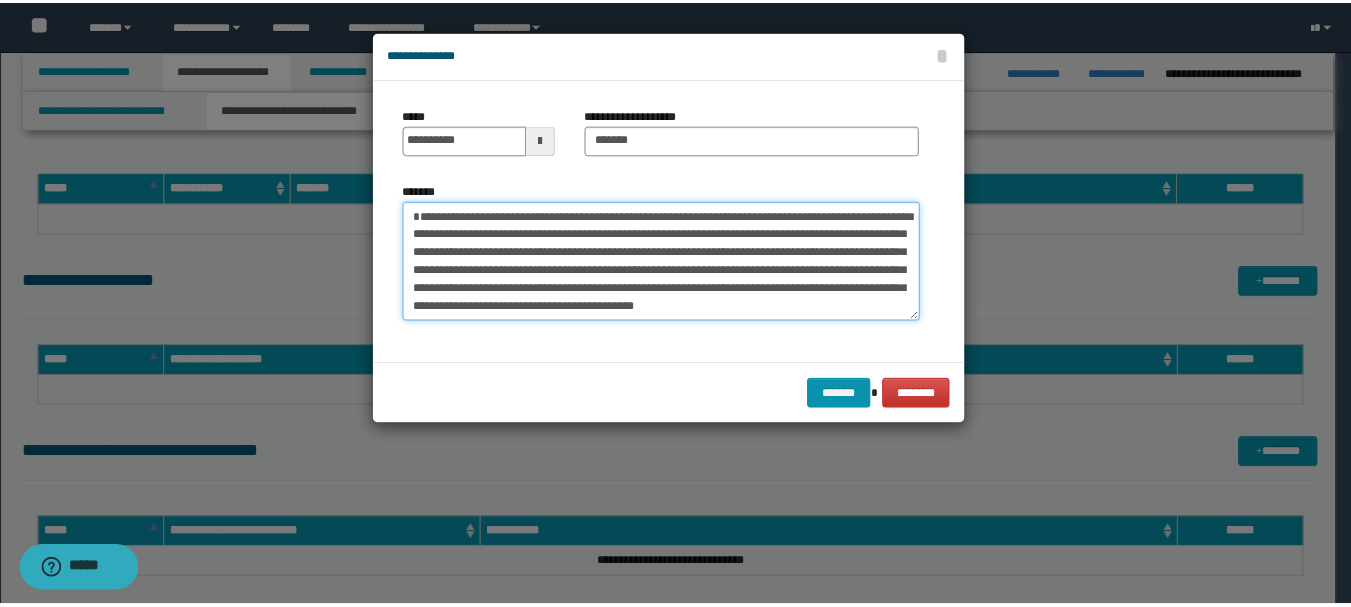 scroll, scrollTop: 18, scrollLeft: 0, axis: vertical 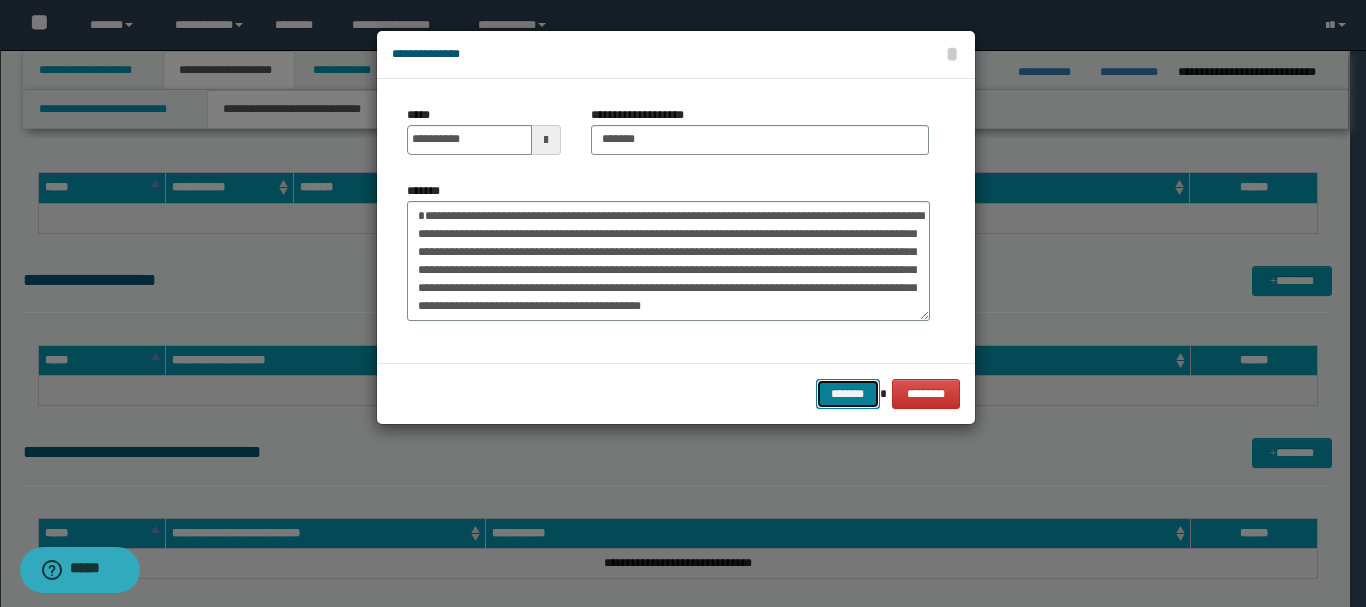 click on "*******" at bounding box center [848, 394] 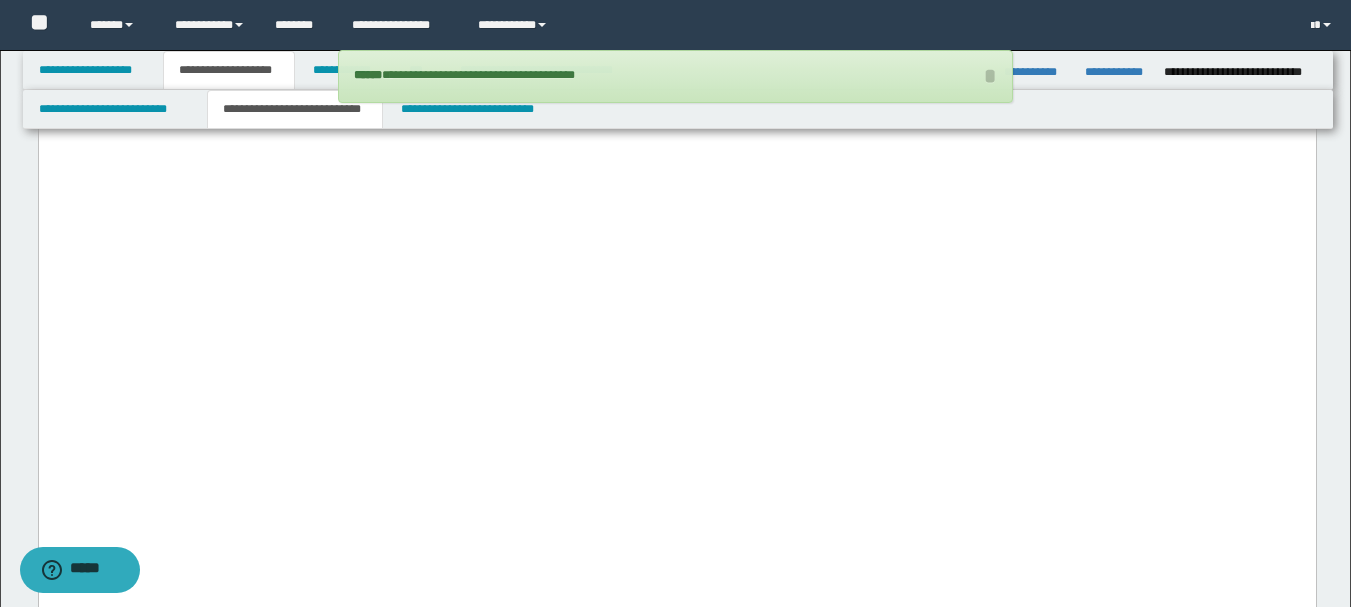 scroll, scrollTop: 3700, scrollLeft: 0, axis: vertical 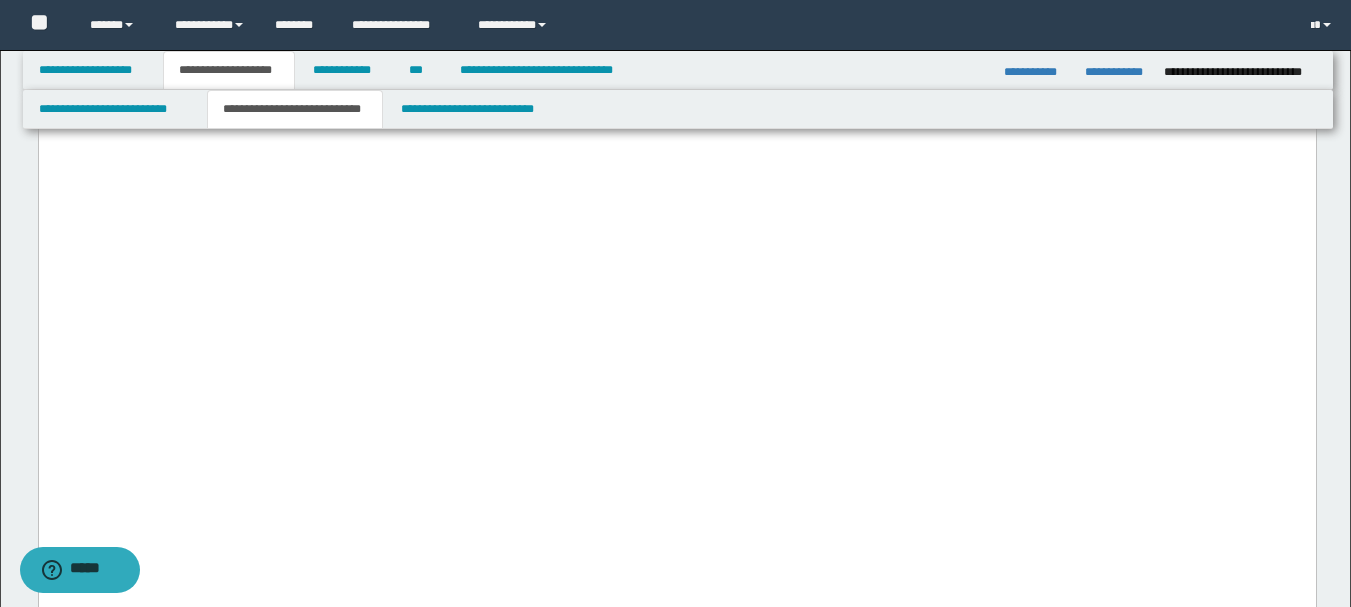 click on "**********" at bounding box center (676, -624) 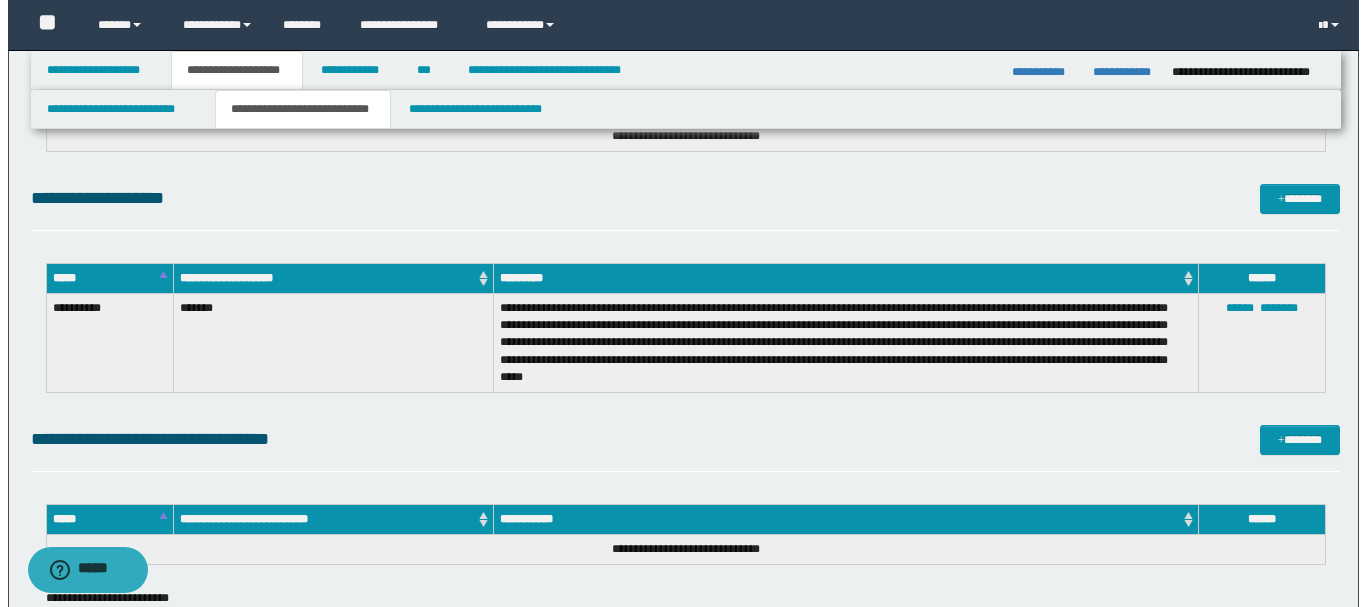 scroll, scrollTop: 4700, scrollLeft: 0, axis: vertical 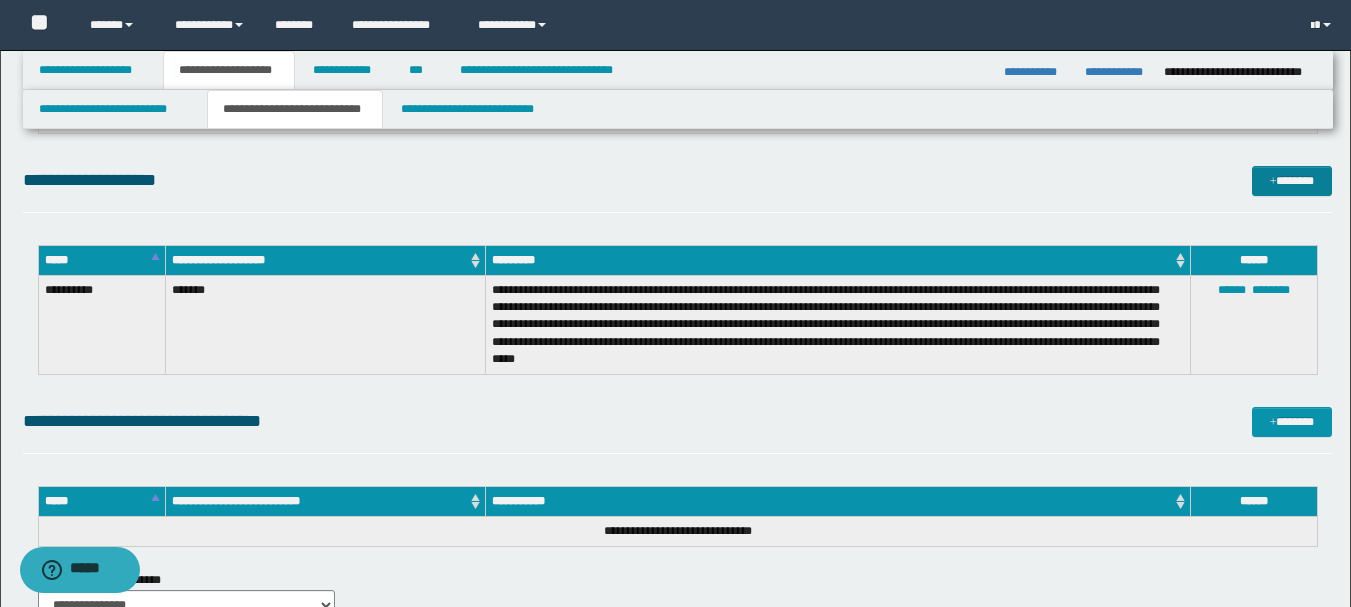 click on "*******" at bounding box center [1292, 181] 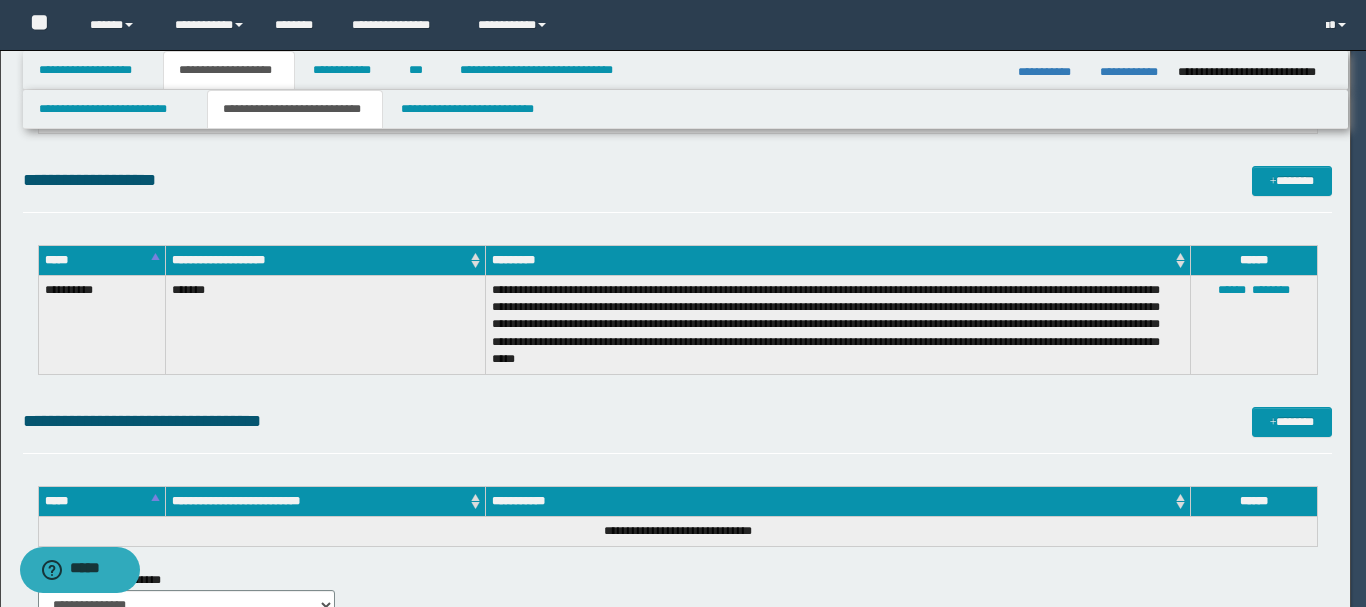 scroll, scrollTop: 0, scrollLeft: 0, axis: both 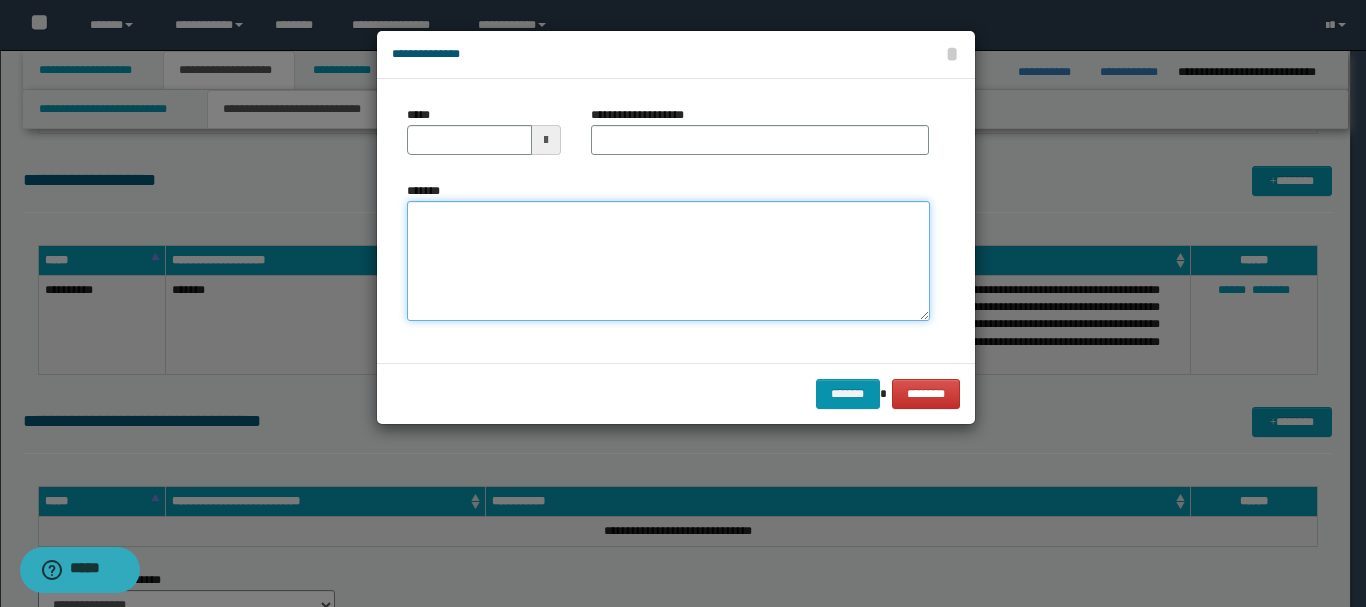 paste on "**********" 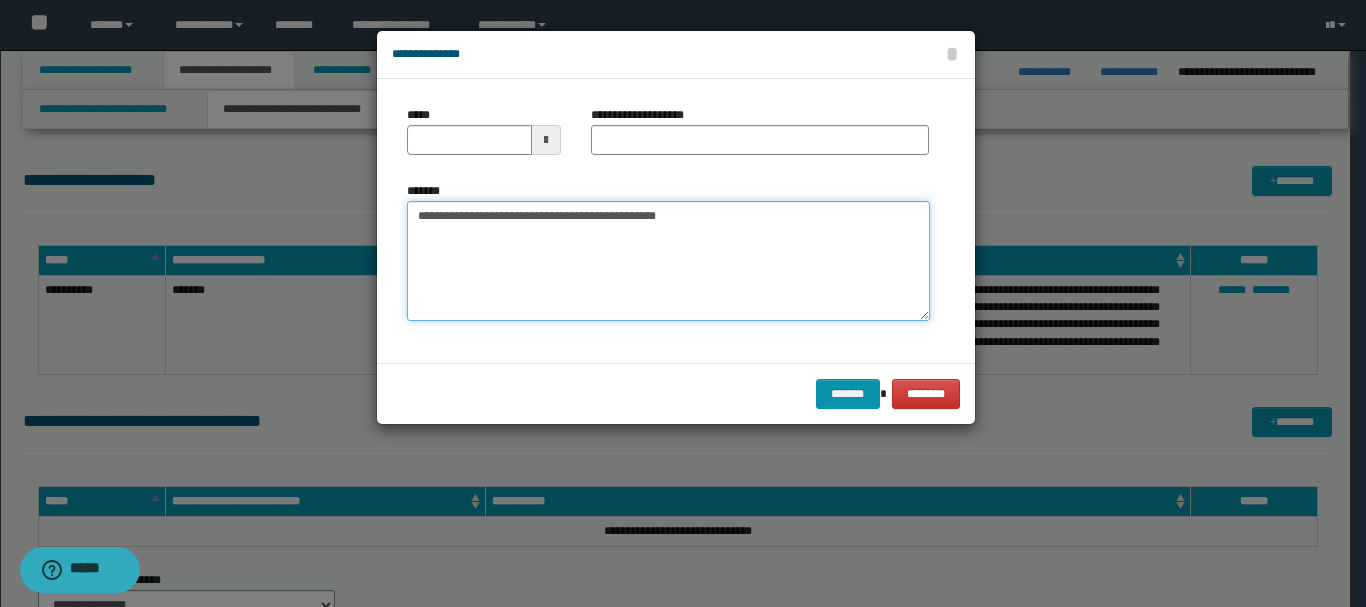 type on "**********" 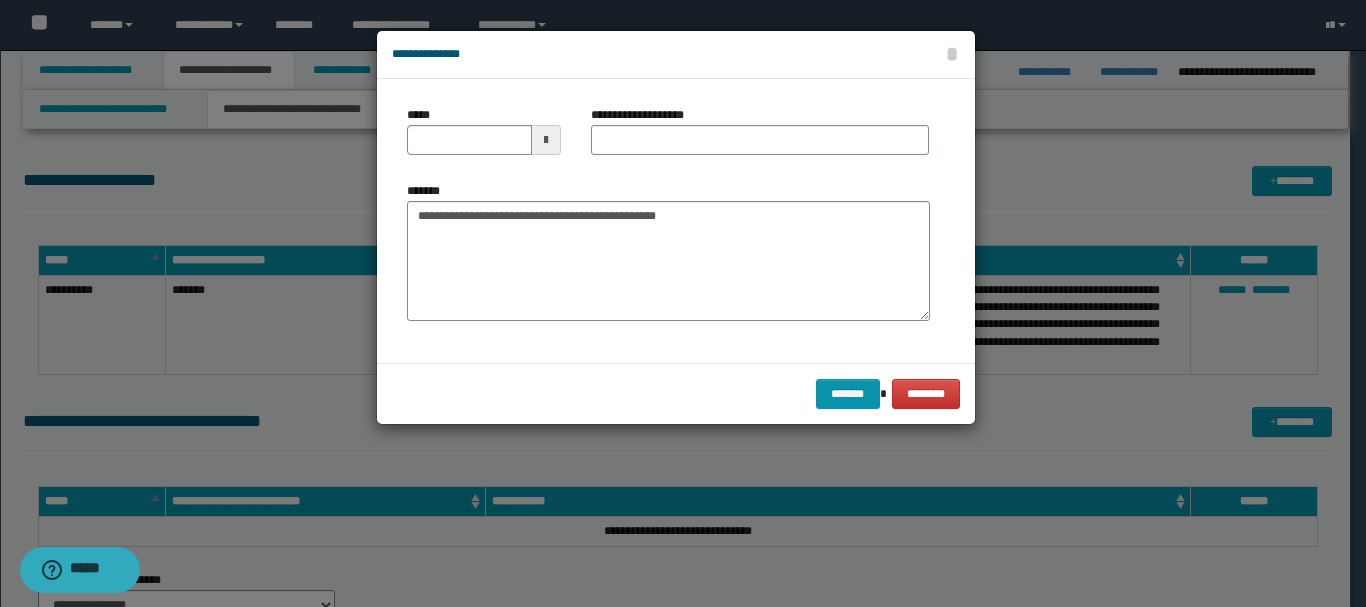 click at bounding box center (546, 140) 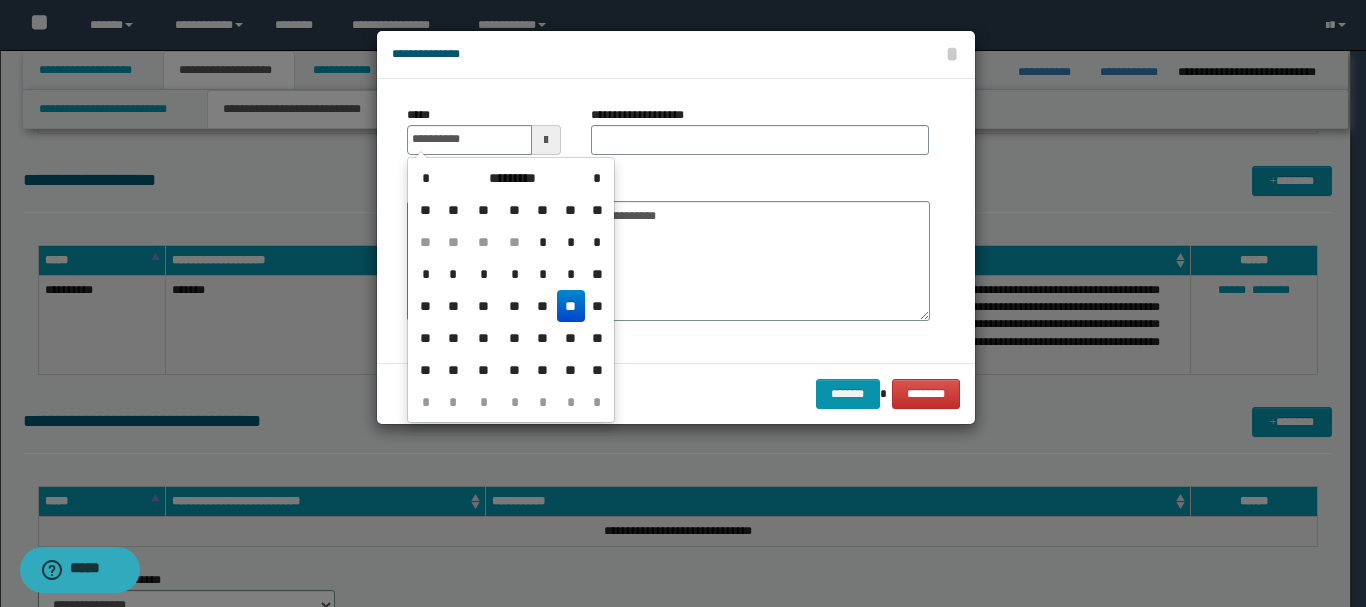 drag, startPoint x: 571, startPoint y: 306, endPoint x: 584, endPoint y: 223, distance: 84.0119 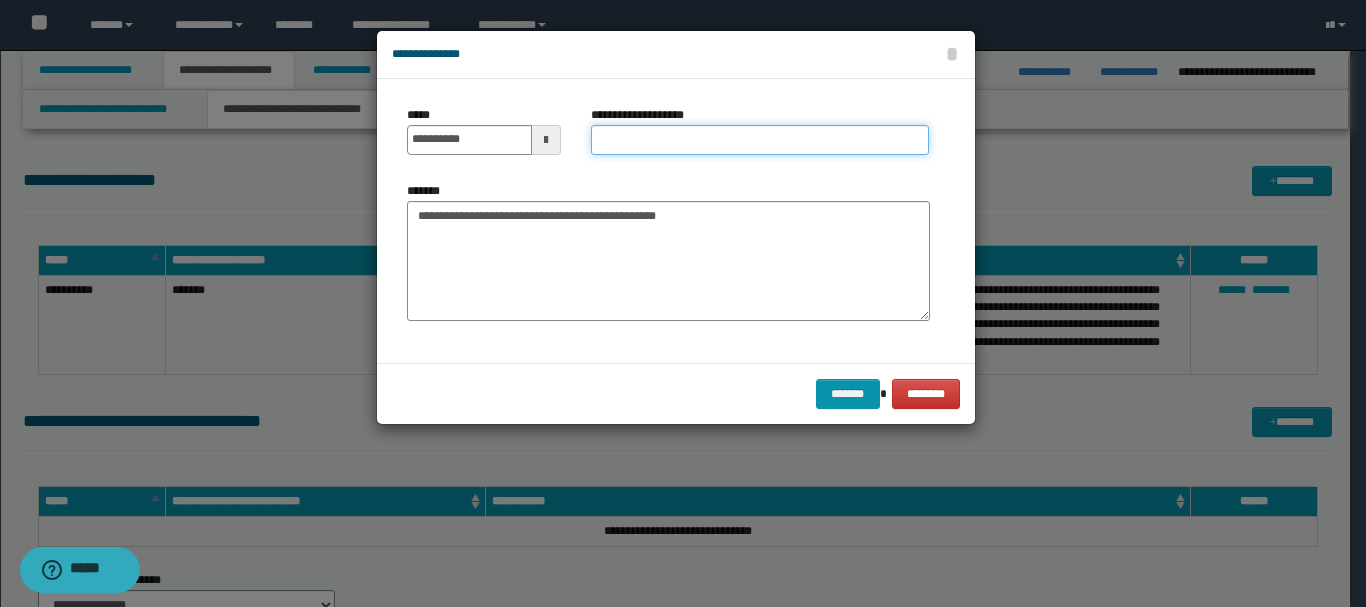 click on "**********" at bounding box center (760, 140) 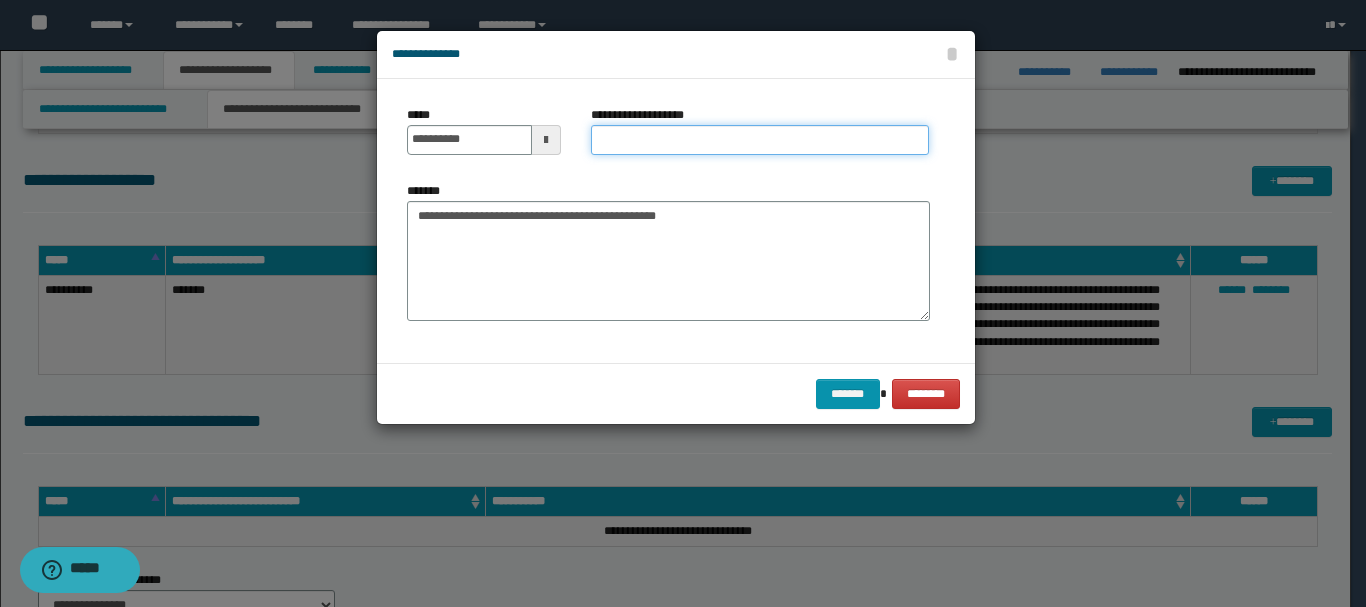 type on "**********" 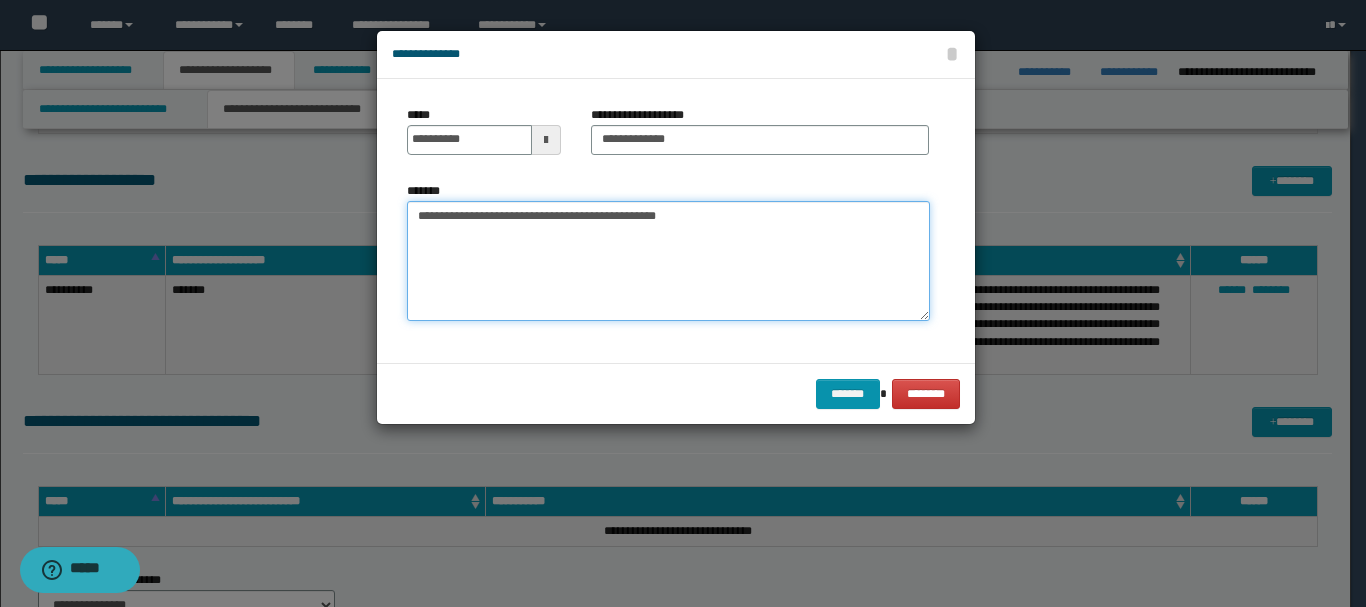 click on "**********" at bounding box center [668, 261] 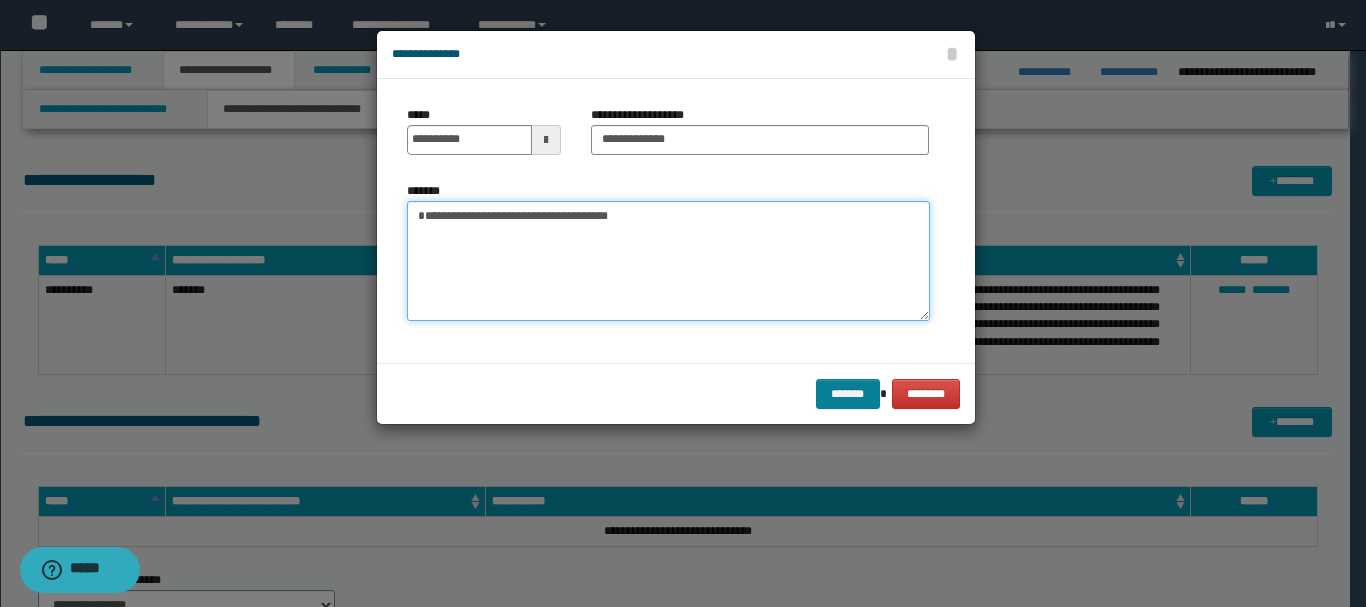 type on "**********" 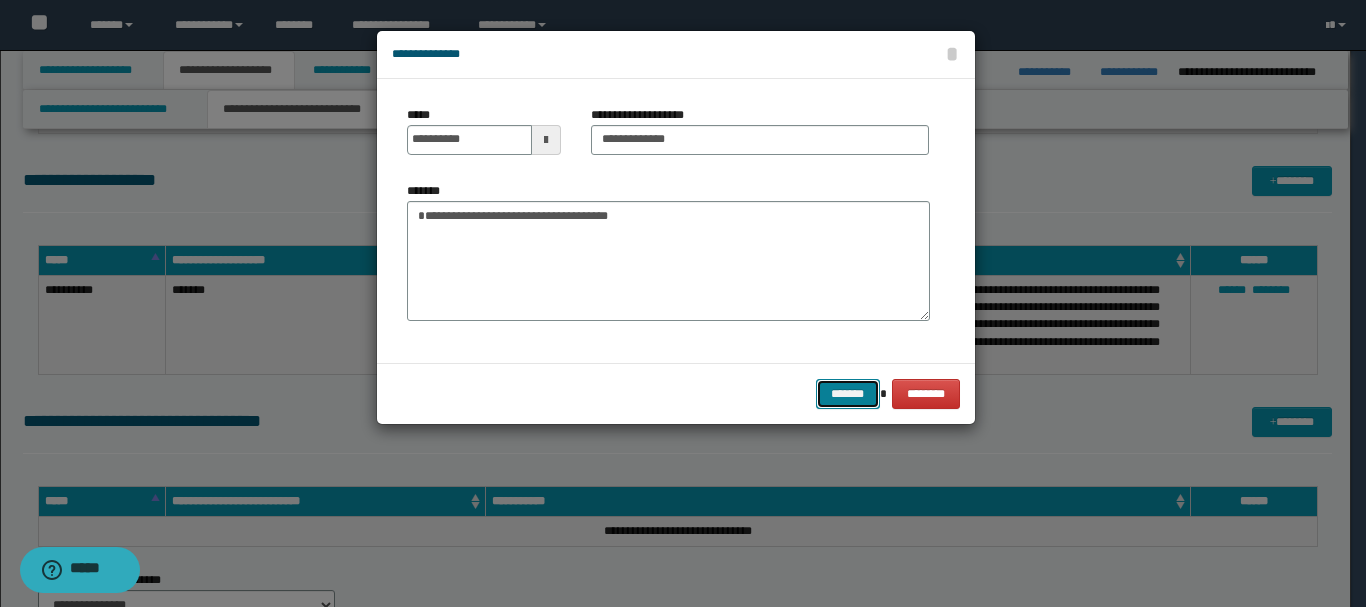 click on "*******" at bounding box center (848, 394) 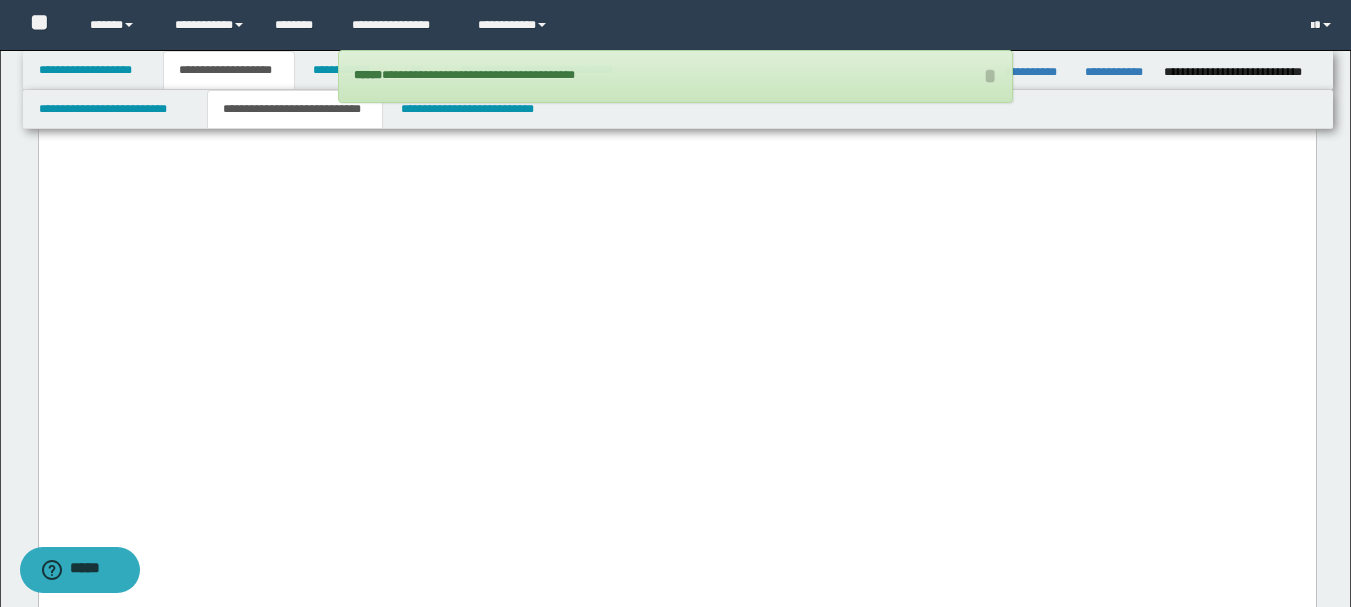 scroll, scrollTop: 3800, scrollLeft: 0, axis: vertical 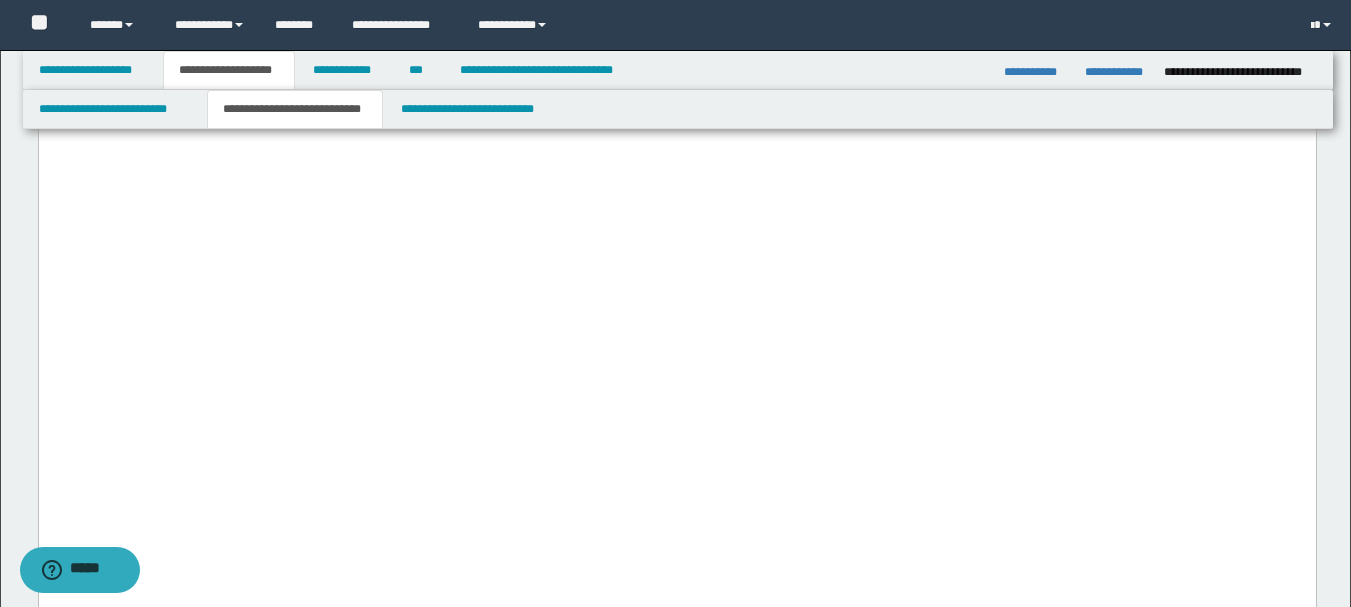 click on "**********" at bounding box center (676, -724) 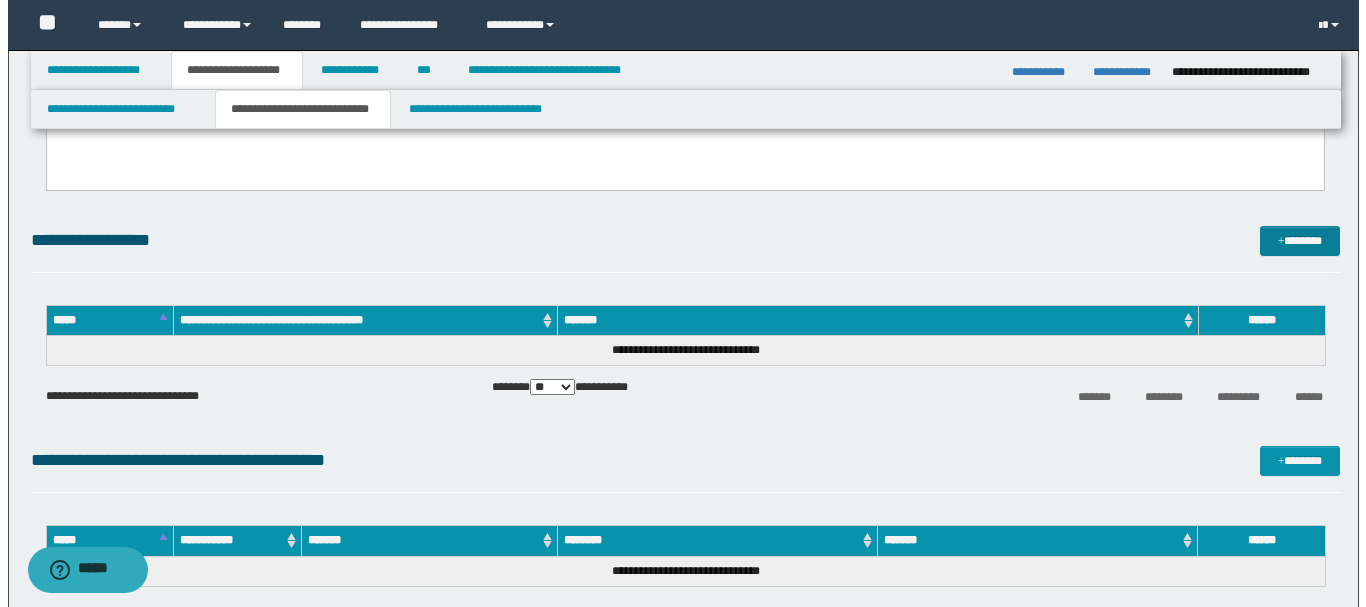 scroll, scrollTop: 4200, scrollLeft: 0, axis: vertical 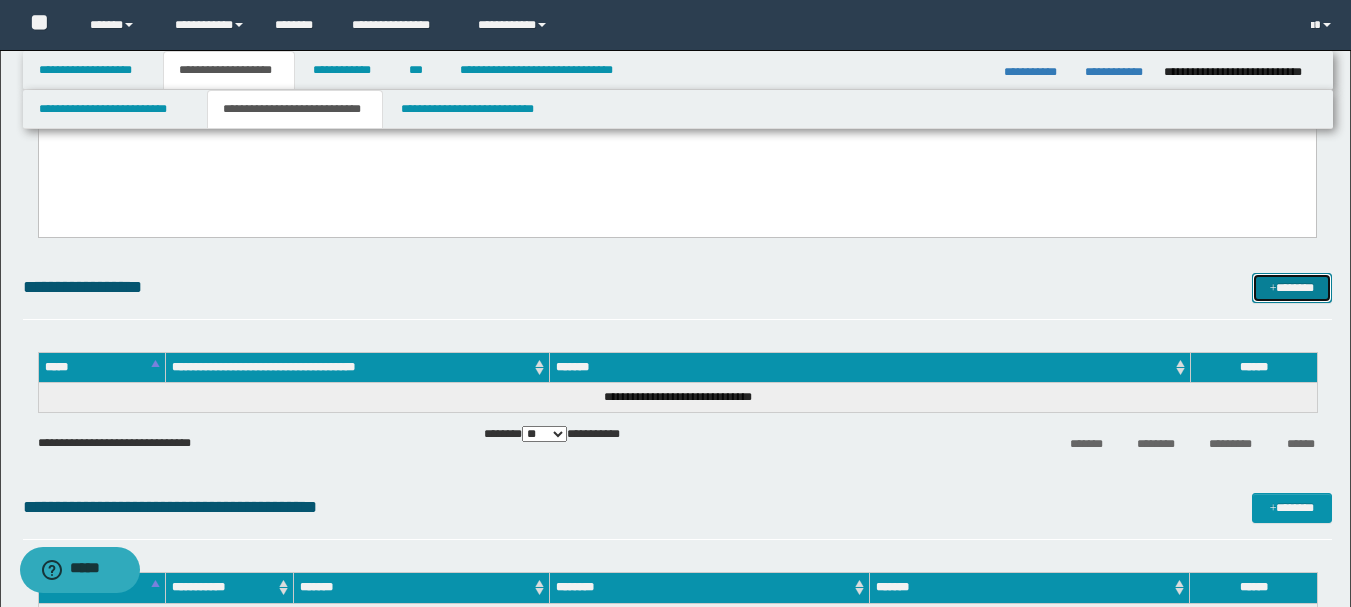 click on "*******" at bounding box center [1292, 288] 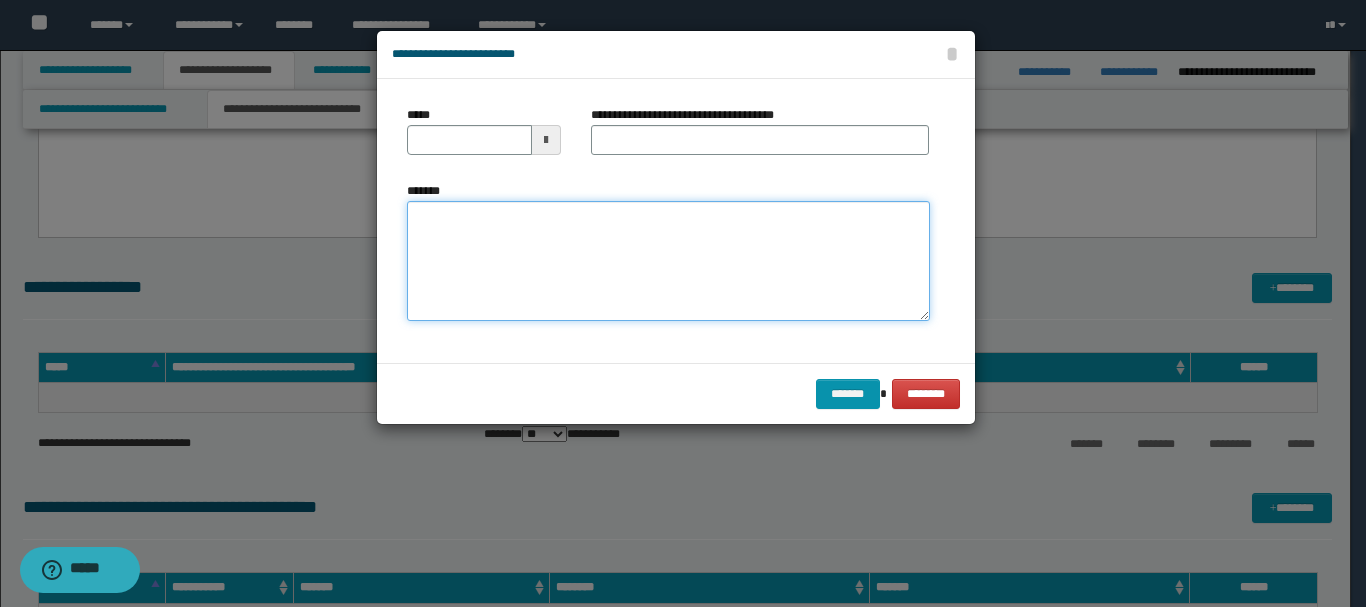 paste on "**********" 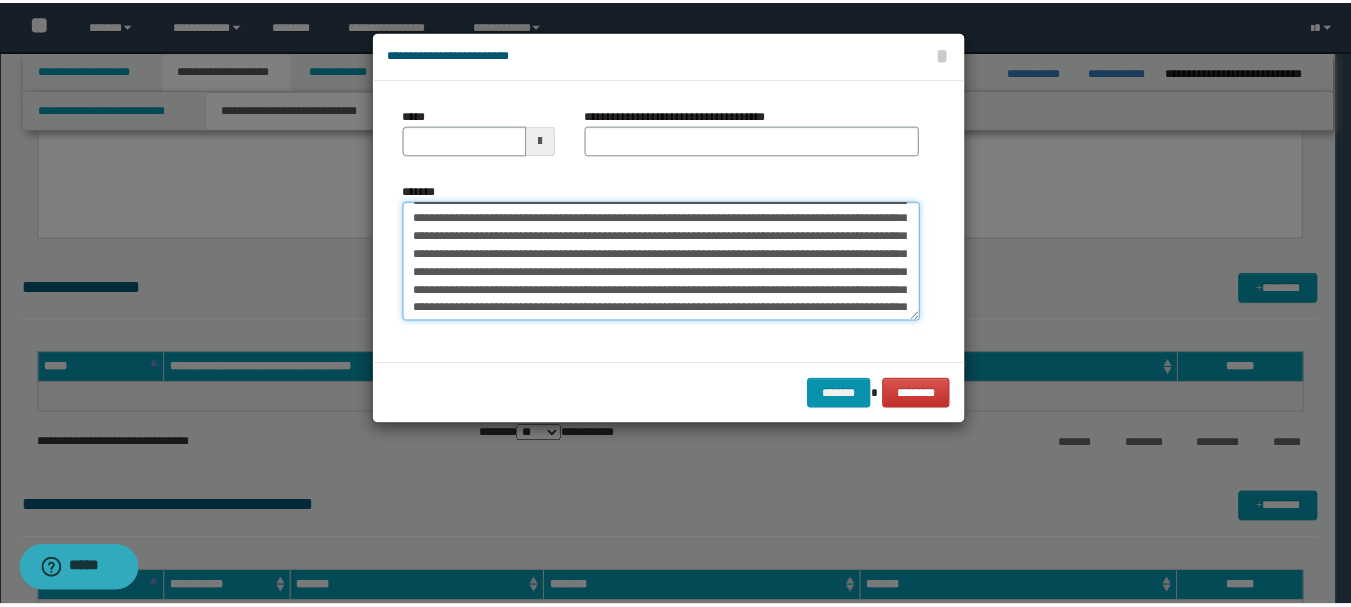 scroll, scrollTop: 0, scrollLeft: 0, axis: both 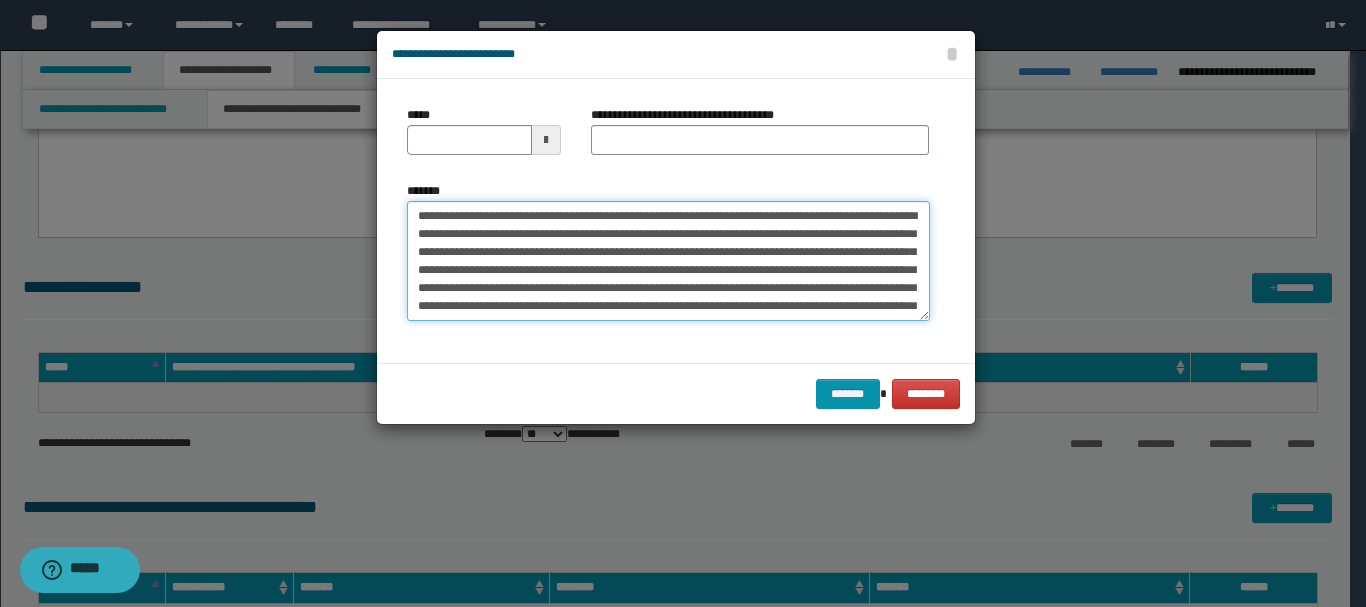 type on "**********" 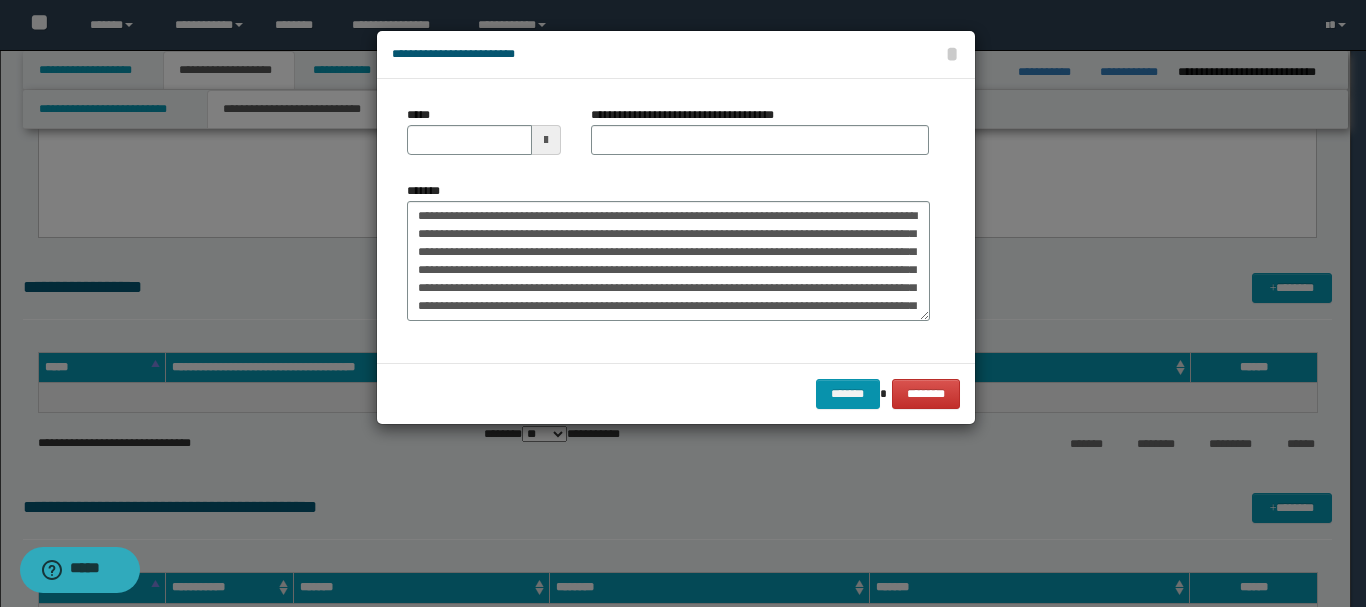 click at bounding box center (546, 140) 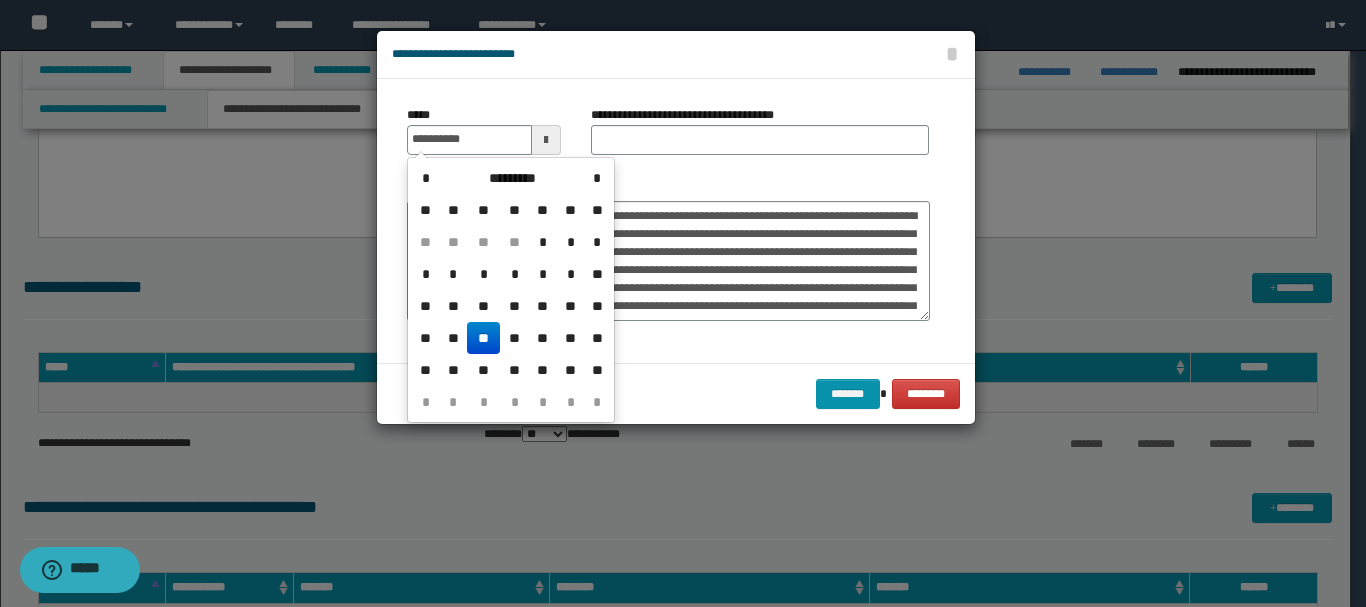 click on "**" at bounding box center [483, 338] 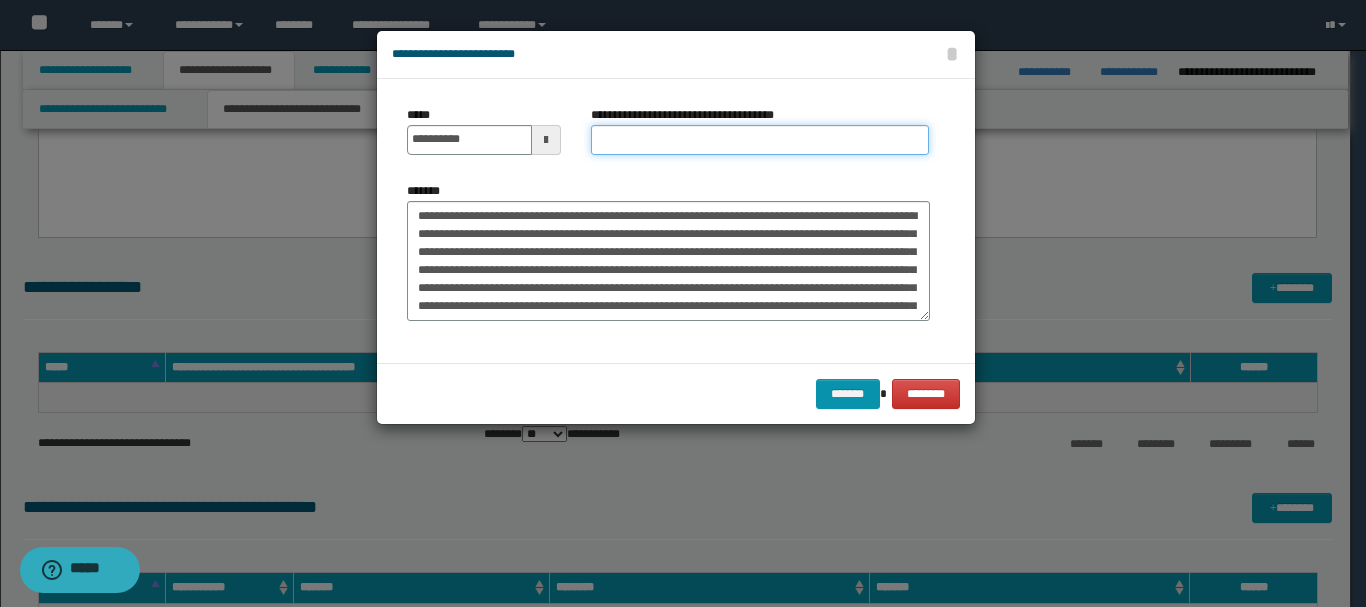 click on "**********" at bounding box center (760, 140) 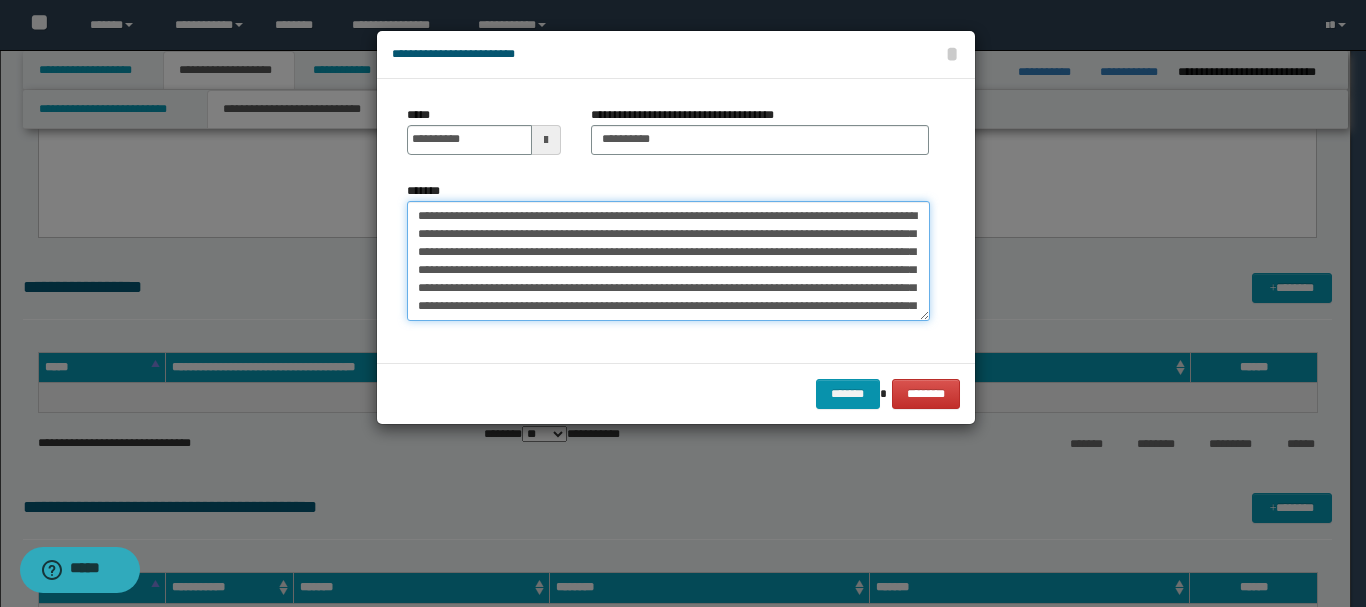 click on "*******" at bounding box center [668, 261] 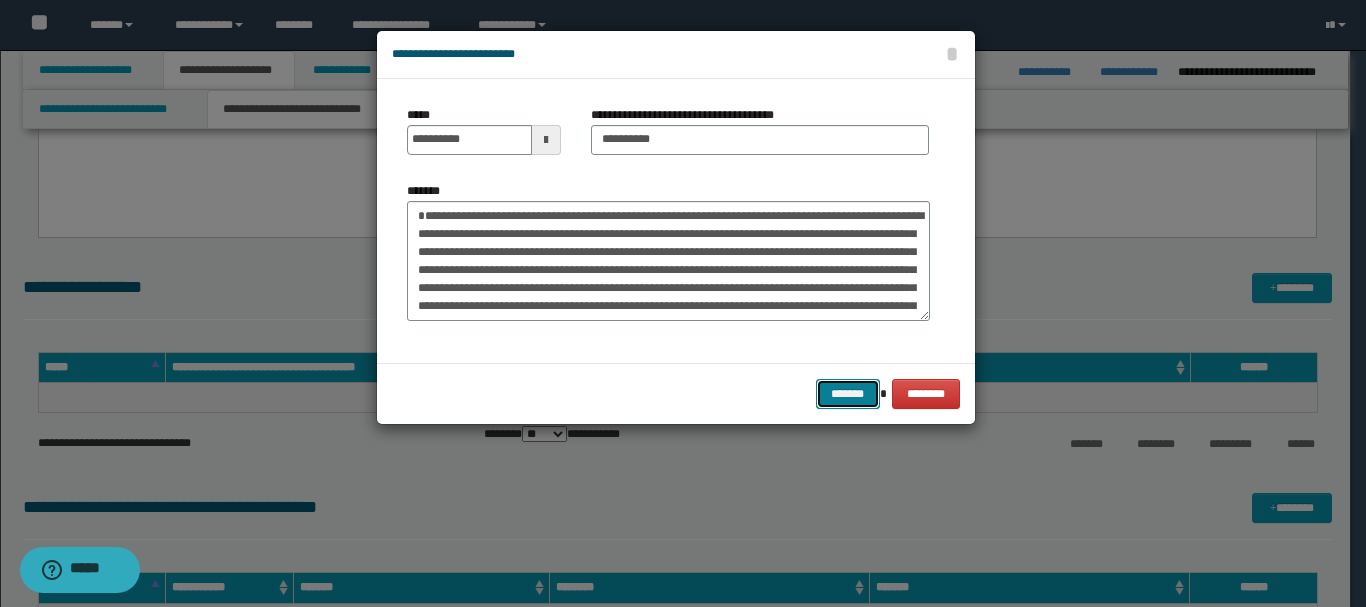 drag, startPoint x: 847, startPoint y: 399, endPoint x: 837, endPoint y: 385, distance: 17.20465 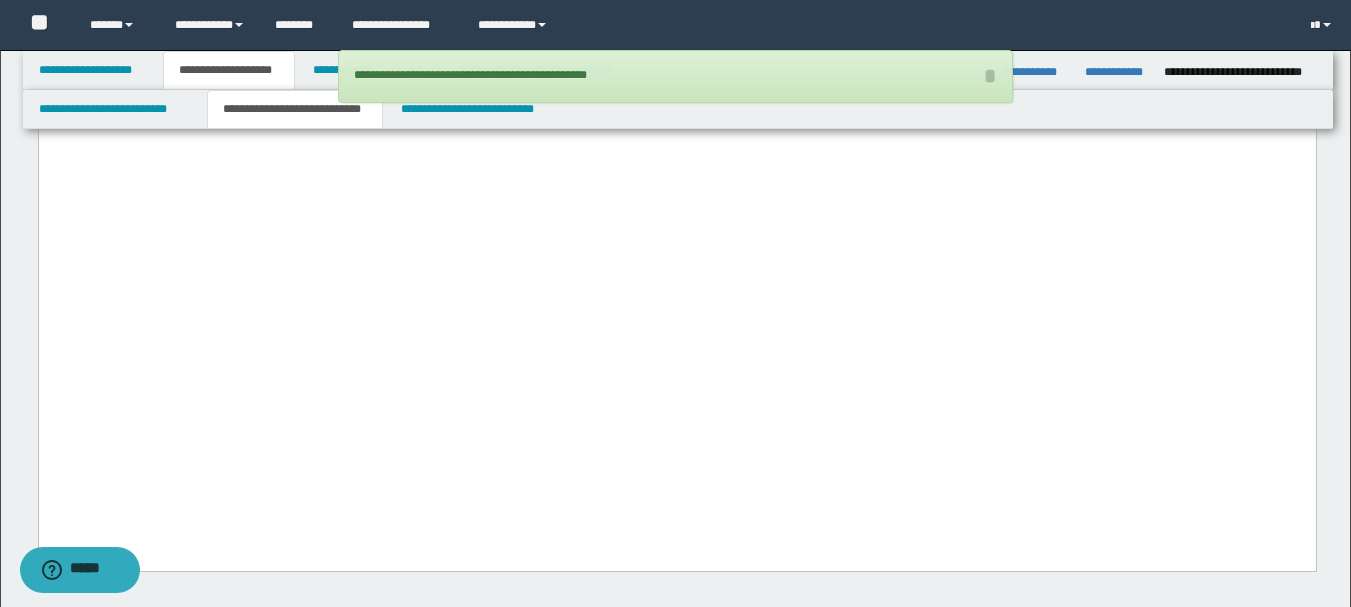 scroll, scrollTop: 3900, scrollLeft: 0, axis: vertical 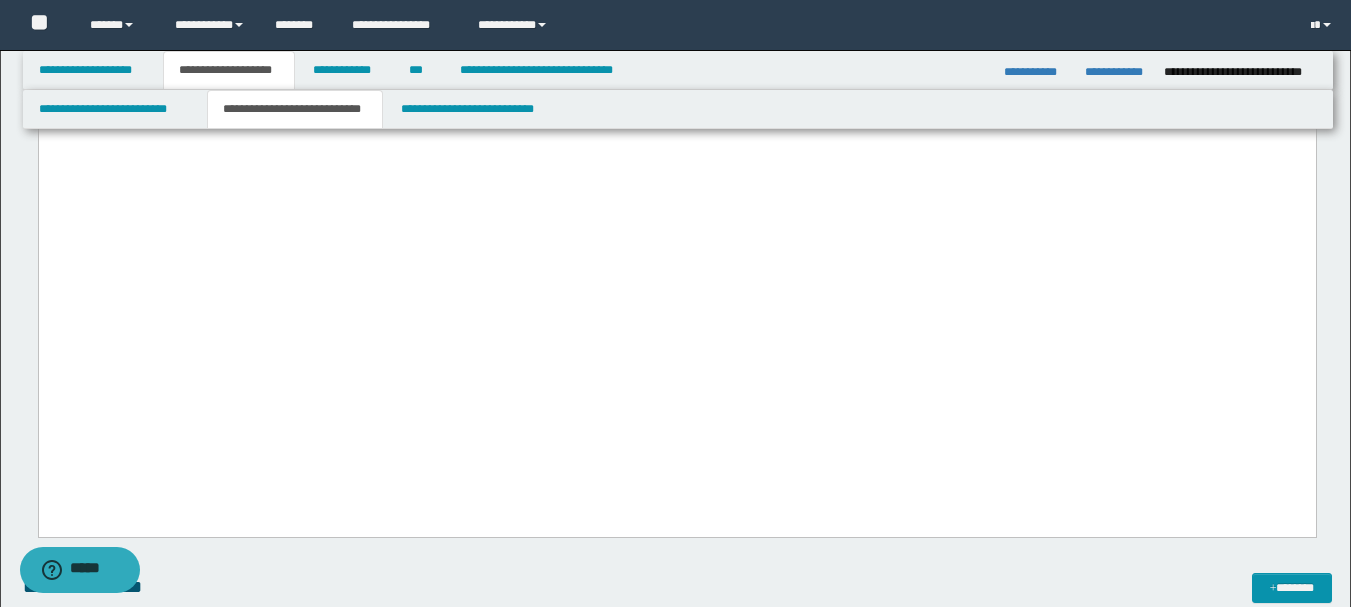 click on "**********" at bounding box center (676, -2009) 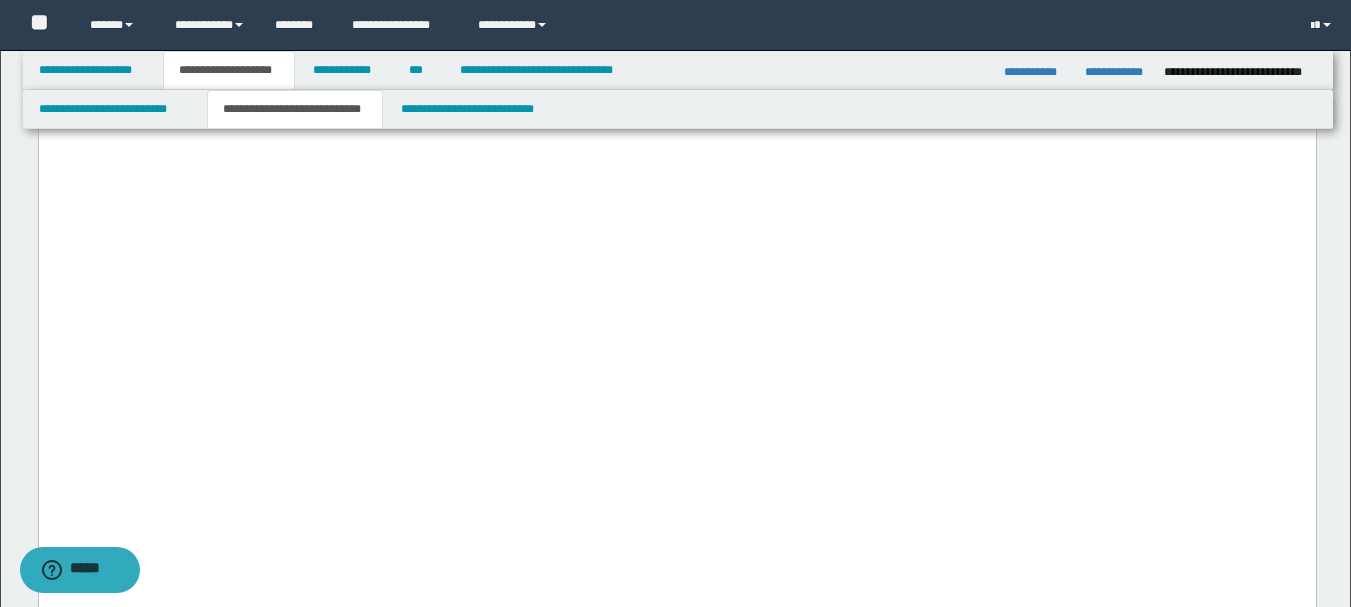 scroll, scrollTop: 3600, scrollLeft: 0, axis: vertical 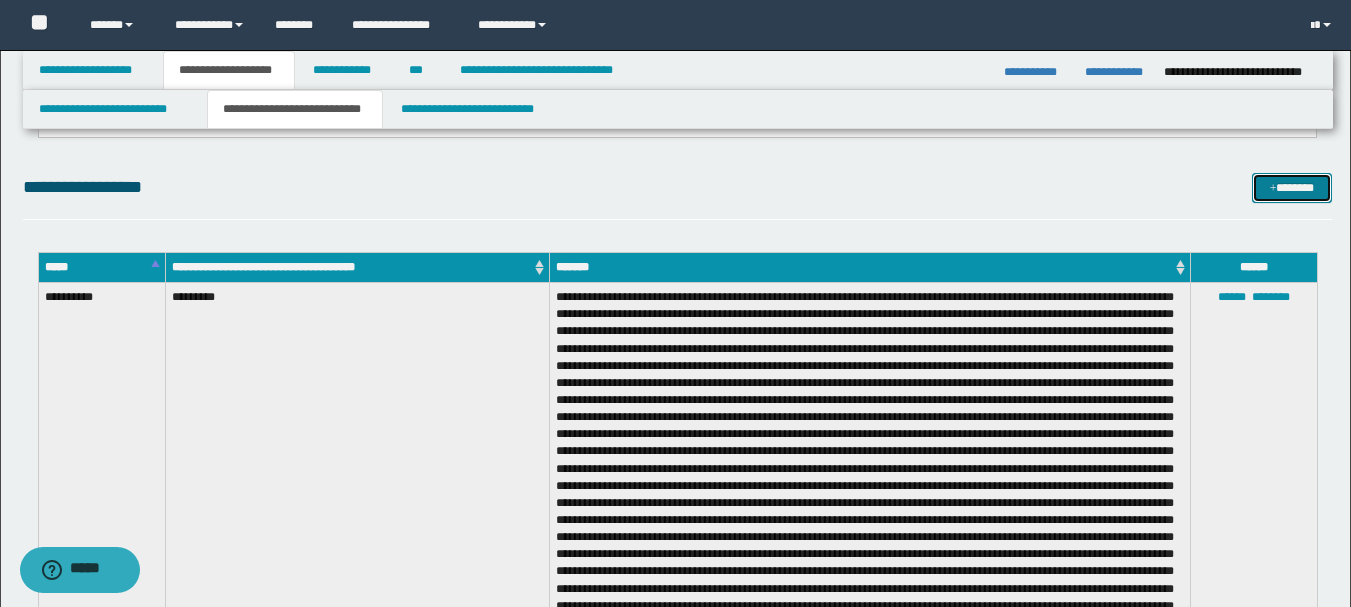 click on "*******" at bounding box center (1292, 188) 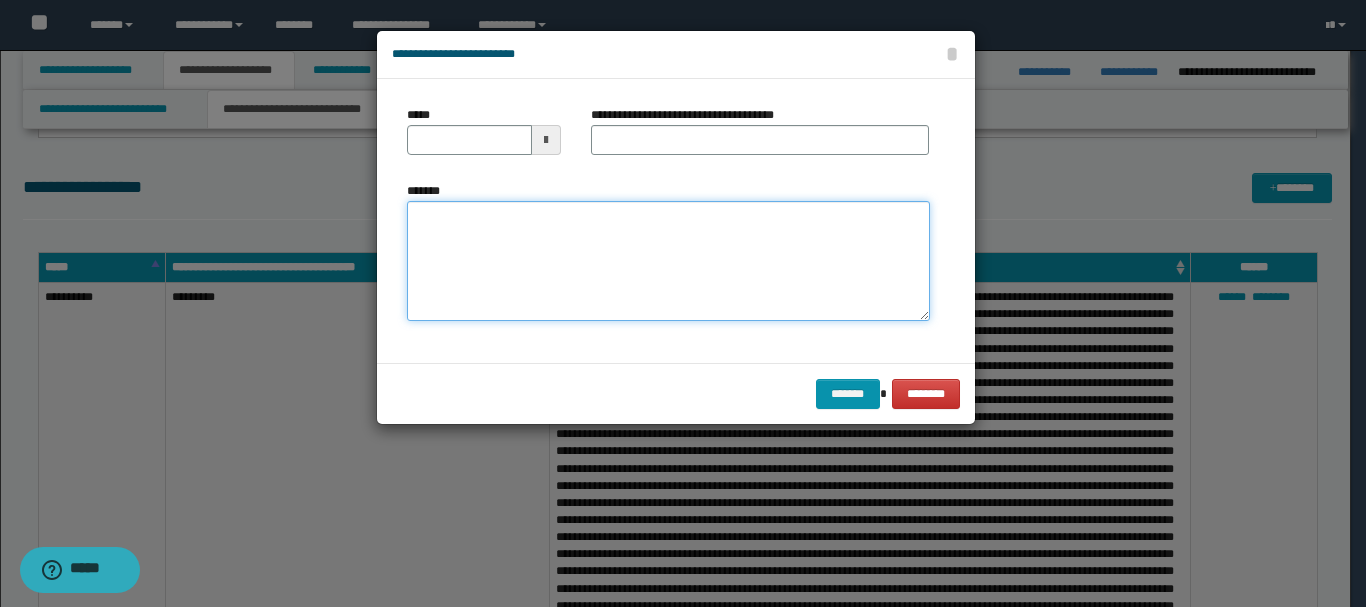 paste on "**********" 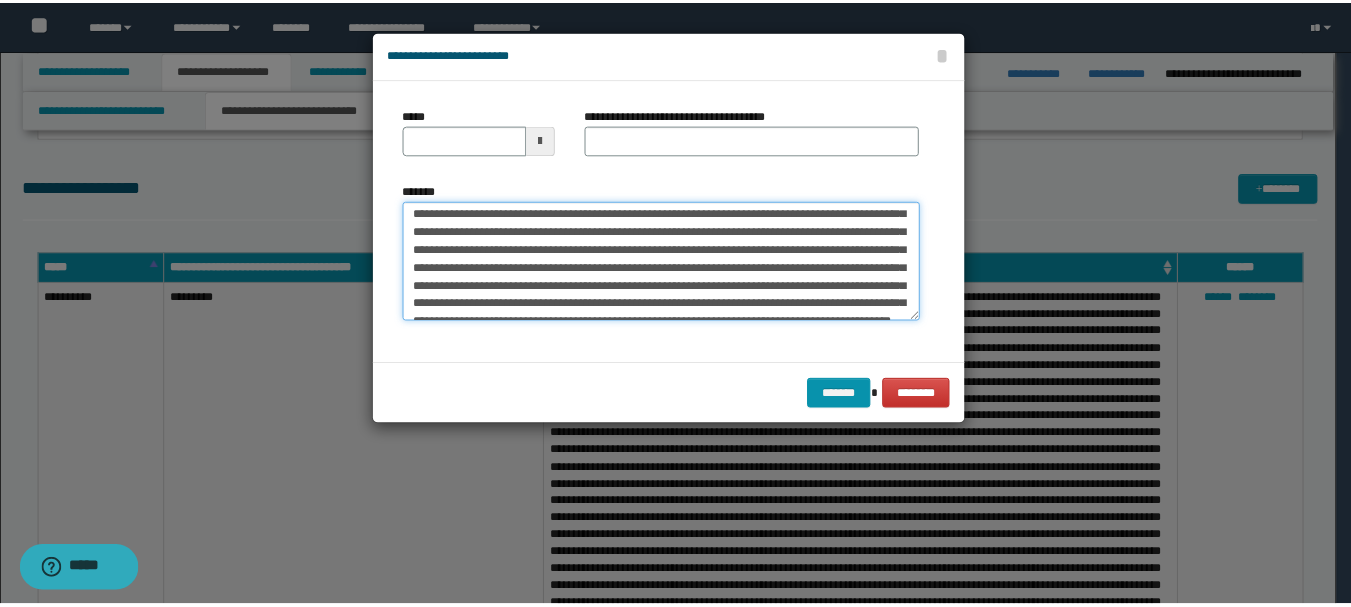 scroll, scrollTop: 0, scrollLeft: 0, axis: both 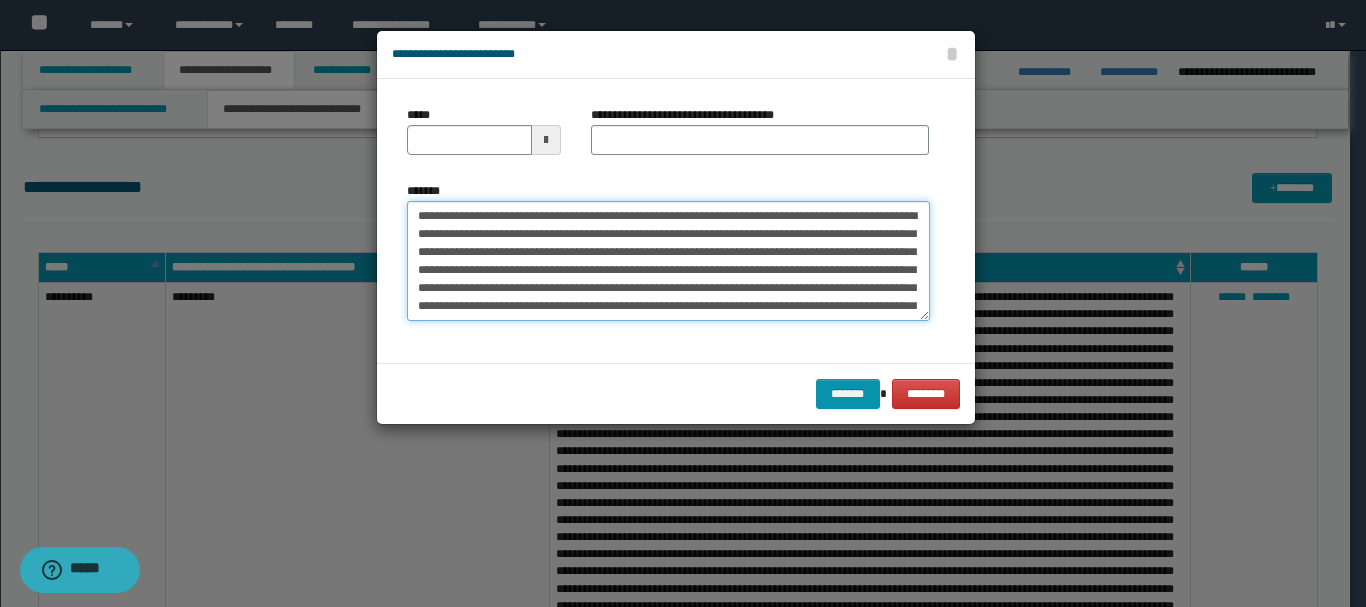 type 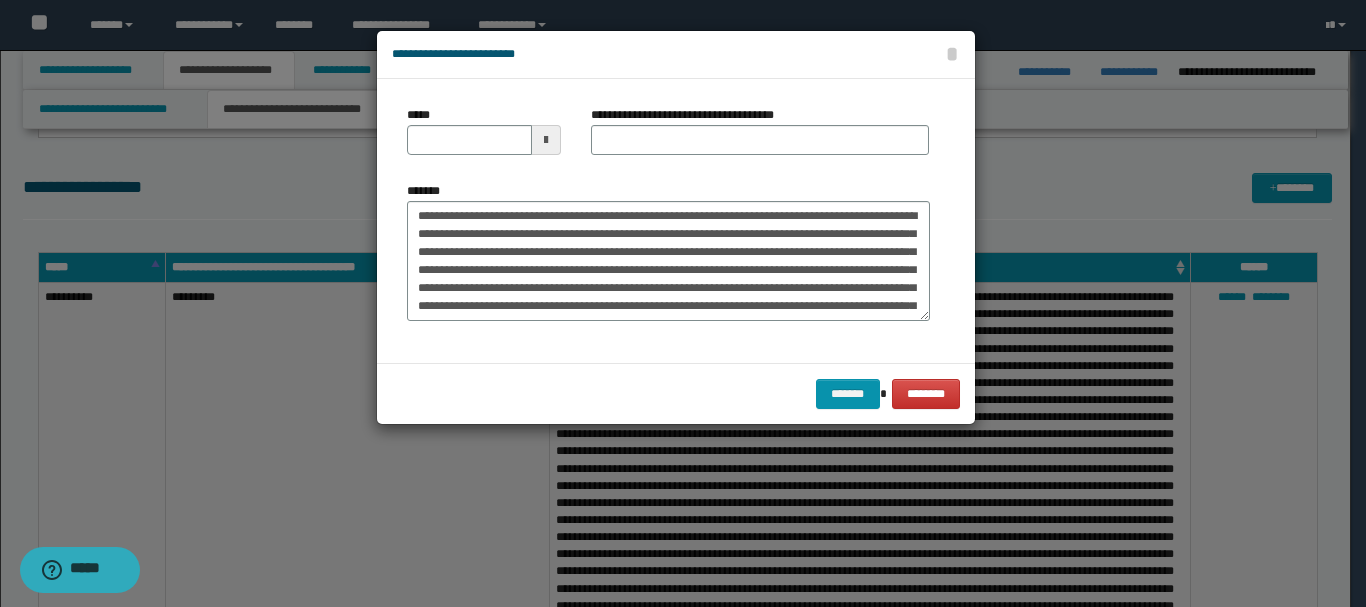 click at bounding box center [546, 140] 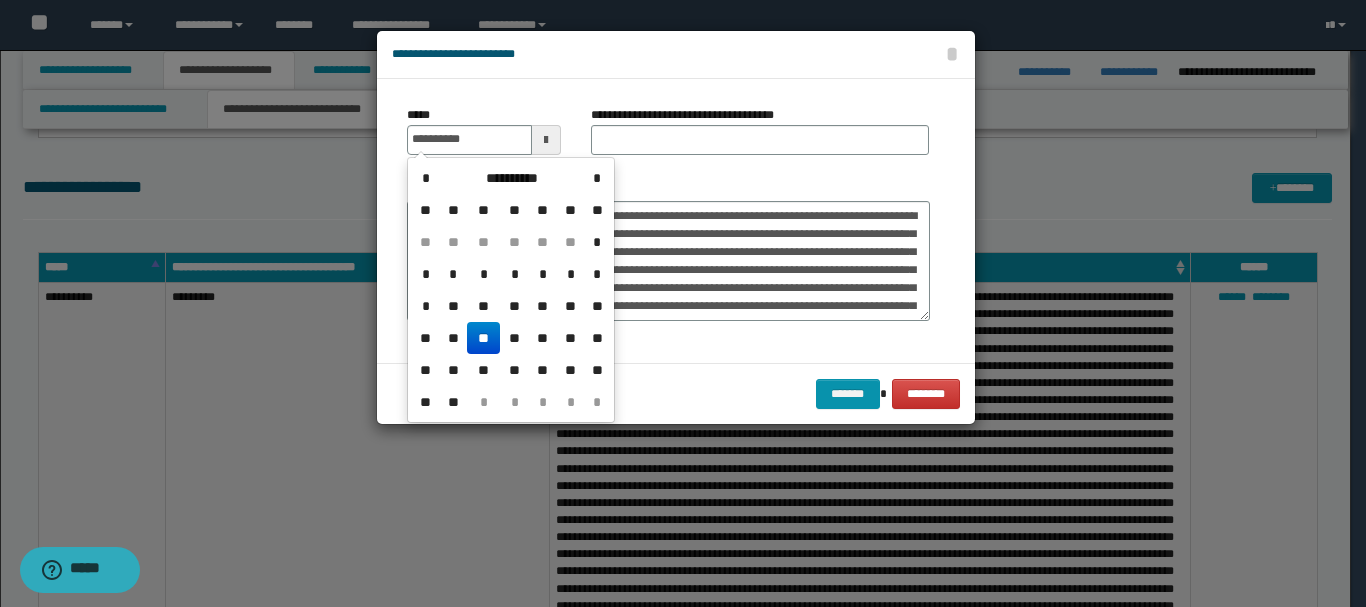 drag, startPoint x: 476, startPoint y: 341, endPoint x: 529, endPoint y: 280, distance: 80.80842 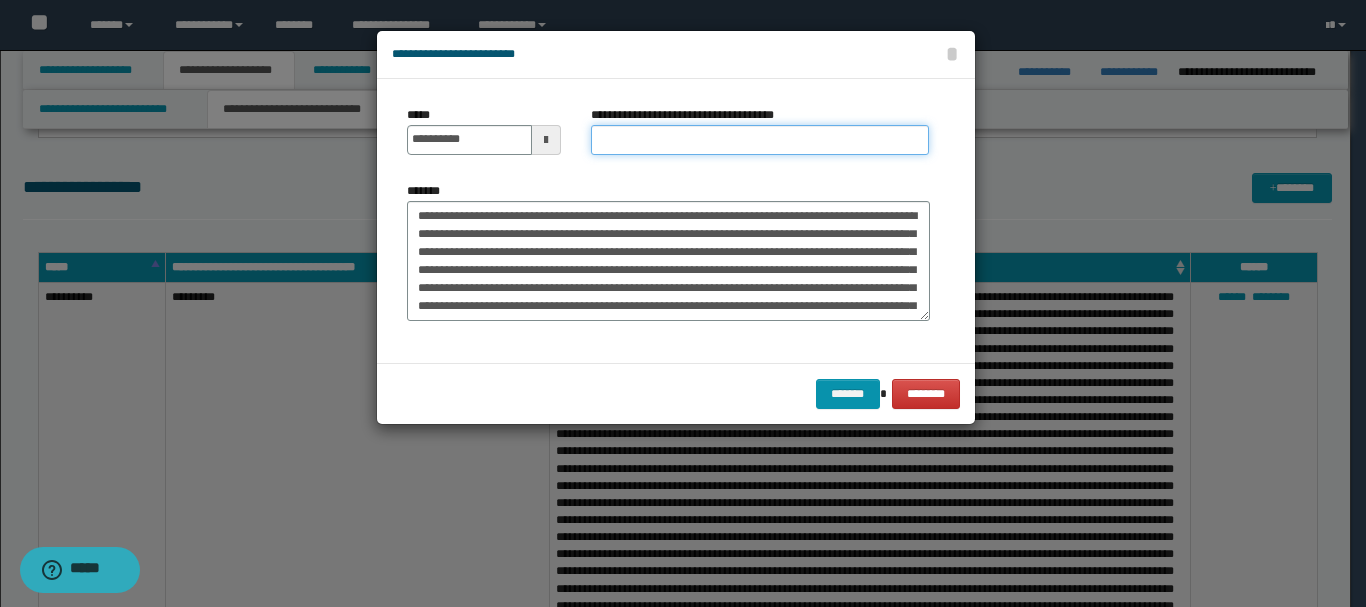 click on "**********" at bounding box center [760, 140] 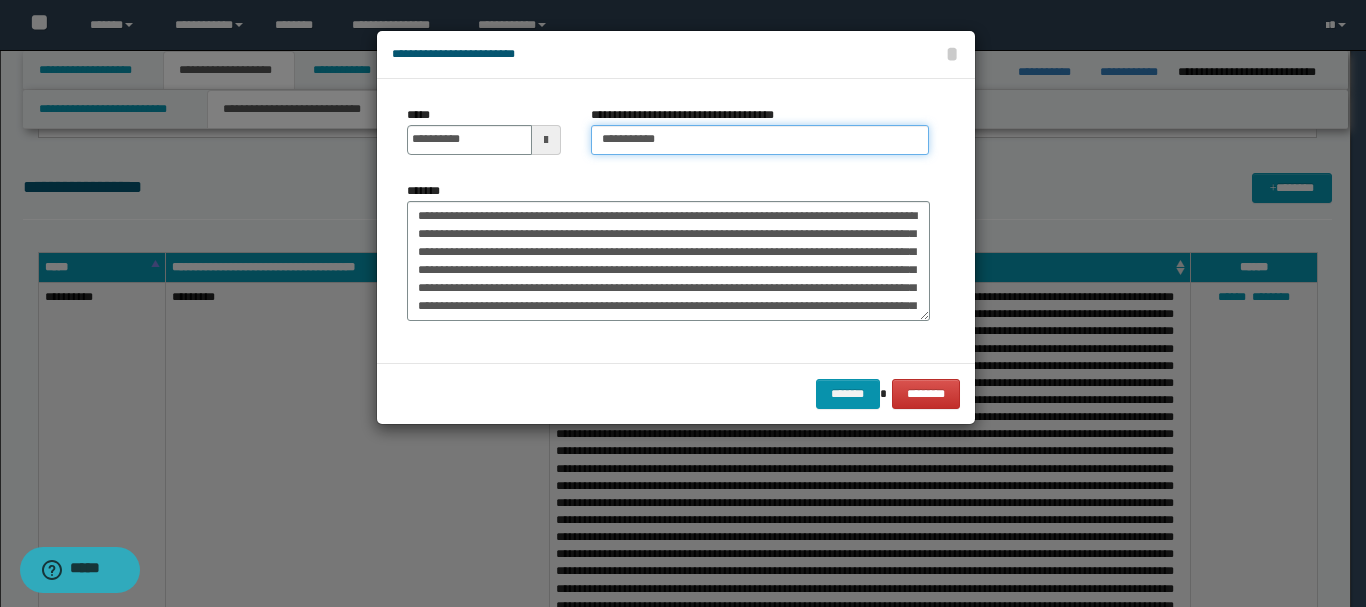 type on "**********" 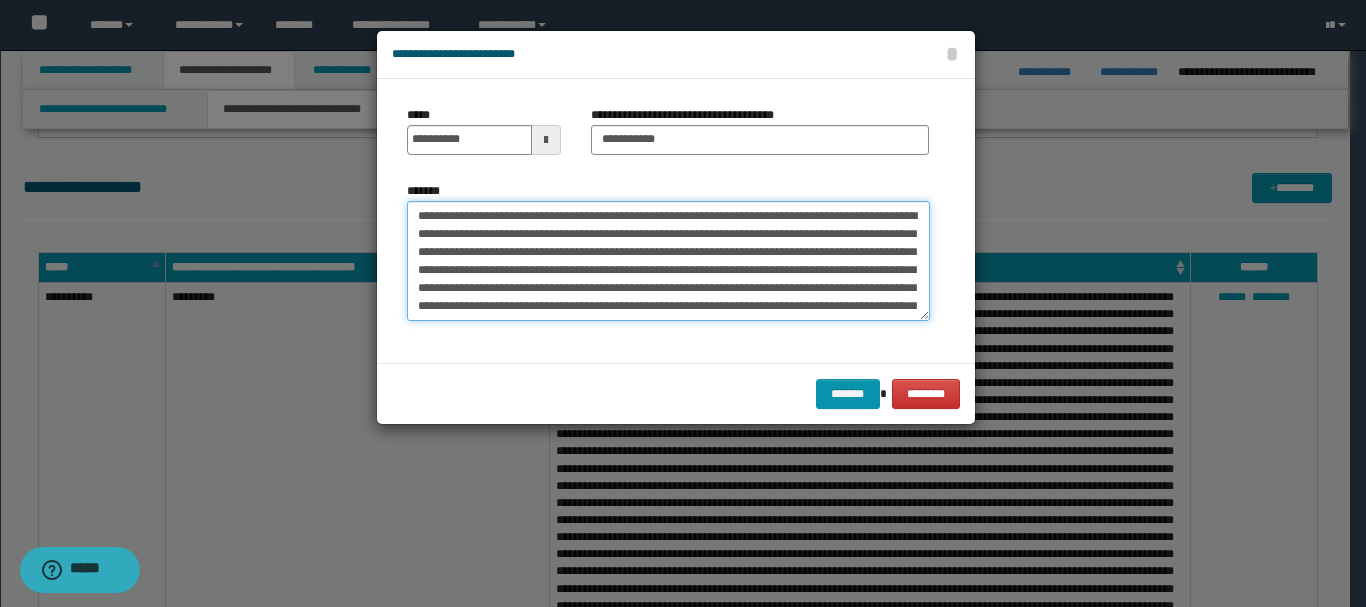 click on "**********" at bounding box center [668, 261] 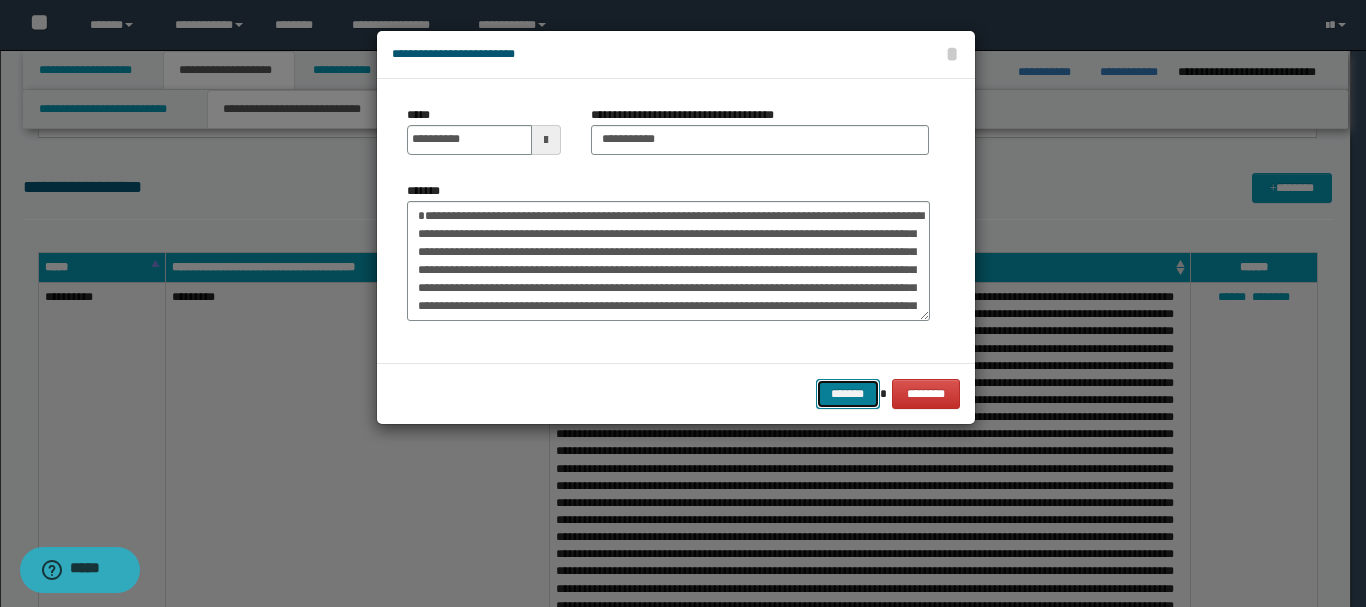 click on "*******" at bounding box center (848, 394) 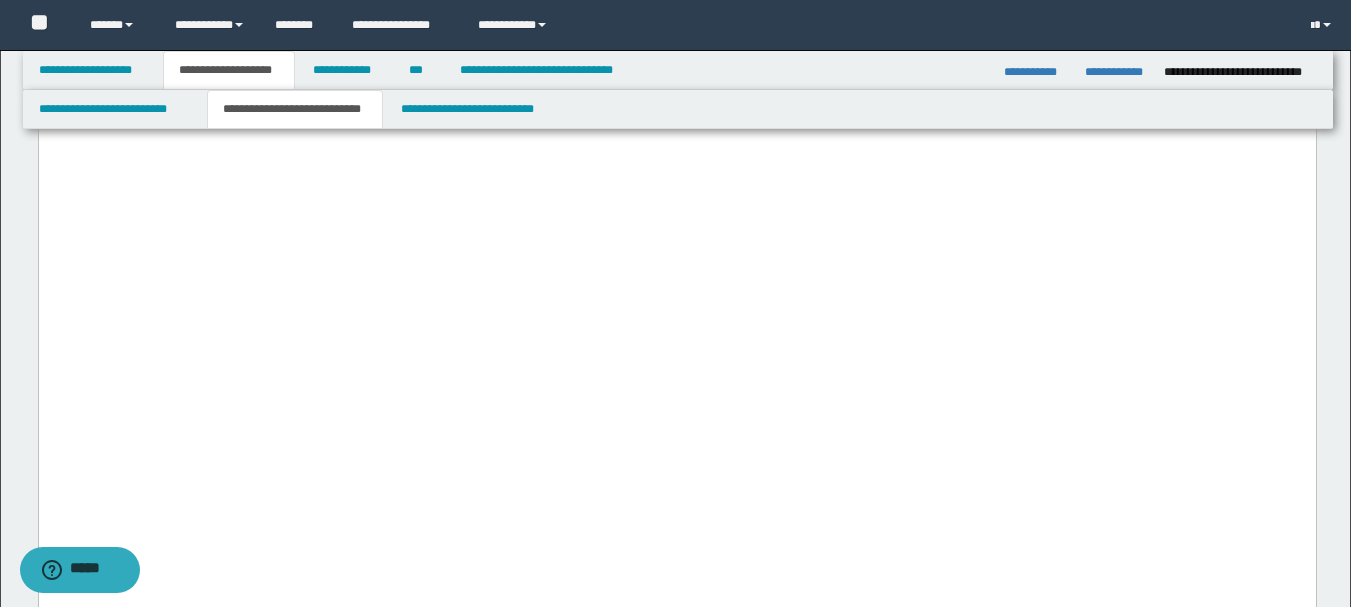 scroll, scrollTop: 3400, scrollLeft: 0, axis: vertical 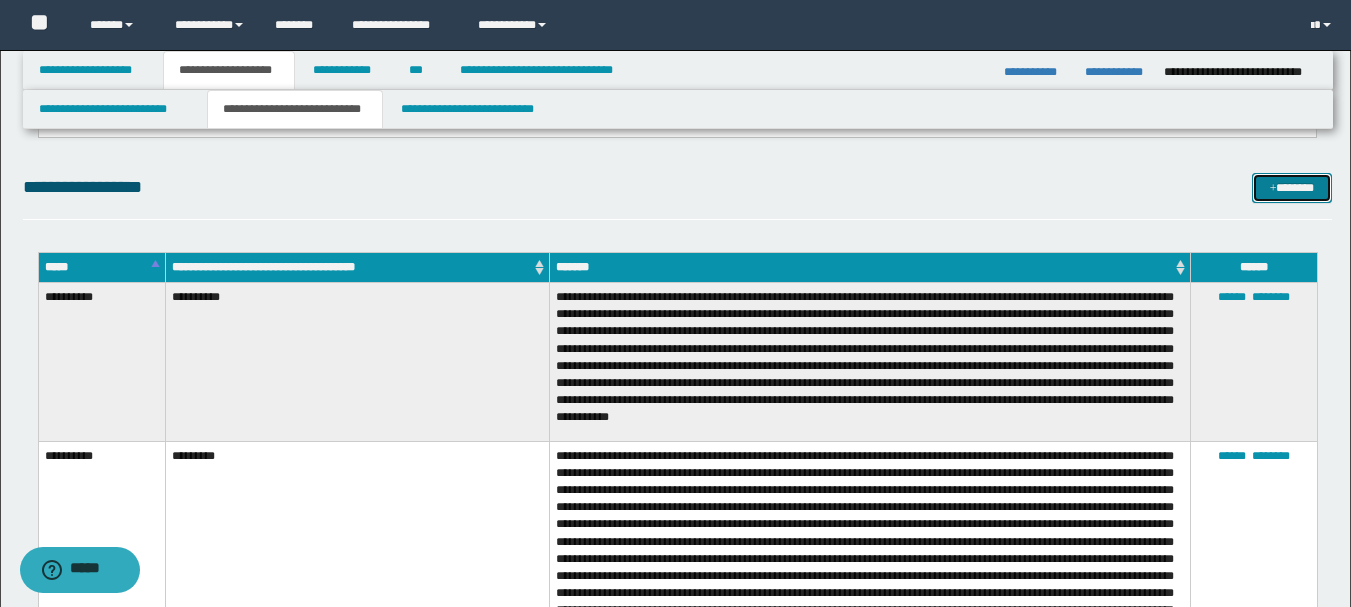 click on "*******" at bounding box center [1292, 188] 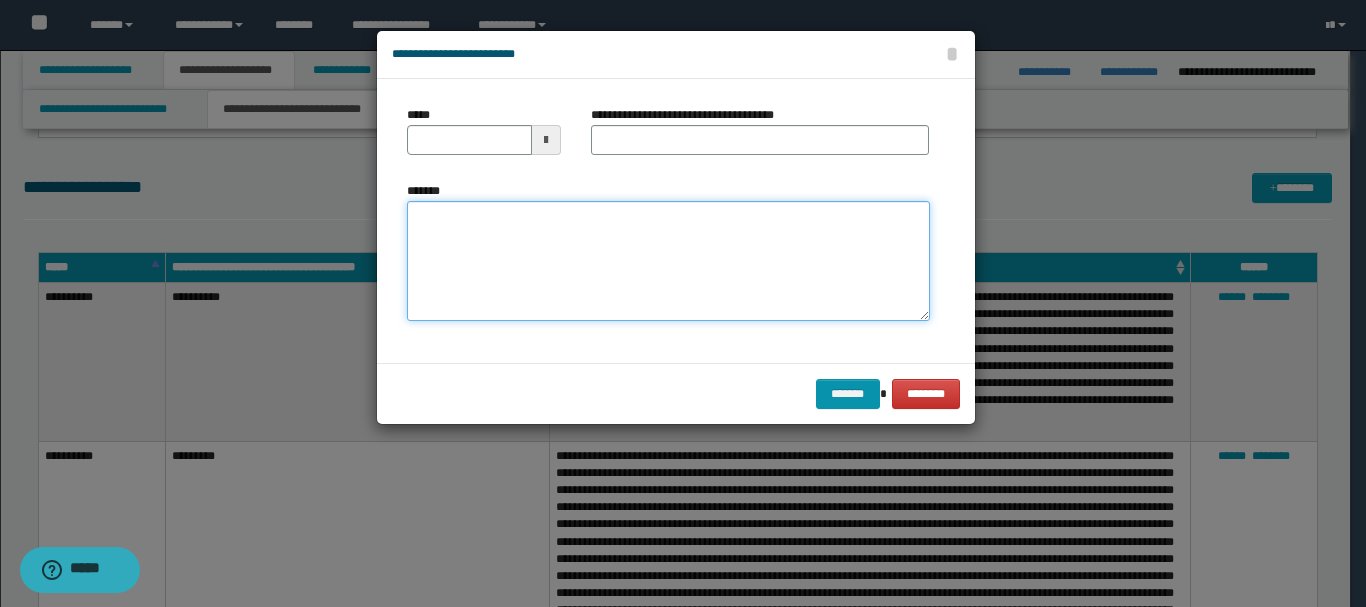 paste on "**********" 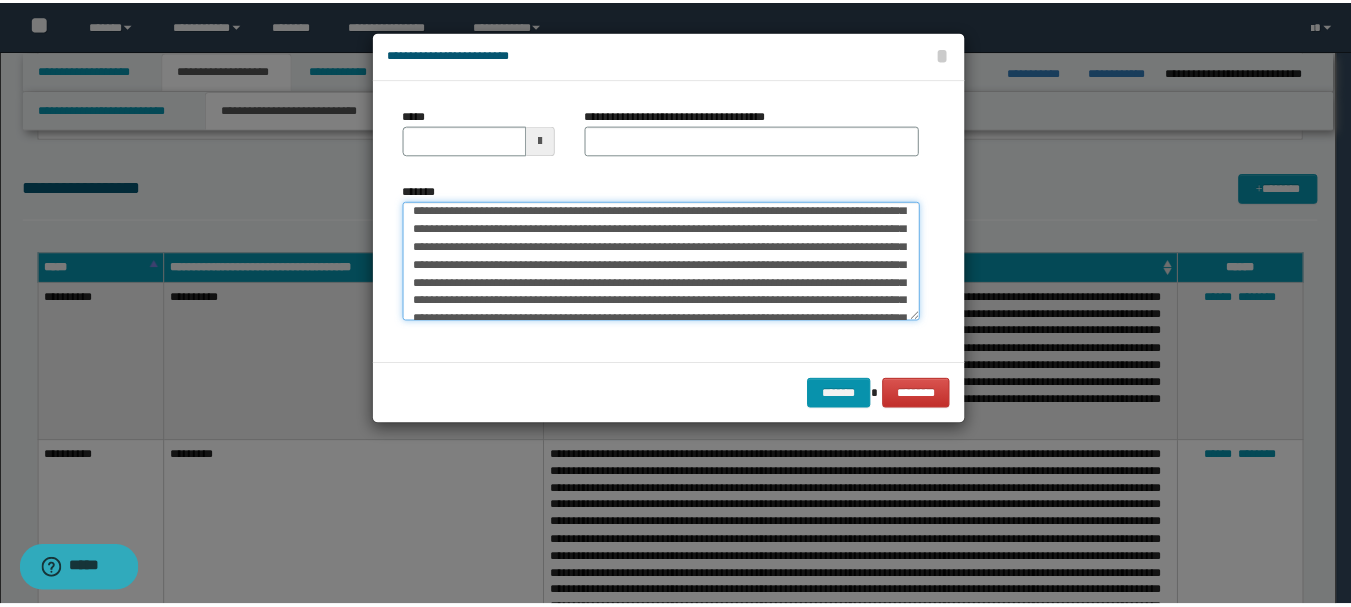 scroll, scrollTop: 0, scrollLeft: 0, axis: both 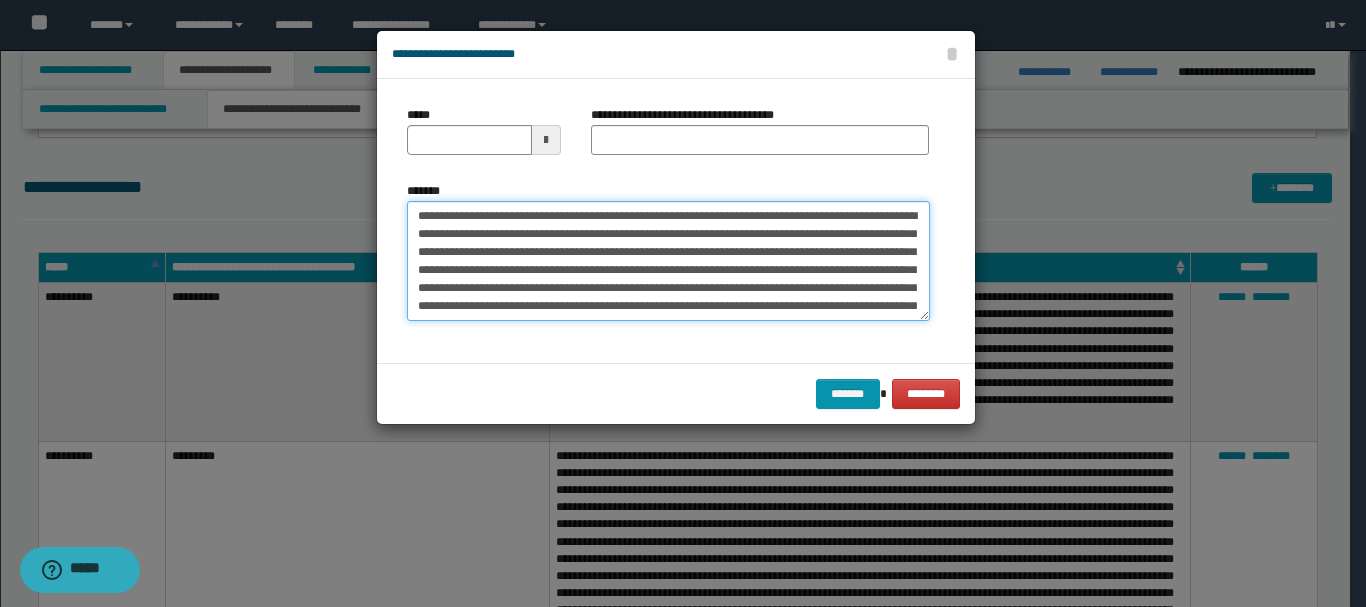 type 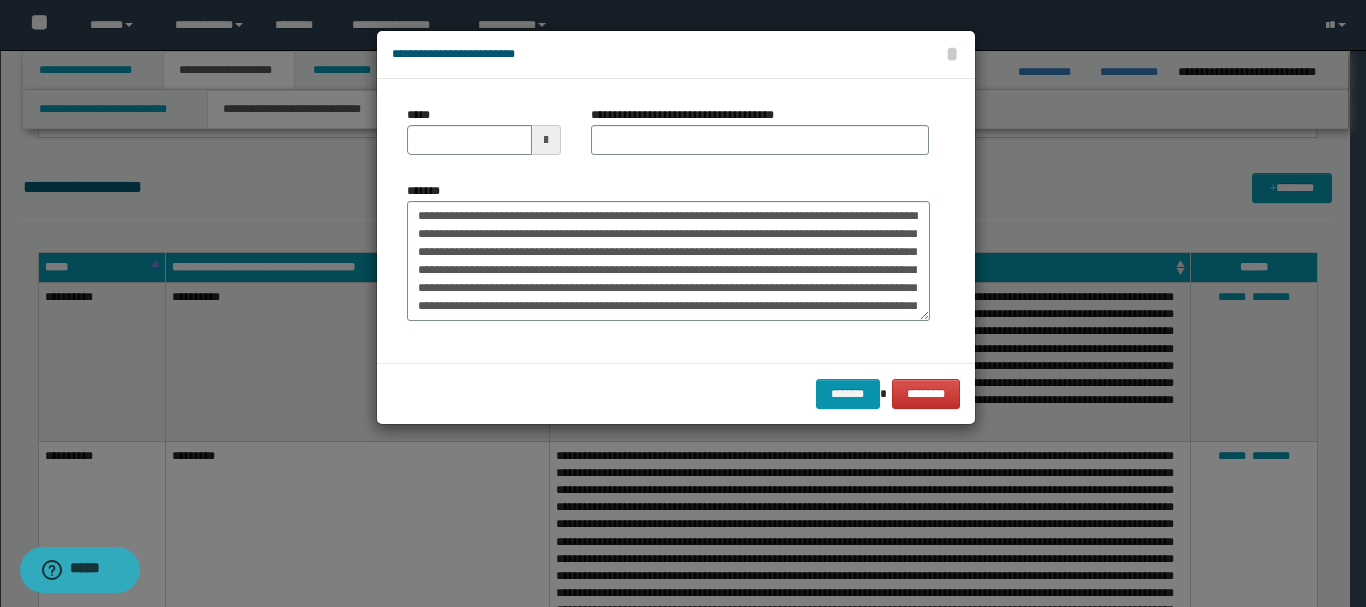 click at bounding box center [546, 140] 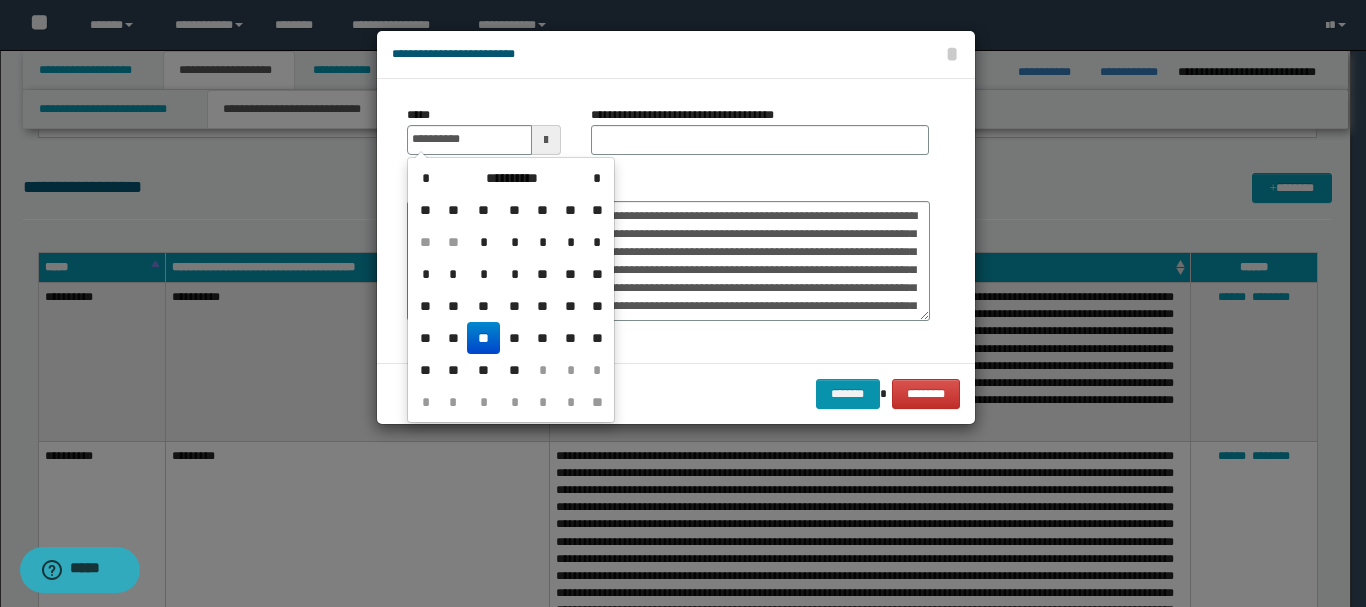 click on "**" at bounding box center (483, 338) 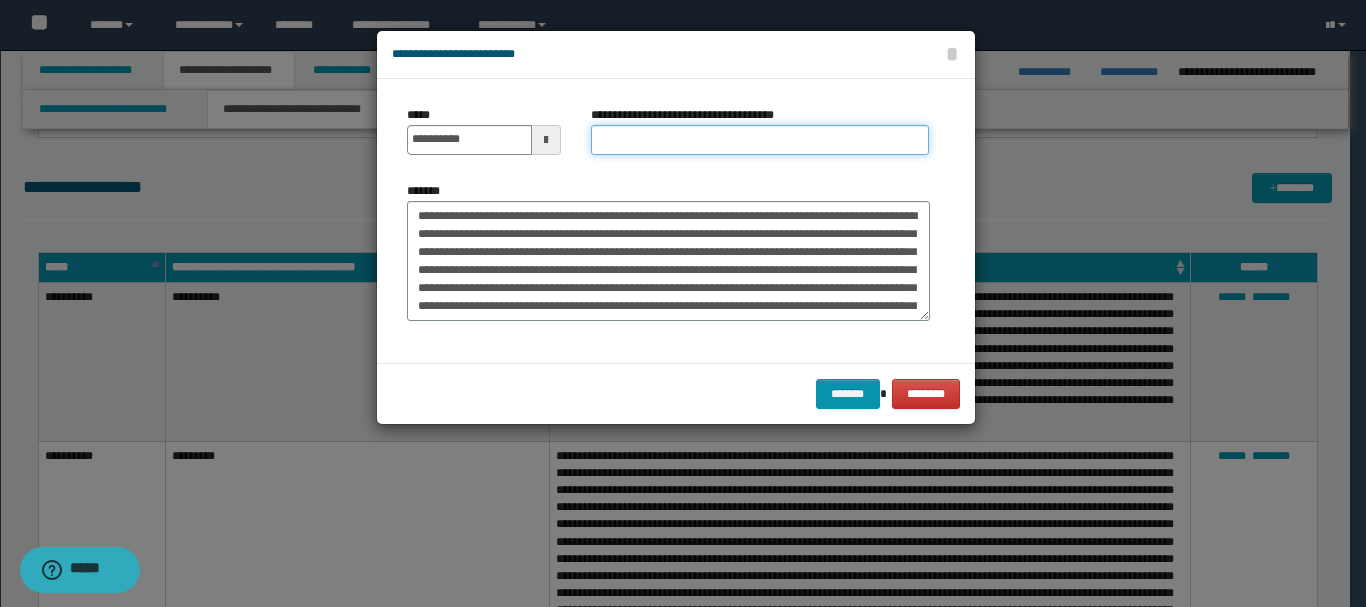 click on "**********" at bounding box center [760, 140] 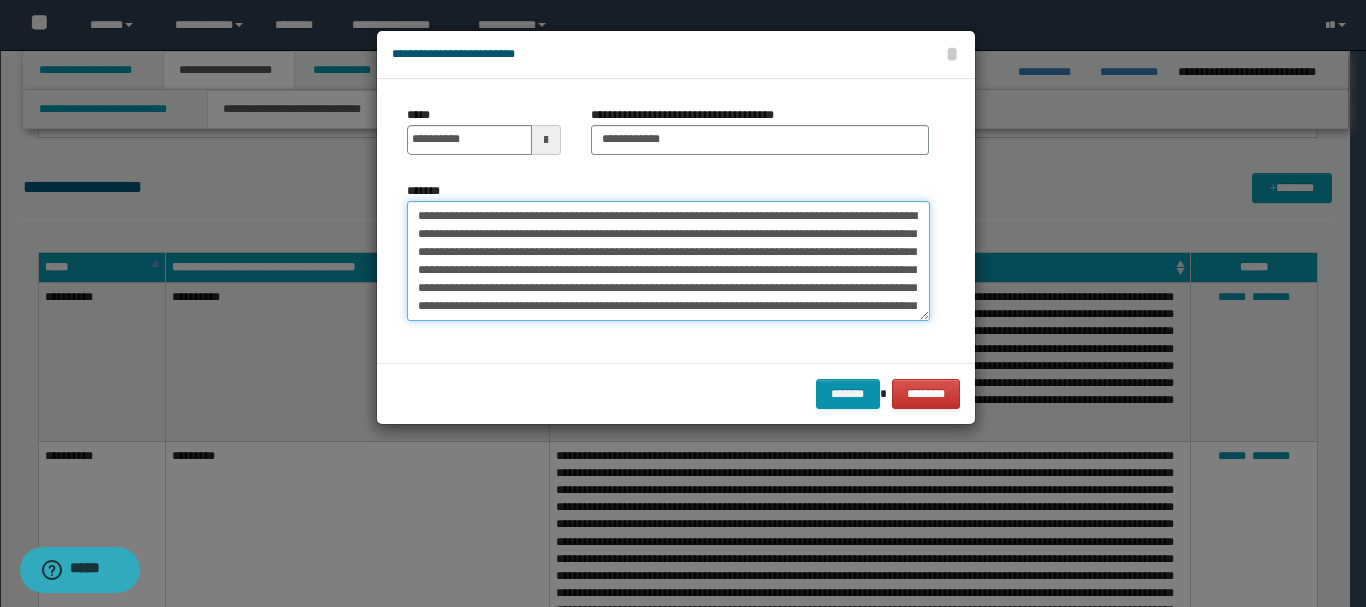 click on "**********" at bounding box center (668, 261) 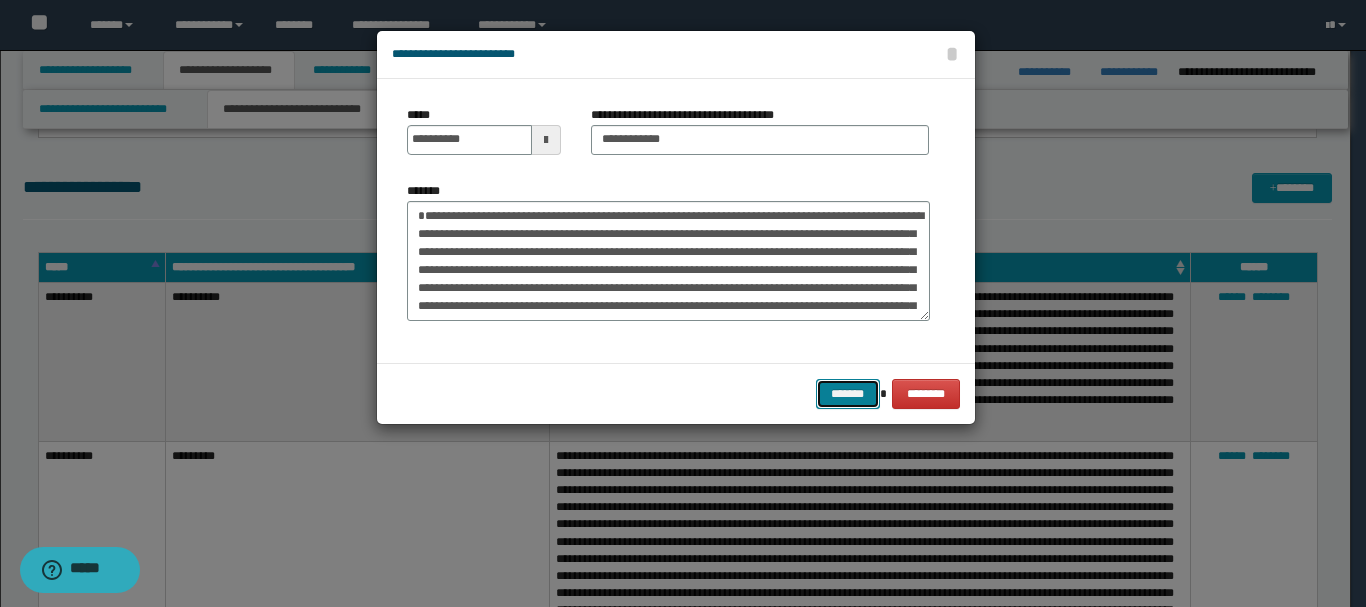 click on "*******" at bounding box center (848, 394) 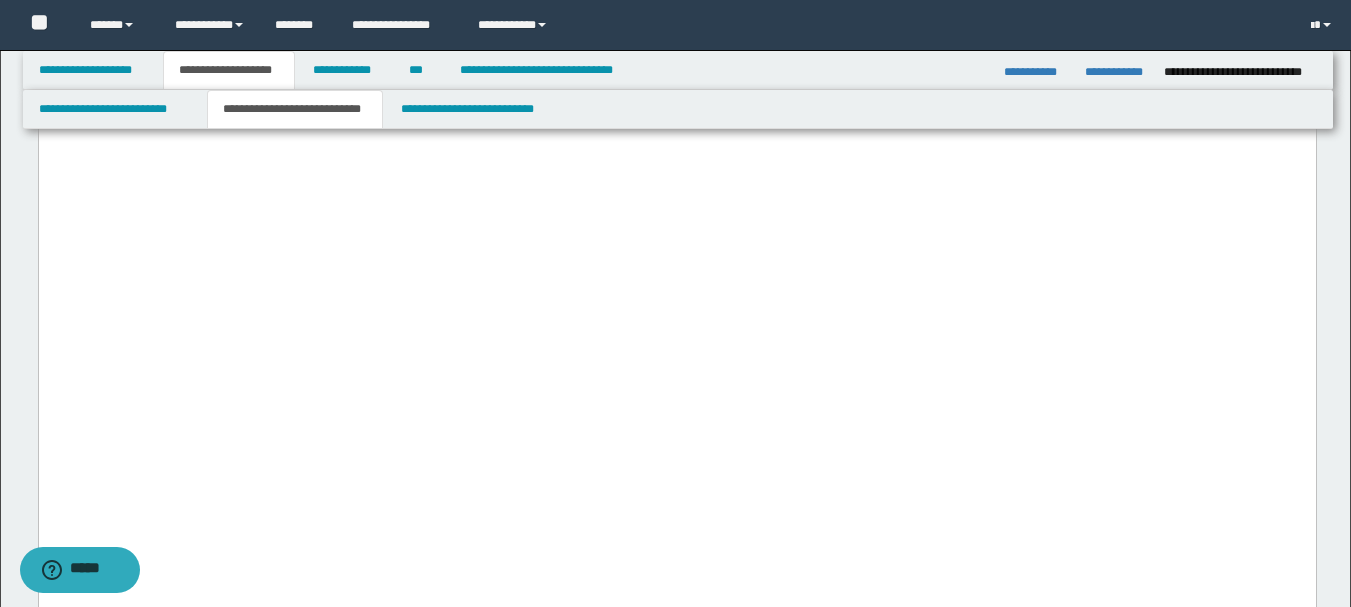 scroll, scrollTop: 3300, scrollLeft: 0, axis: vertical 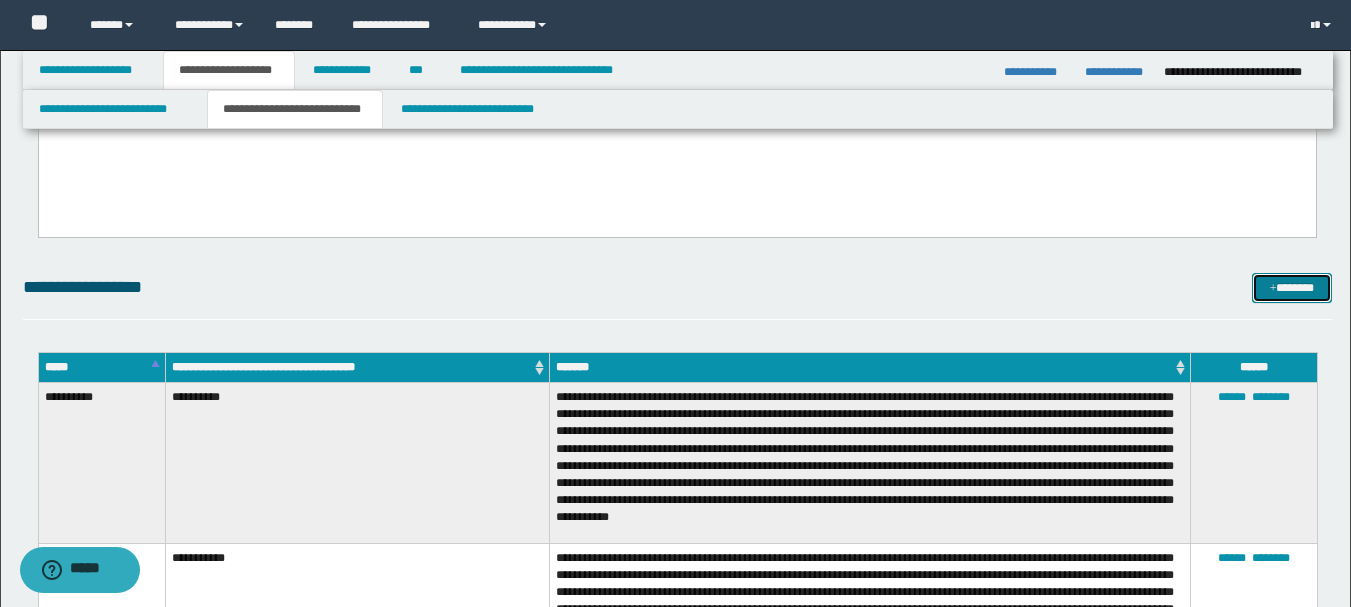 click at bounding box center (1273, 289) 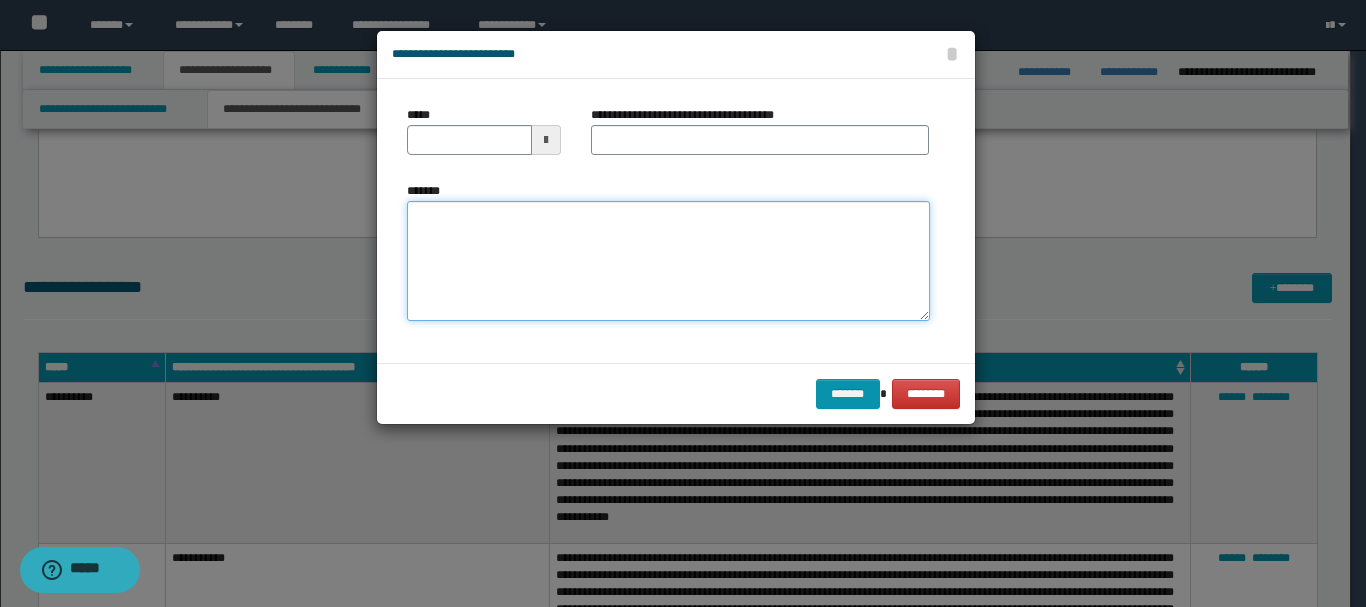 paste on "**********" 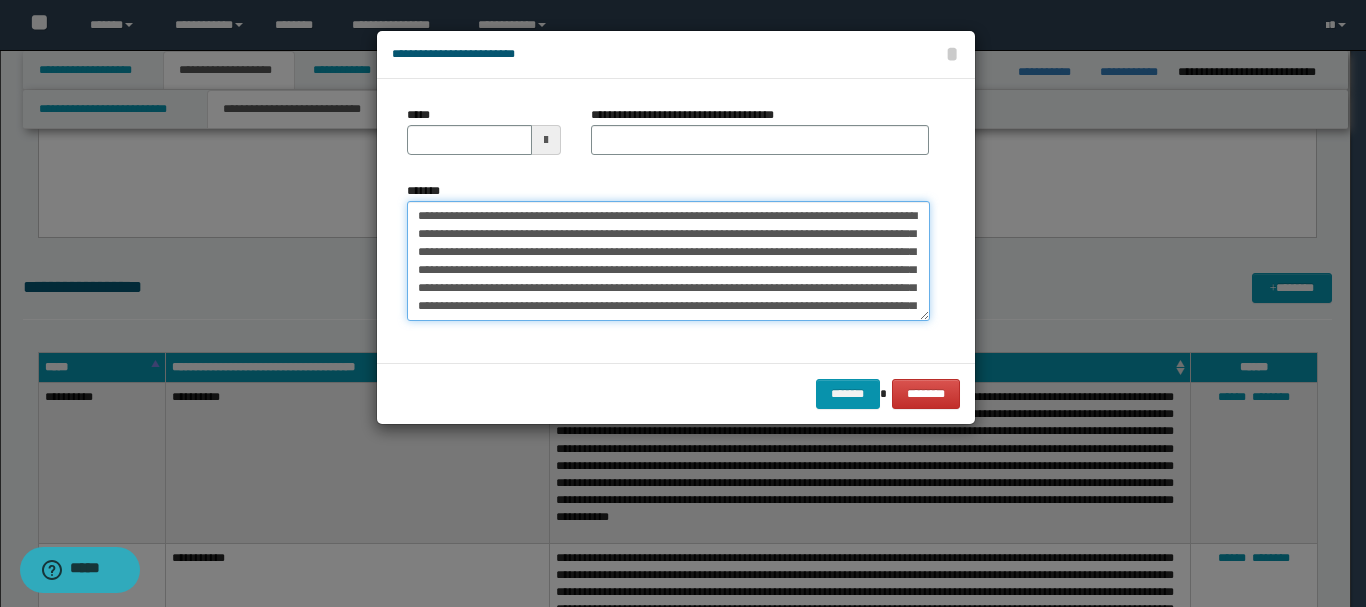 scroll, scrollTop: 66, scrollLeft: 0, axis: vertical 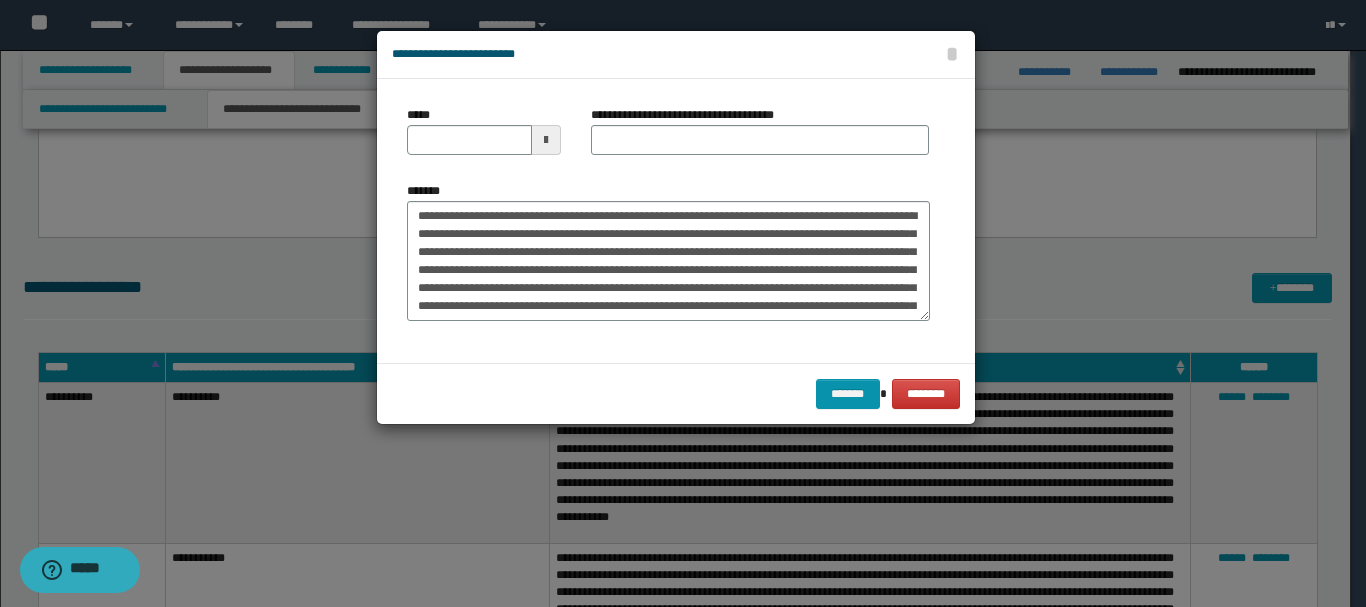 click at bounding box center (546, 140) 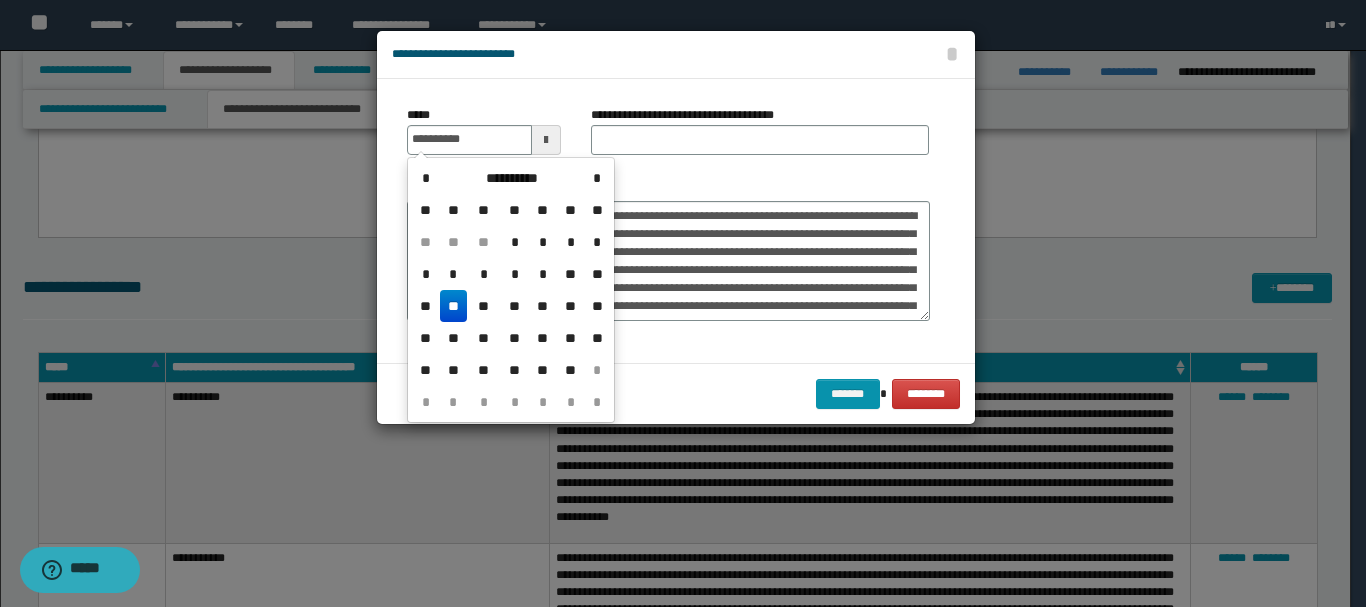 click on "**" at bounding box center (454, 306) 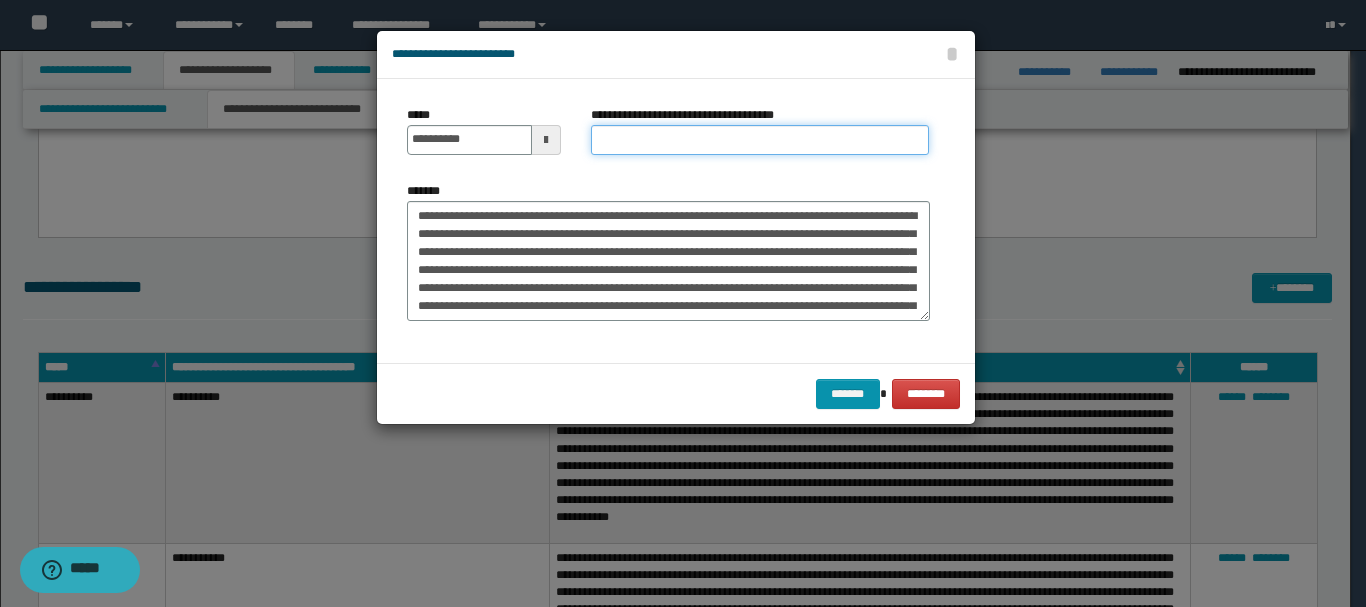click on "**********" at bounding box center (760, 140) 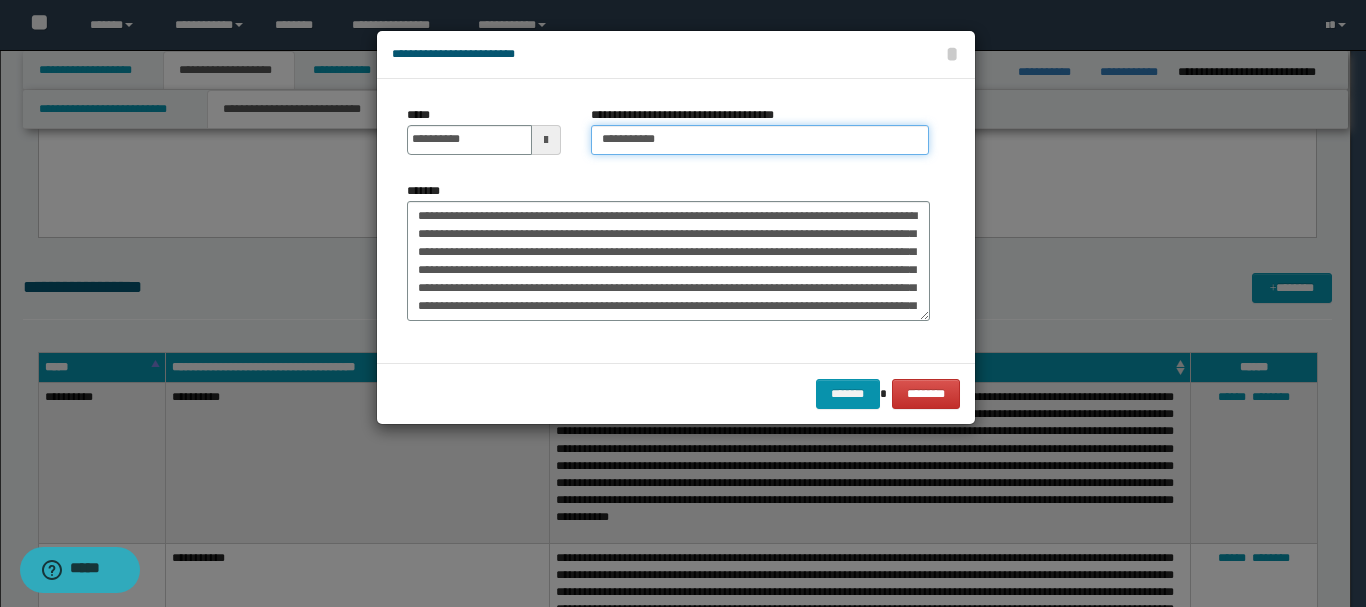 type on "**********" 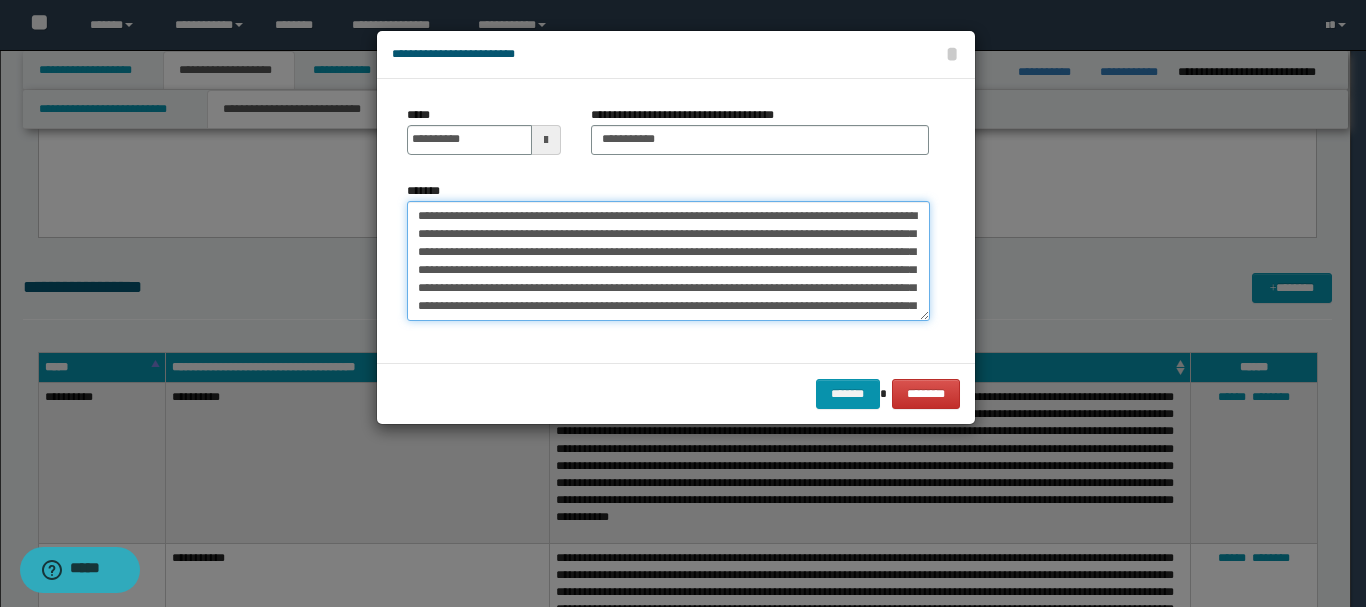 click on "**********" at bounding box center [668, 261] 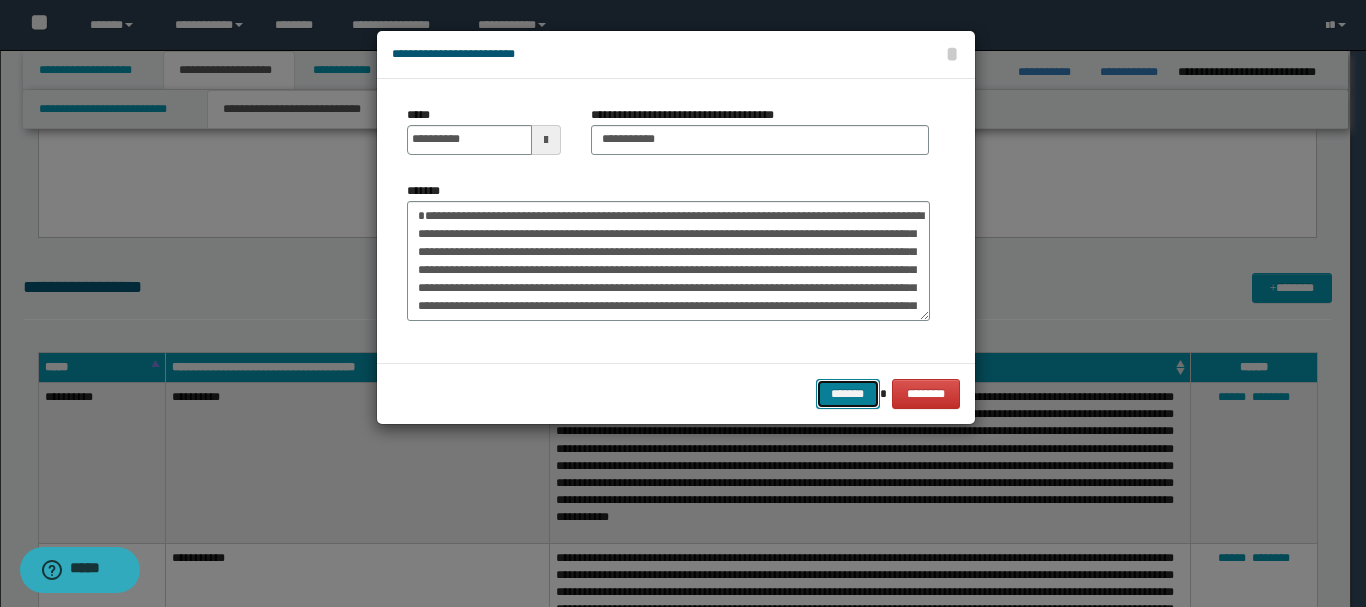 drag, startPoint x: 860, startPoint y: 392, endPoint x: 837, endPoint y: 381, distance: 25.495098 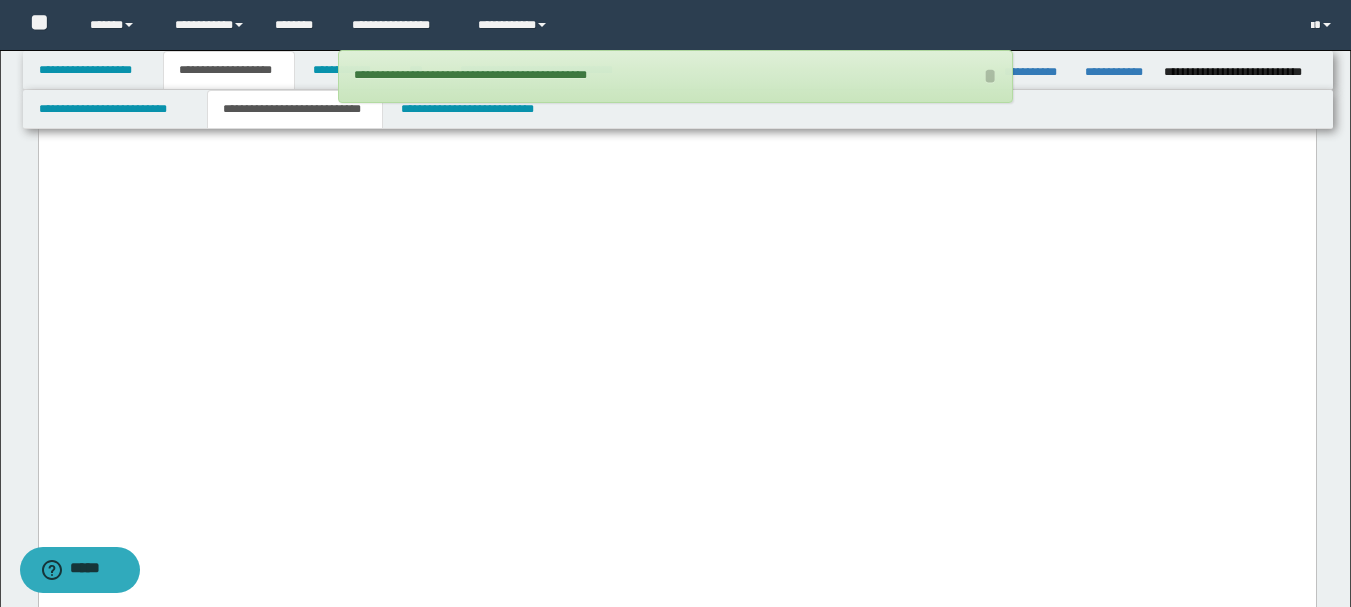 scroll, scrollTop: 3400, scrollLeft: 0, axis: vertical 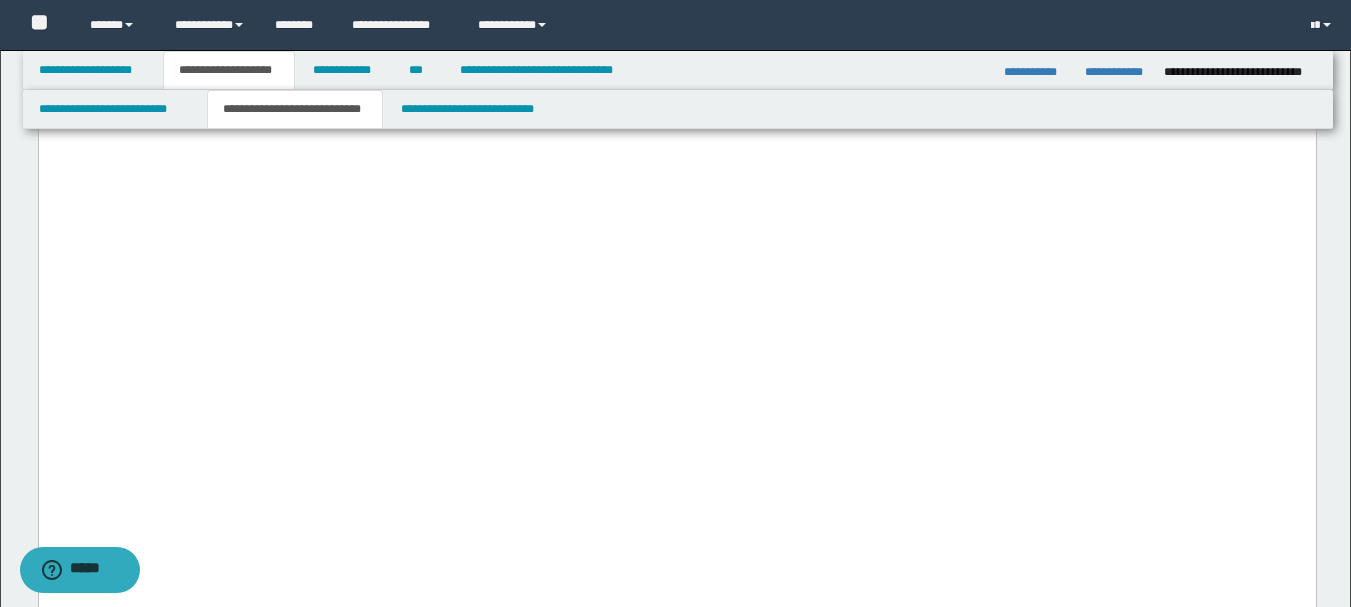click on "**********" at bounding box center (676, -597) 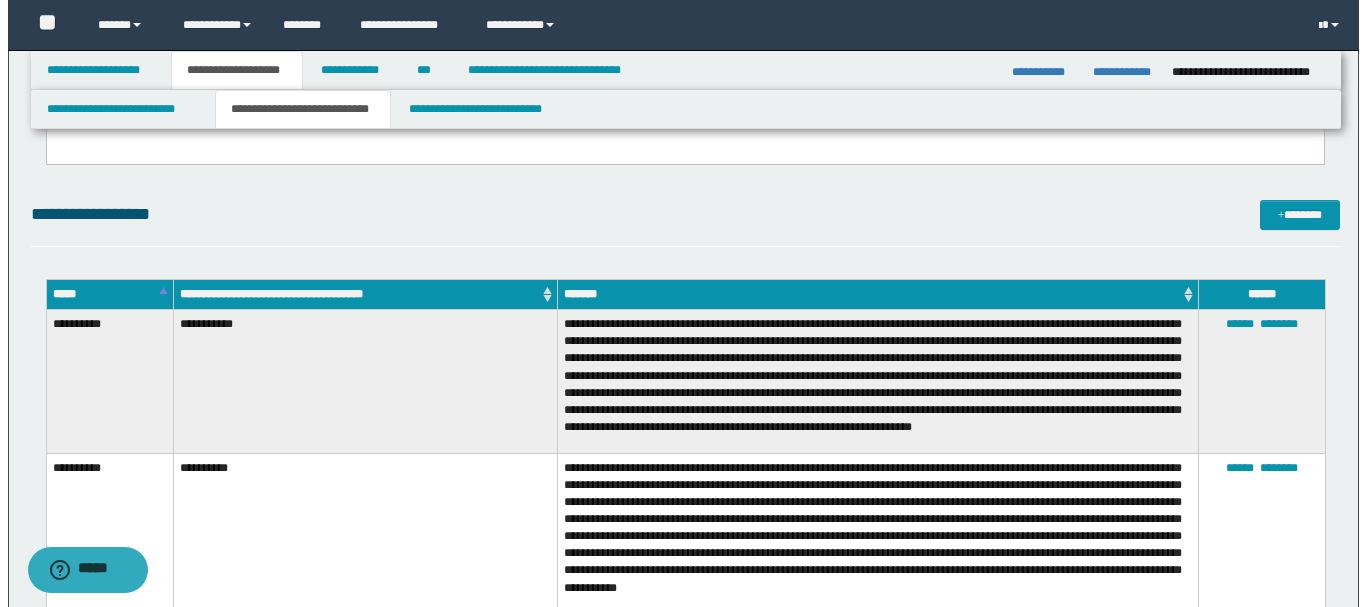 scroll, scrollTop: 4300, scrollLeft: 0, axis: vertical 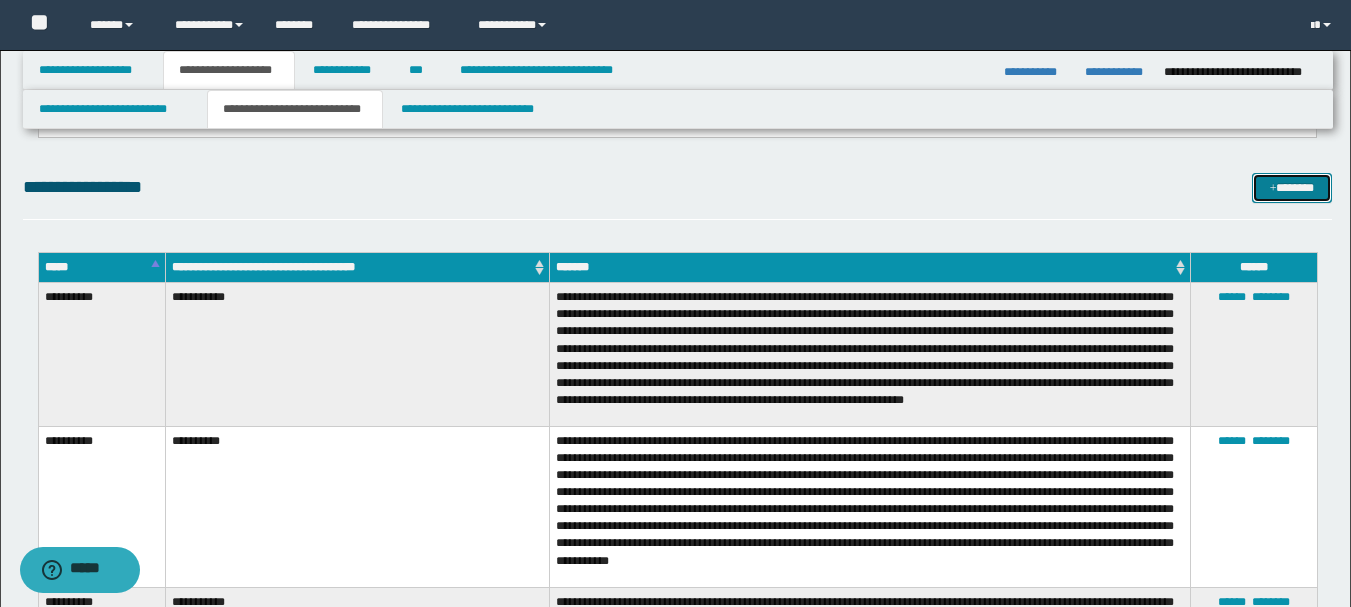 click on "*******" at bounding box center [1292, 188] 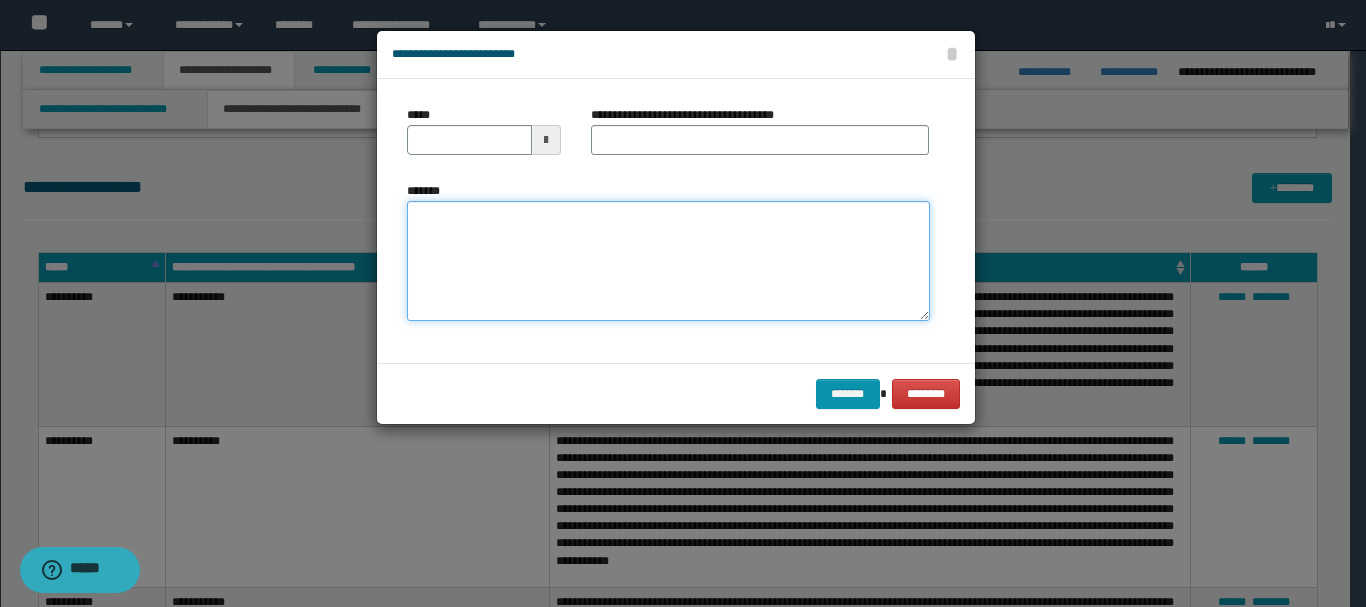 paste on "**********" 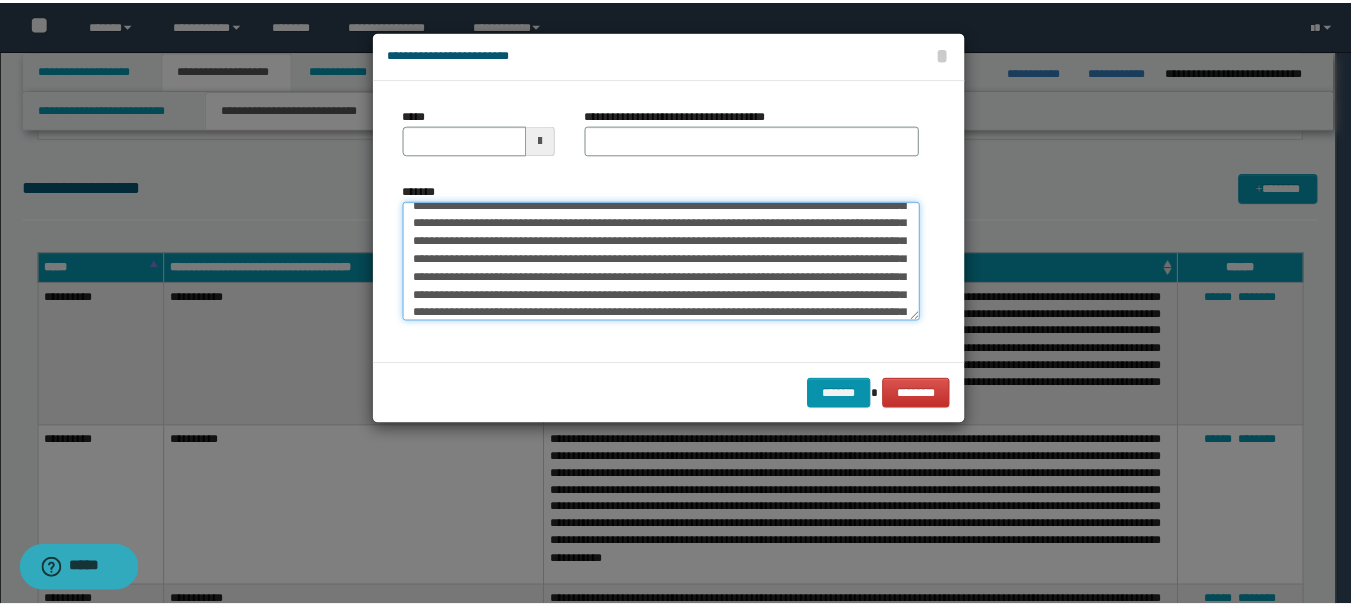 scroll, scrollTop: 0, scrollLeft: 0, axis: both 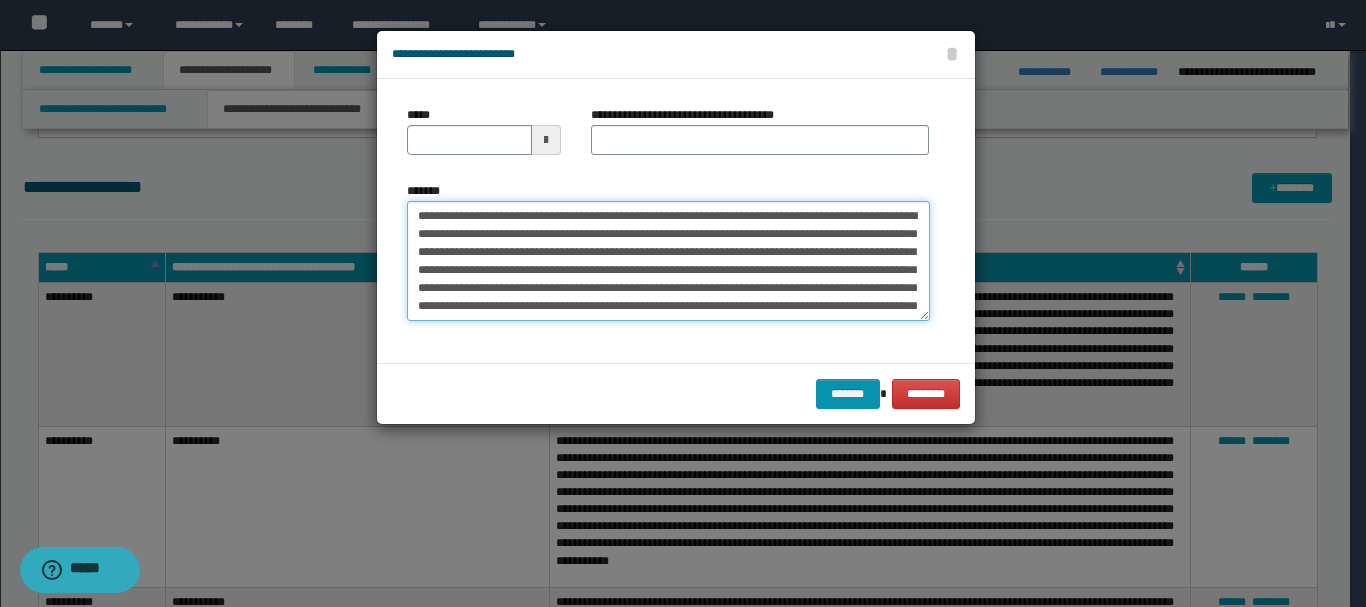type on "**********" 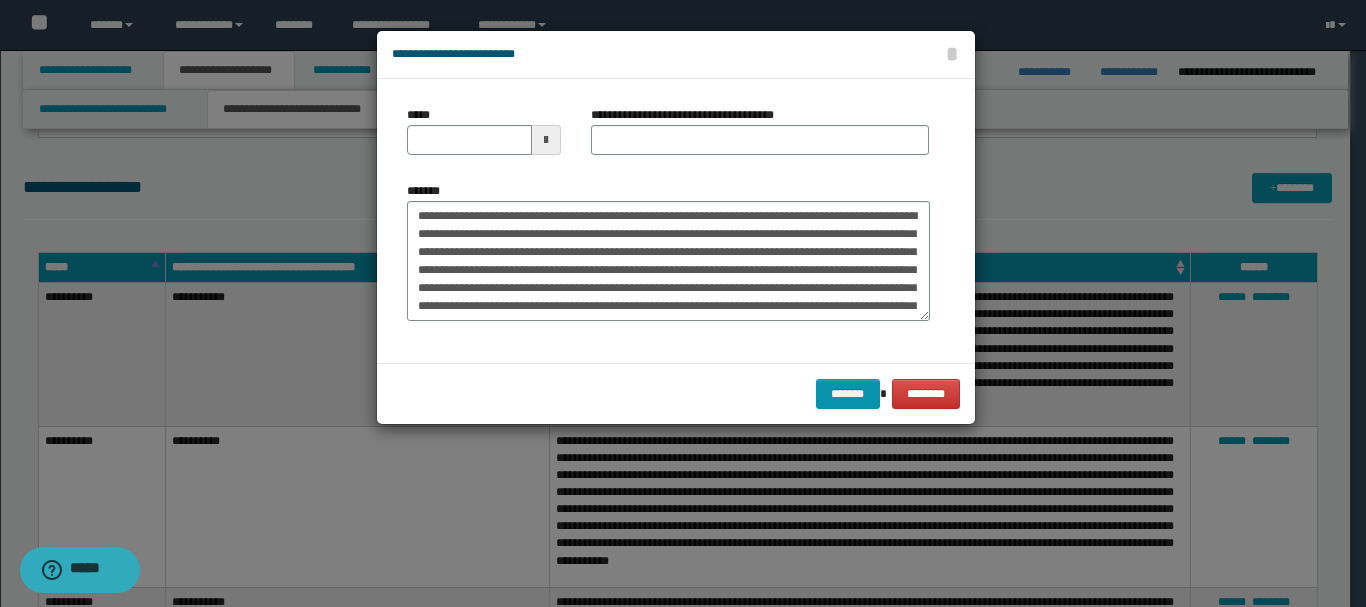 click at bounding box center (546, 140) 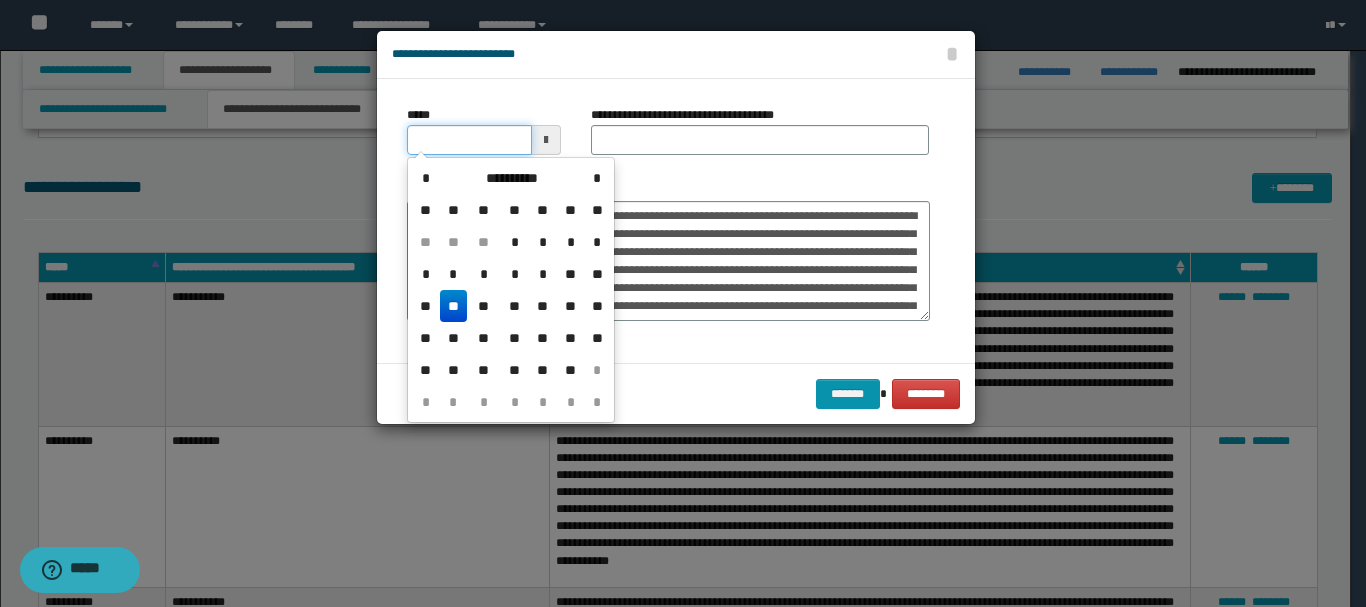type on "**********" 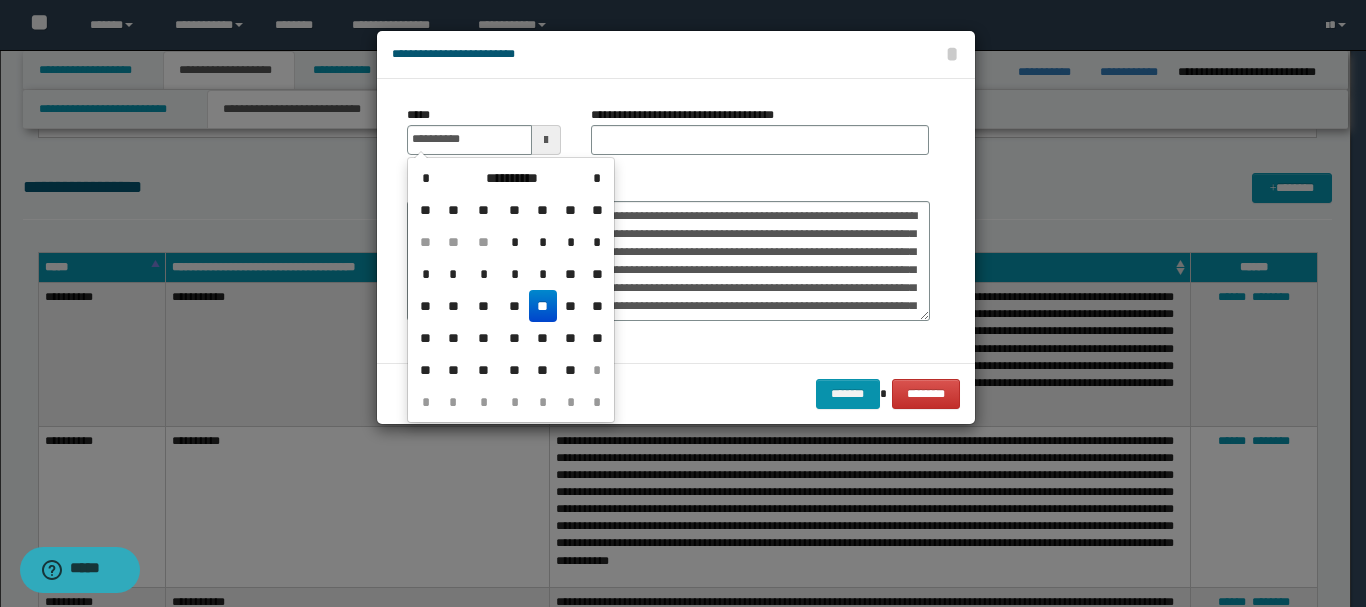 click on "**" at bounding box center [543, 306] 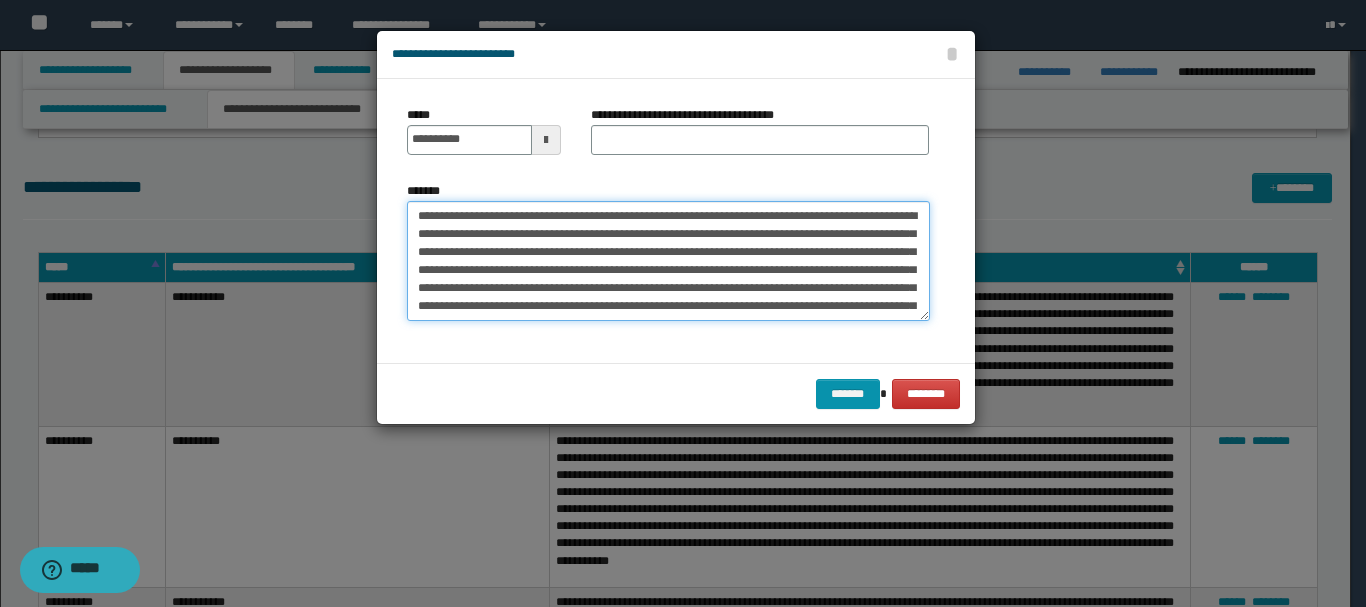 click on "**********" at bounding box center (668, 261) 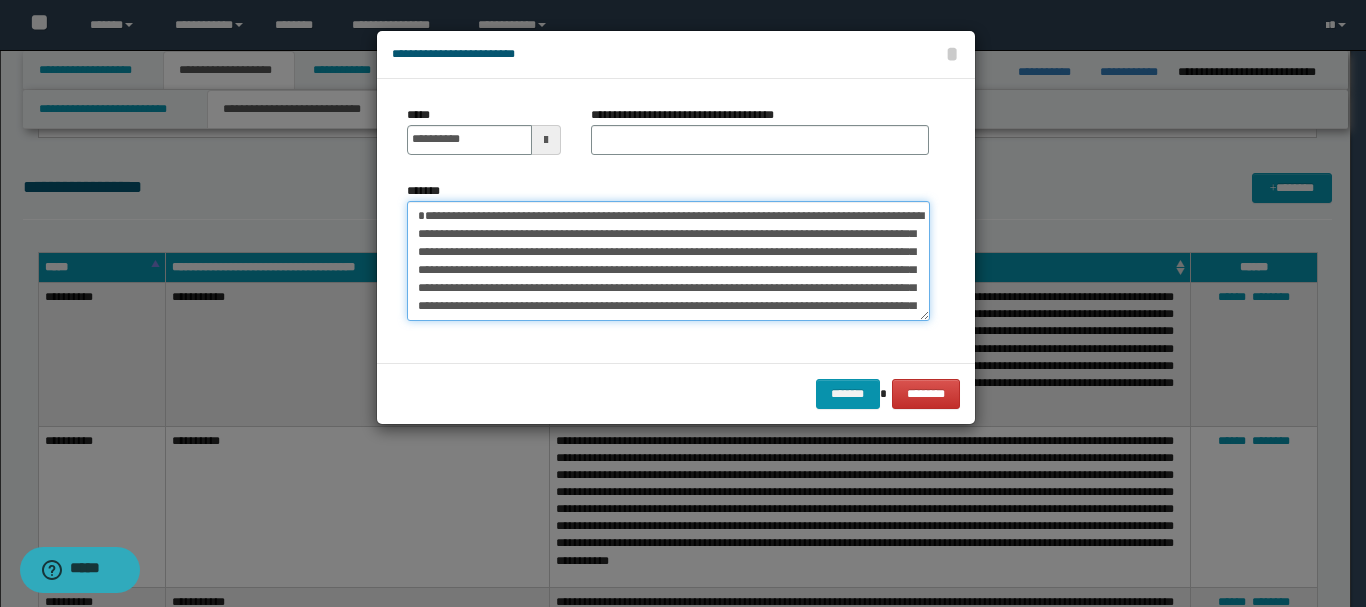 type on "**********" 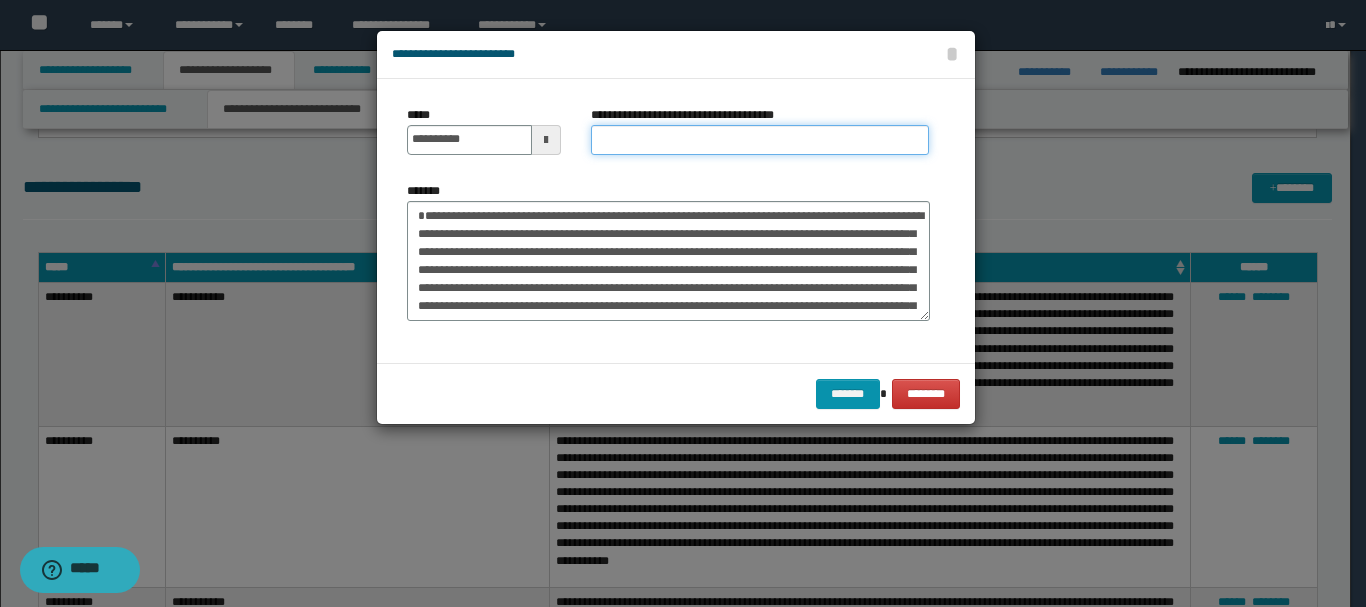 click on "**********" at bounding box center (760, 140) 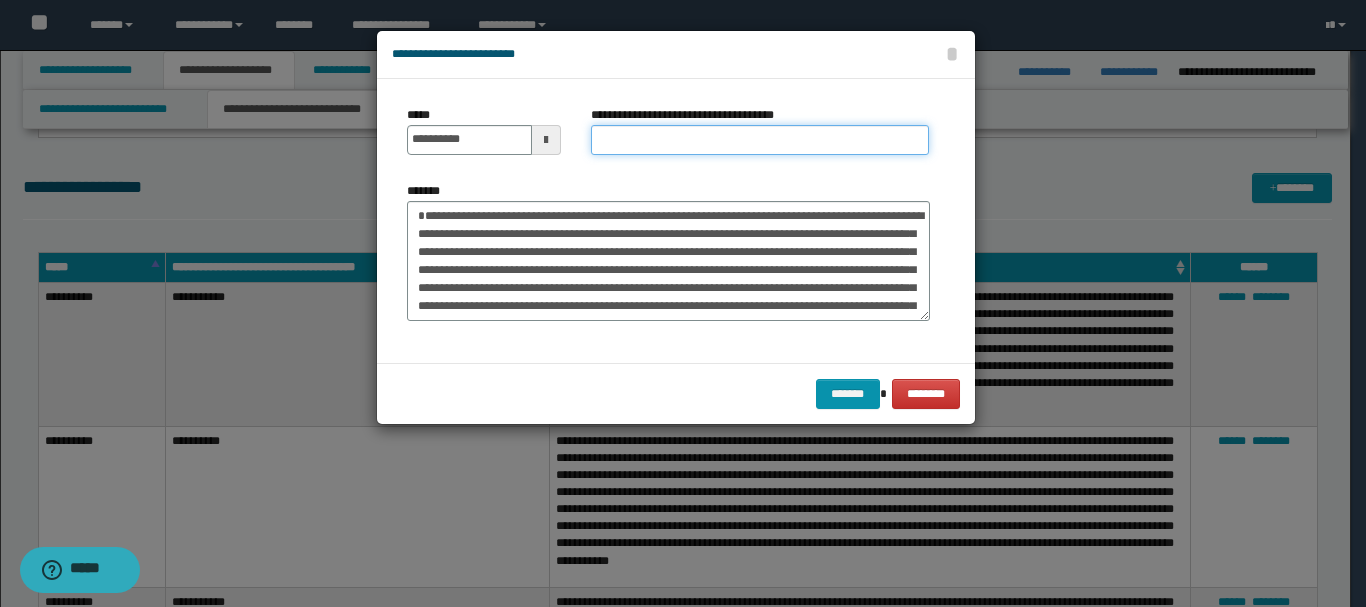 type on "*********" 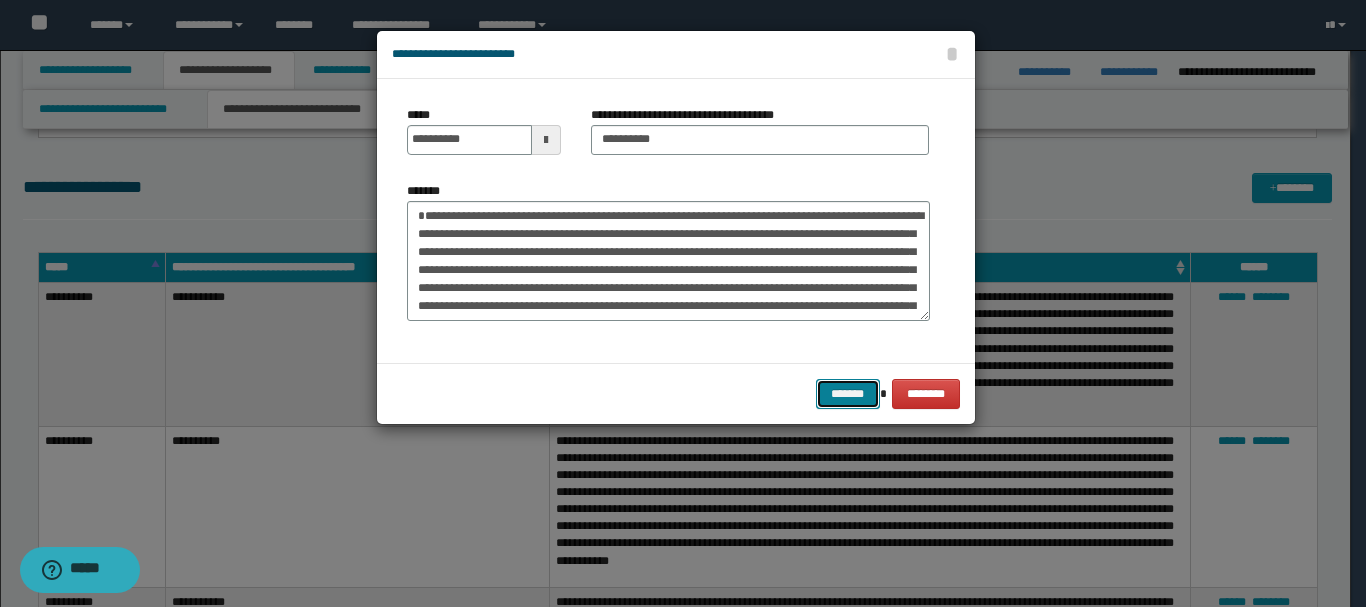 click on "*******" at bounding box center (848, 394) 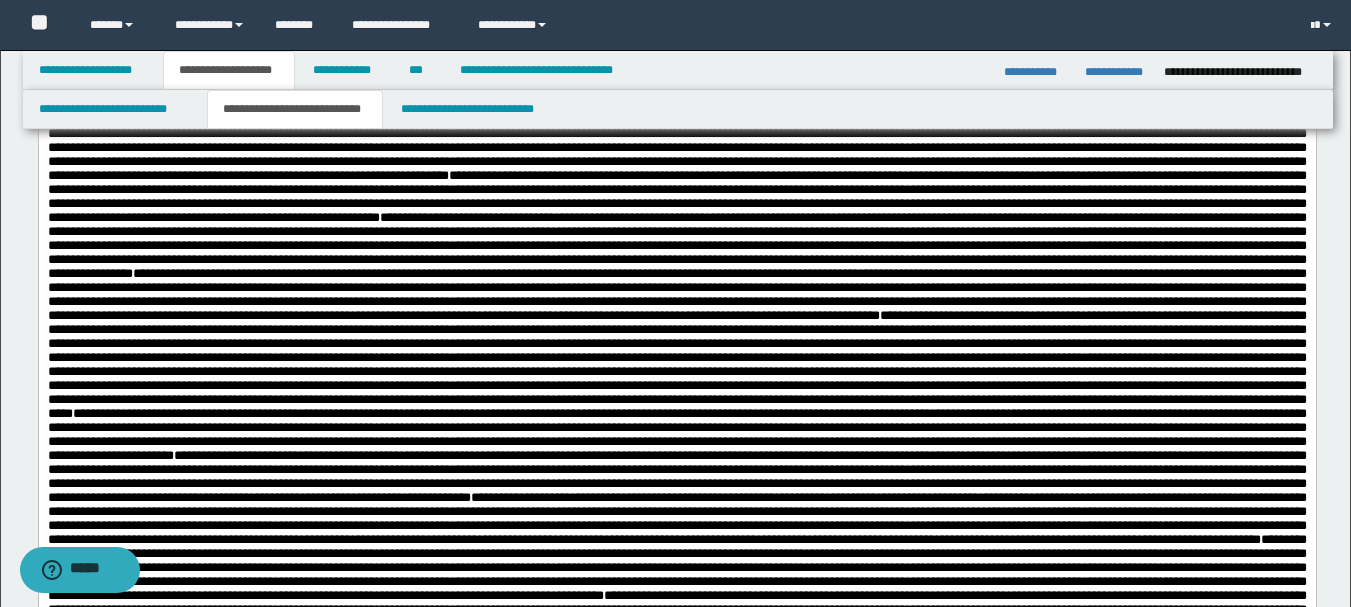 scroll, scrollTop: 1600, scrollLeft: 0, axis: vertical 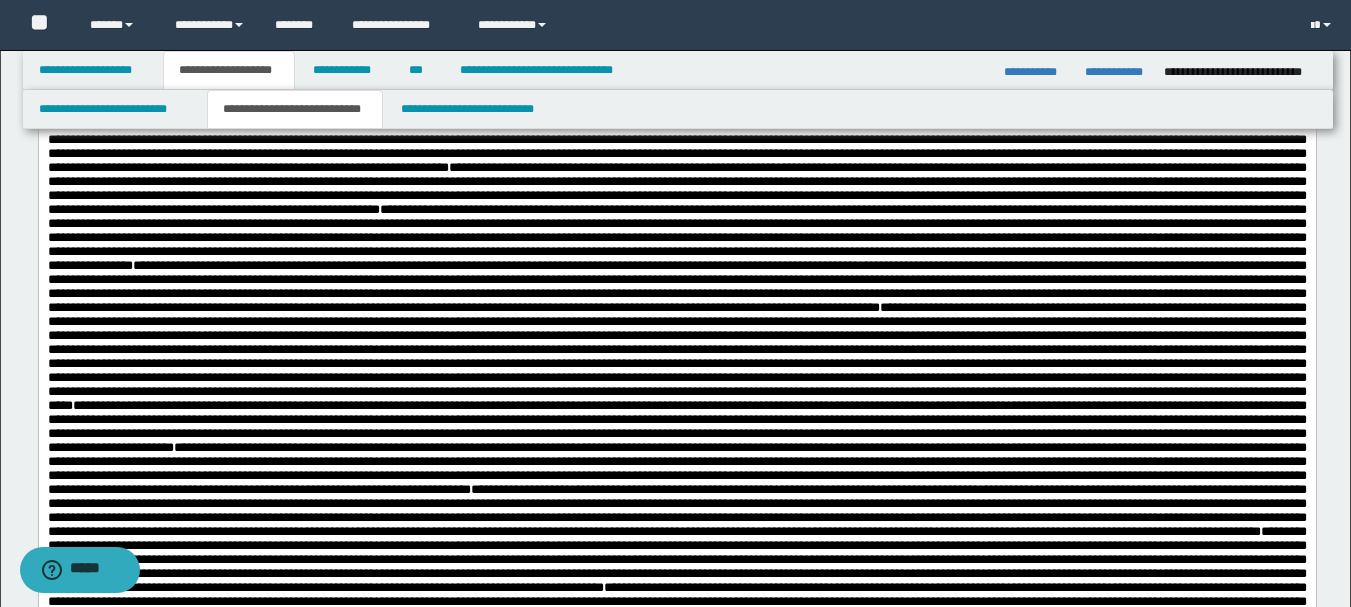 click on "**********" at bounding box center (676, -127) 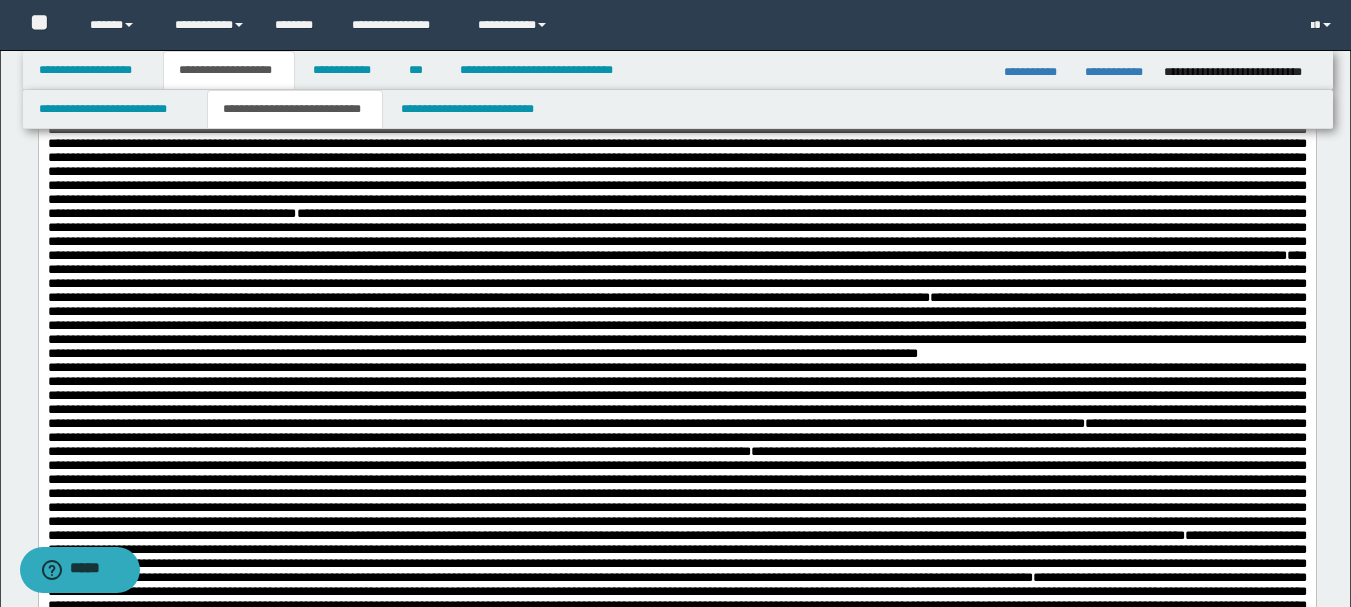 scroll, scrollTop: 1700, scrollLeft: 0, axis: vertical 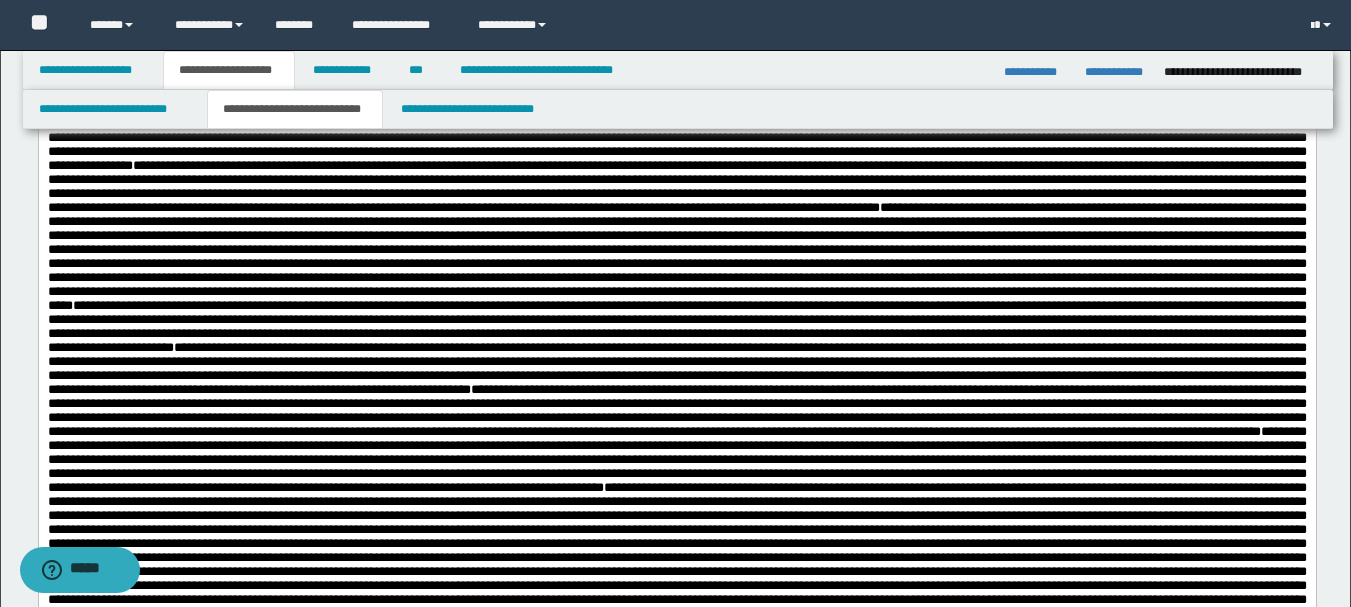 click on "**********" at bounding box center (676, -227) 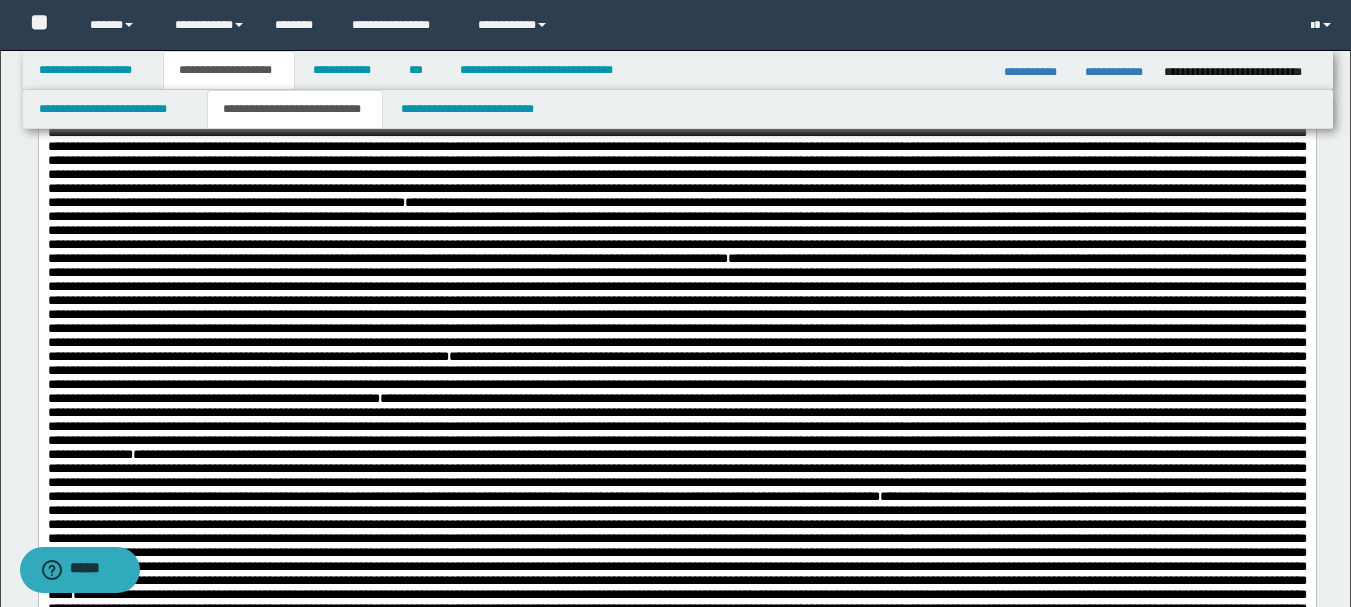 scroll, scrollTop: 1400, scrollLeft: 0, axis: vertical 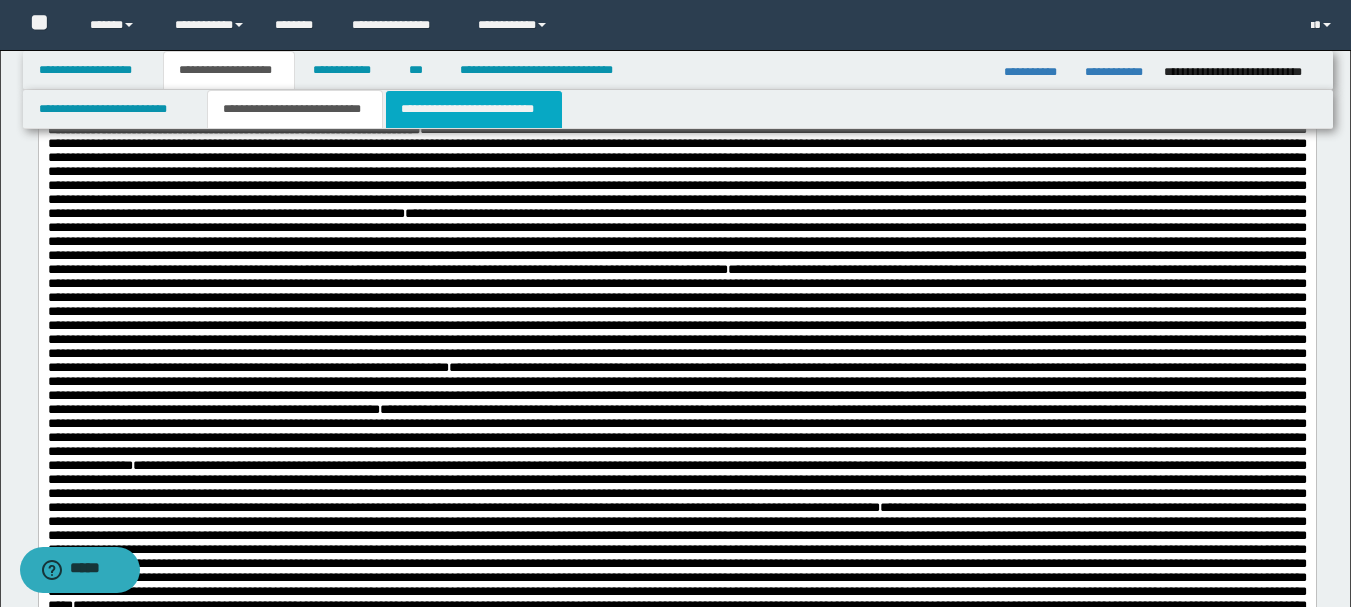 click on "**********" at bounding box center (474, 109) 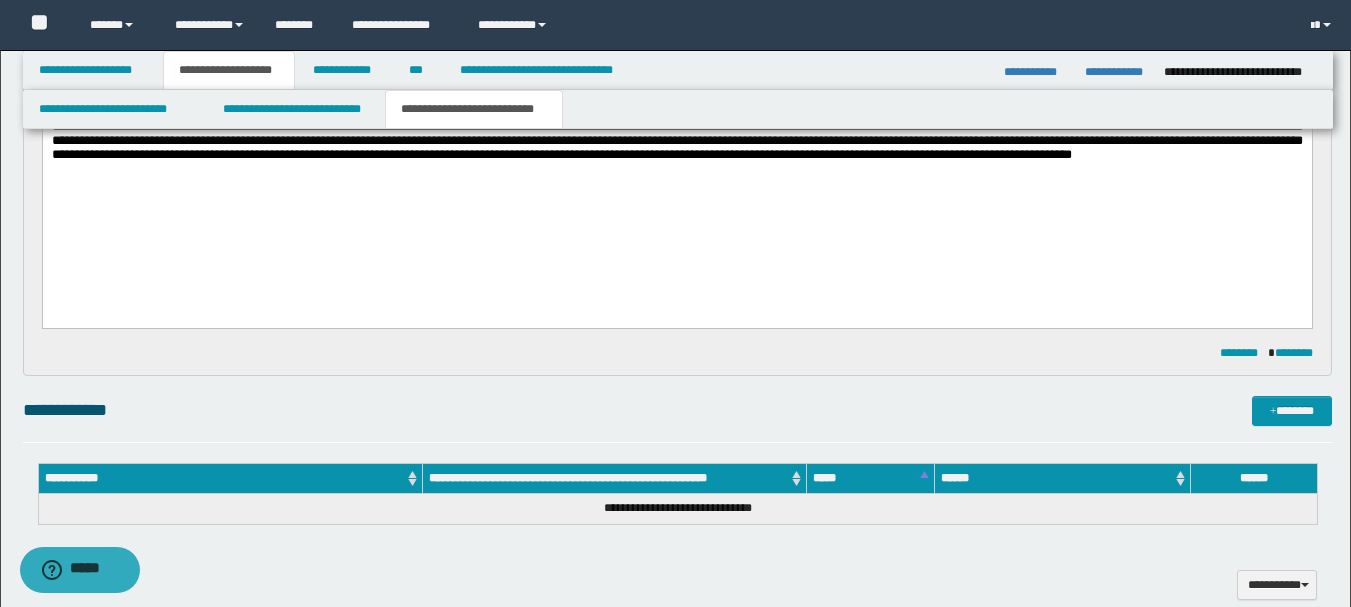 scroll, scrollTop: 300, scrollLeft: 0, axis: vertical 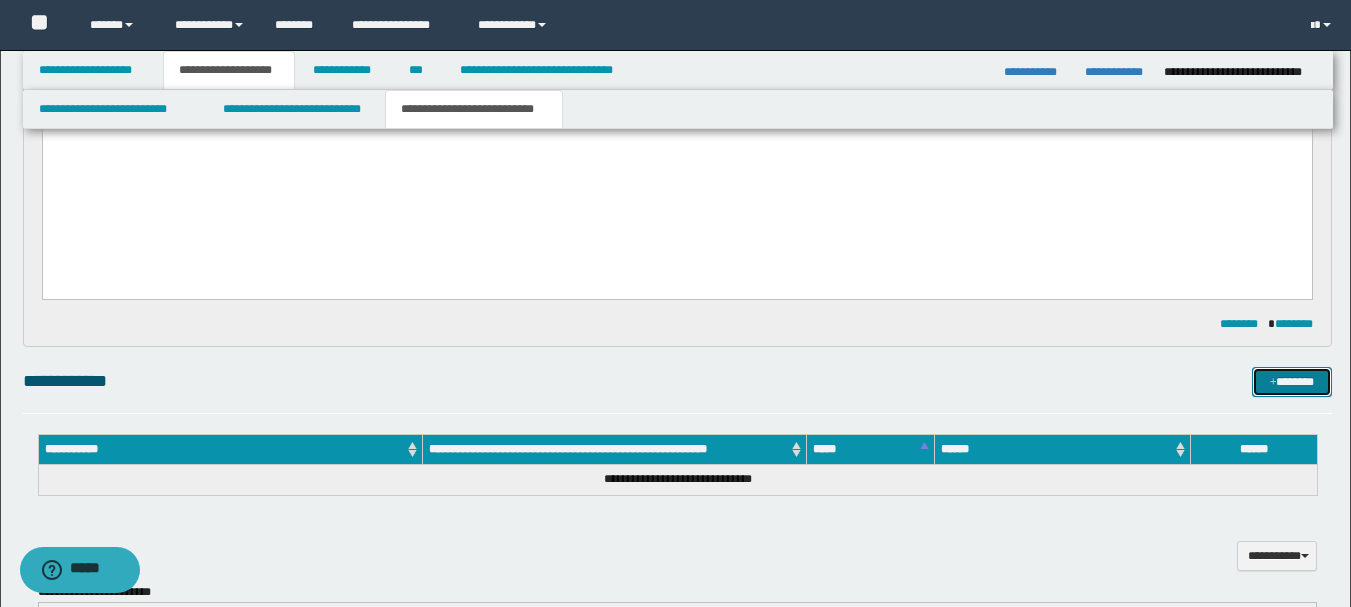 click on "*******" at bounding box center [1292, 382] 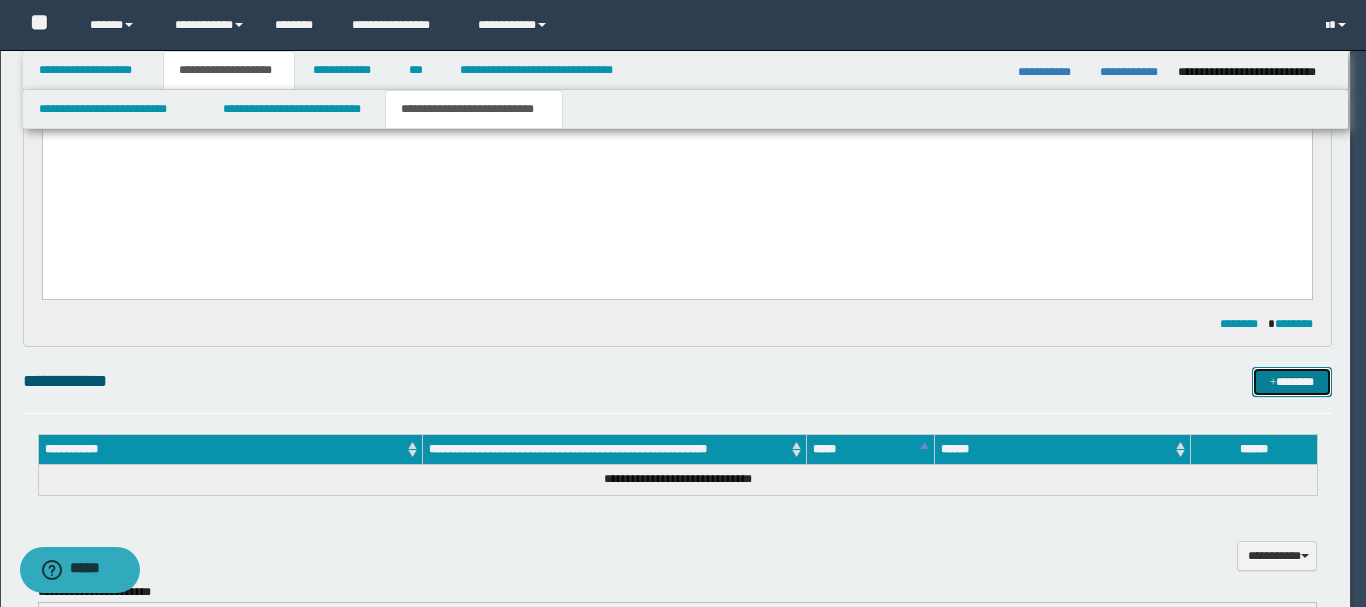 type 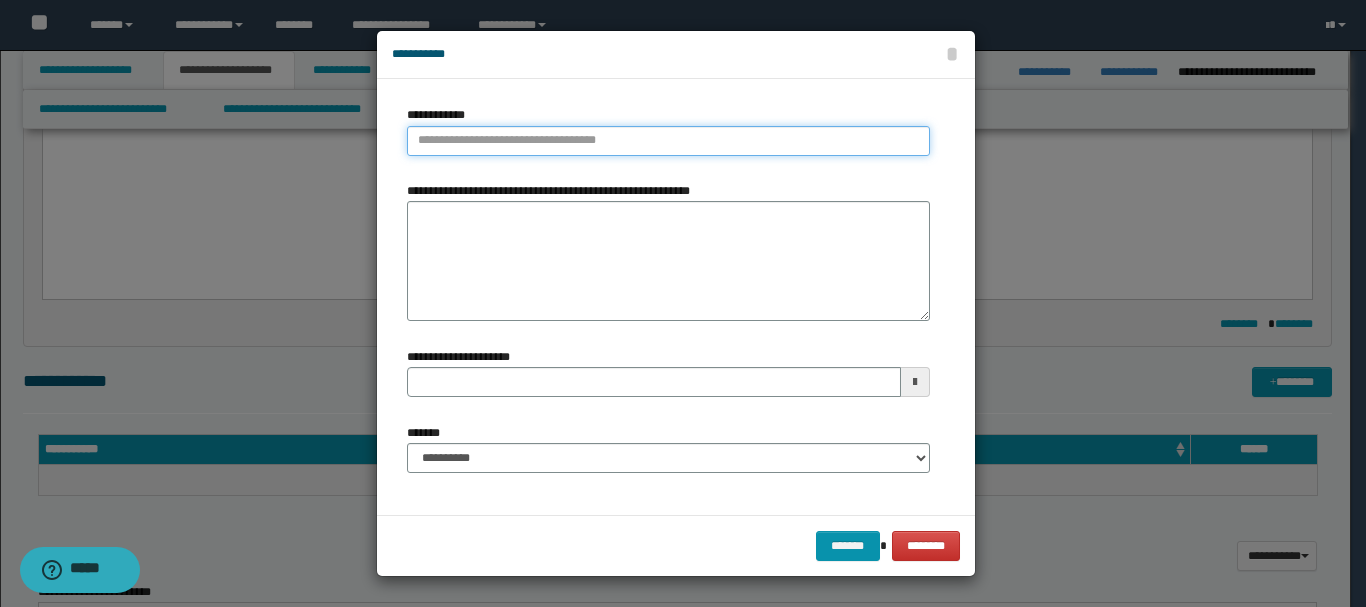click on "**********" at bounding box center [668, 141] 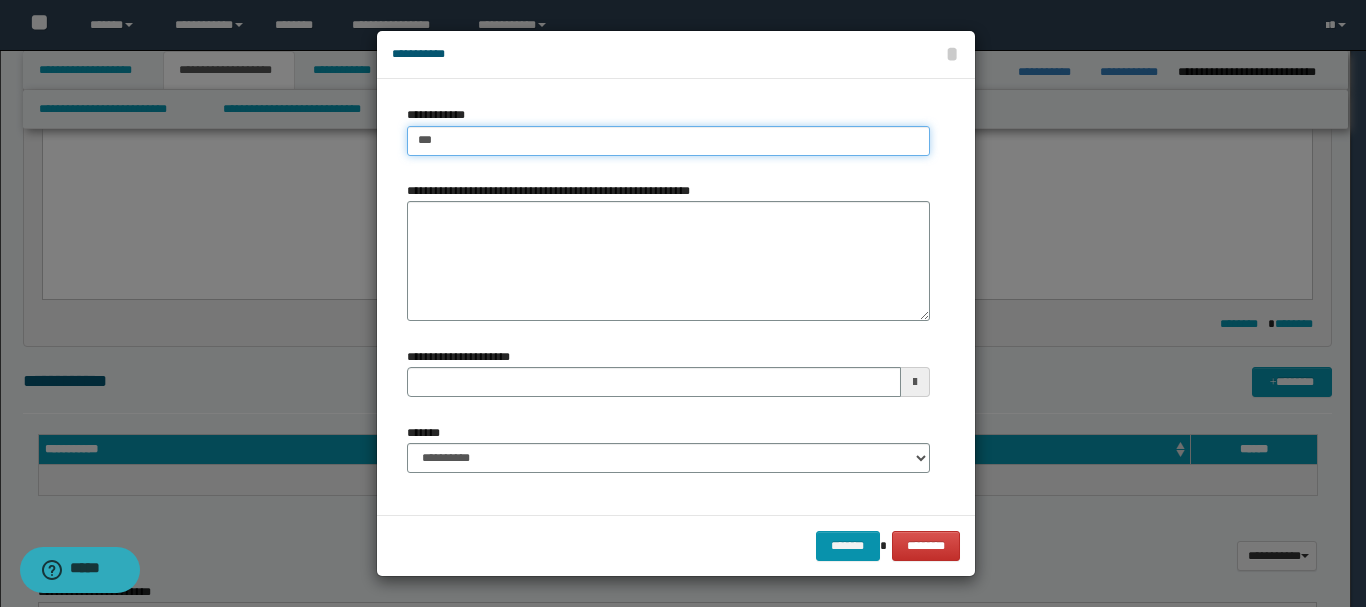 type on "****" 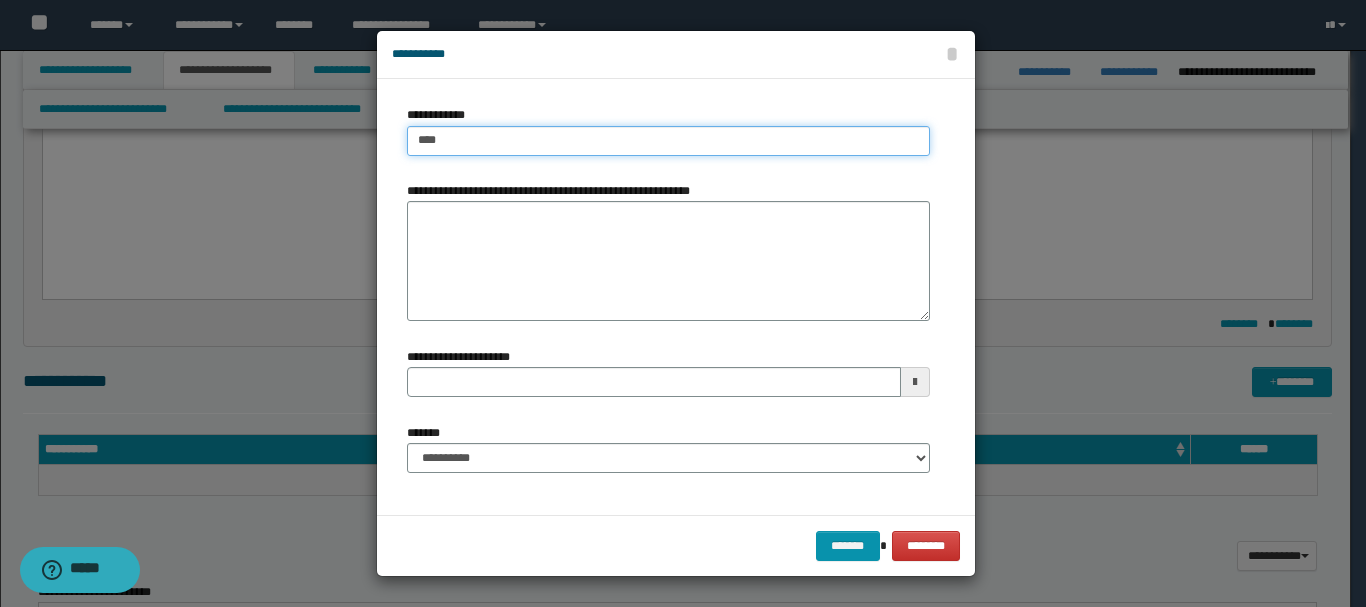 type on "****" 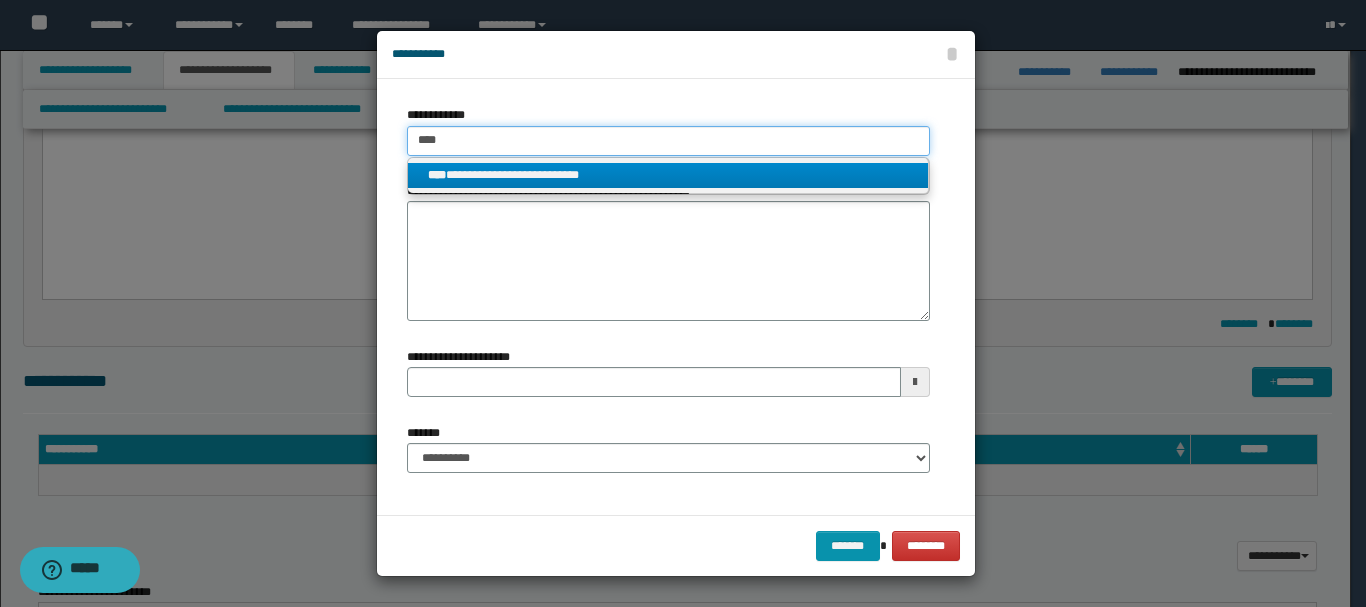 type on "****" 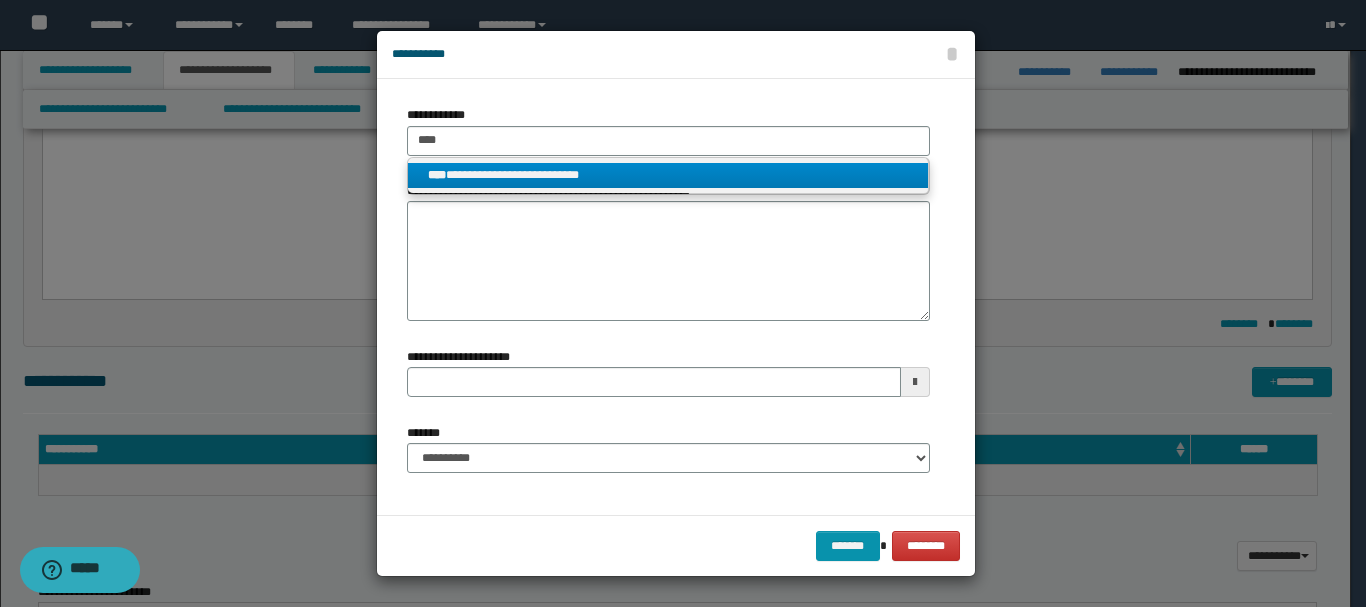 click on "**********" at bounding box center (668, 175) 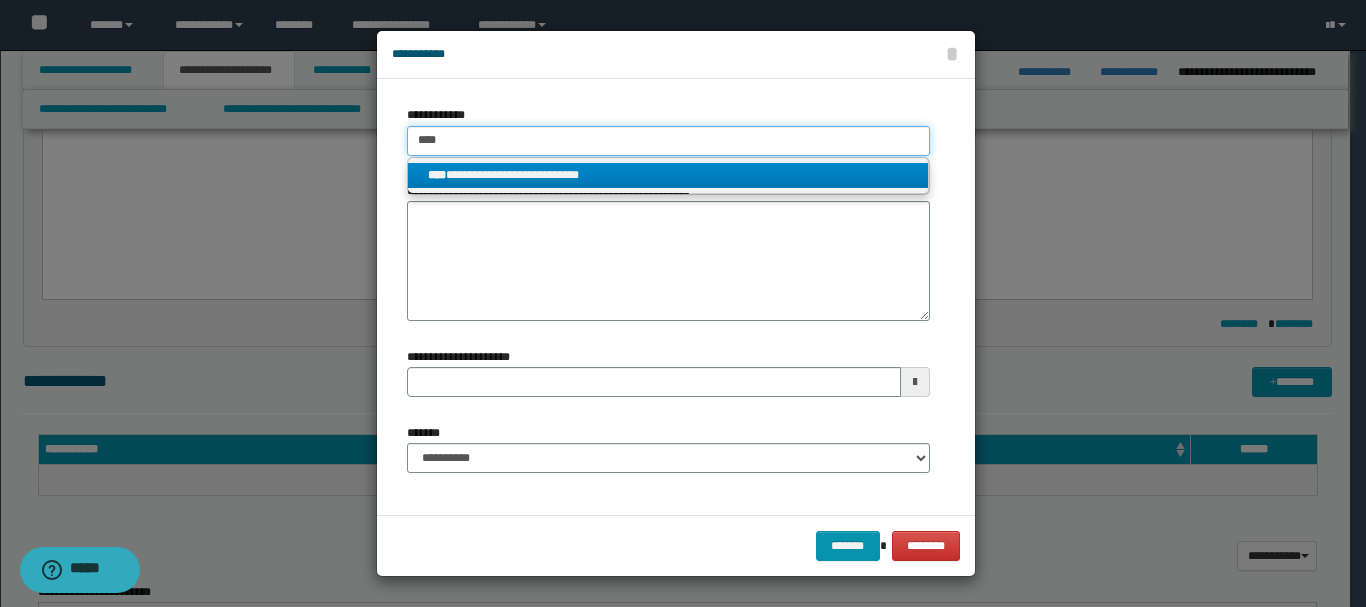 type 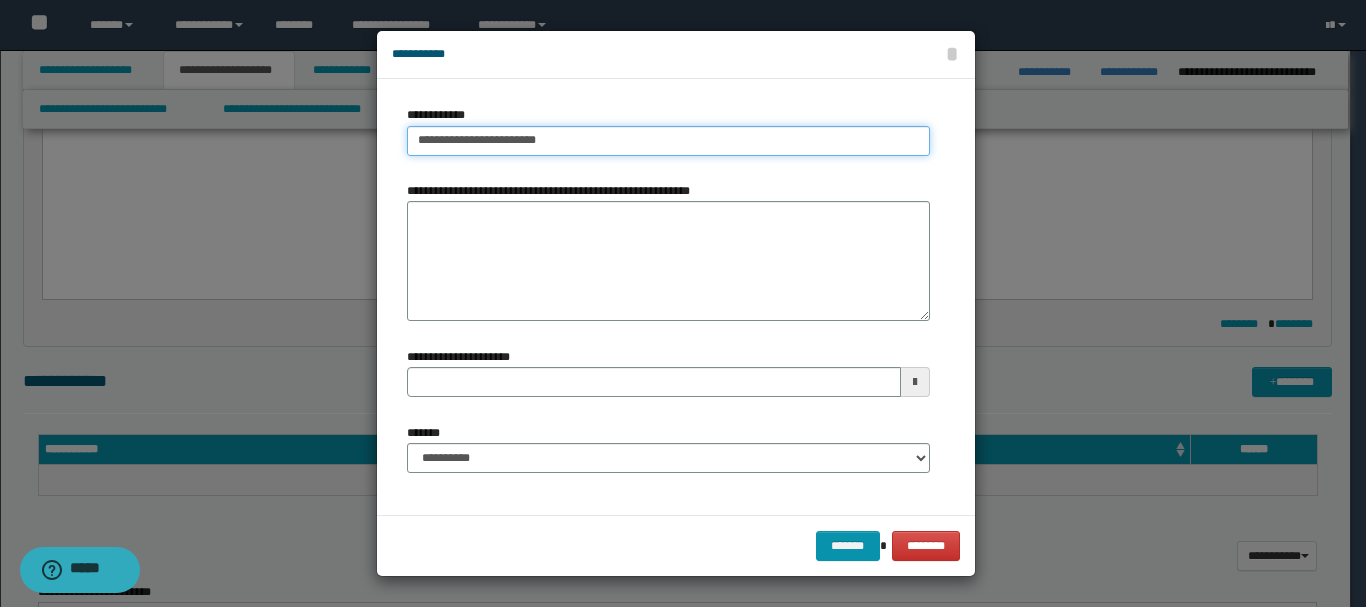 type 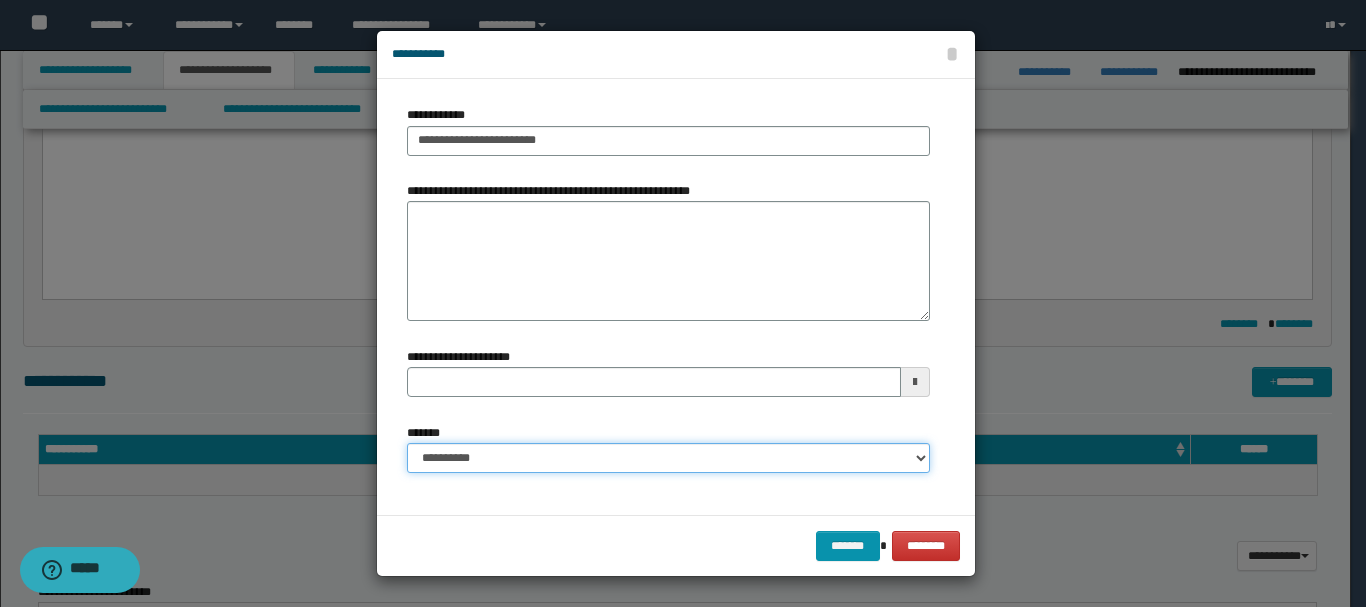 click on "**********" at bounding box center (668, 458) 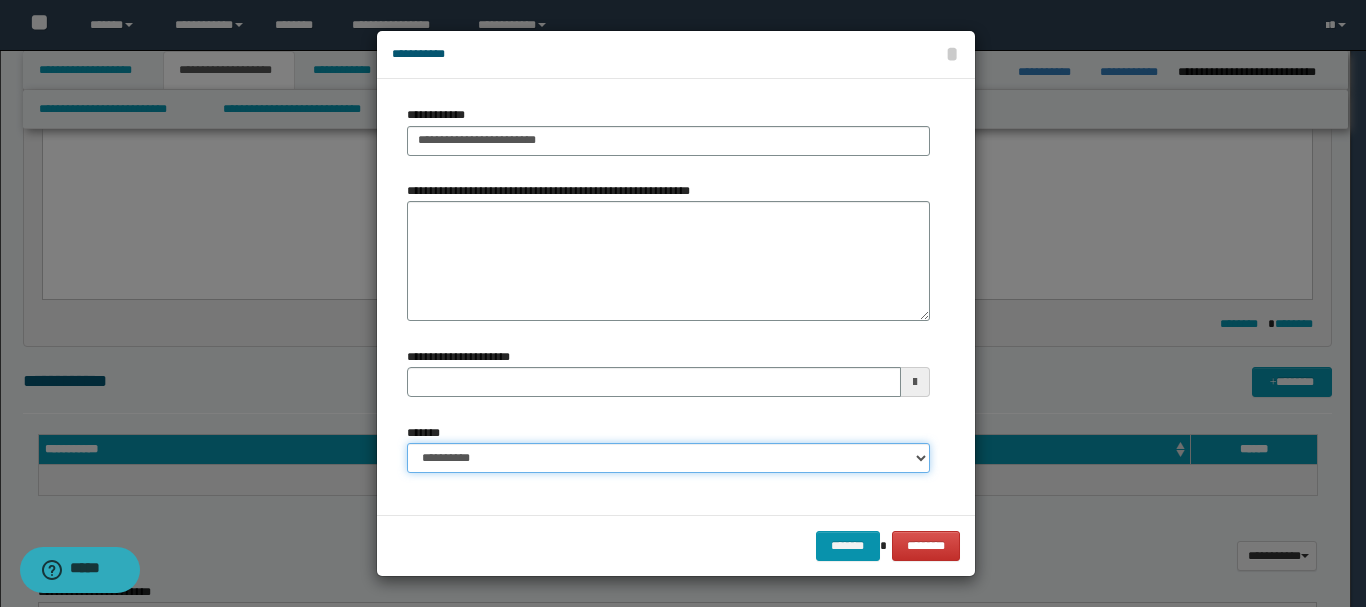 select on "*" 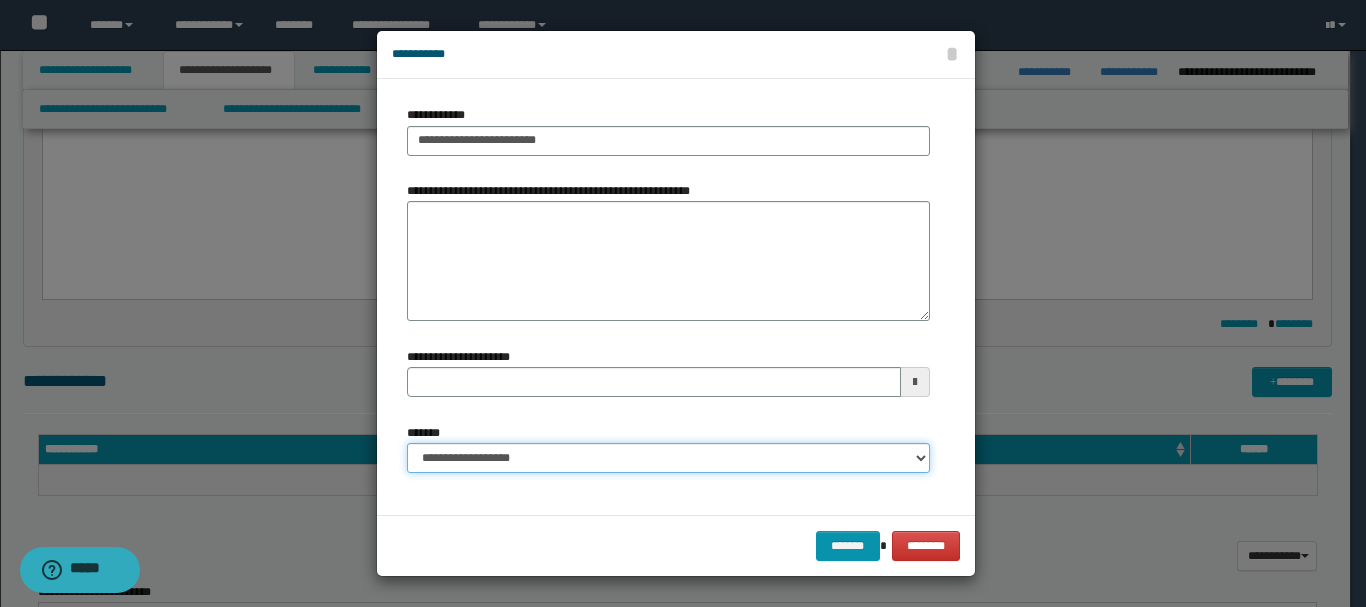 type 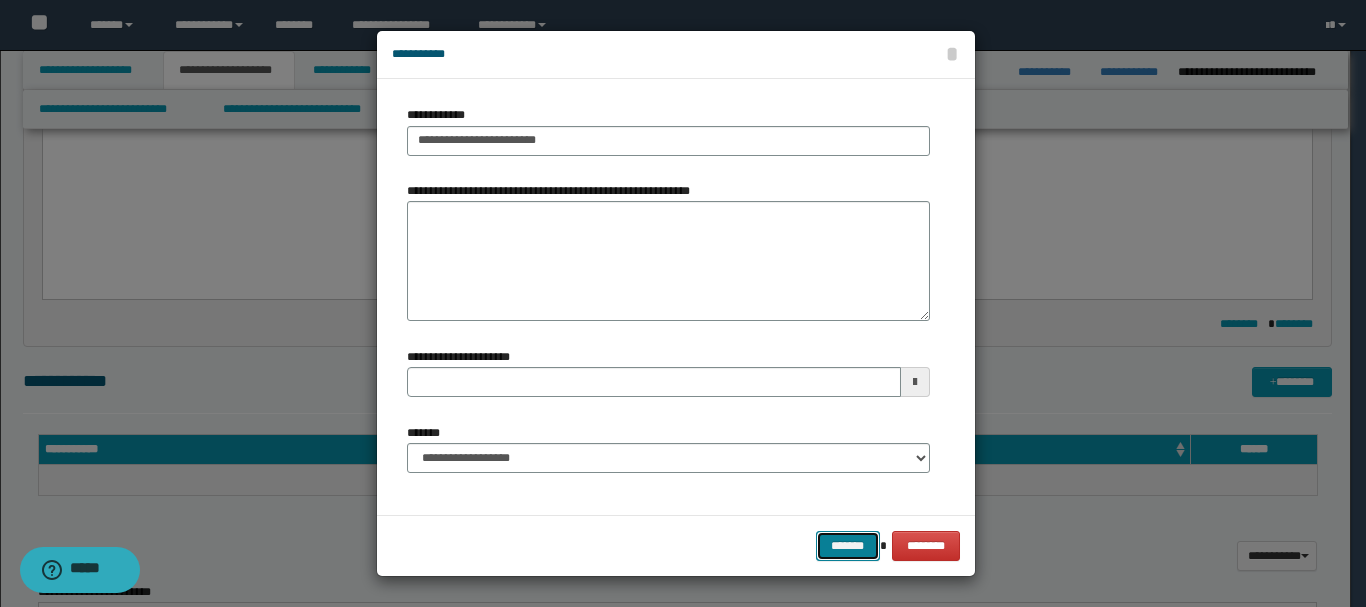 click on "*******" at bounding box center (848, 546) 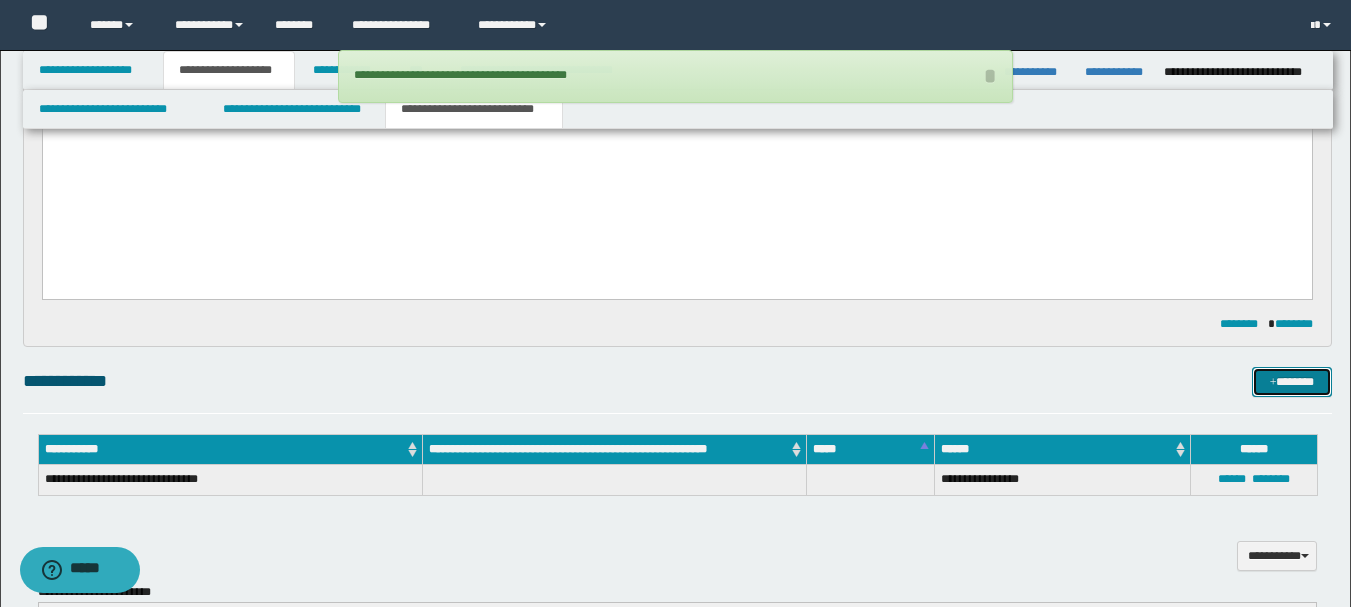 click on "*******" at bounding box center [1292, 382] 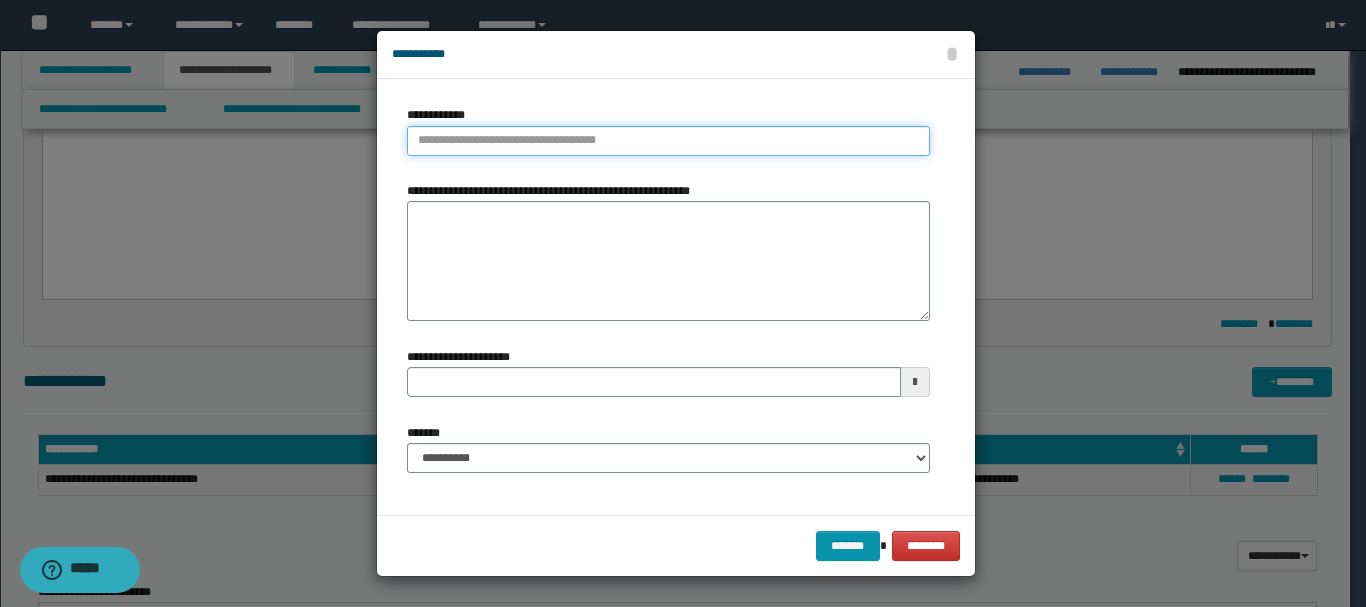 type on "**********" 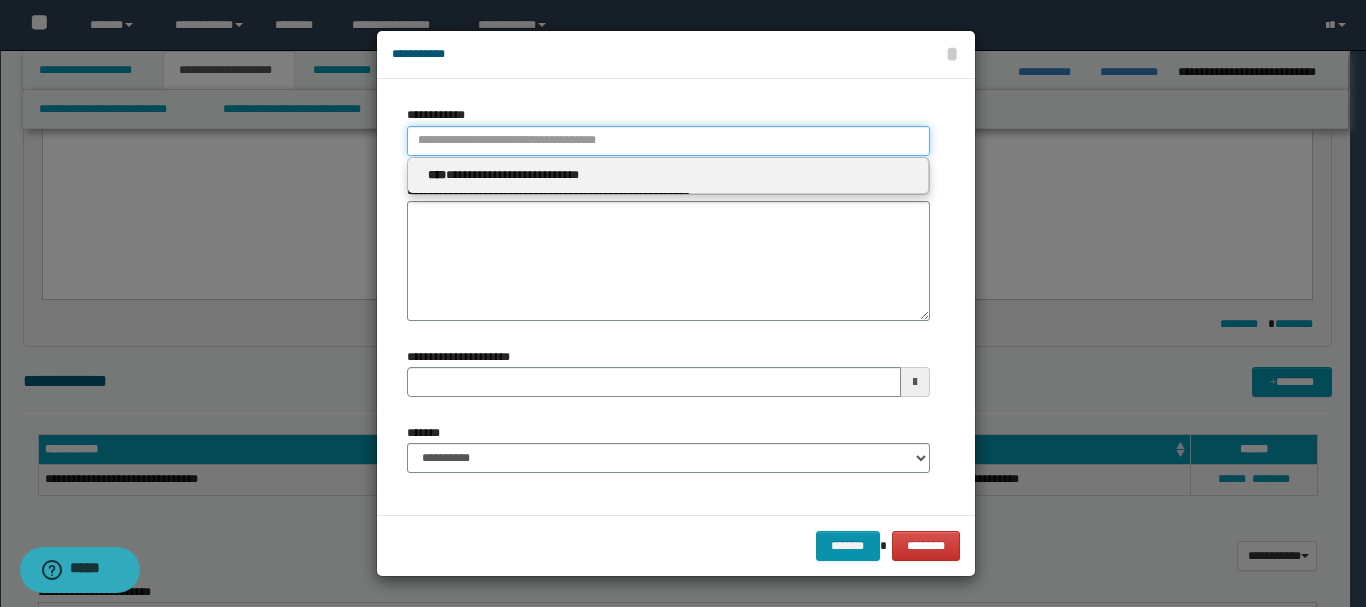 click on "**********" at bounding box center (668, 141) 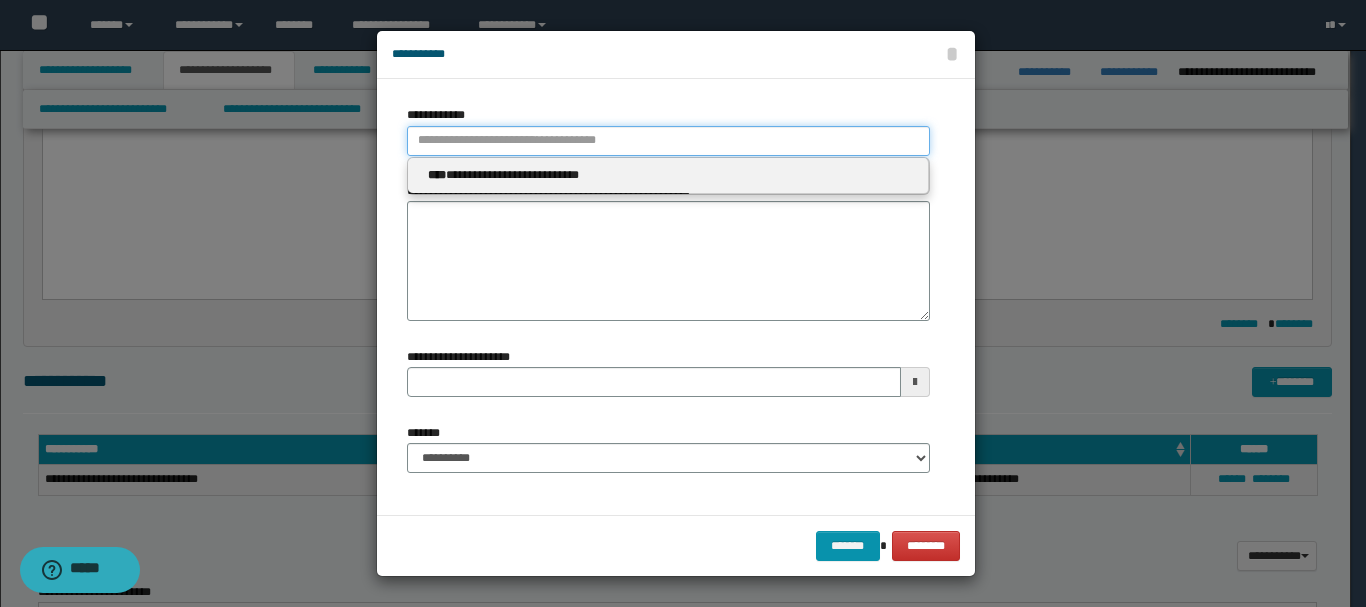 type 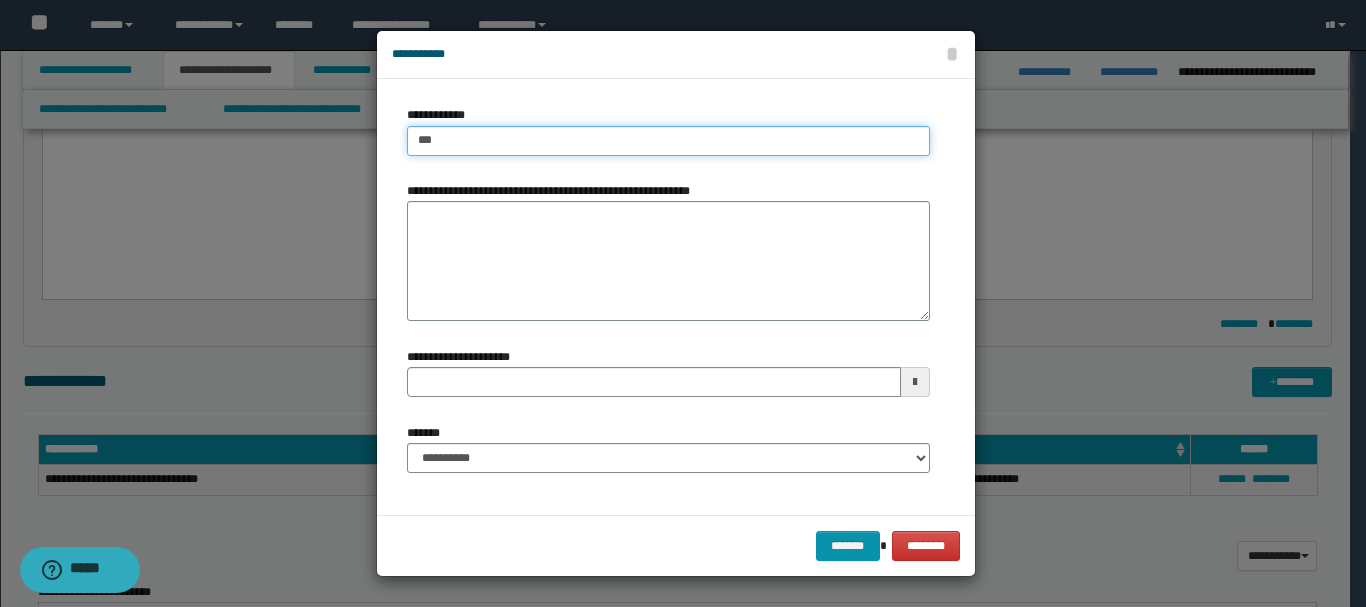 type on "****" 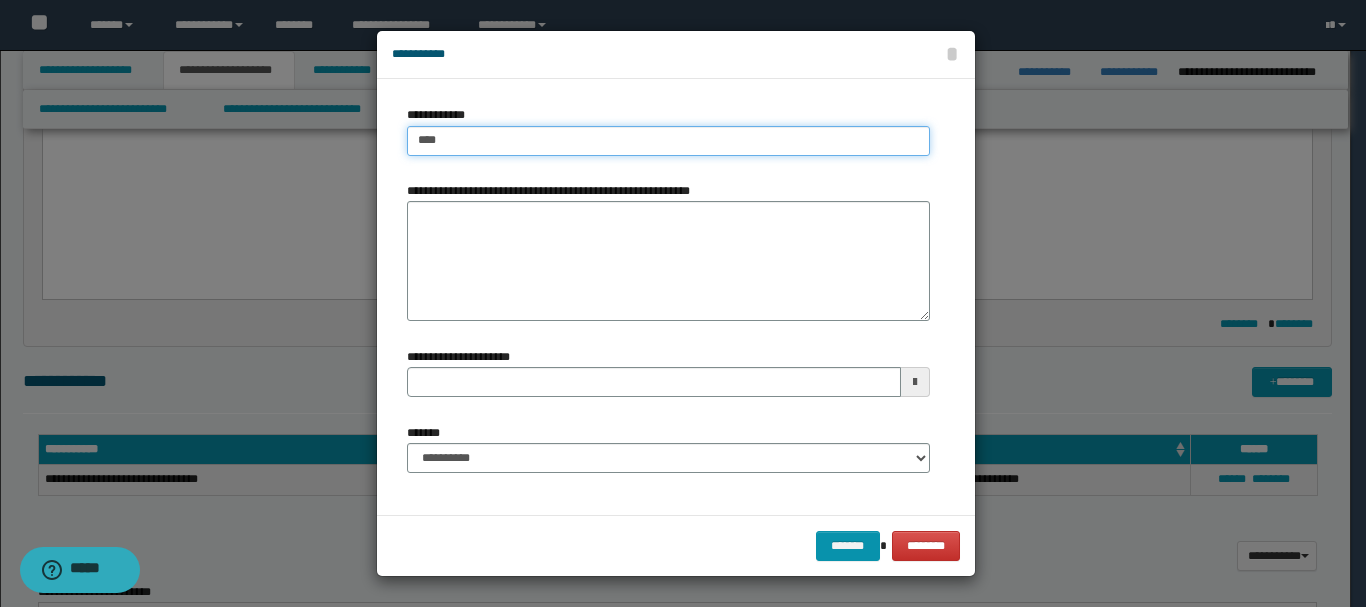 type on "****" 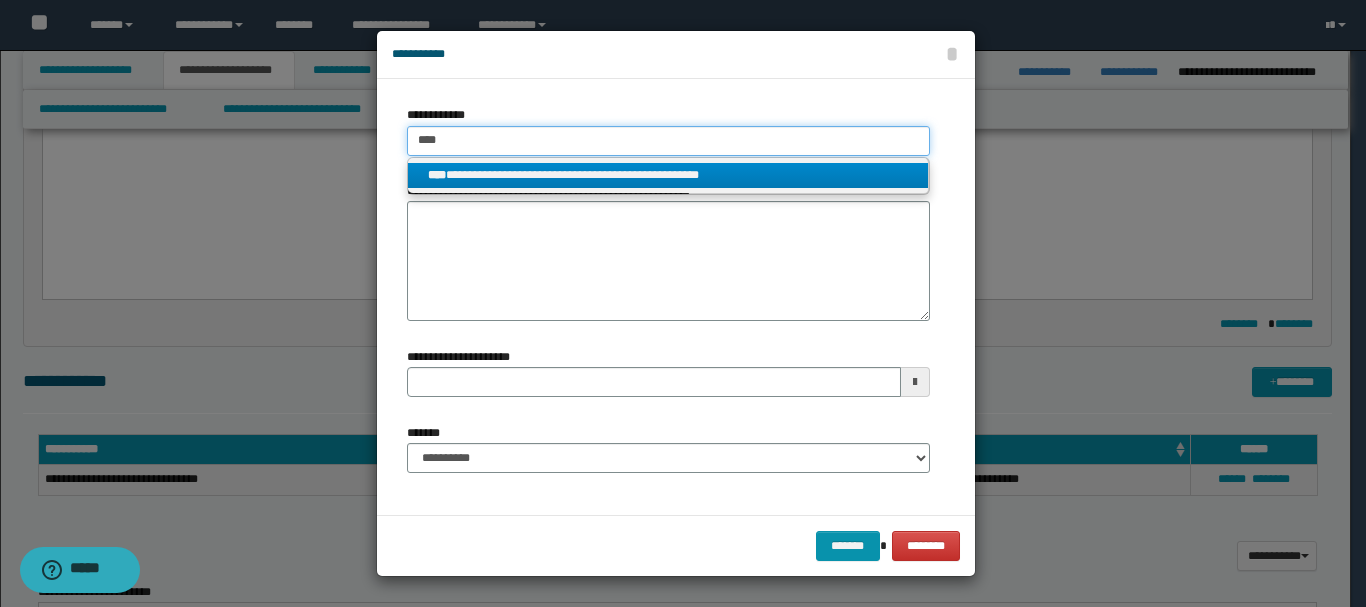 type on "****" 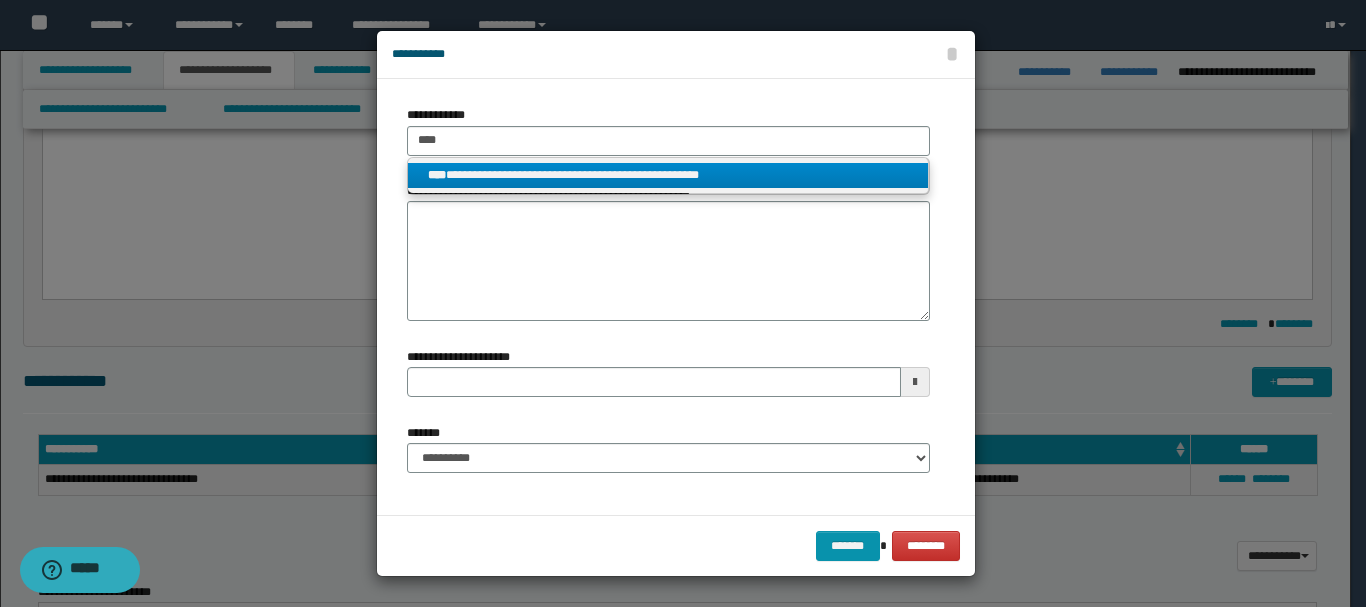 click on "**********" at bounding box center (668, 175) 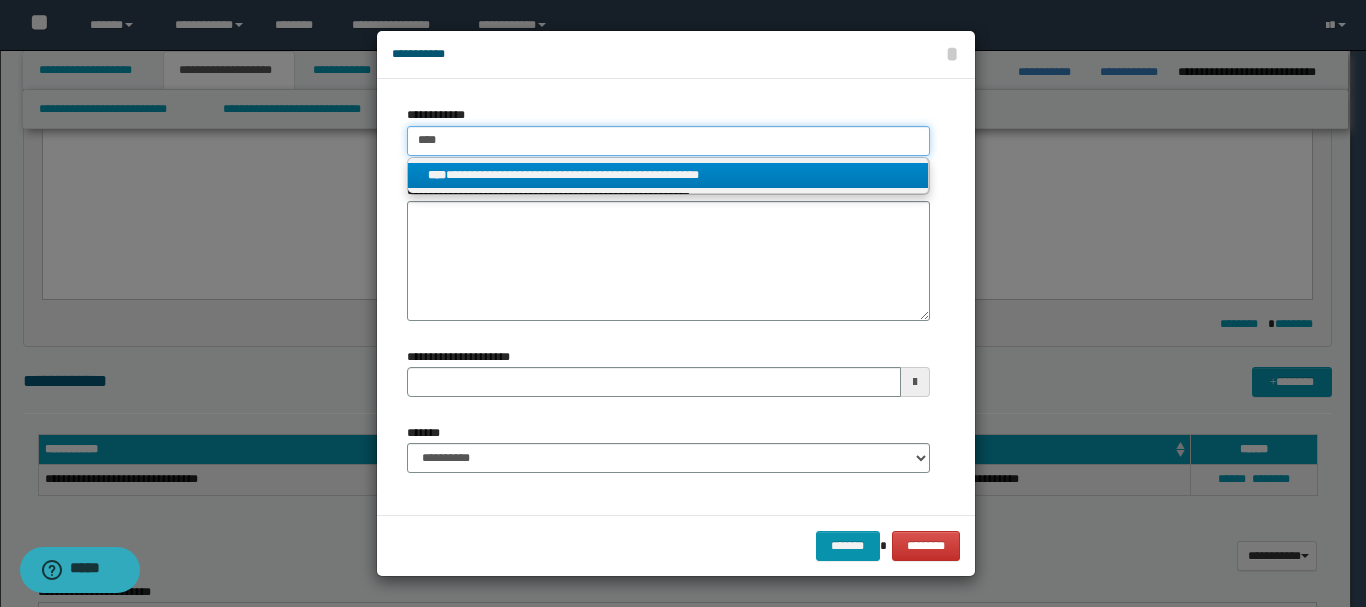 type 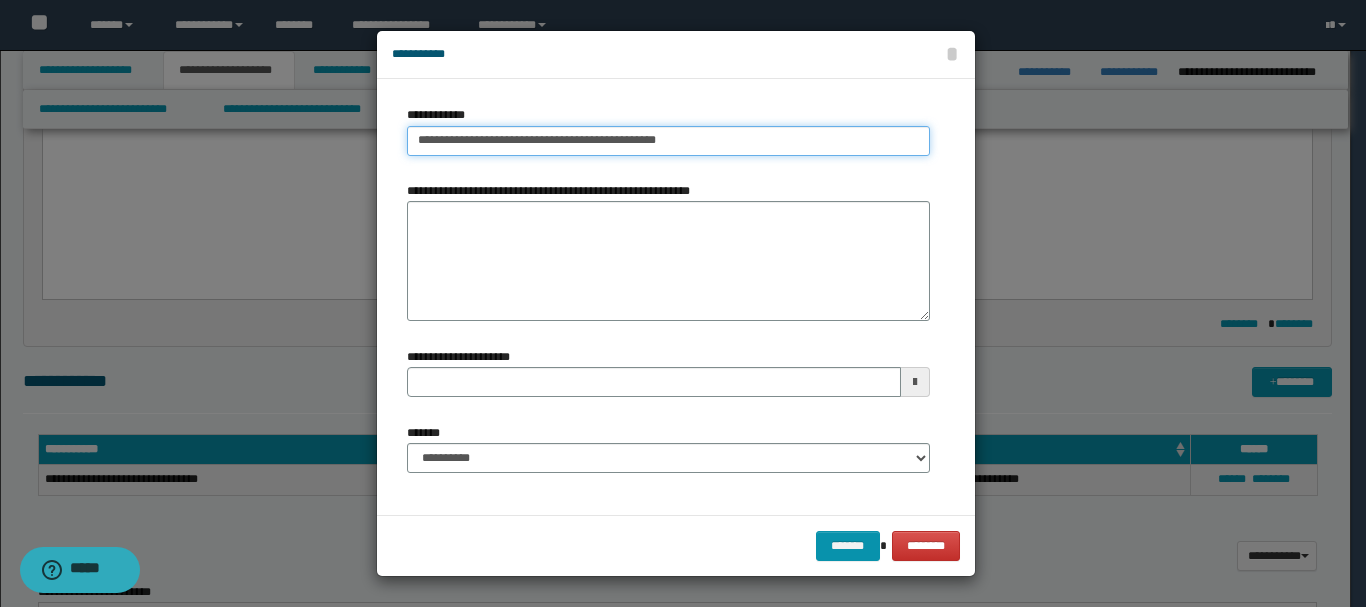 type 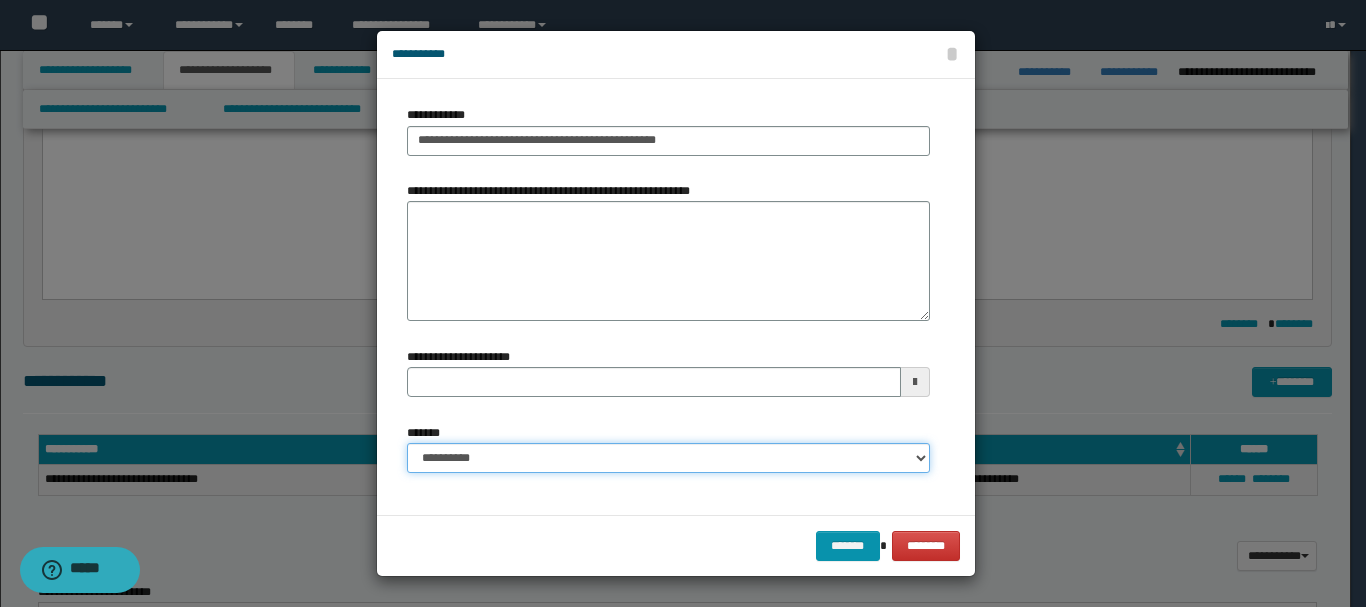 click on "**********" at bounding box center (668, 458) 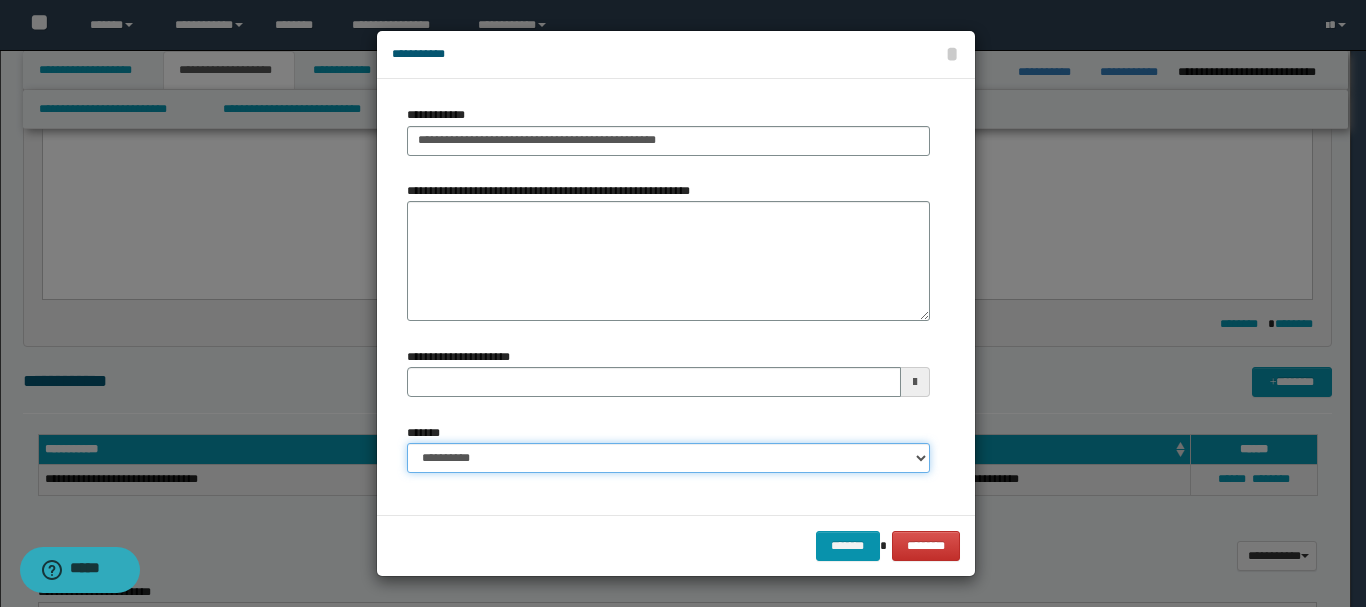 select on "*" 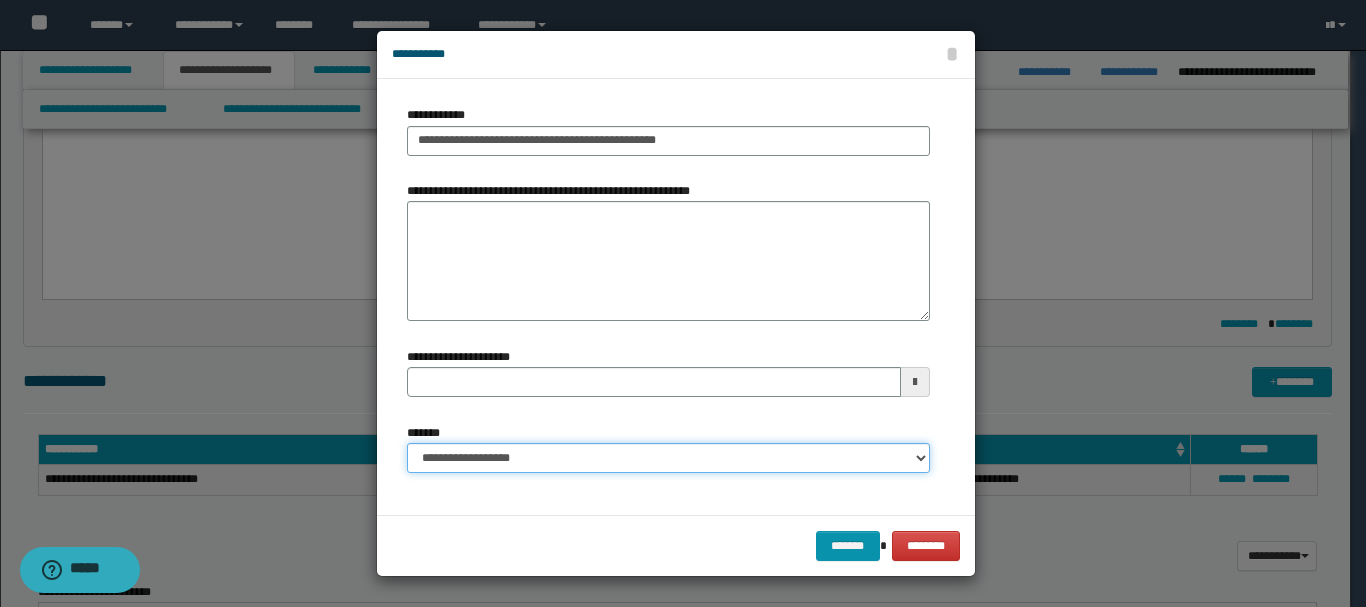 type 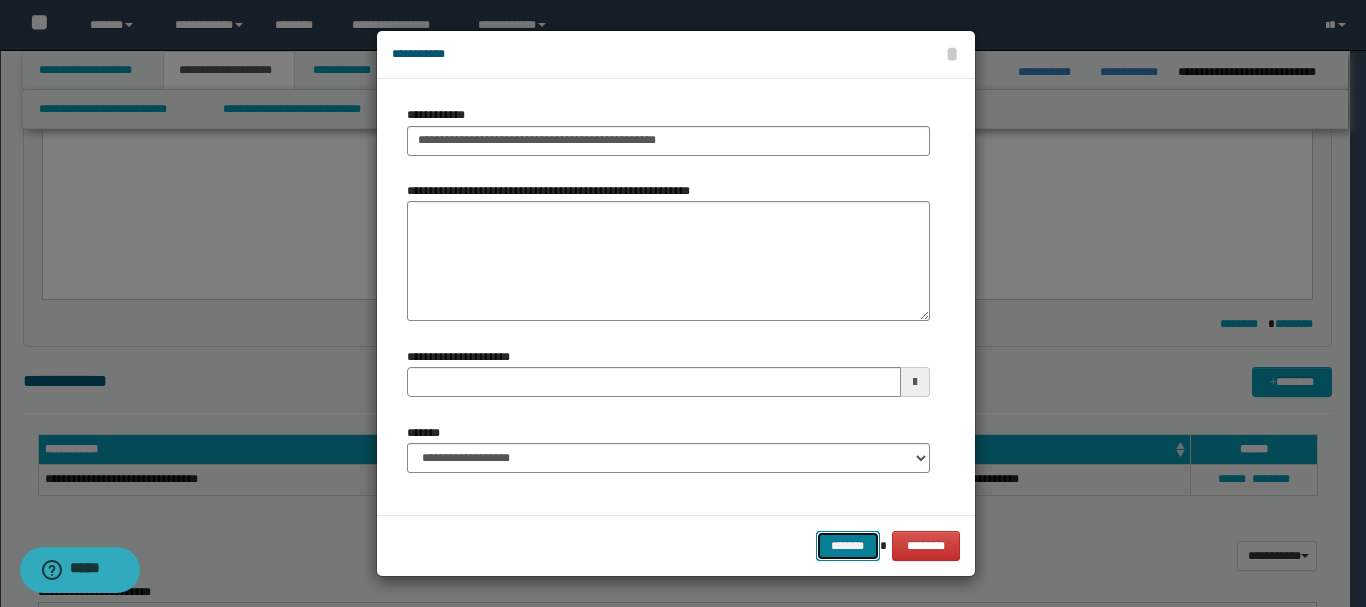 click on "*******" at bounding box center [848, 546] 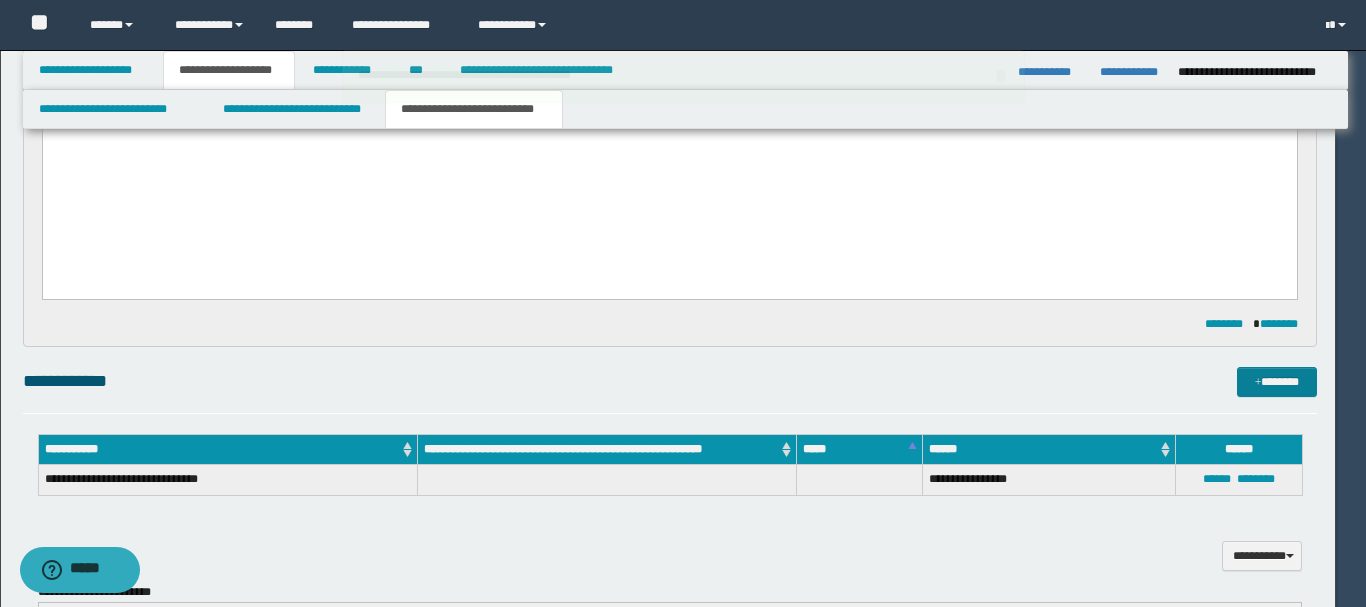 type 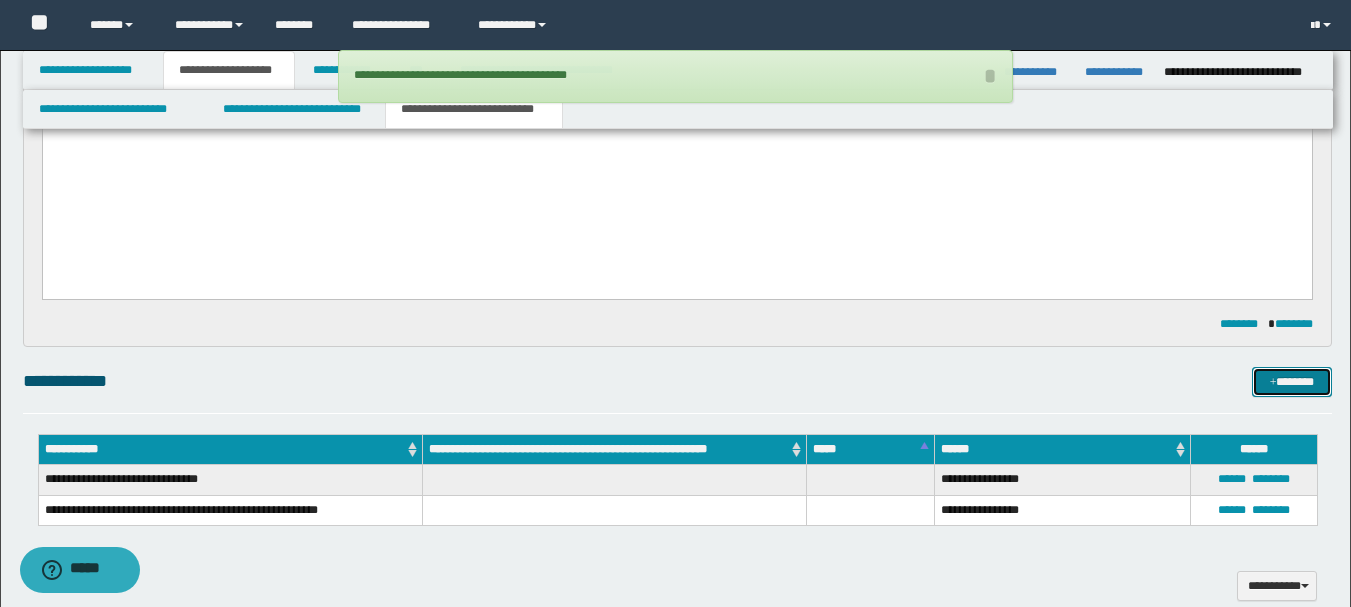 click on "*******" at bounding box center [1292, 382] 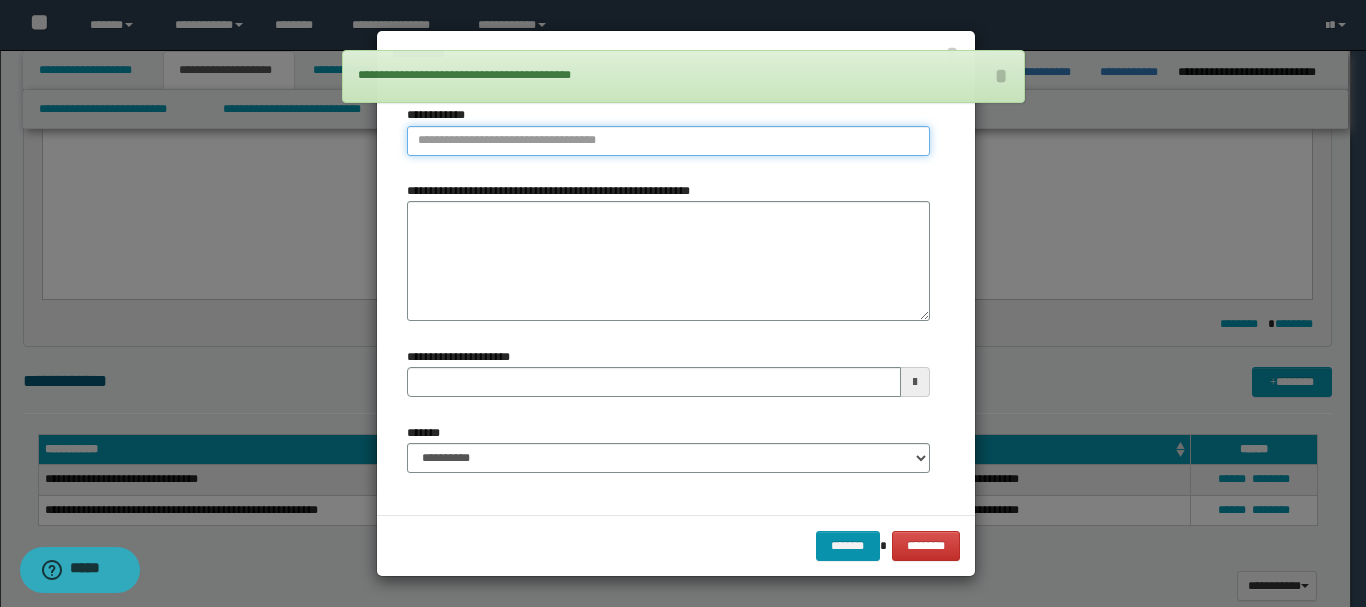 type on "**********" 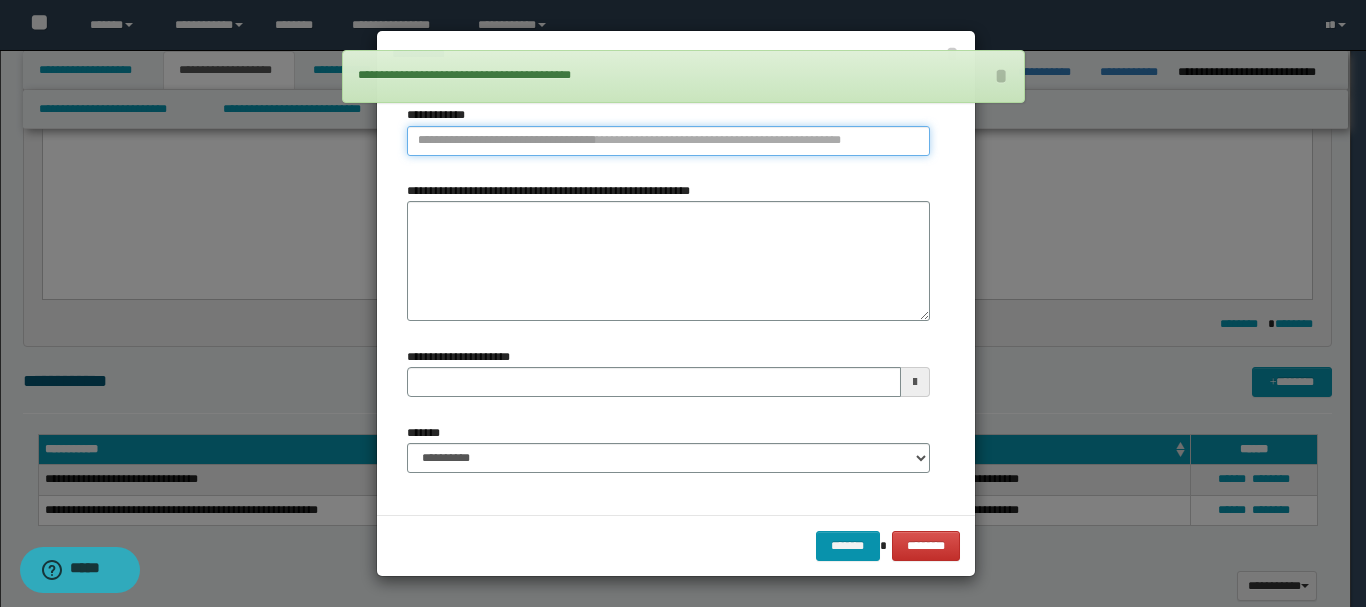 click on "**********" at bounding box center [668, 141] 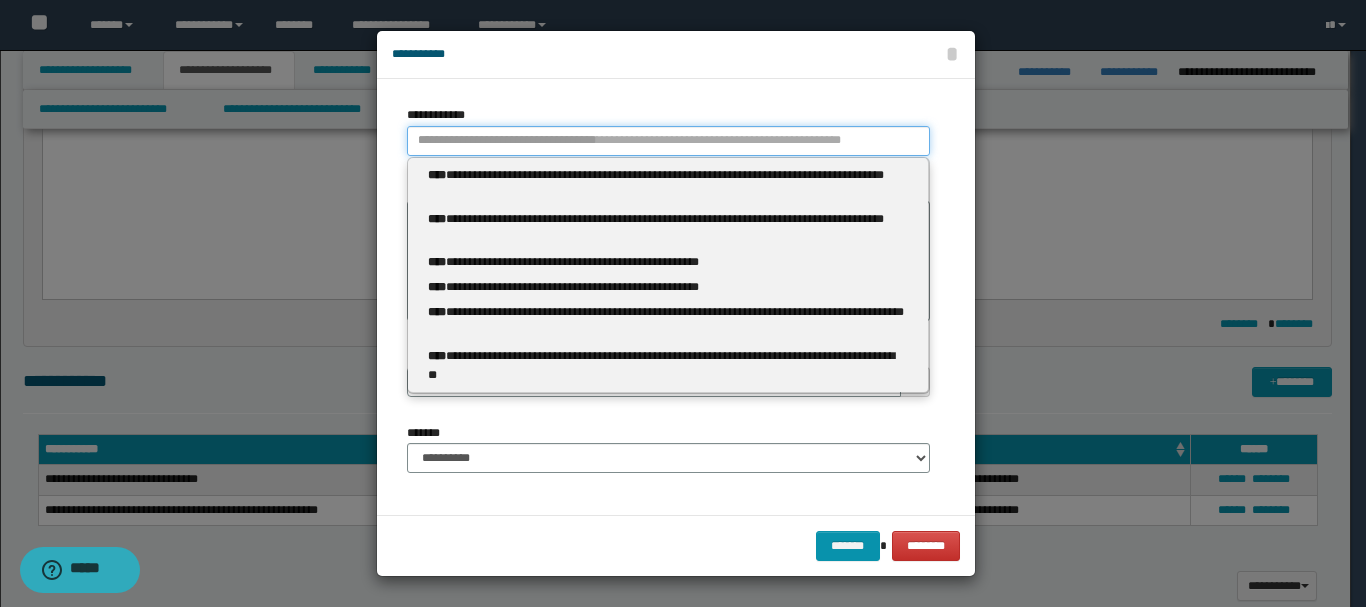 type 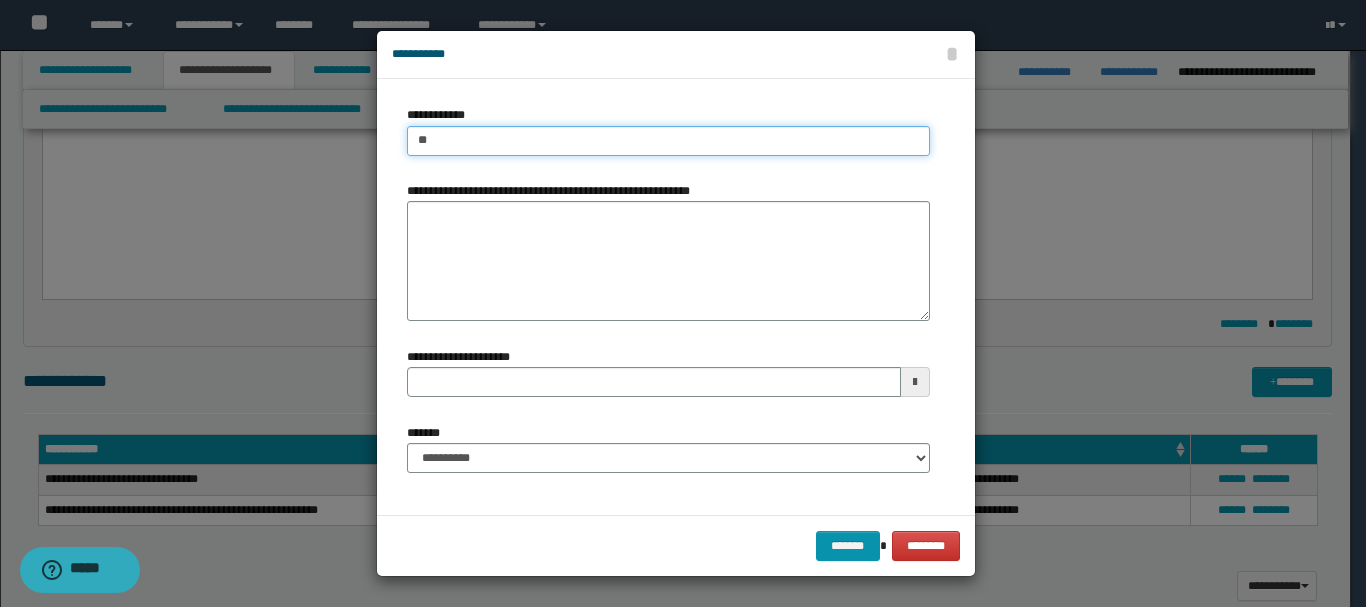 type on "***" 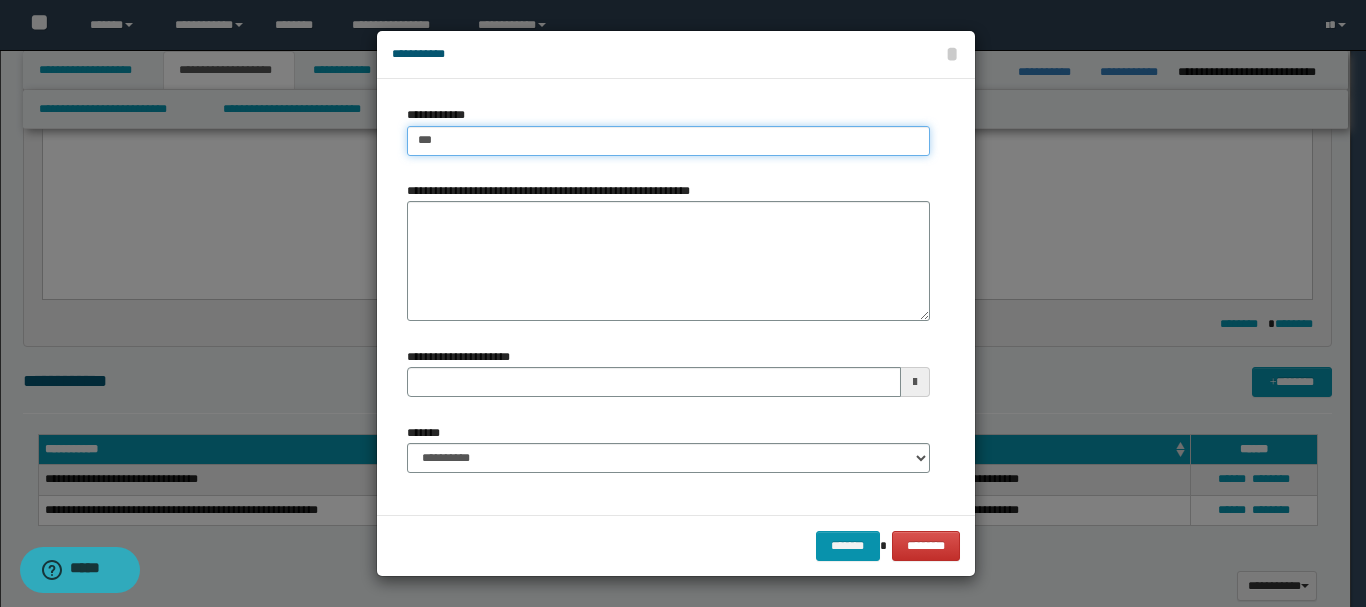 type on "***" 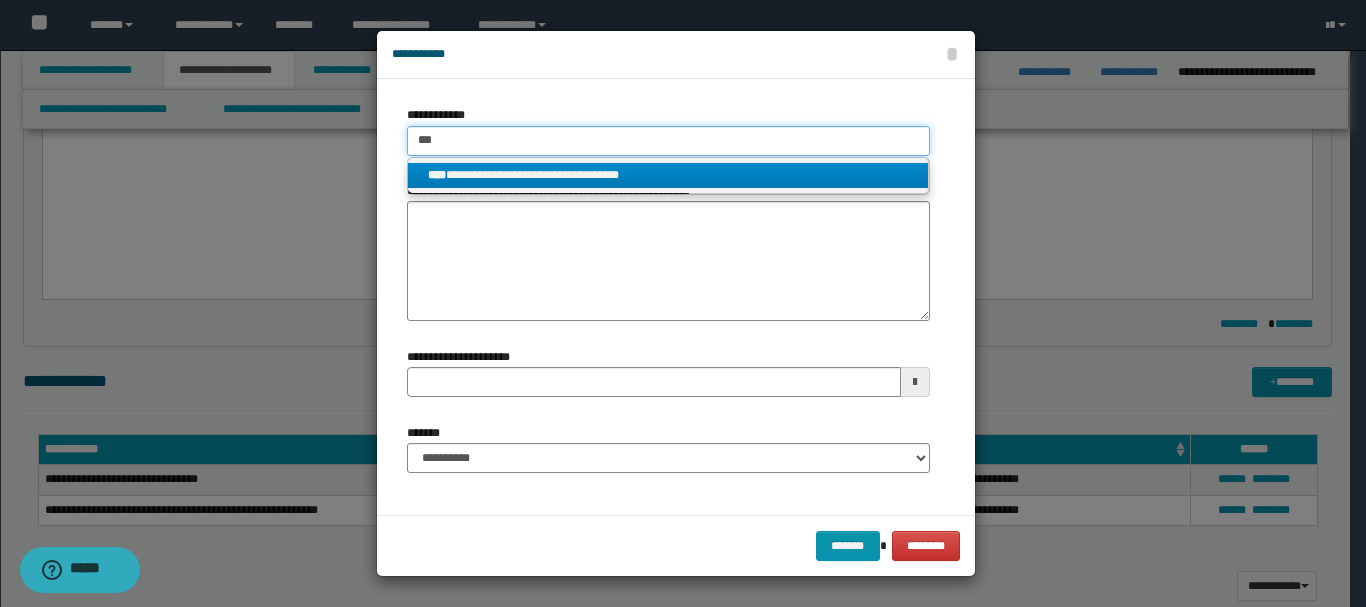 type on "***" 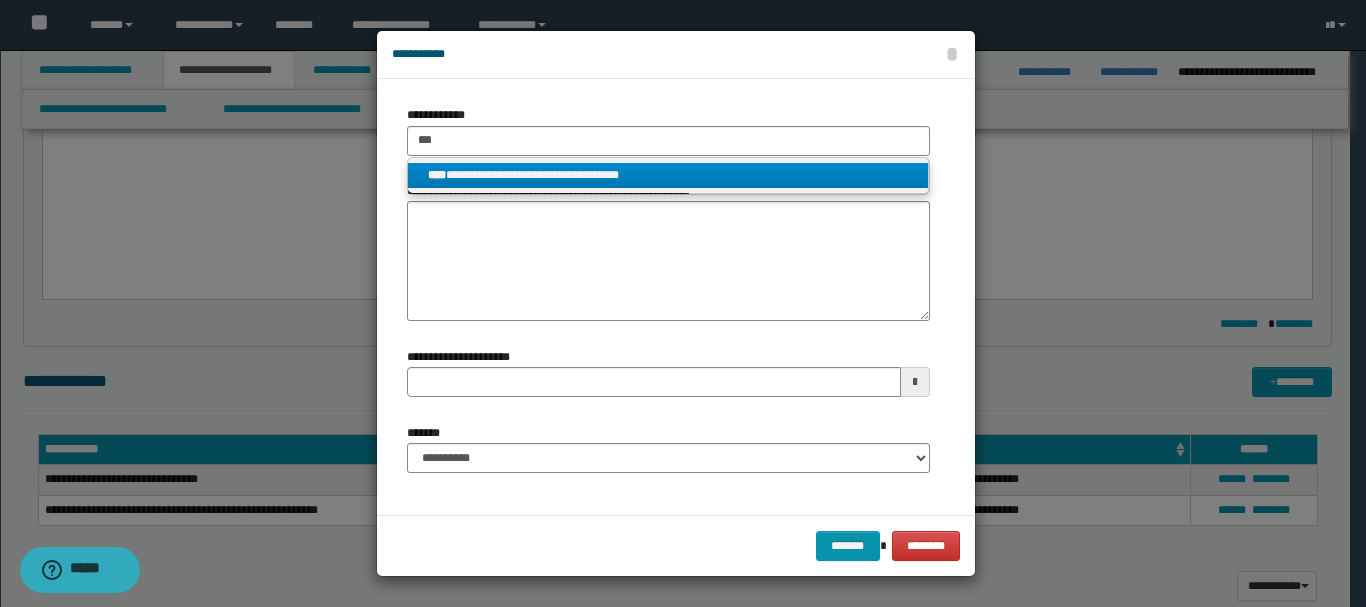 click on "**********" at bounding box center [668, 175] 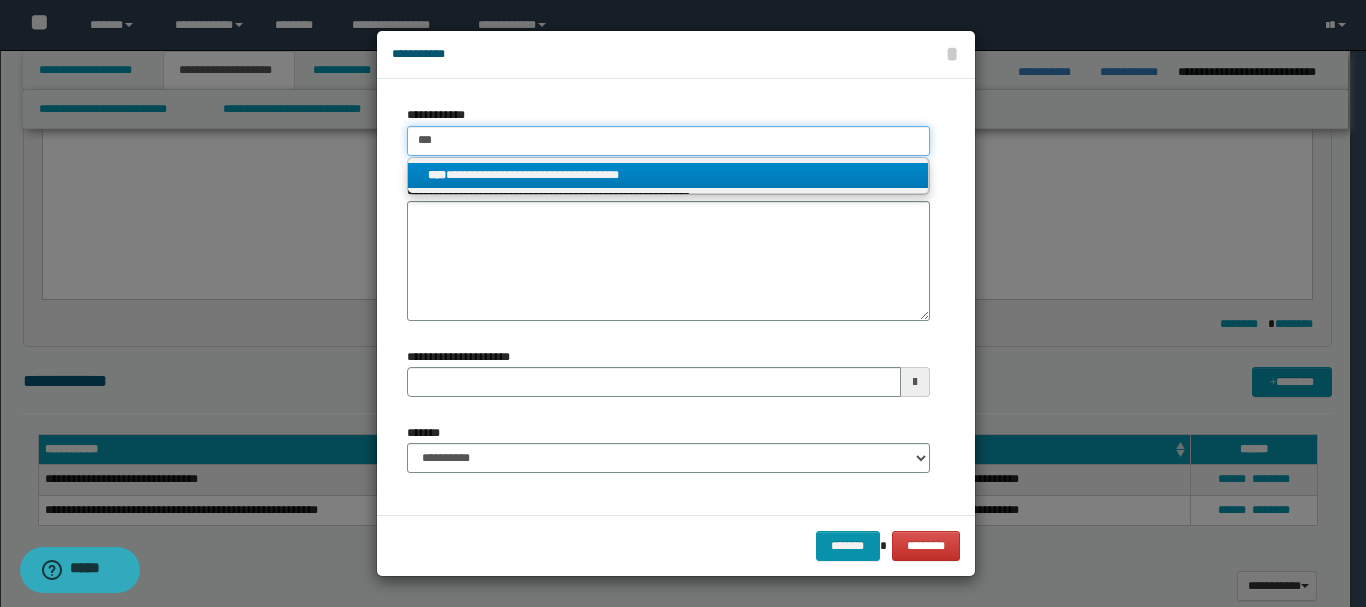type 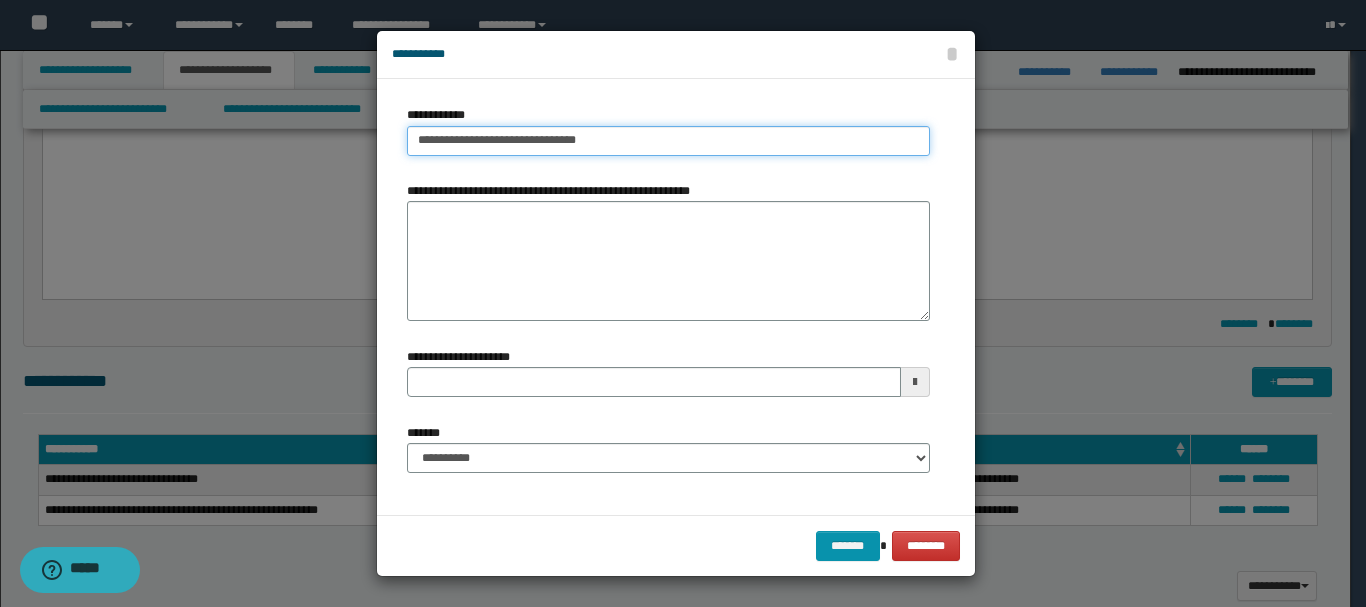 type 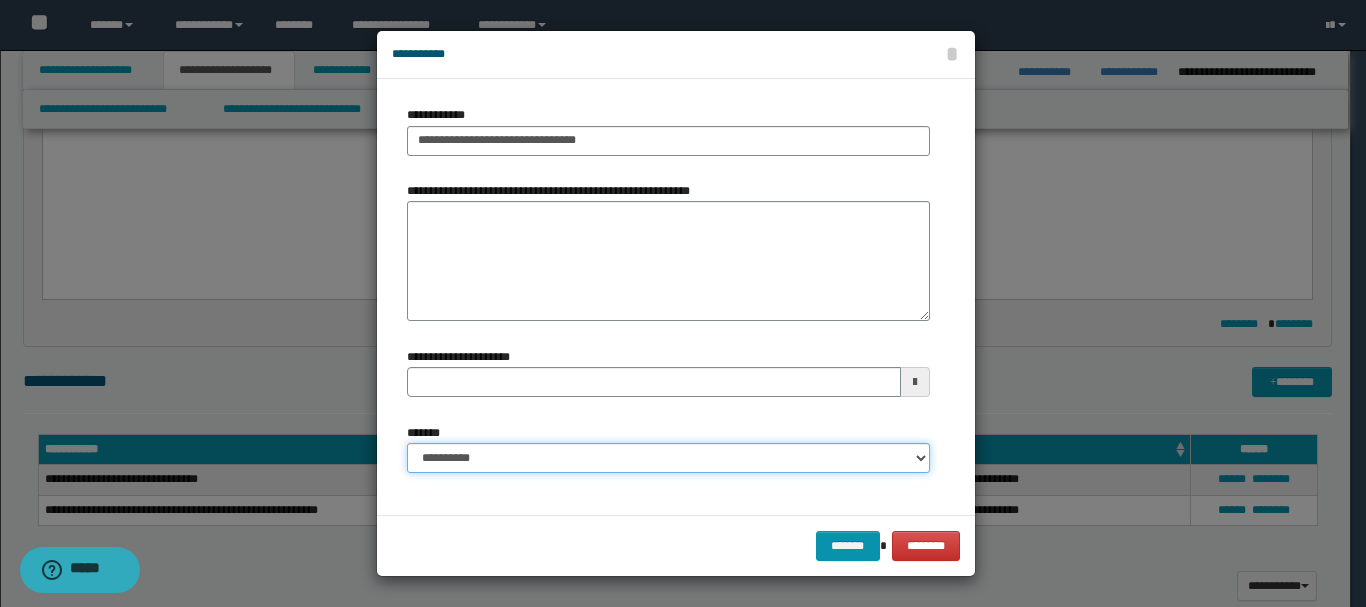 click on "**********" at bounding box center (668, 458) 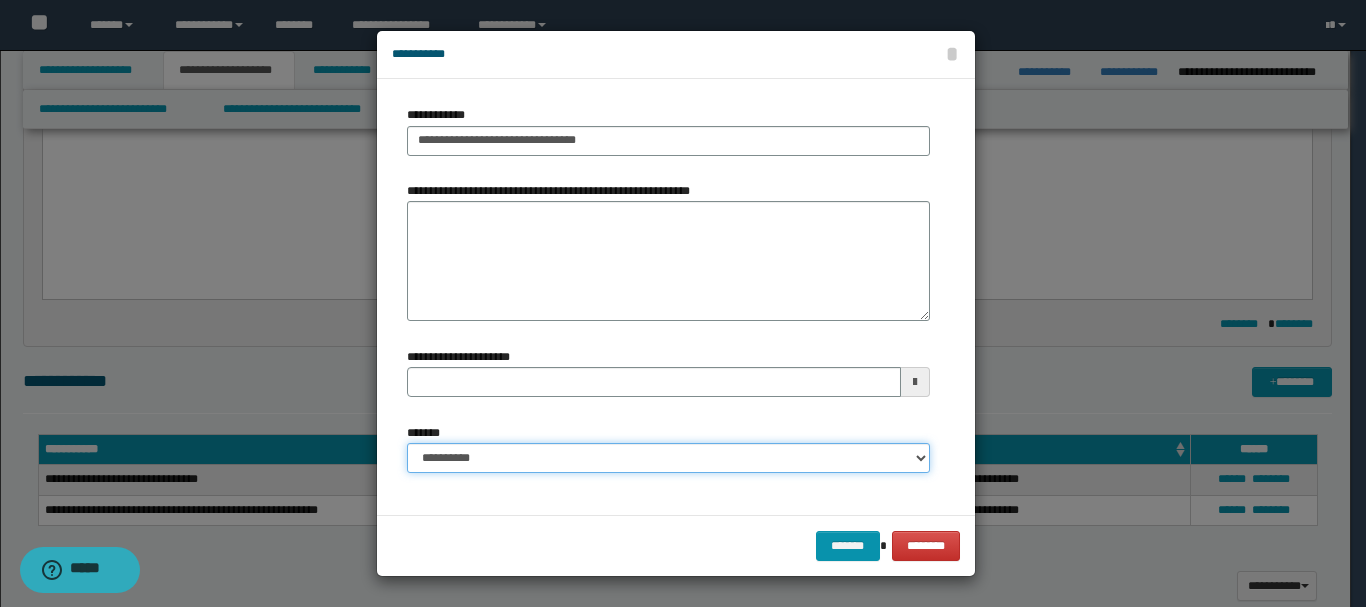 select on "*" 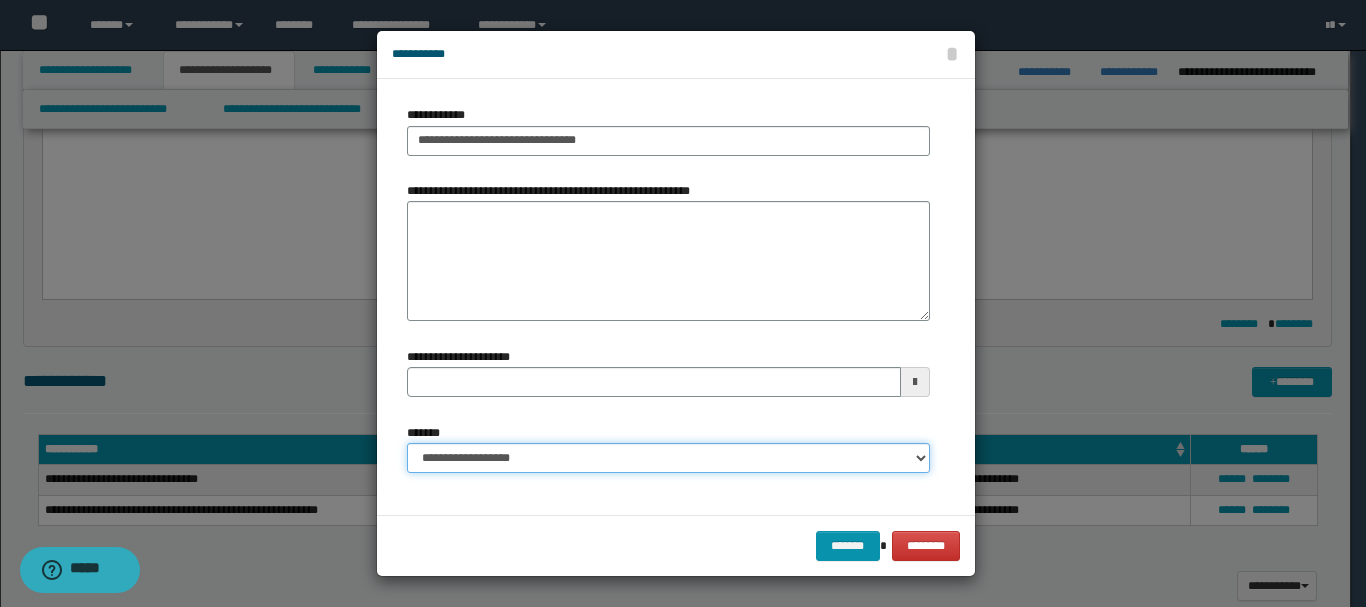 type 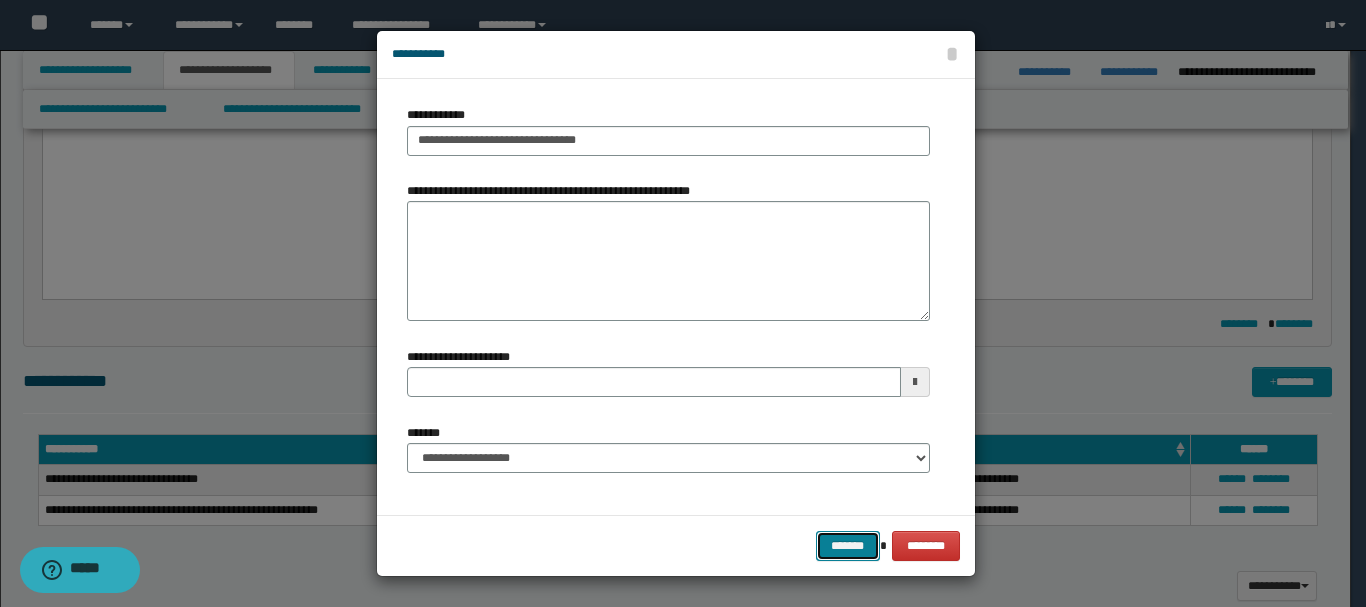 click on "*******" at bounding box center (848, 546) 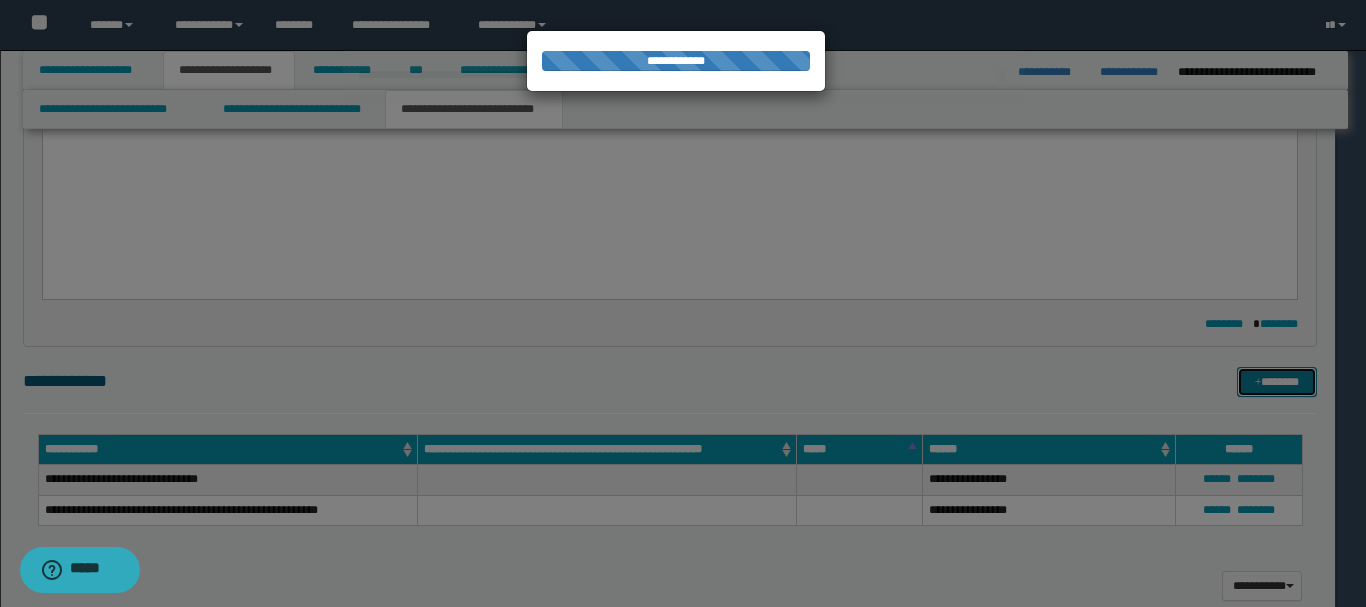 type 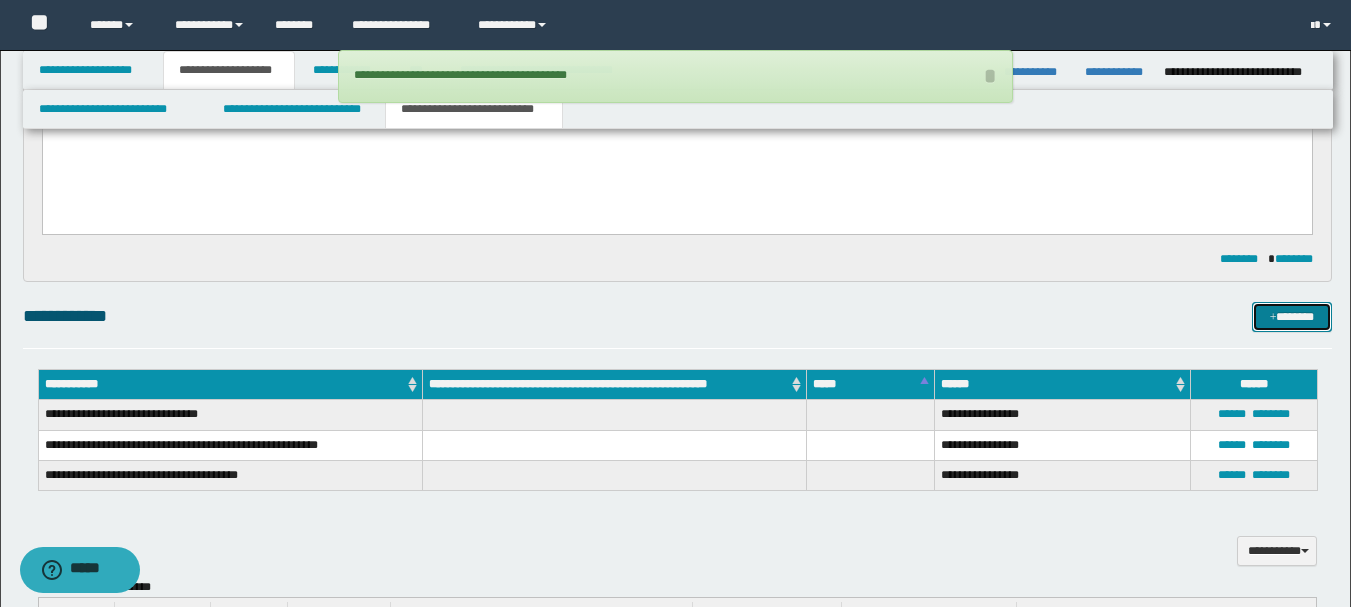 scroll, scrollTop: 400, scrollLeft: 0, axis: vertical 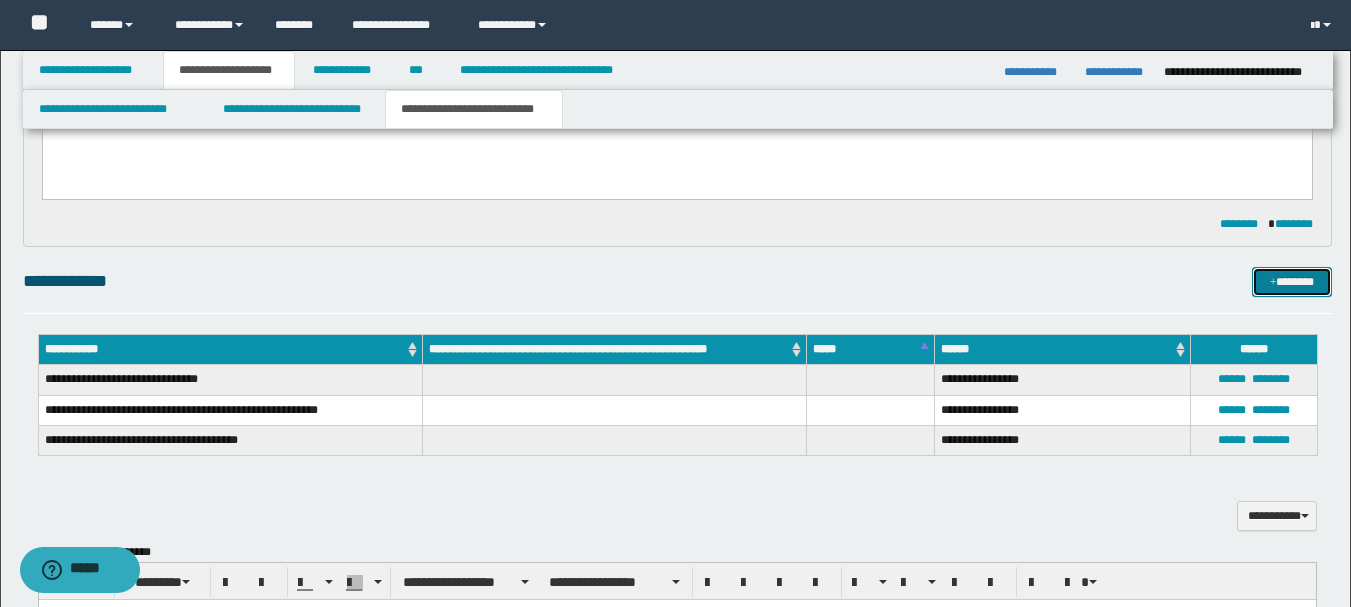 click on "*******" at bounding box center (1292, 282) 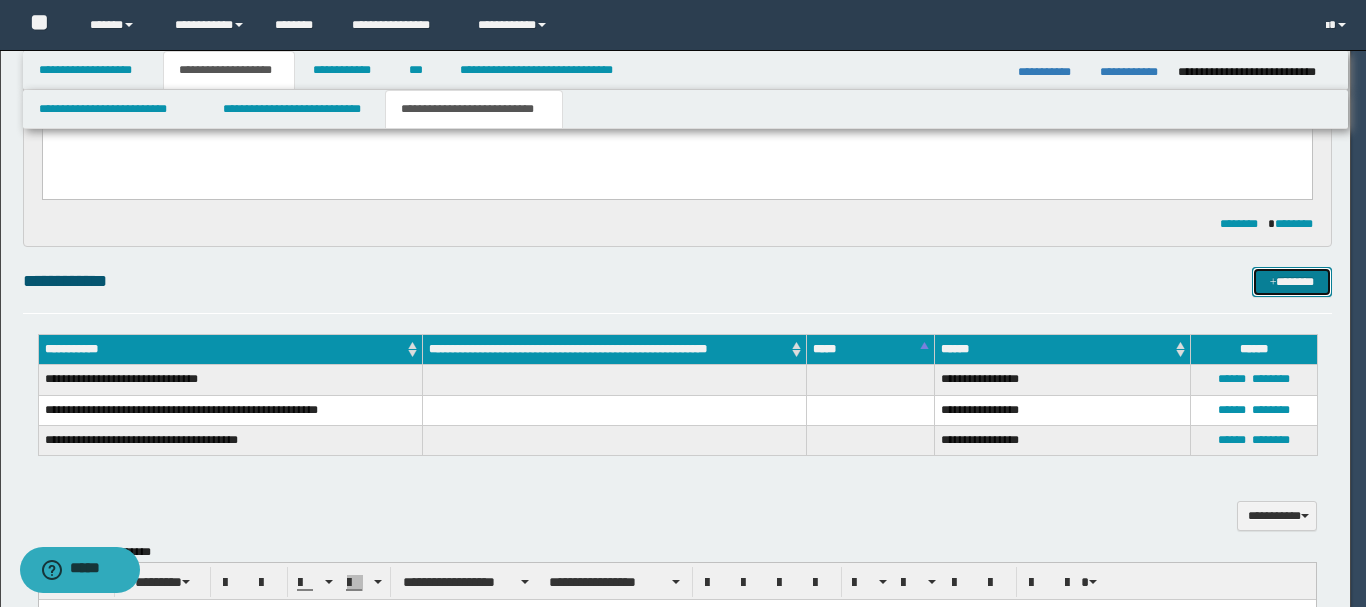 type 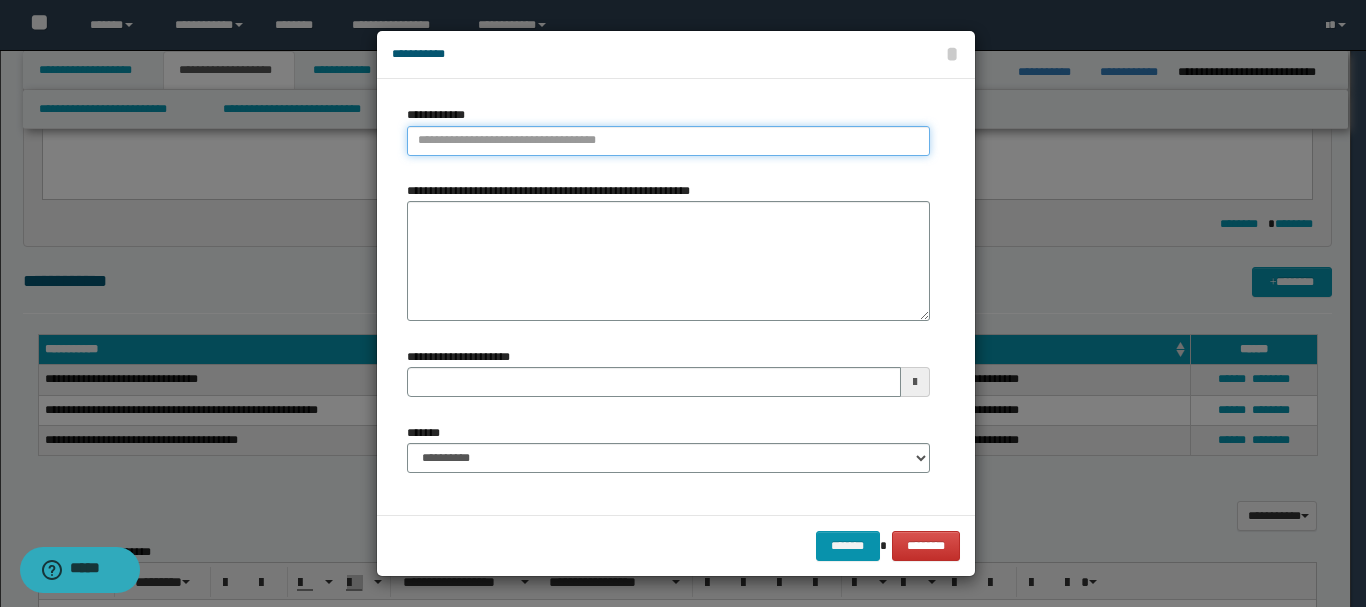 type on "**********" 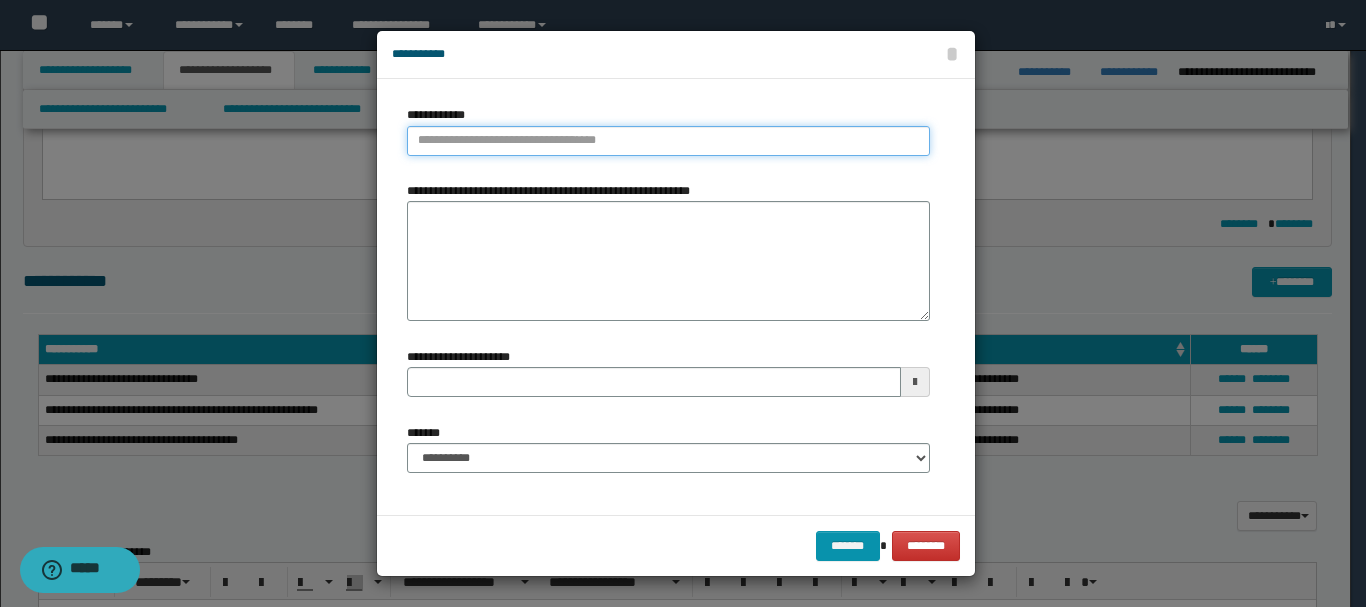 click on "**********" at bounding box center (668, 141) 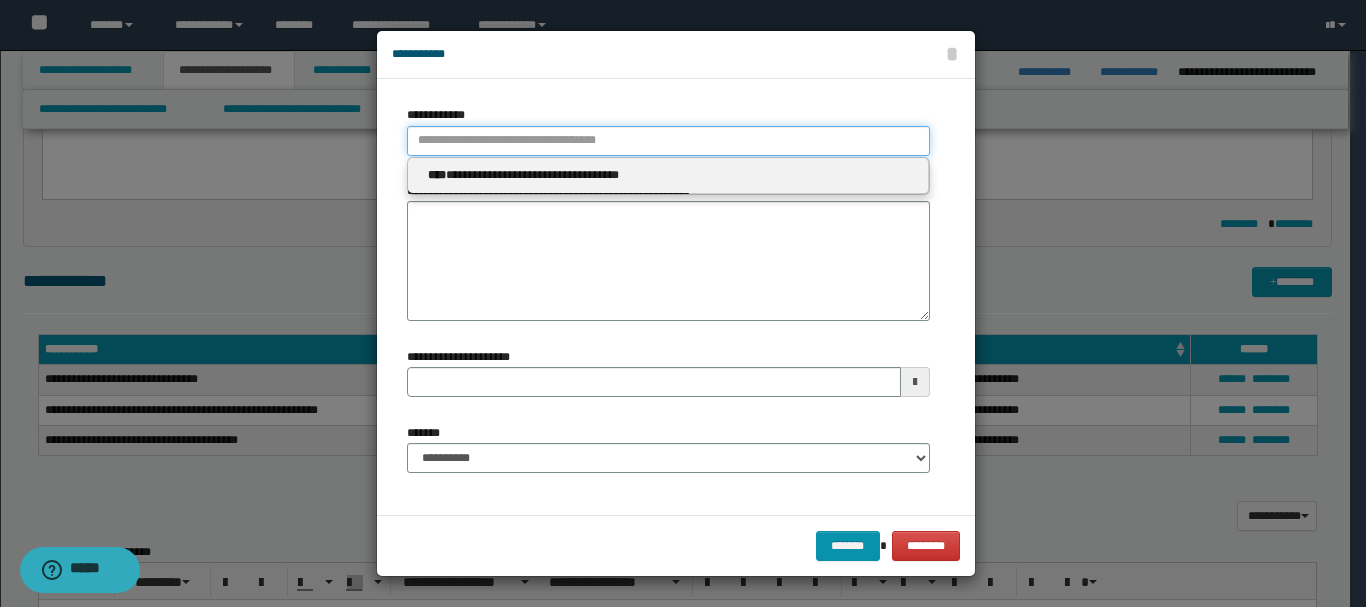 type 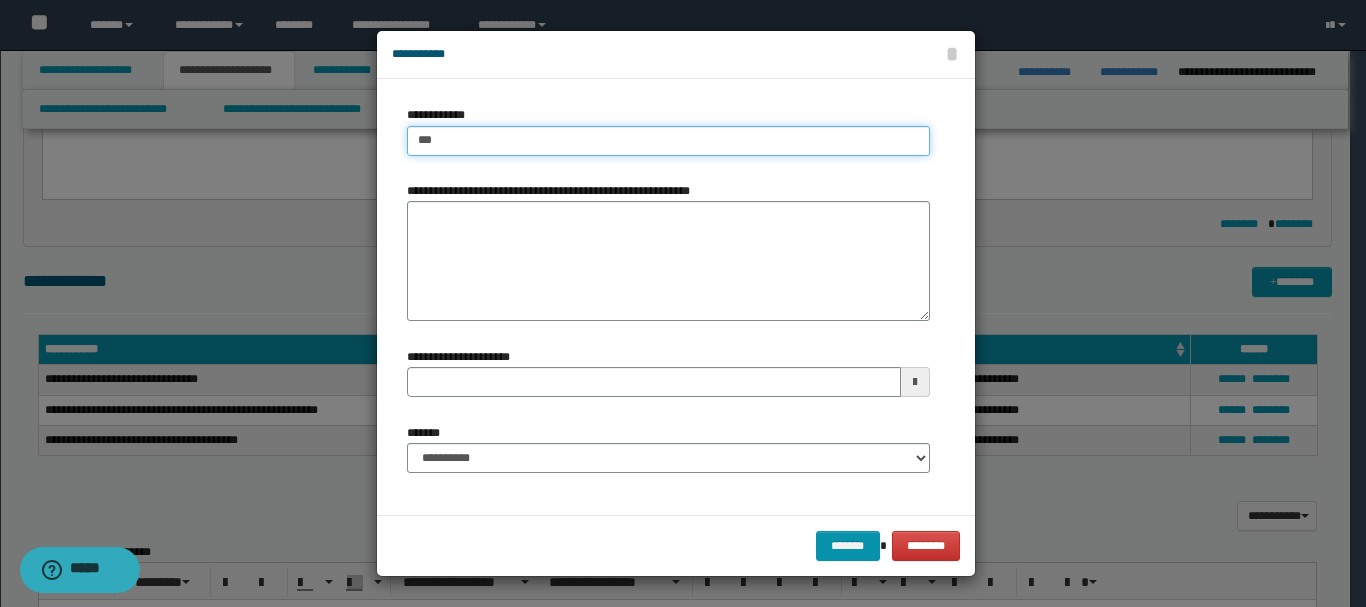 type on "****" 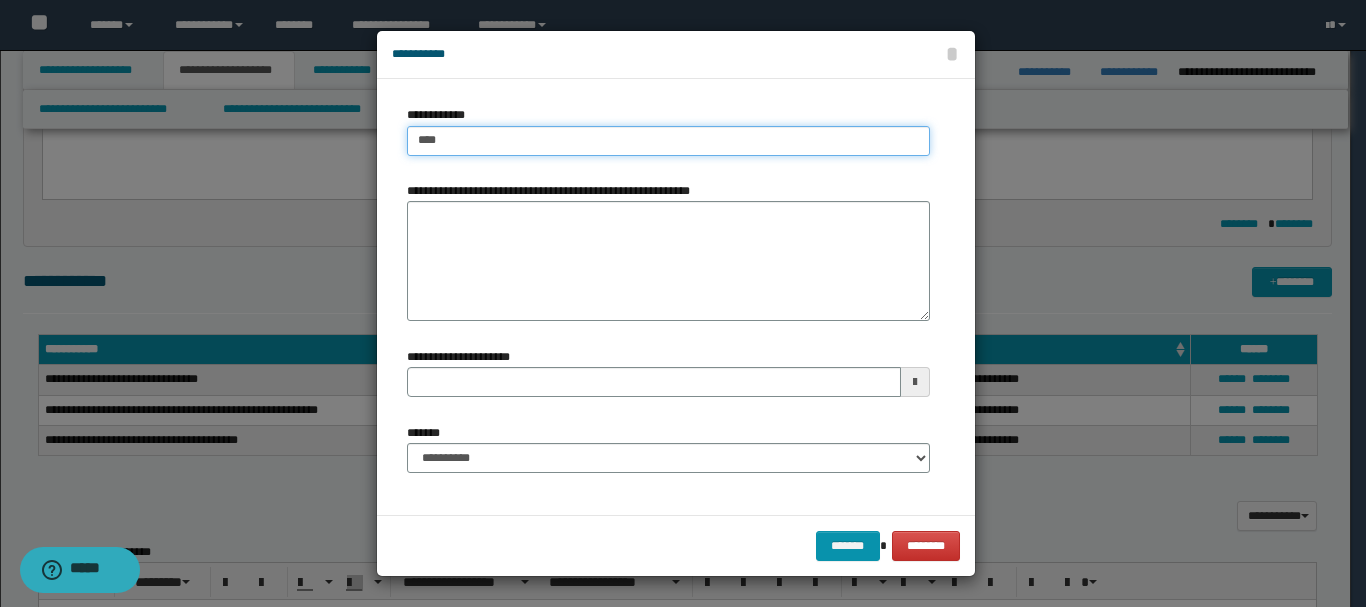 type on "****" 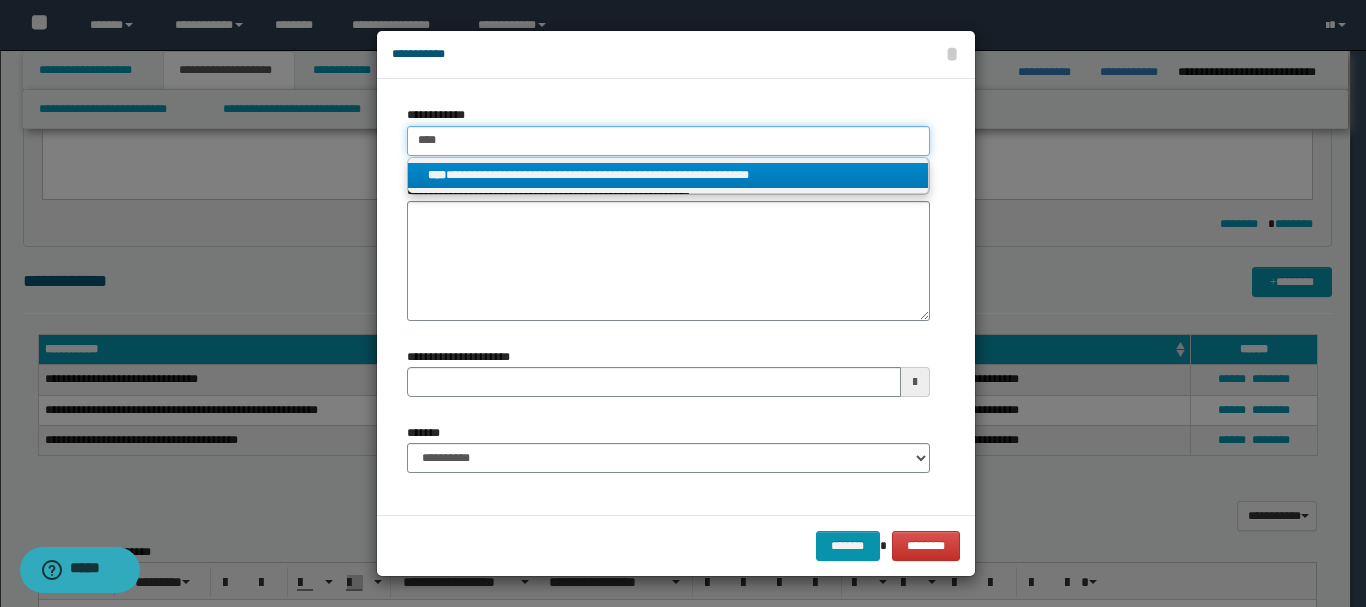 type on "****" 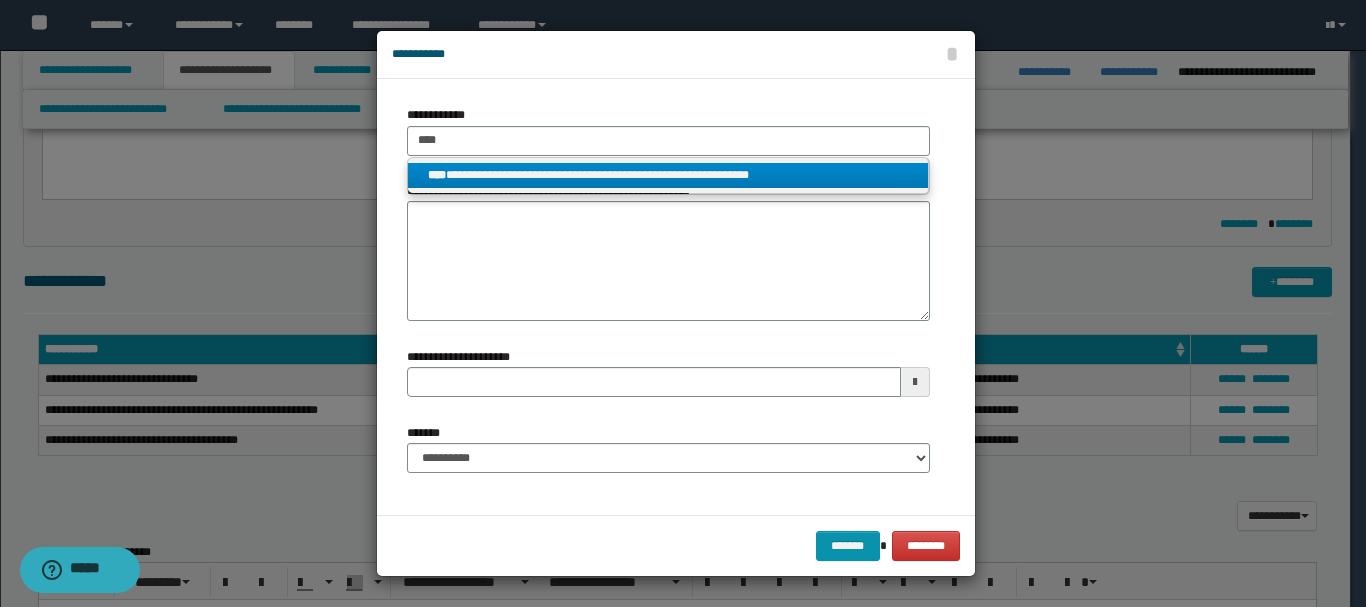 click on "**********" at bounding box center [668, 175] 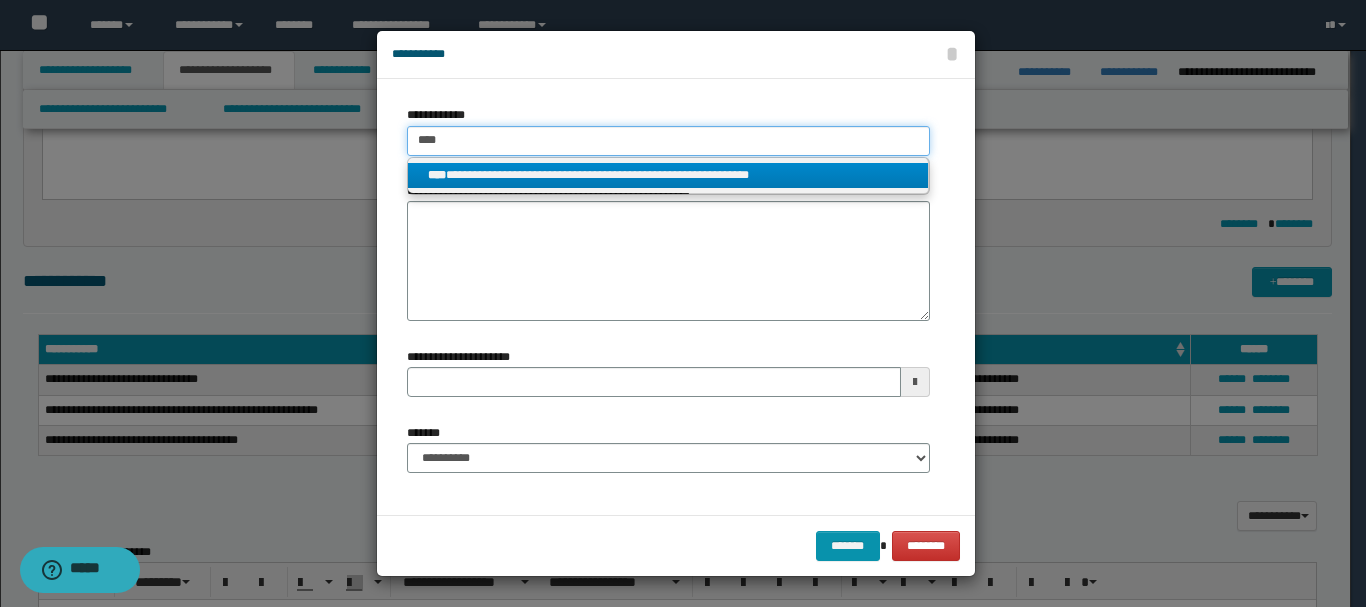 type 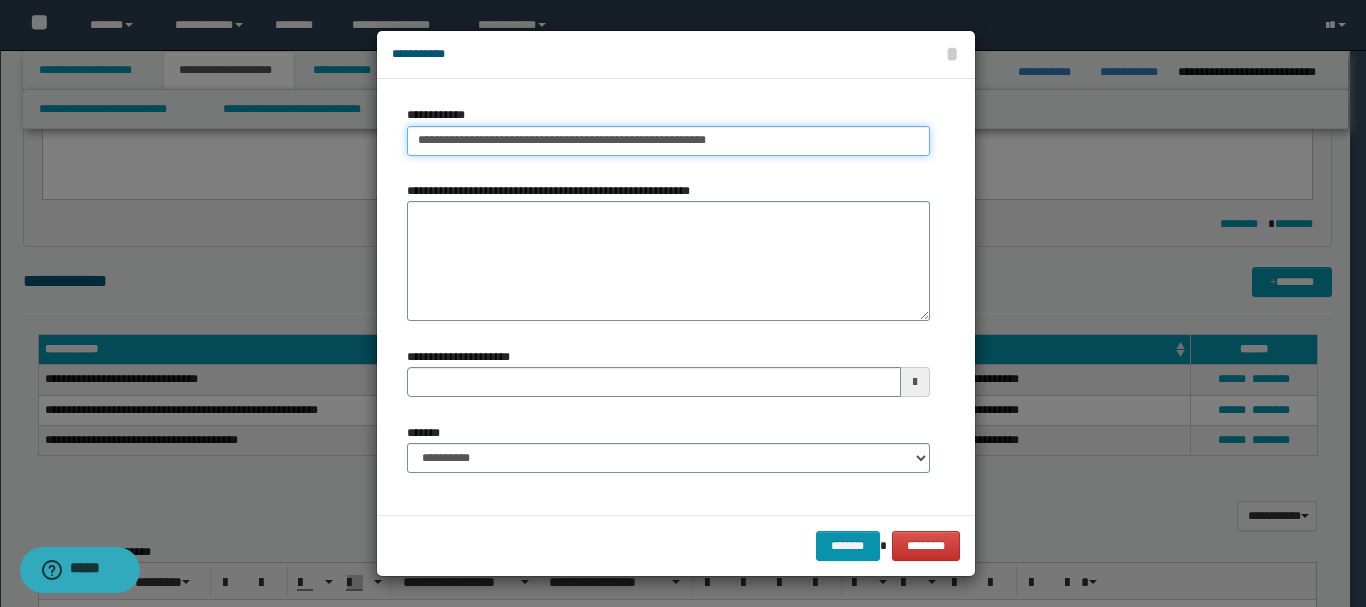 type 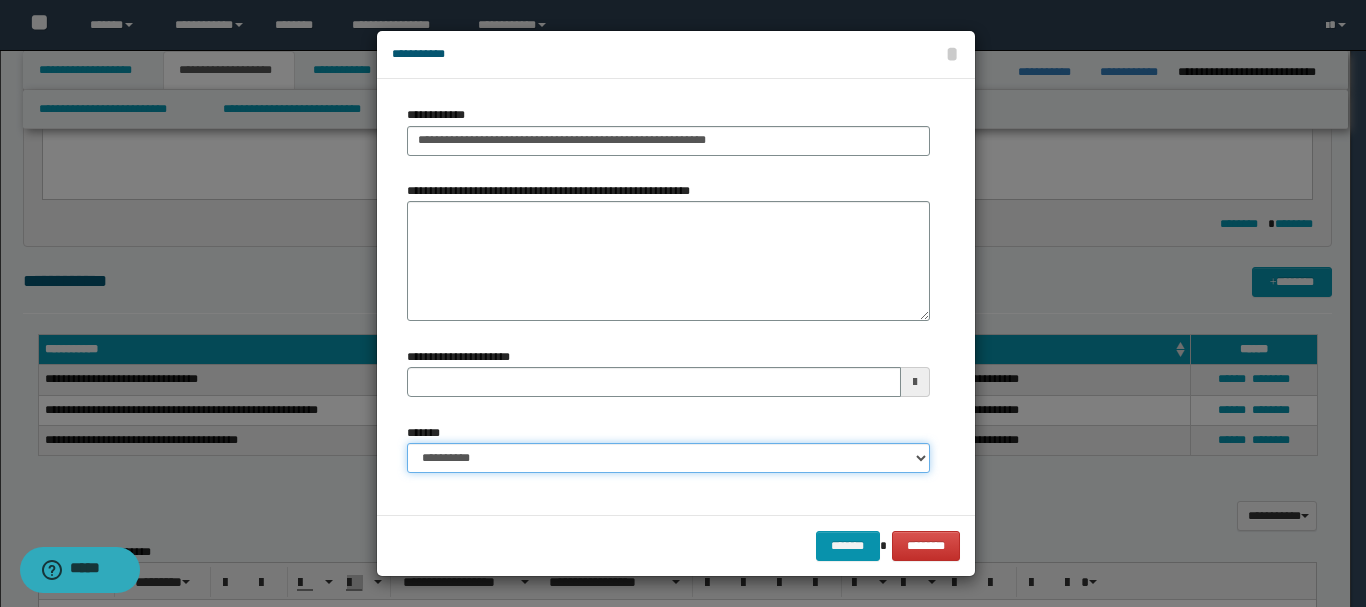 click on "**********" at bounding box center [668, 458] 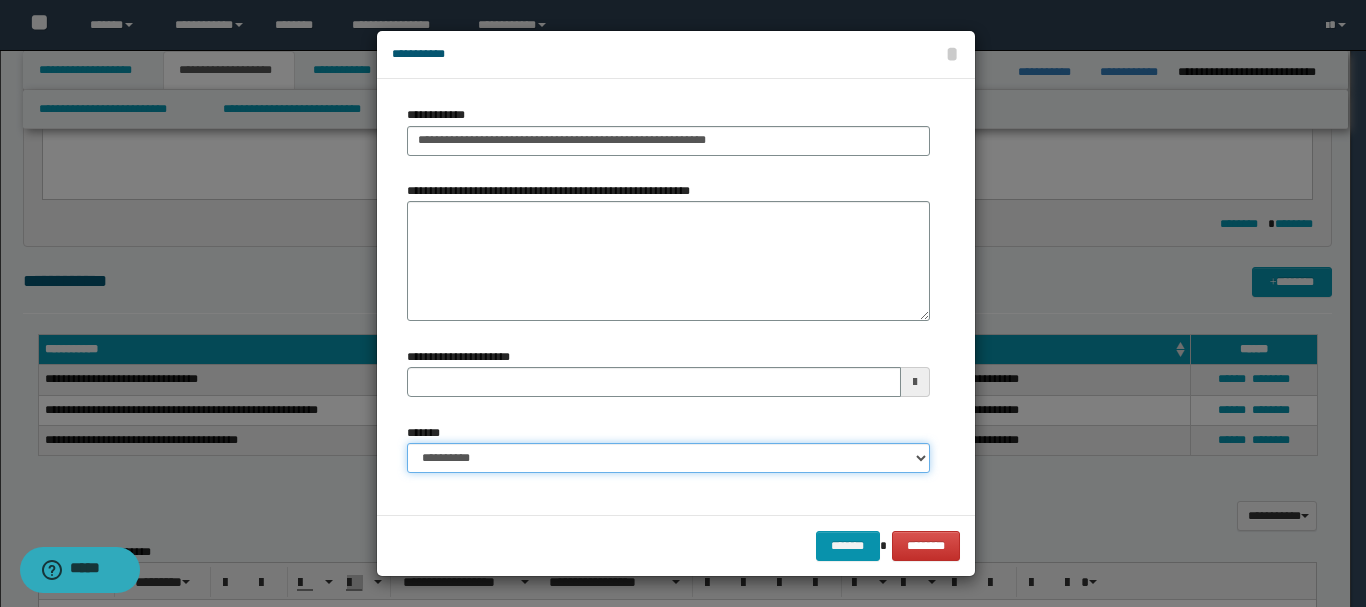 select on "*" 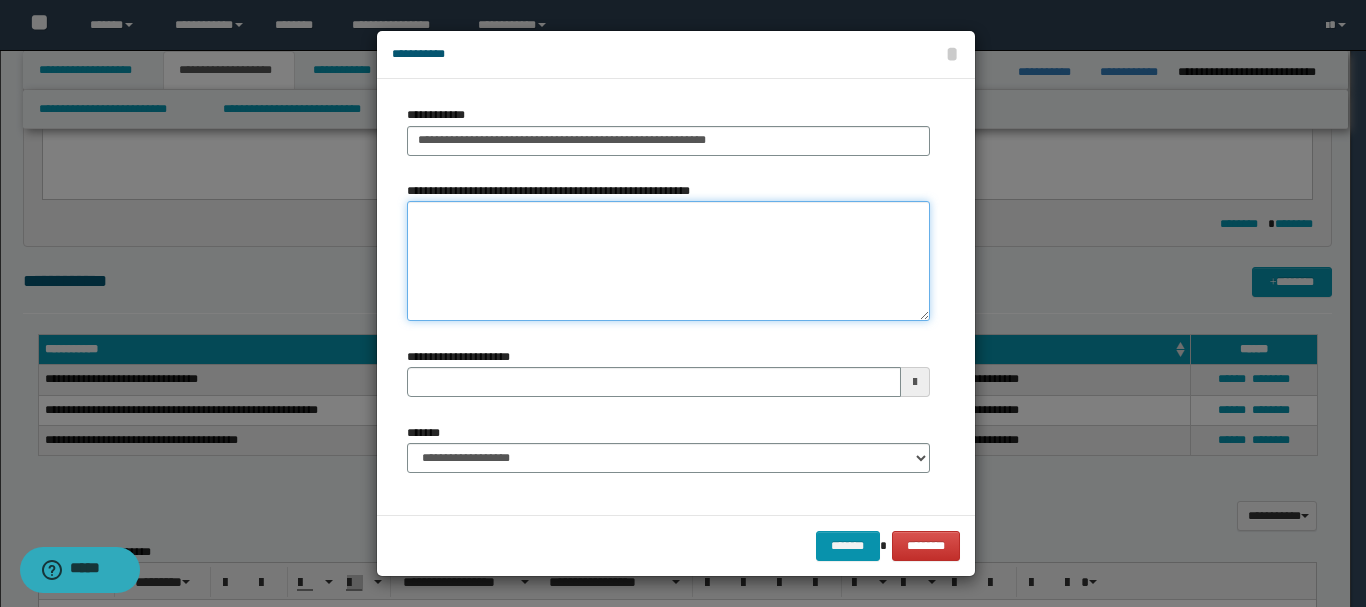 click on "**********" at bounding box center (668, 261) 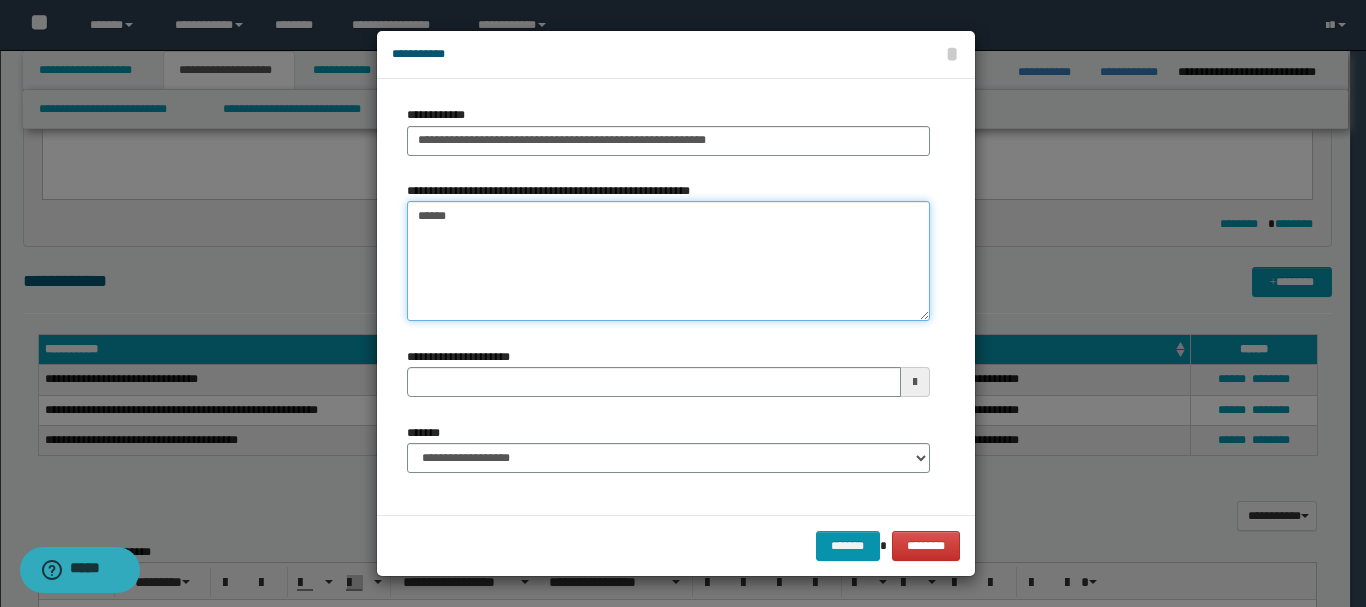 type on "******" 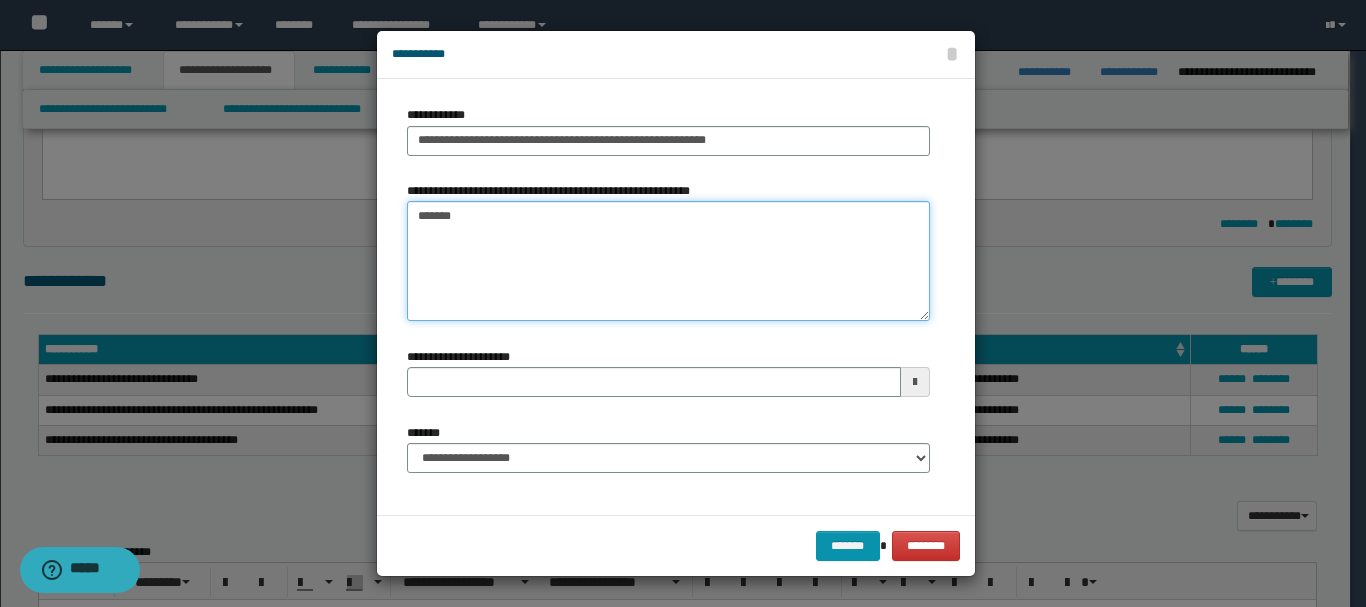 type 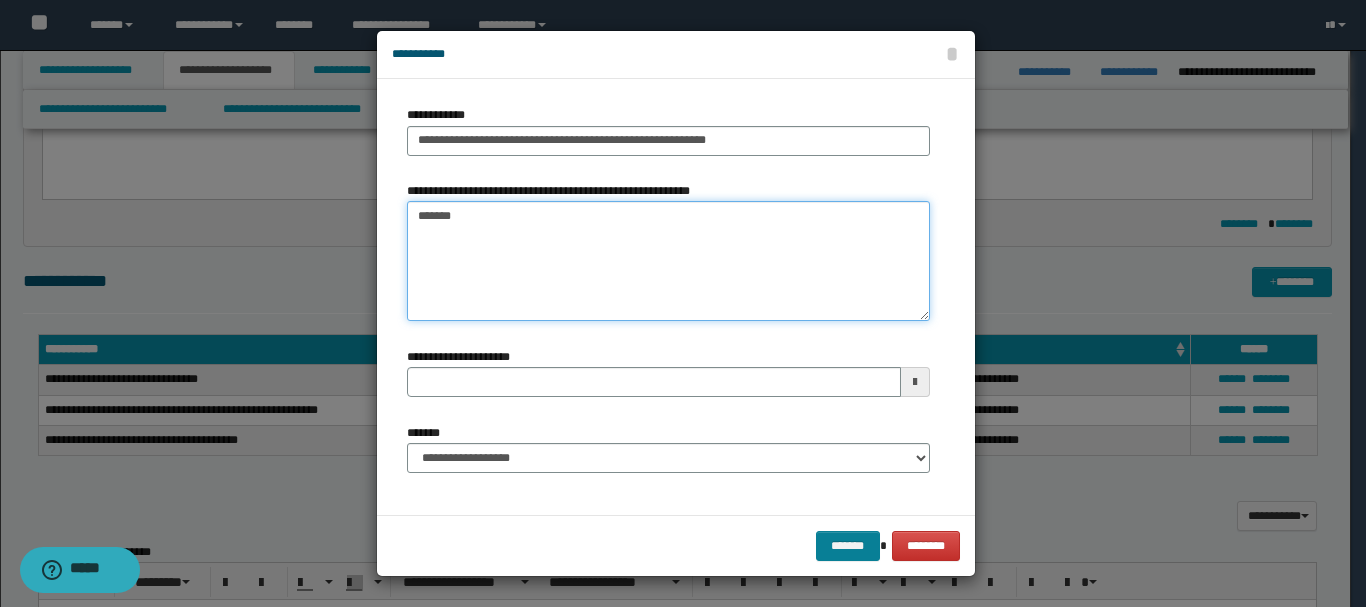 type on "******" 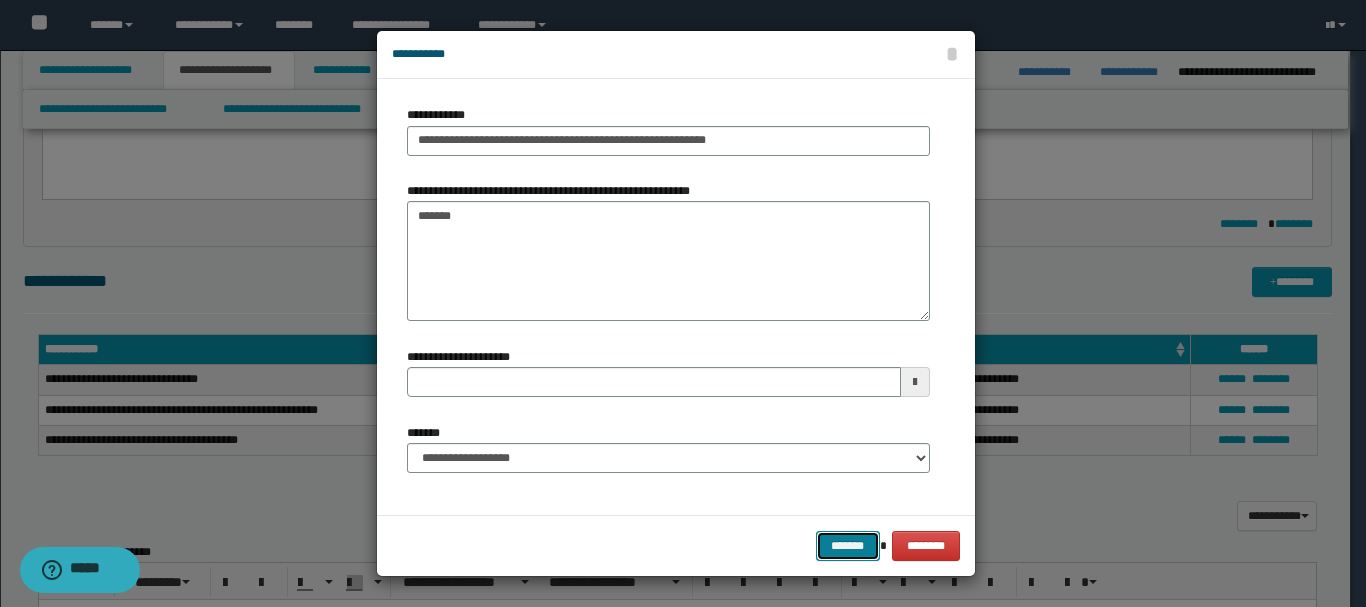 click on "*******" at bounding box center (848, 546) 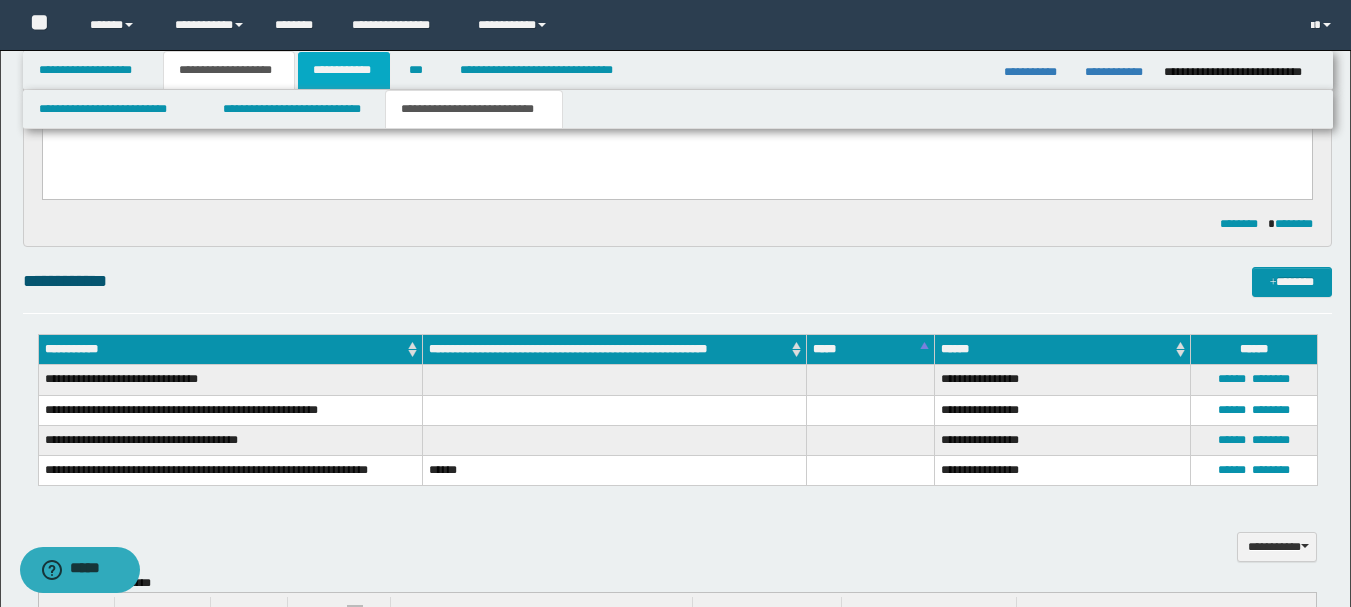 click on "**********" at bounding box center [344, 70] 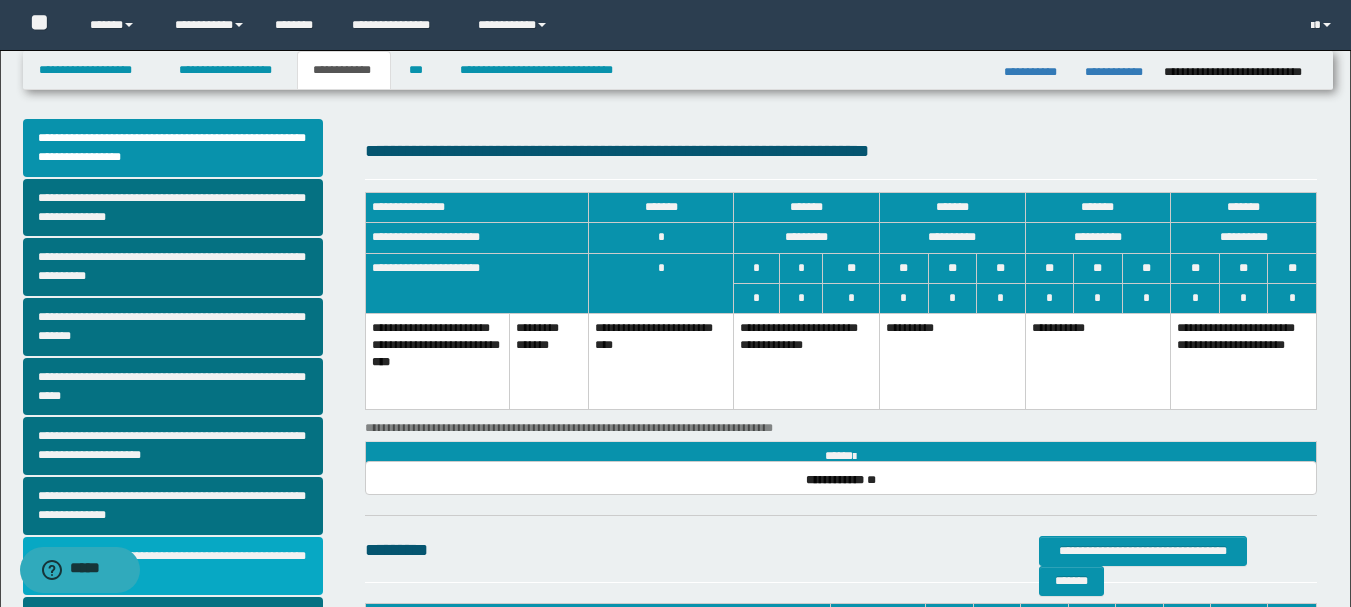 scroll, scrollTop: 0, scrollLeft: 0, axis: both 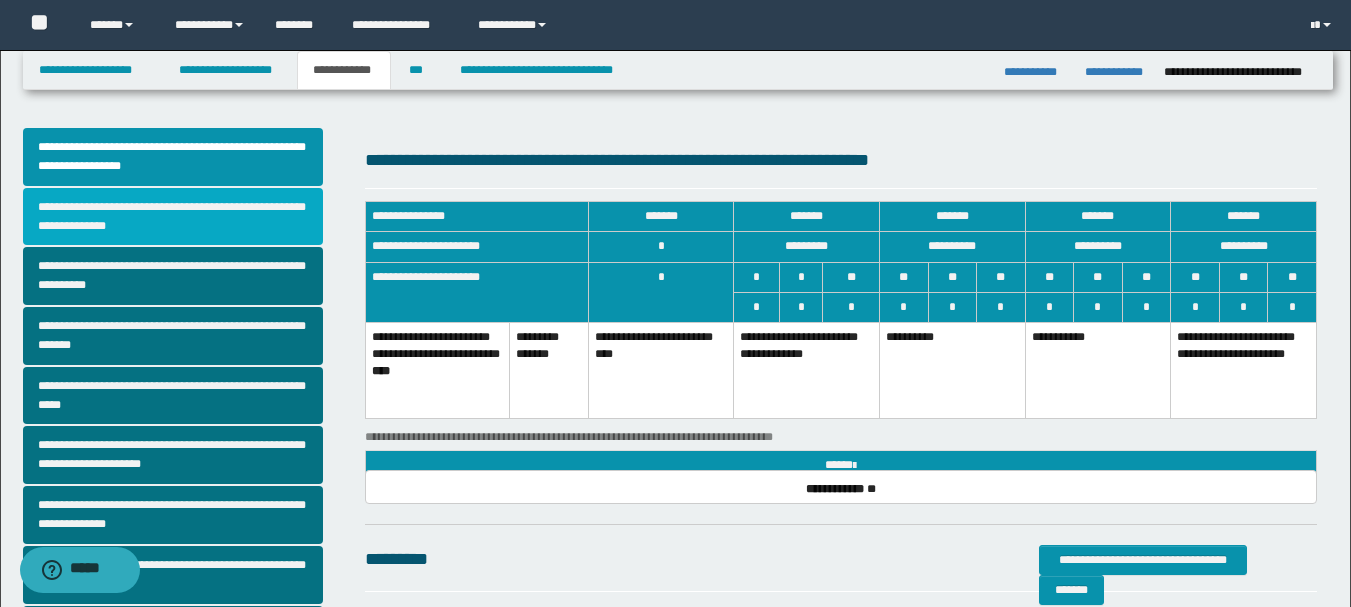 click on "**********" at bounding box center (173, 217) 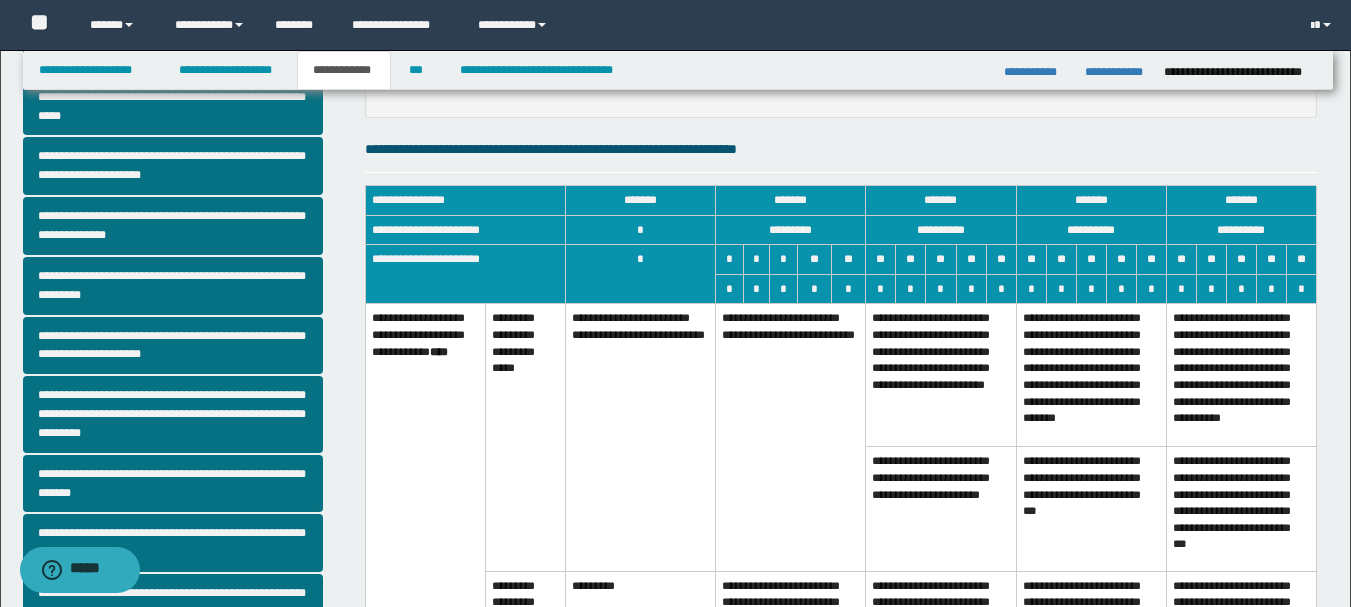 scroll, scrollTop: 300, scrollLeft: 0, axis: vertical 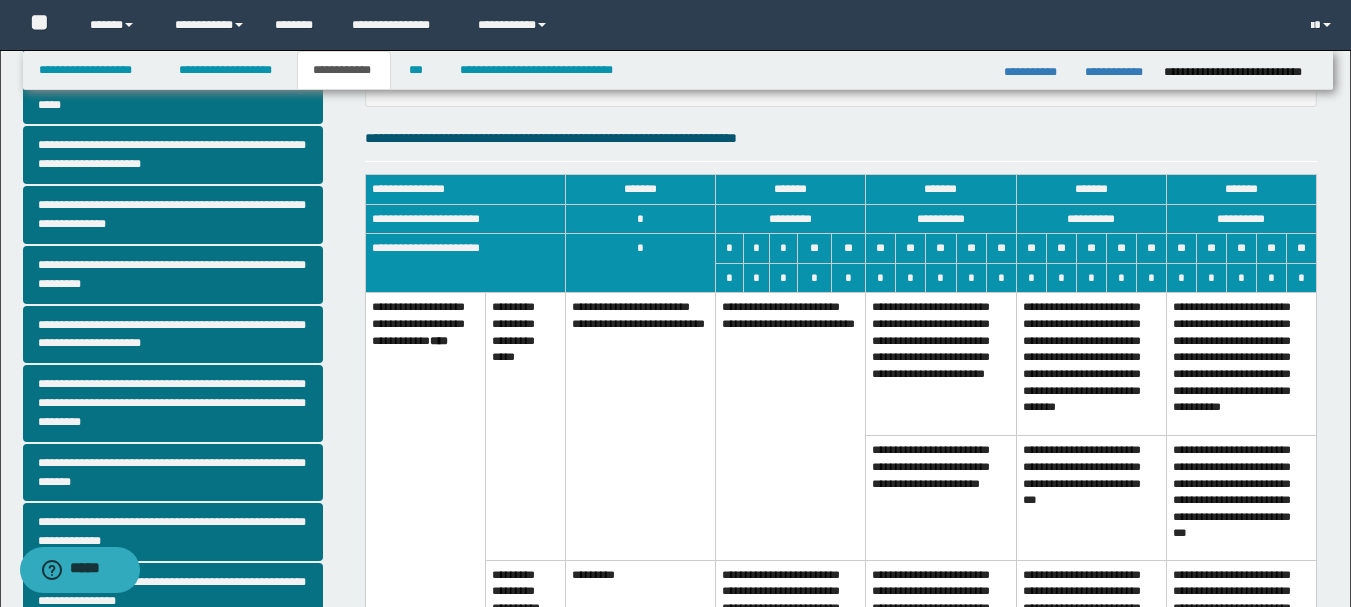 click on "**********" at bounding box center [791, 426] 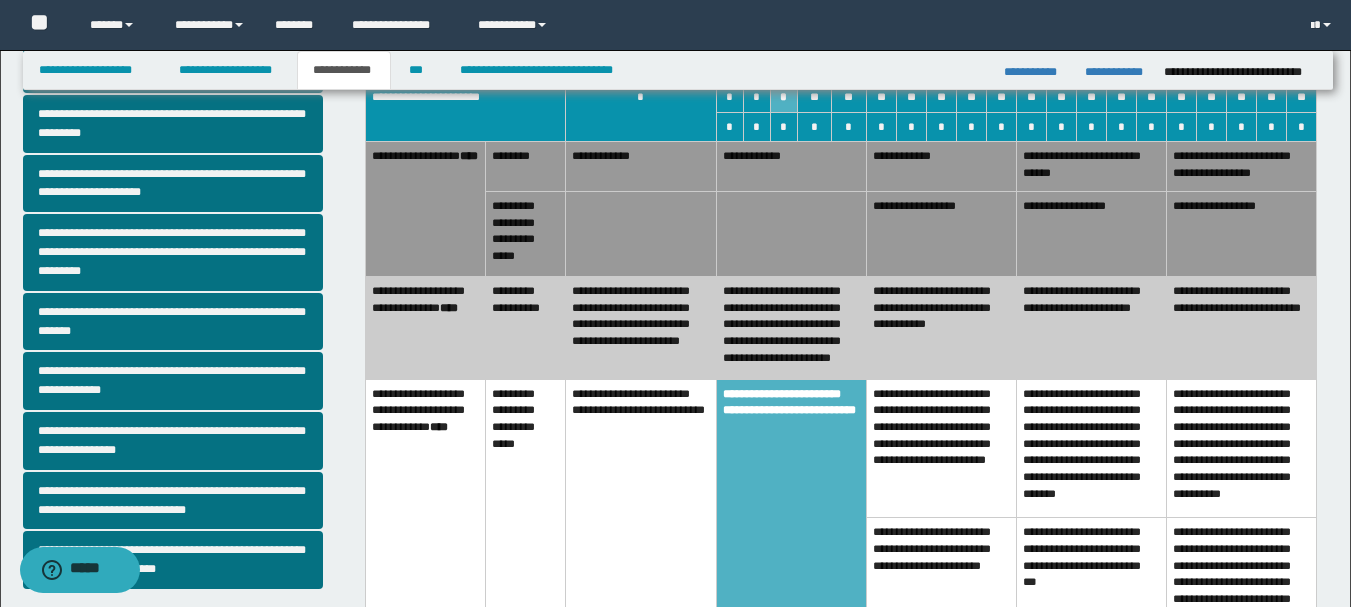 scroll, scrollTop: 500, scrollLeft: 0, axis: vertical 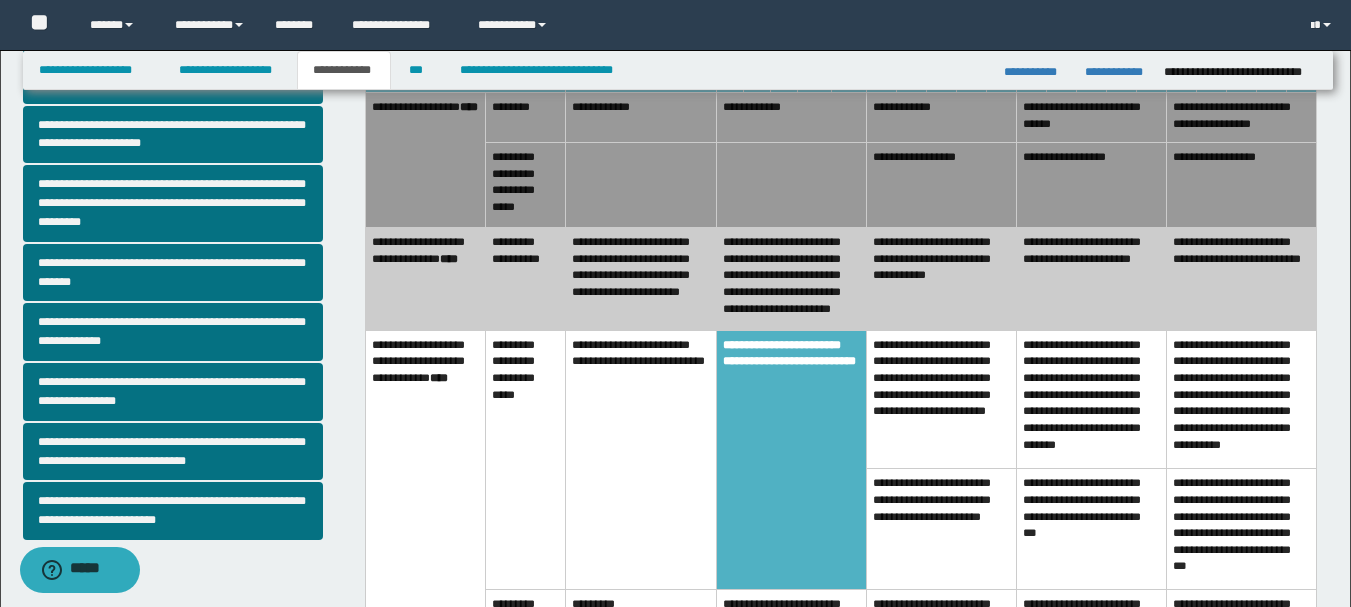 click on "**********" at bounding box center [941, 279] 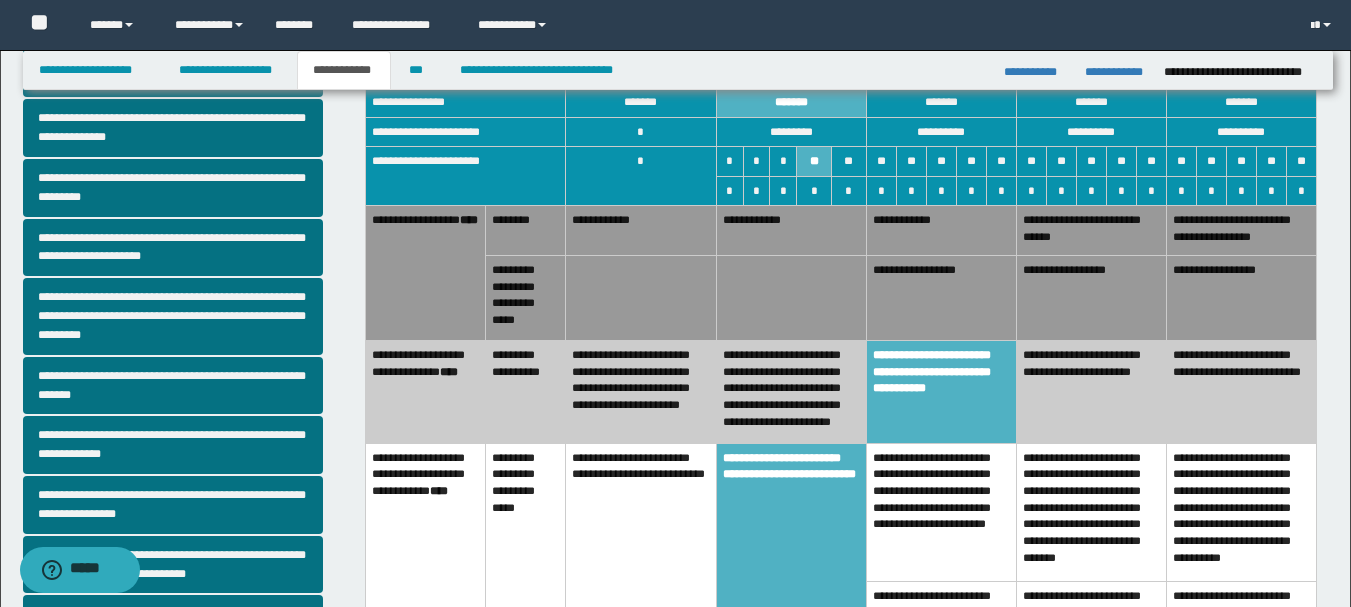 scroll, scrollTop: 300, scrollLeft: 0, axis: vertical 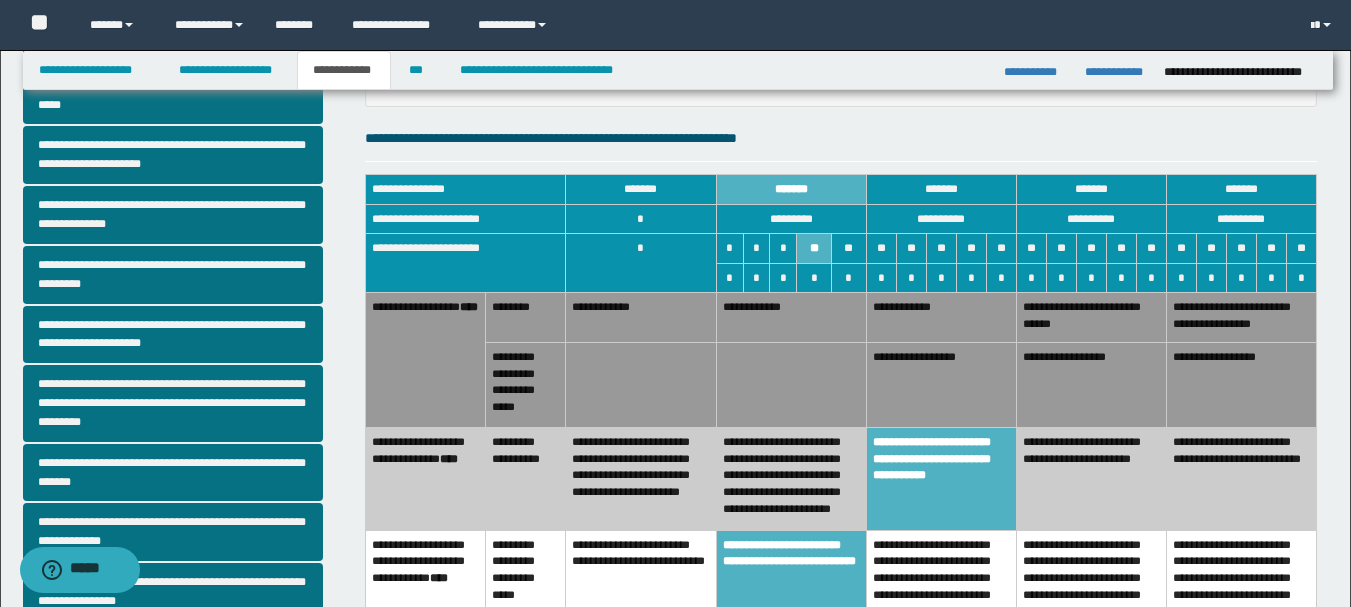 click on "**********" at bounding box center (791, 317) 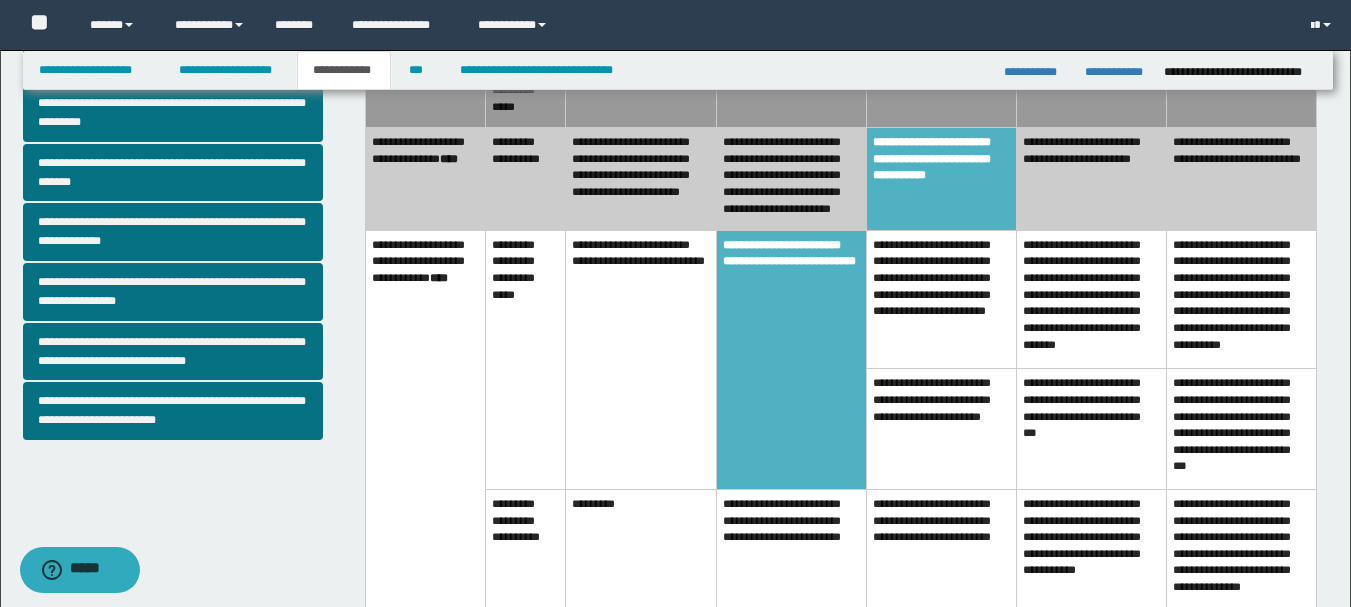 click on "**********" at bounding box center [791, 549] 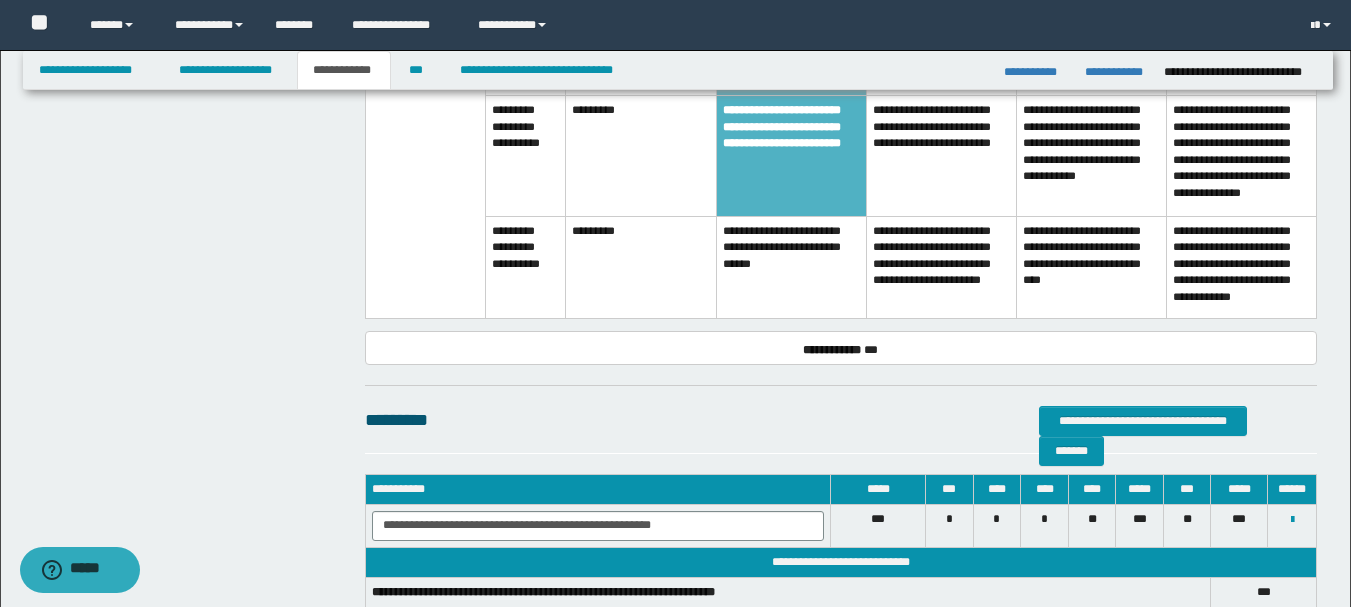 scroll, scrollTop: 1000, scrollLeft: 0, axis: vertical 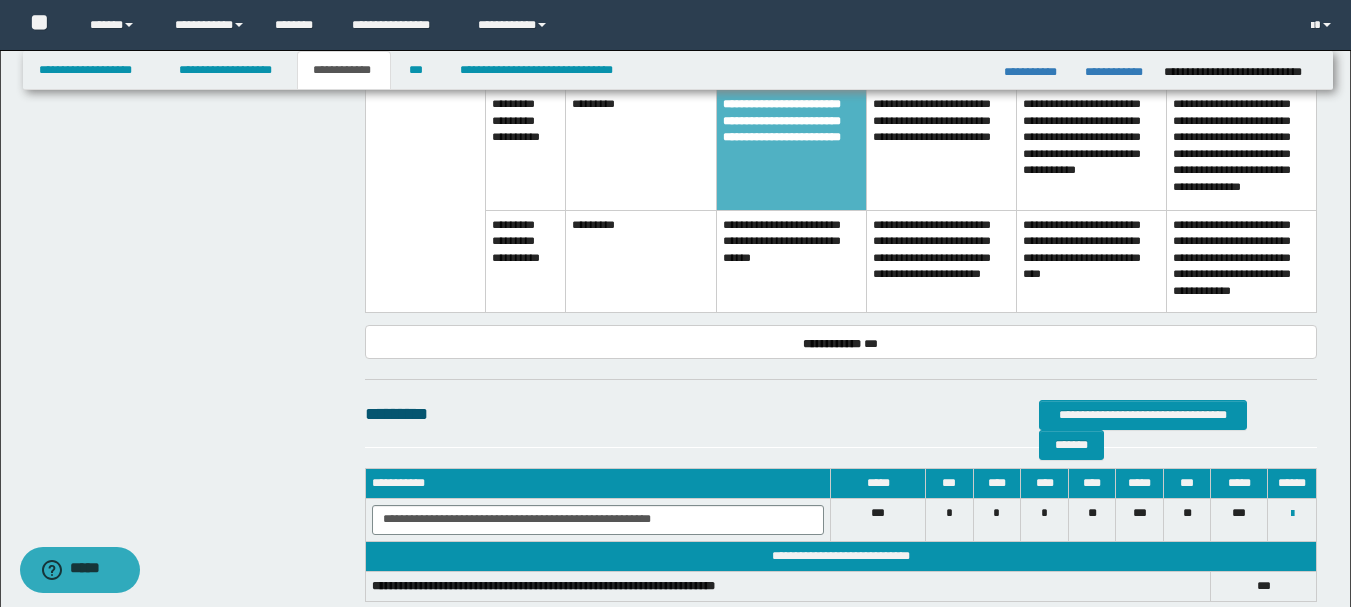click on "**********" at bounding box center [791, 261] 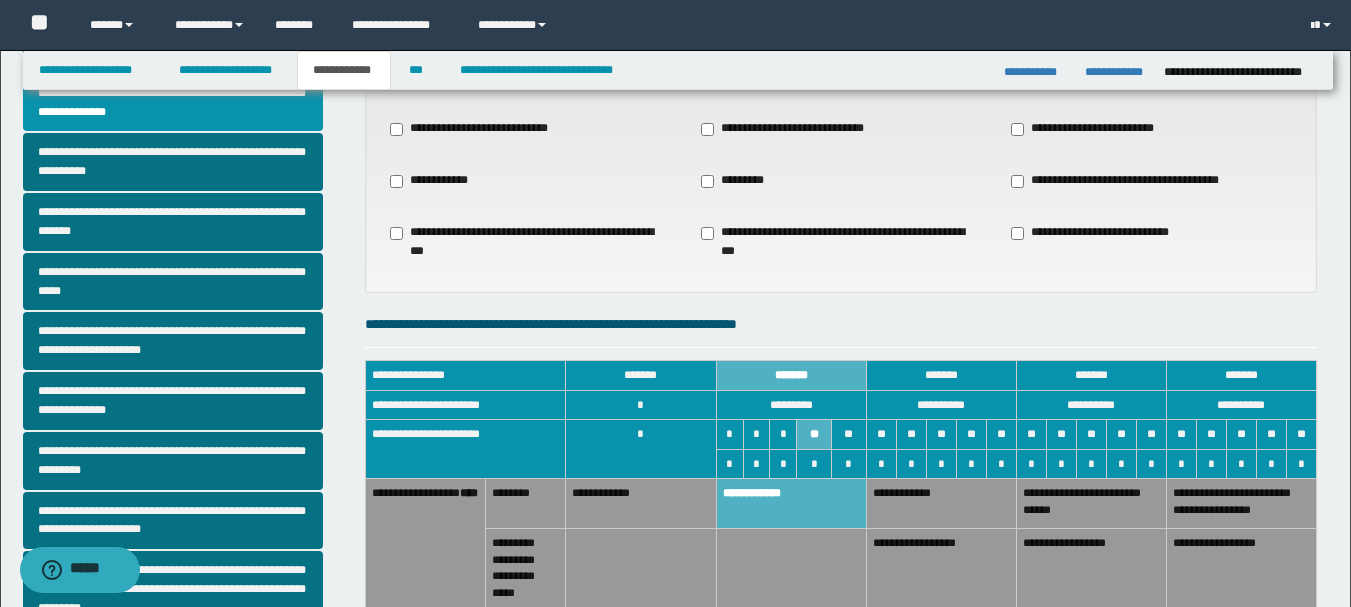 scroll, scrollTop: 100, scrollLeft: 0, axis: vertical 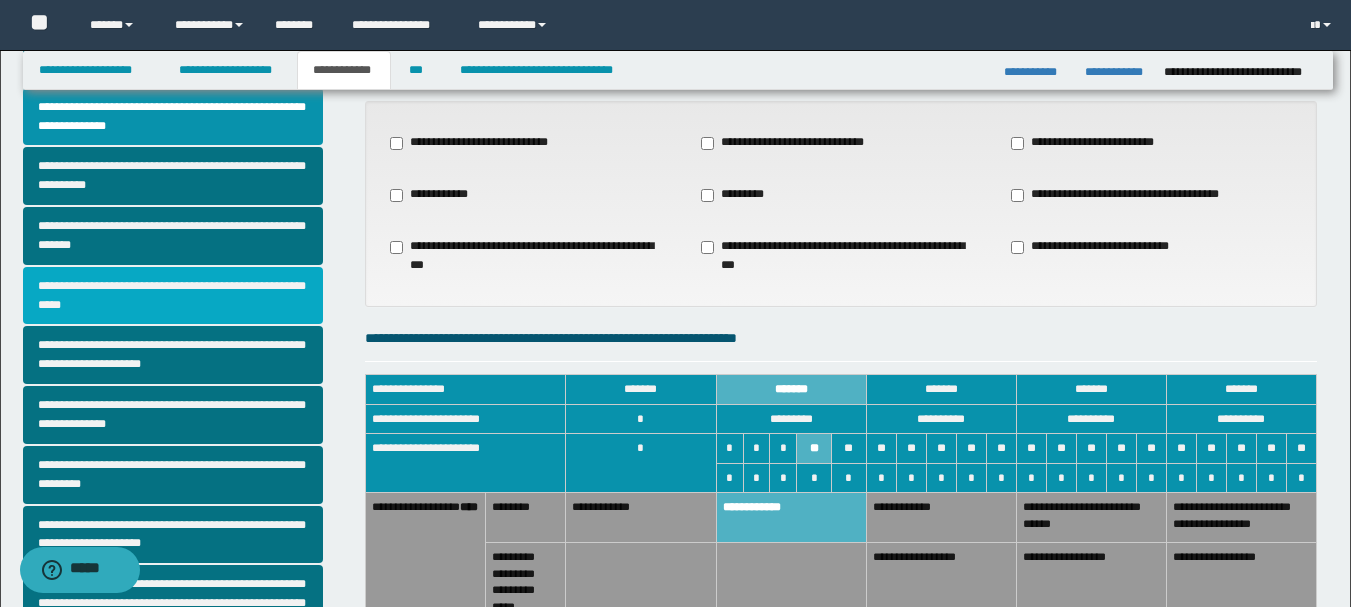 click on "**********" at bounding box center (173, 296) 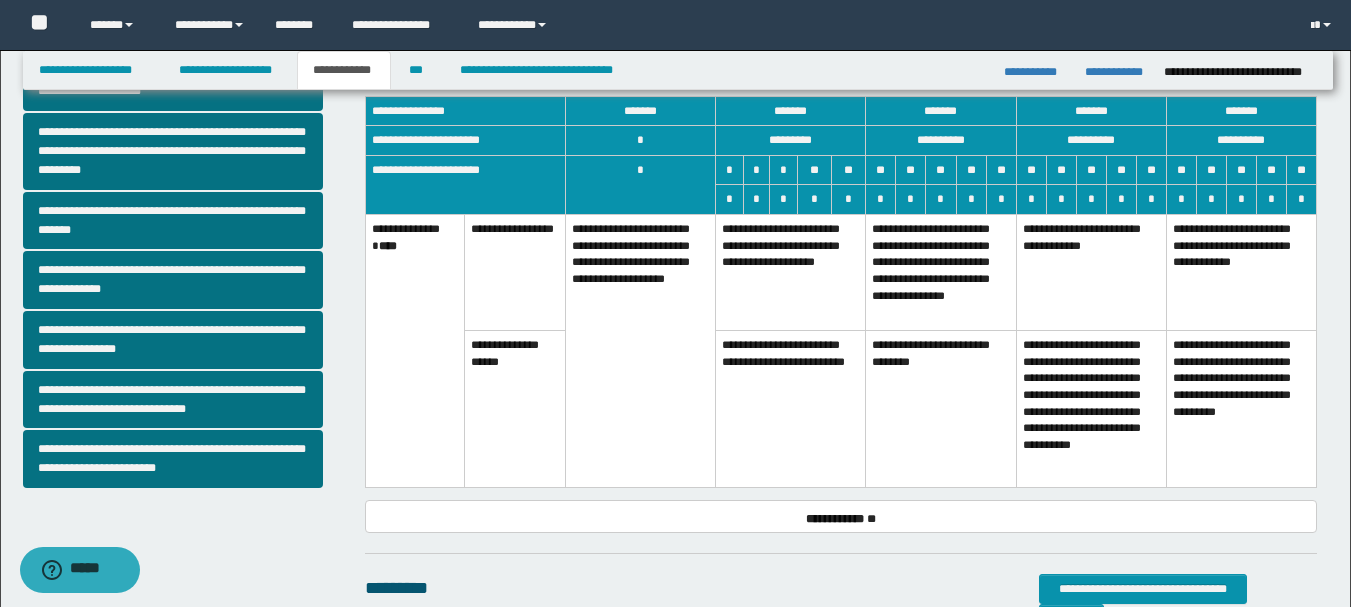 scroll, scrollTop: 600, scrollLeft: 0, axis: vertical 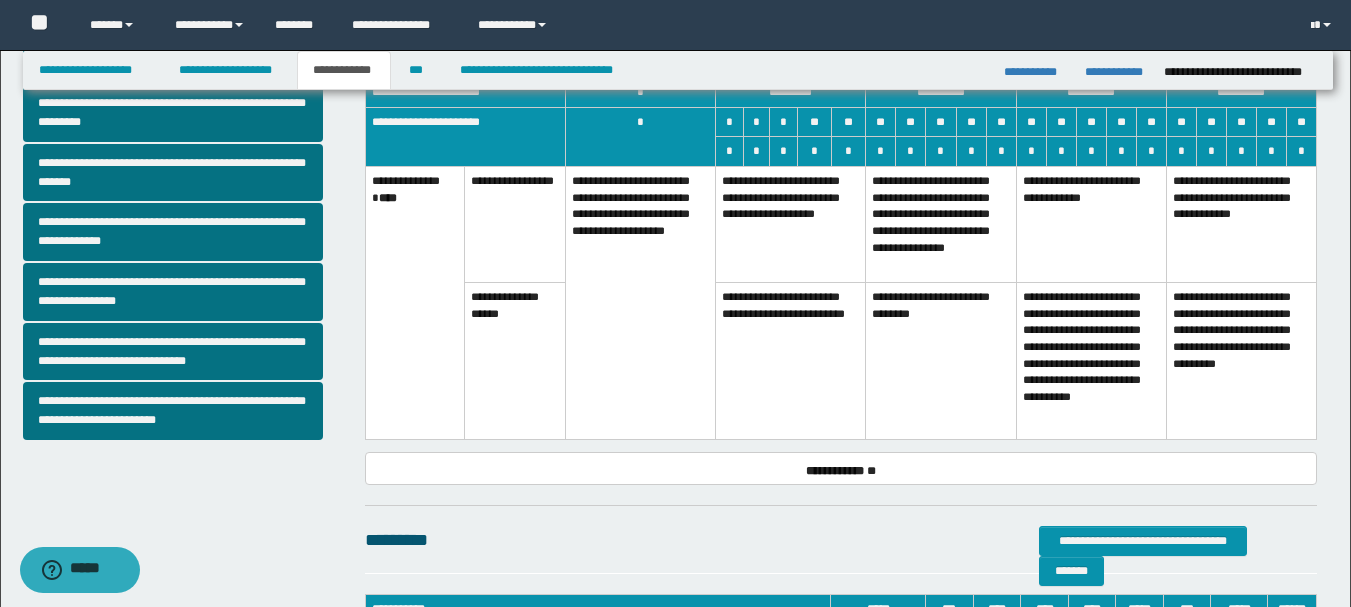 click on "**********" at bounding box center [791, 361] 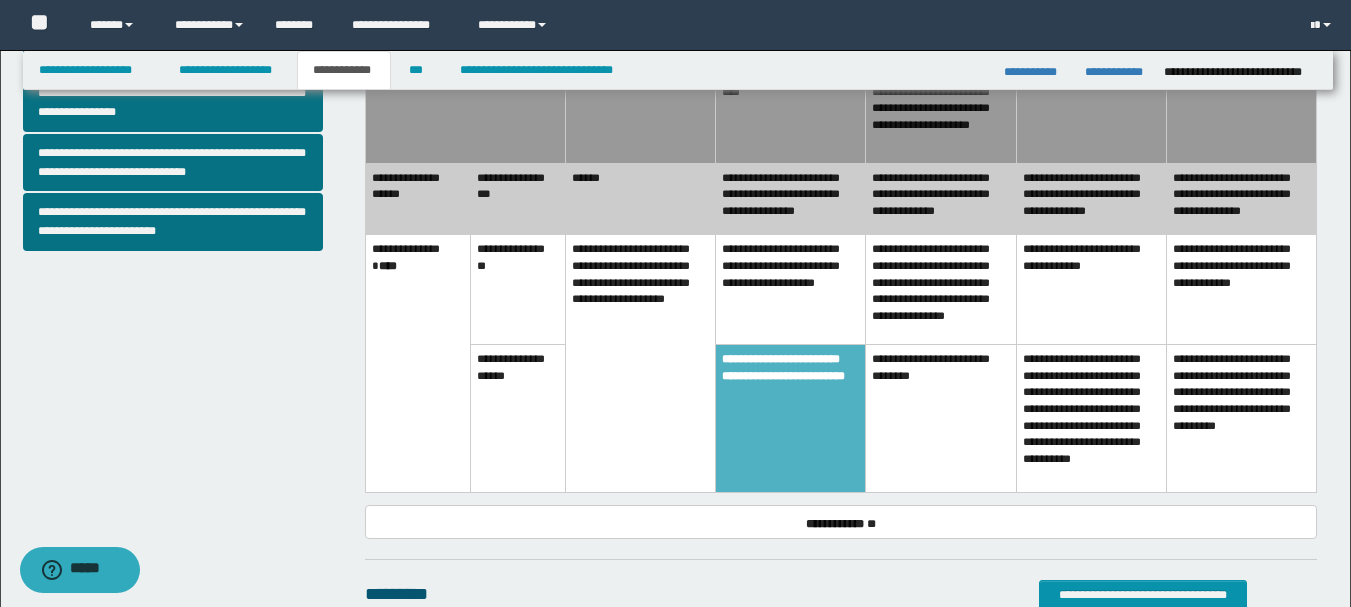 scroll, scrollTop: 800, scrollLeft: 0, axis: vertical 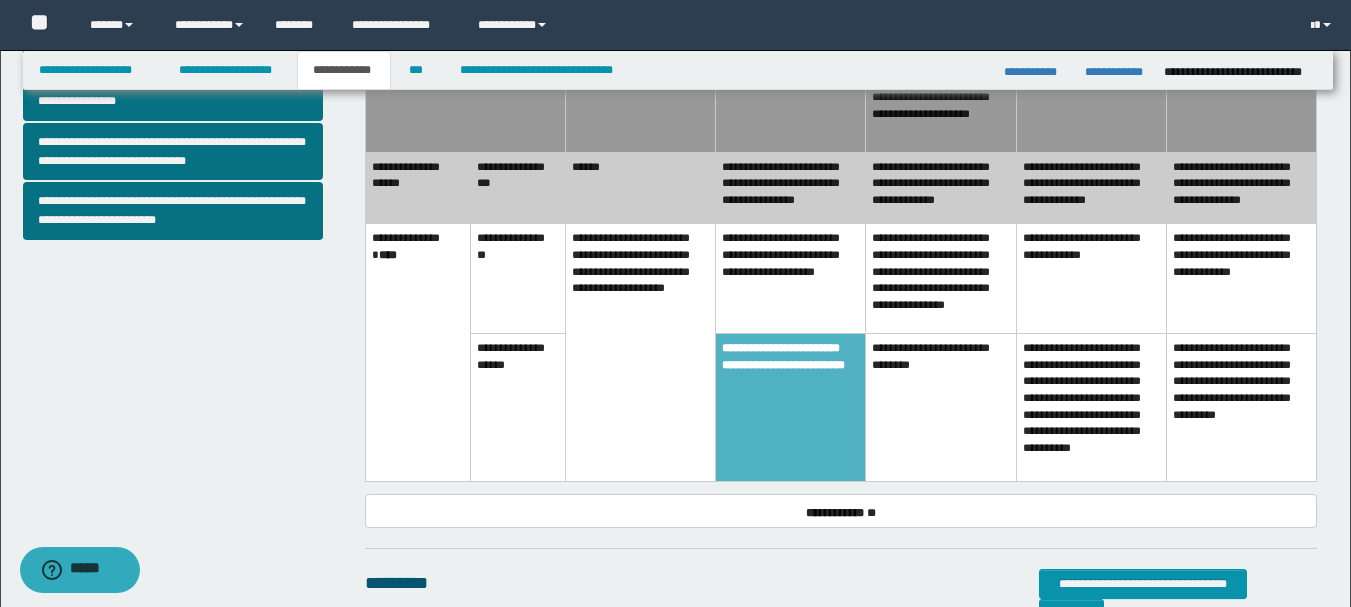 click on "**********" at bounding box center (941, 279) 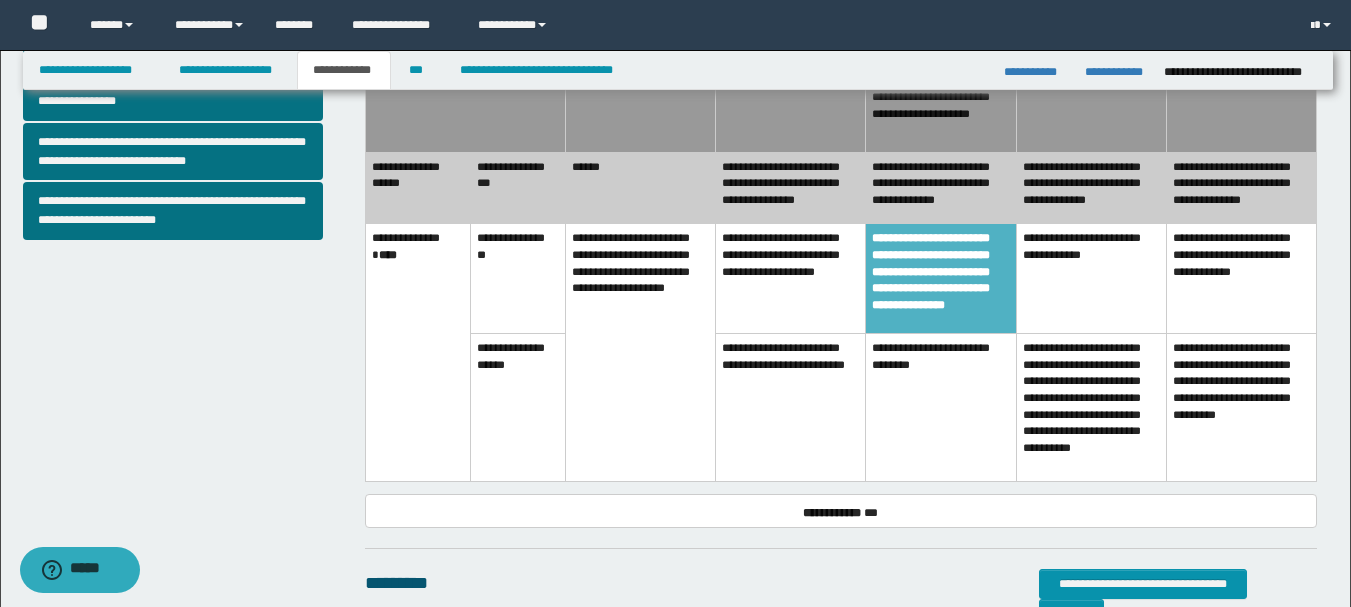 click on "**********" at bounding box center [941, 408] 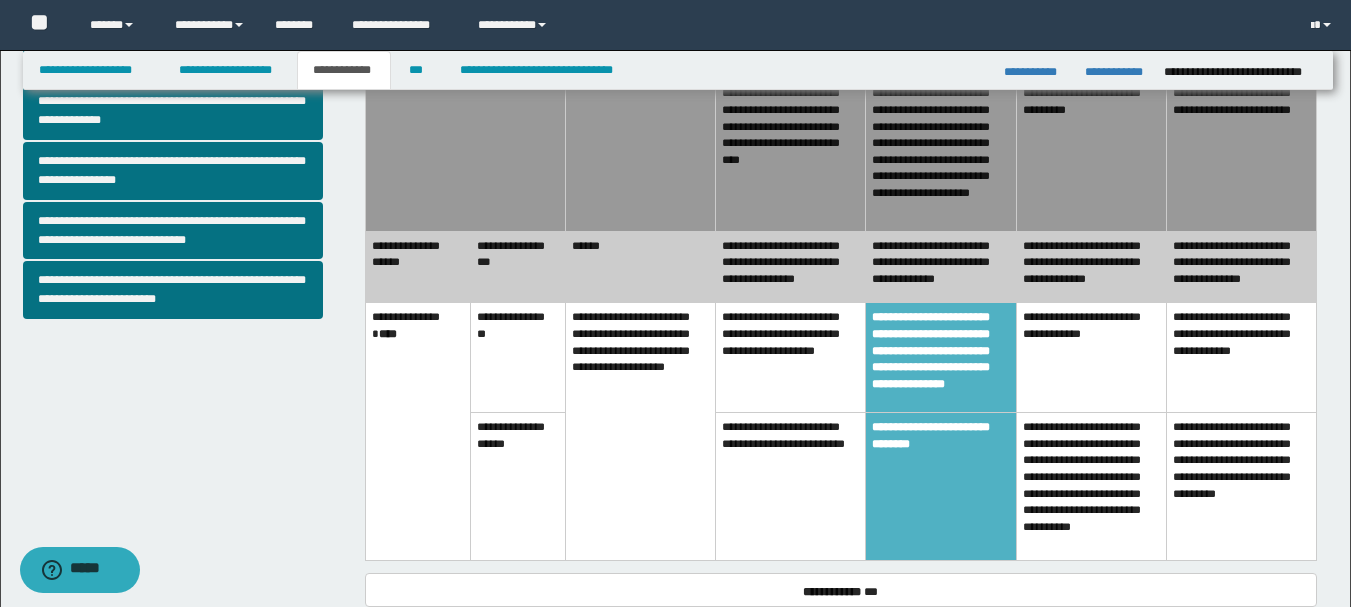 scroll, scrollTop: 600, scrollLeft: 0, axis: vertical 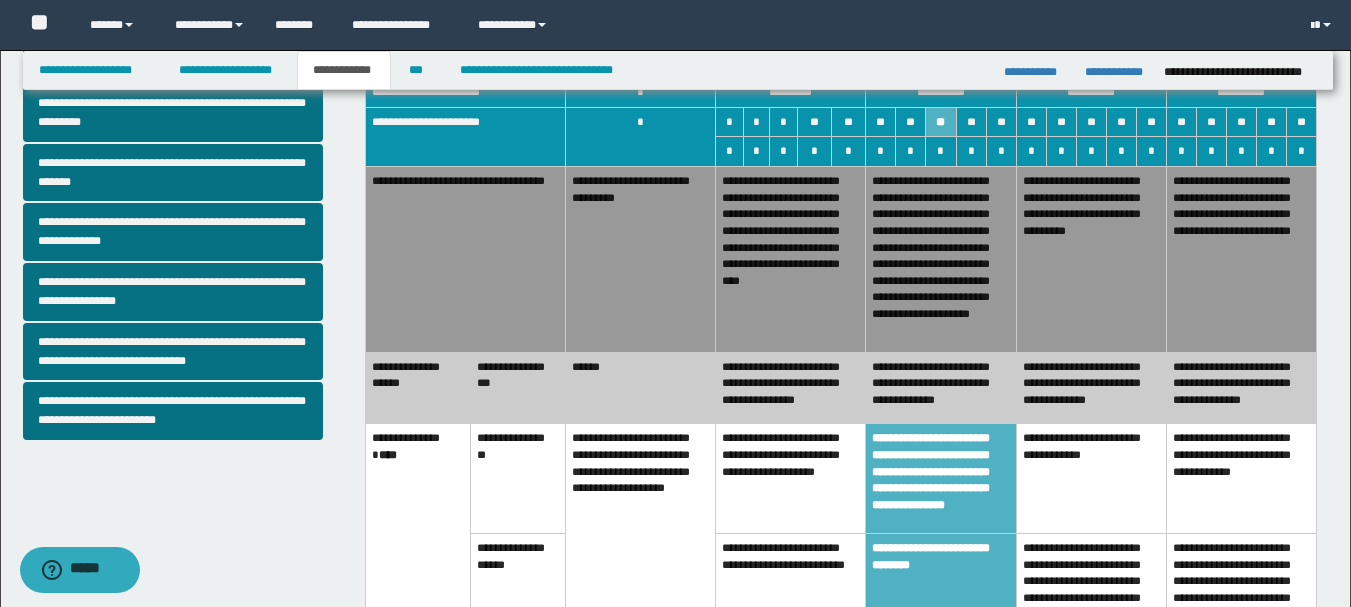 click on "******" at bounding box center [641, 388] 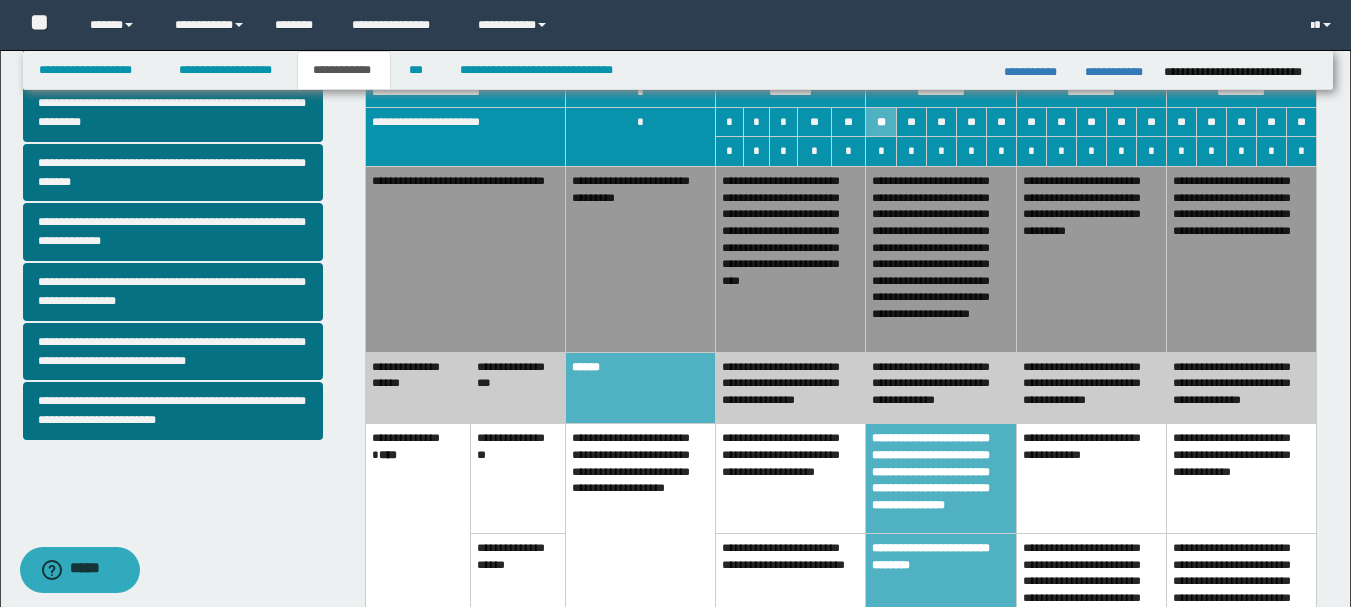 click on "**********" at bounding box center [791, 260] 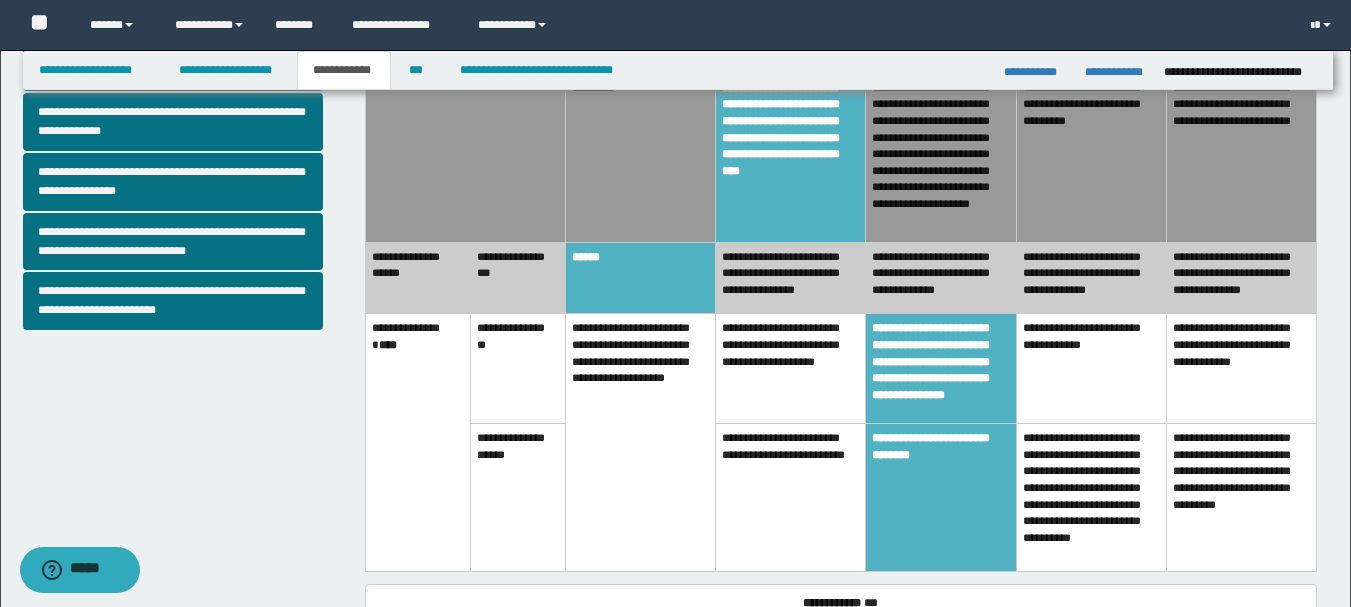 scroll, scrollTop: 500, scrollLeft: 0, axis: vertical 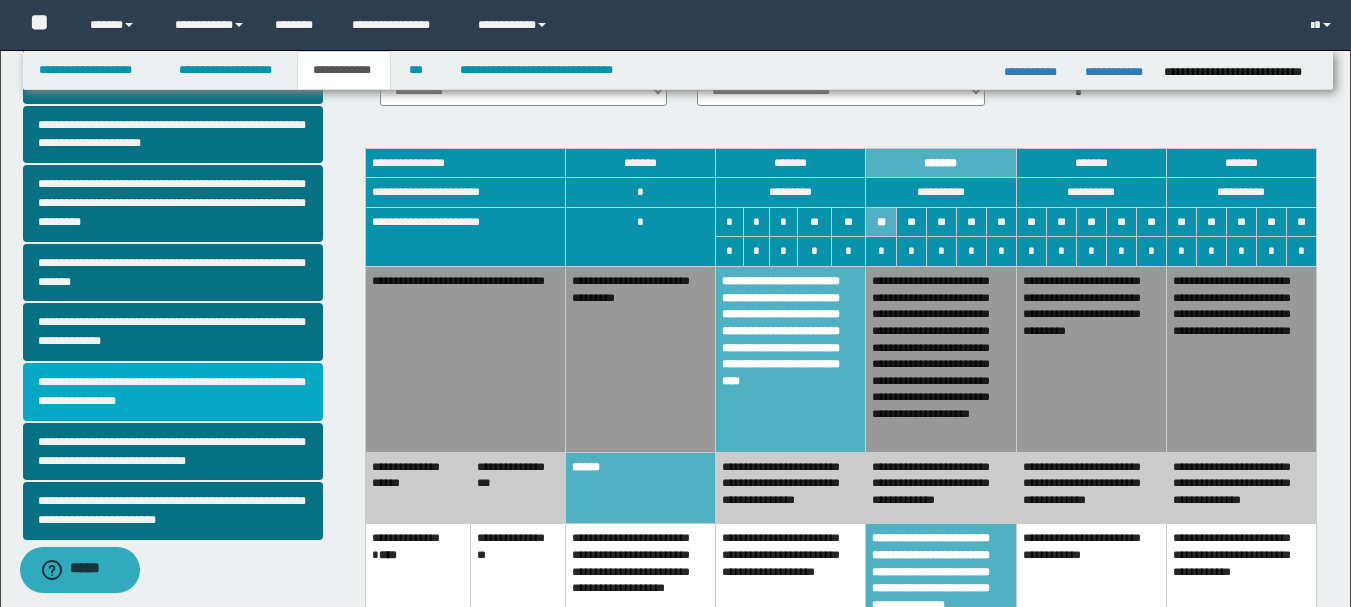click on "**********" at bounding box center (173, 392) 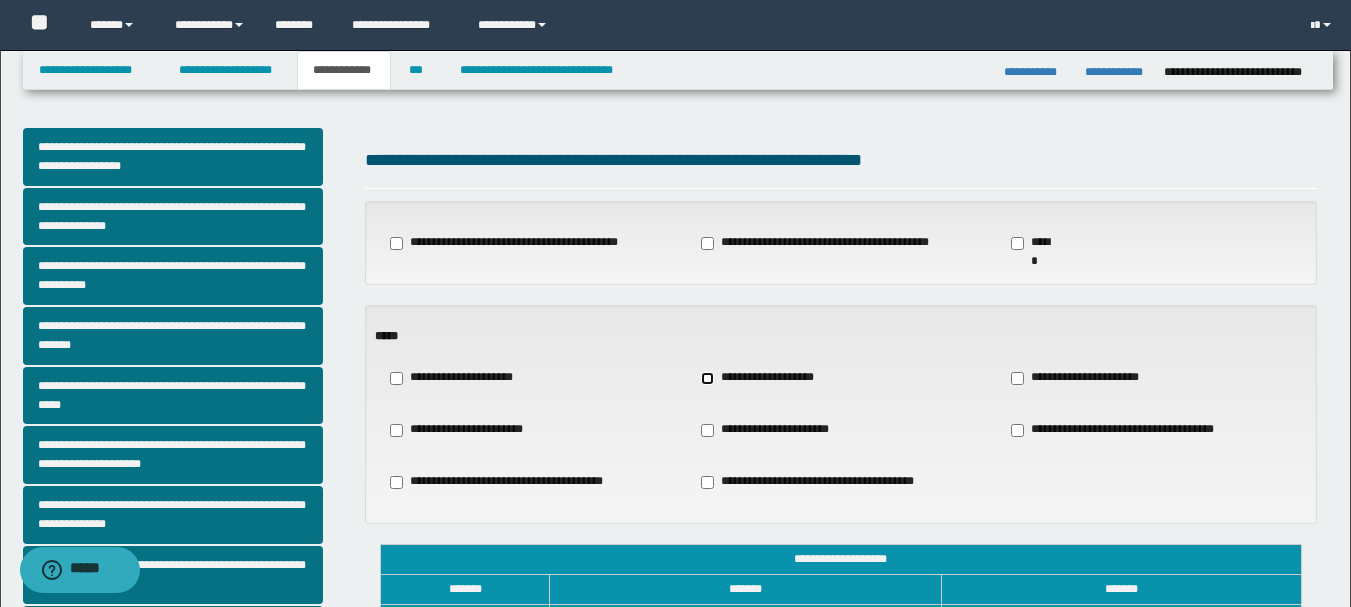 scroll, scrollTop: 300, scrollLeft: 0, axis: vertical 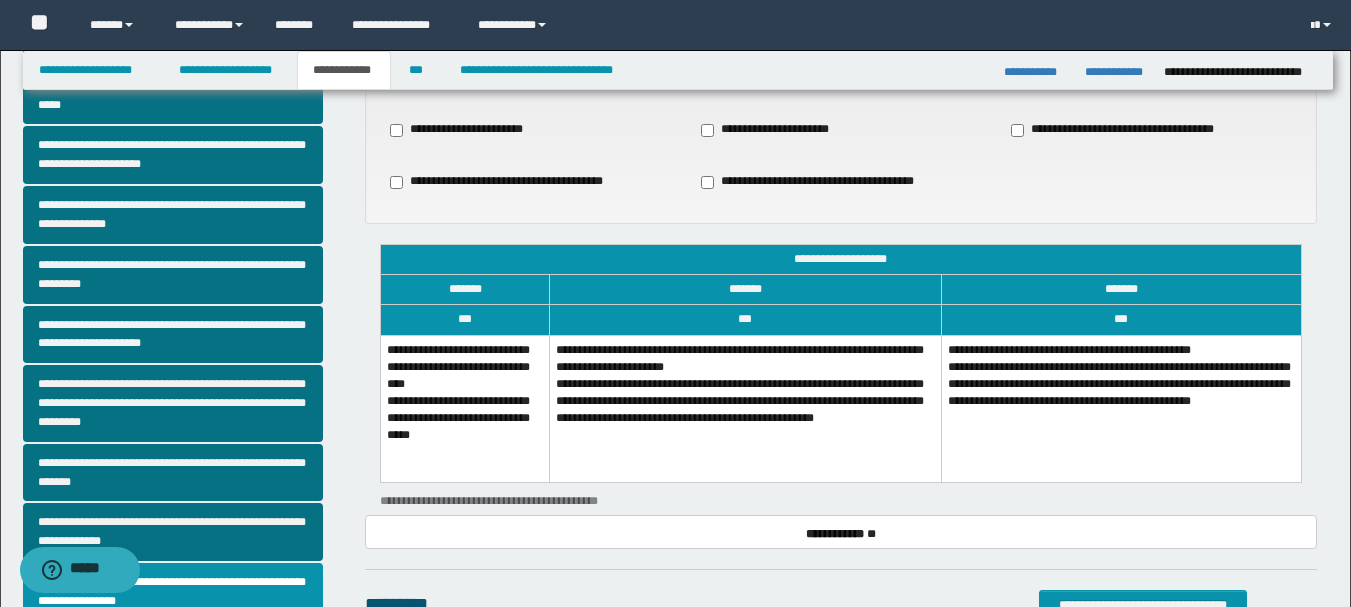 click on "**********" at bounding box center (465, 408) 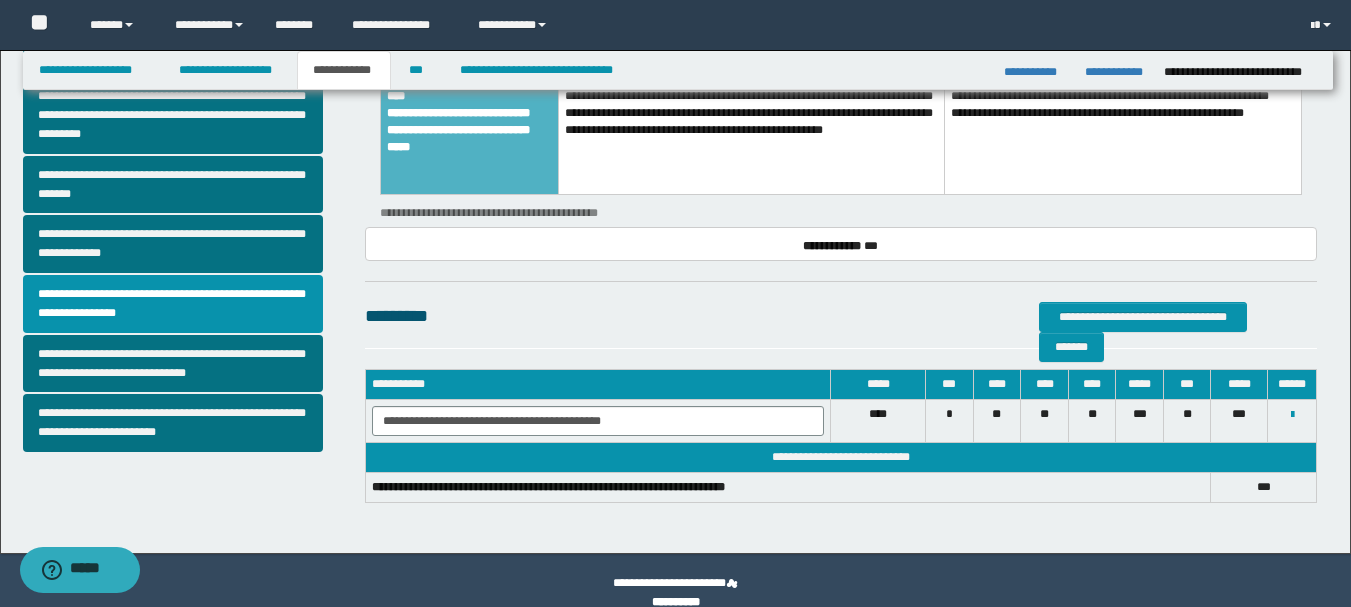 scroll, scrollTop: 600, scrollLeft: 0, axis: vertical 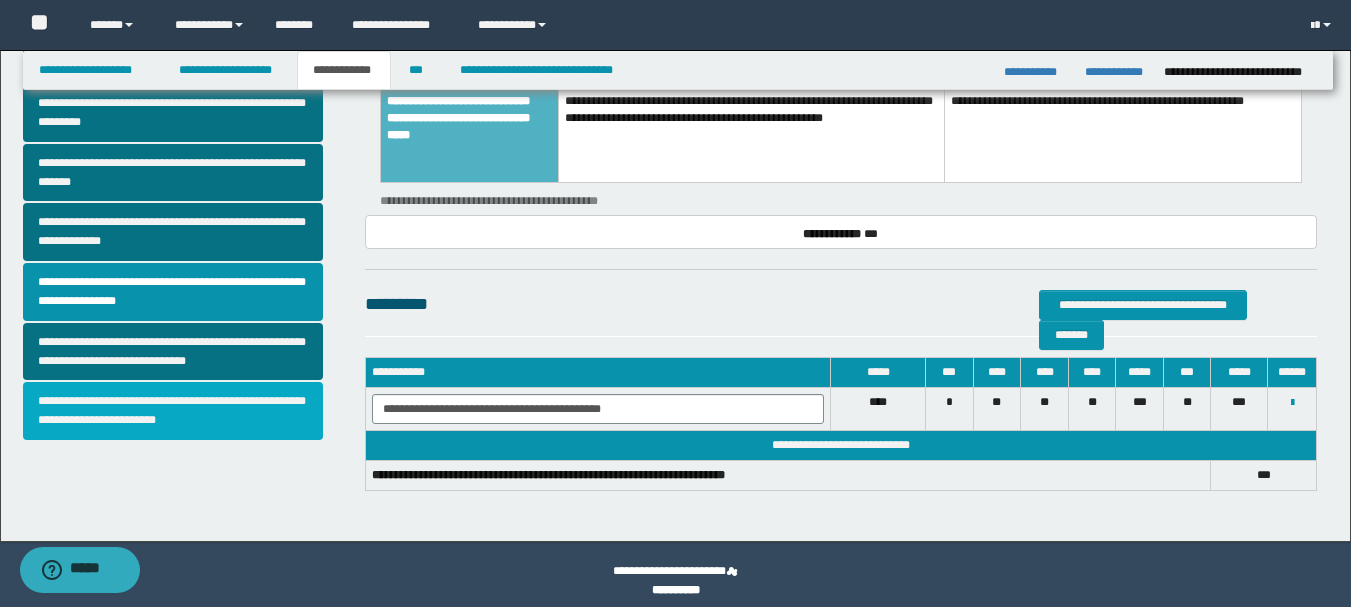 click on "**********" at bounding box center [173, 411] 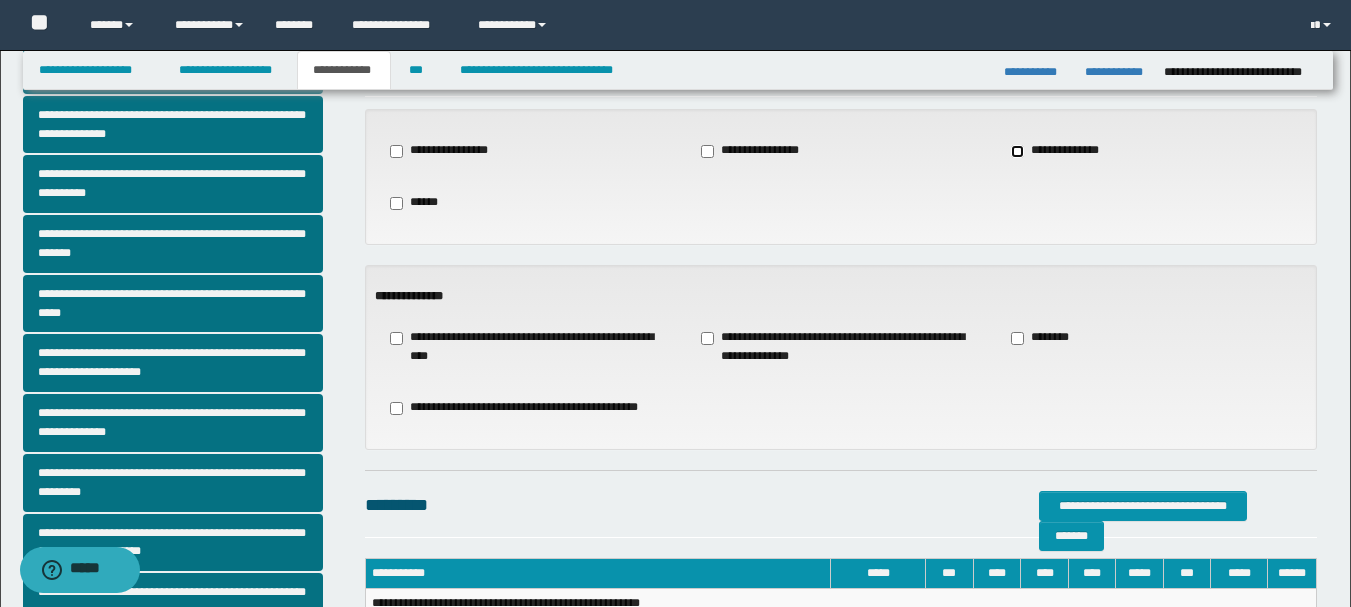 scroll, scrollTop: 200, scrollLeft: 0, axis: vertical 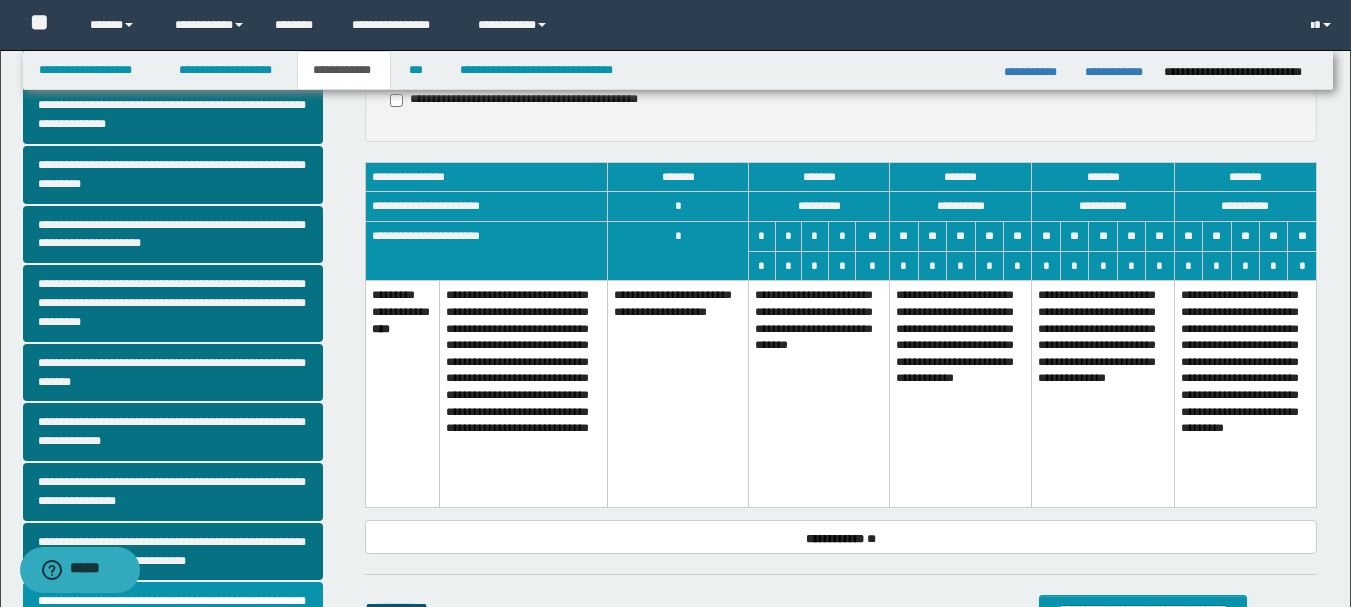 click on "**********" at bounding box center [819, 394] 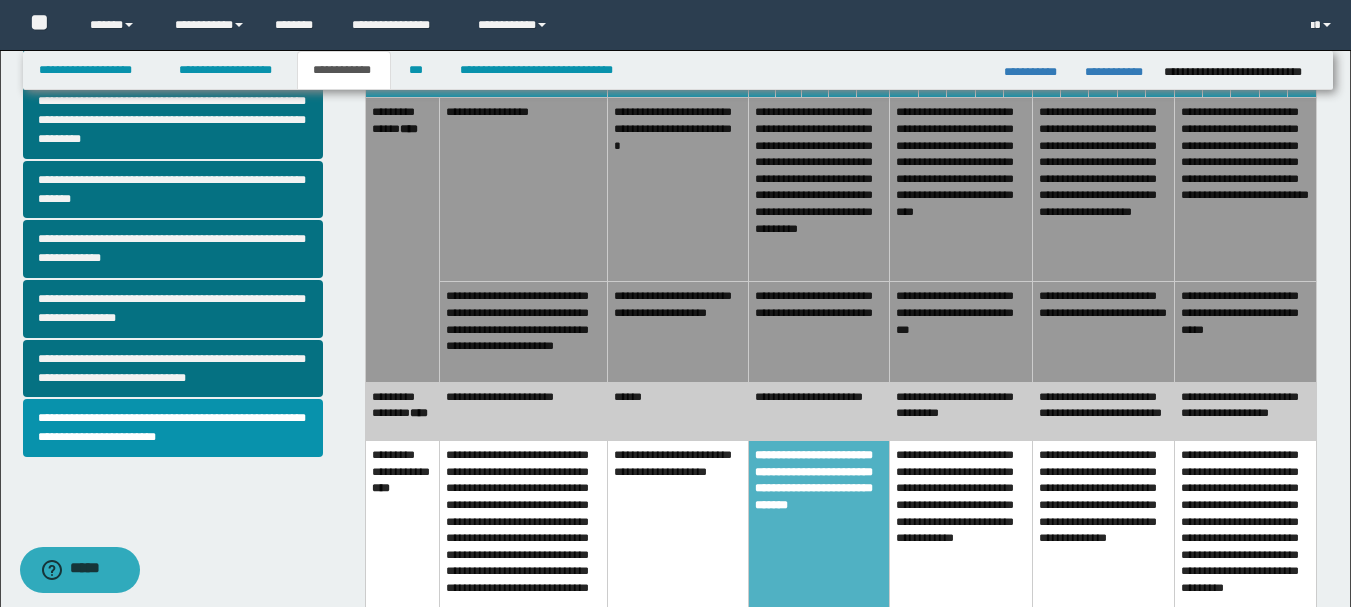 scroll, scrollTop: 600, scrollLeft: 0, axis: vertical 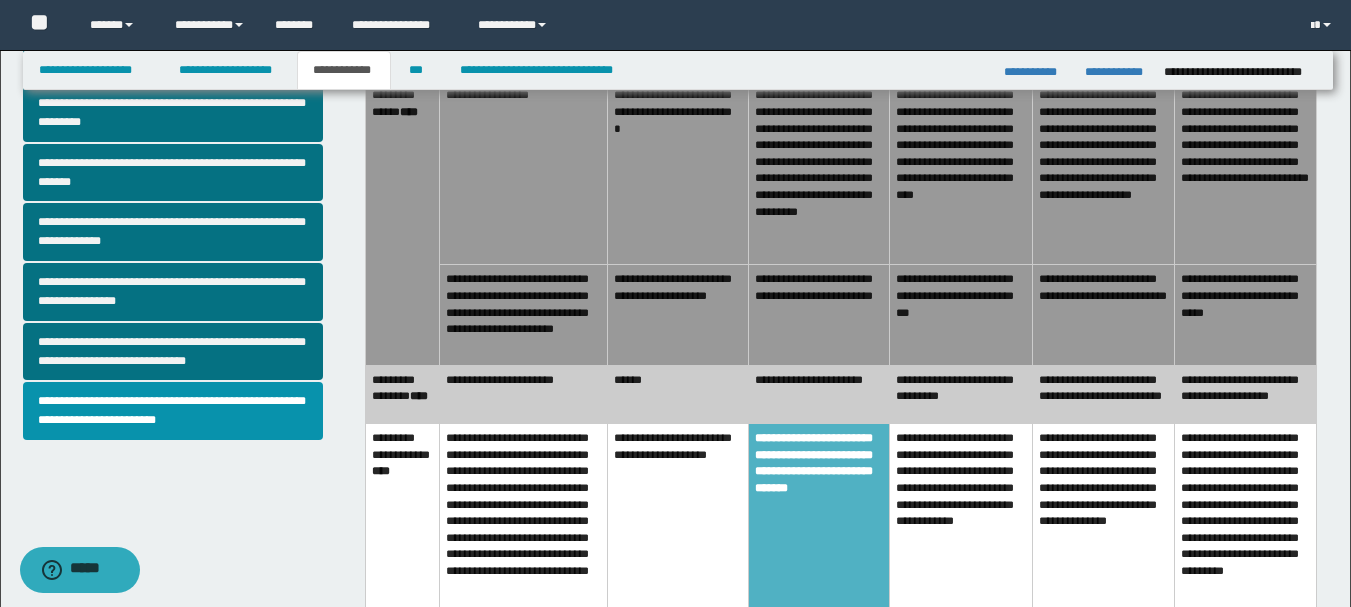 click on "**********" at bounding box center (819, 394) 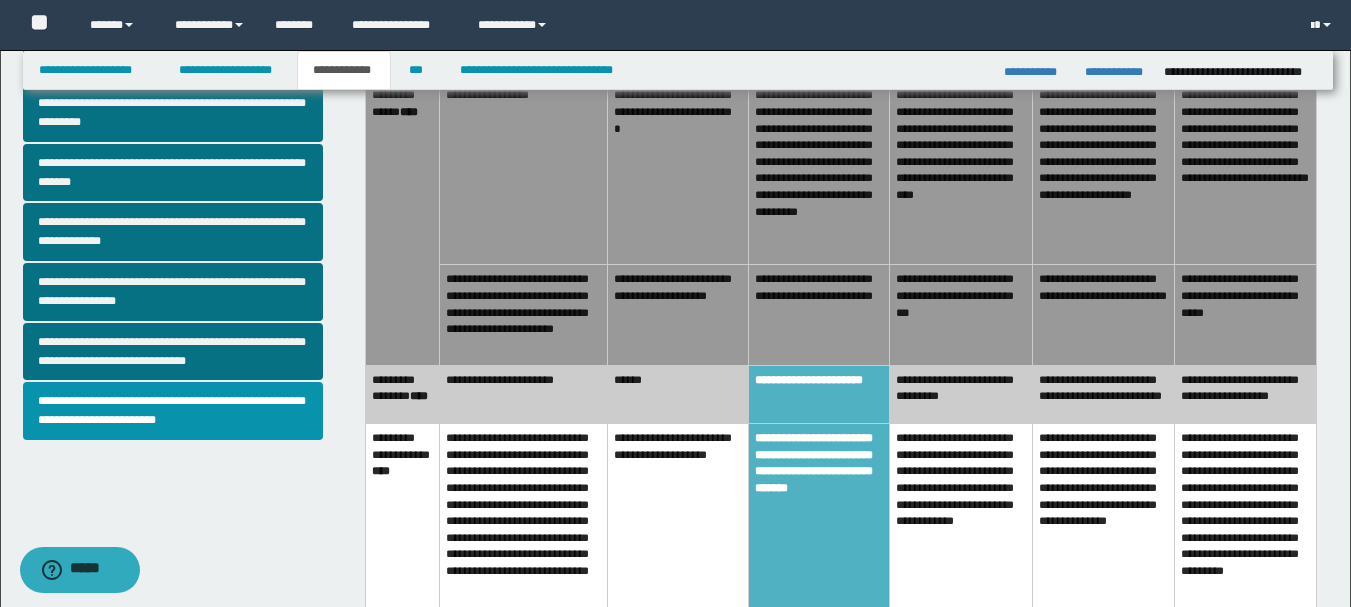 drag, startPoint x: 819, startPoint y: 292, endPoint x: 837, endPoint y: 225, distance: 69.375786 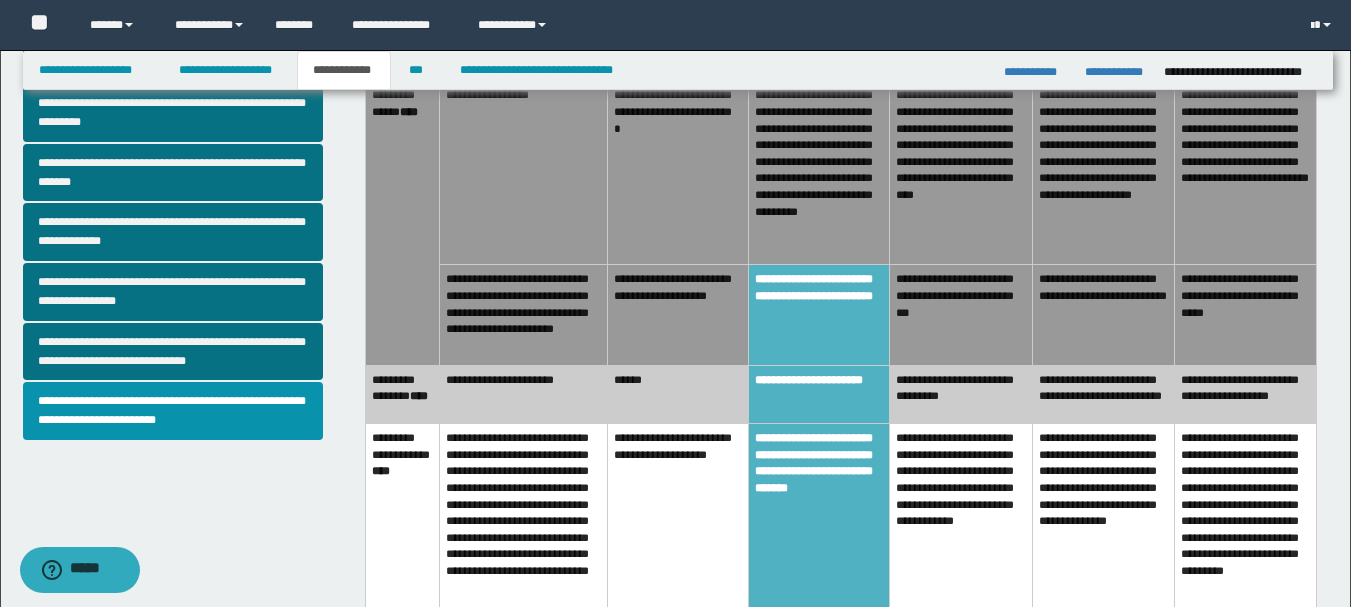 click on "**********" at bounding box center [819, 173] 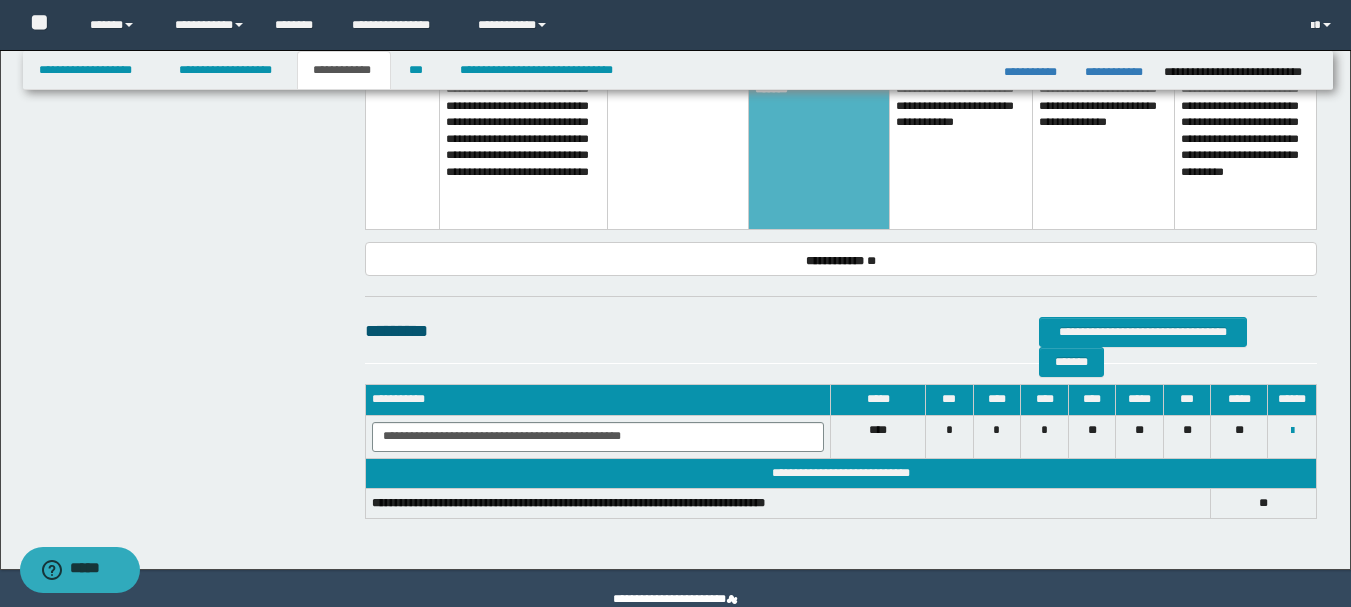 scroll, scrollTop: 1000, scrollLeft: 0, axis: vertical 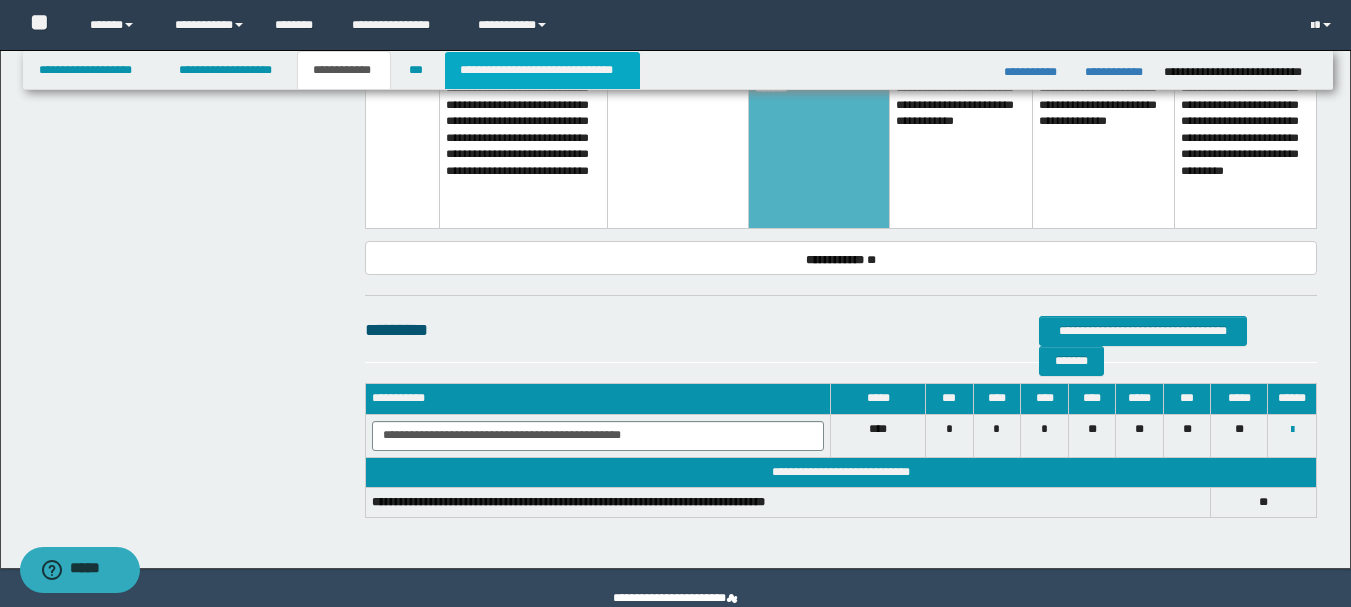 click on "**********" at bounding box center [542, 70] 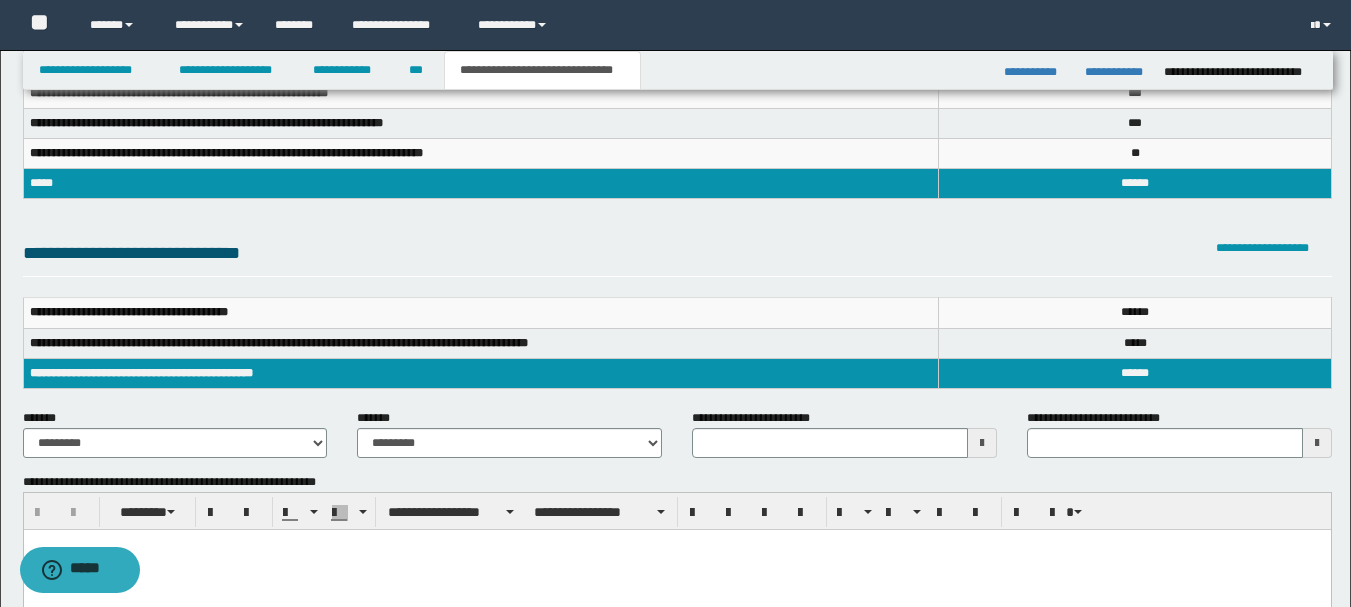 scroll, scrollTop: 200, scrollLeft: 0, axis: vertical 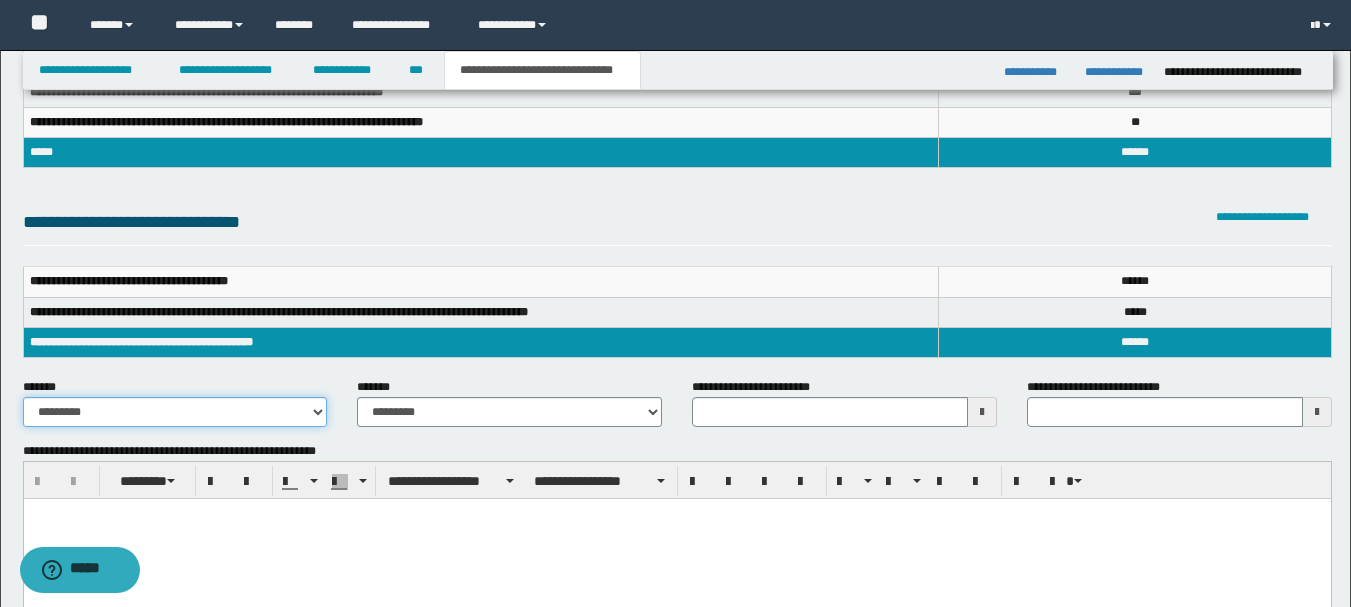 click on "**********" at bounding box center [175, 412] 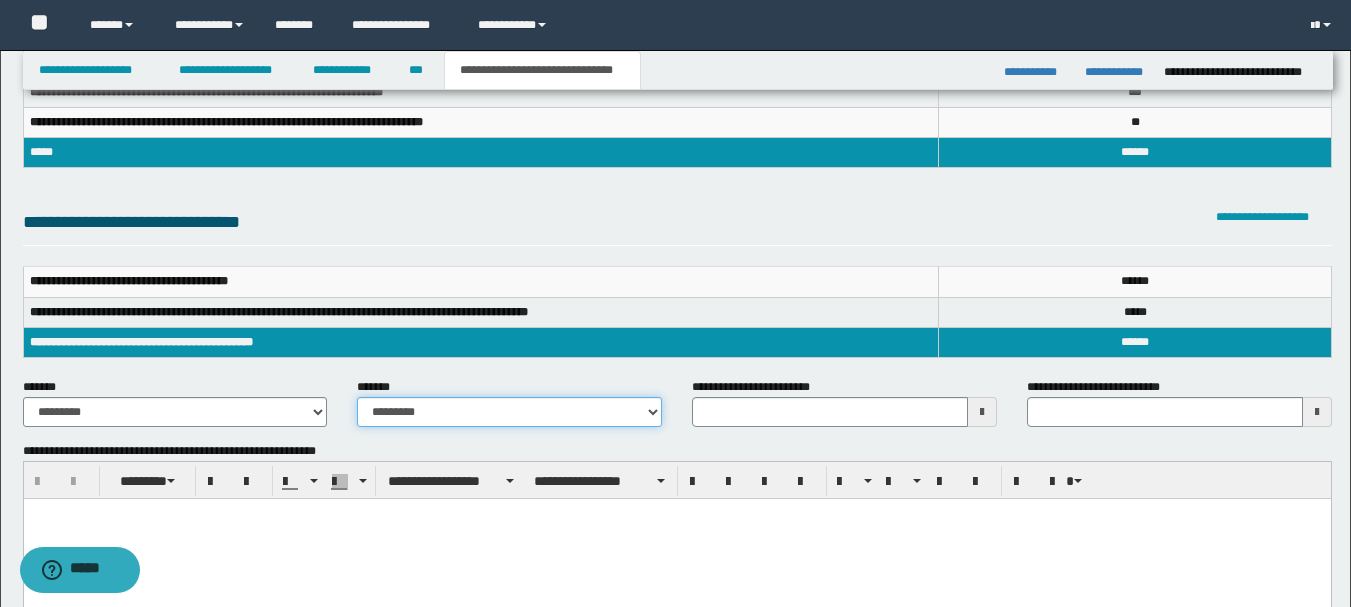 click on "**********" at bounding box center (509, 412) 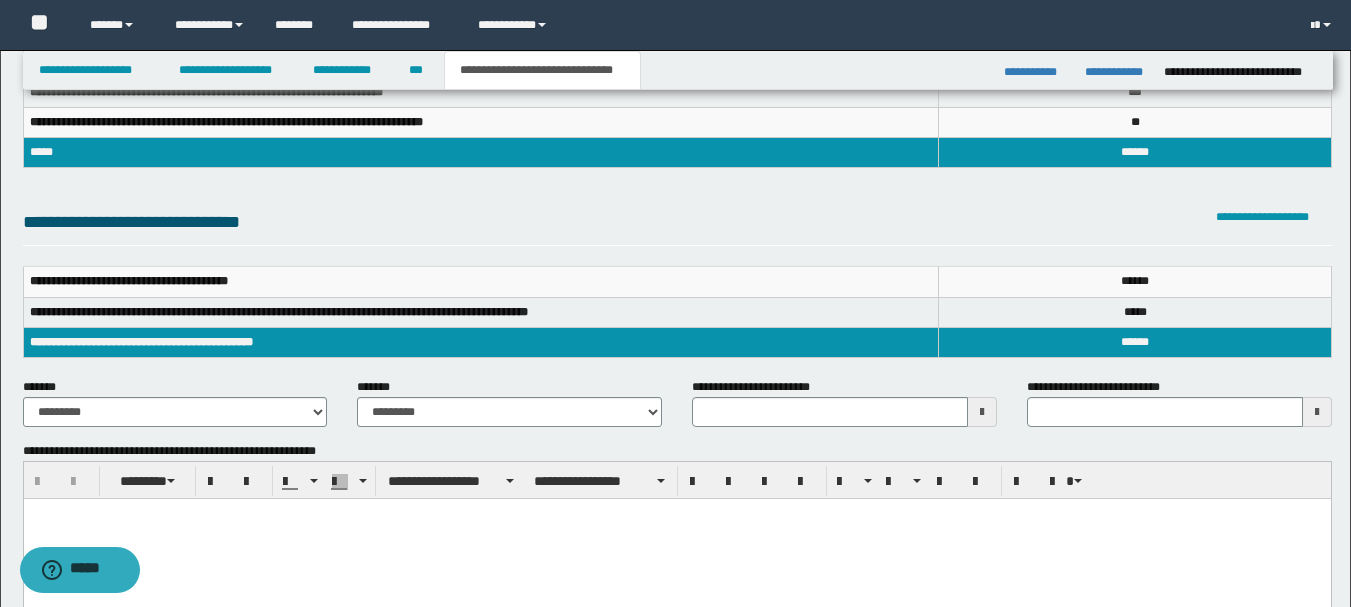 click at bounding box center [982, 412] 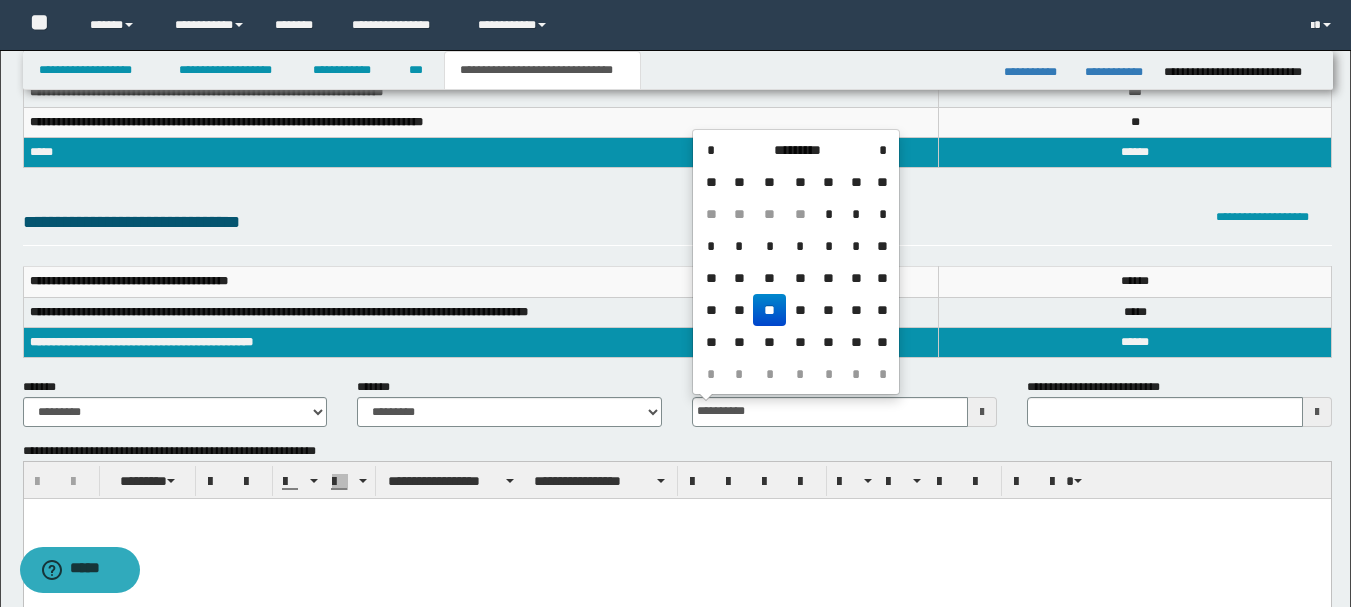 click on "**" at bounding box center (769, 310) 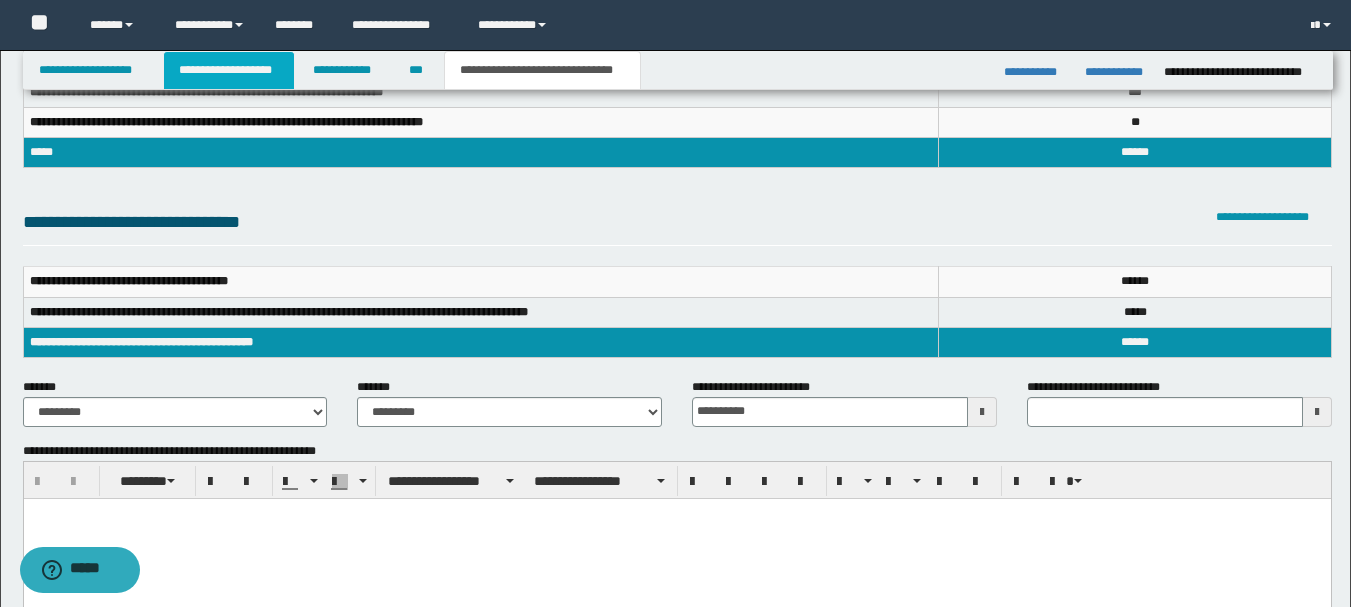 click on "**********" at bounding box center [229, 70] 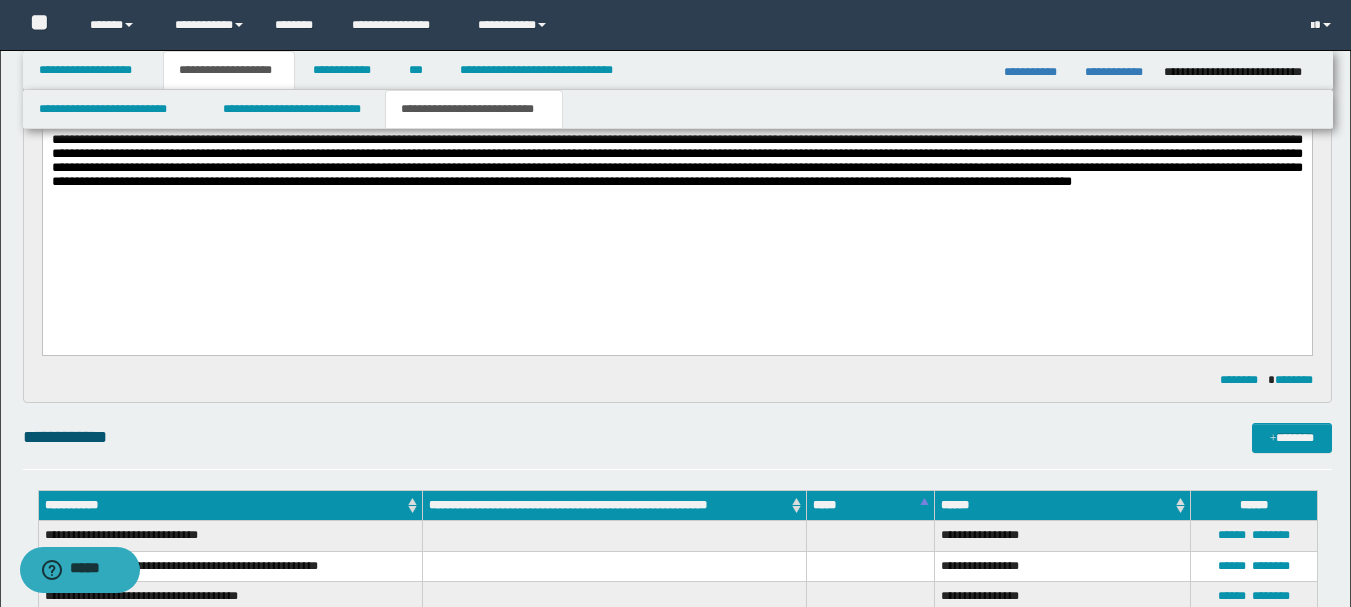 scroll, scrollTop: 231, scrollLeft: 0, axis: vertical 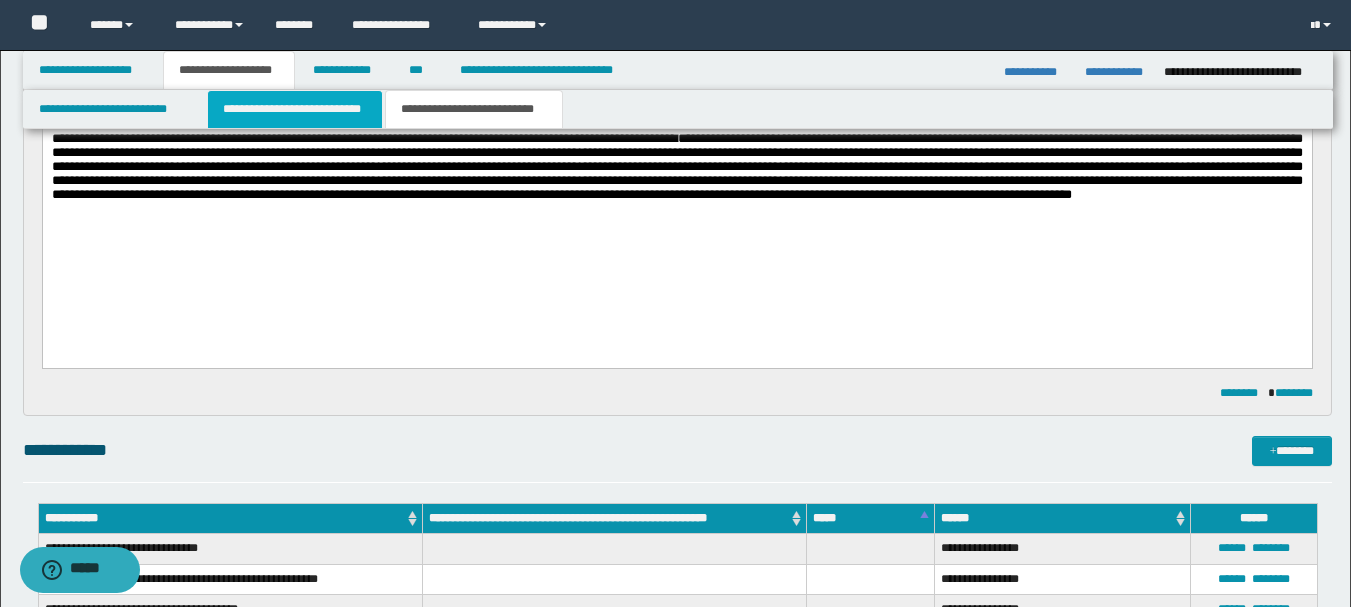 click on "**********" at bounding box center (295, 109) 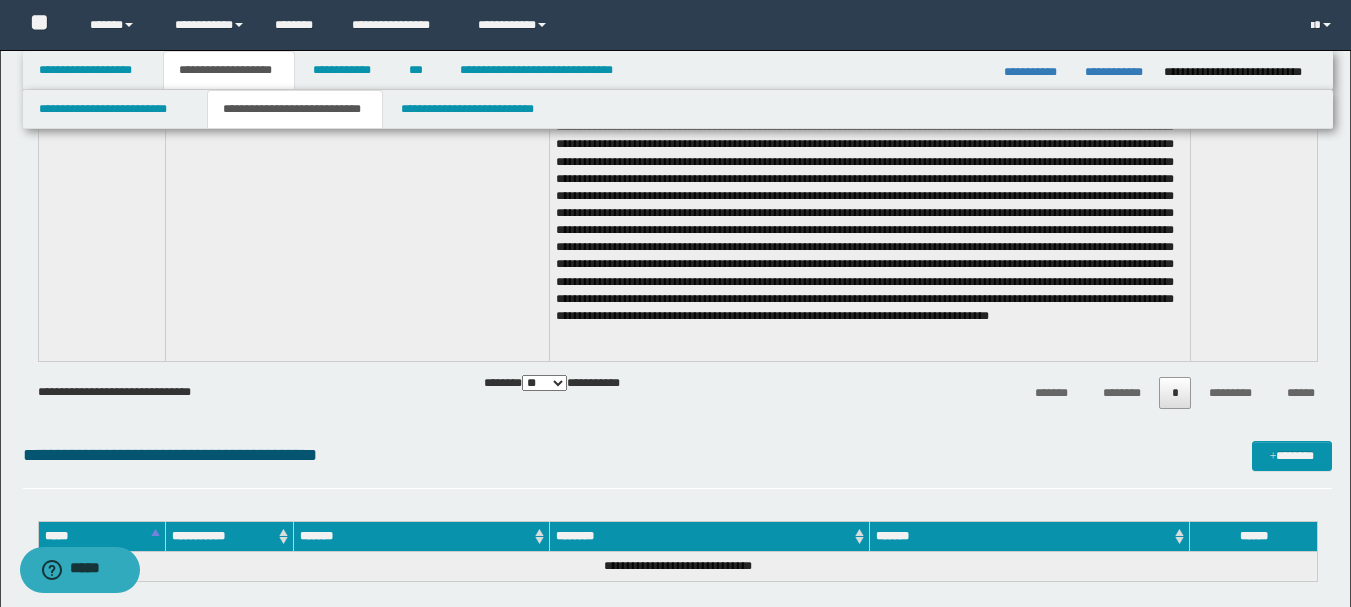 scroll, scrollTop: 5331, scrollLeft: 0, axis: vertical 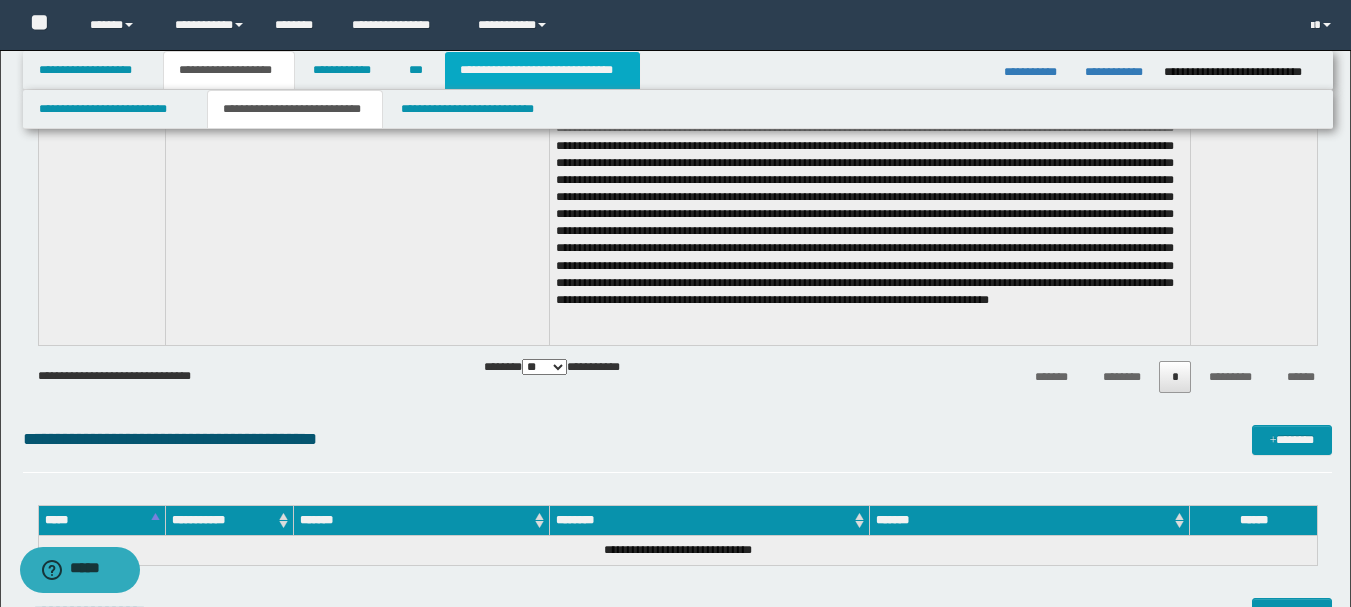 click on "**********" at bounding box center (542, 70) 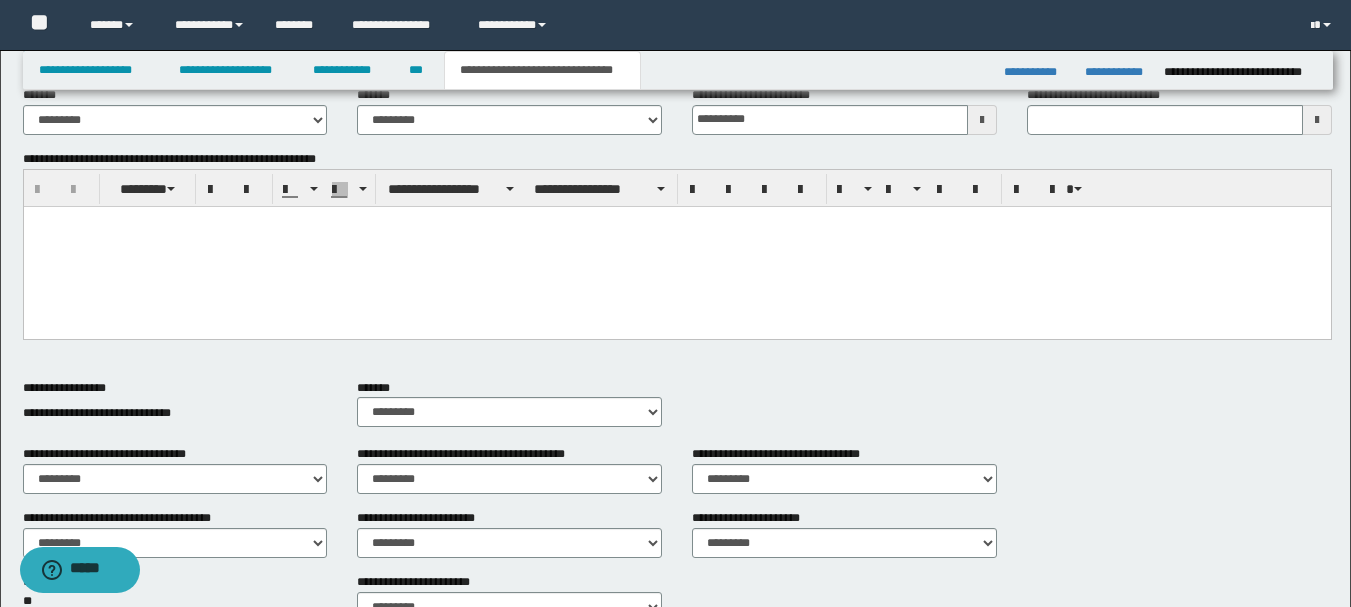 scroll, scrollTop: 497, scrollLeft: 0, axis: vertical 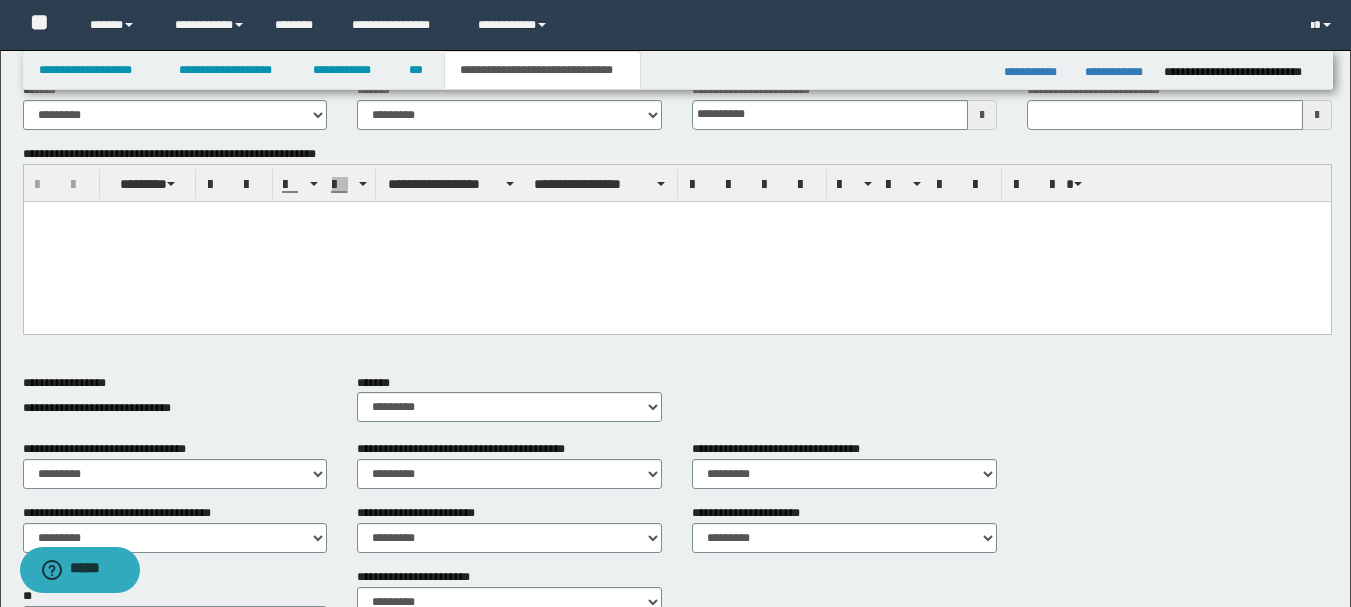 click at bounding box center (676, 241) 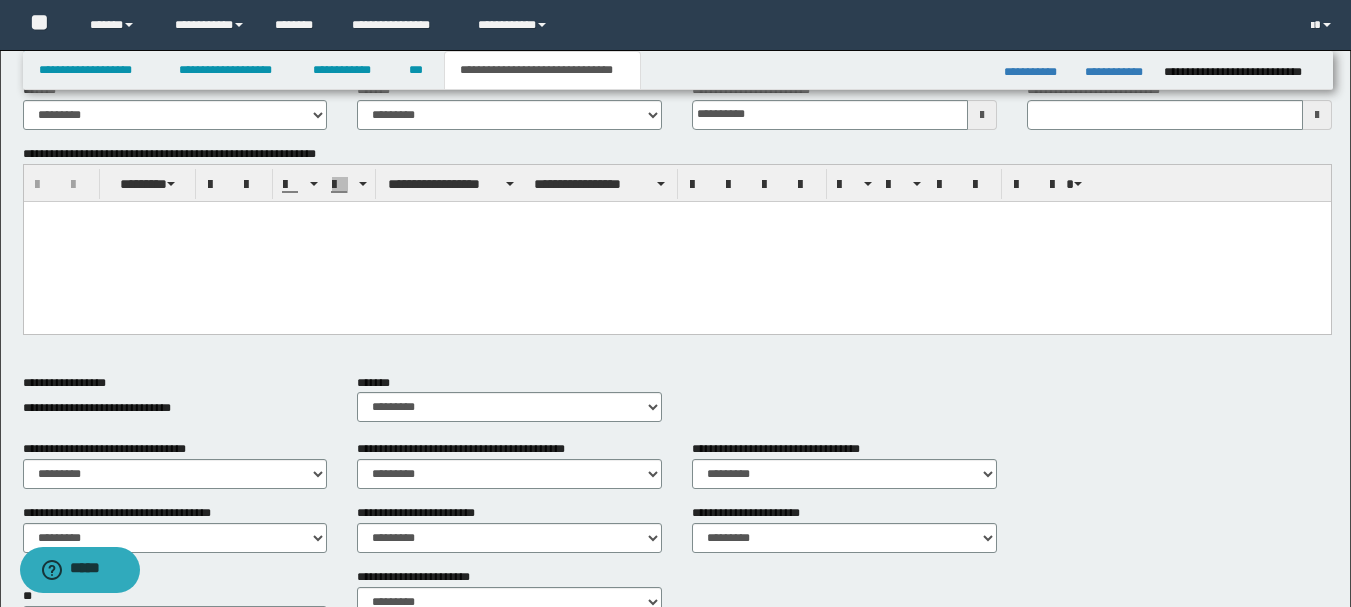 type 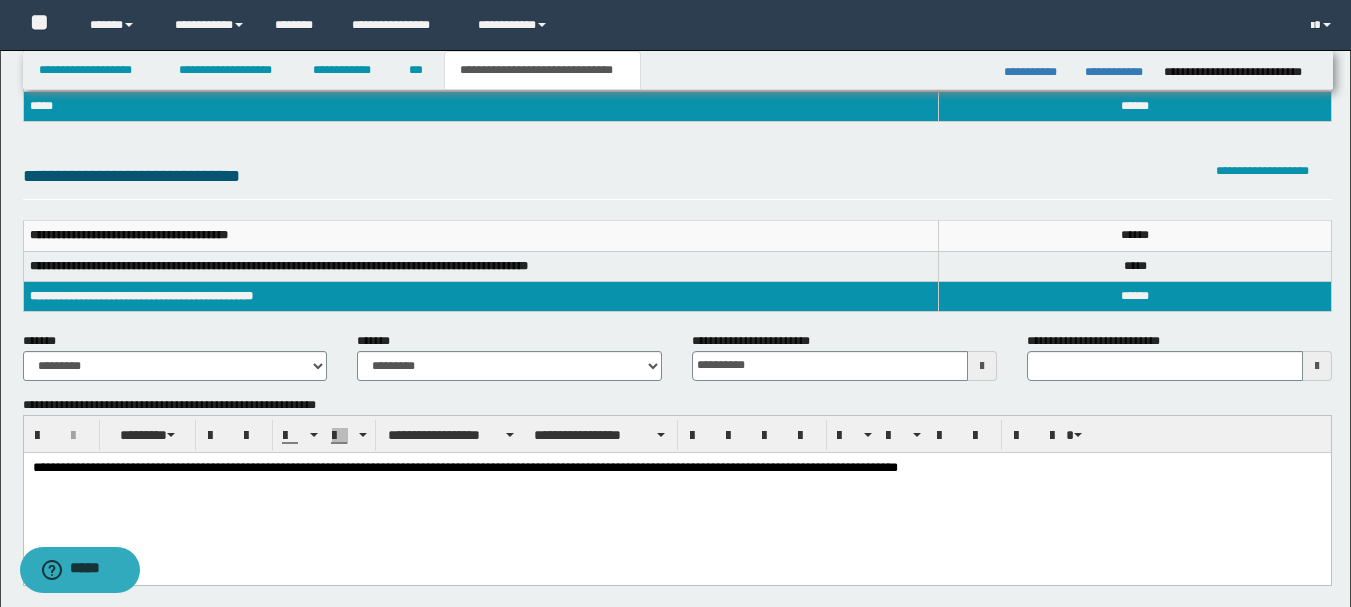 scroll, scrollTop: 197, scrollLeft: 0, axis: vertical 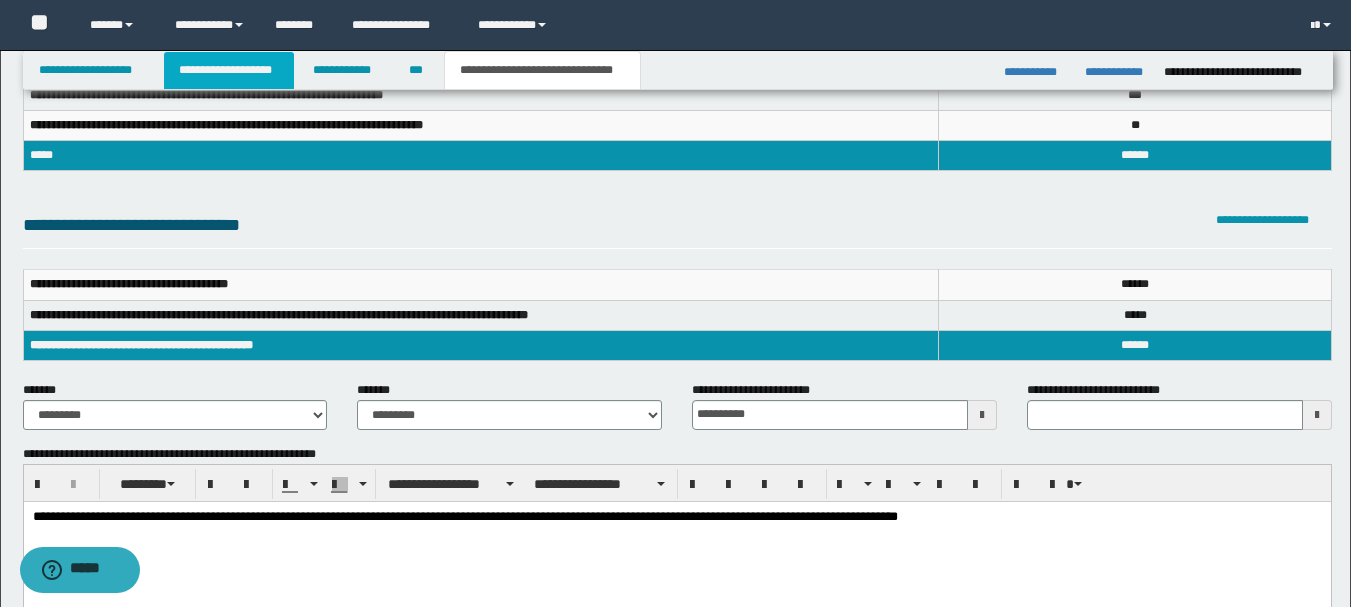 click on "**********" at bounding box center [229, 70] 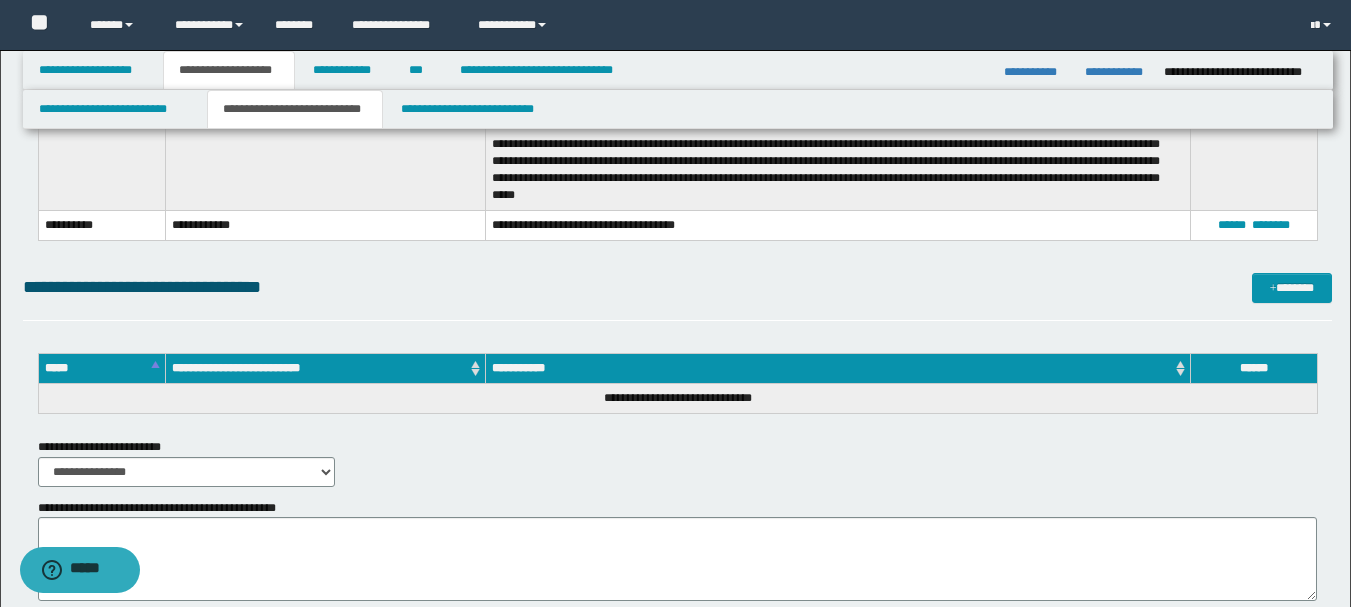 scroll, scrollTop: 5928, scrollLeft: 0, axis: vertical 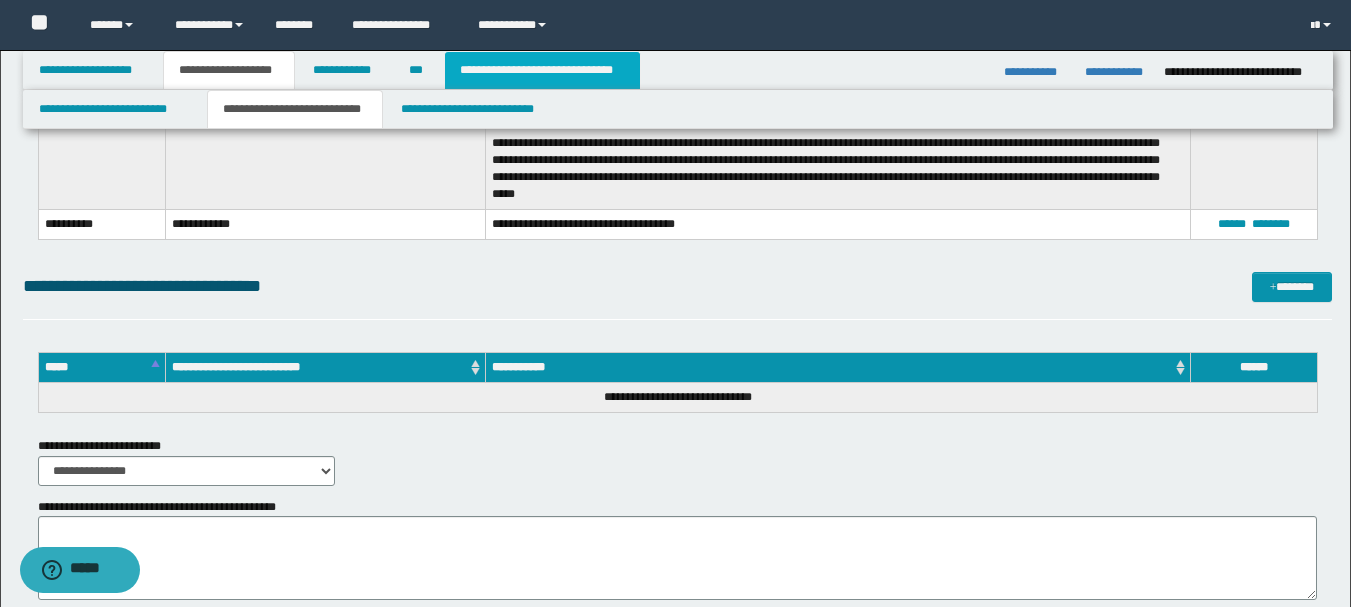 click on "**********" at bounding box center (542, 70) 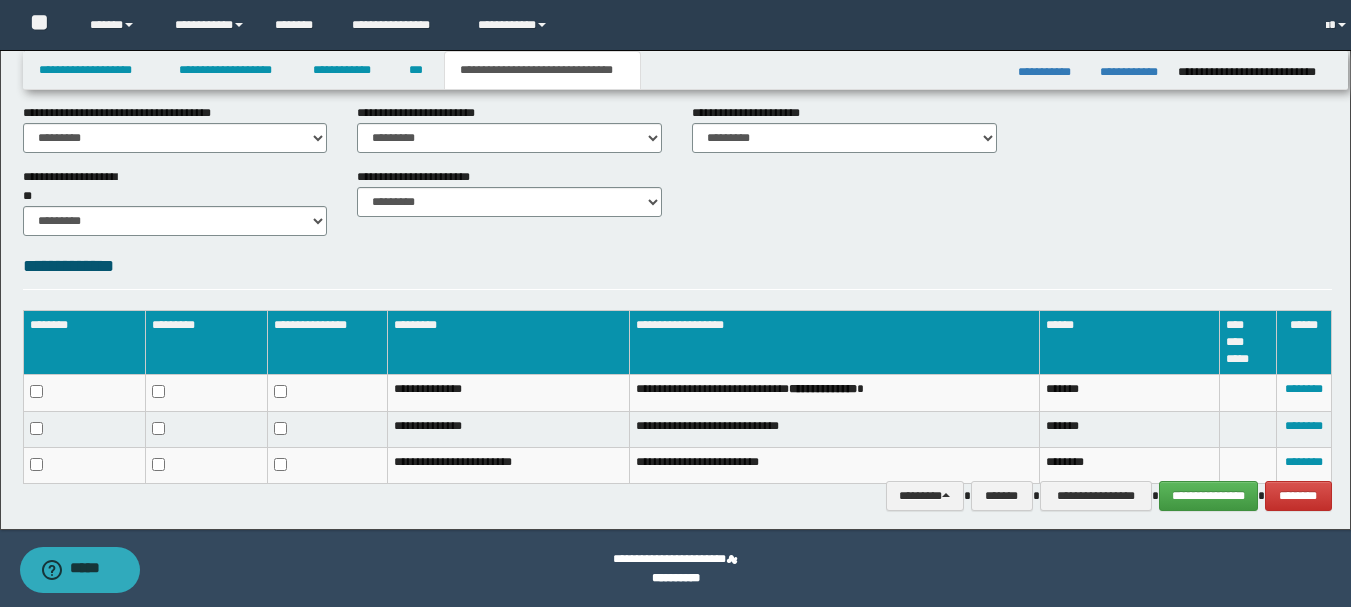 scroll, scrollTop: 897, scrollLeft: 0, axis: vertical 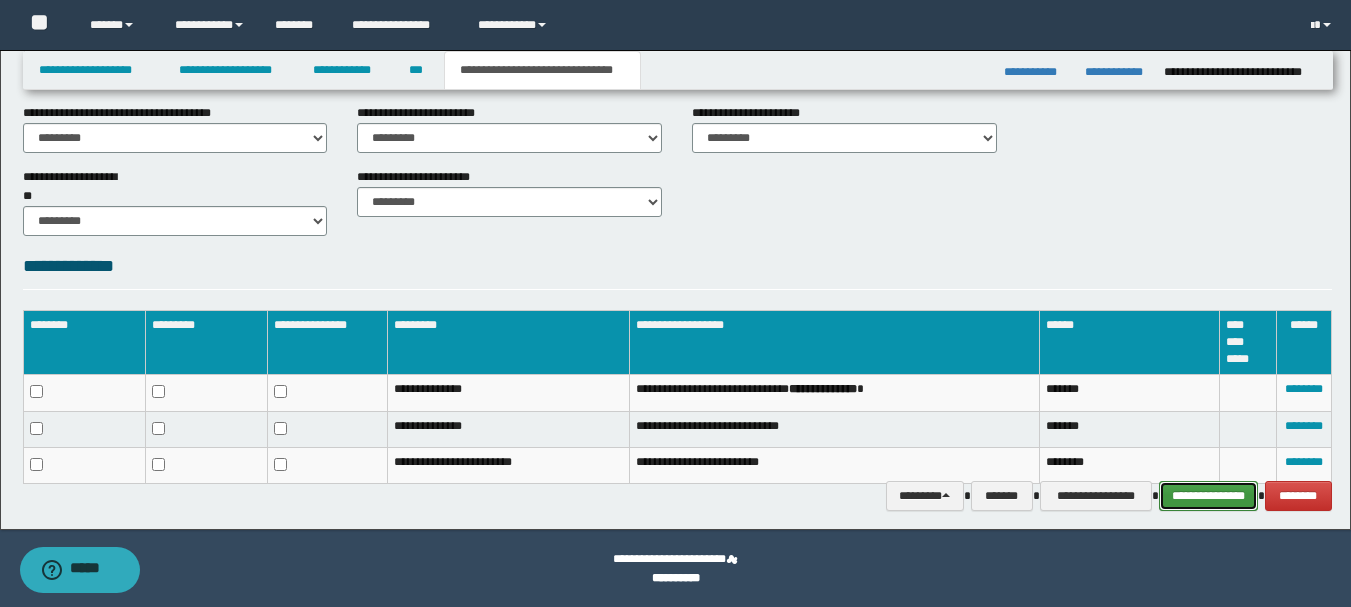 click on "**********" at bounding box center (1208, 496) 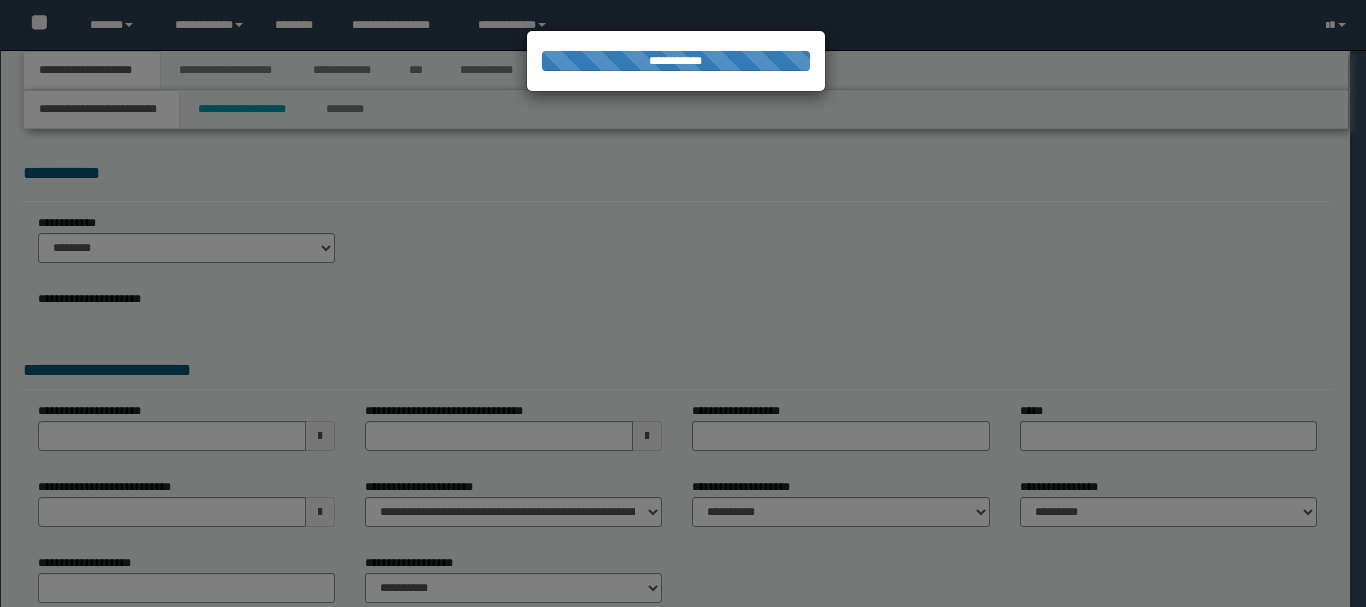 scroll, scrollTop: 0, scrollLeft: 0, axis: both 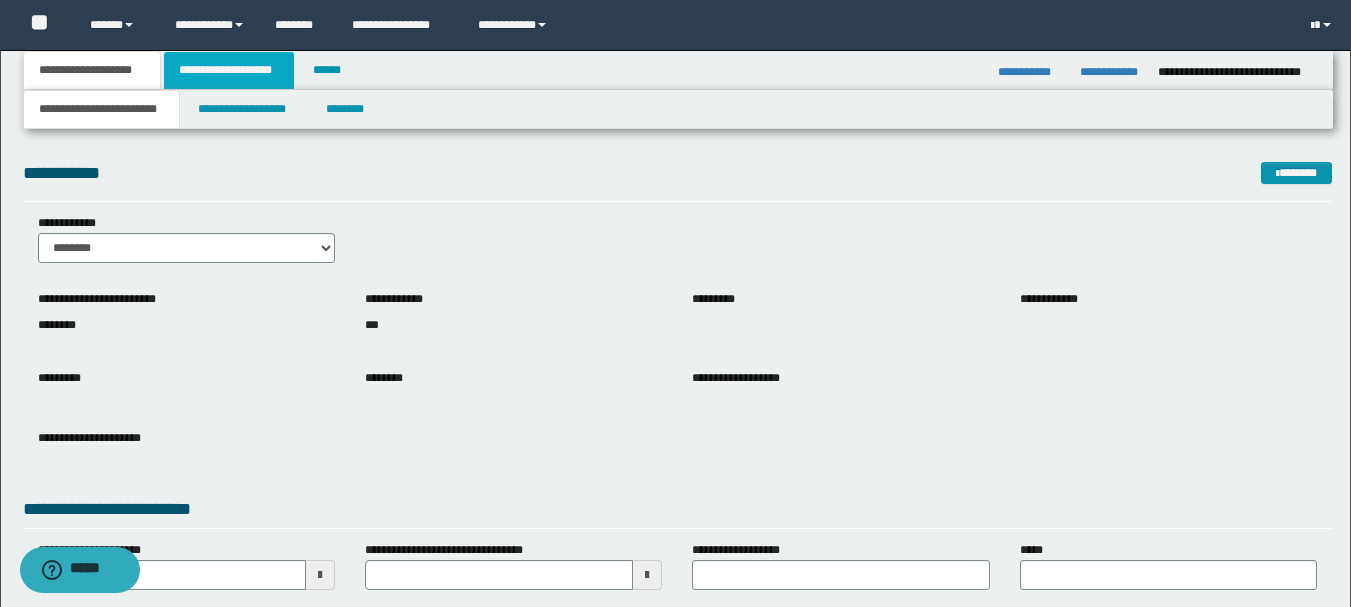 click on "**********" at bounding box center [229, 70] 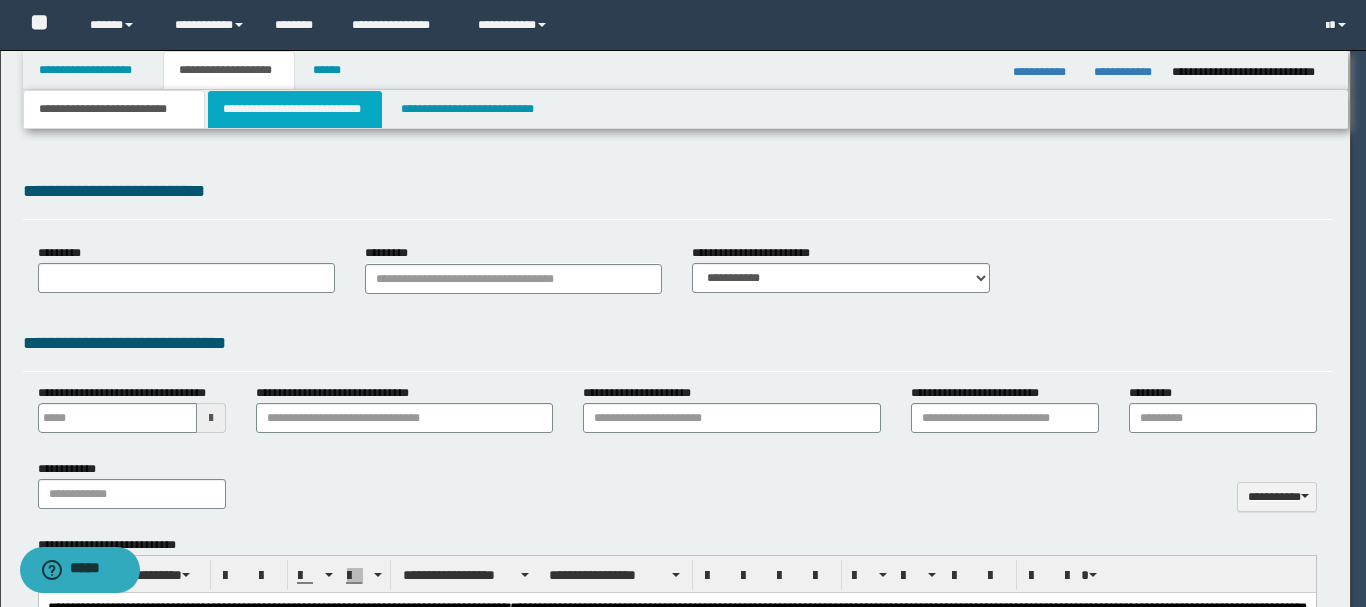 scroll, scrollTop: 0, scrollLeft: 0, axis: both 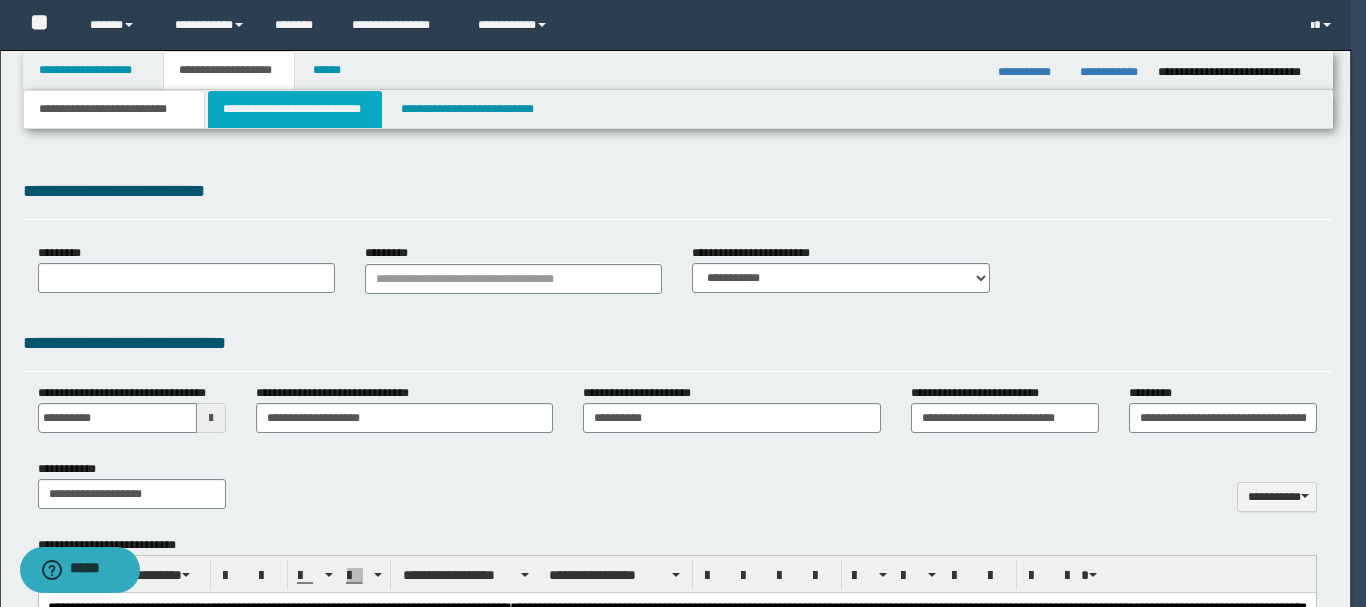 select on "*" 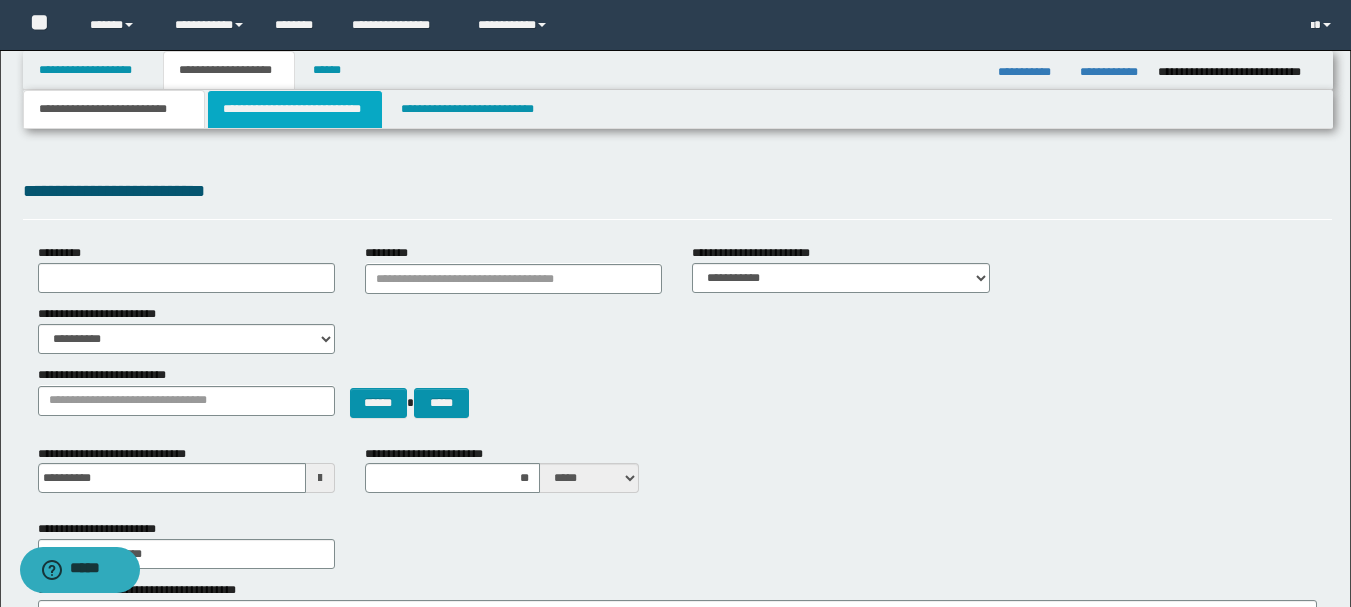 click on "**********" at bounding box center (295, 109) 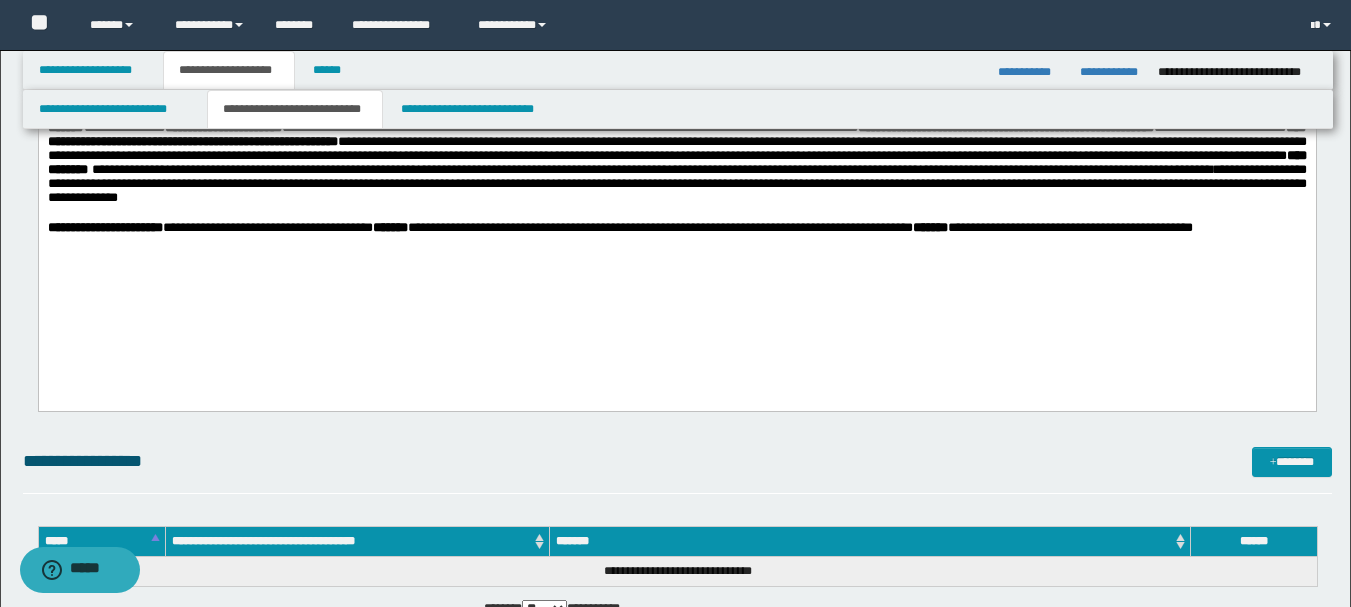 scroll, scrollTop: 200, scrollLeft: 0, axis: vertical 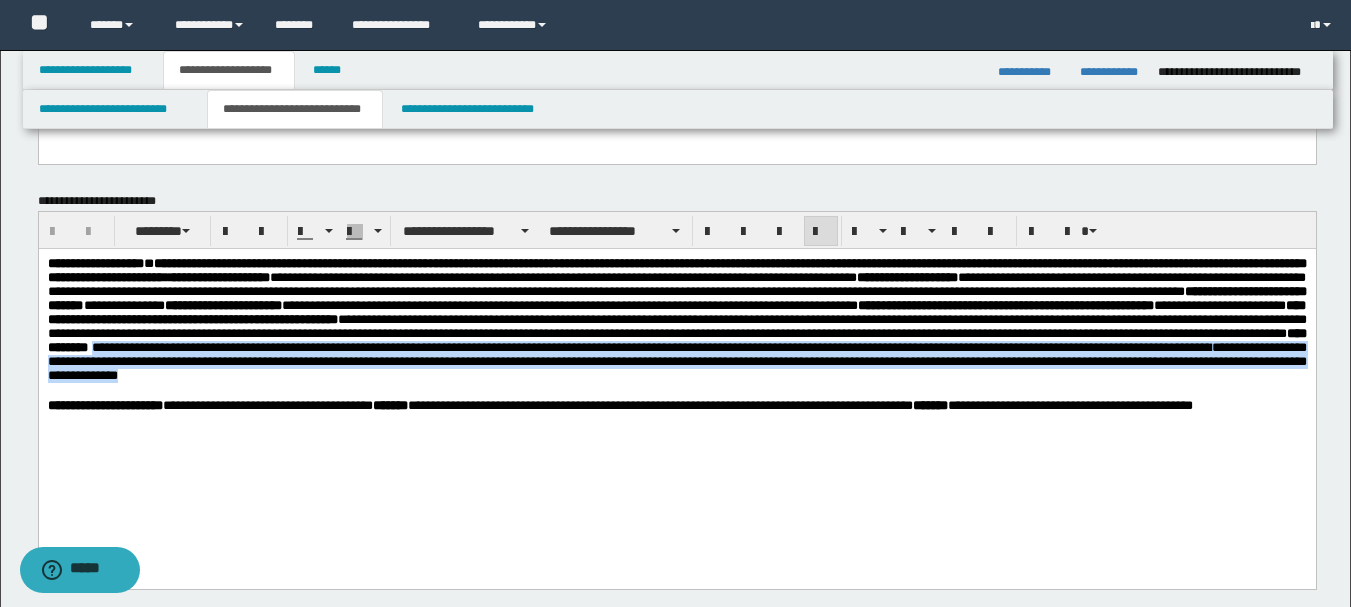 drag, startPoint x: 807, startPoint y: 376, endPoint x: 868, endPoint y: 417, distance: 73.4983 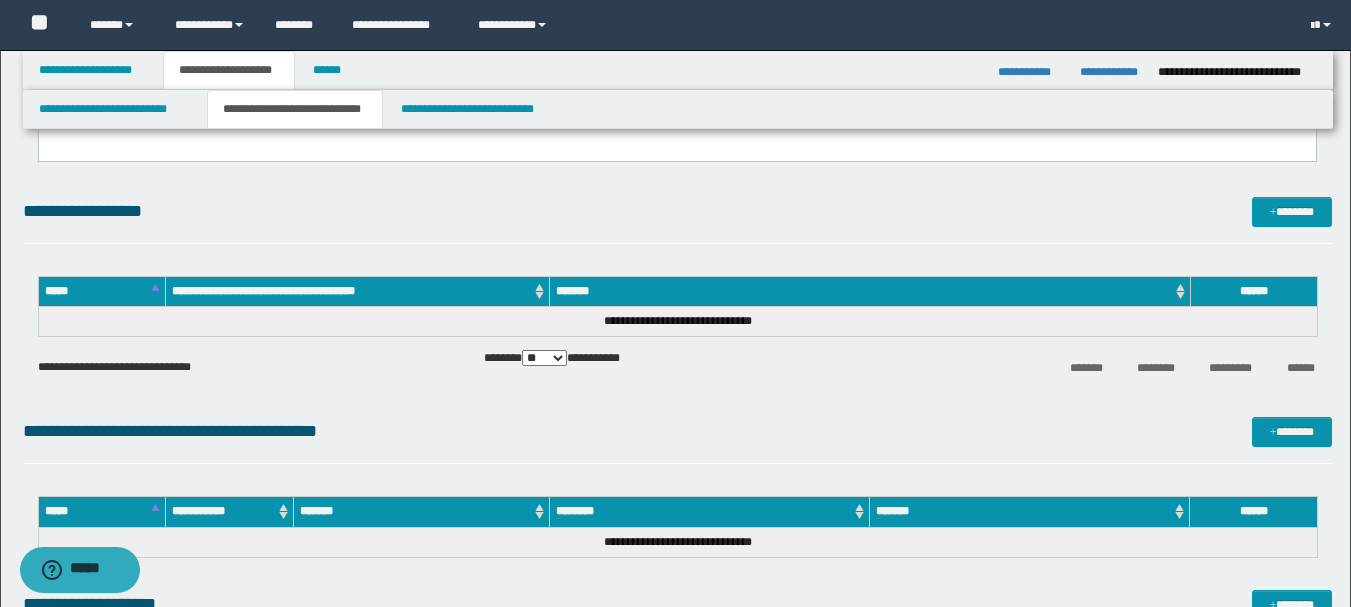 scroll, scrollTop: 900, scrollLeft: 0, axis: vertical 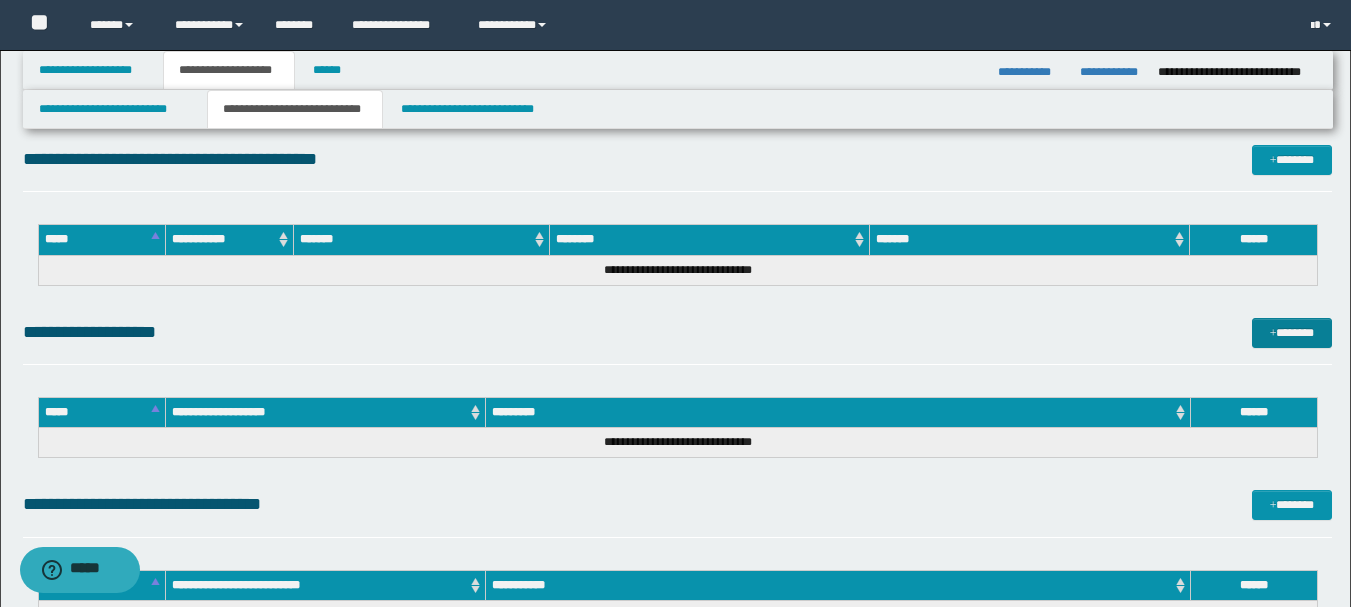 click on "*******" at bounding box center [1292, 333] 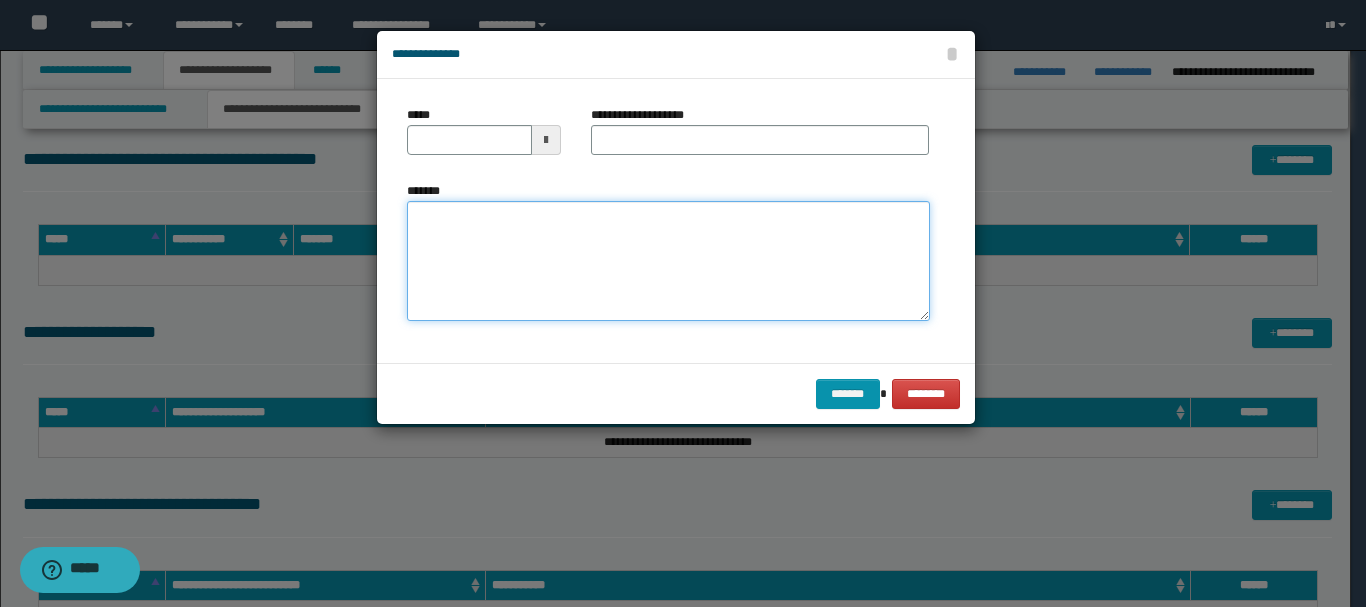 paste on "**********" 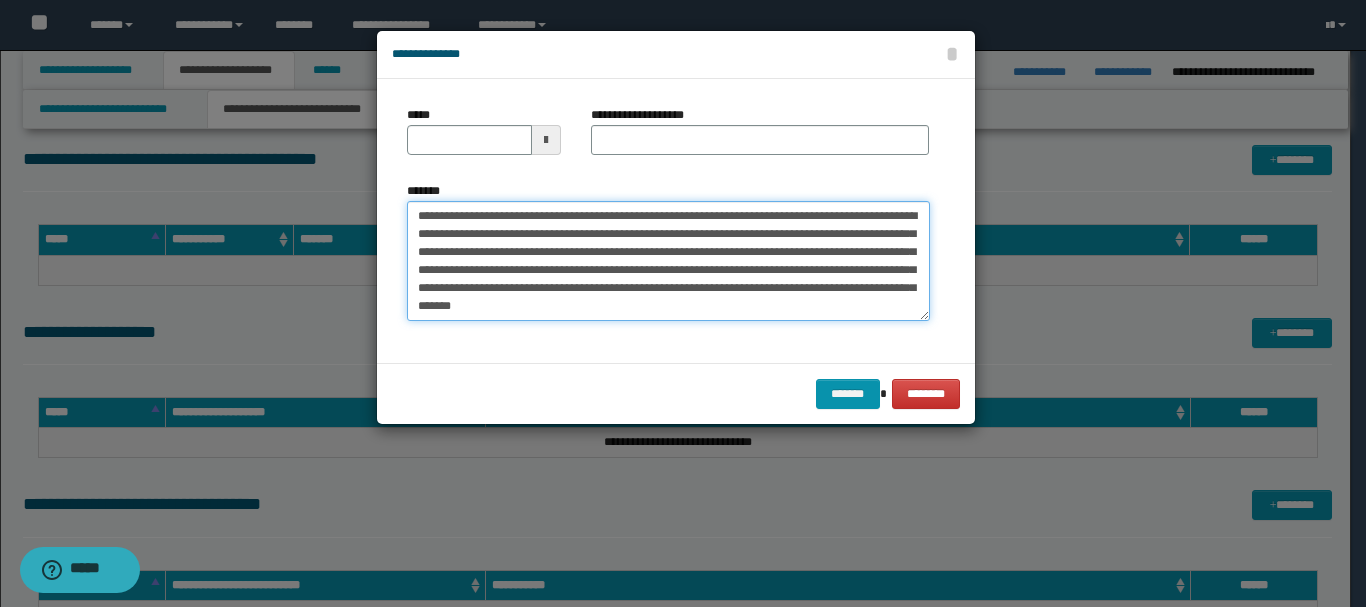 type 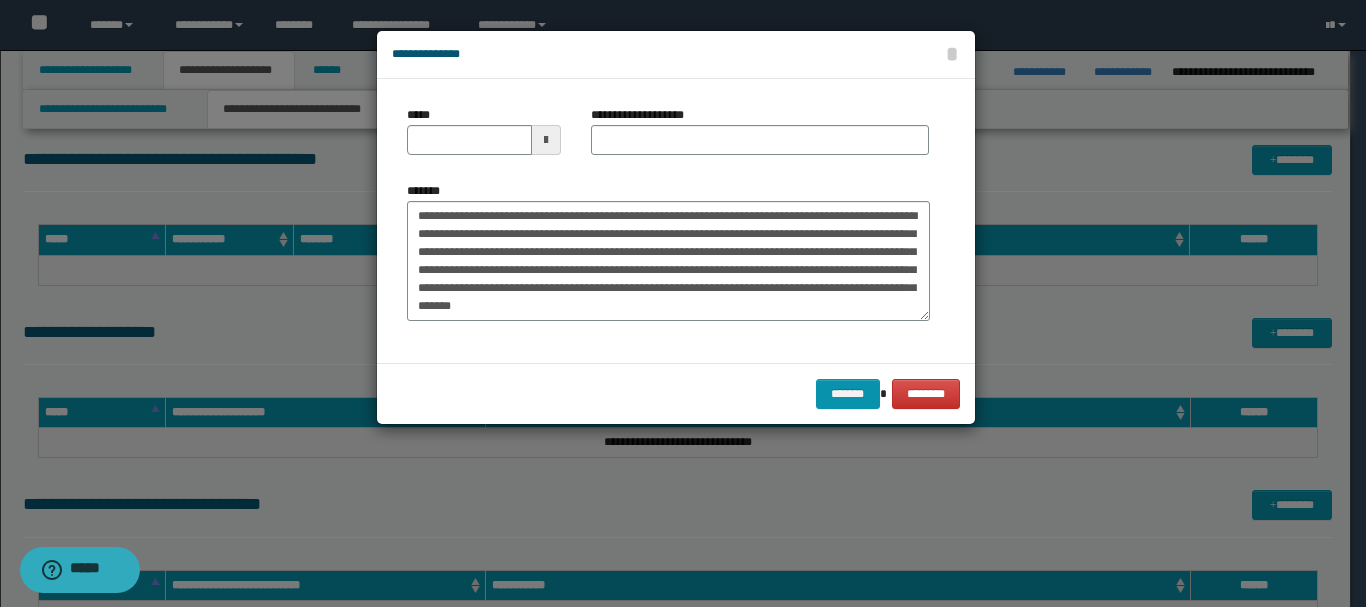 click at bounding box center [546, 140] 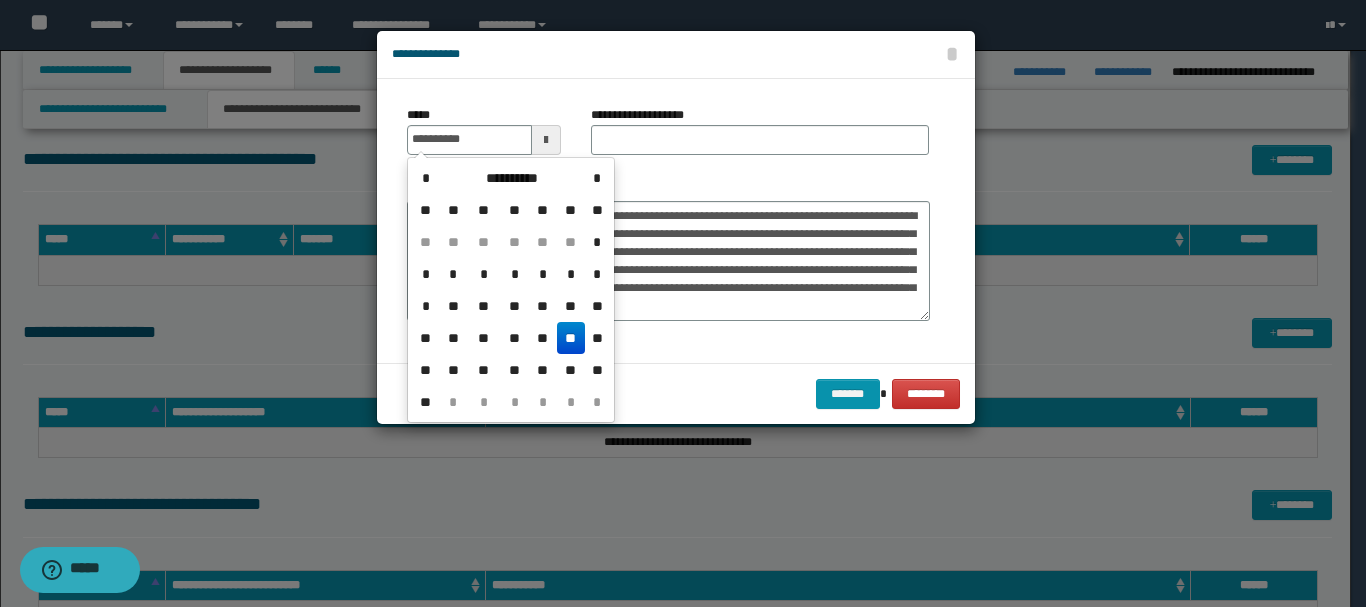 drag, startPoint x: 578, startPoint y: 335, endPoint x: 671, endPoint y: 202, distance: 162.28987 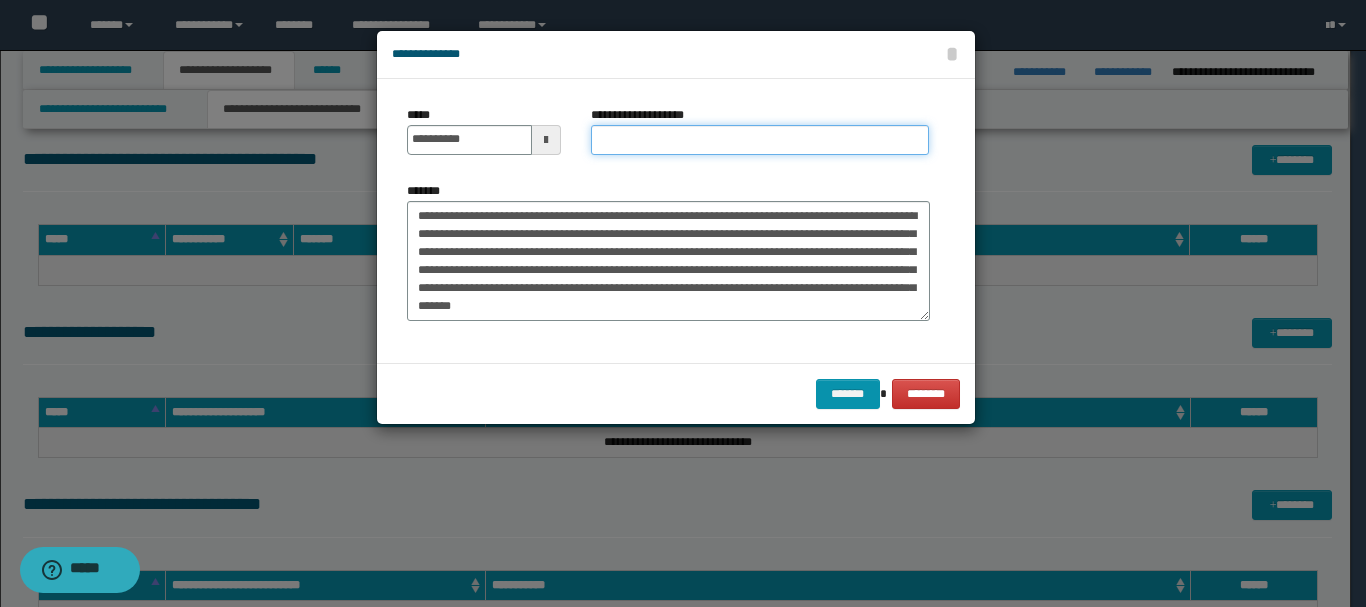 click on "**********" at bounding box center [760, 140] 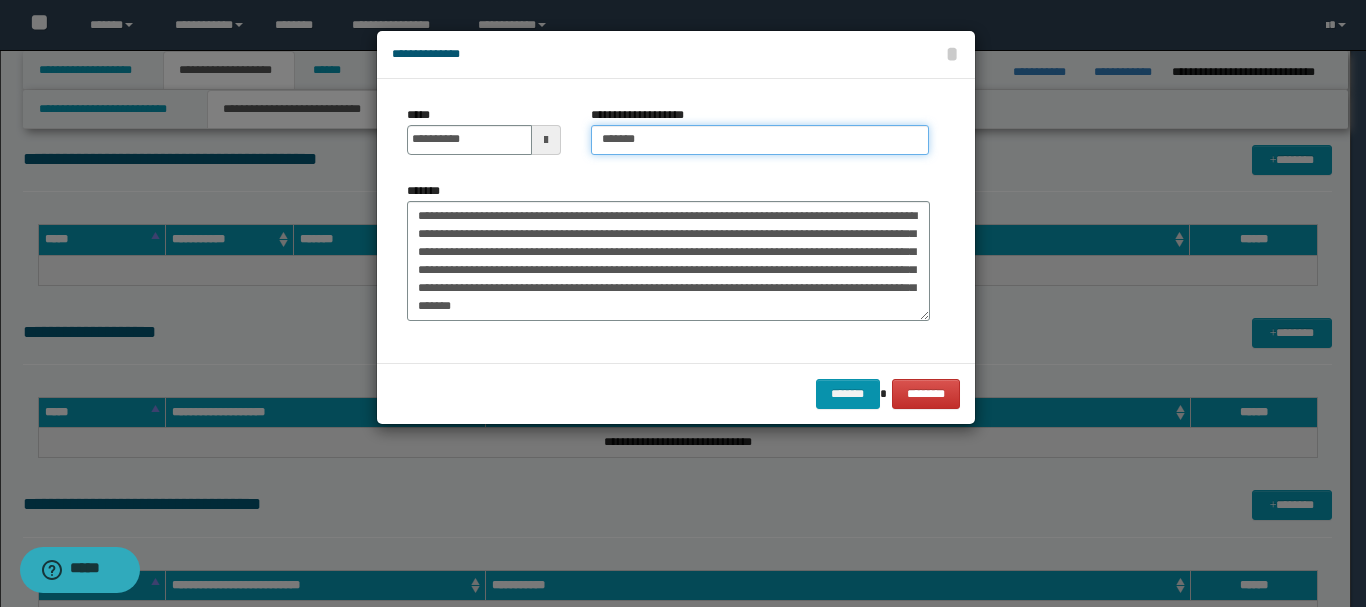 type on "**********" 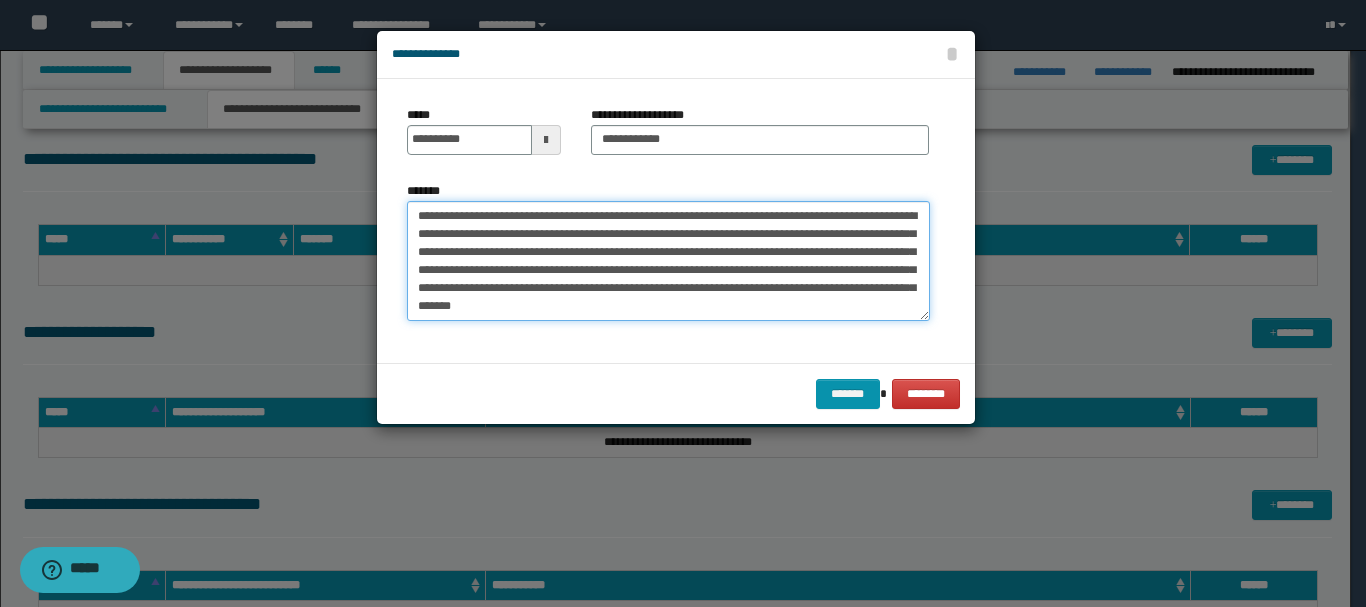 click on "**********" at bounding box center (668, 261) 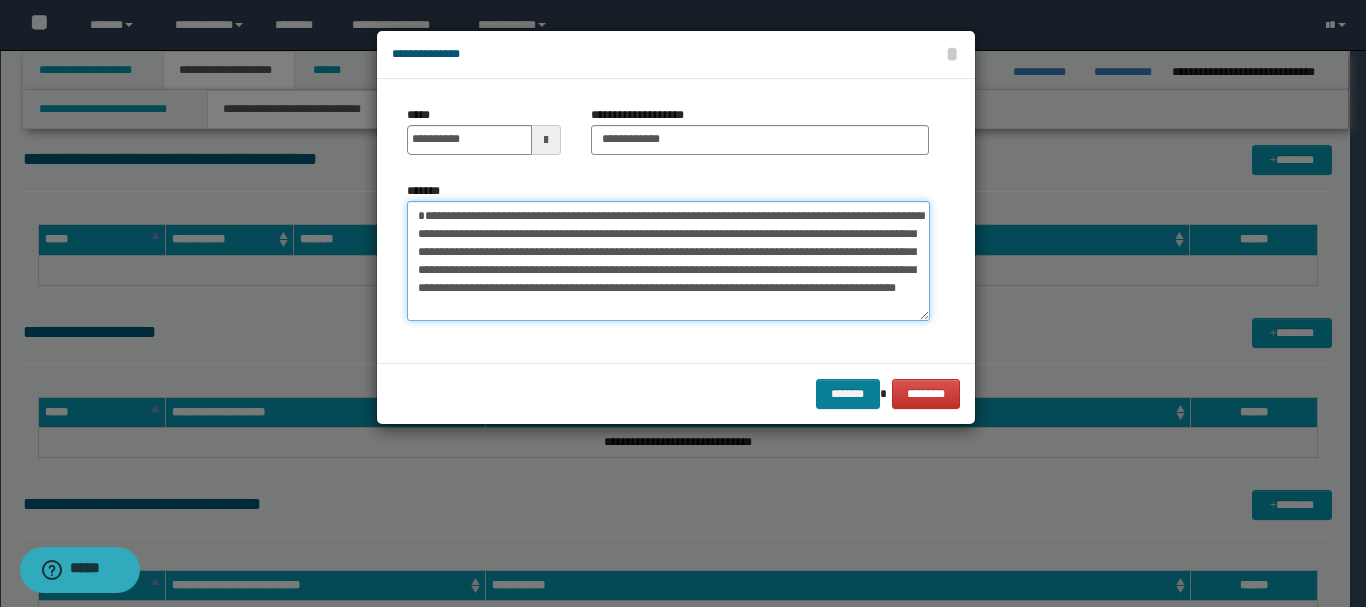 type on "**********" 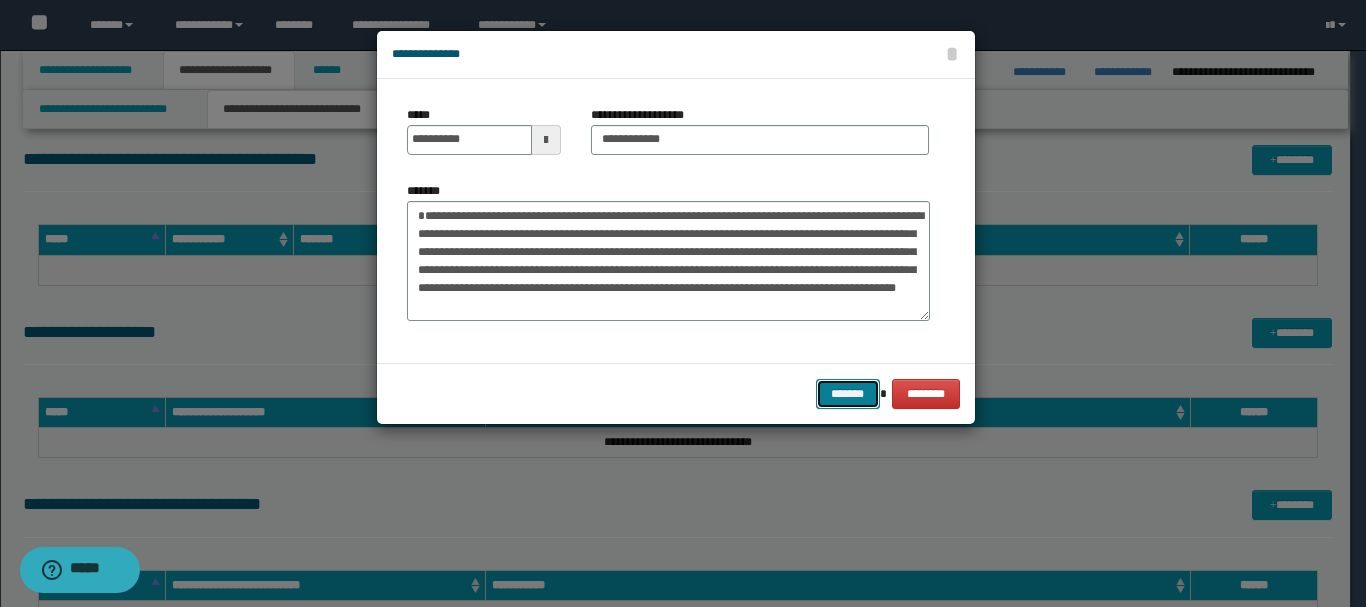click on "*******" at bounding box center (848, 394) 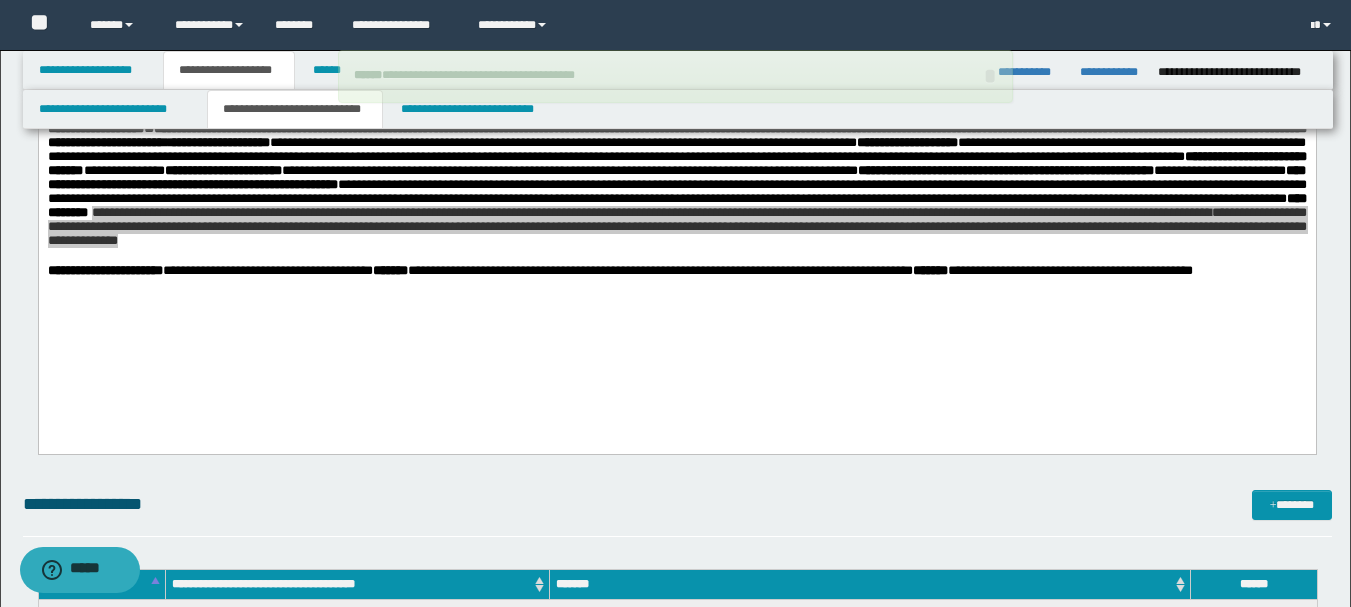 scroll, scrollTop: 300, scrollLeft: 0, axis: vertical 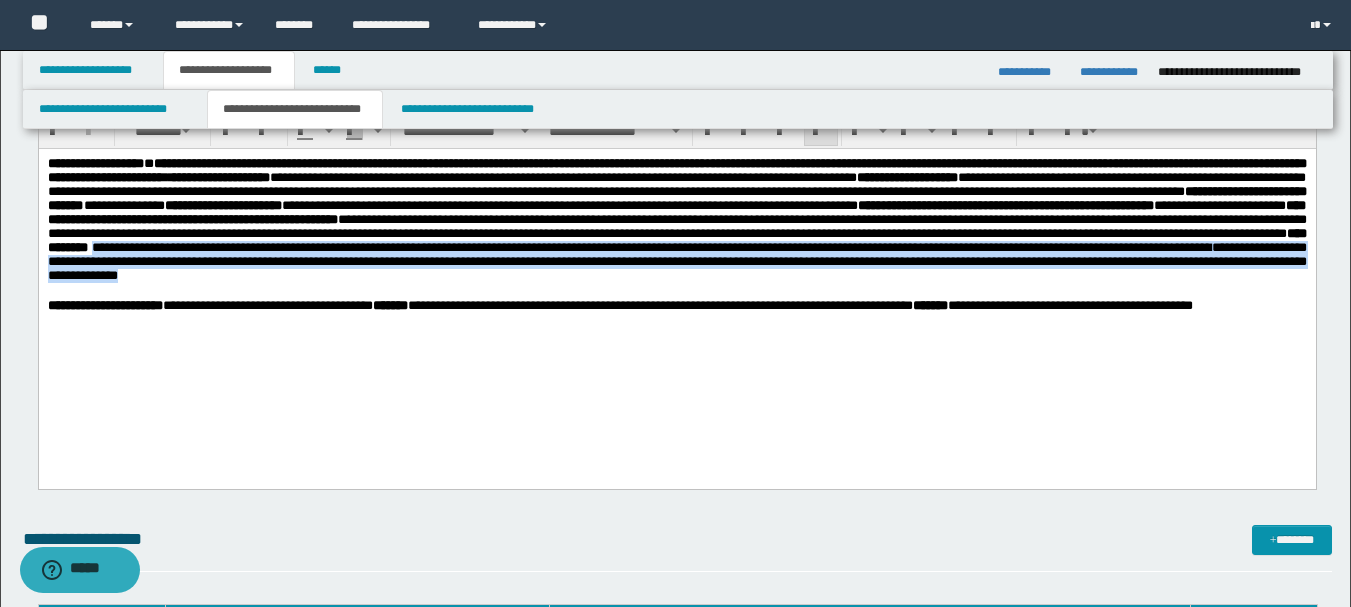 click at bounding box center (676, 290) 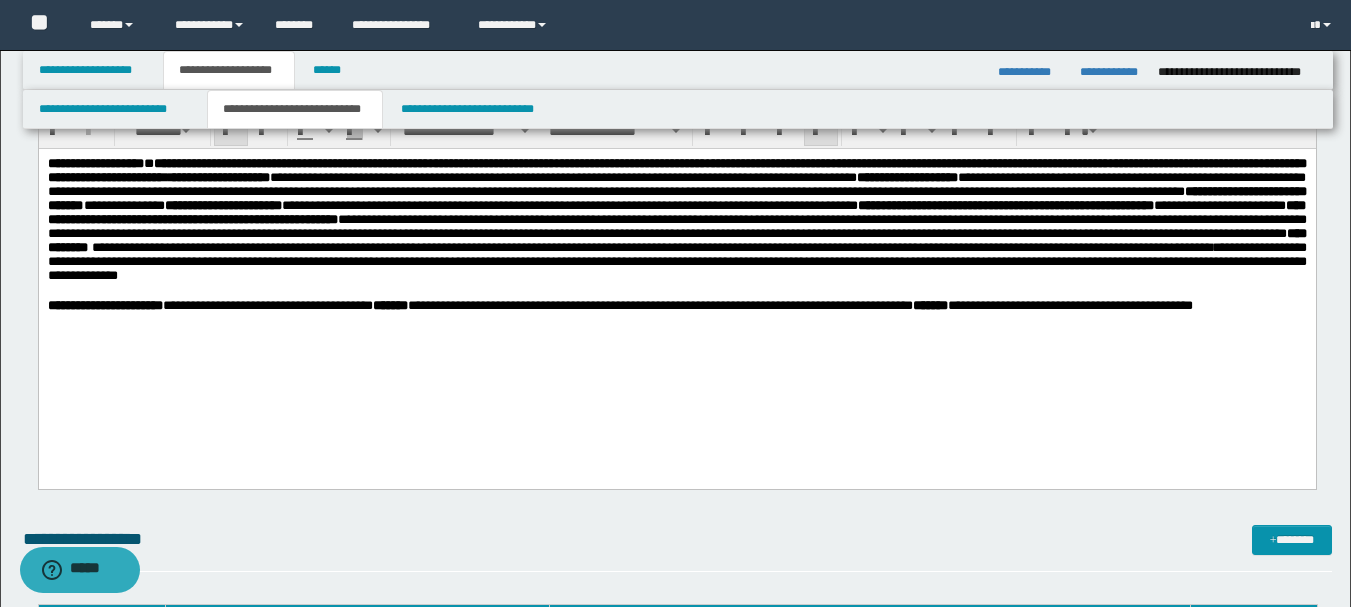 click on "**********" at bounding box center (676, 218) 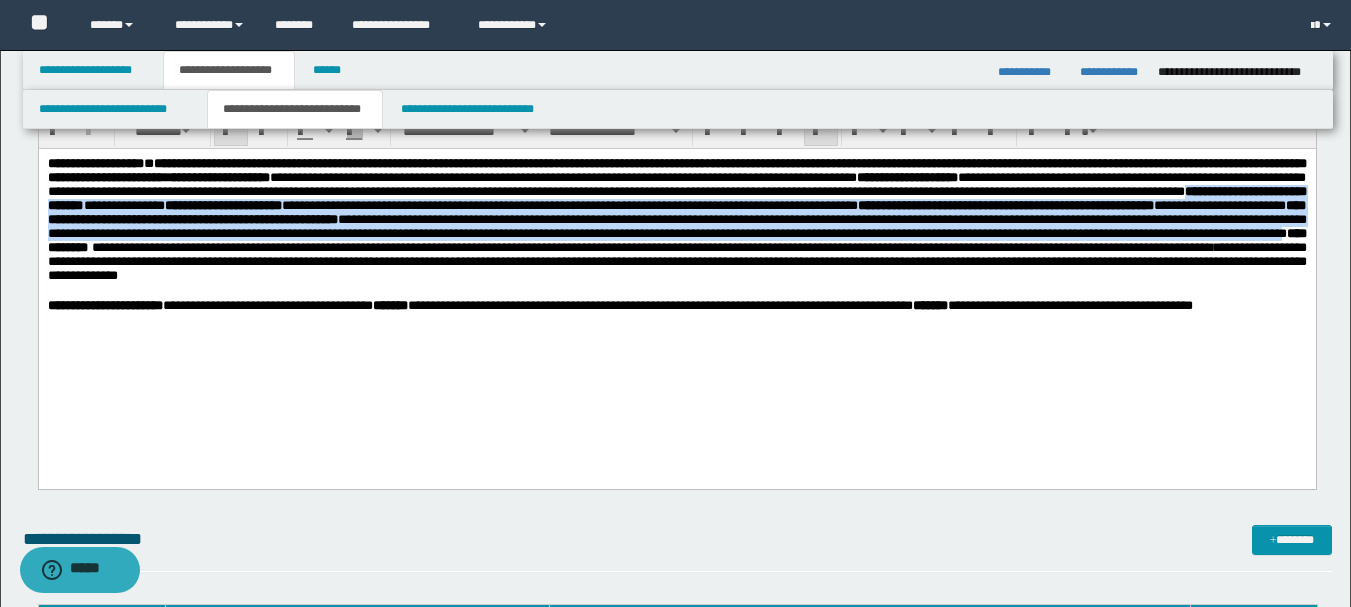 drag, startPoint x: 960, startPoint y: 209, endPoint x: 695, endPoint y: 277, distance: 273.58545 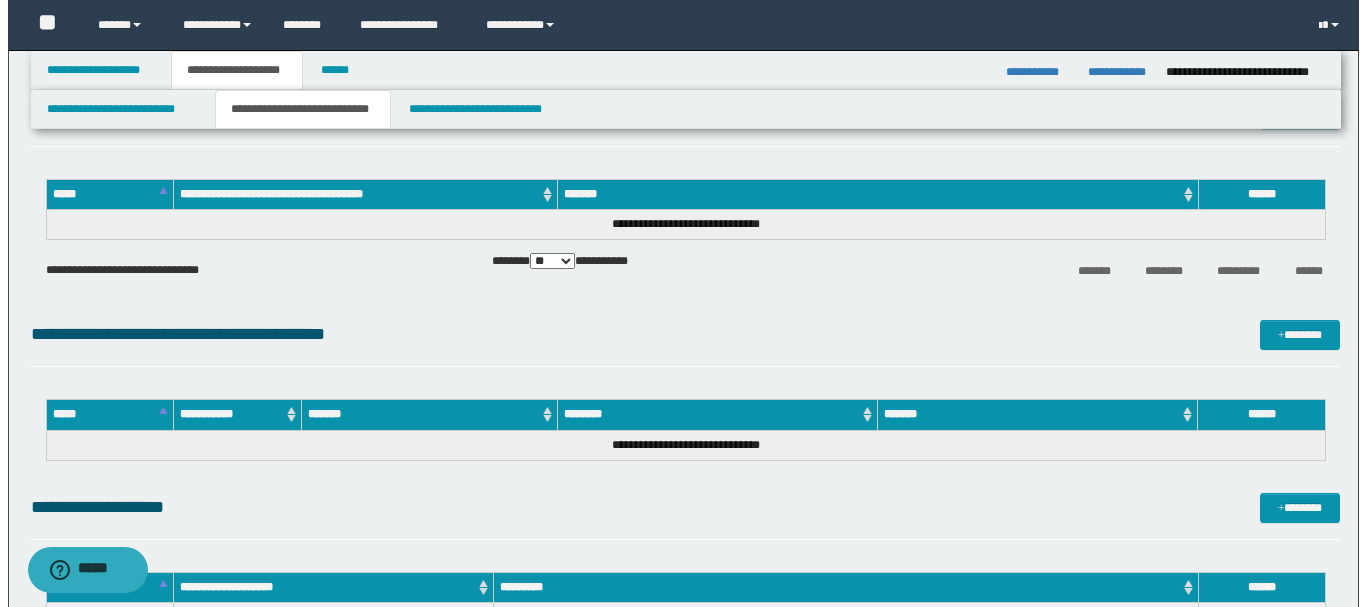 scroll, scrollTop: 600, scrollLeft: 0, axis: vertical 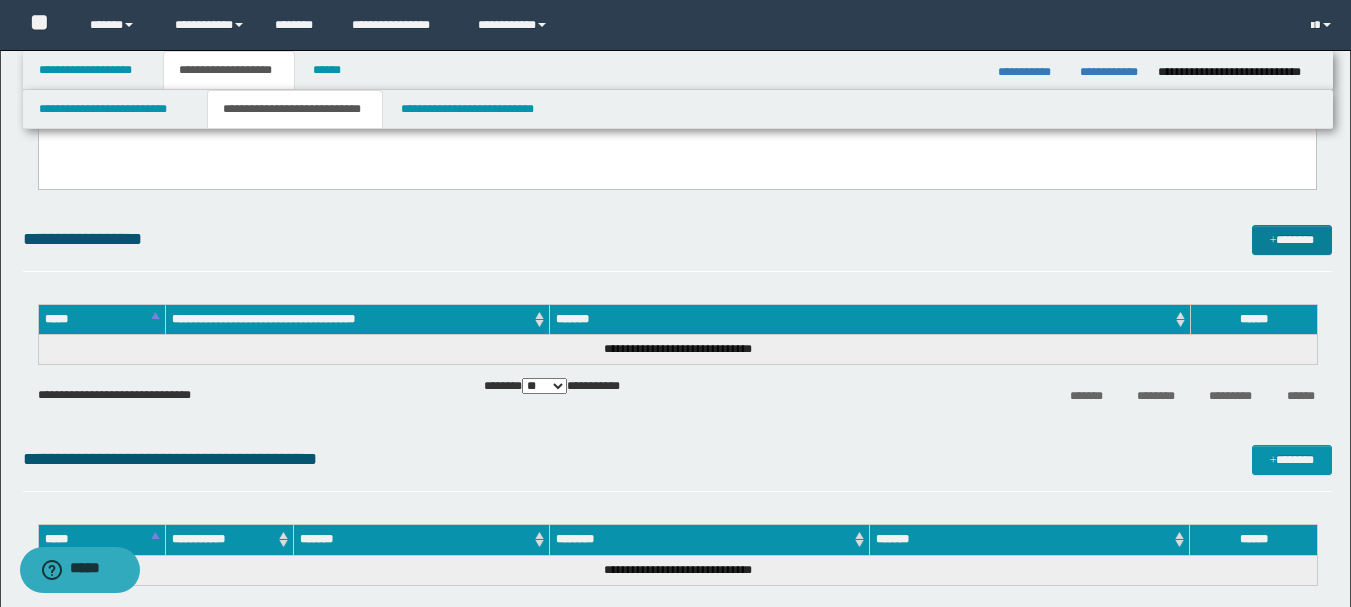 click on "*******" at bounding box center [1292, 240] 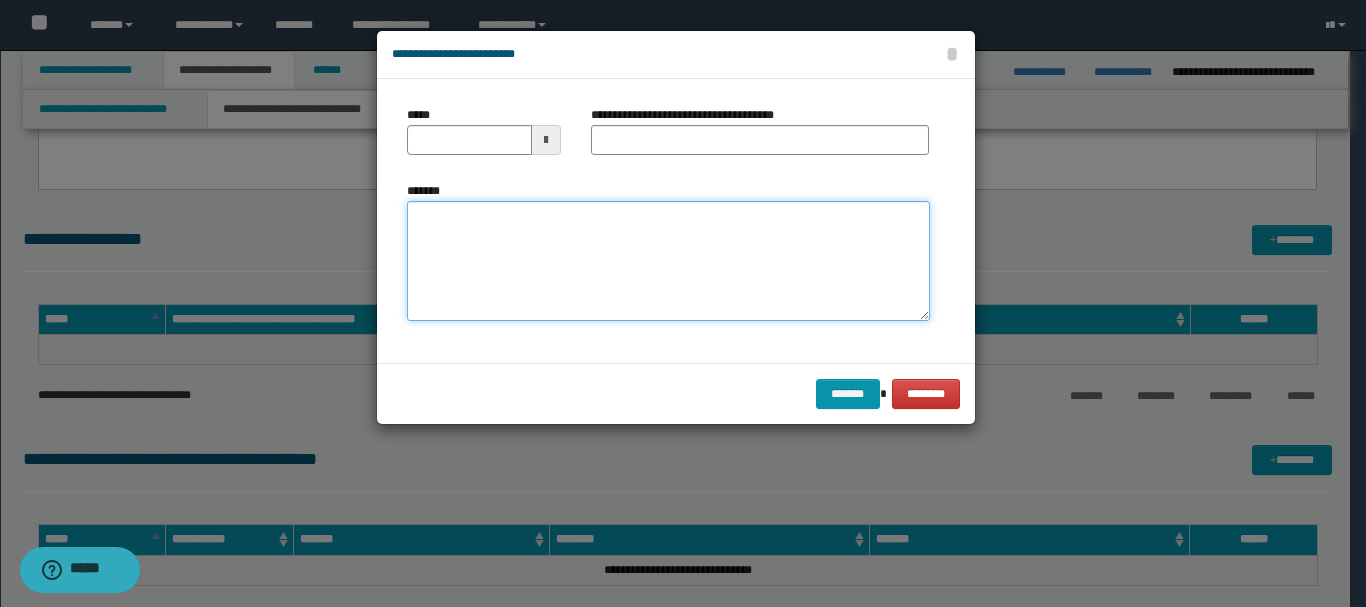 paste on "**********" 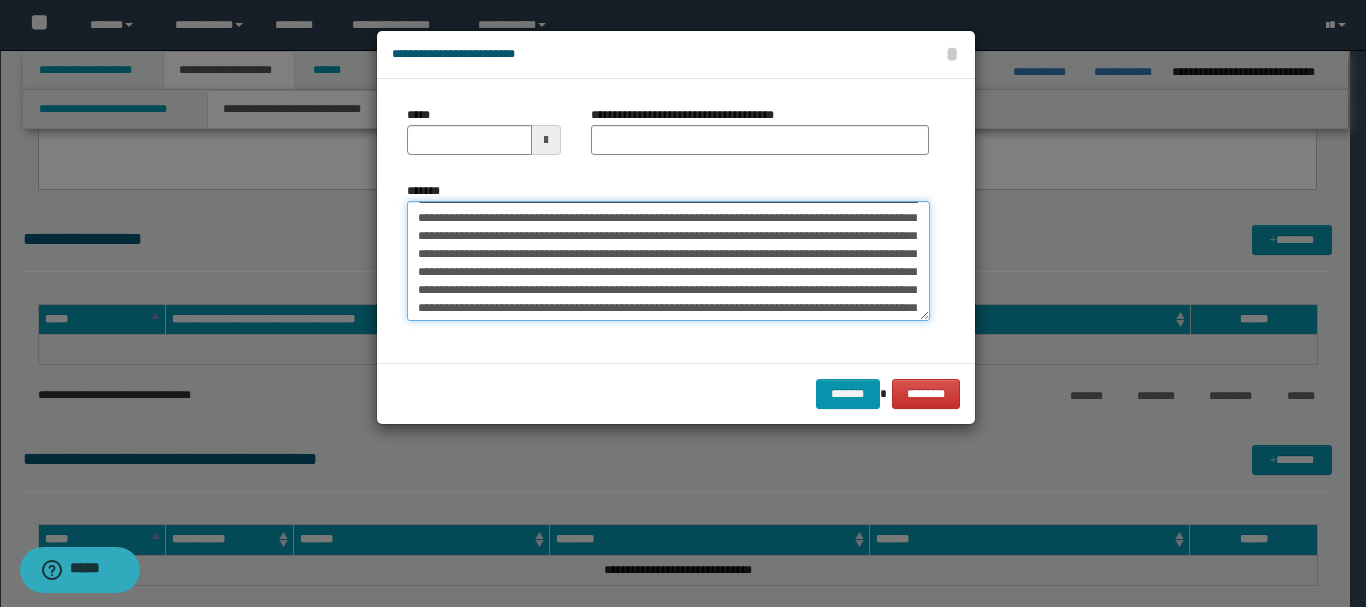 scroll, scrollTop: 0, scrollLeft: 0, axis: both 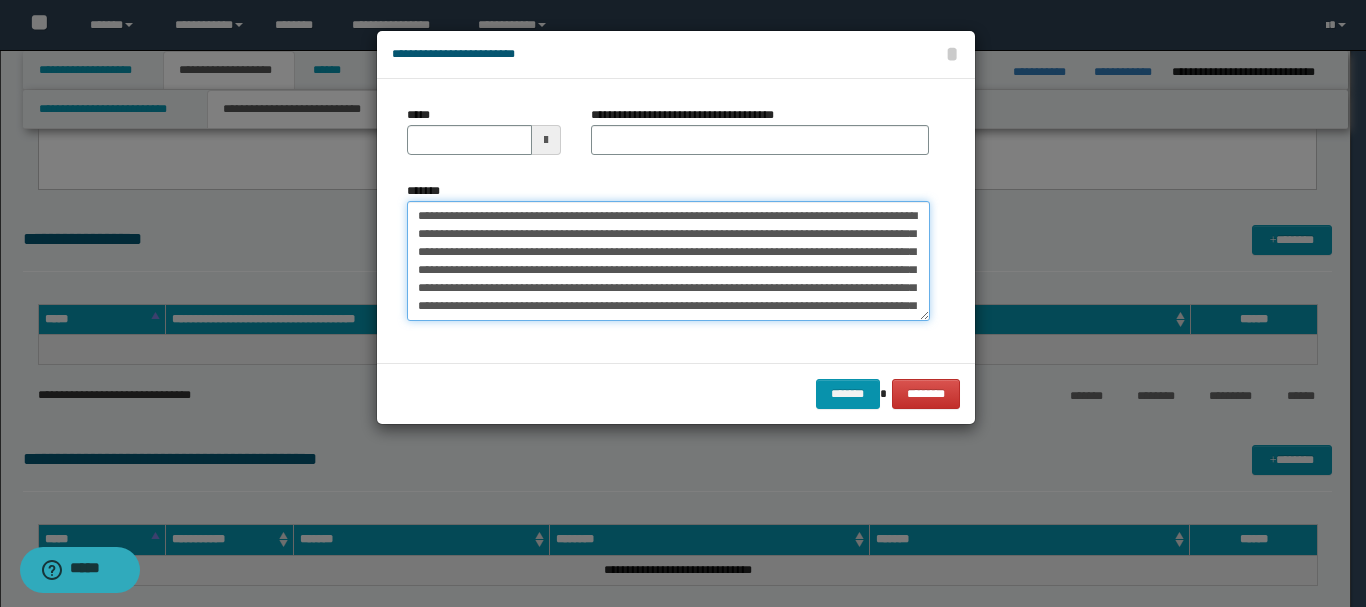 type on "**********" 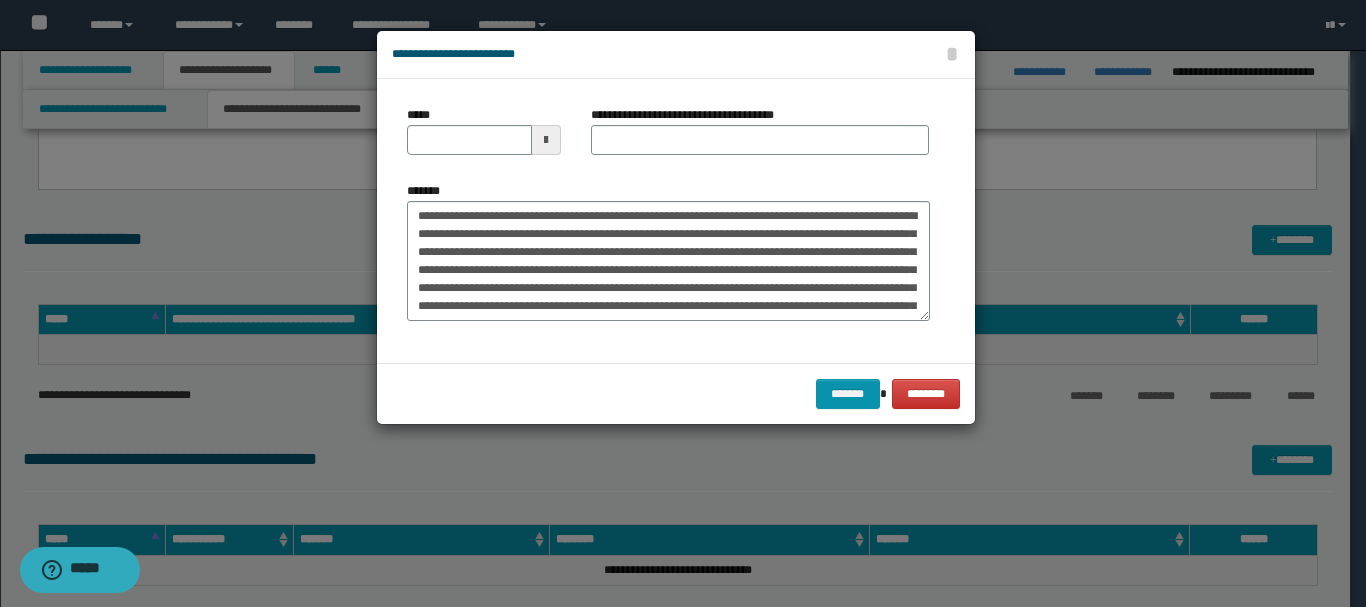 click at bounding box center (546, 140) 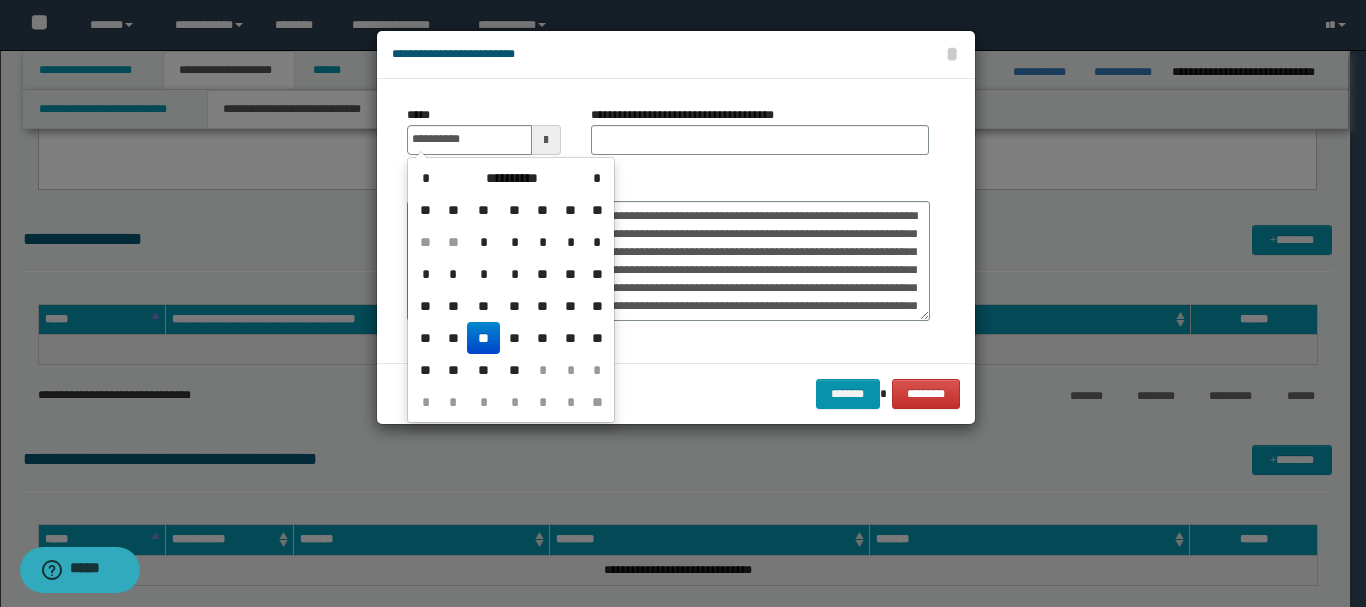 click on "**" at bounding box center [483, 338] 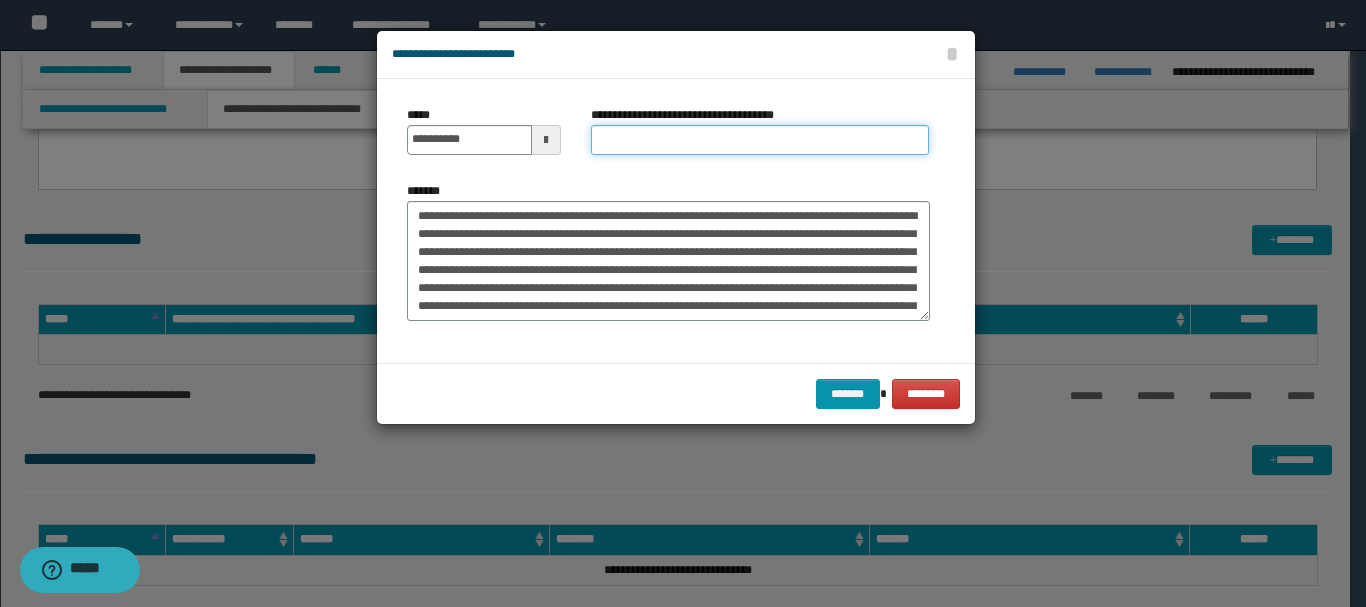 click on "**********" at bounding box center (760, 140) 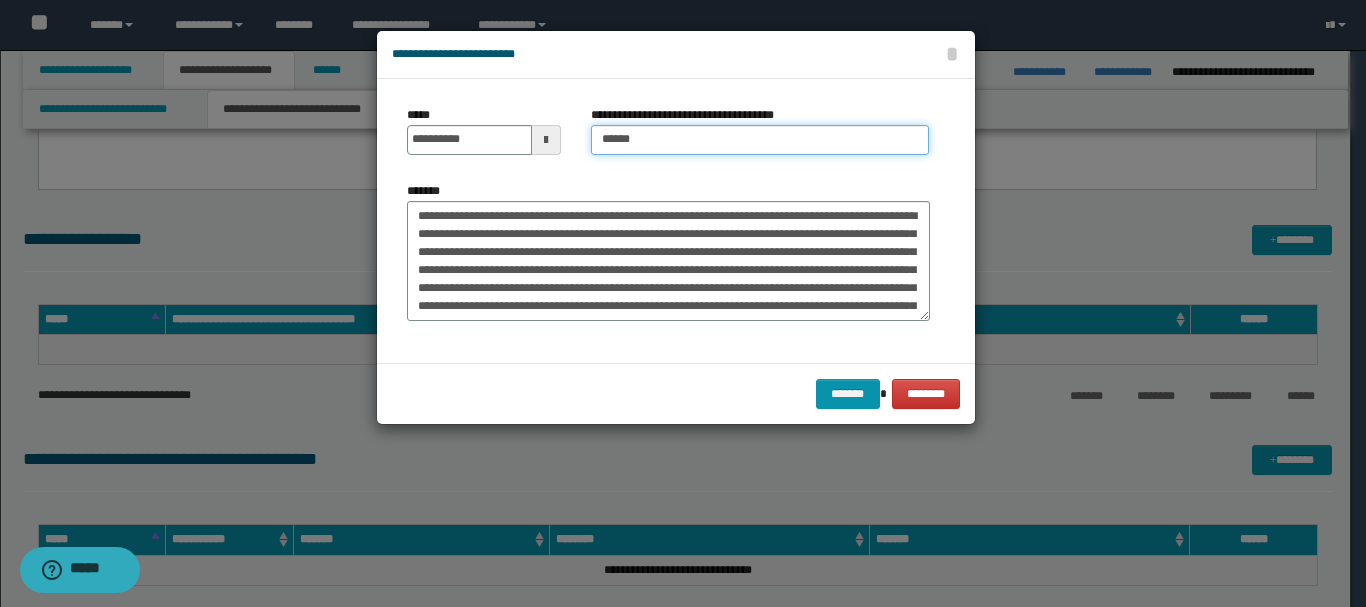 type on "**********" 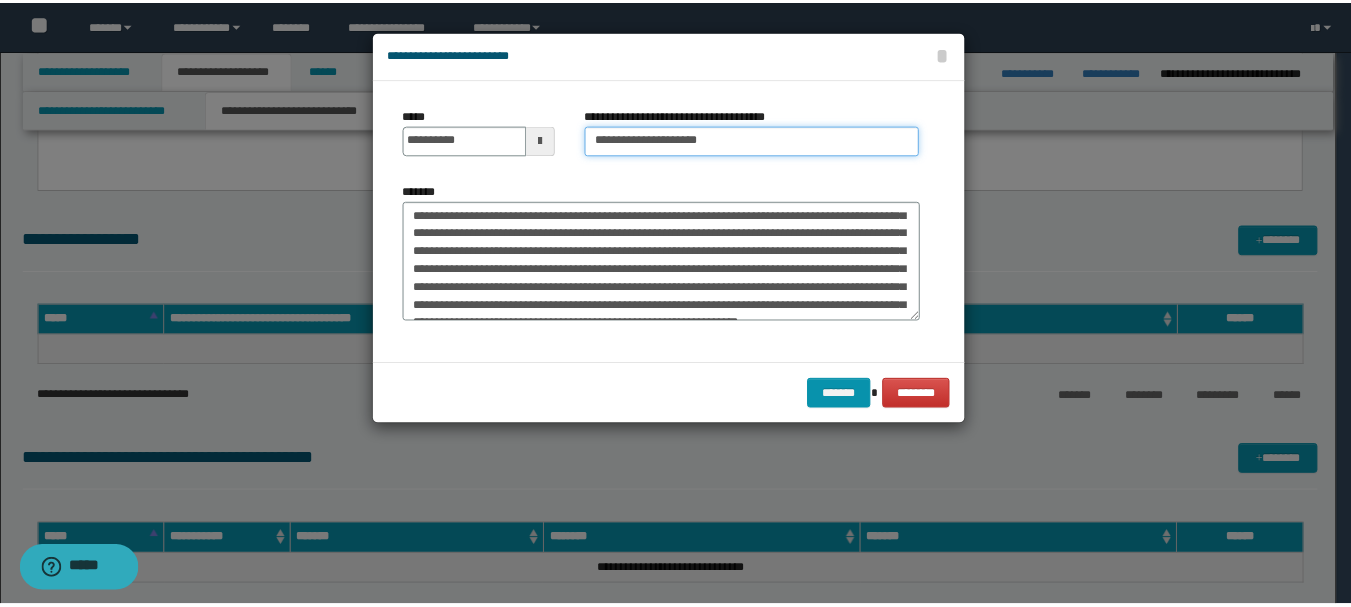 scroll, scrollTop: 0, scrollLeft: 0, axis: both 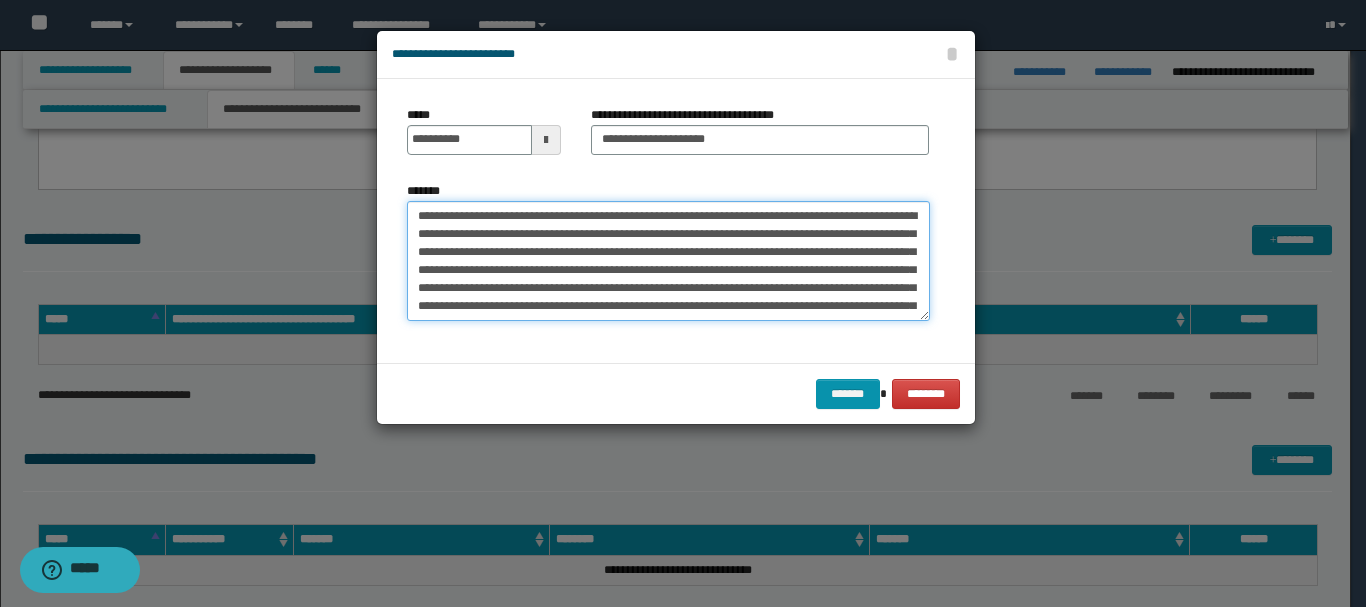 click on "**********" at bounding box center (668, 261) 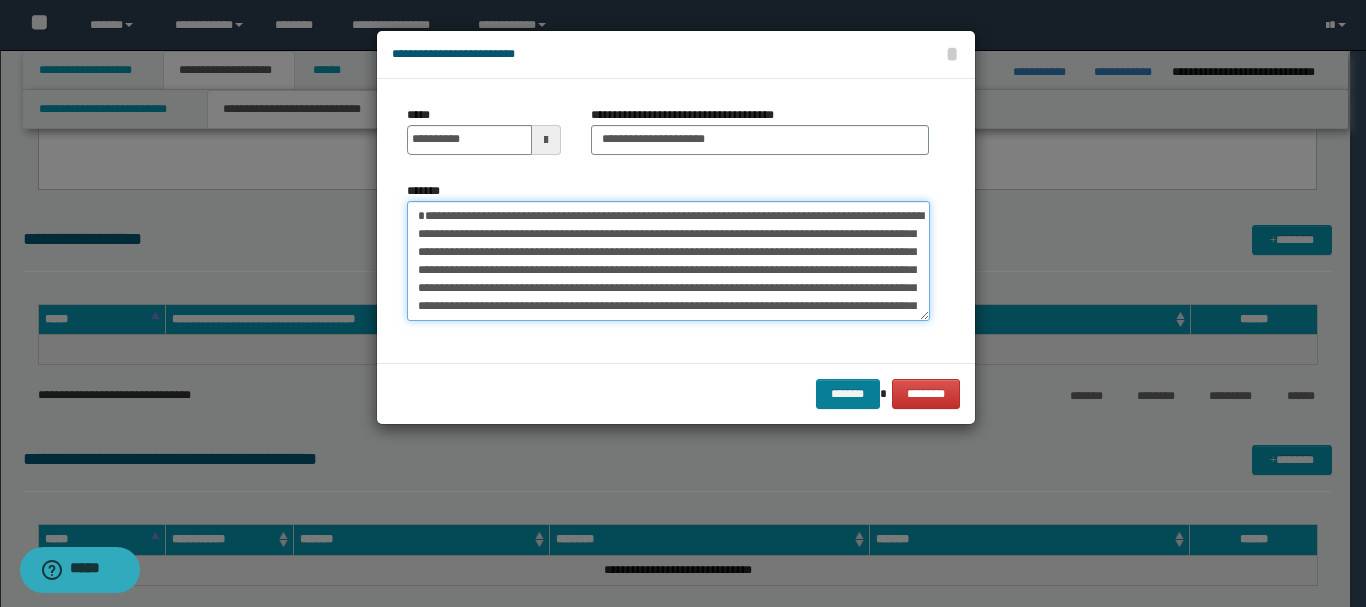 type on "**********" 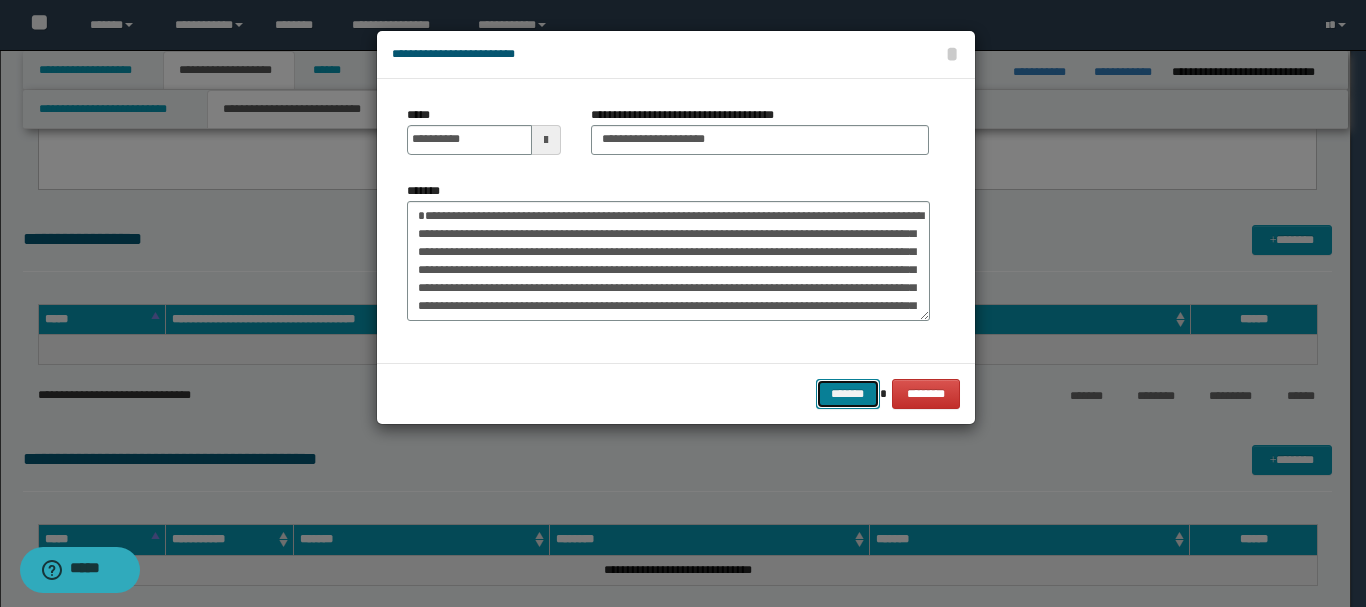 click on "*******" at bounding box center (848, 394) 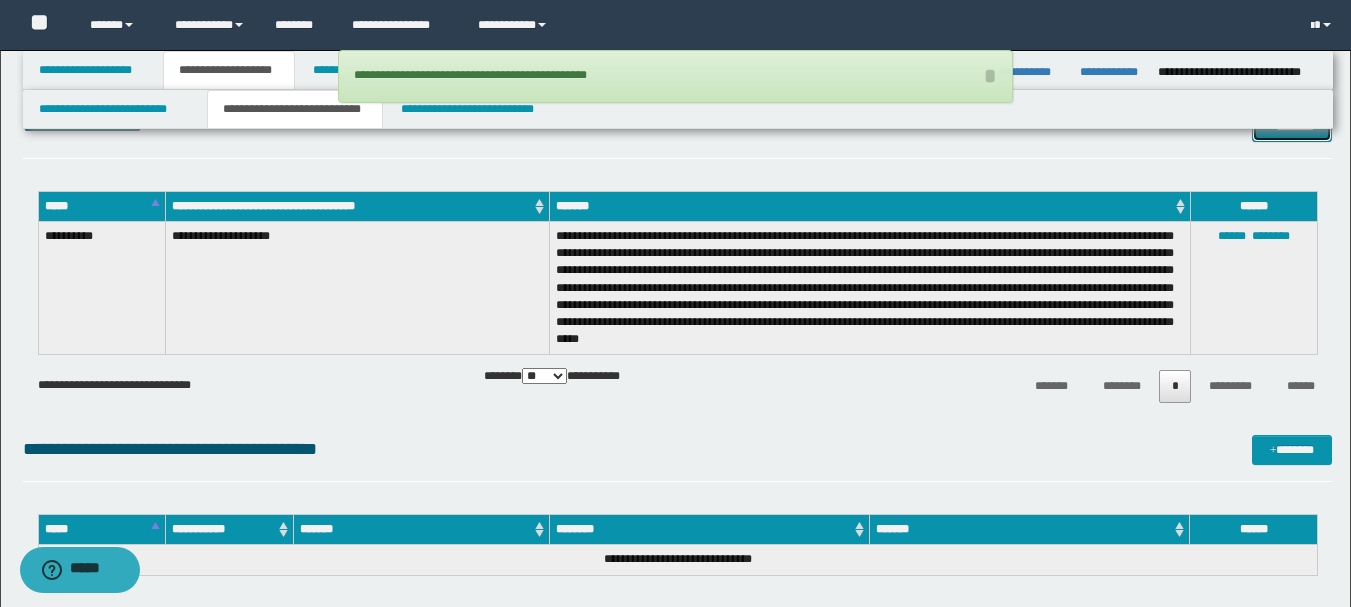 scroll, scrollTop: 1000, scrollLeft: 0, axis: vertical 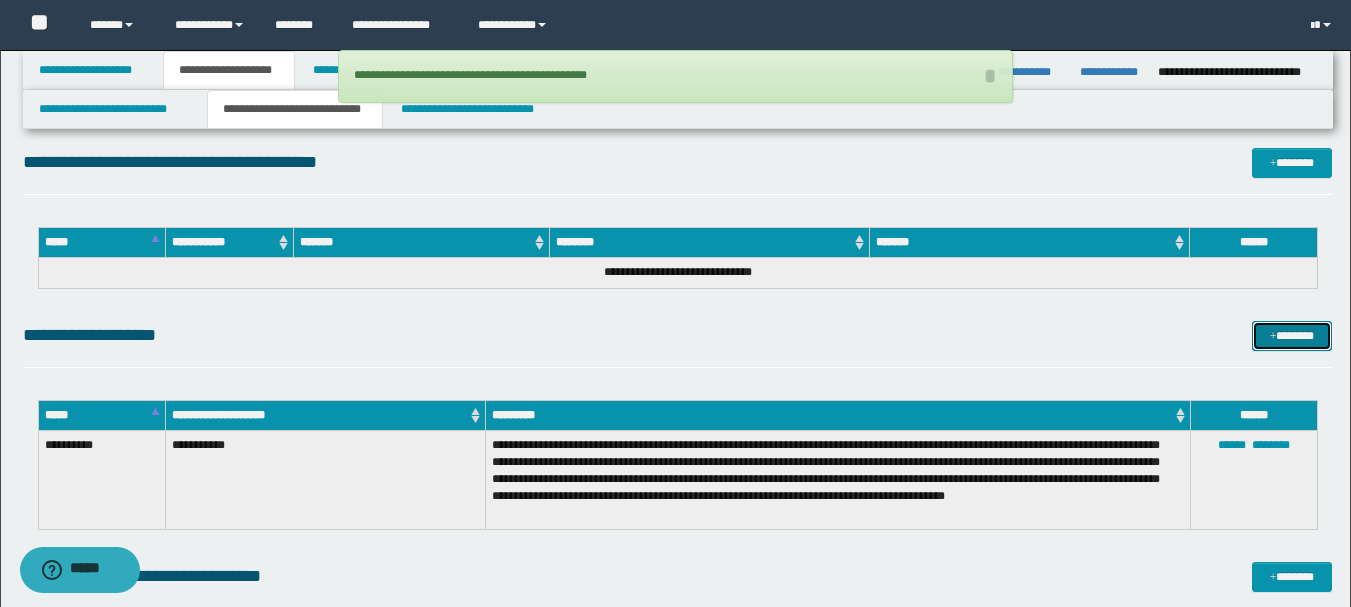 click on "*******" at bounding box center [1292, 336] 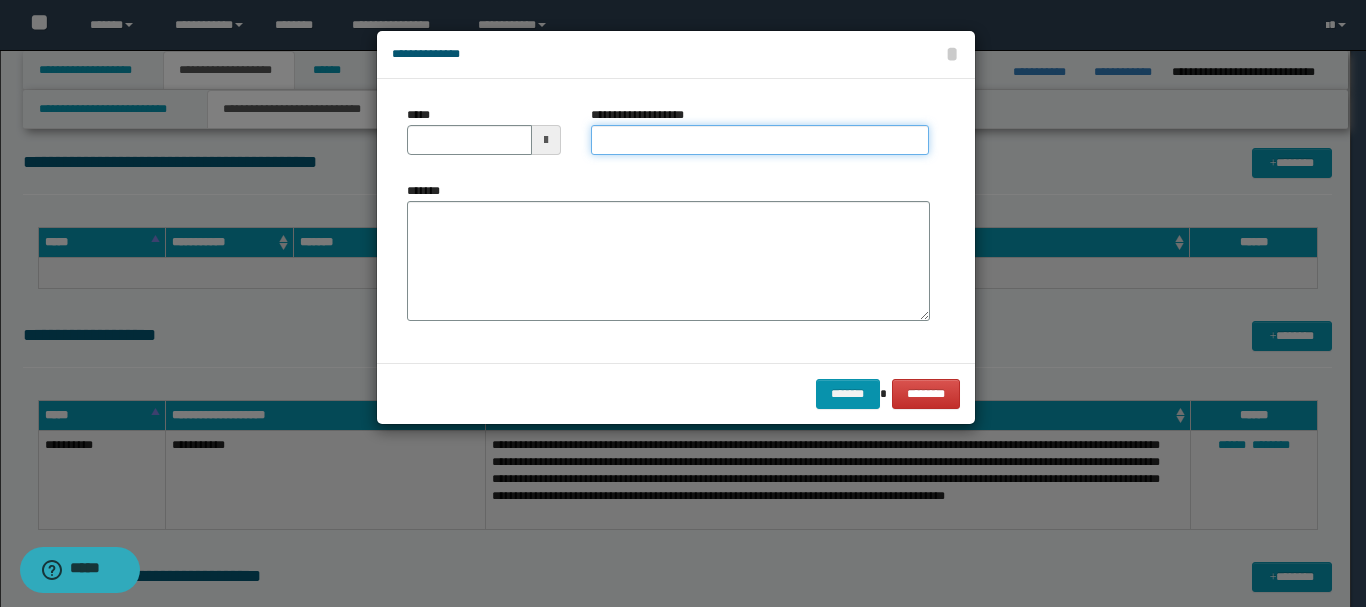 click on "**********" at bounding box center [760, 140] 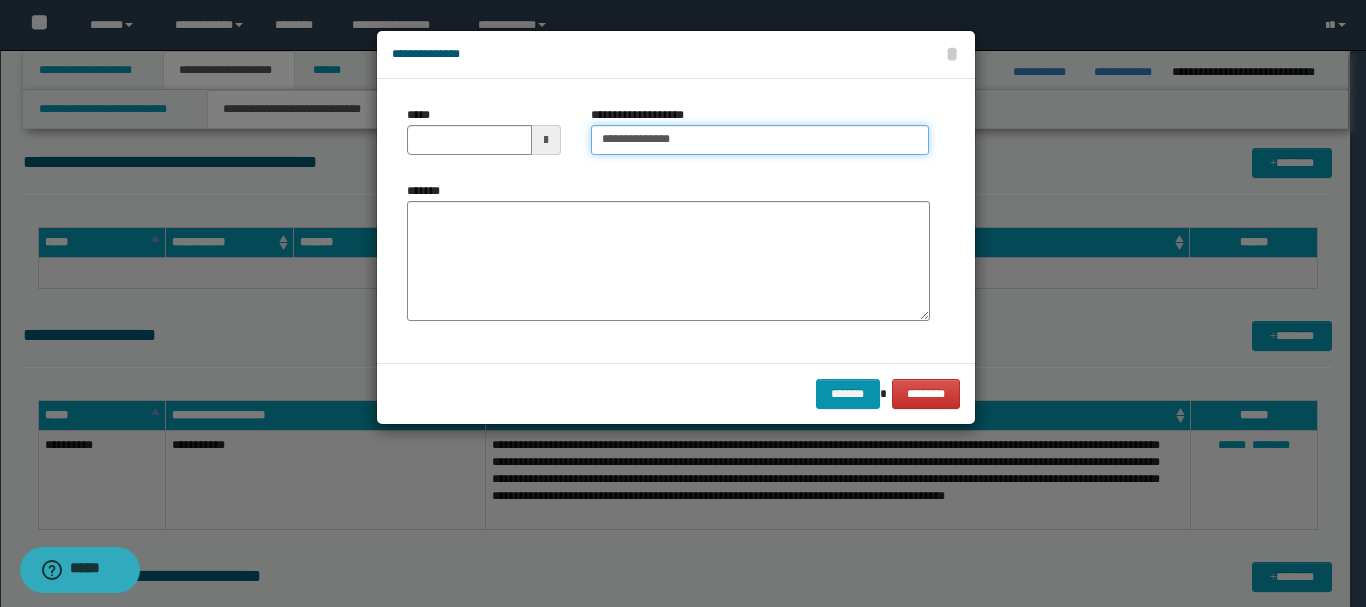 type on "**********" 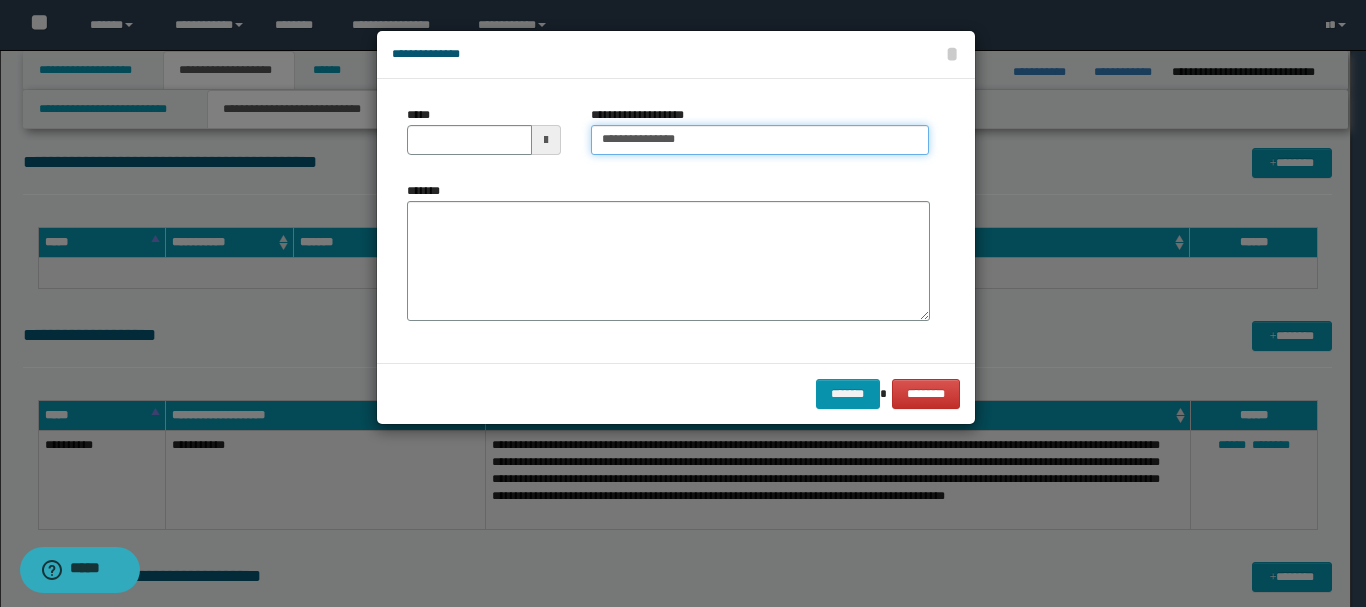 type 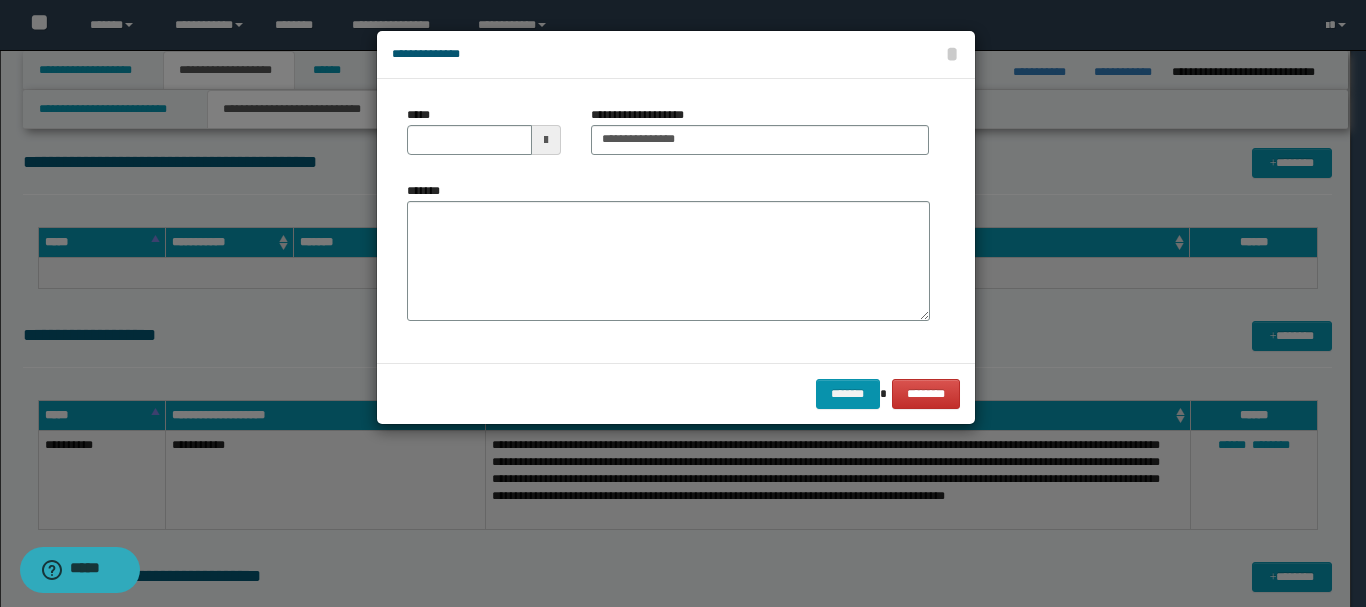 click at bounding box center (546, 140) 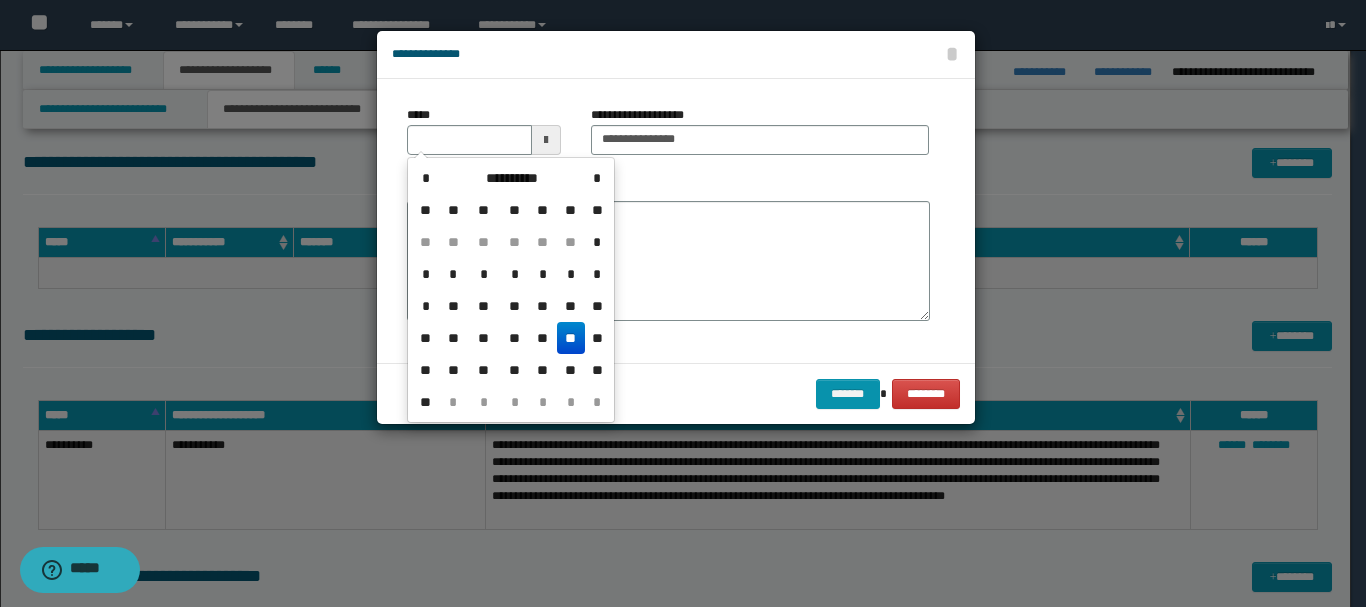 click at bounding box center [546, 140] 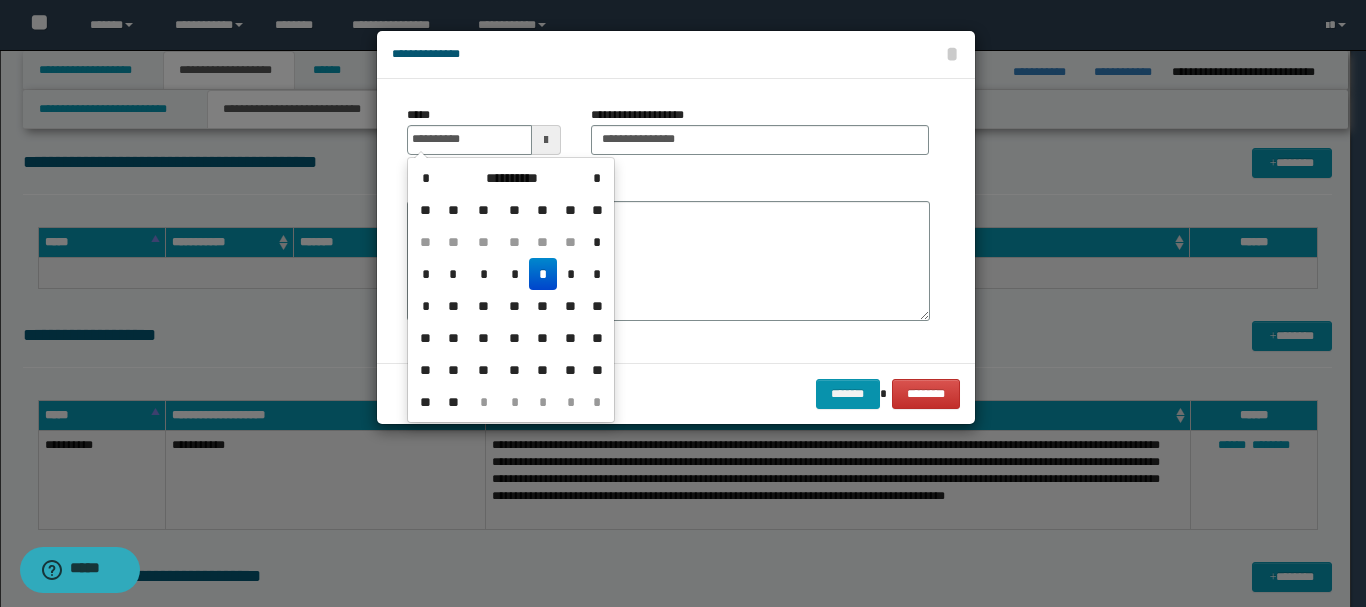 click on "*" at bounding box center (543, 274) 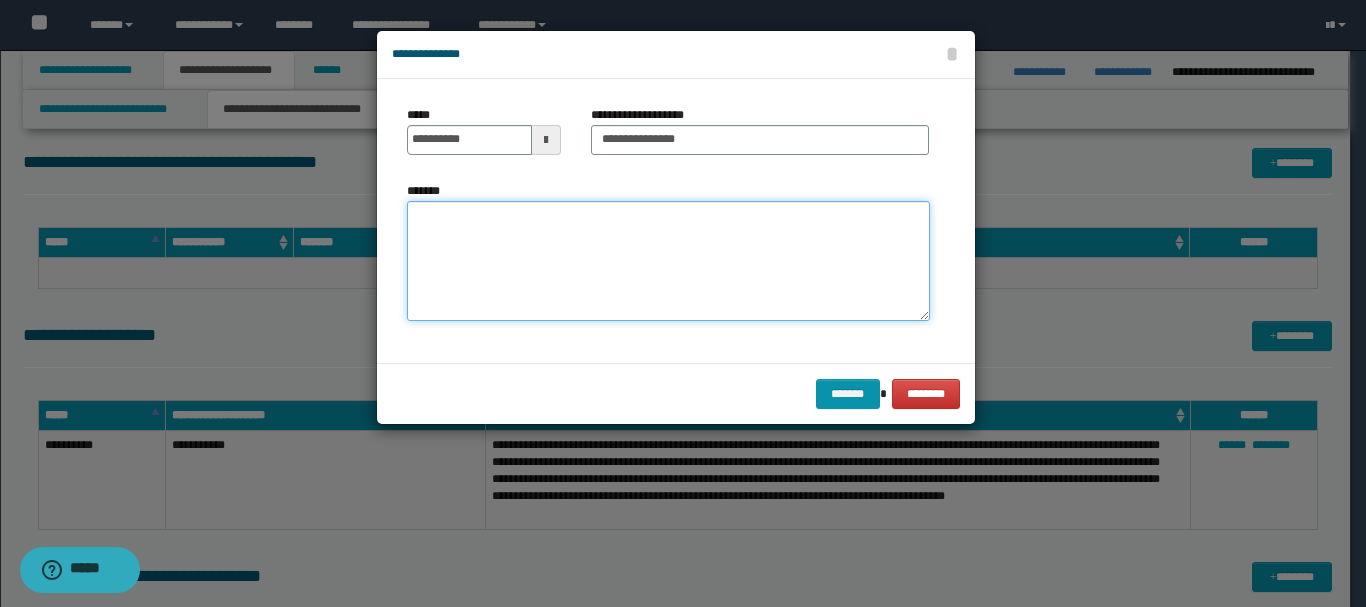 click on "*******" at bounding box center (668, 261) 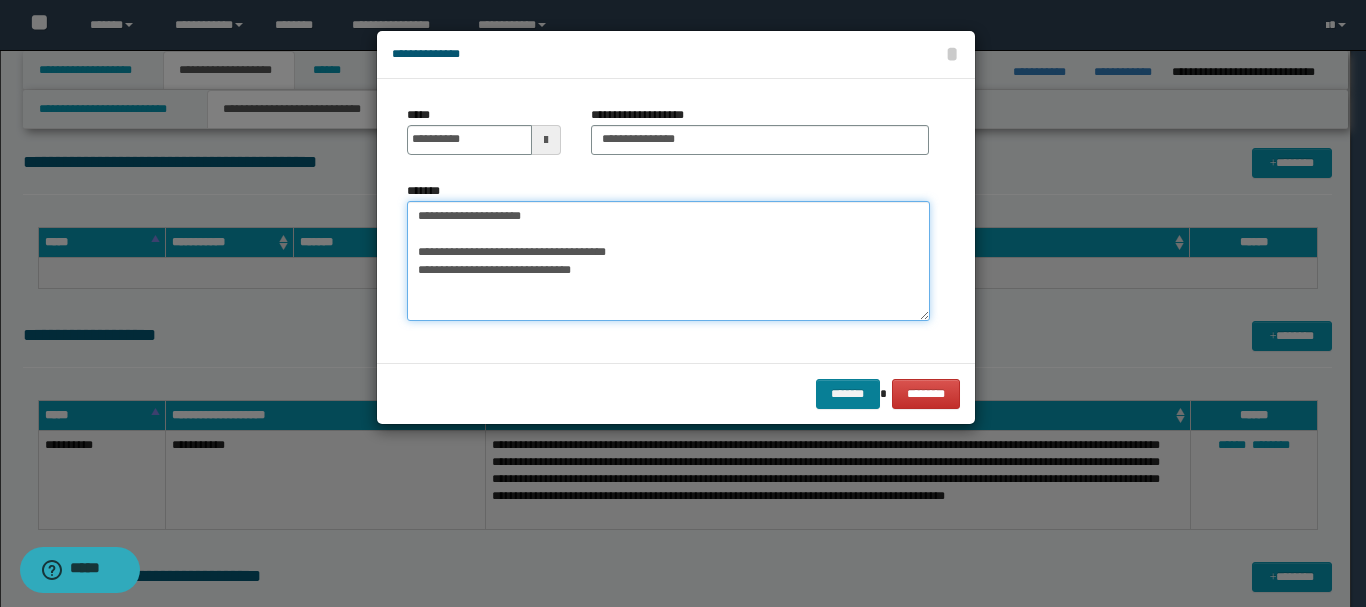 type on "**********" 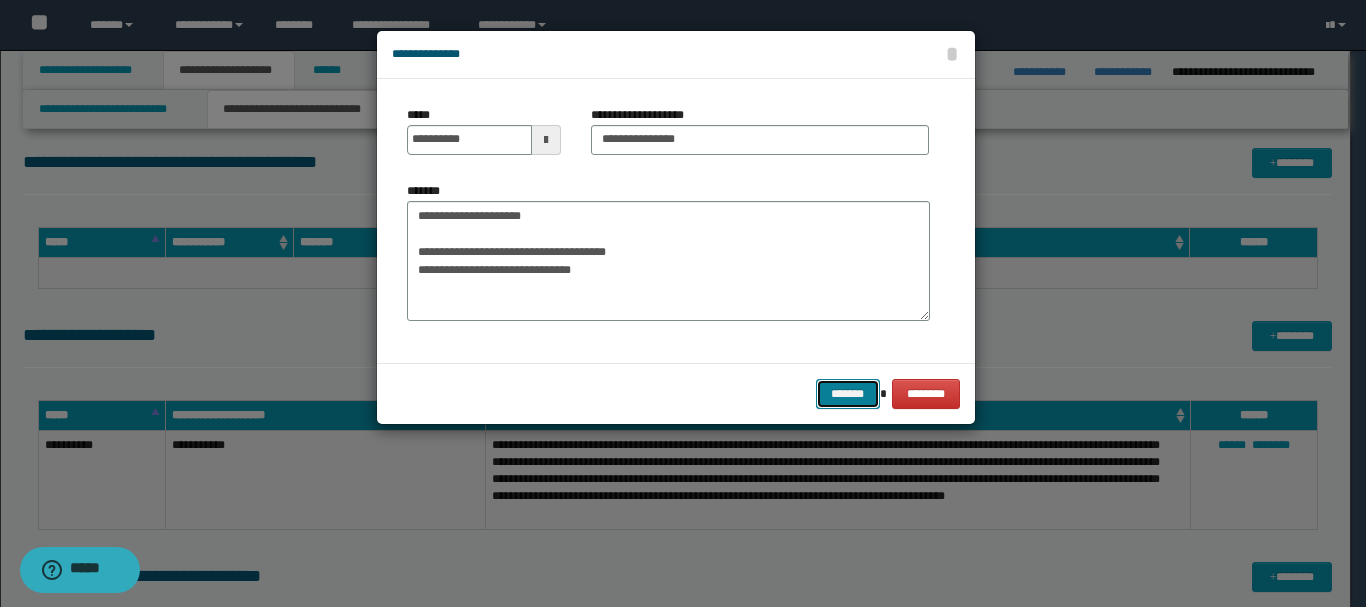 click on "*******" at bounding box center (848, 394) 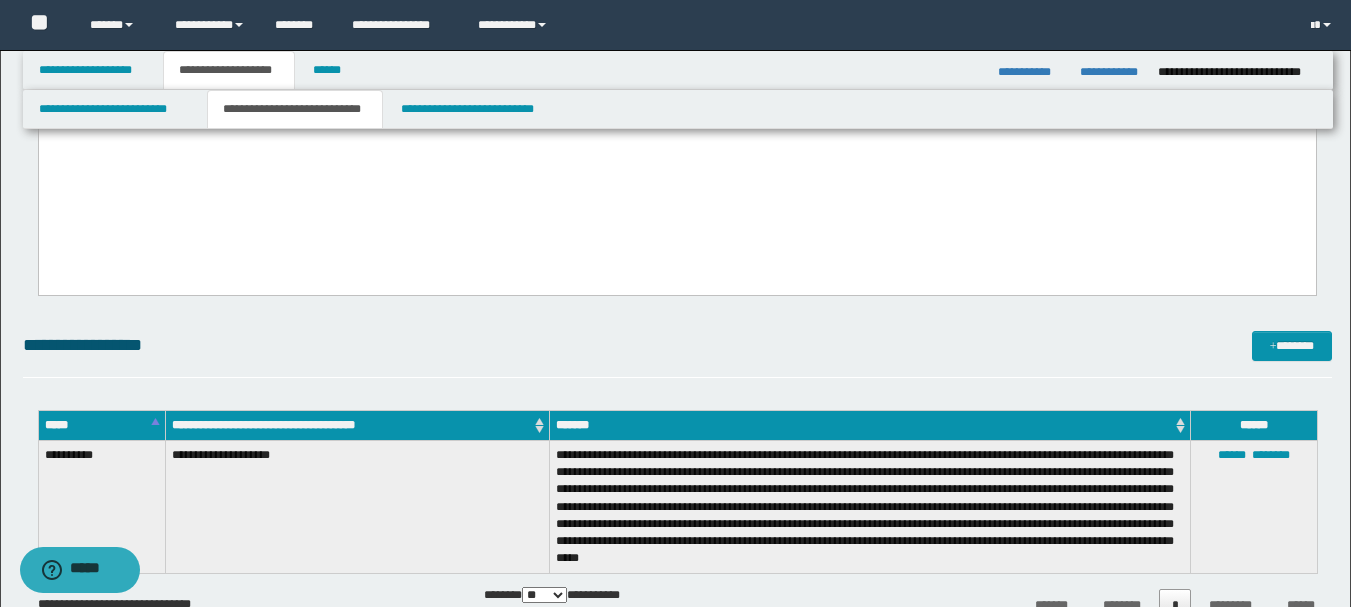 scroll, scrollTop: 300, scrollLeft: 0, axis: vertical 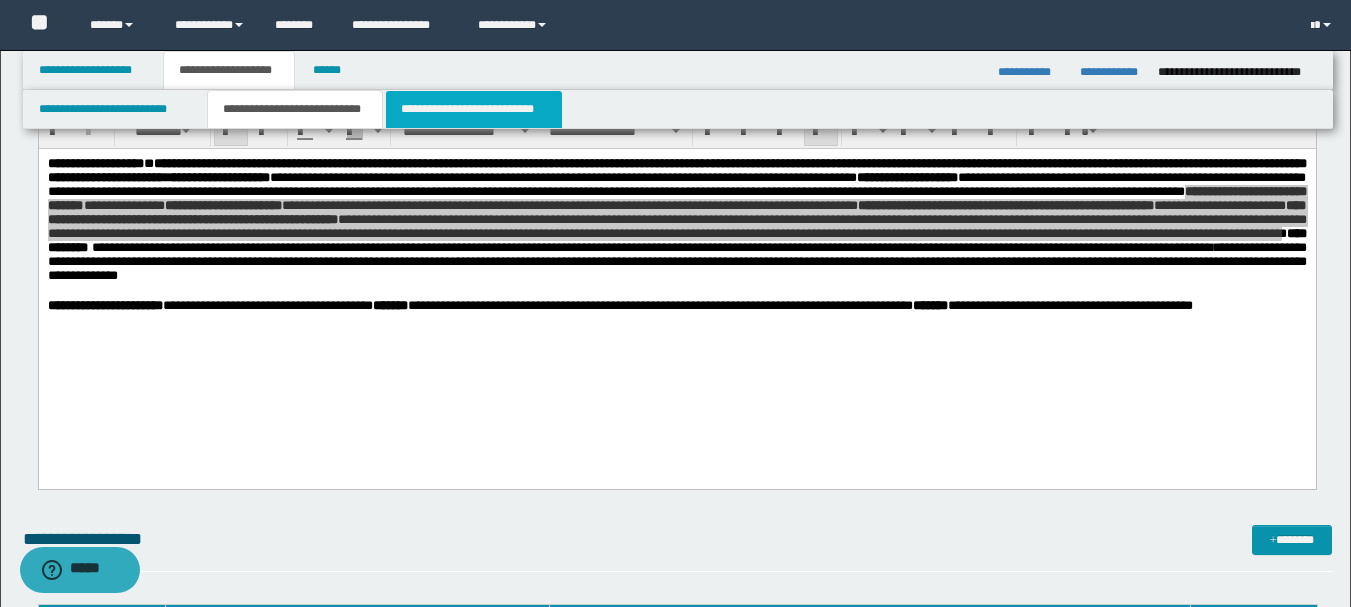 click on "**********" at bounding box center (474, 109) 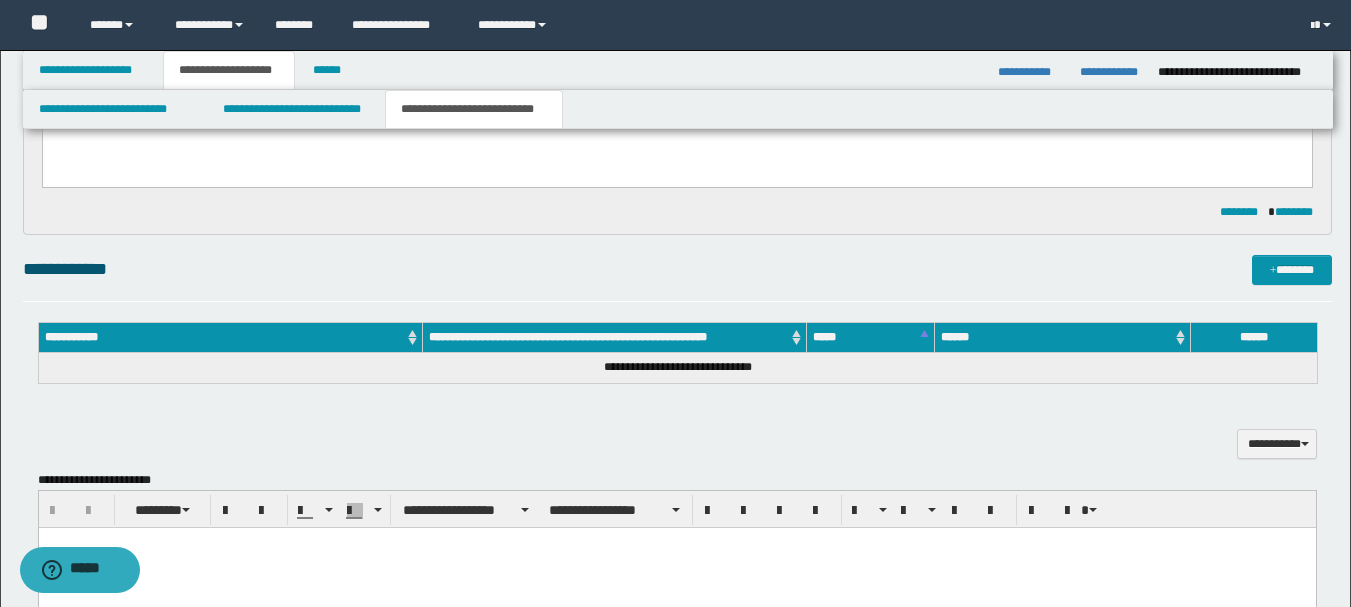scroll, scrollTop: 400, scrollLeft: 0, axis: vertical 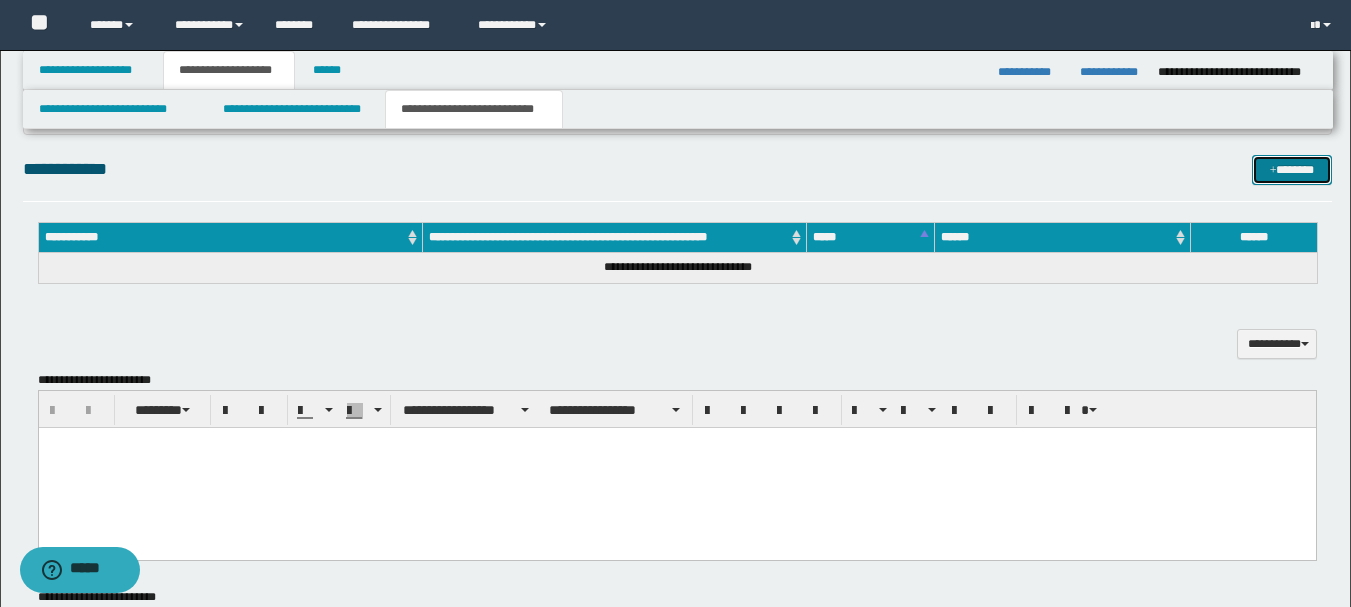 click on "*******" at bounding box center (1292, 170) 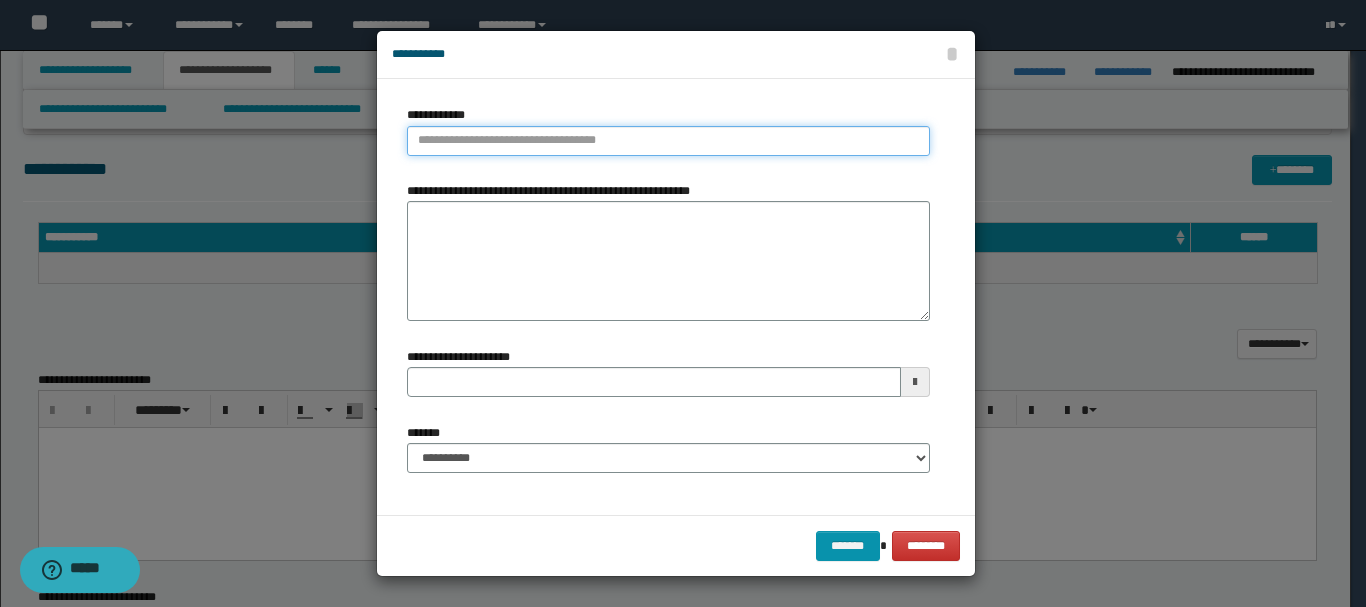 click on "**********" at bounding box center [668, 141] 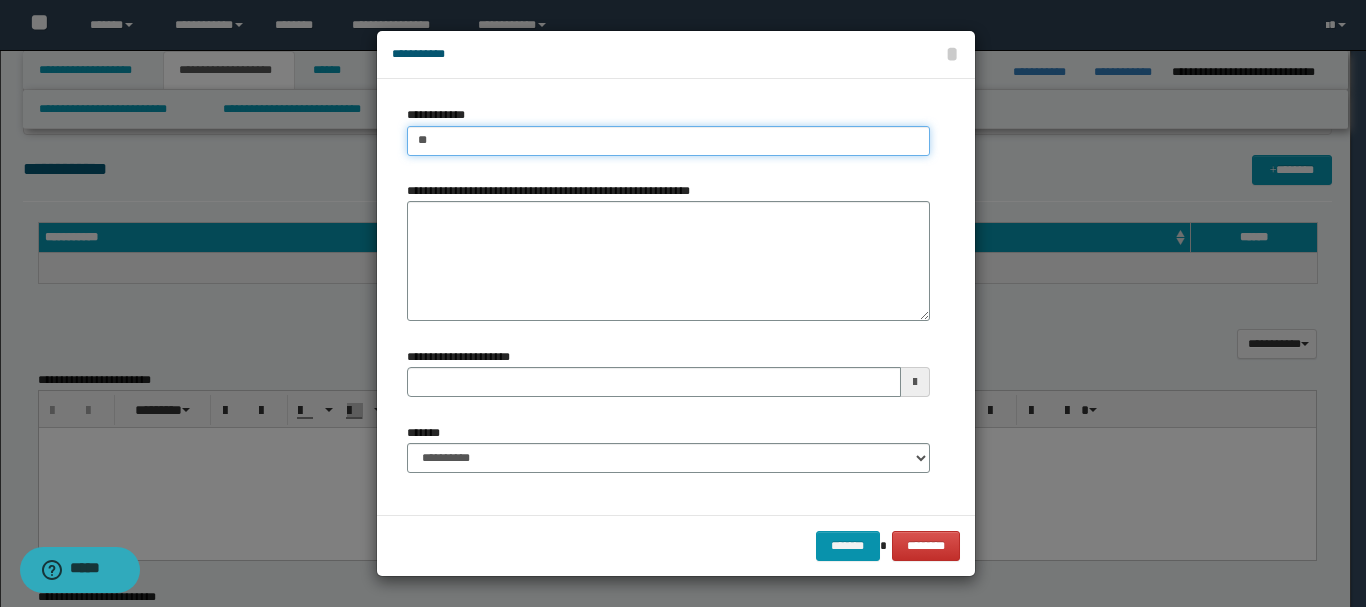 type on "***" 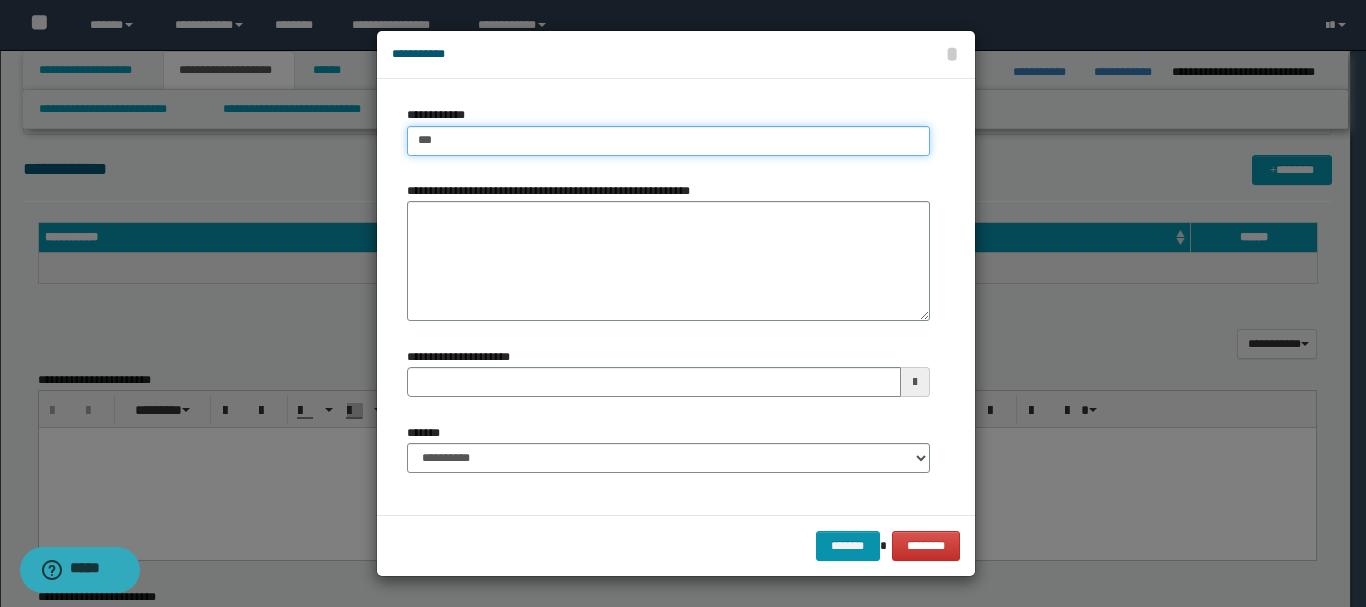 type on "***" 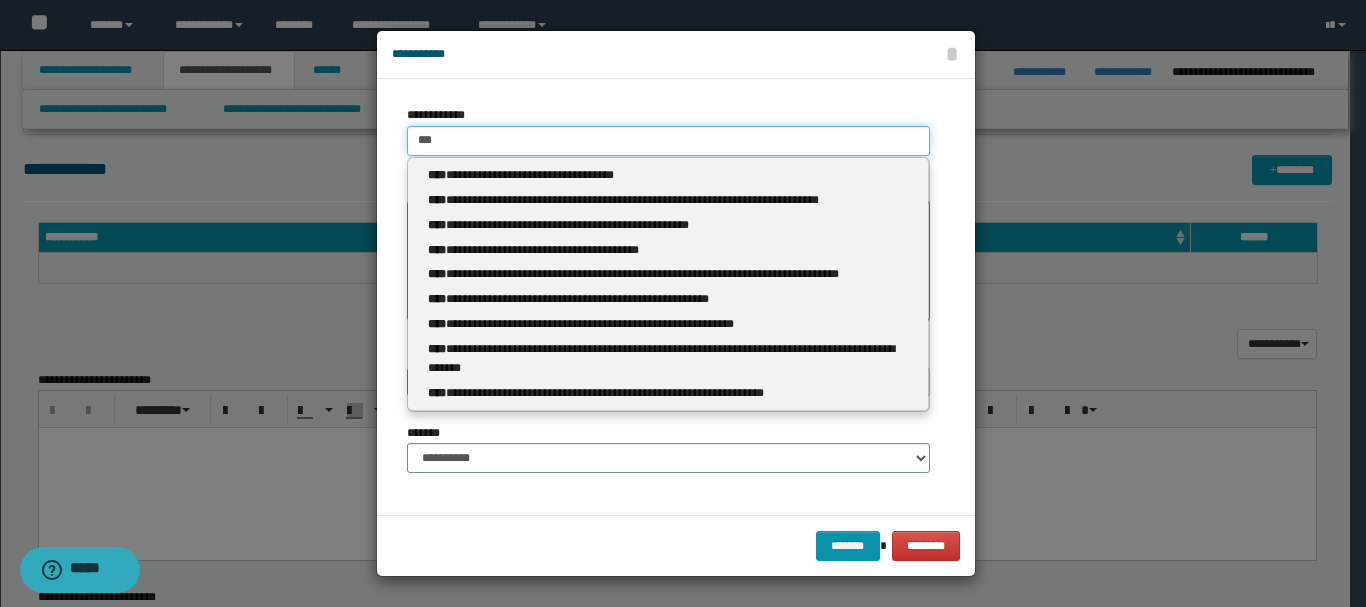 type 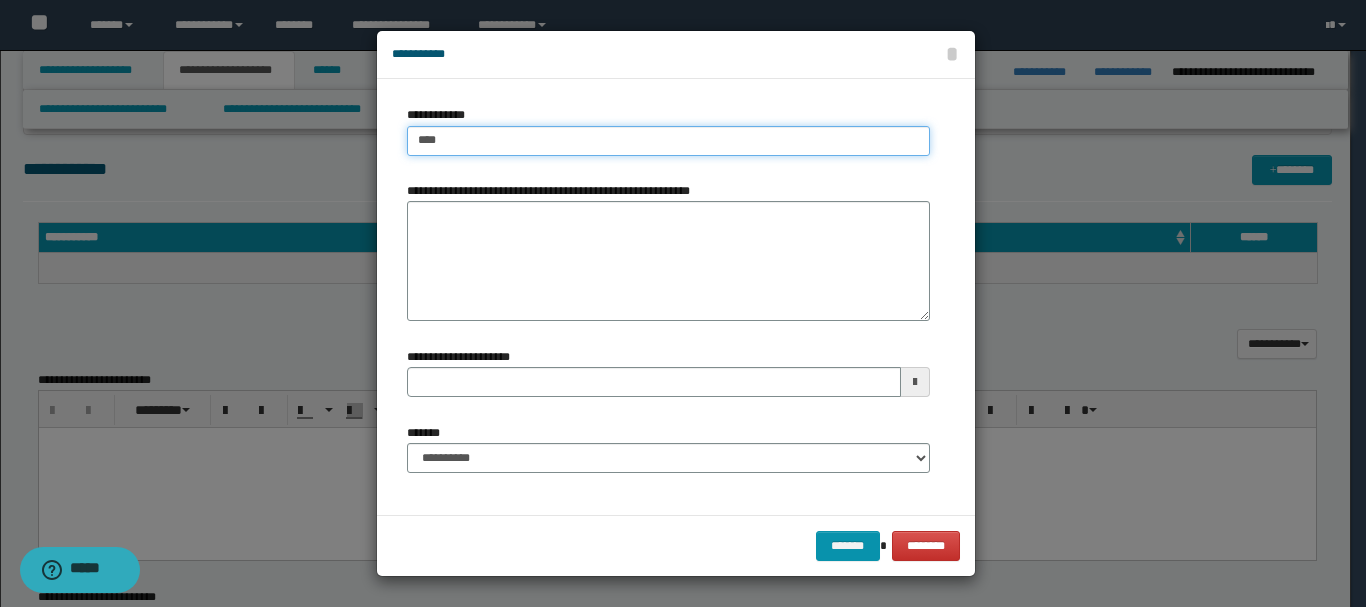 type on "****" 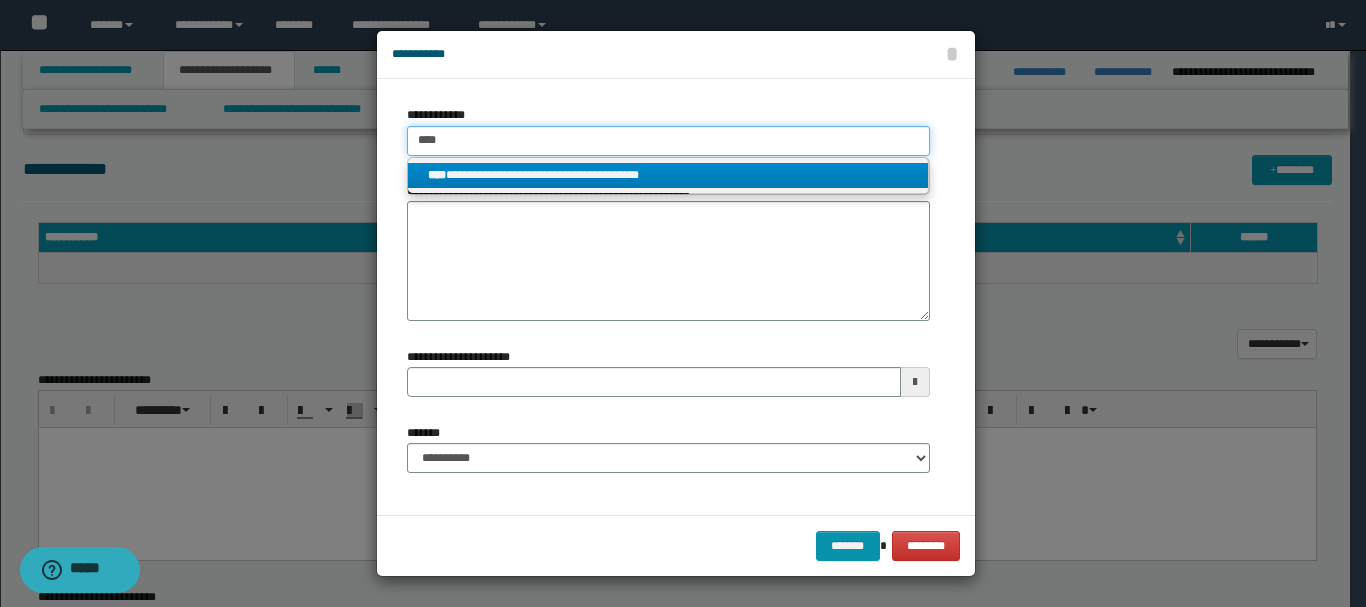 type on "****" 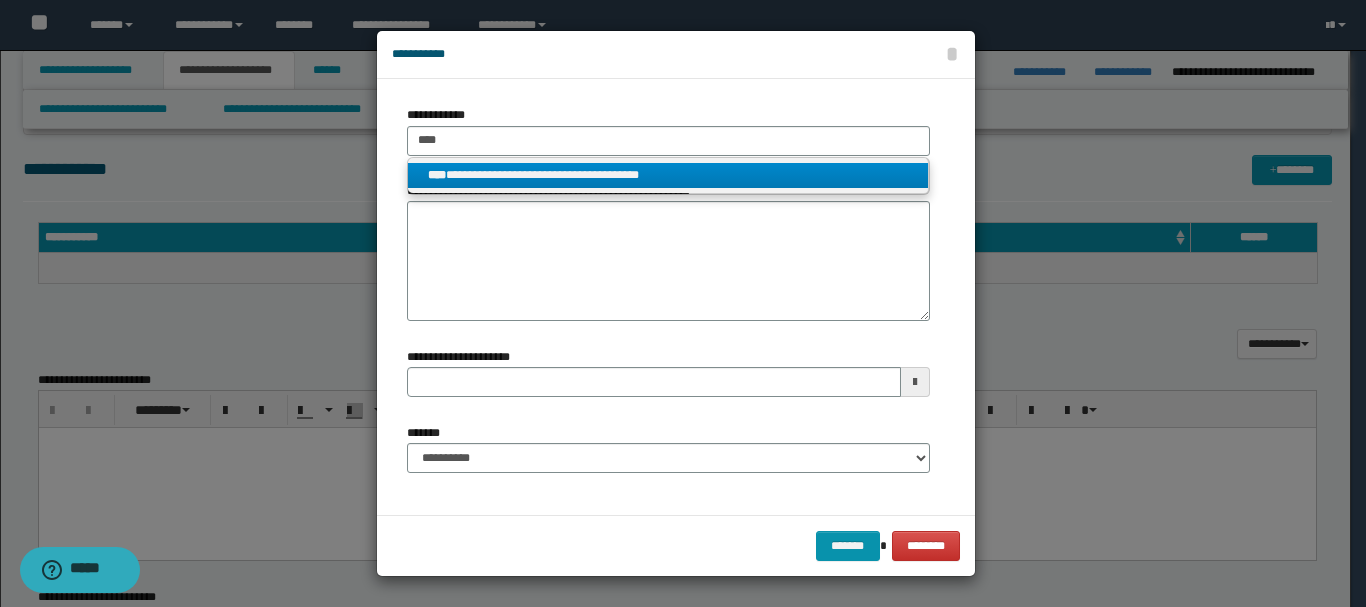 click on "**********" at bounding box center [668, 175] 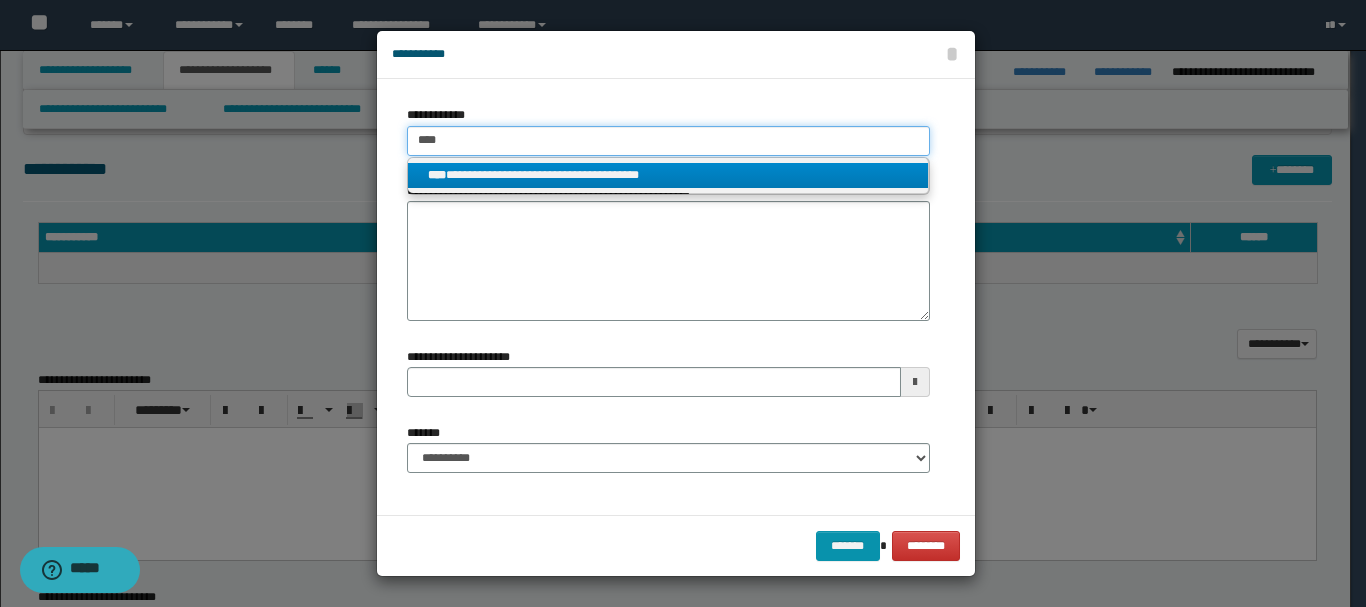 type 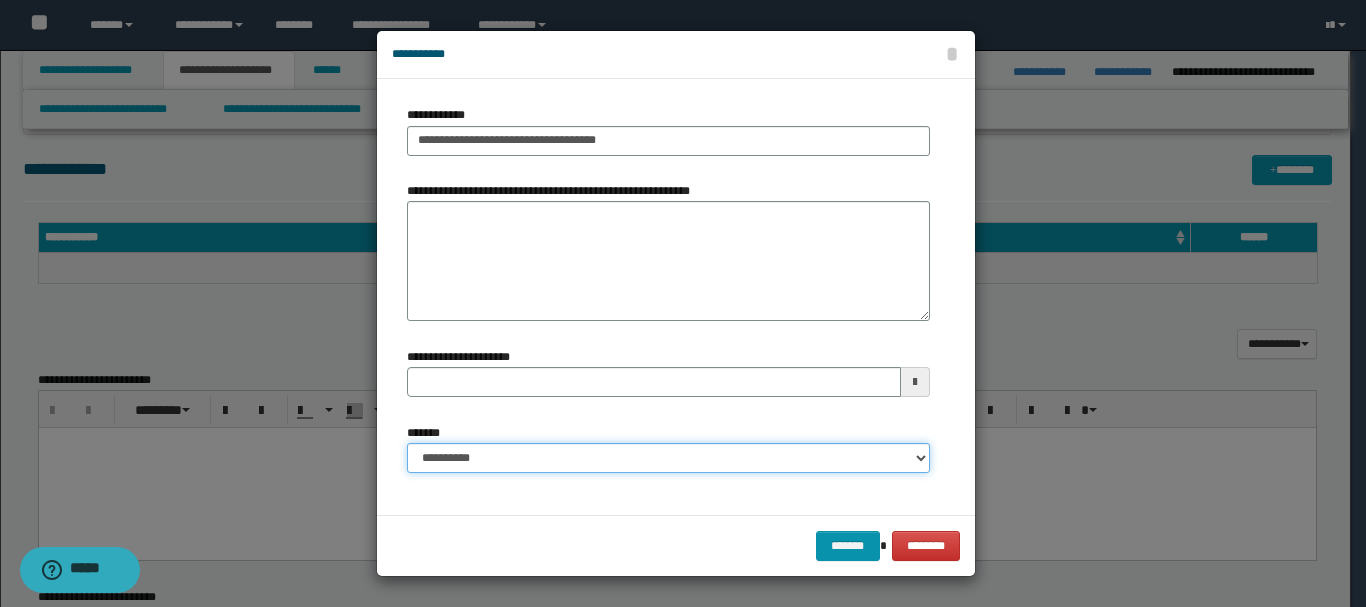 click on "**********" at bounding box center [668, 458] 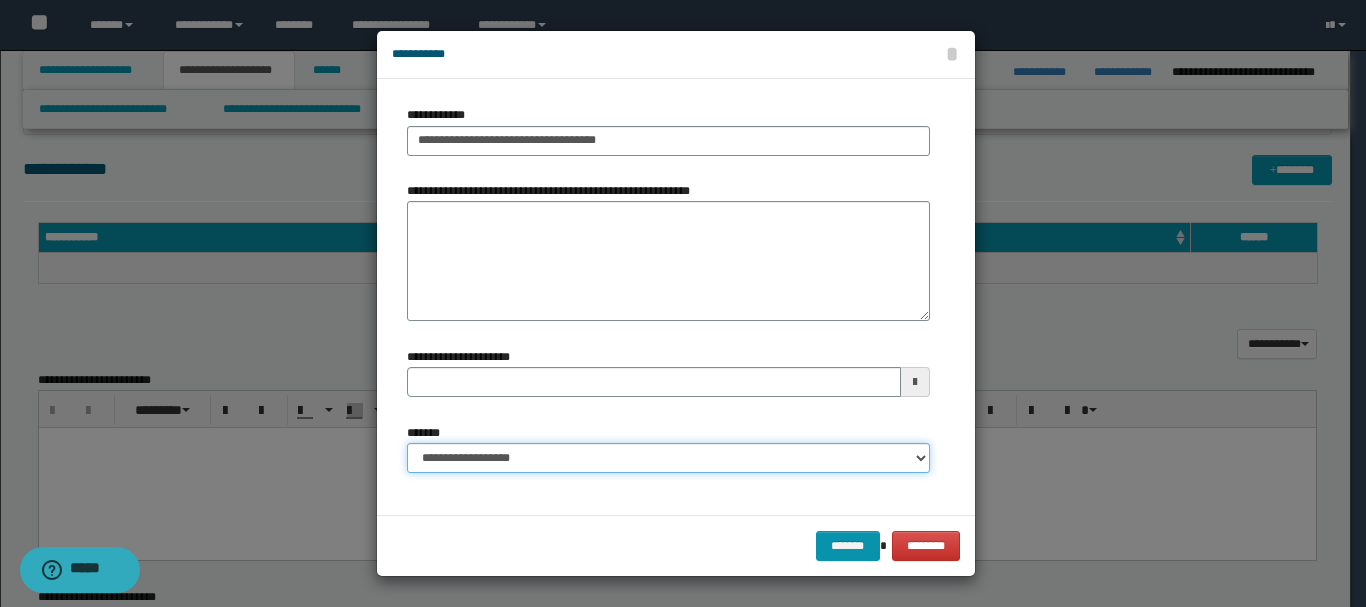 type 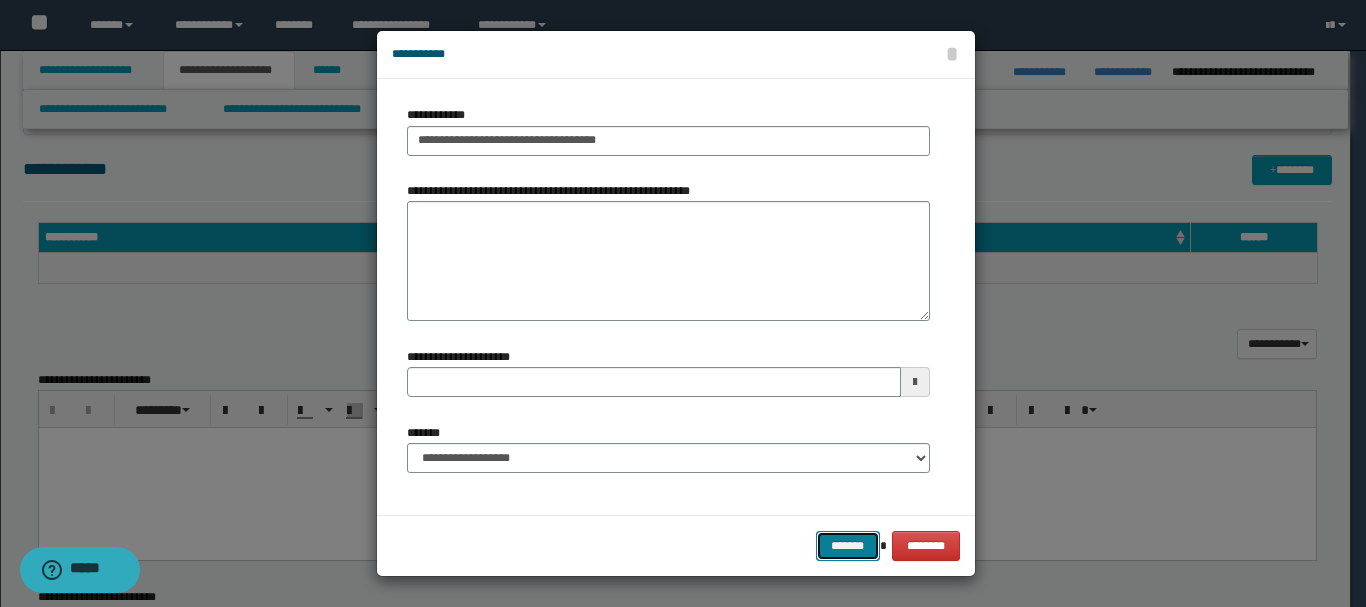 click on "*******" at bounding box center (848, 546) 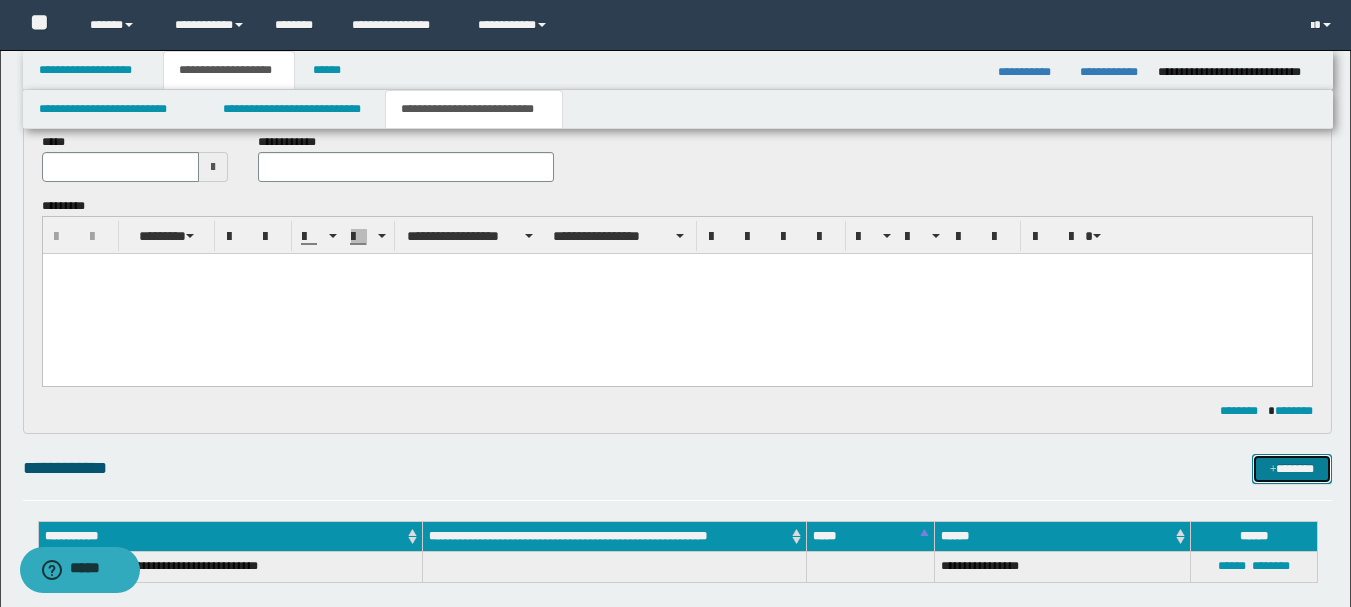 scroll, scrollTop: 100, scrollLeft: 0, axis: vertical 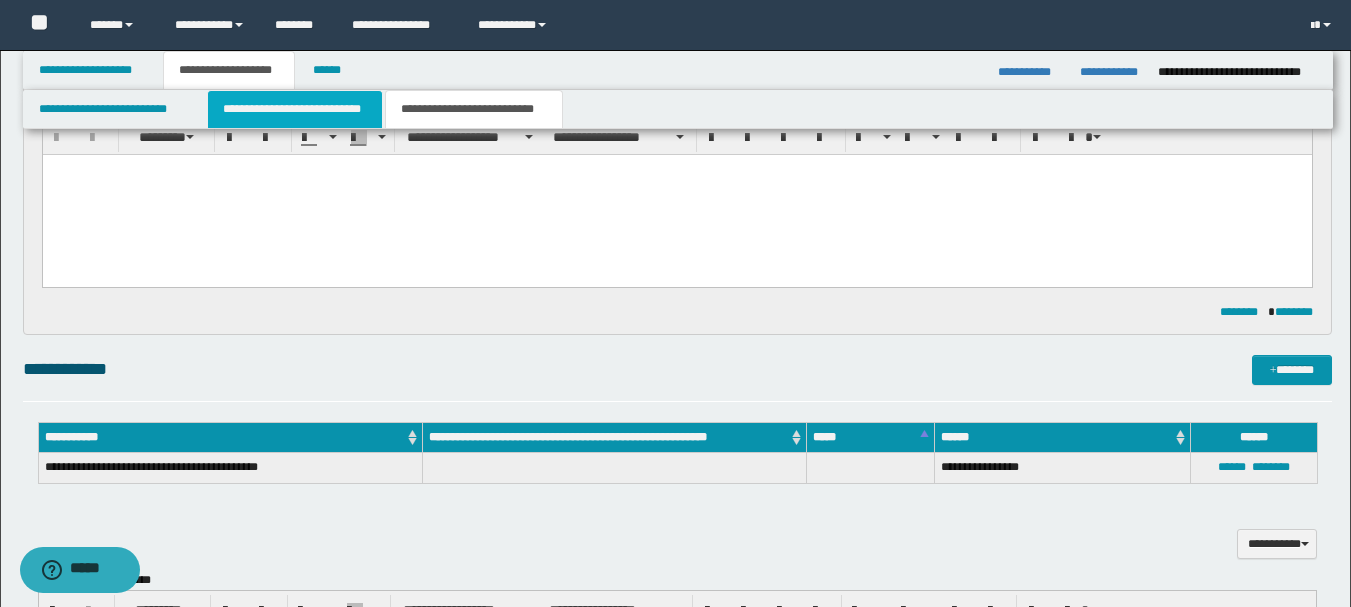 click on "**********" at bounding box center [295, 109] 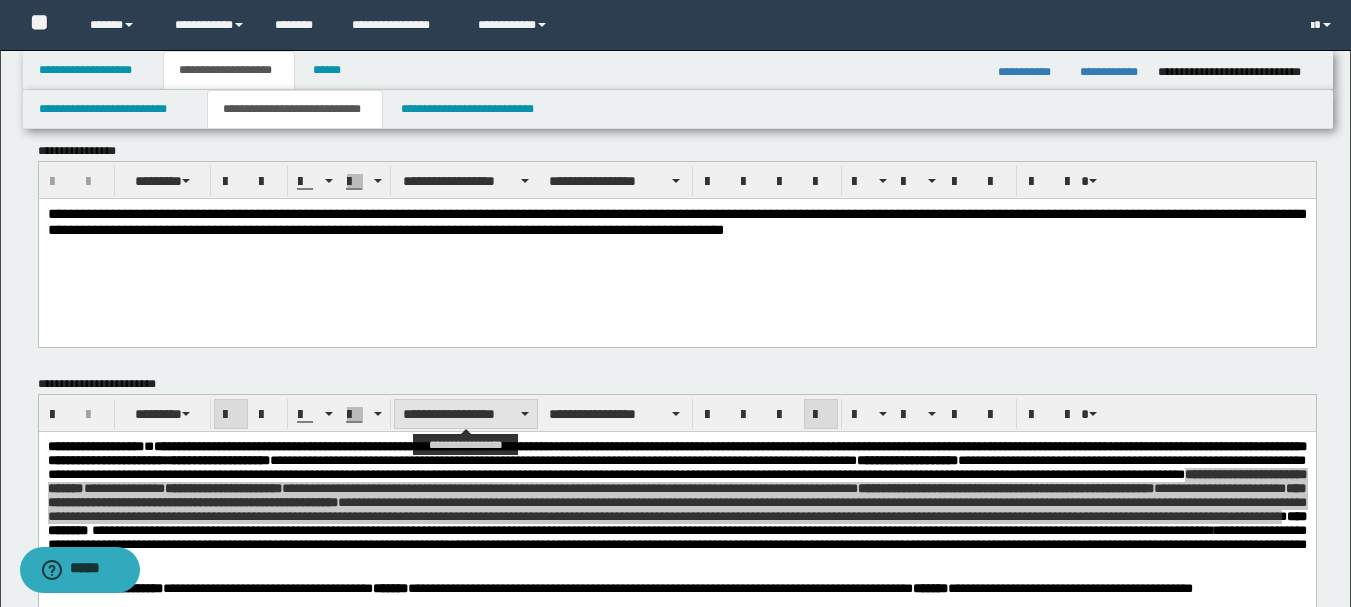 scroll, scrollTop: 0, scrollLeft: 0, axis: both 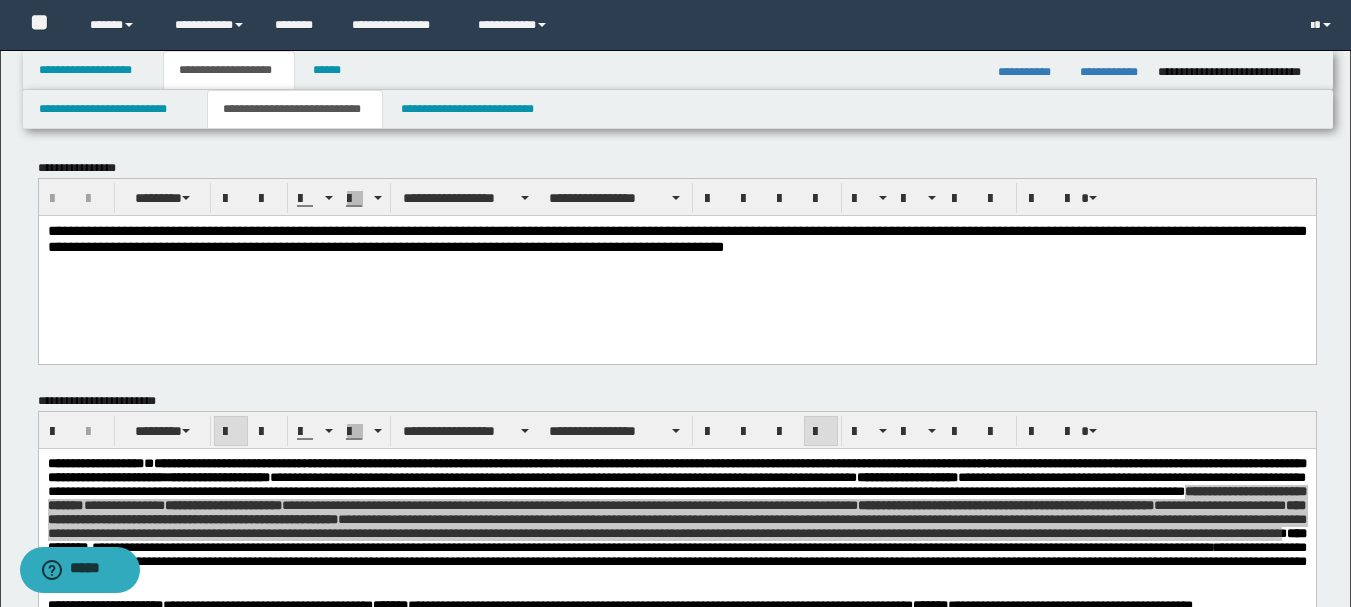 click on "**********" at bounding box center (676, 263) 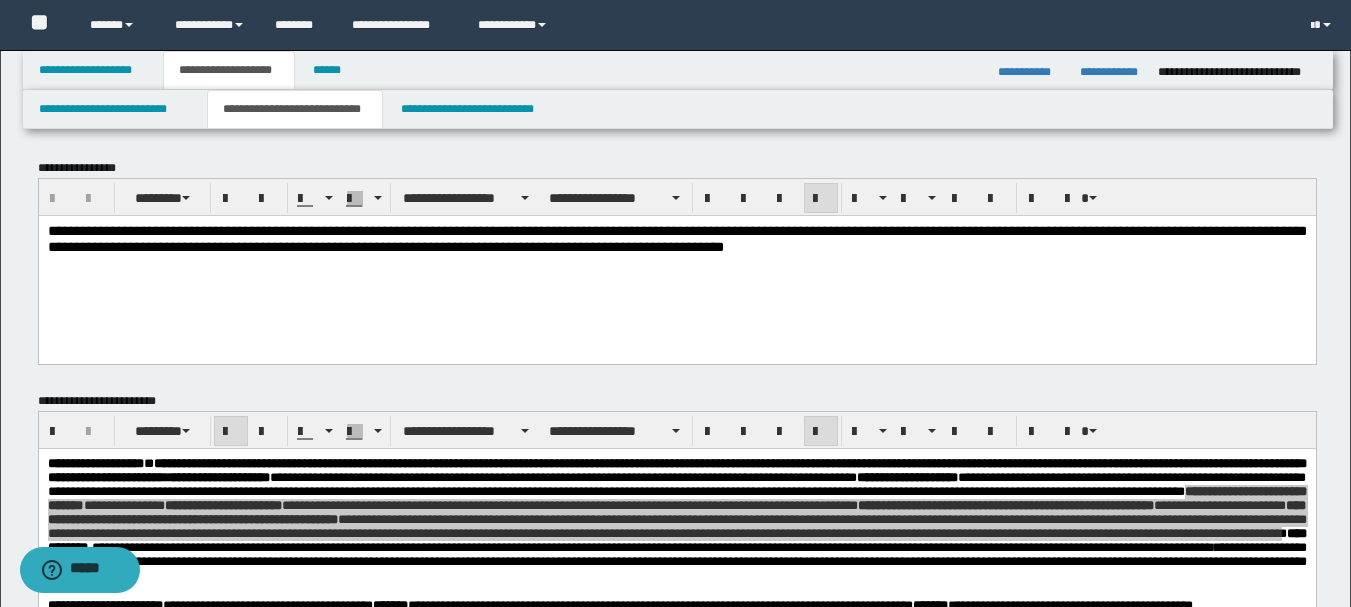 scroll, scrollTop: 200, scrollLeft: 0, axis: vertical 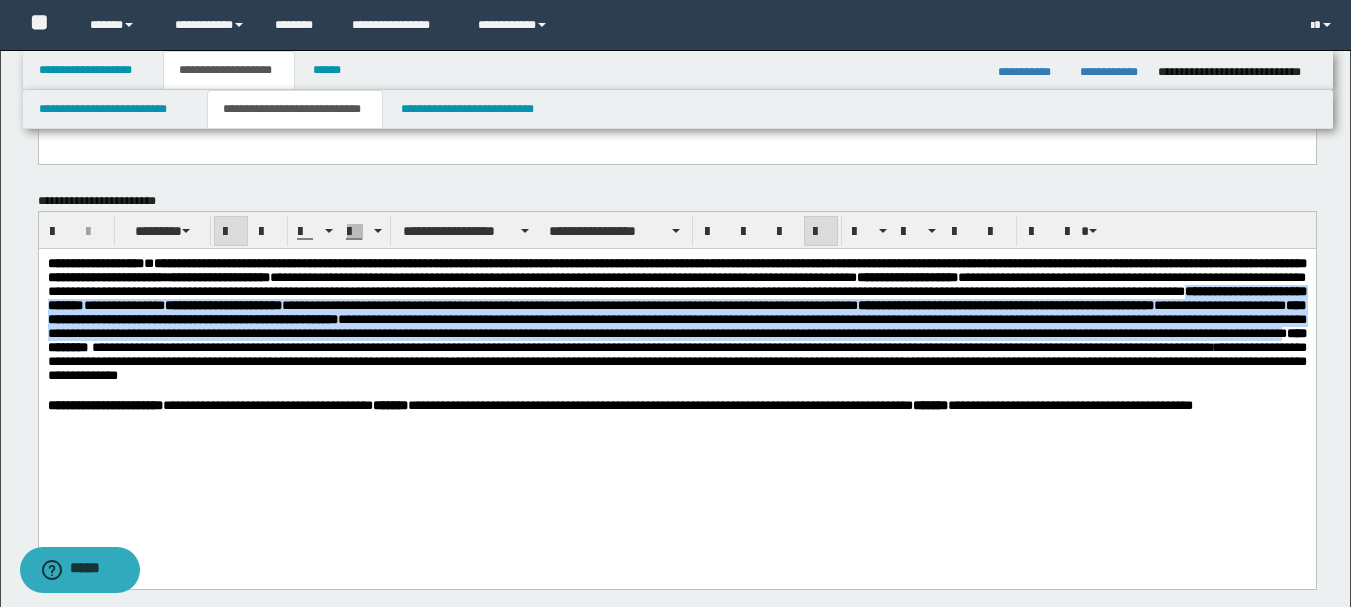 click on "**********" at bounding box center [676, 297] 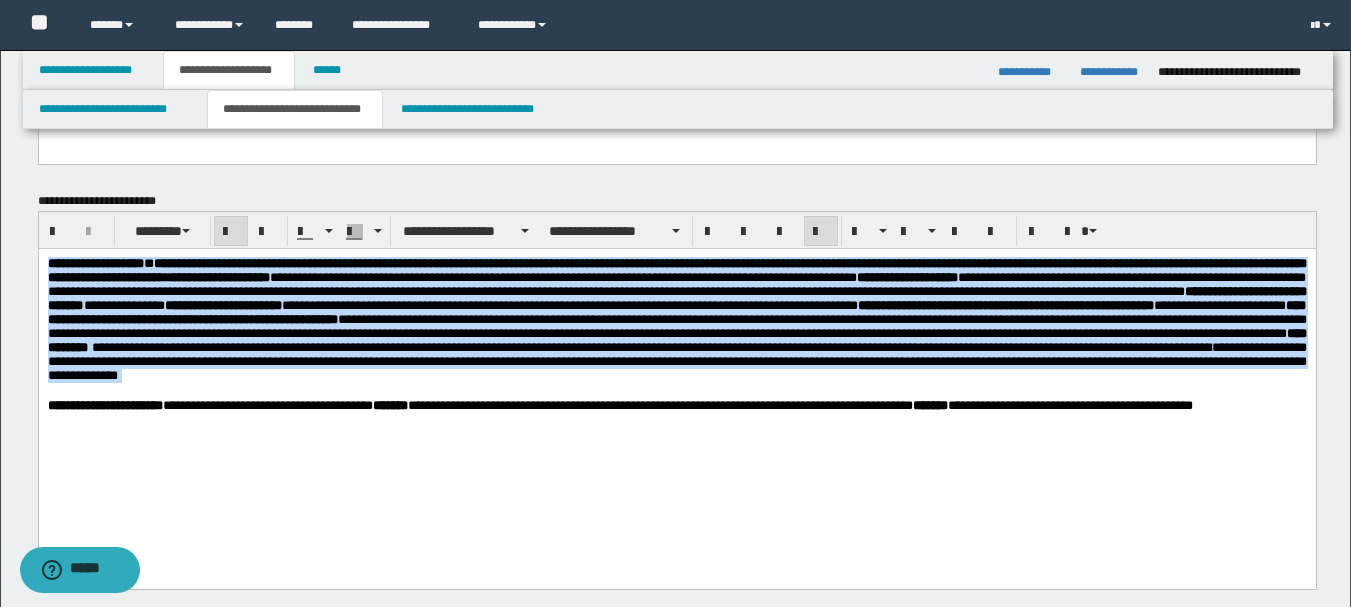 click on "**********" at bounding box center [676, 283] 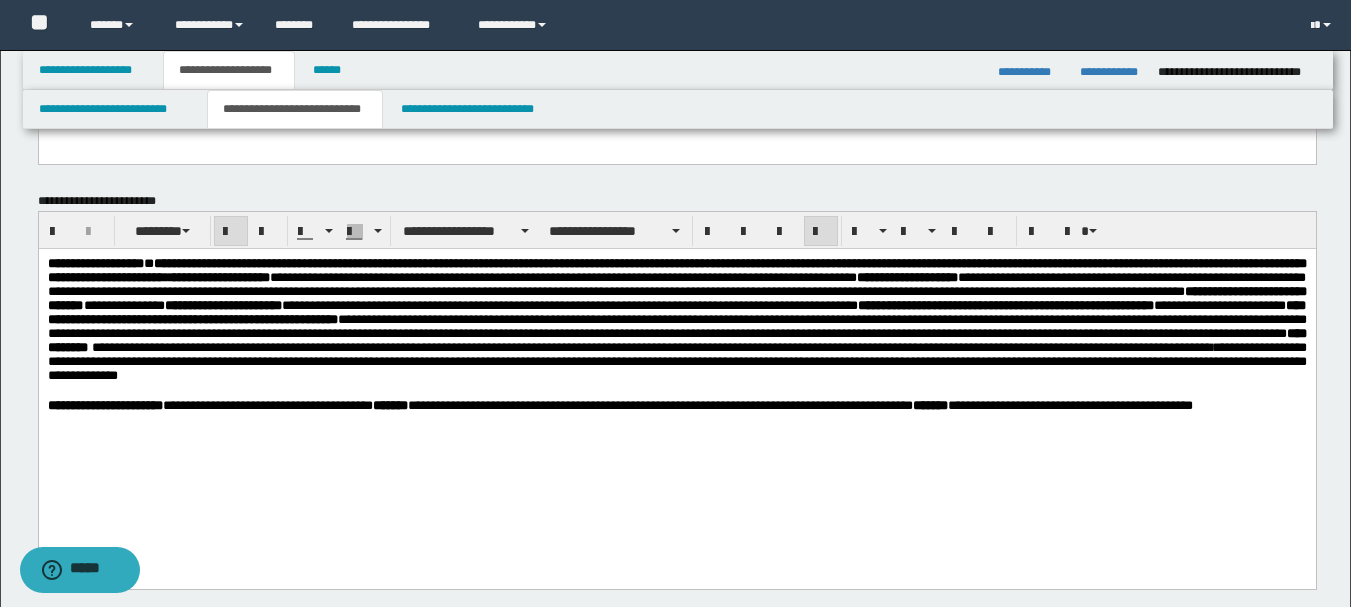 drag, startPoint x: 604, startPoint y: 342, endPoint x: 460, endPoint y: 512, distance: 222.79138 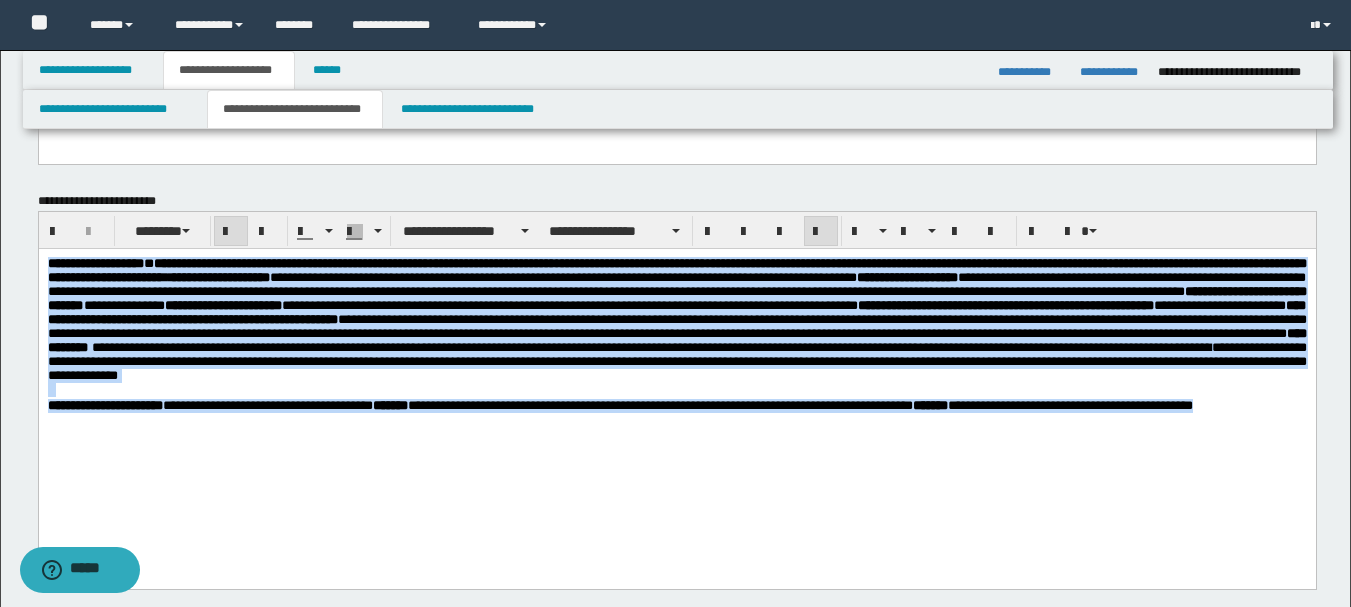 drag, startPoint x: 47, startPoint y: 262, endPoint x: 255, endPoint y: 470, distance: 294.15643 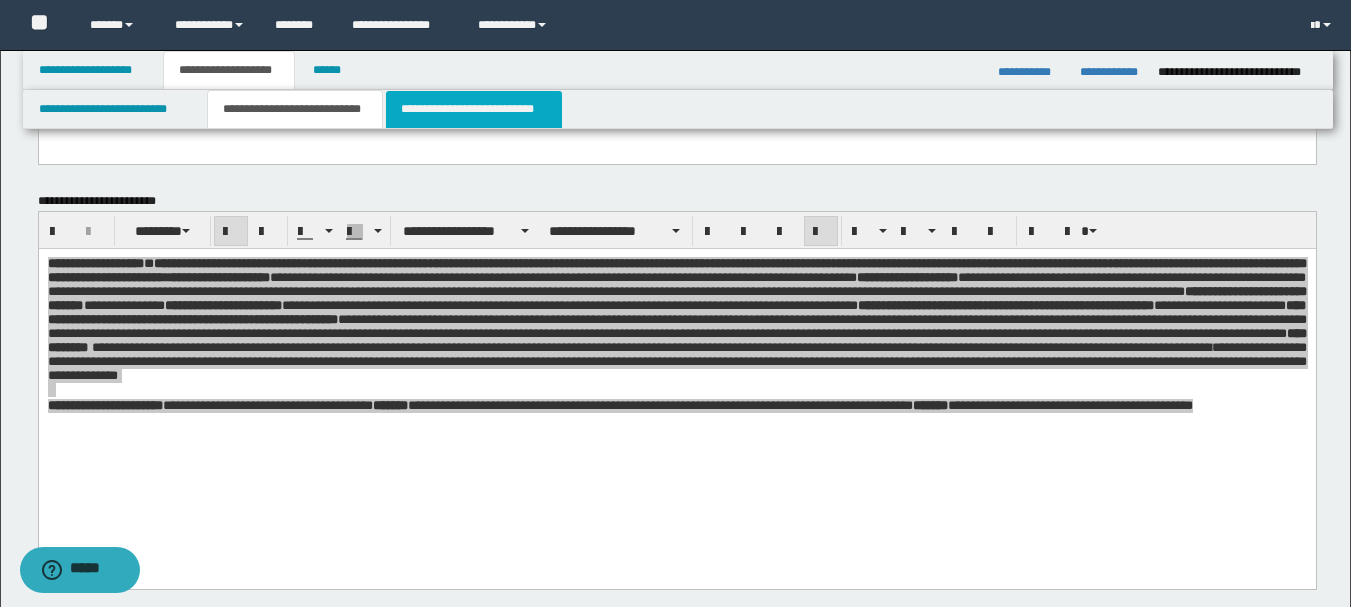 click on "**********" at bounding box center [474, 109] 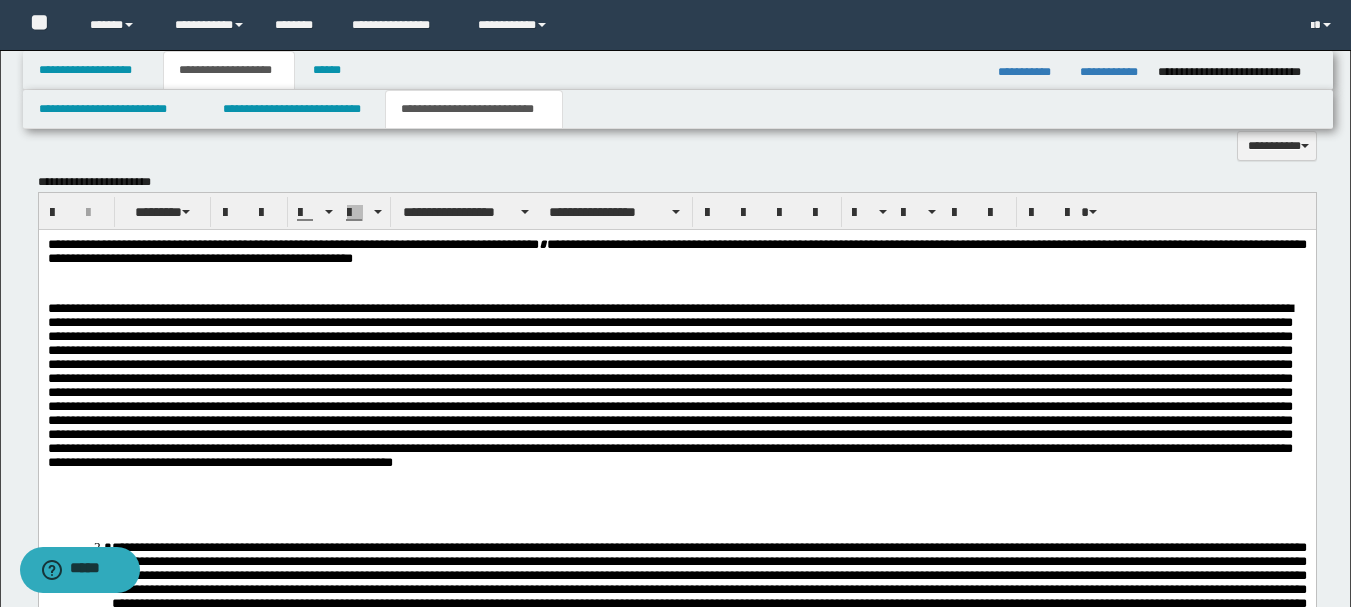 scroll, scrollTop: 600, scrollLeft: 0, axis: vertical 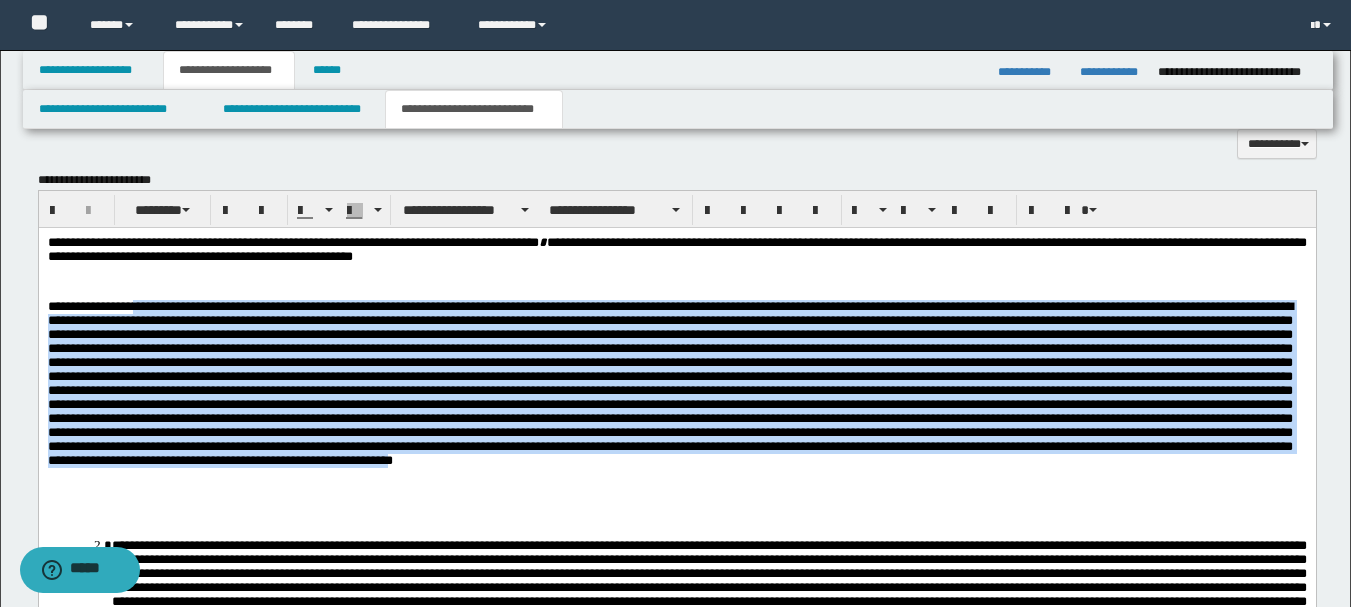 drag, startPoint x: 136, startPoint y: 311, endPoint x: 344, endPoint y: 504, distance: 283.74814 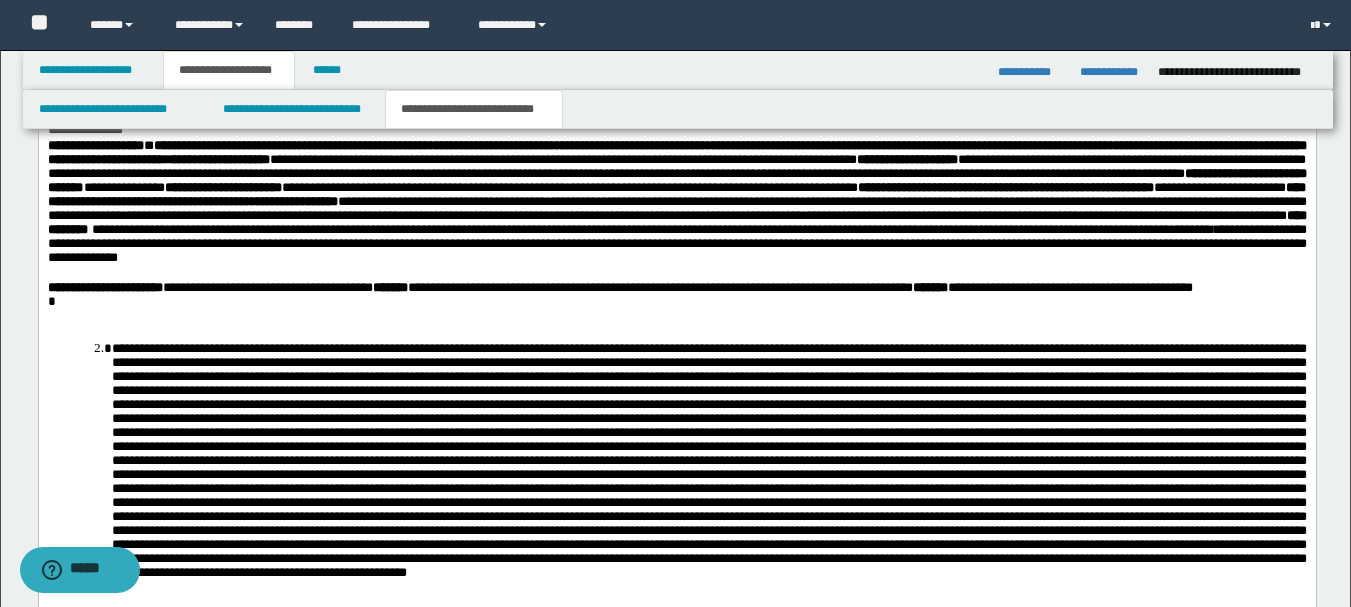 scroll, scrollTop: 800, scrollLeft: 0, axis: vertical 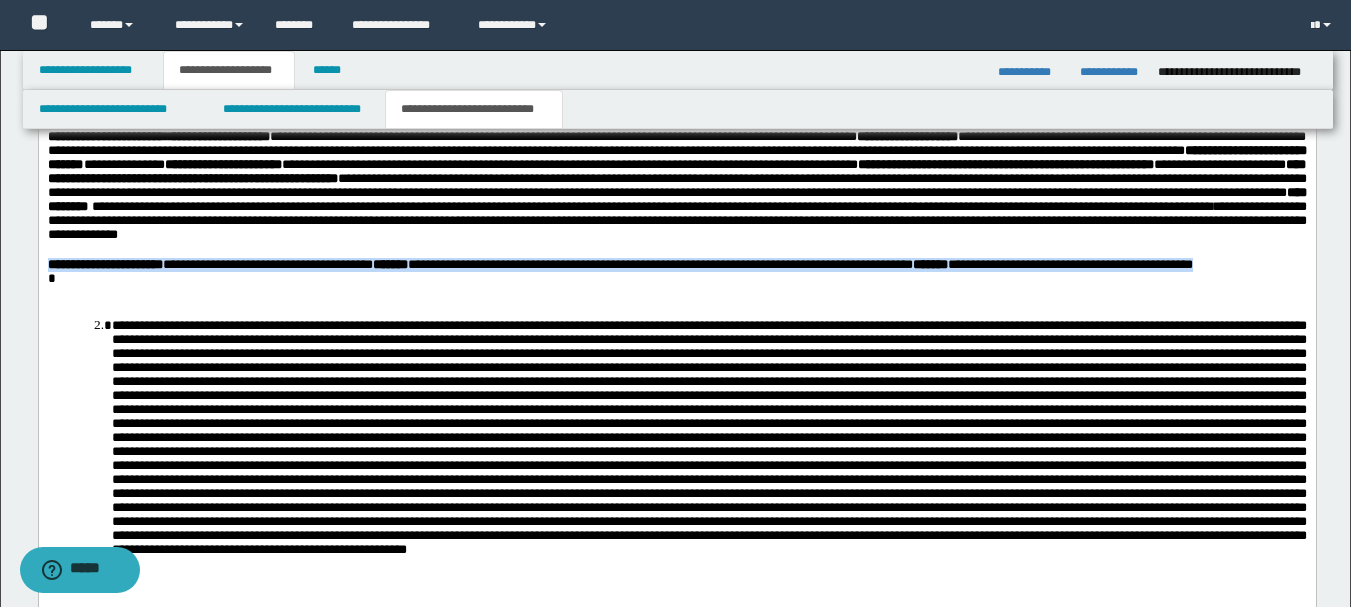 drag, startPoint x: 47, startPoint y: 315, endPoint x: 215, endPoint y: 336, distance: 169.30742 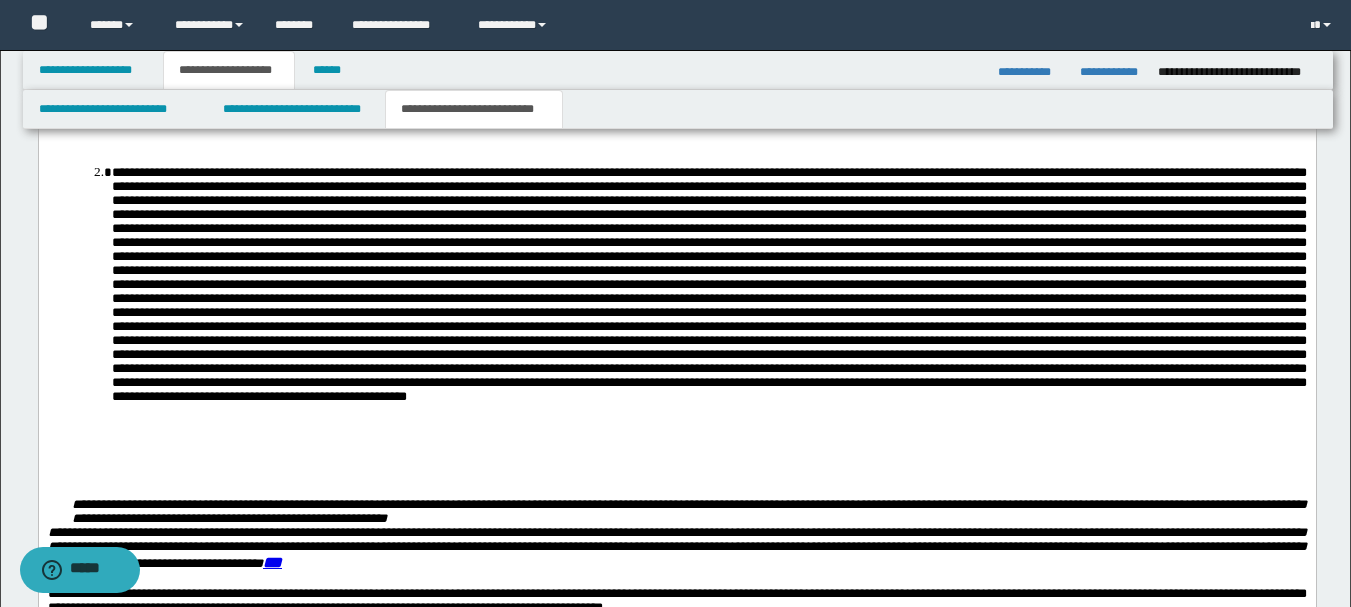 scroll, scrollTop: 1000, scrollLeft: 0, axis: vertical 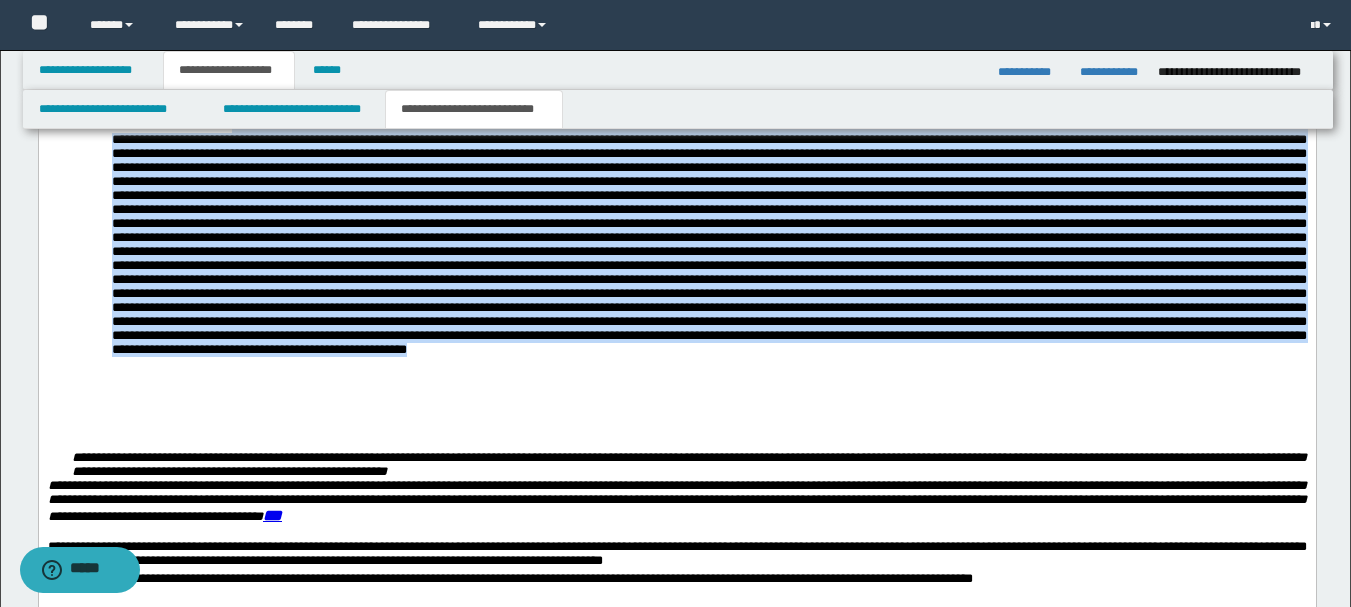 drag, startPoint x: 295, startPoint y: 193, endPoint x: 1122, endPoint y: 461, distance: 869.3406 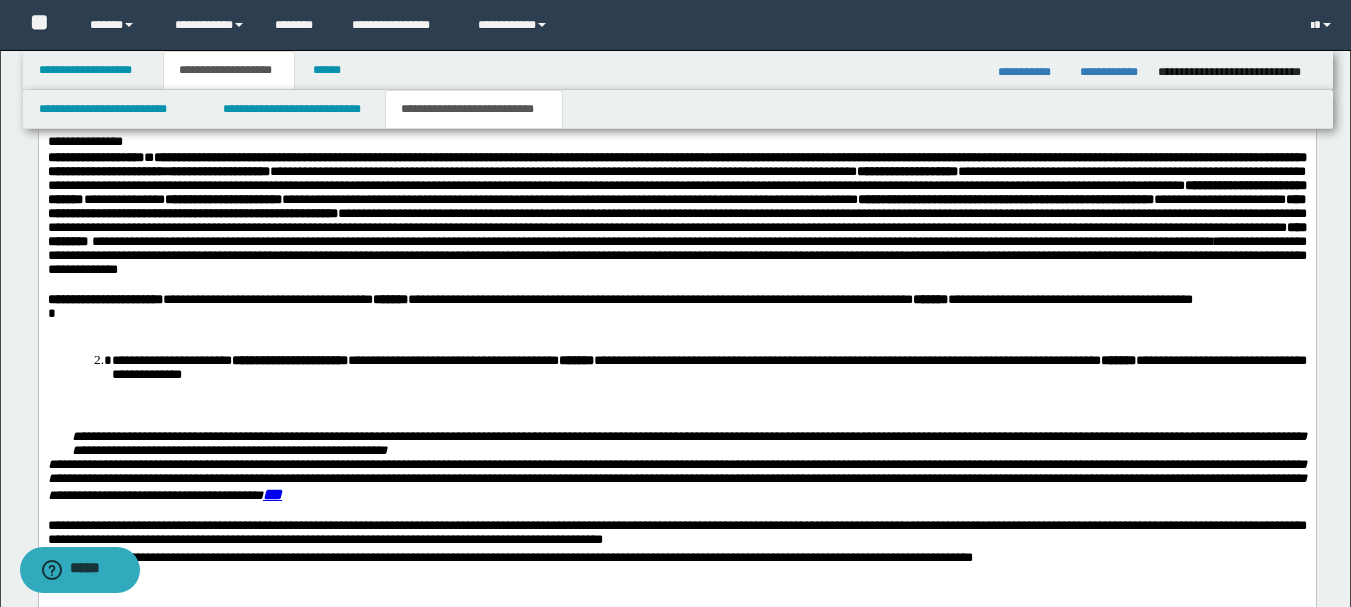 scroll, scrollTop: 700, scrollLeft: 0, axis: vertical 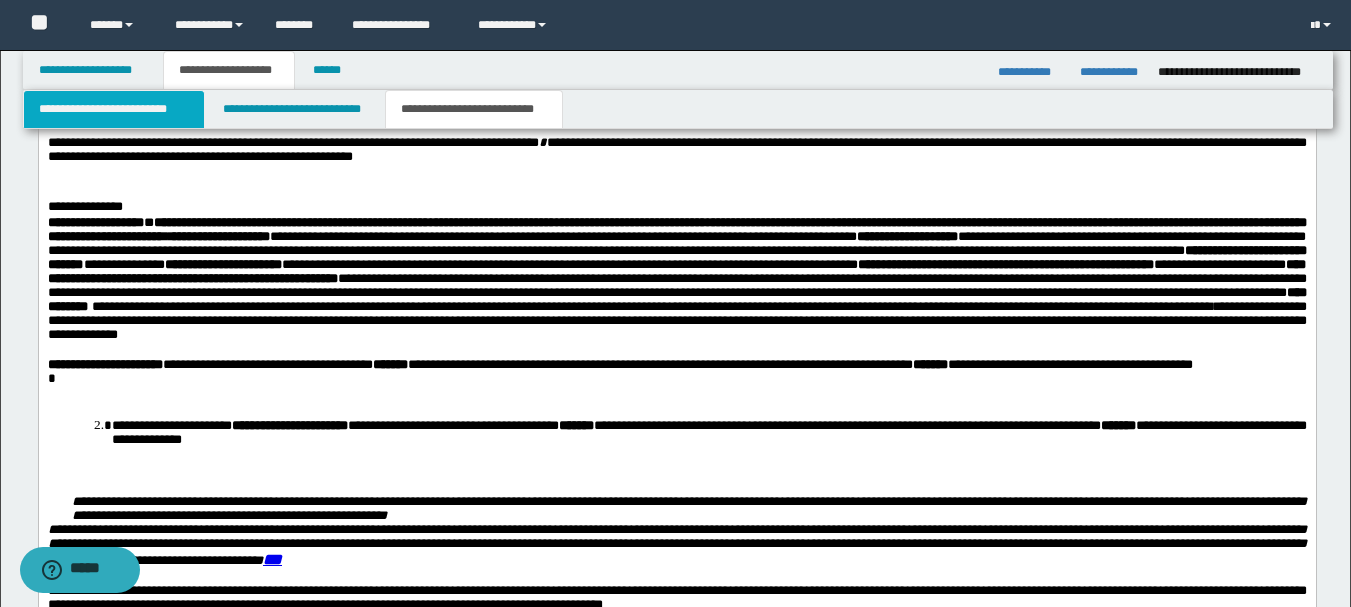 click on "**********" at bounding box center (114, 109) 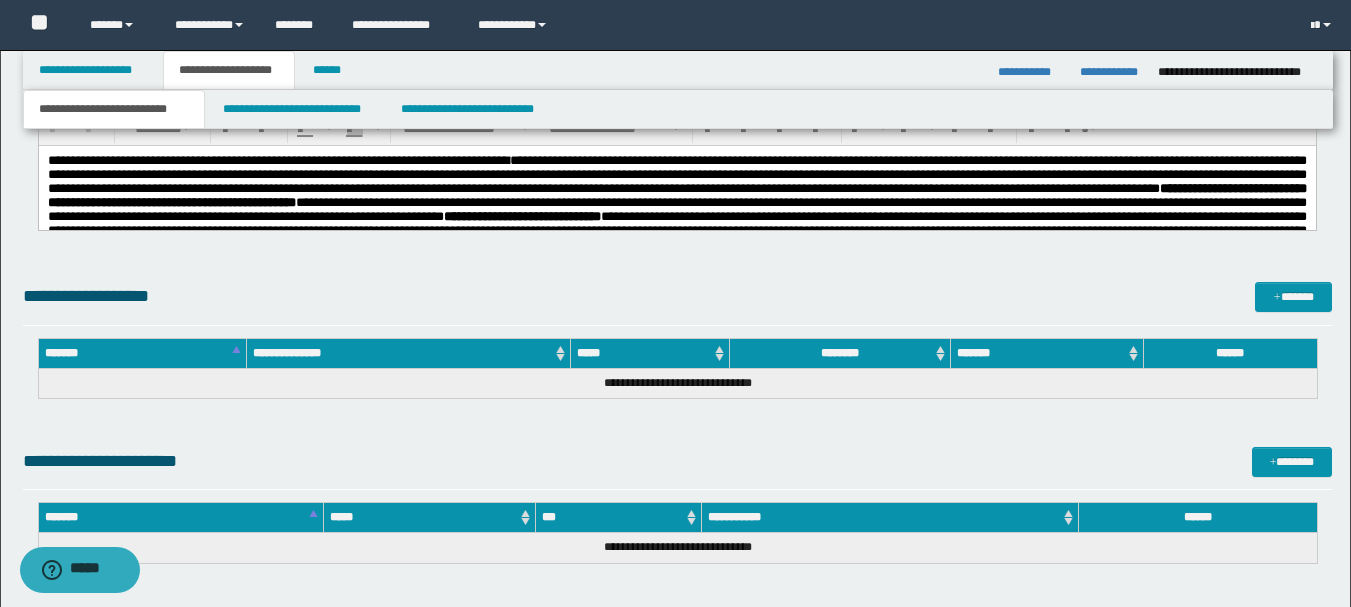 scroll, scrollTop: 1000, scrollLeft: 0, axis: vertical 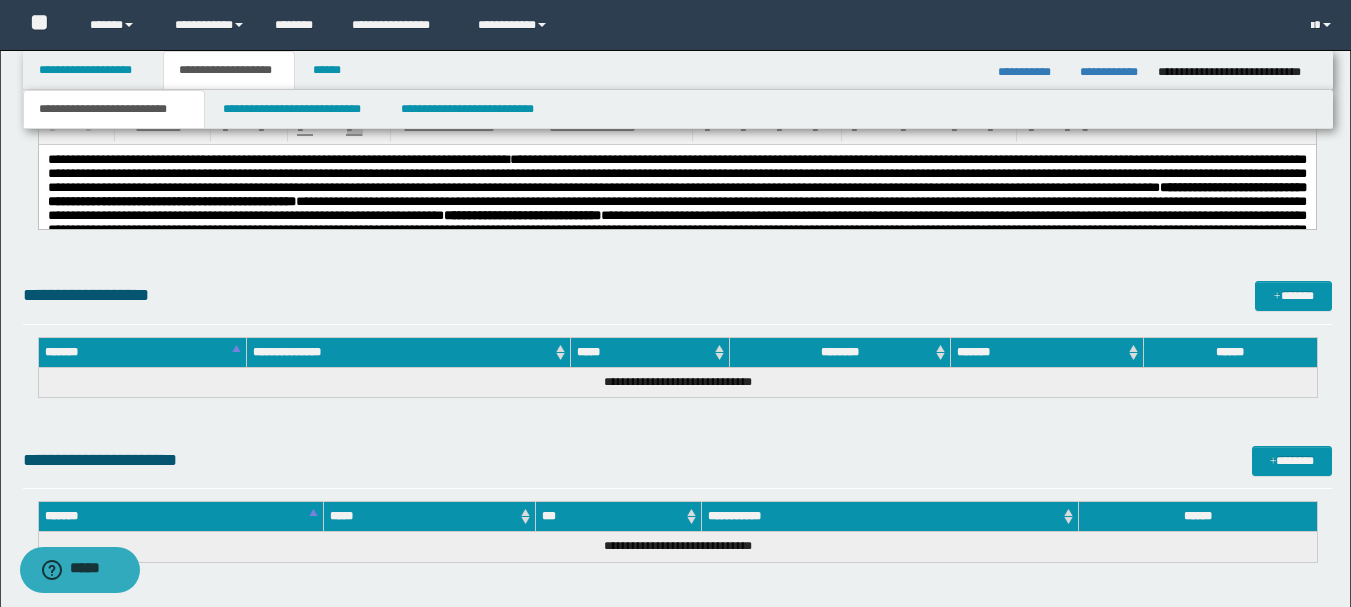 click on "**********" at bounding box center (676, 332) 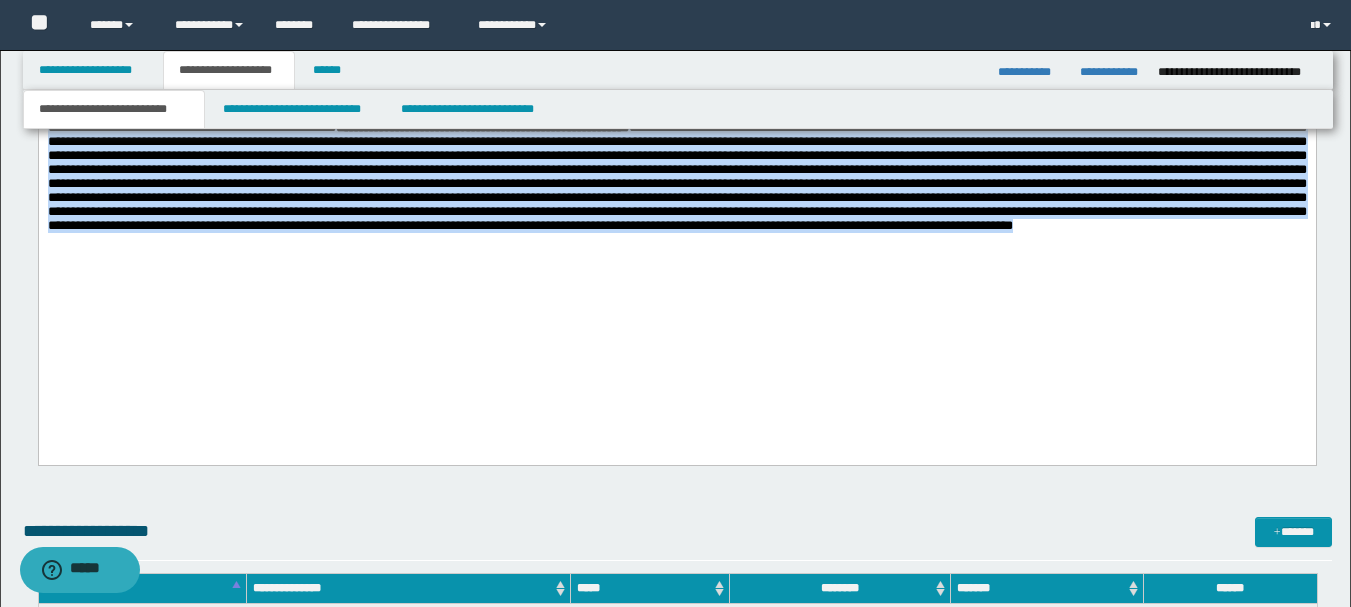 drag, startPoint x: 47, startPoint y: -66, endPoint x: 654, endPoint y: 388, distance: 758.0007 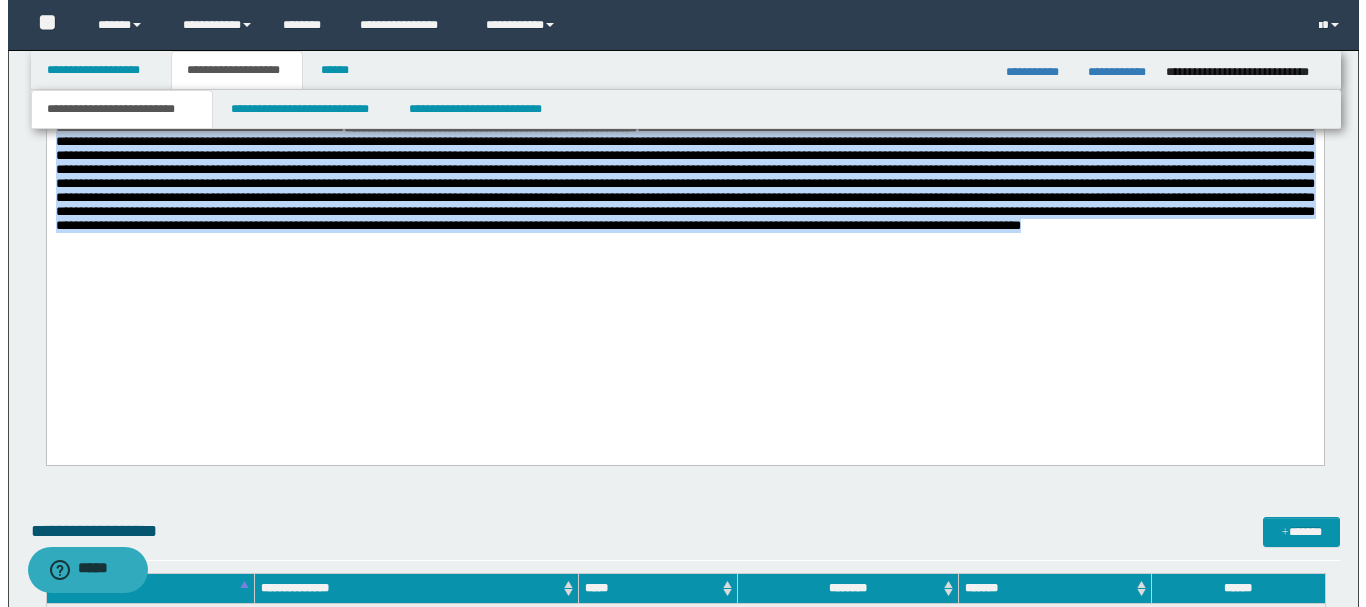 scroll, scrollTop: 1234, scrollLeft: 0, axis: vertical 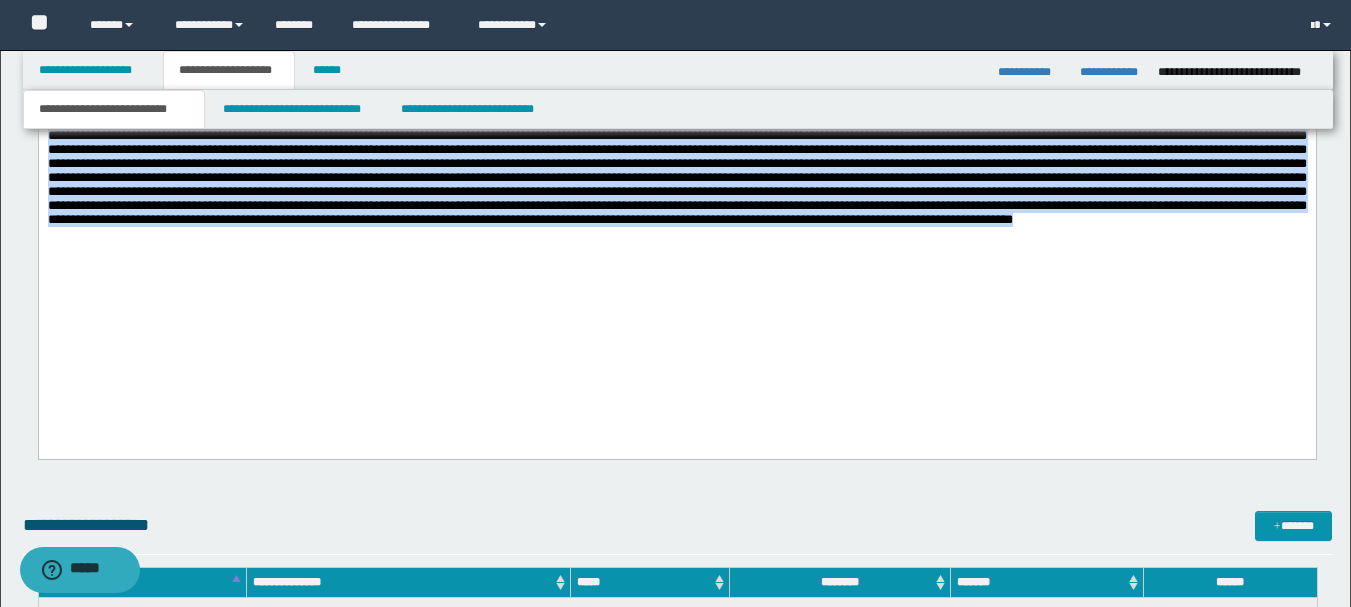 copy on "**********" 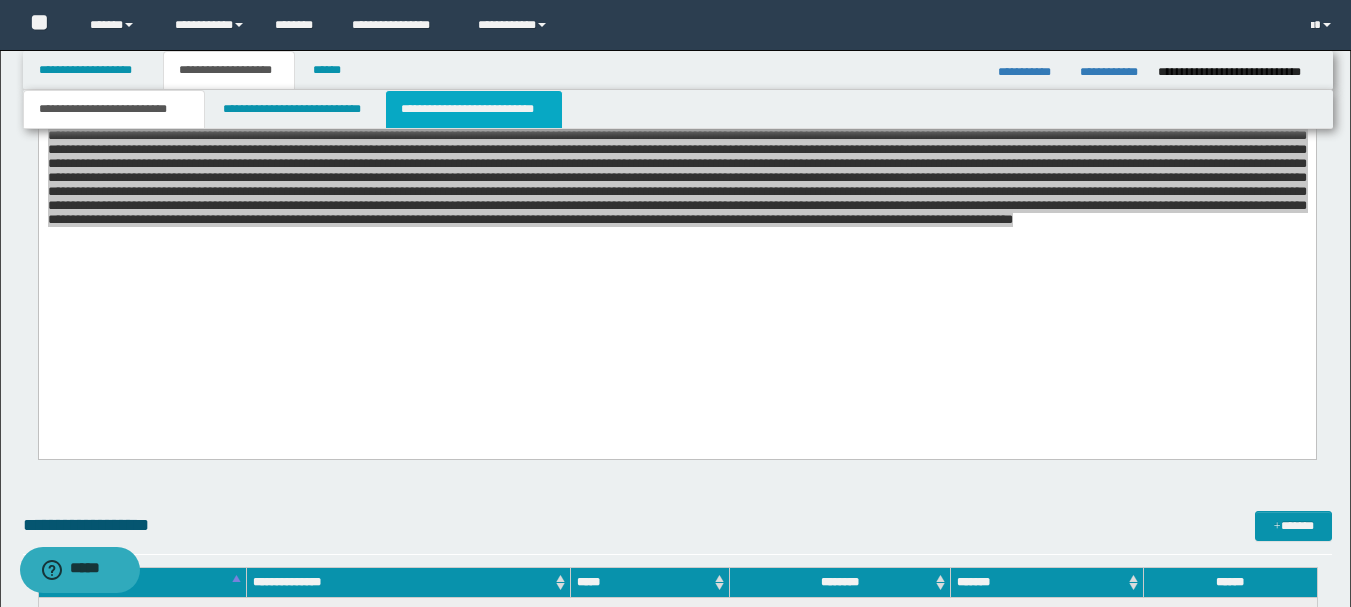 click on "**********" at bounding box center [474, 109] 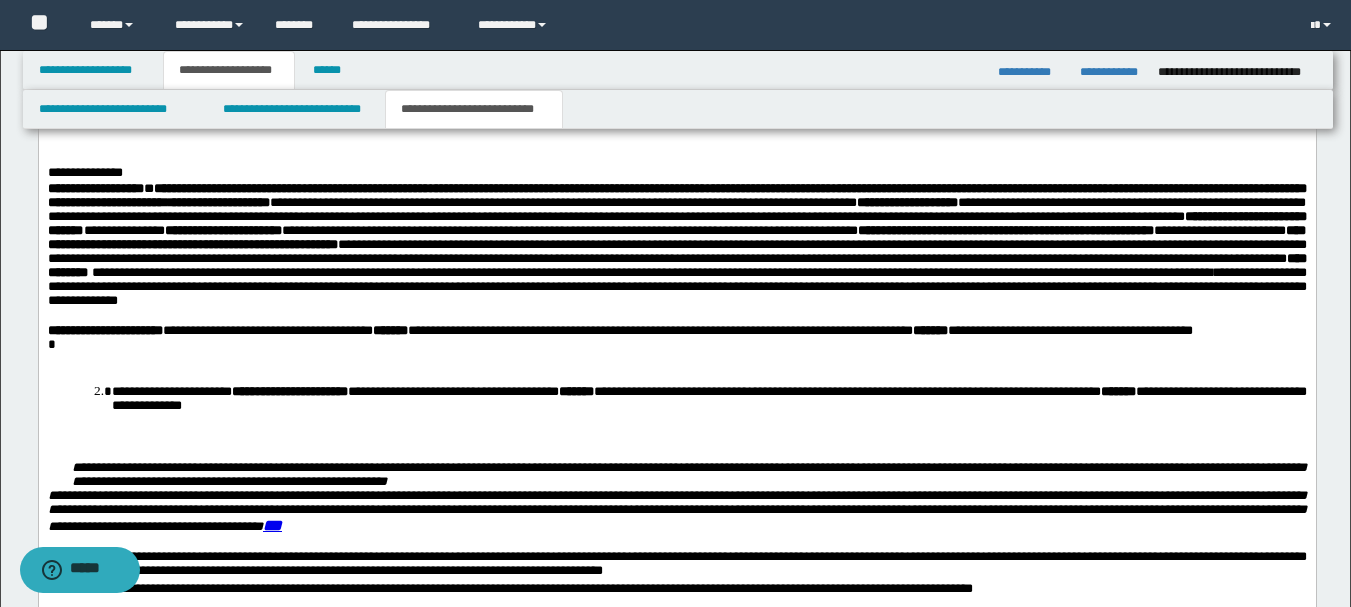 scroll, scrollTop: 834, scrollLeft: 0, axis: vertical 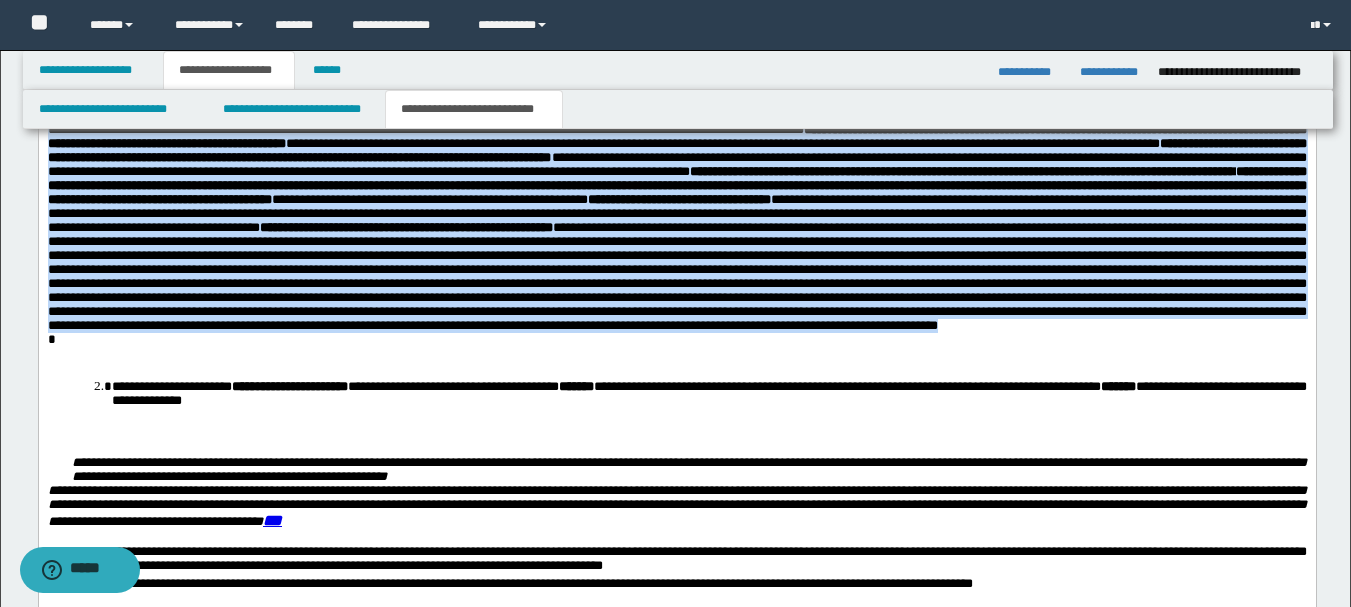 drag, startPoint x: 47, startPoint y: 68, endPoint x: 851, endPoint y: 506, distance: 915.56537 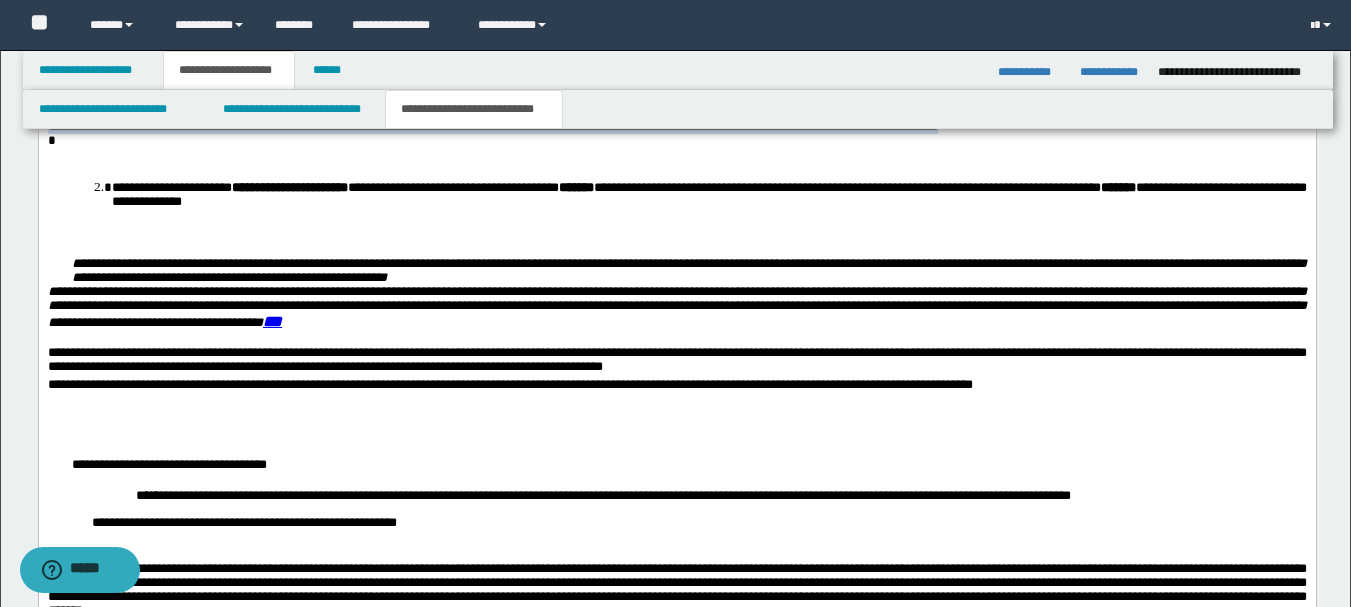 scroll, scrollTop: 1247, scrollLeft: 0, axis: vertical 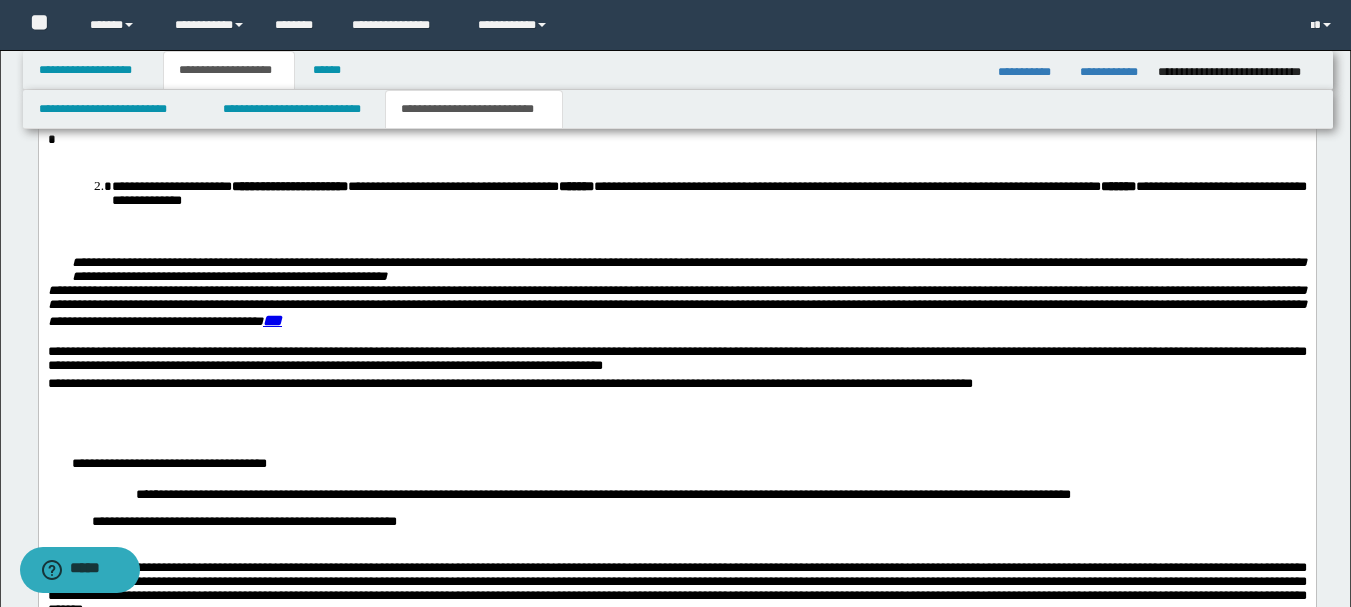 click on "**********" at bounding box center [708, 194] 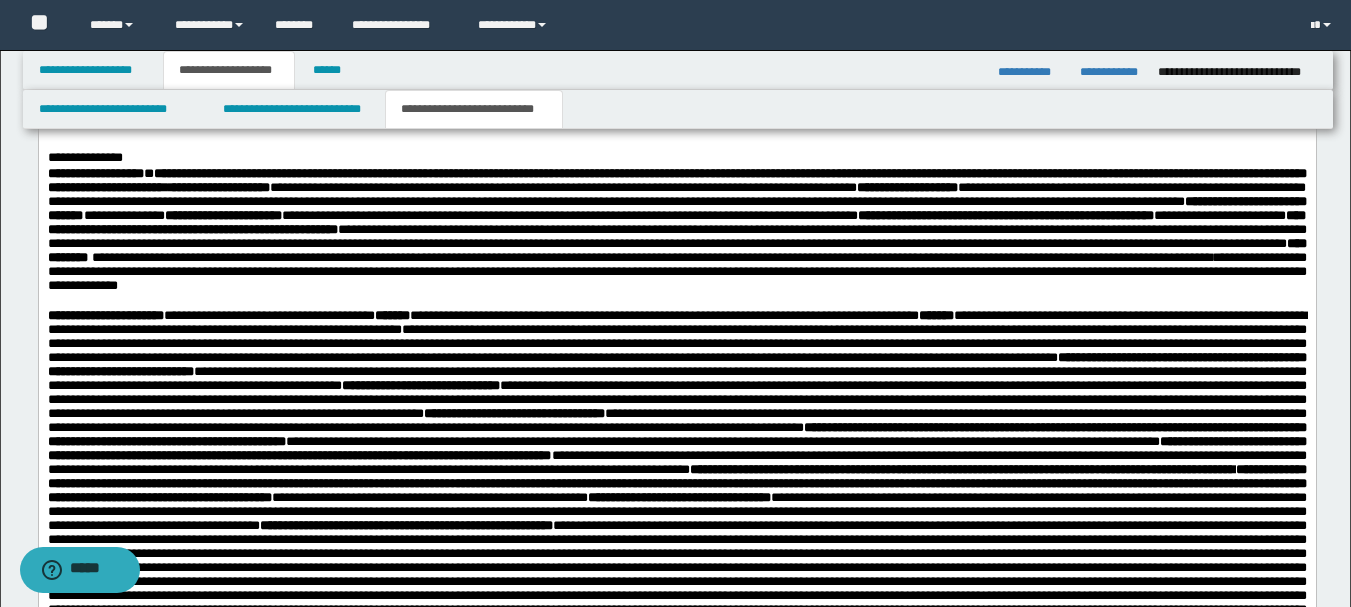 scroll, scrollTop: 747, scrollLeft: 0, axis: vertical 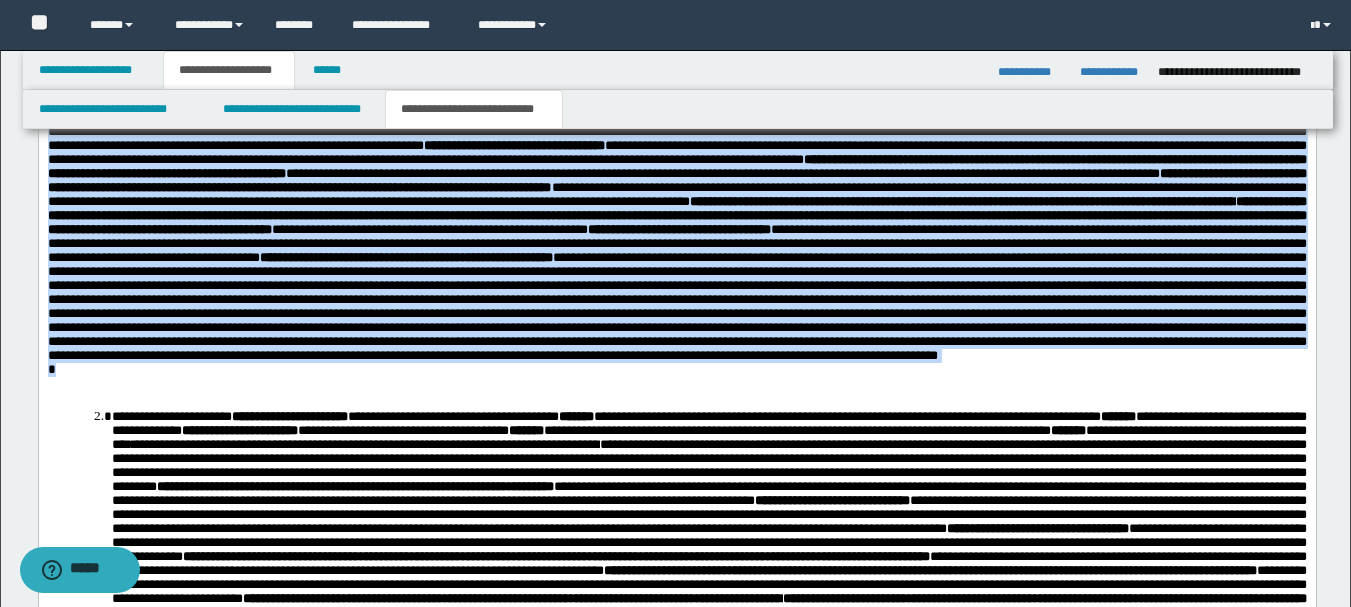drag, startPoint x: 48, startPoint y: 95, endPoint x: 861, endPoint y: 542, distance: 927.78125 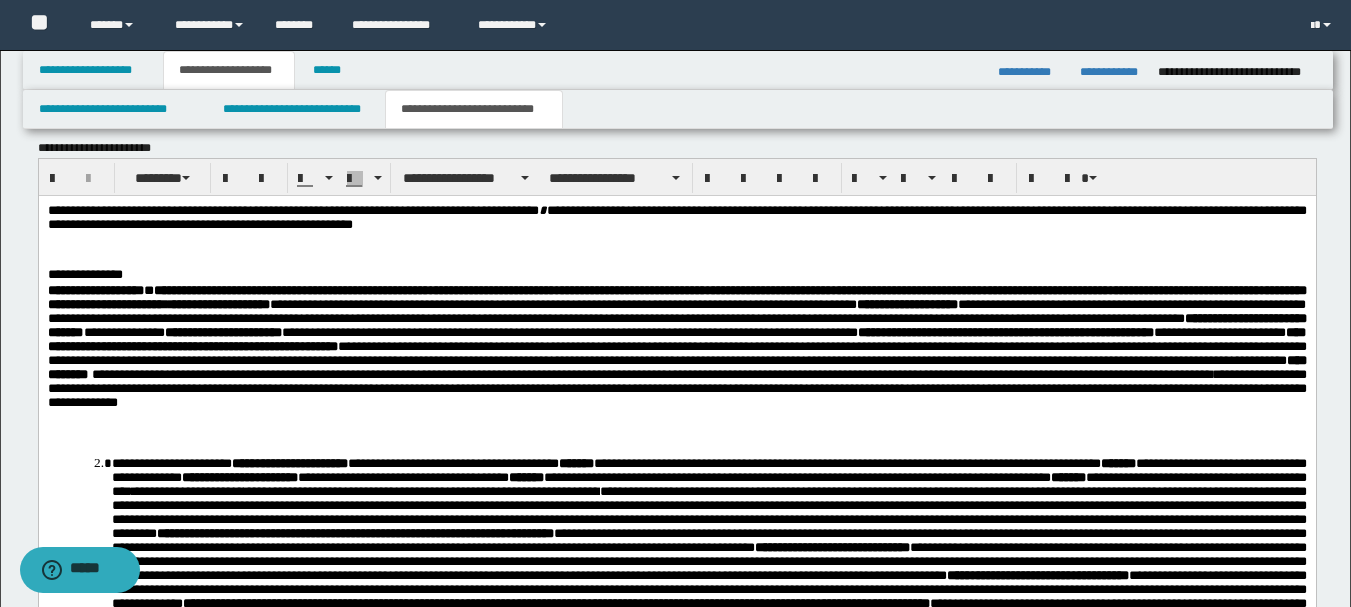 scroll, scrollTop: 617, scrollLeft: 0, axis: vertical 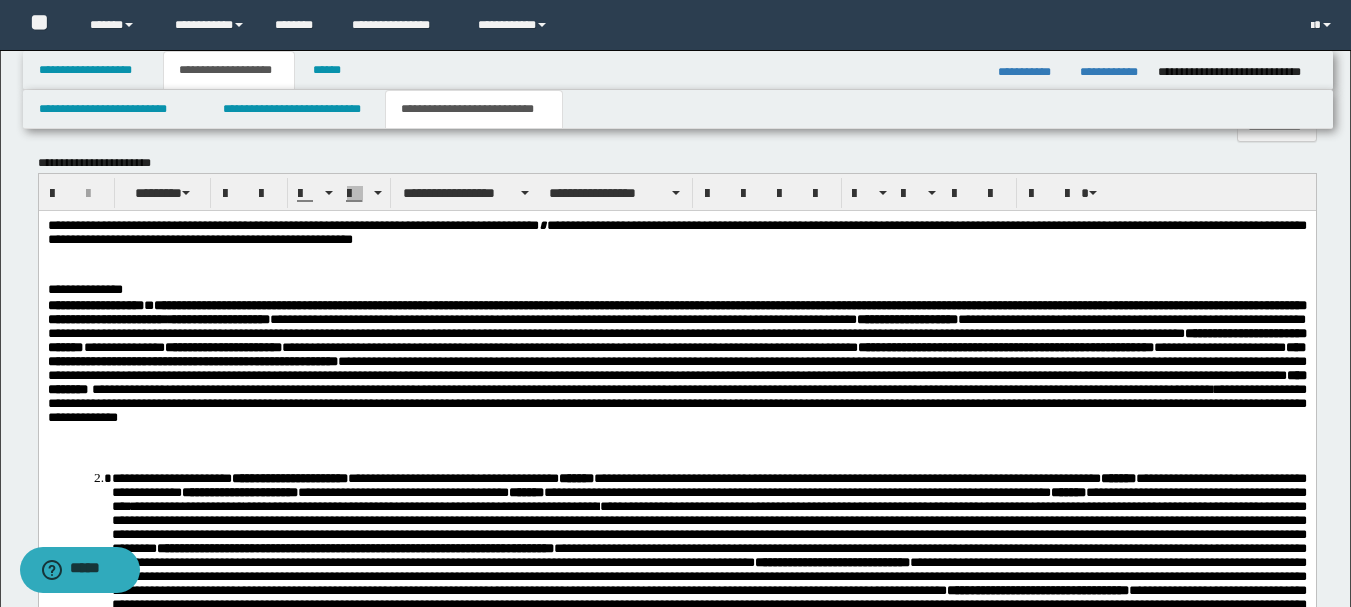 click on "**********" at bounding box center [676, 362] 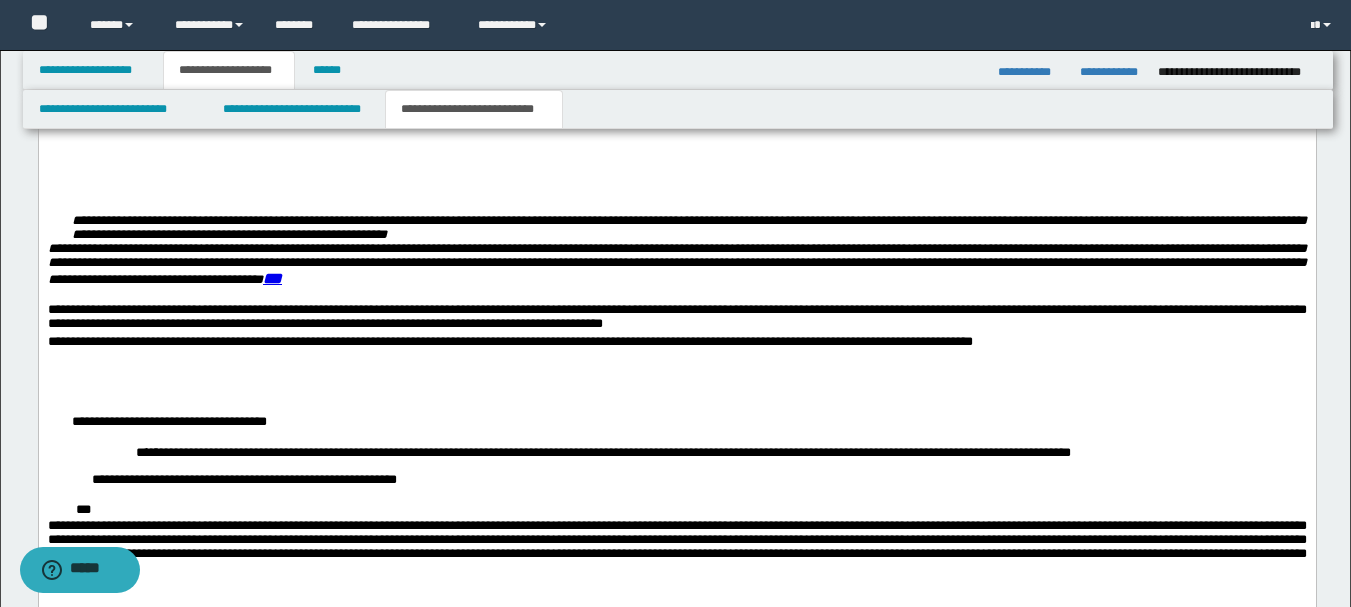 scroll, scrollTop: 1417, scrollLeft: 0, axis: vertical 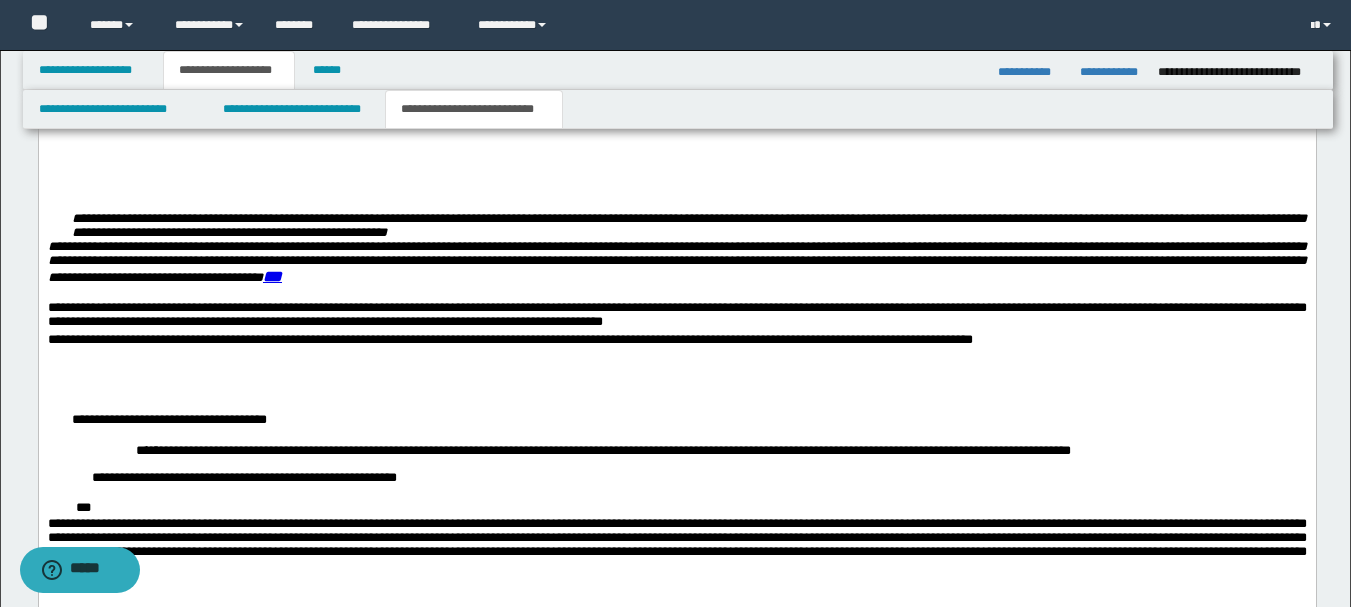 click on "**********" at bounding box center (676, 317) 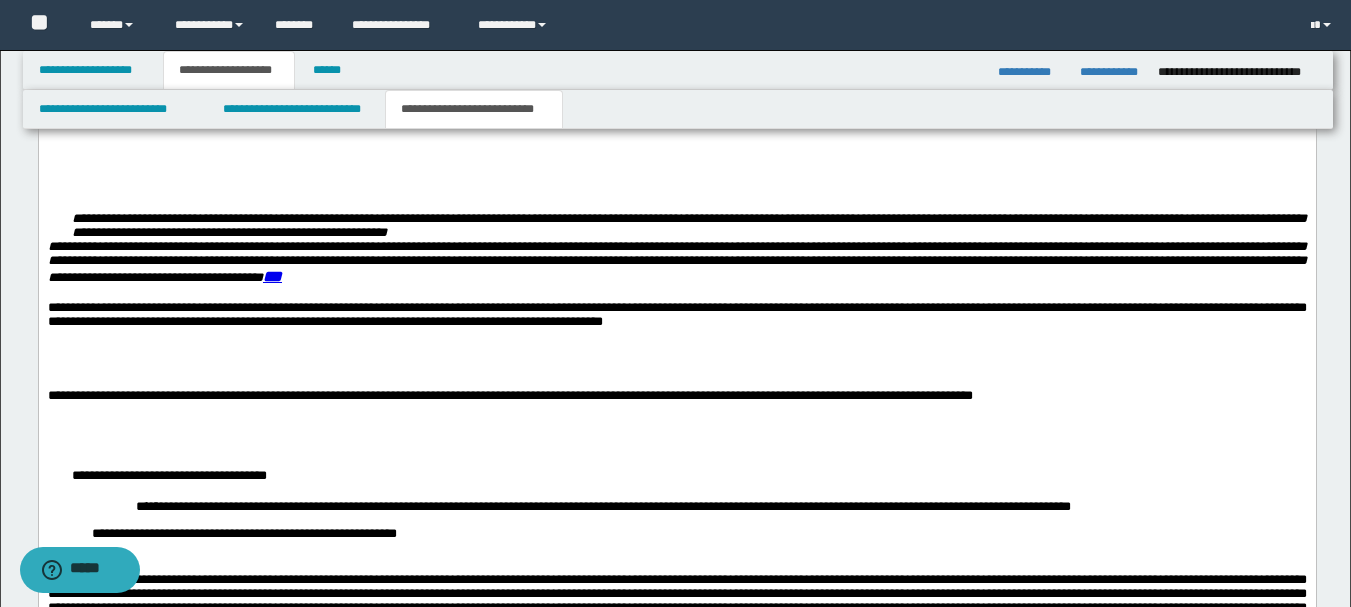 click on "**********" at bounding box center (676, 405) 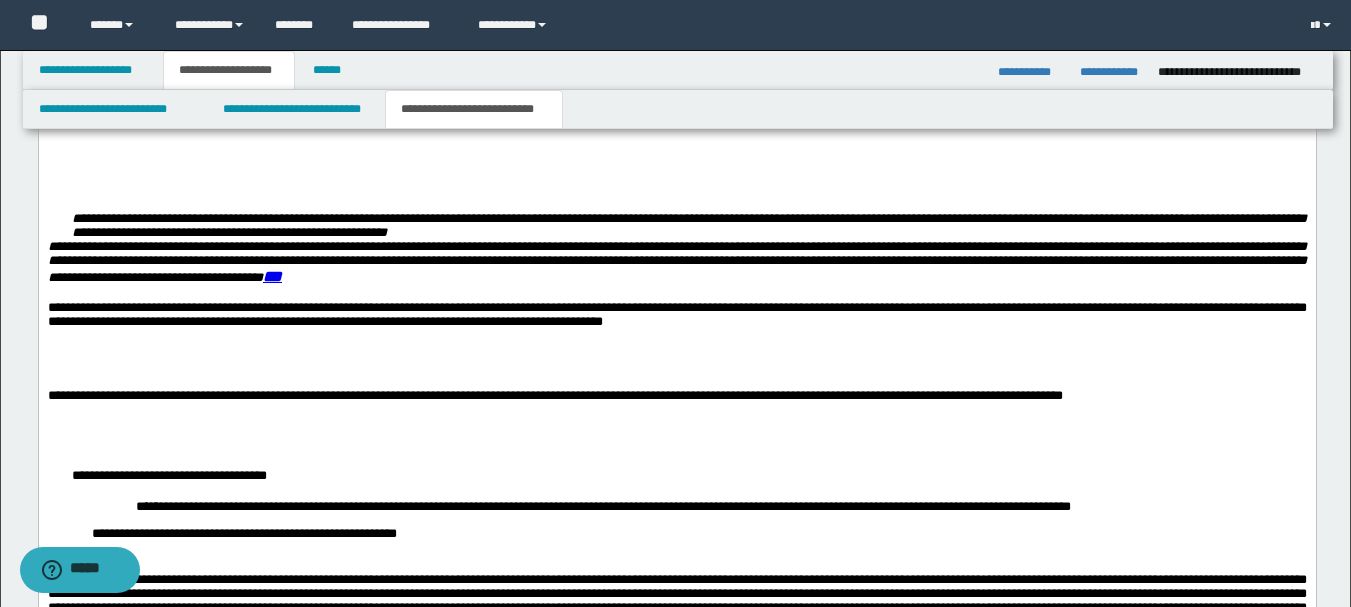 click on "**********" at bounding box center [676, 405] 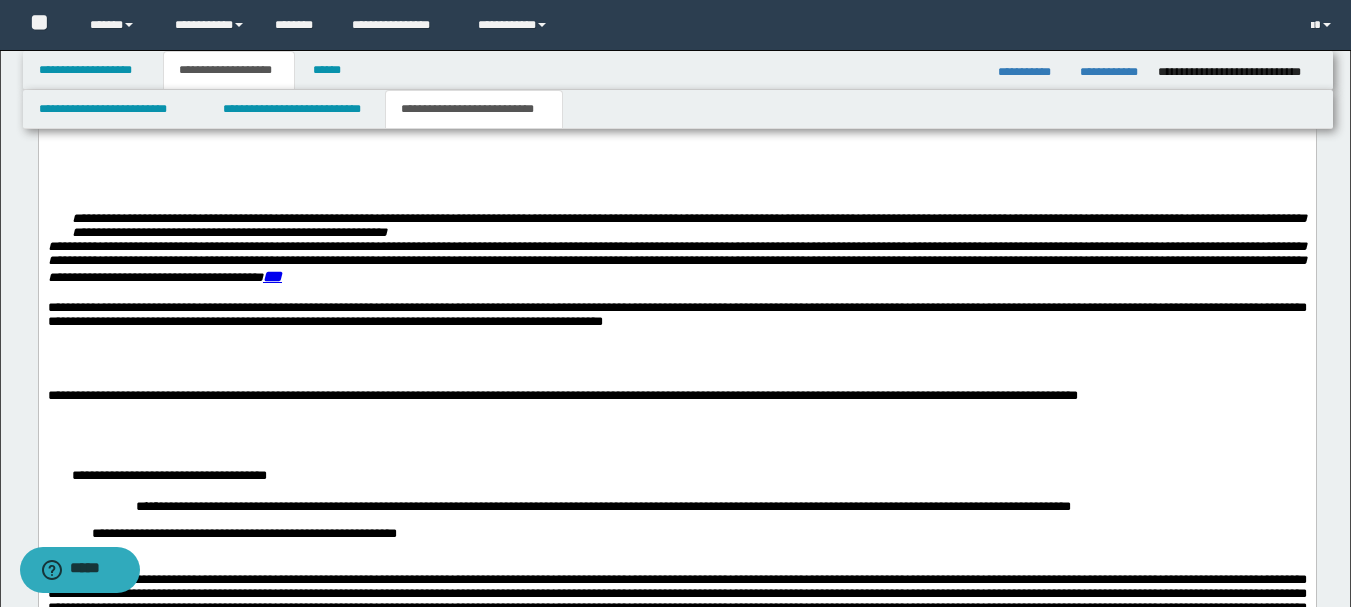 click on "**********" at bounding box center [676, 405] 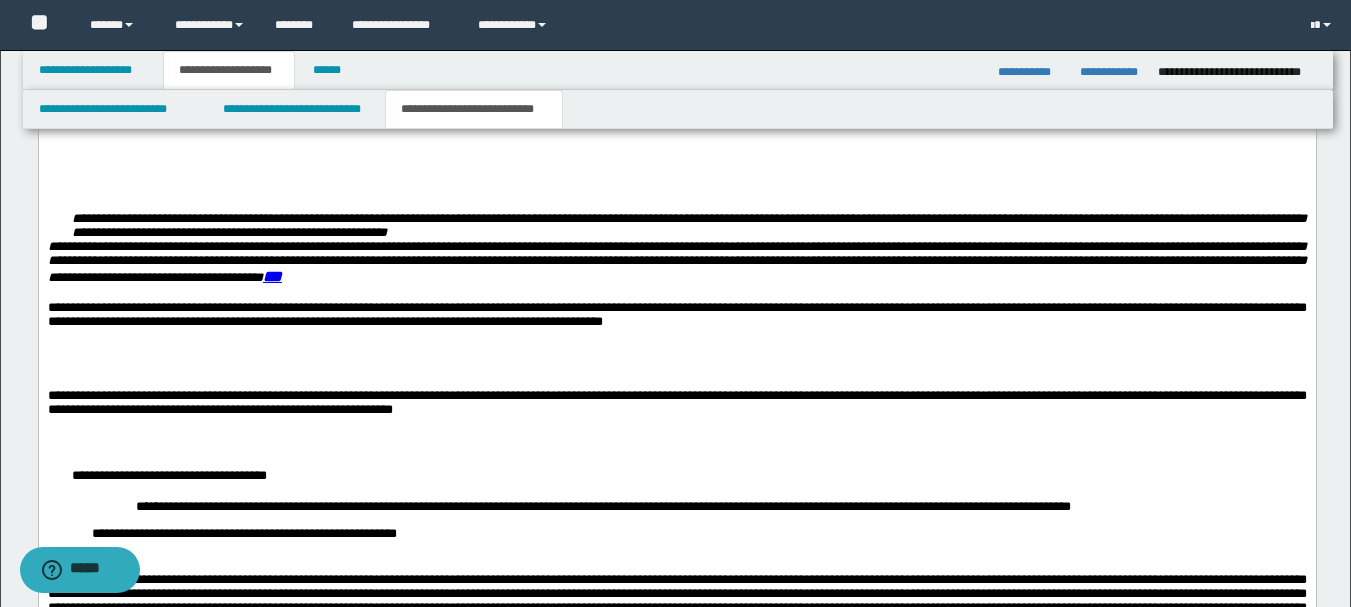click on "**********" at bounding box center [676, 405] 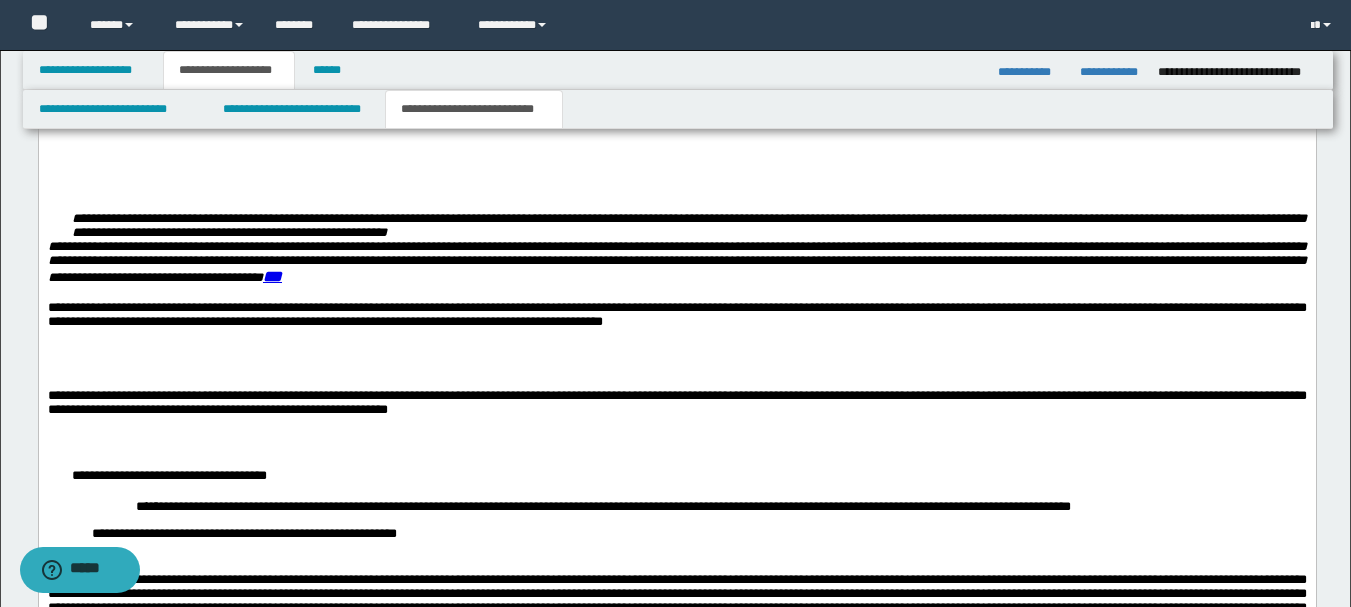 click on "**********" at bounding box center [676, 405] 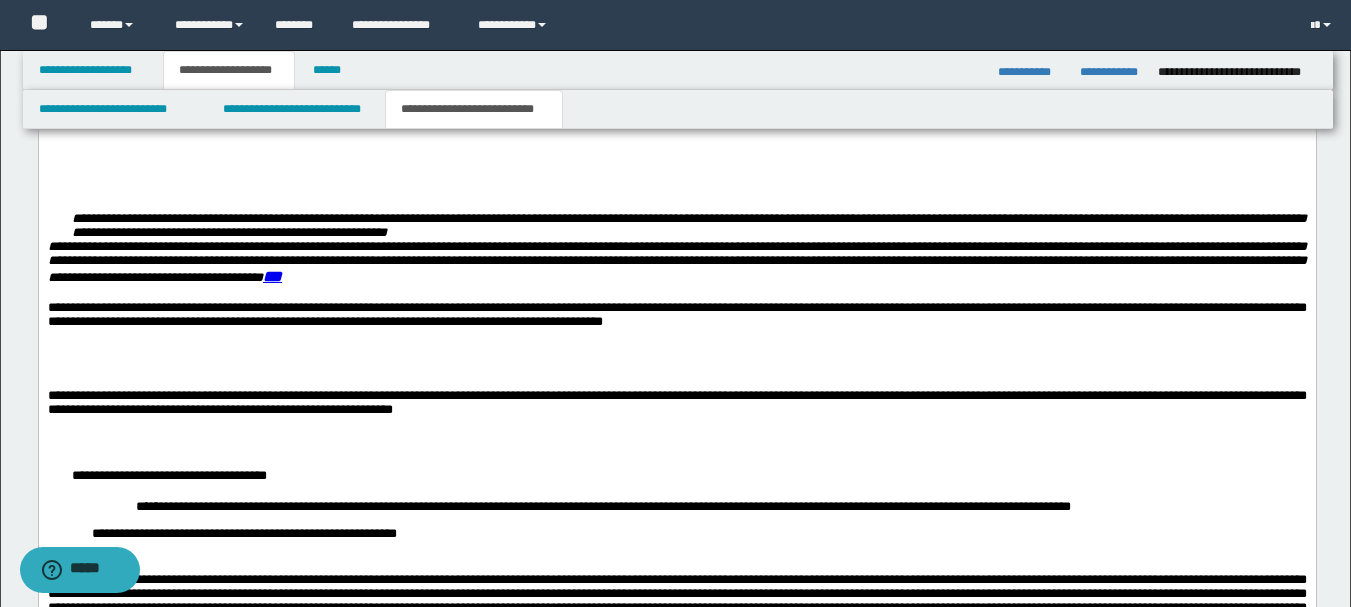 click on "**********" at bounding box center (676, 405) 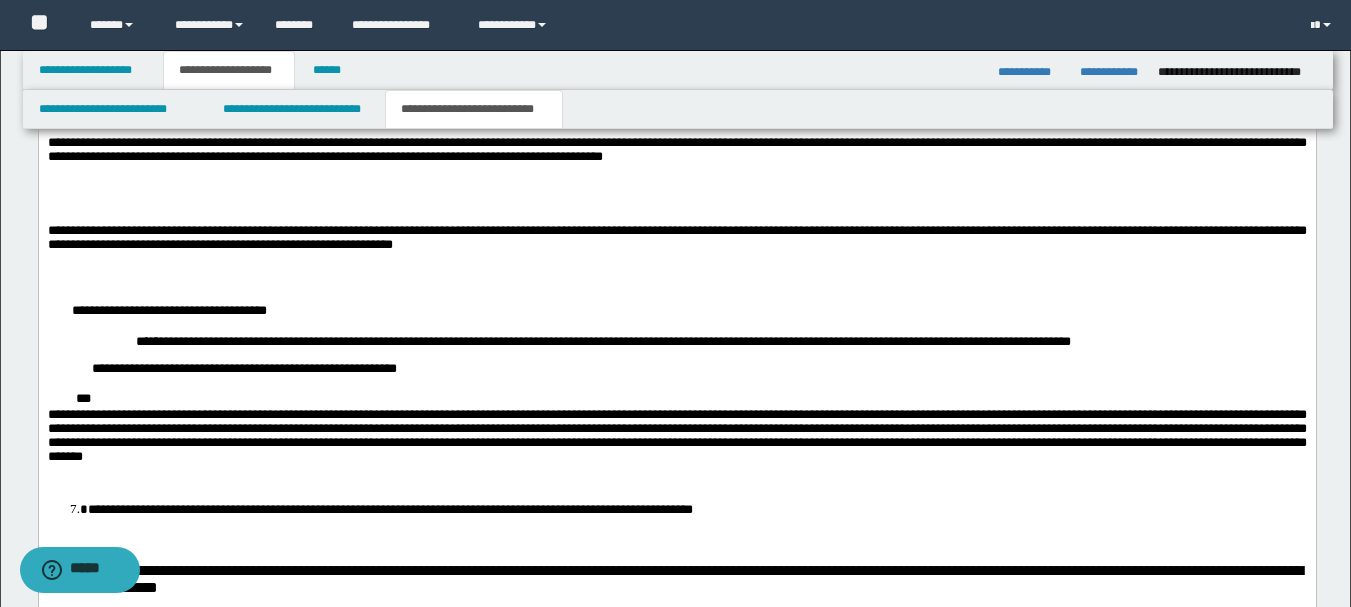 scroll, scrollTop: 1617, scrollLeft: 0, axis: vertical 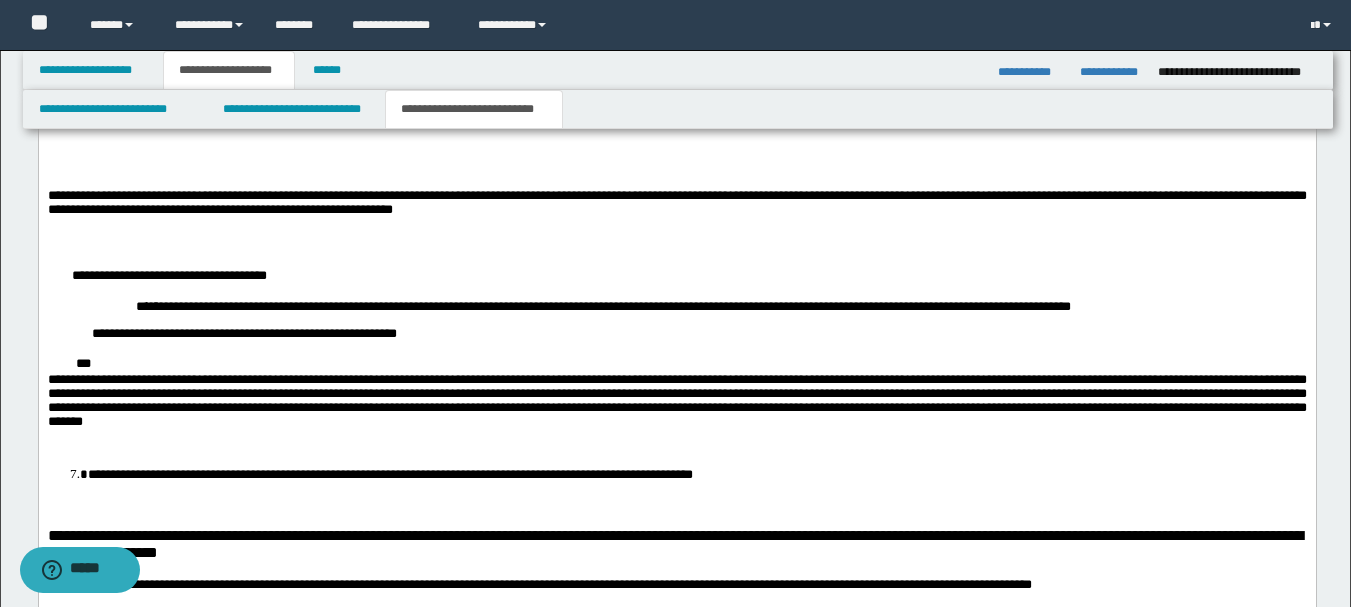 click on "**********" at bounding box center (732, 306) 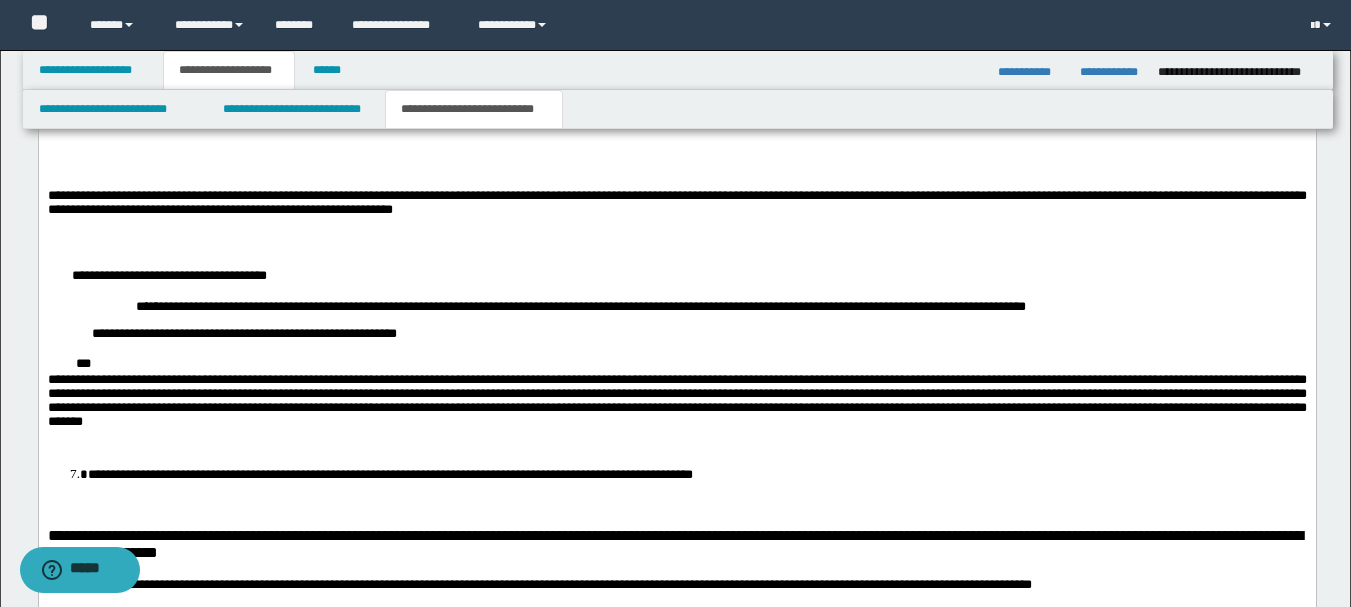 click on "**********" at bounding box center (732, 306) 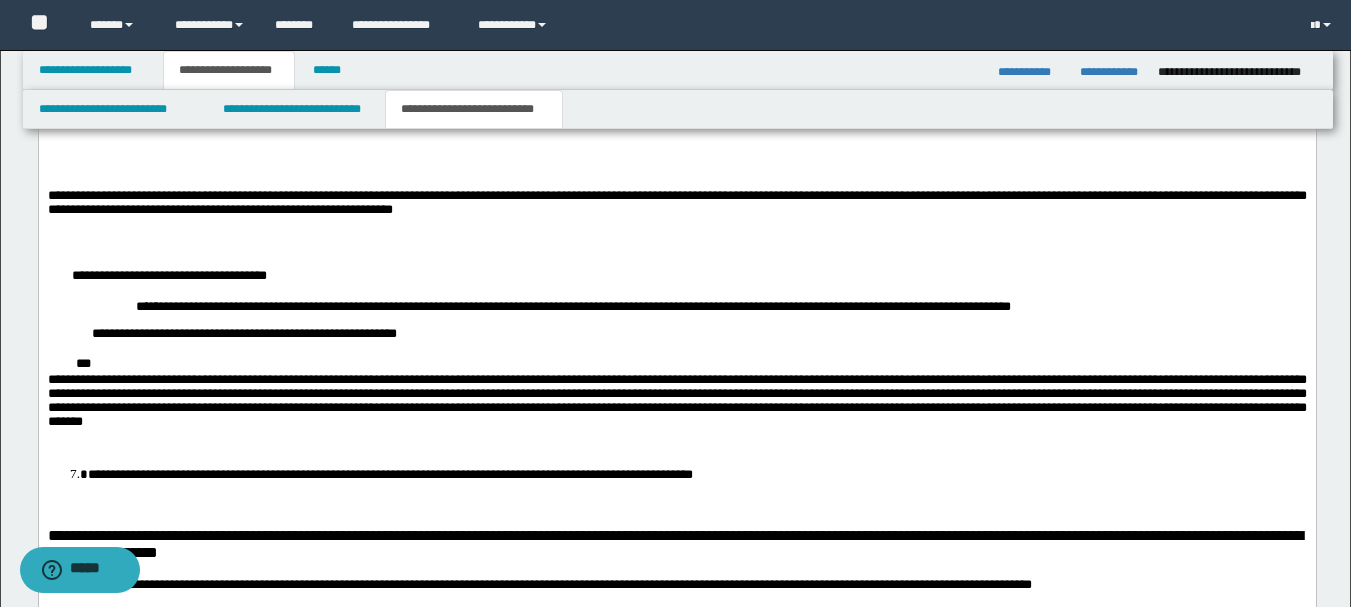 click on "**********" at bounding box center (676, 335) 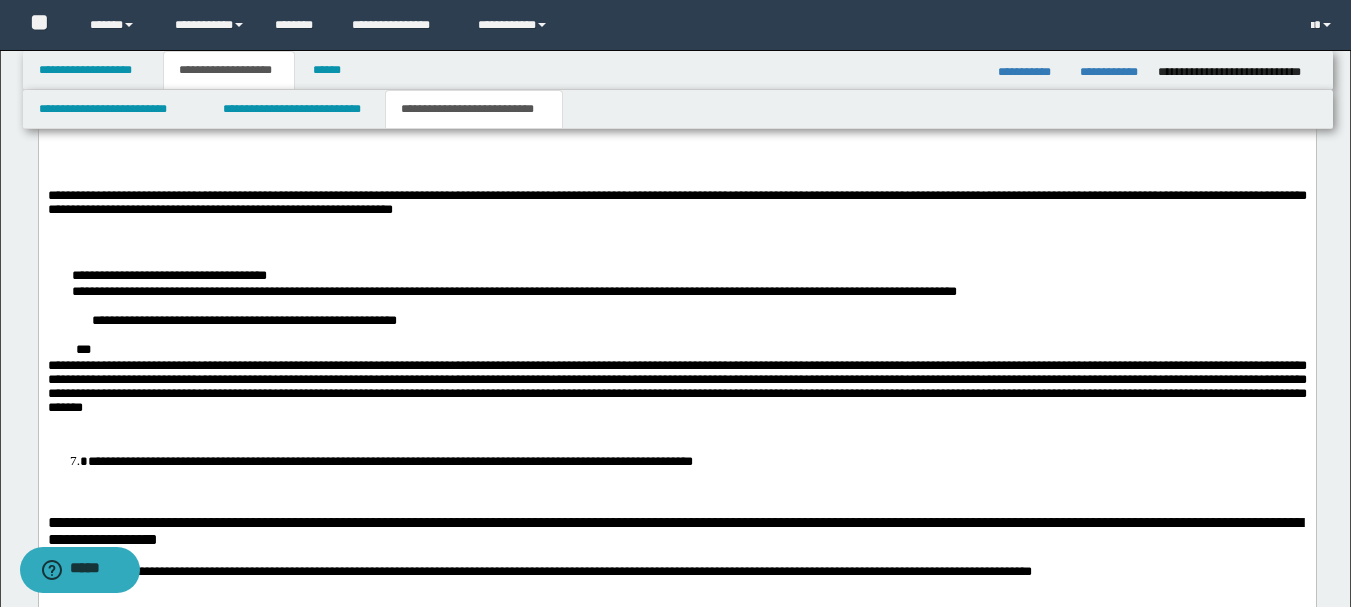 click on "**********" at bounding box center [688, 293] 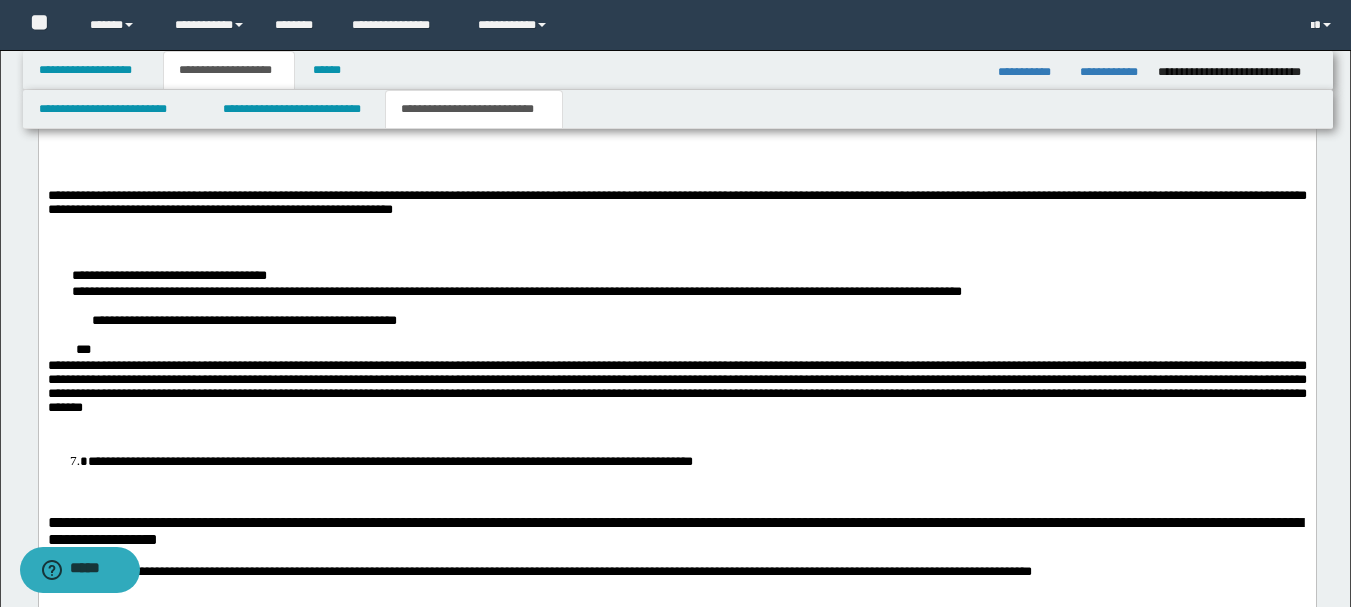 click on "**********" at bounding box center (688, 293) 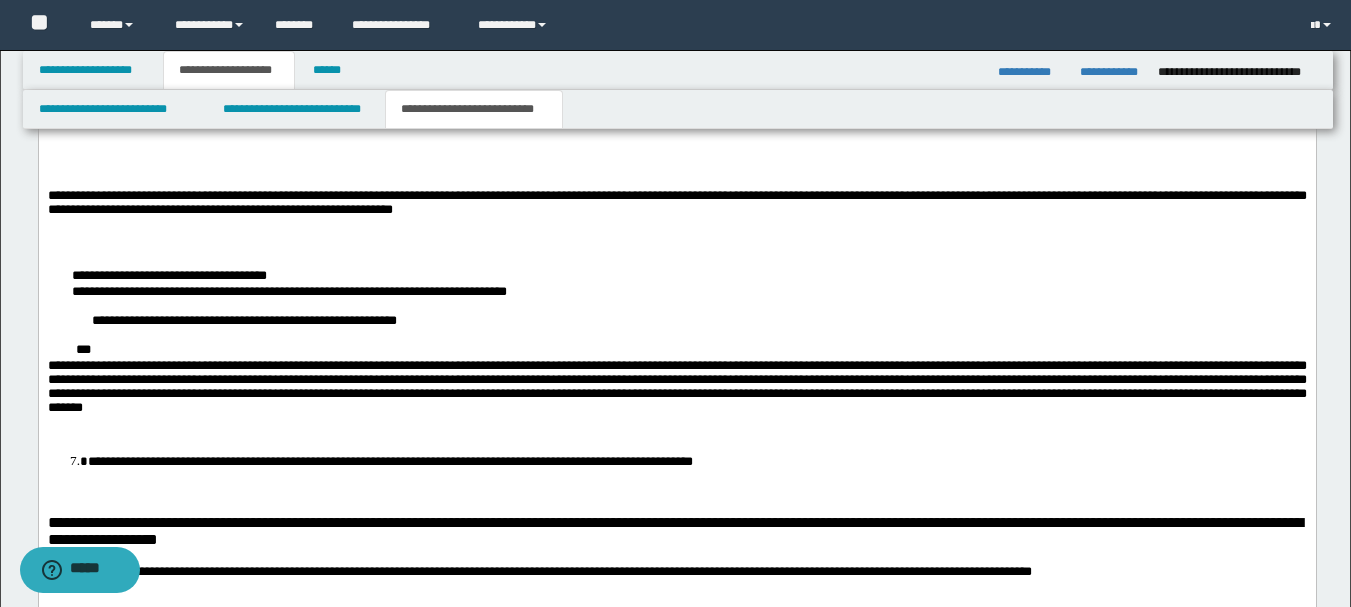 click on "**********" at bounding box center (676, 322) 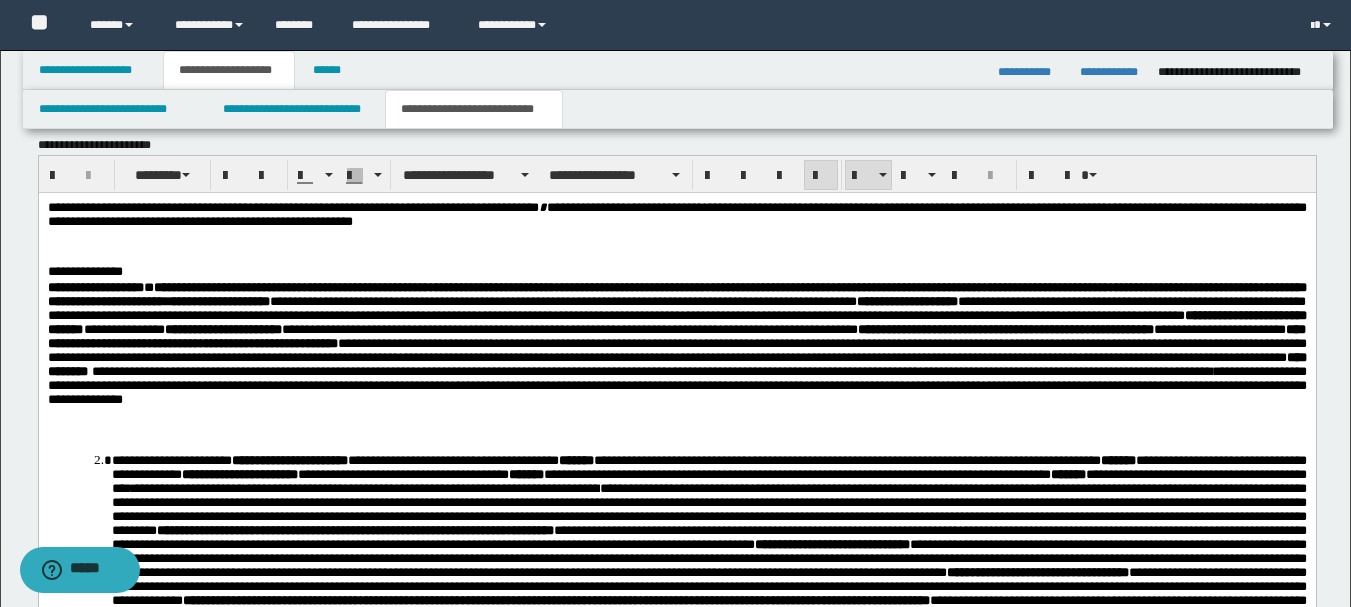 scroll, scrollTop: 617, scrollLeft: 0, axis: vertical 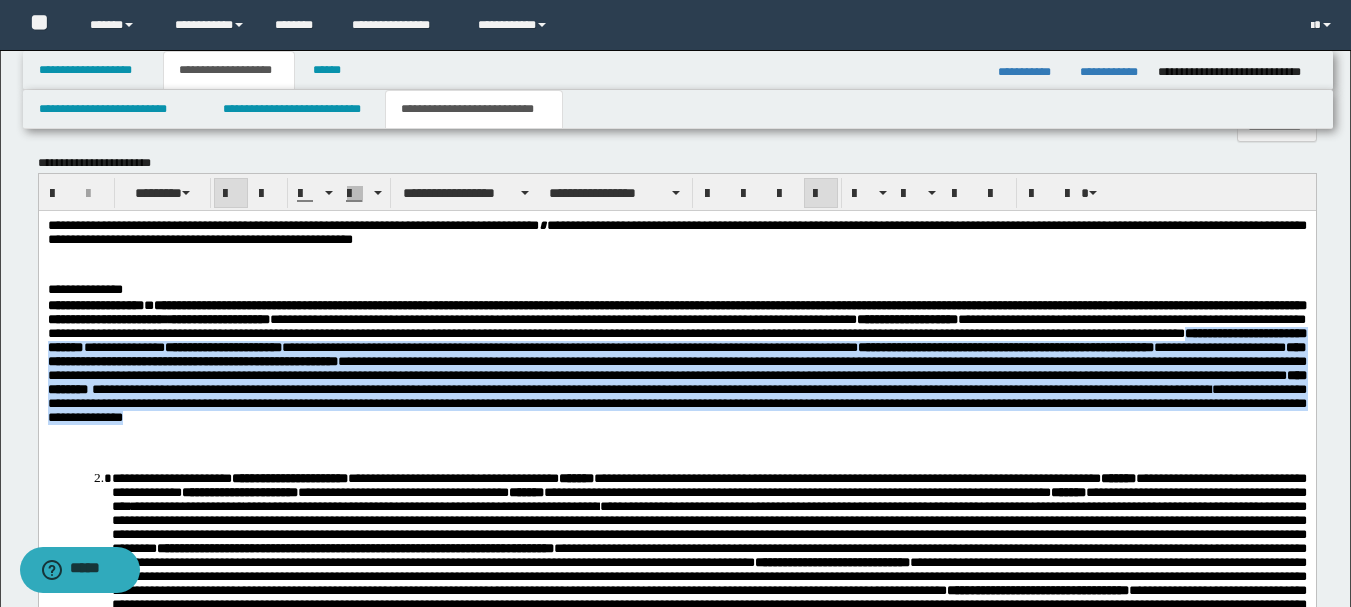 drag, startPoint x: 961, startPoint y: 355, endPoint x: 1258, endPoint y: 456, distance: 313.70367 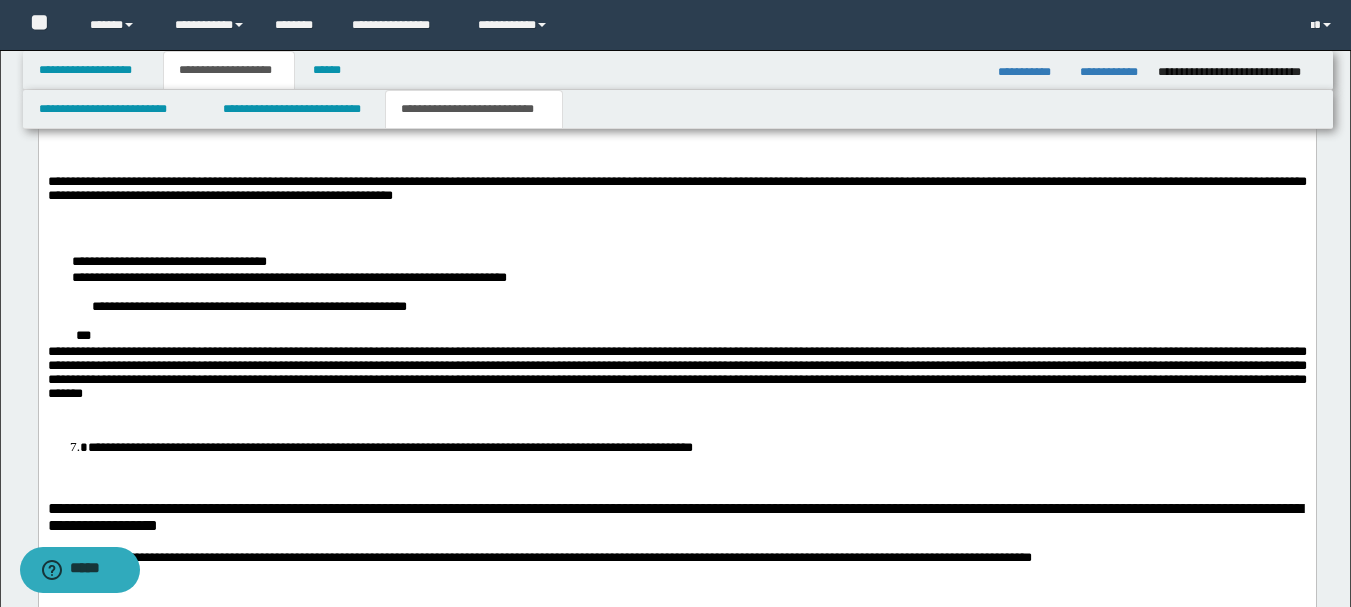 scroll, scrollTop: 1817, scrollLeft: 0, axis: vertical 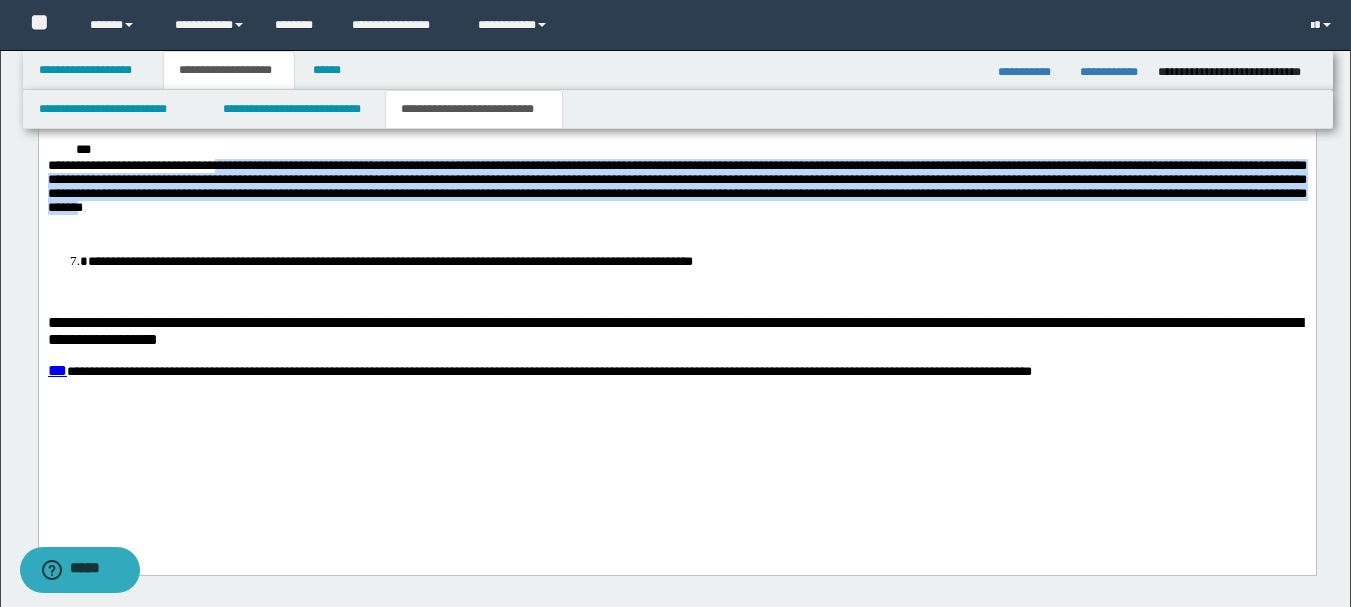 drag, startPoint x: 302, startPoint y: 235, endPoint x: 588, endPoint y: 282, distance: 289.83615 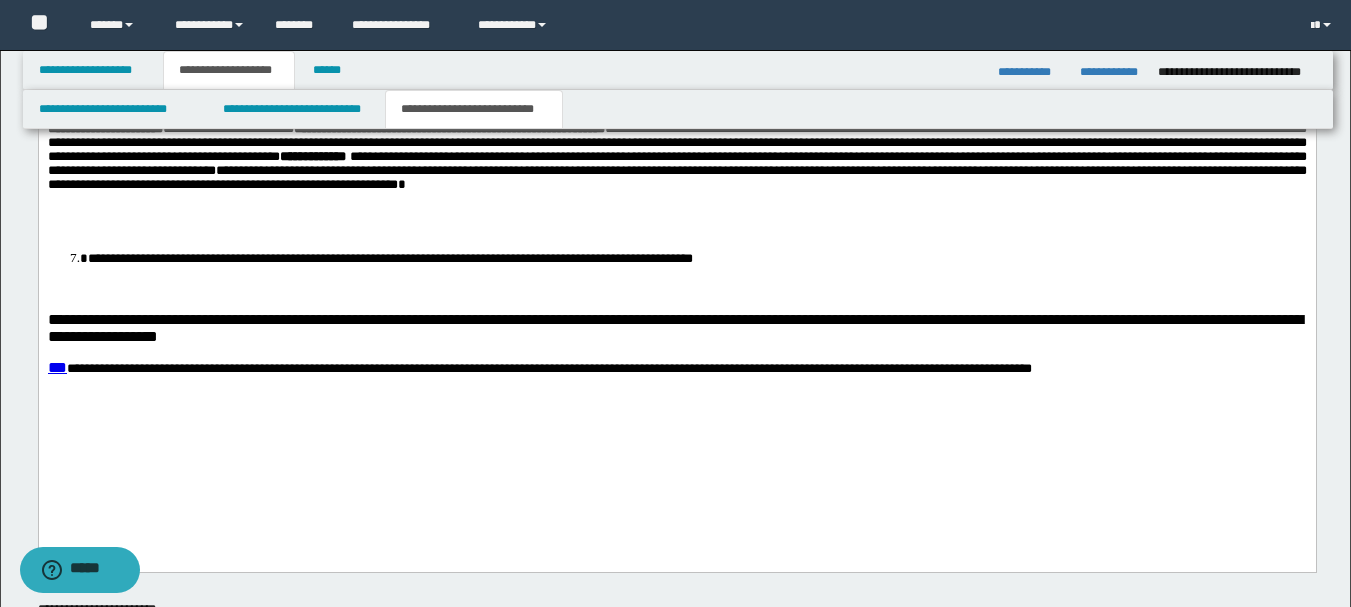 scroll, scrollTop: 1917, scrollLeft: 0, axis: vertical 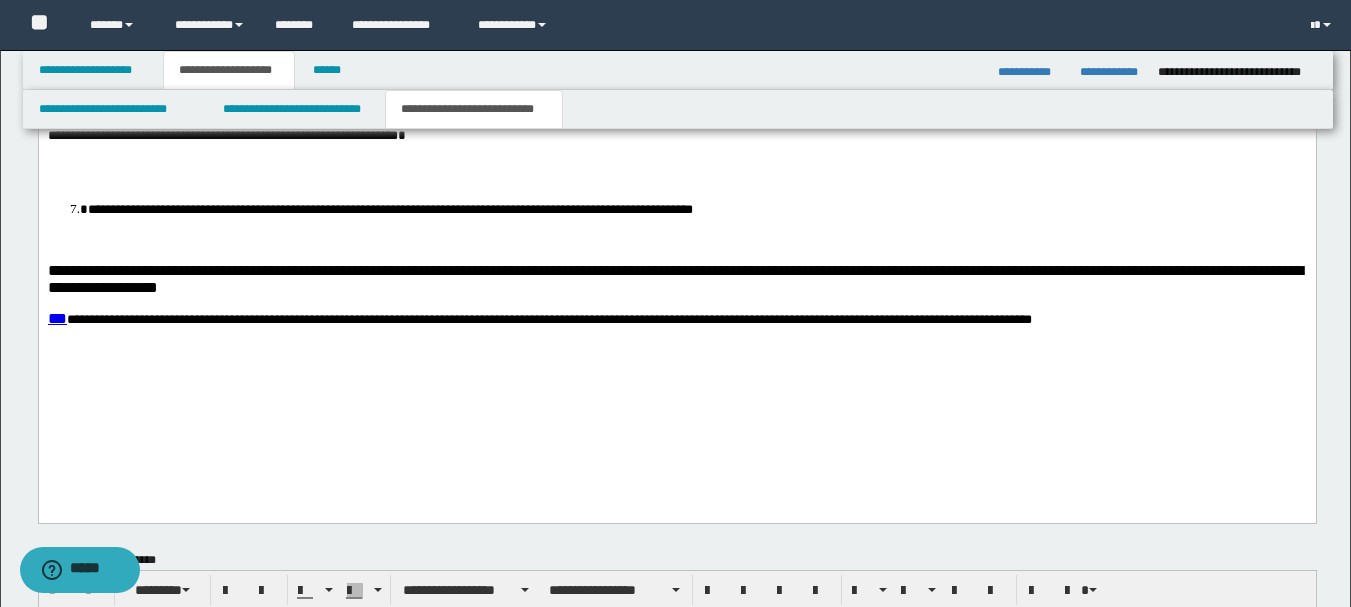 click on "**********" at bounding box center (674, 279) 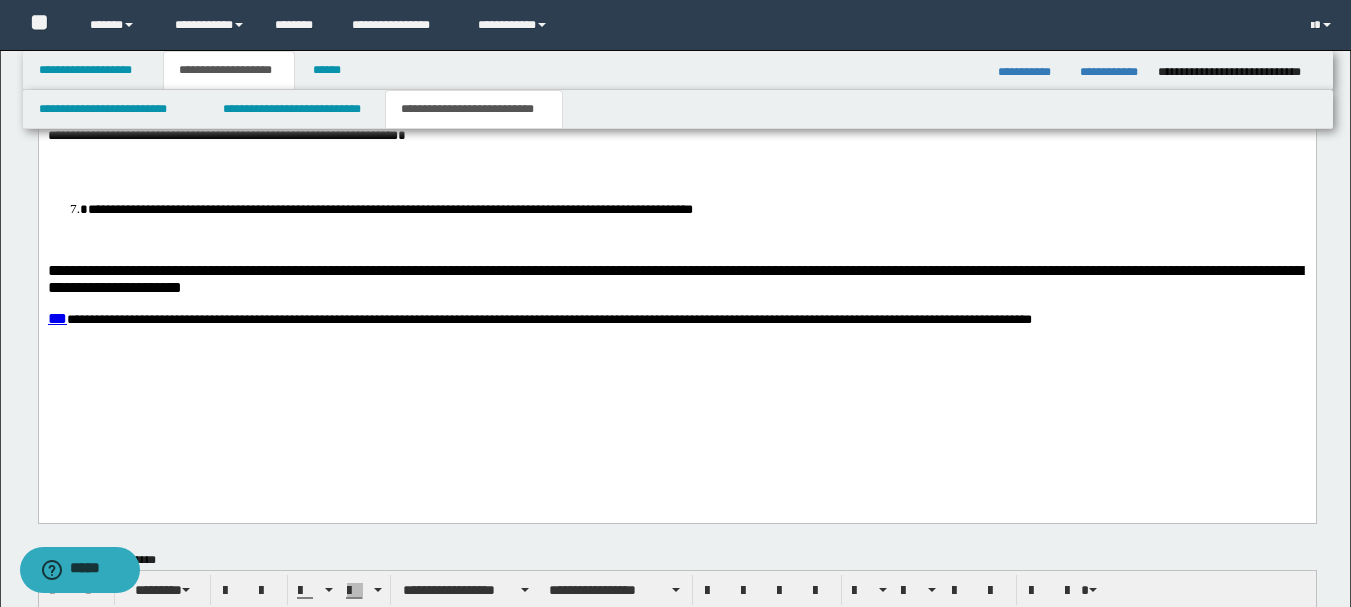 click on "**********" at bounding box center (676, 279) 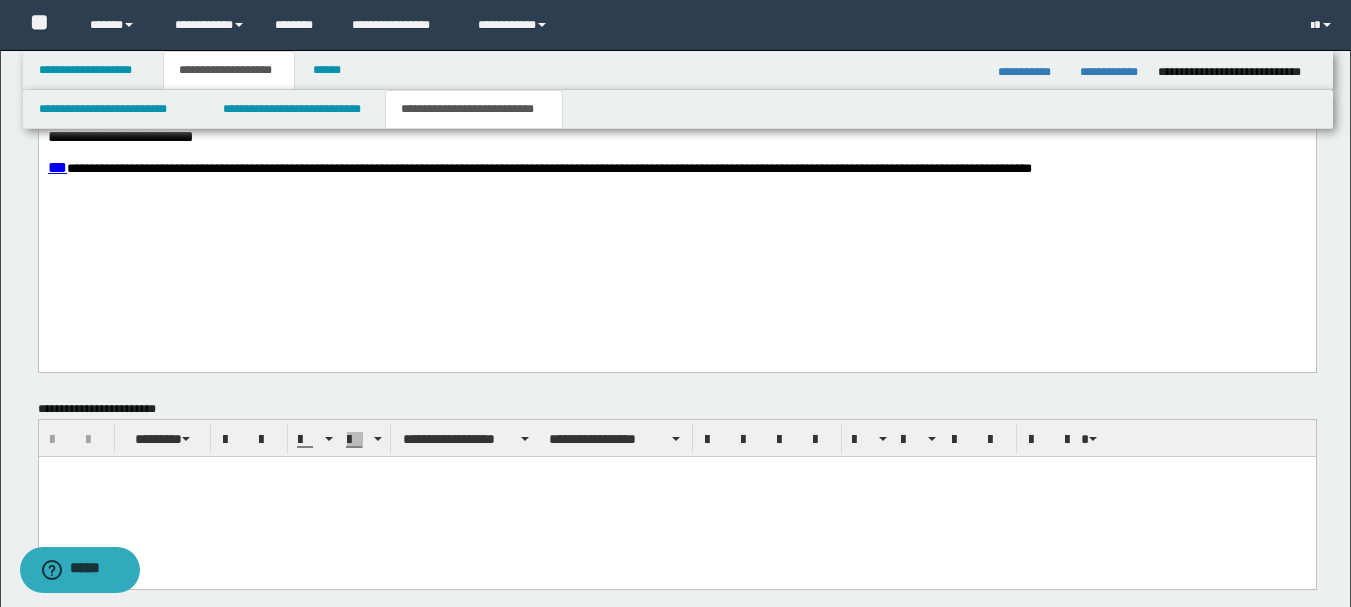 scroll, scrollTop: 2317, scrollLeft: 0, axis: vertical 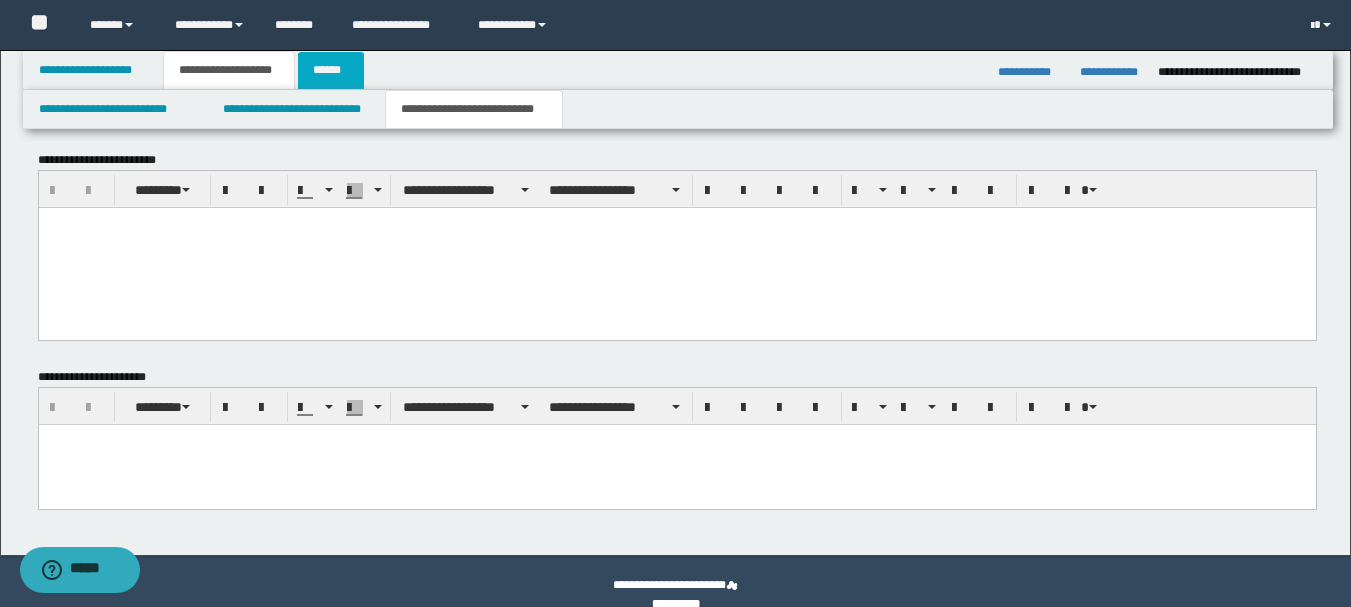 click on "******" at bounding box center (331, 70) 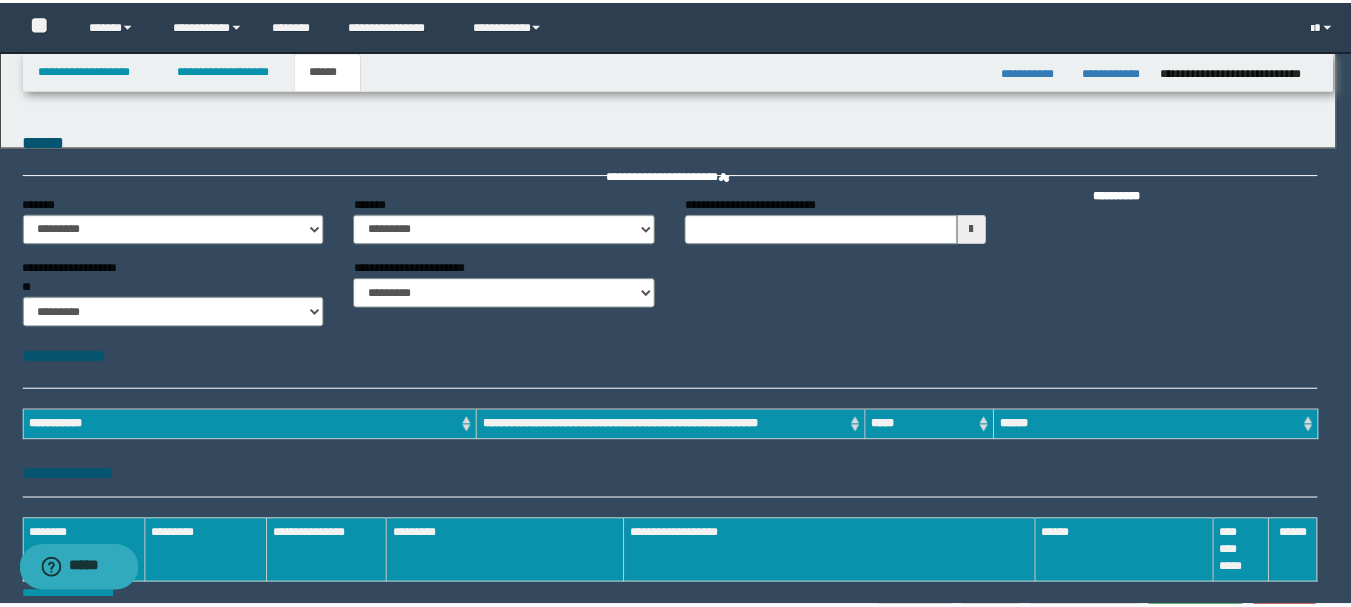 scroll, scrollTop: 0, scrollLeft: 0, axis: both 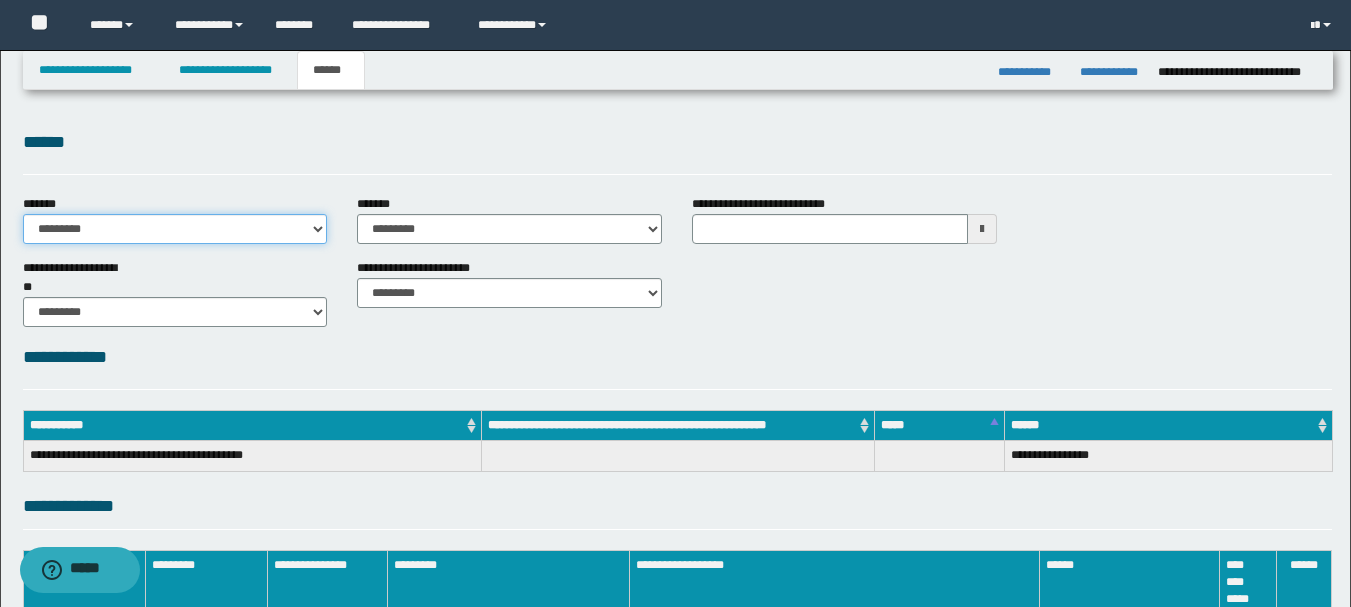 click on "**********" at bounding box center (175, 229) 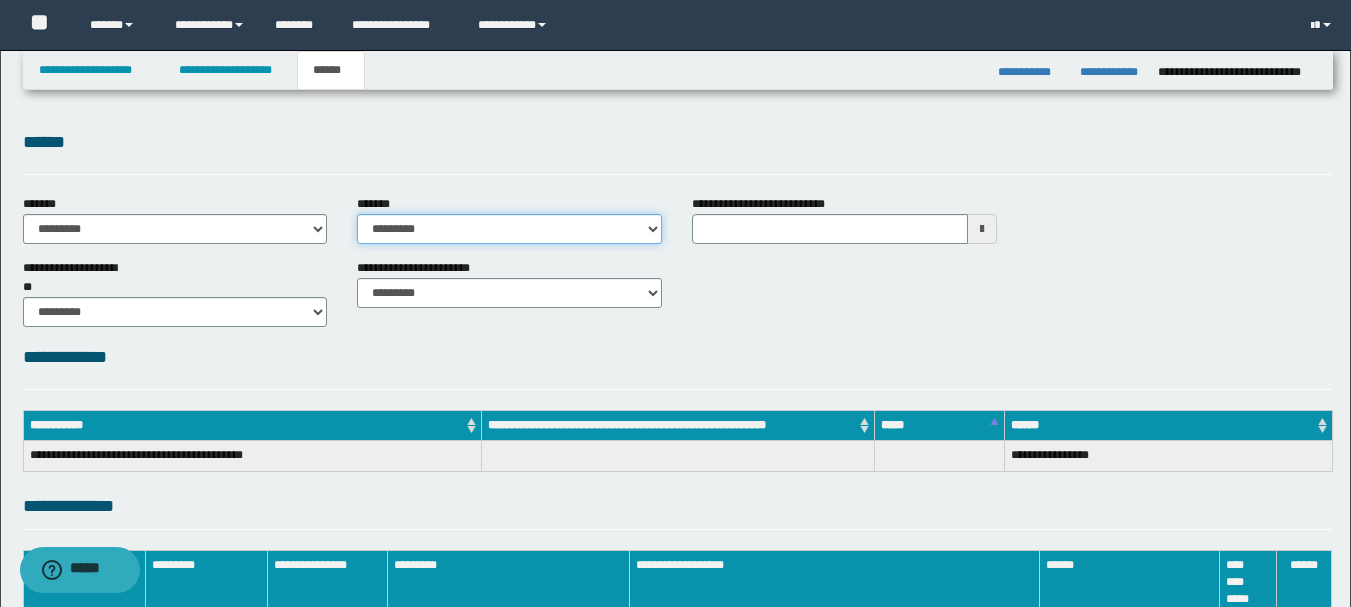 click on "**********" at bounding box center [509, 229] 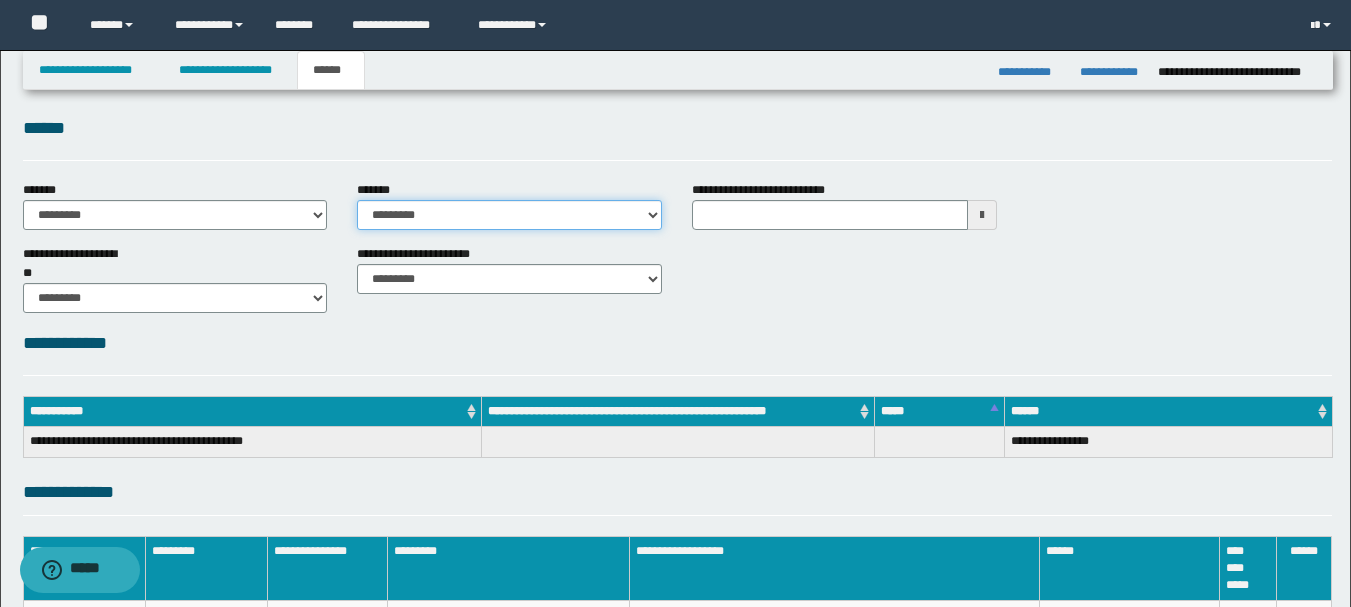 scroll, scrollTop: 240, scrollLeft: 0, axis: vertical 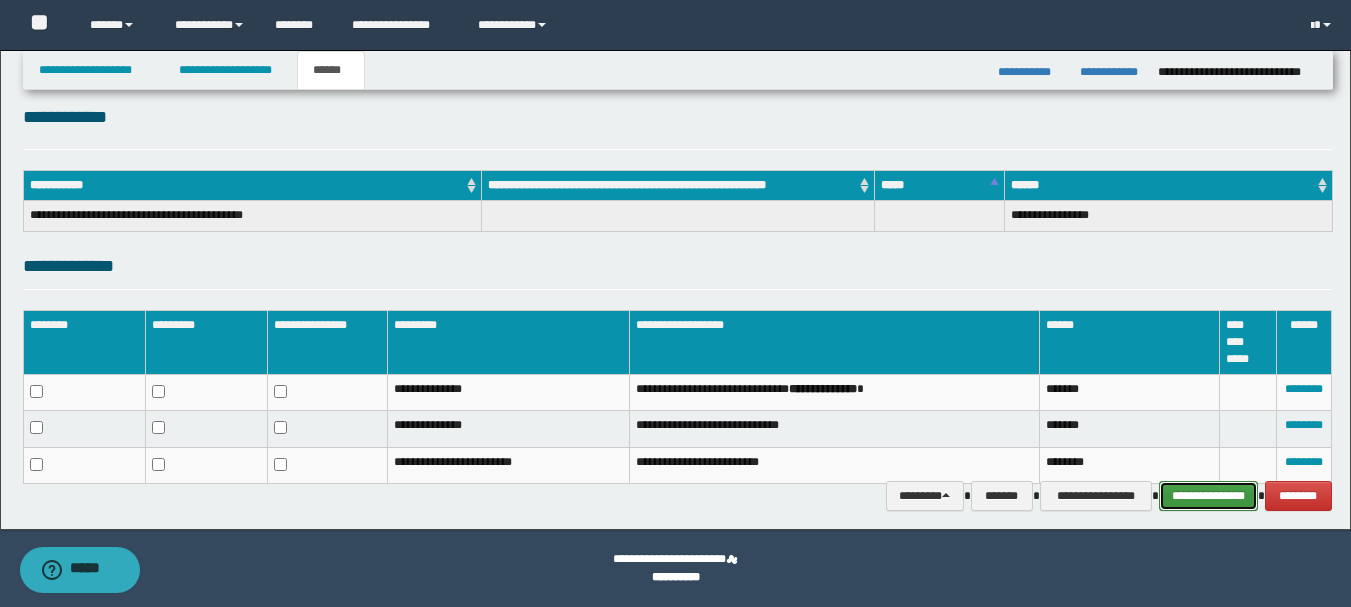 click on "**********" at bounding box center [1208, 496] 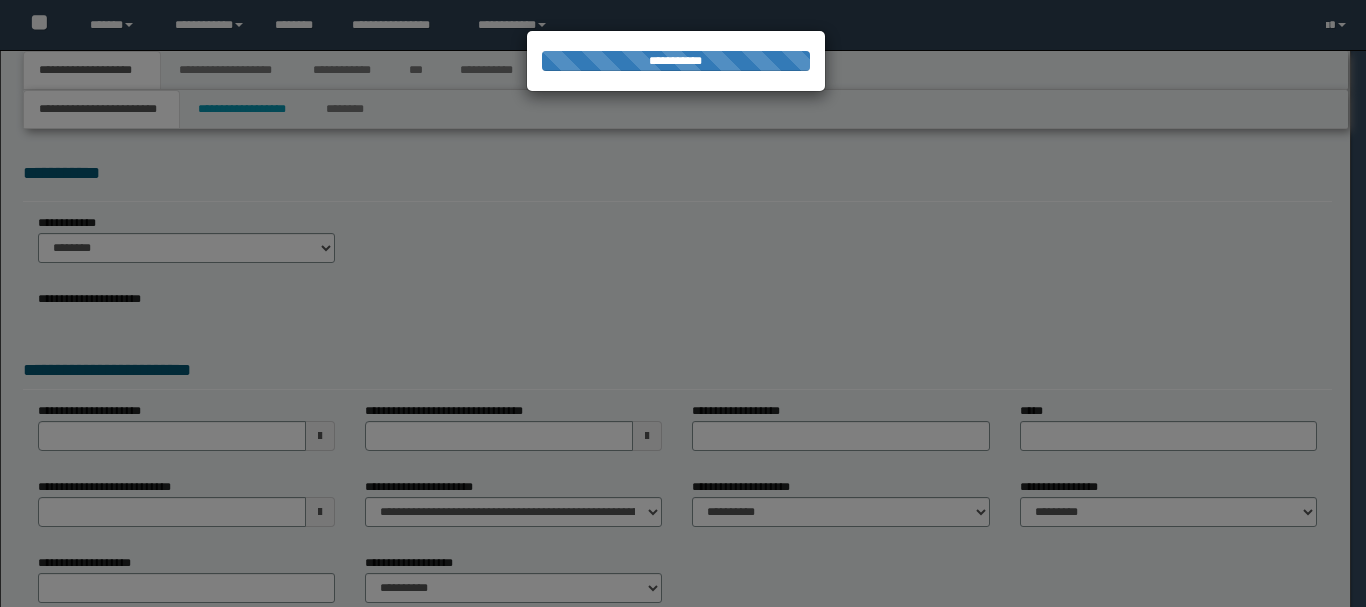 scroll, scrollTop: 0, scrollLeft: 0, axis: both 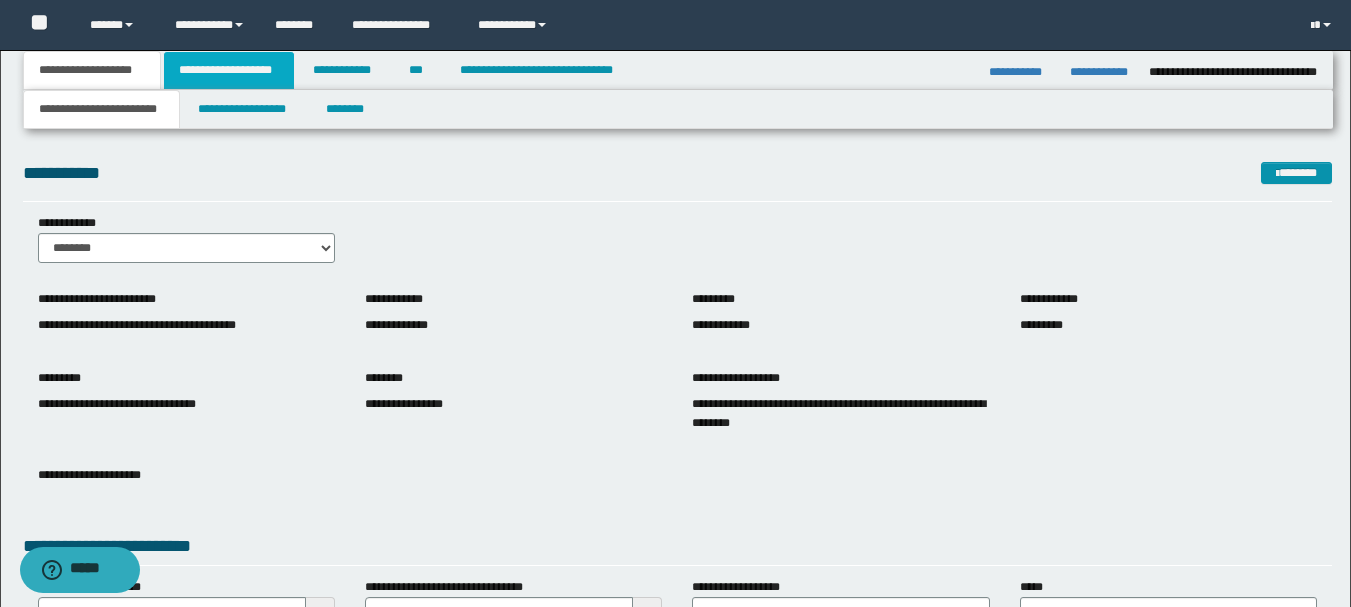 click on "**********" at bounding box center (229, 70) 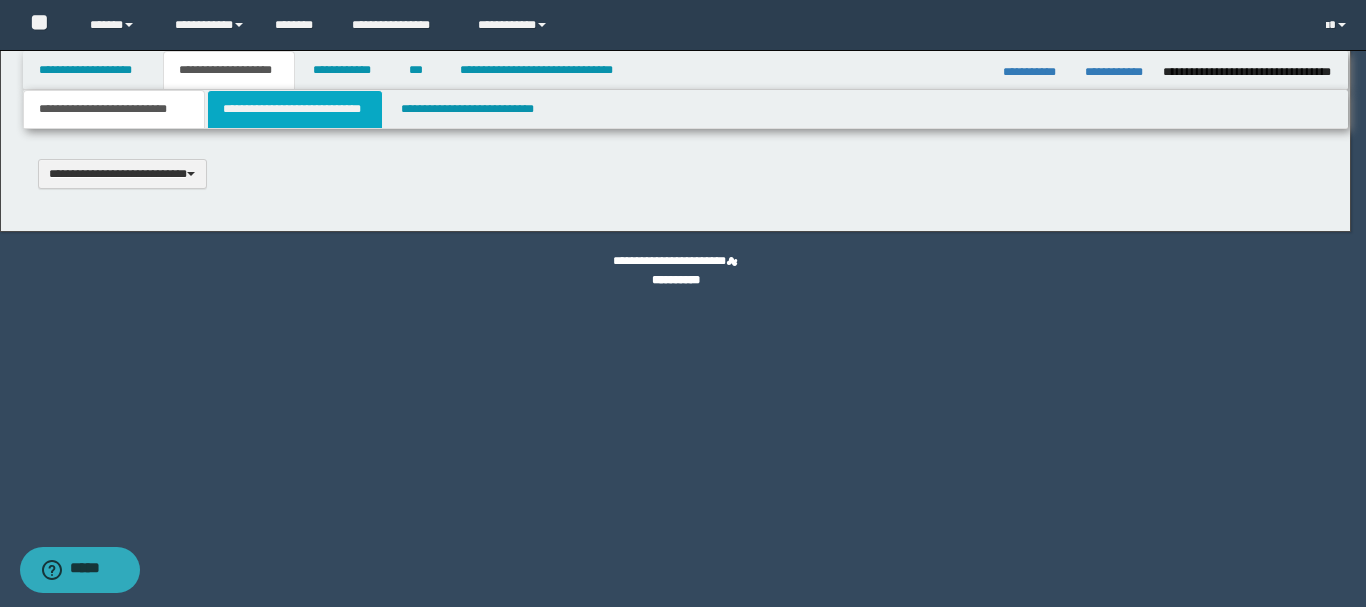 type 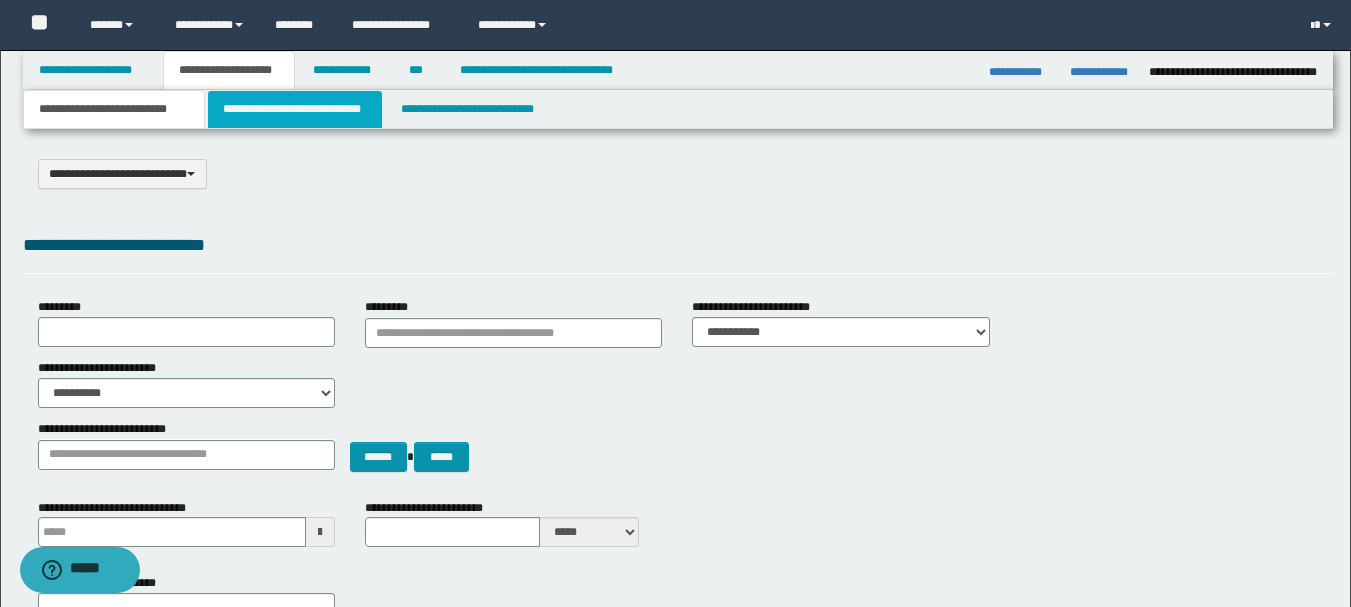 click on "**********" at bounding box center [295, 109] 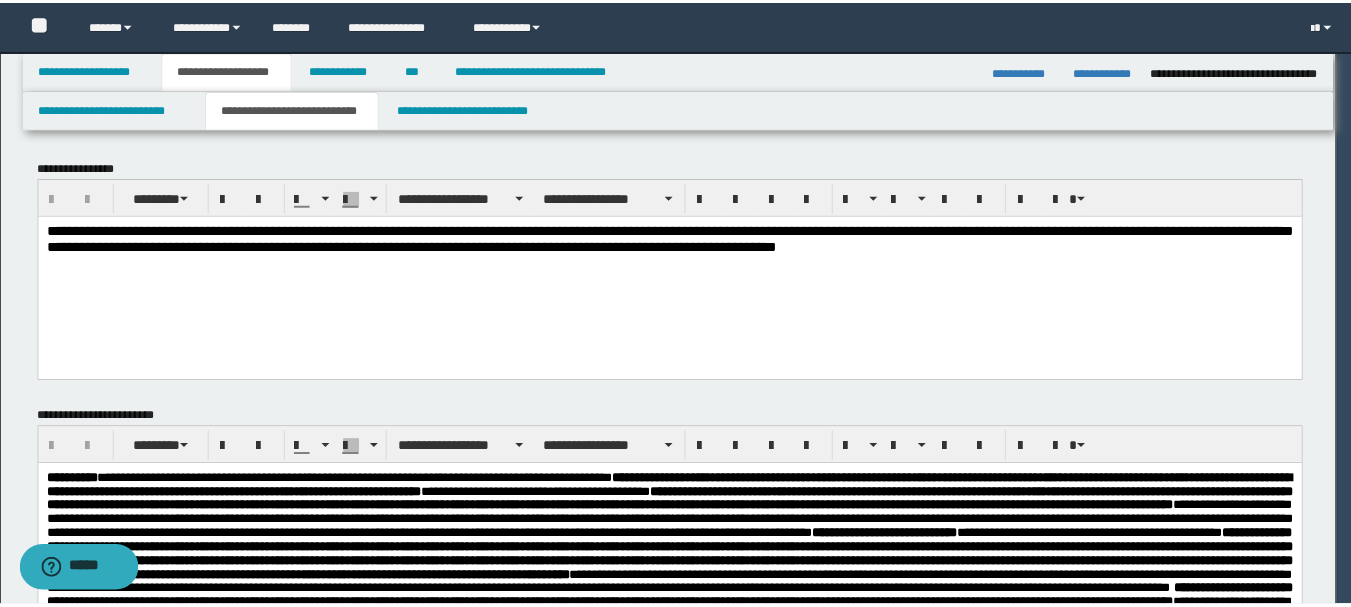 scroll, scrollTop: 0, scrollLeft: 0, axis: both 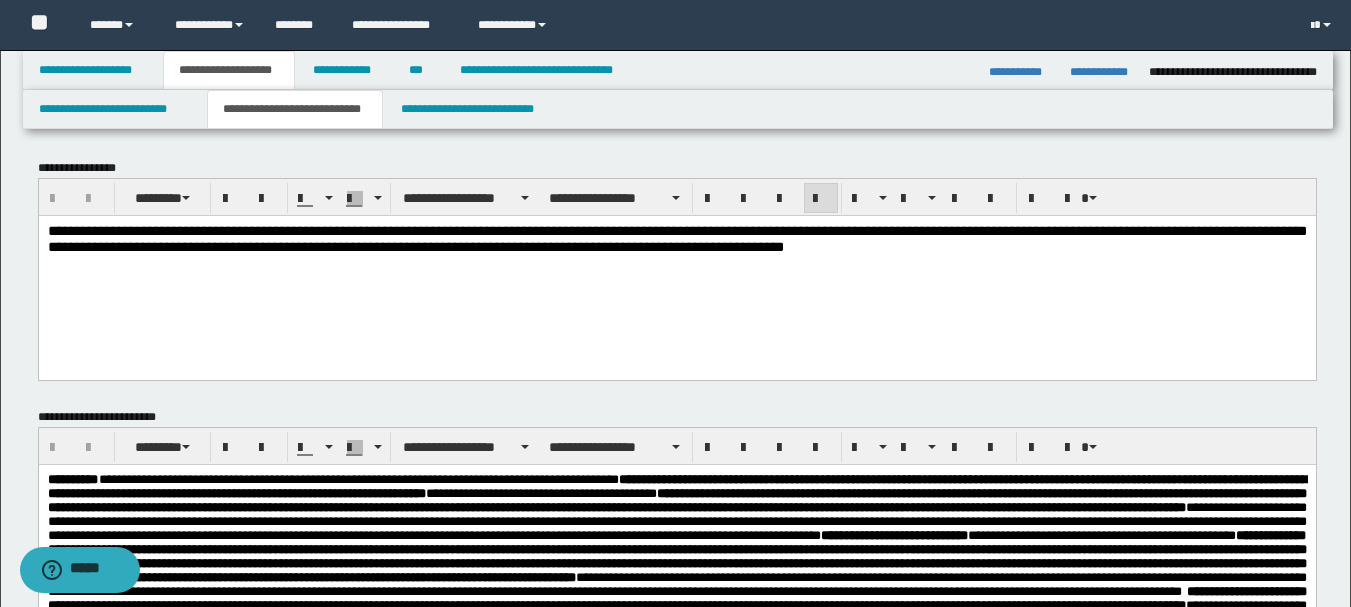 click on "**********" at bounding box center [676, 238] 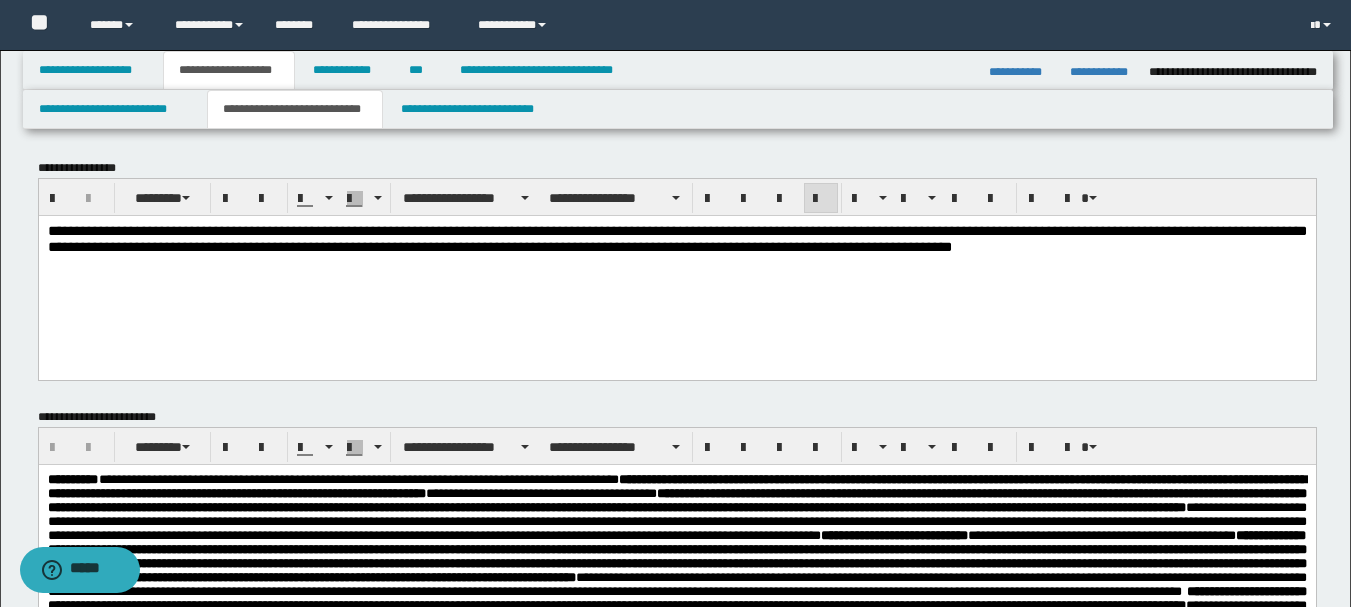 click on "**********" at bounding box center [676, 238] 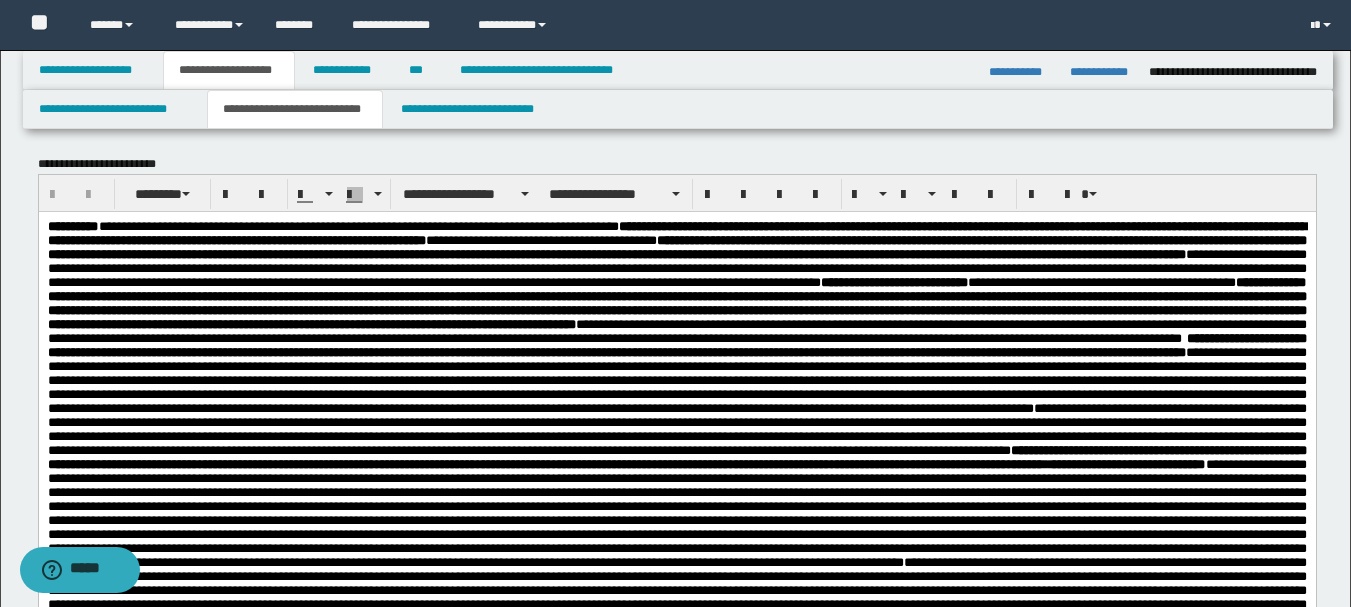 scroll, scrollTop: 300, scrollLeft: 0, axis: vertical 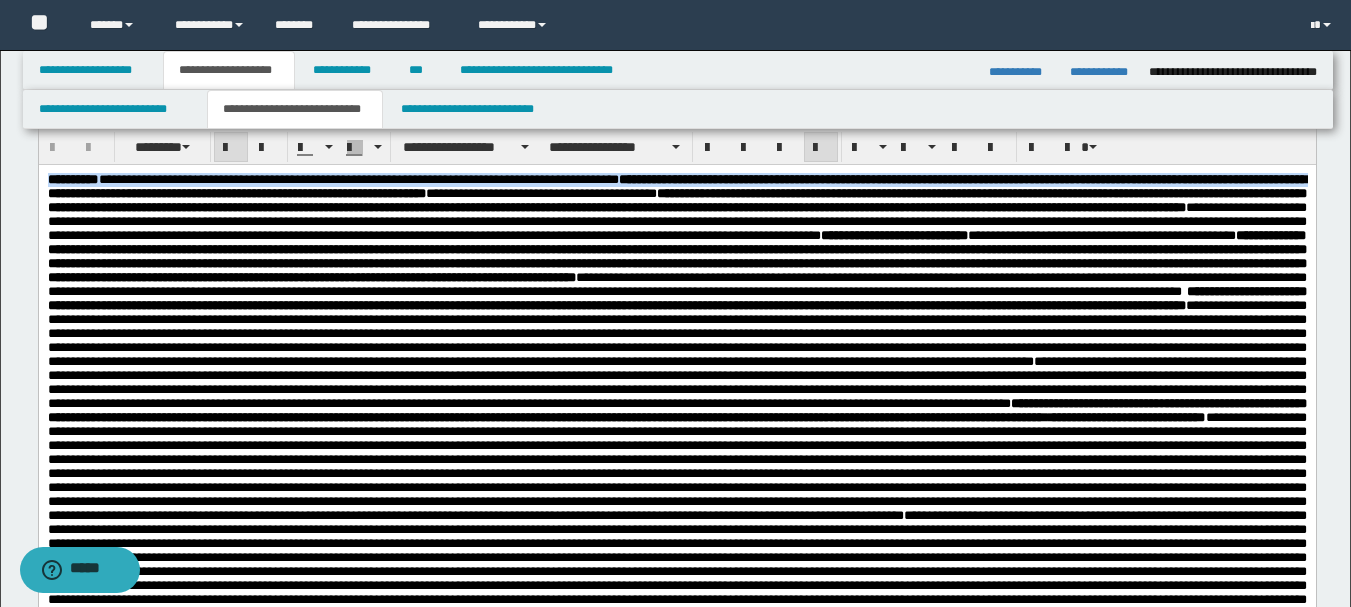 drag, startPoint x: 47, startPoint y: 176, endPoint x: 324, endPoint y: 197, distance: 277.7949 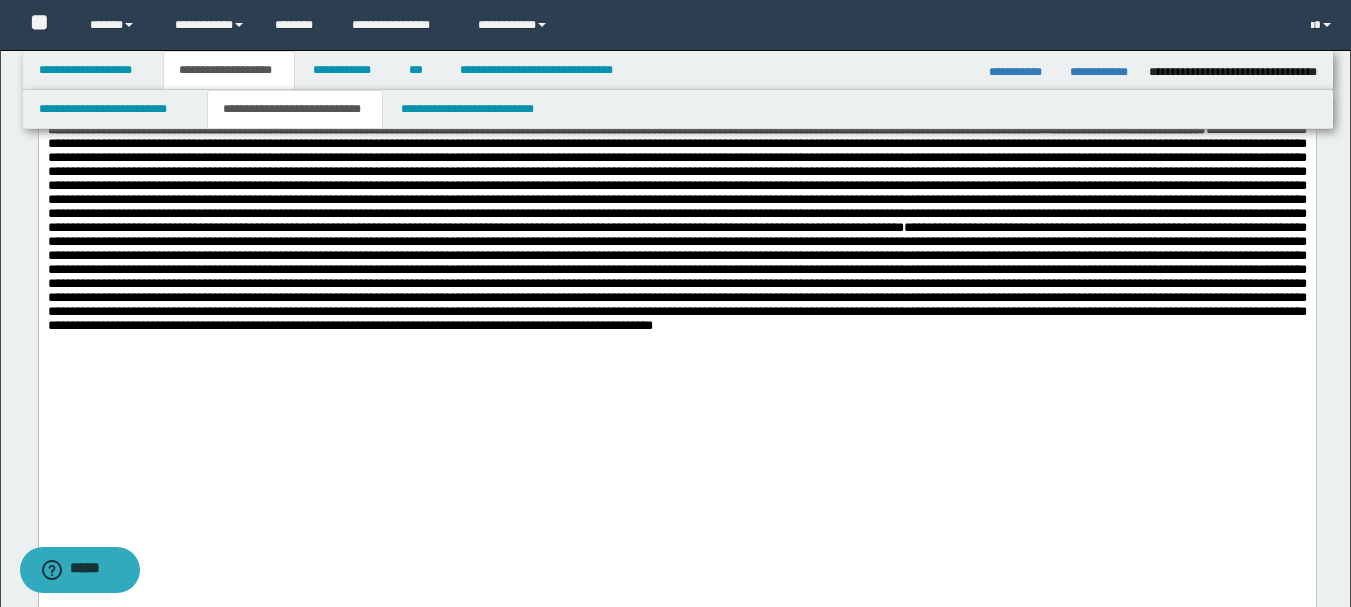 scroll, scrollTop: 700, scrollLeft: 0, axis: vertical 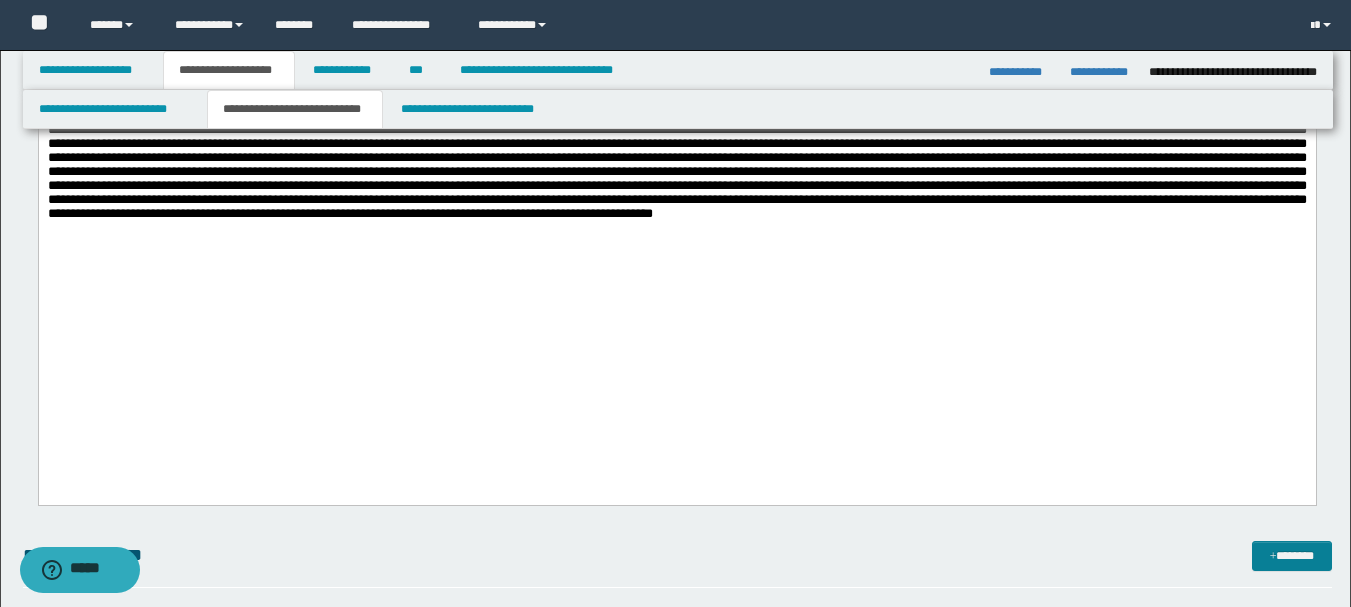 click on "*******" at bounding box center (1292, 556) 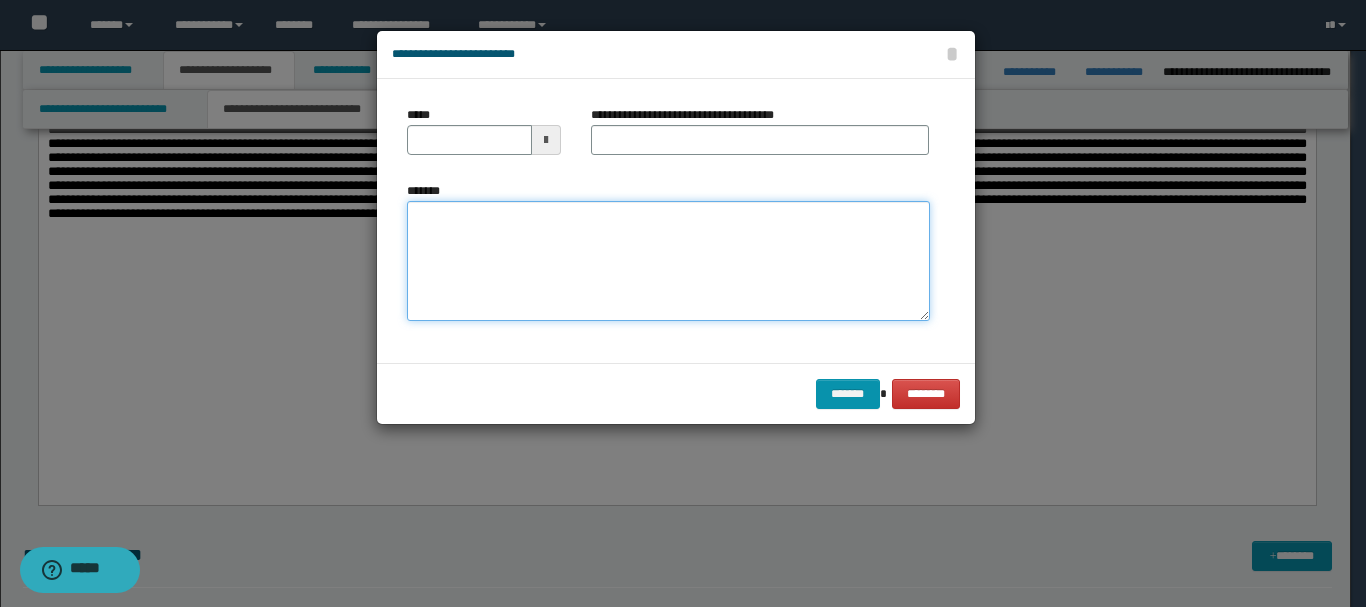 paste on "**********" 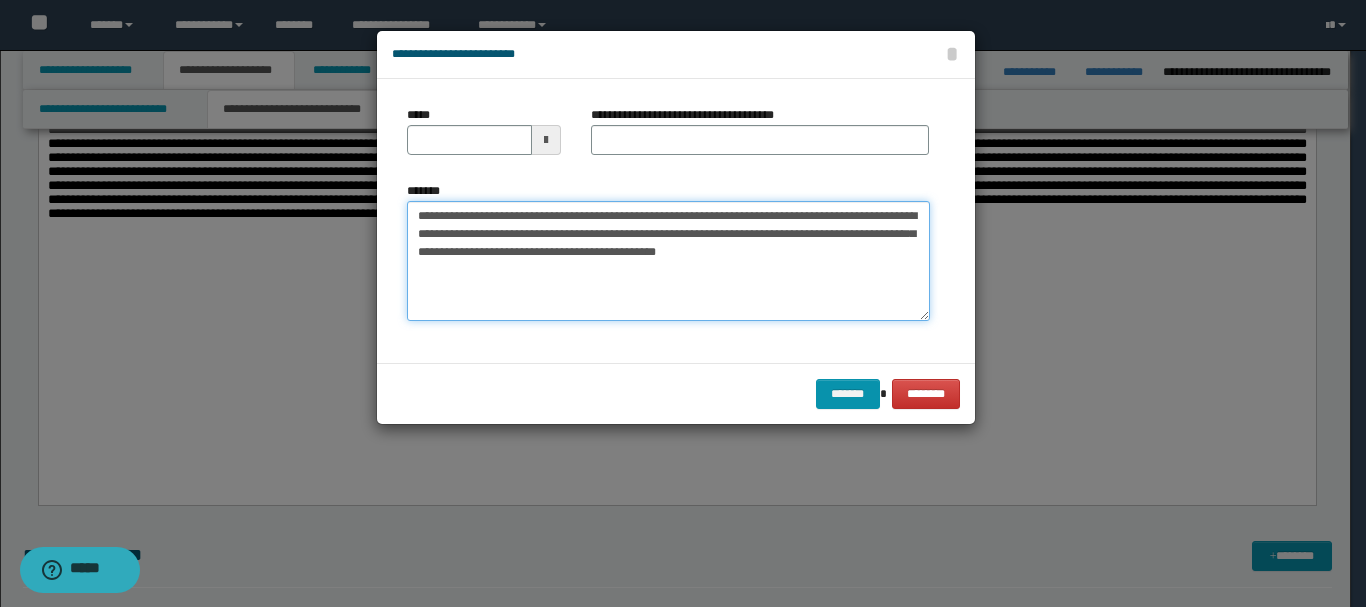 type 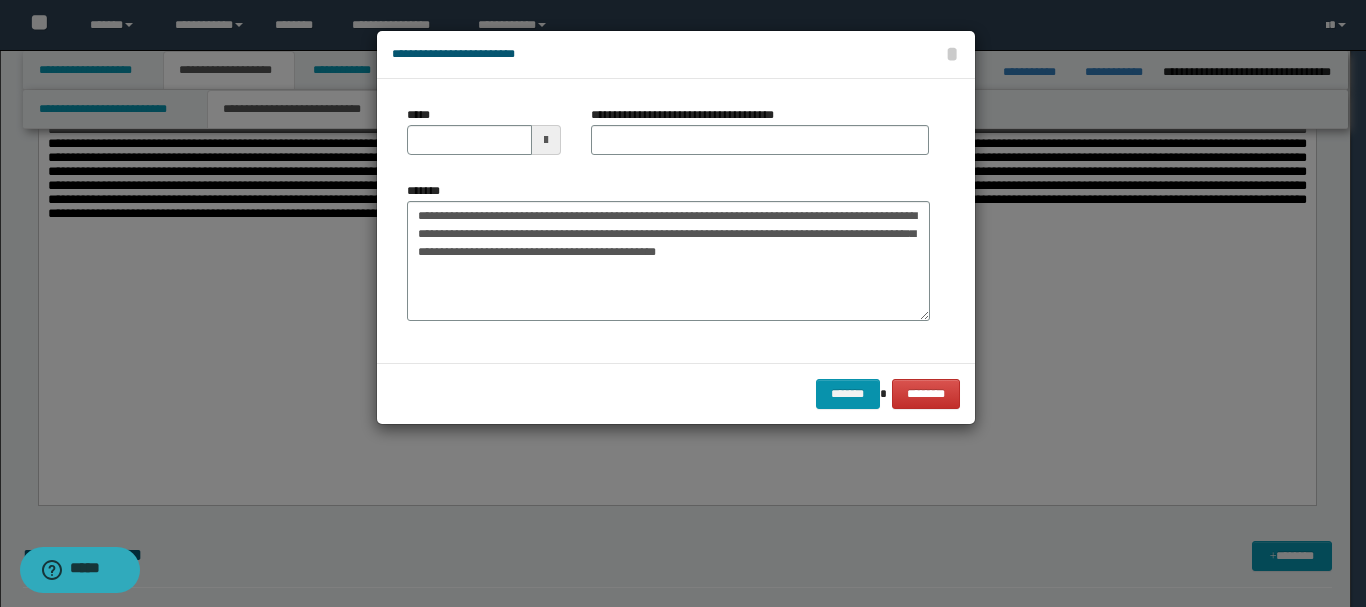 click at bounding box center (546, 140) 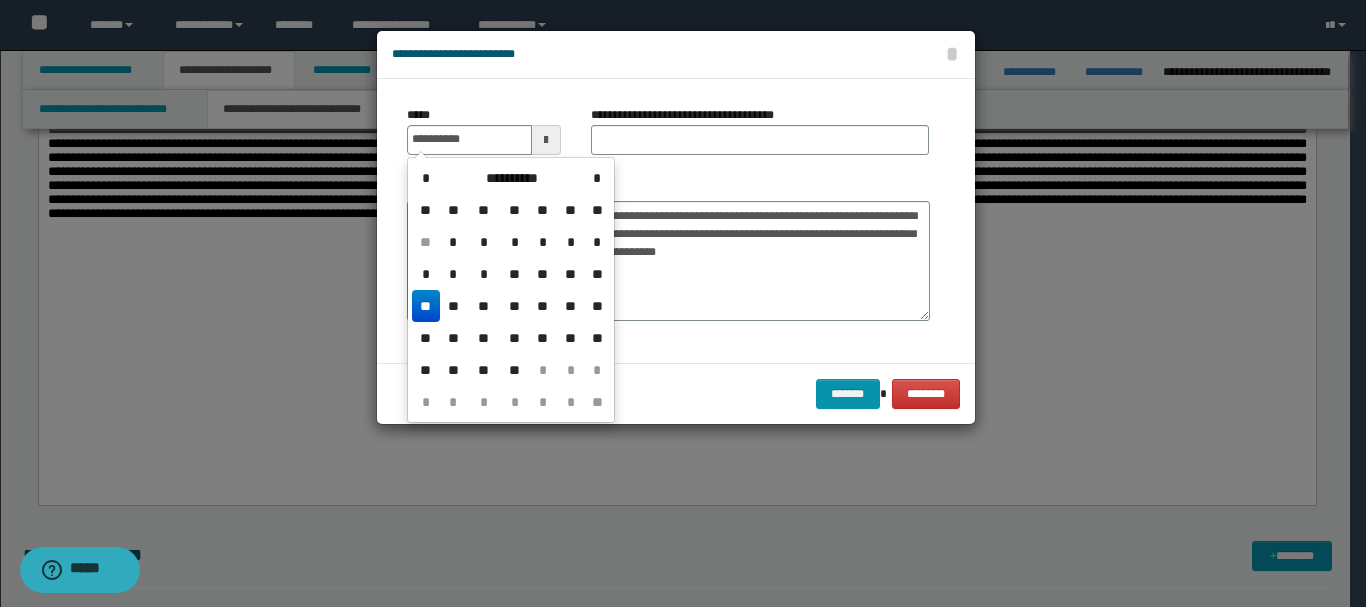 click on "**" at bounding box center (426, 306) 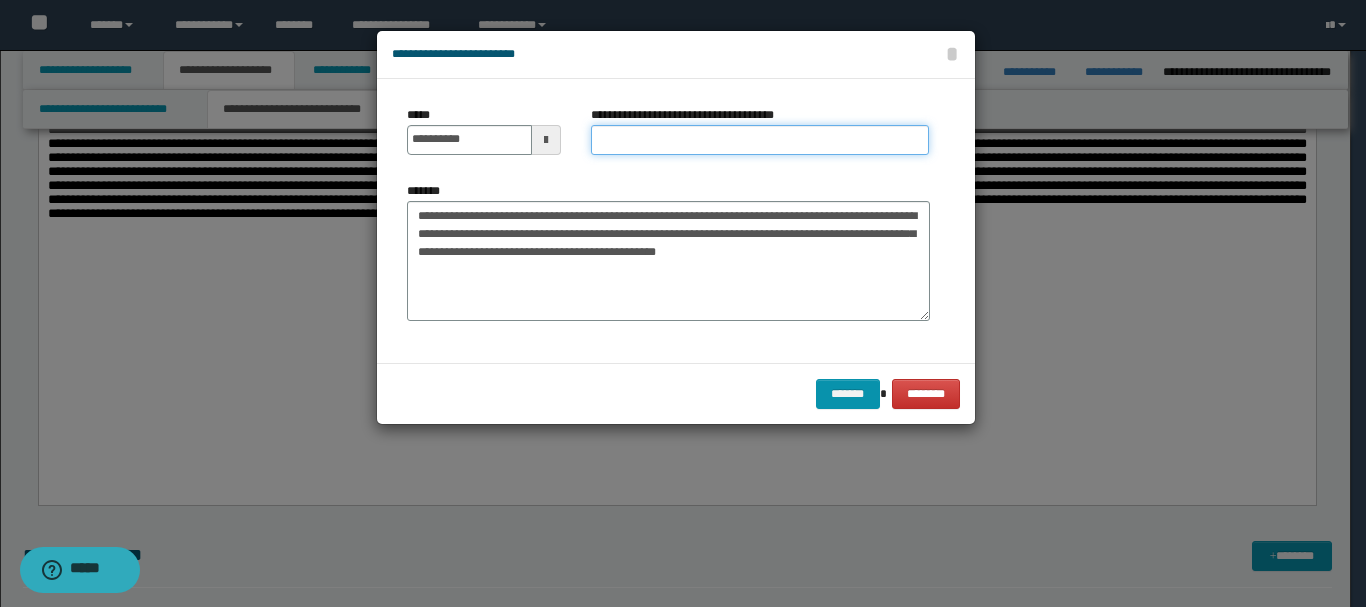 click on "**********" at bounding box center [760, 140] 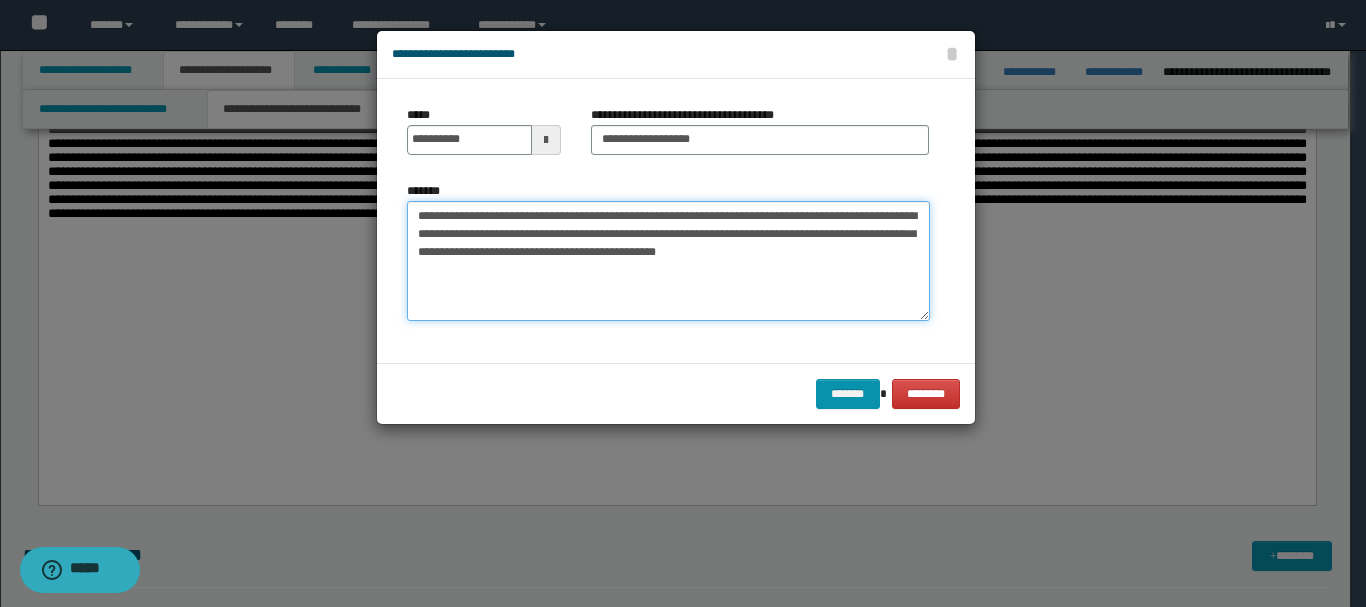 click on "**********" at bounding box center [668, 261] 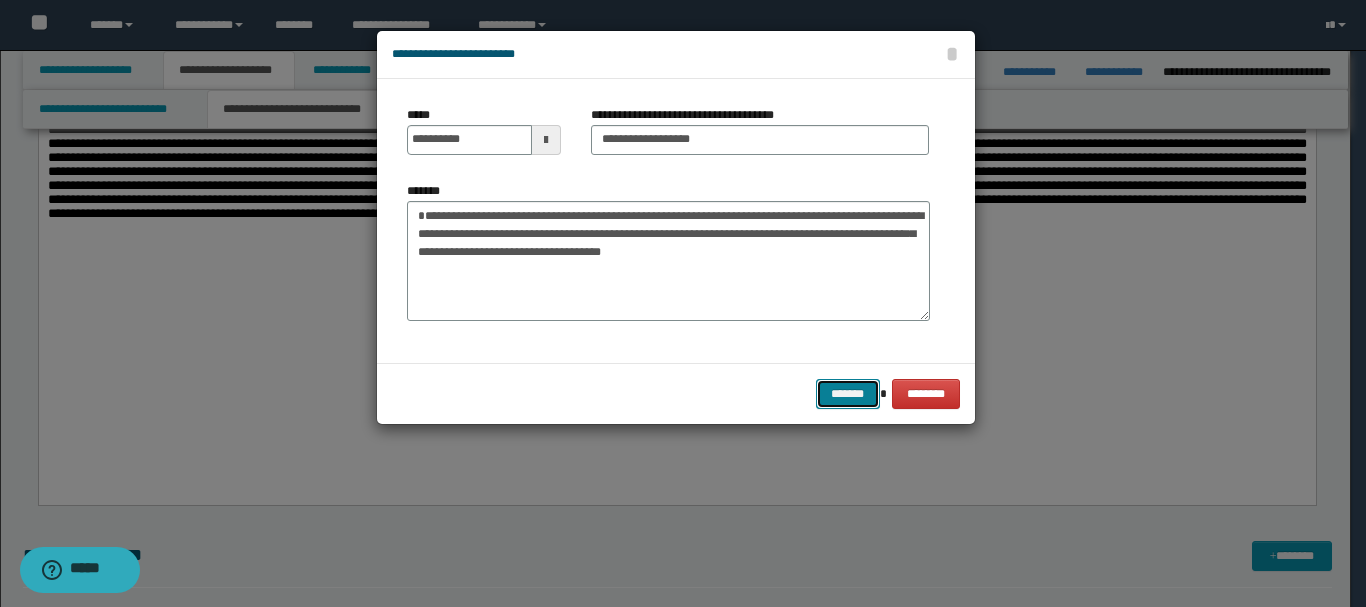 click on "*******" at bounding box center [848, 394] 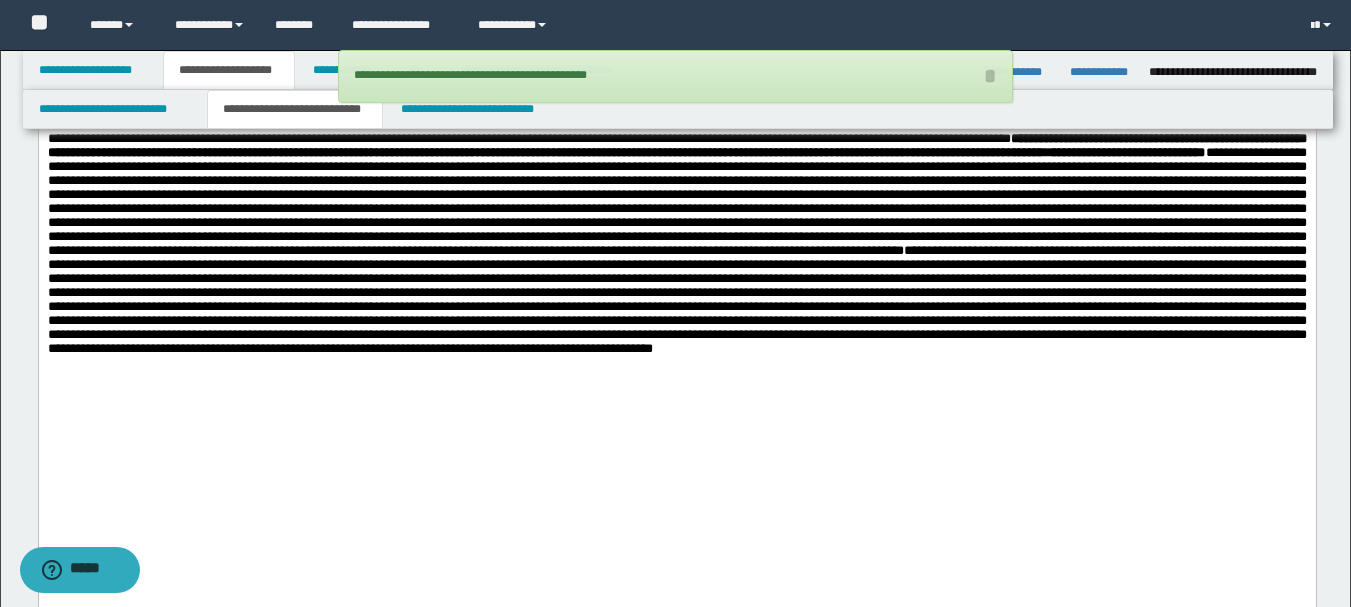 scroll, scrollTop: 200, scrollLeft: 0, axis: vertical 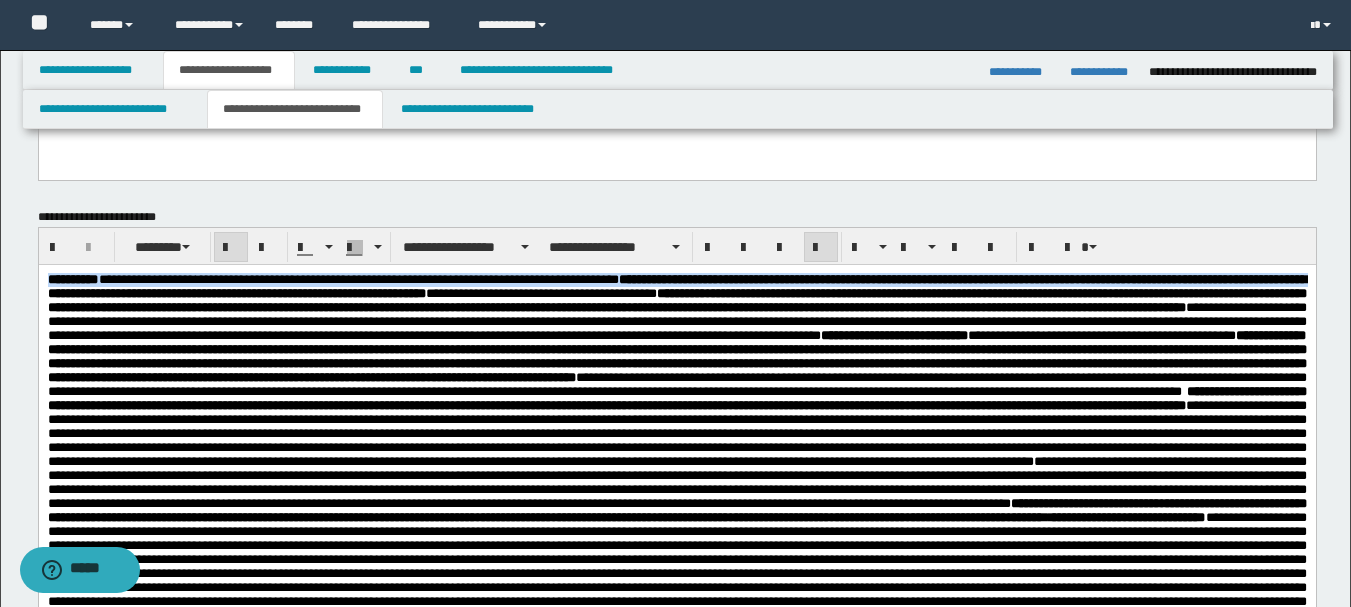 click on "**********" at bounding box center [236, 292] 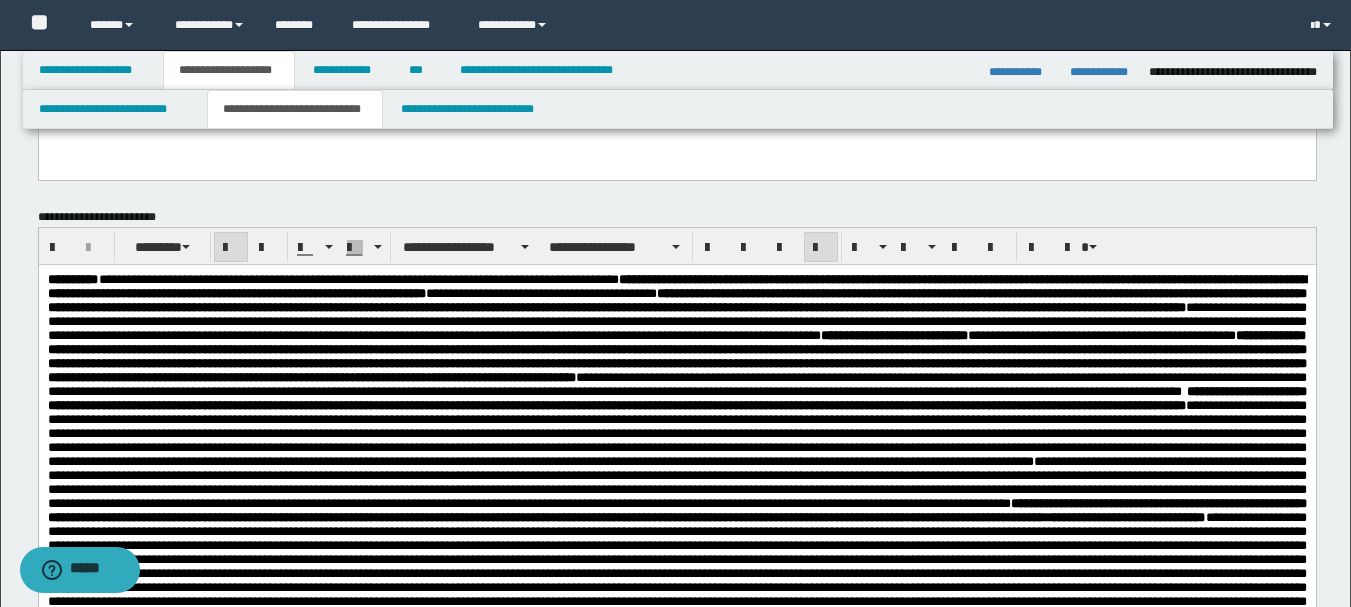 click on "**********" at bounding box center [236, 292] 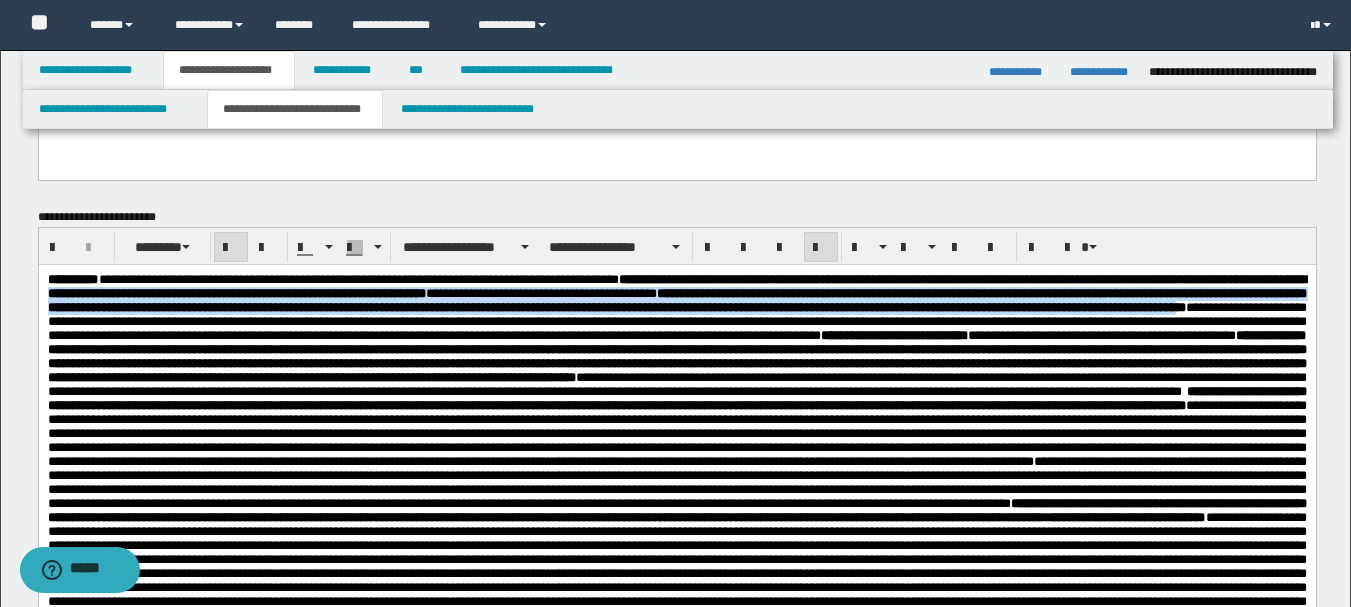 drag, startPoint x: 327, startPoint y: 293, endPoint x: 885, endPoint y: 327, distance: 559.0349 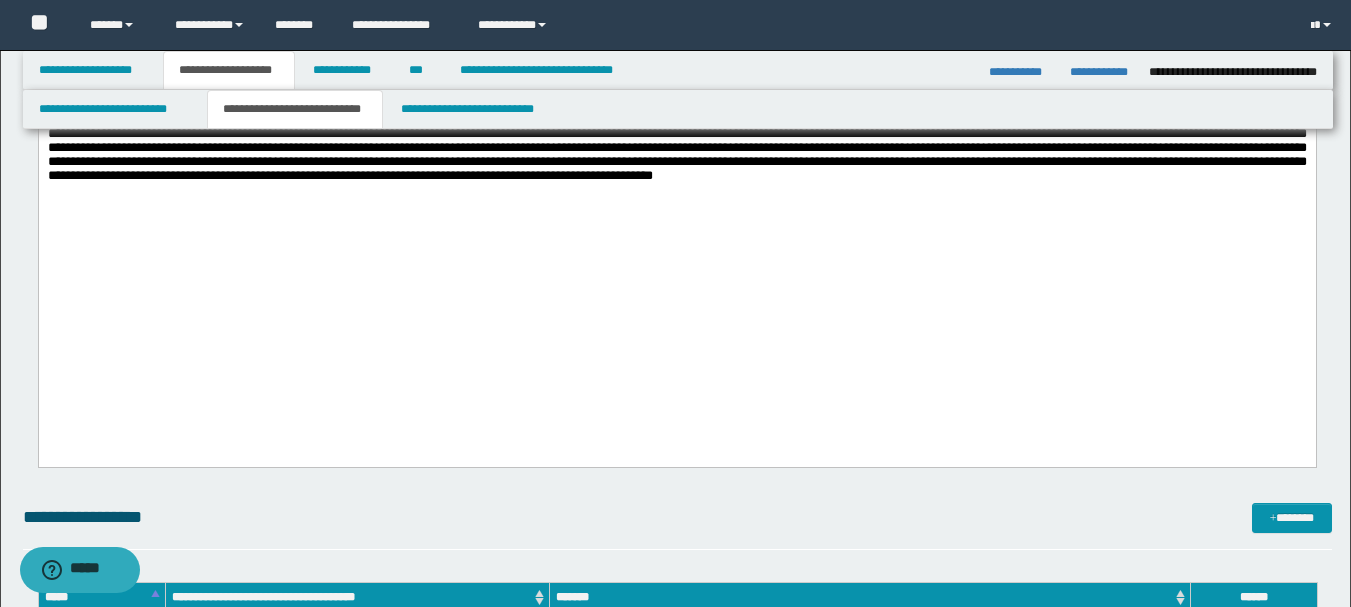 scroll, scrollTop: 1000, scrollLeft: 0, axis: vertical 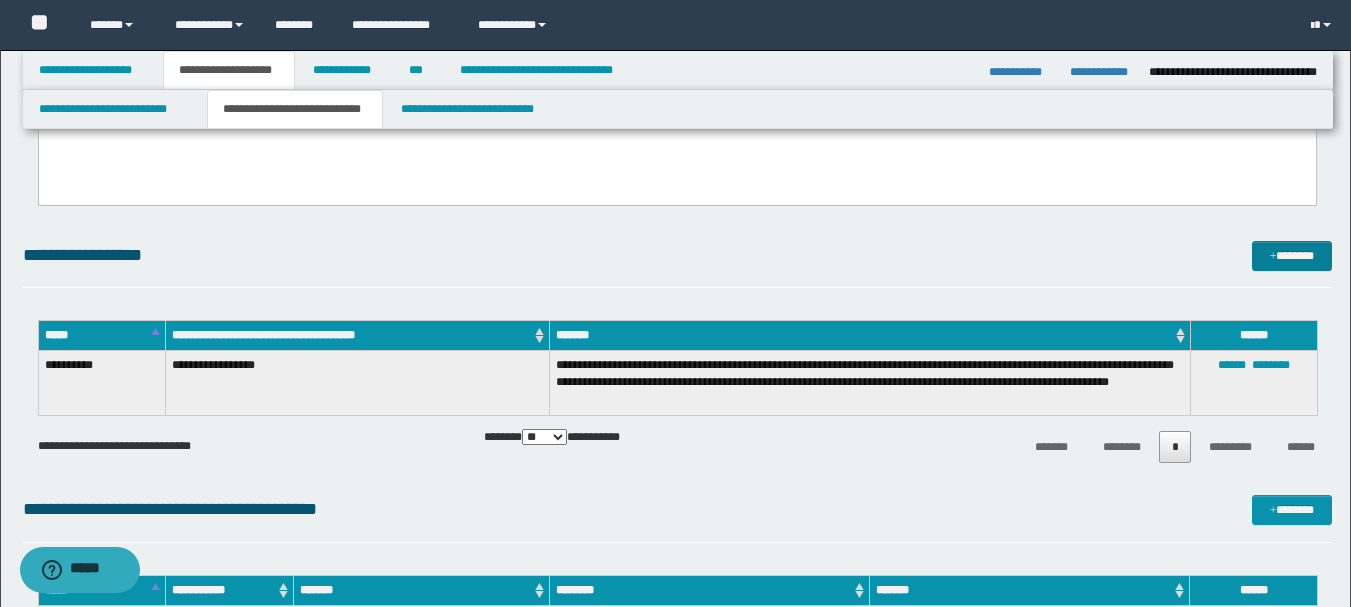click on "*******" at bounding box center [1292, 256] 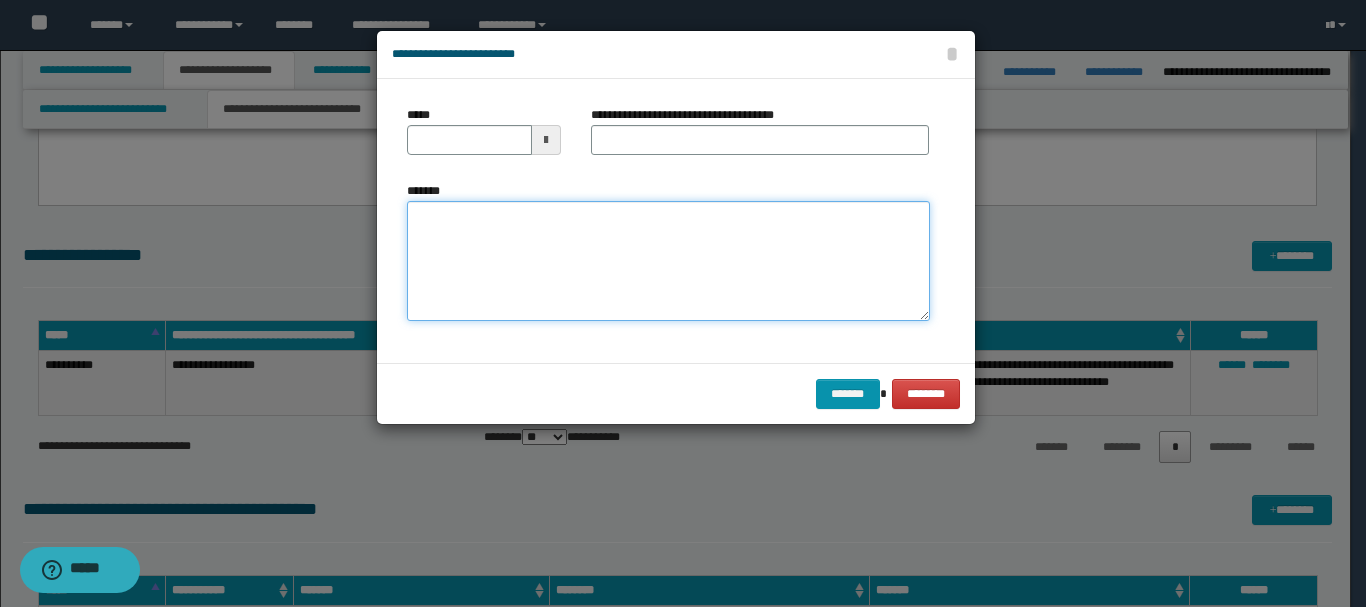 paste on "**********" 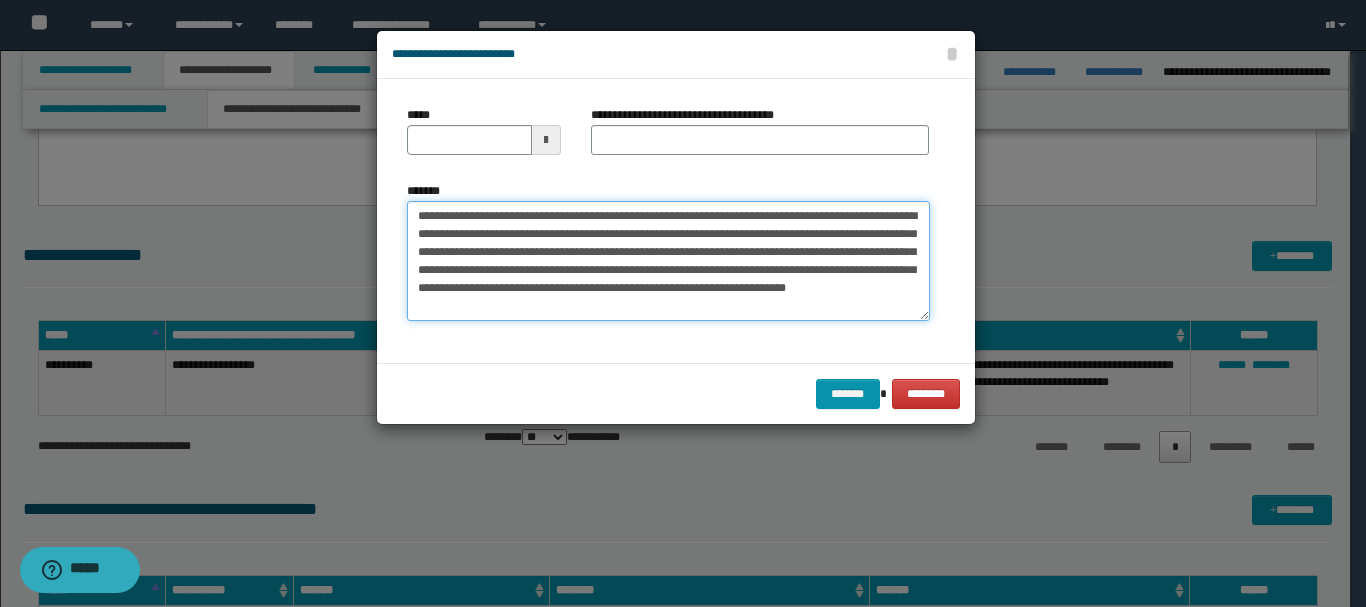type on "**********" 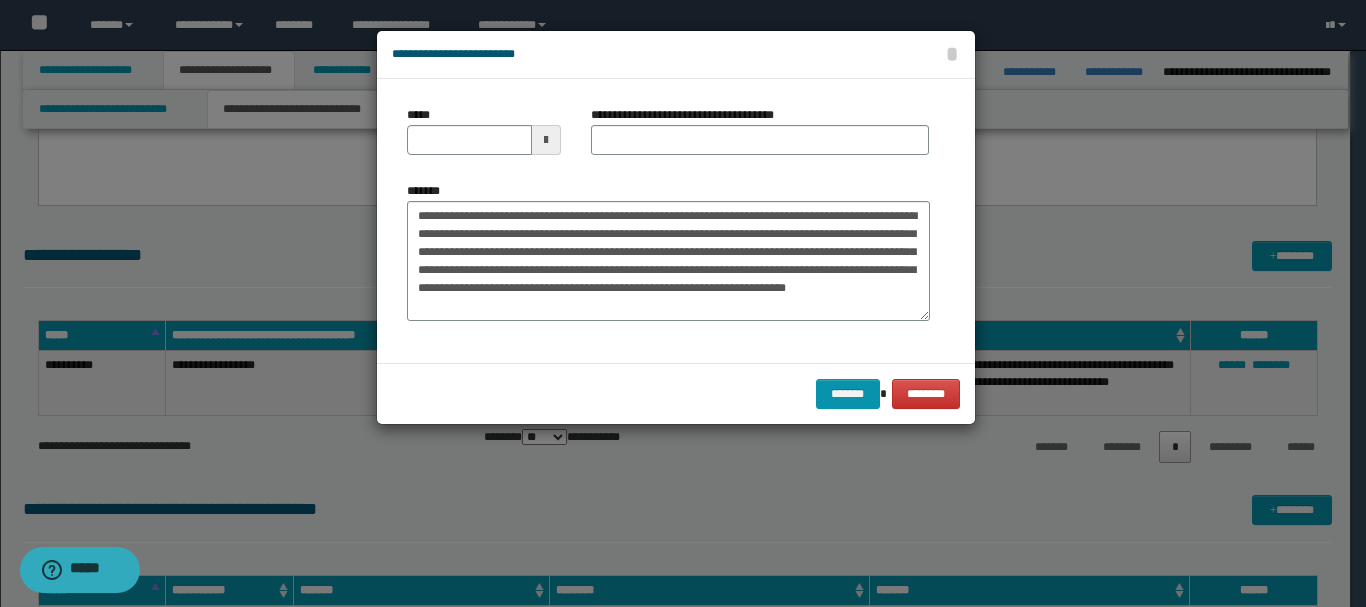 click at bounding box center [546, 140] 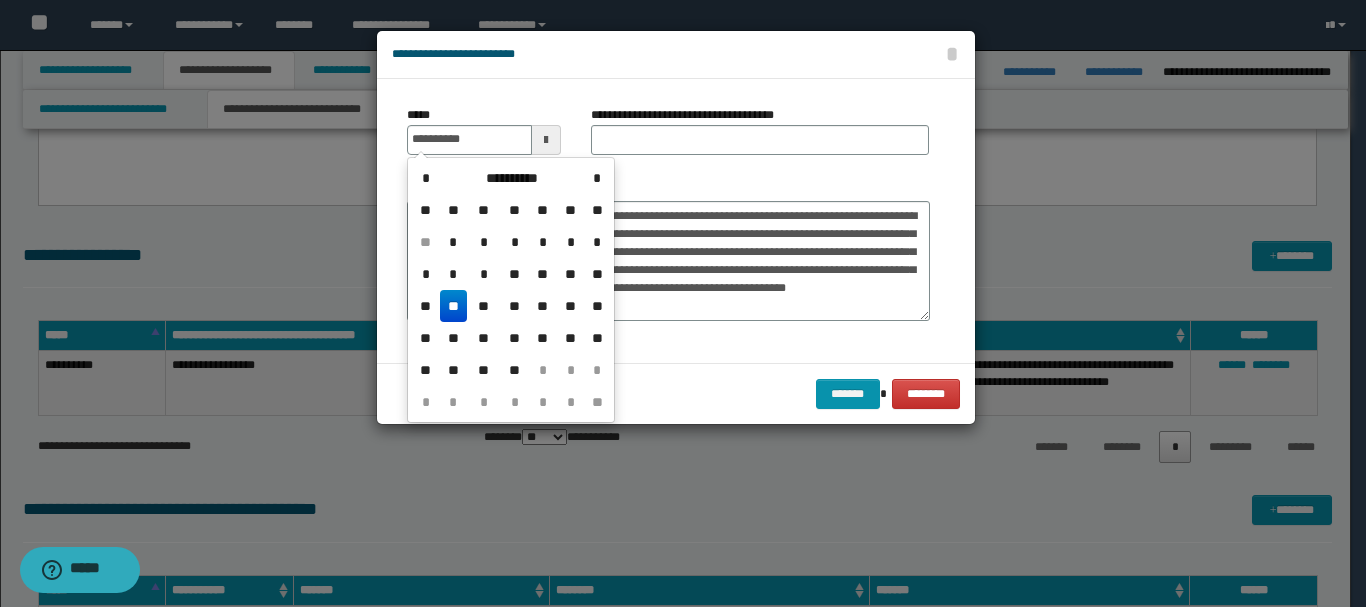 drag, startPoint x: 461, startPoint y: 301, endPoint x: 493, endPoint y: 252, distance: 58.5235 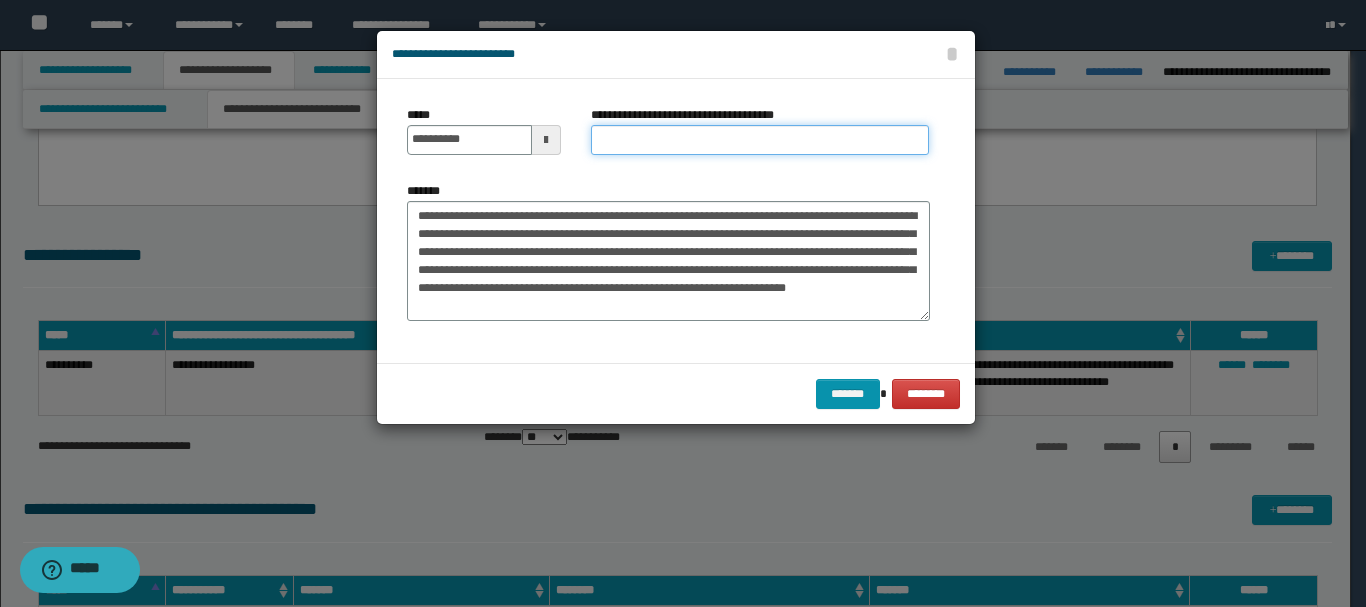 click on "**********" at bounding box center [760, 140] 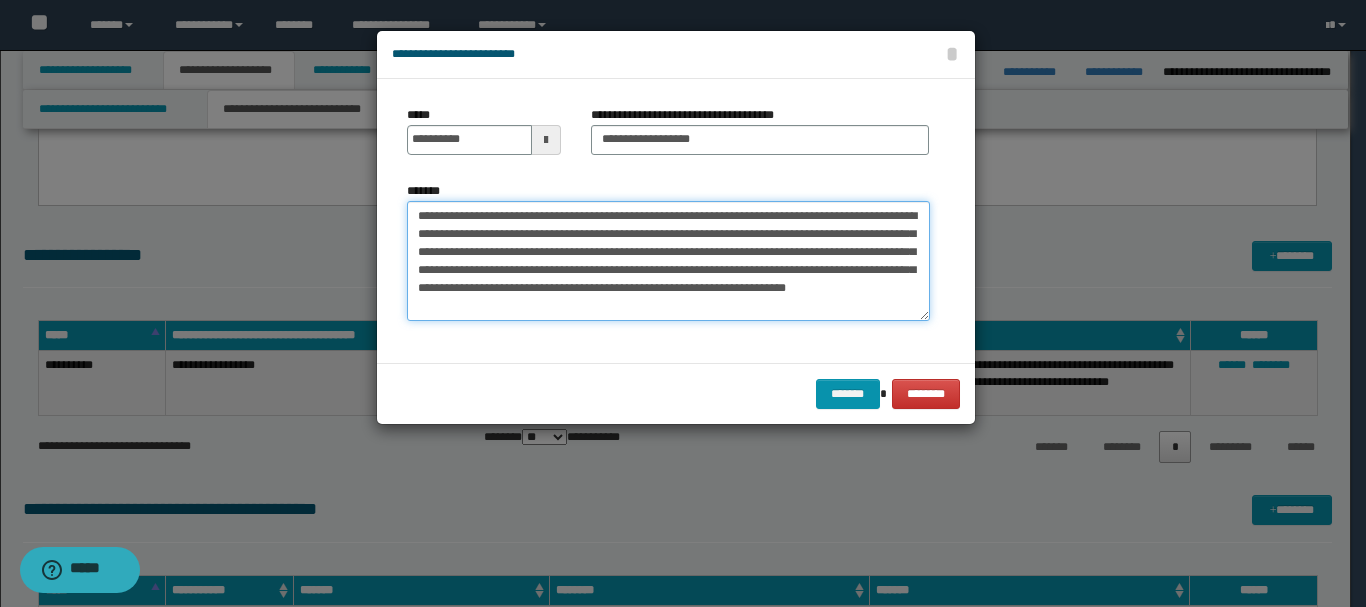 click on "**********" at bounding box center [668, 261] 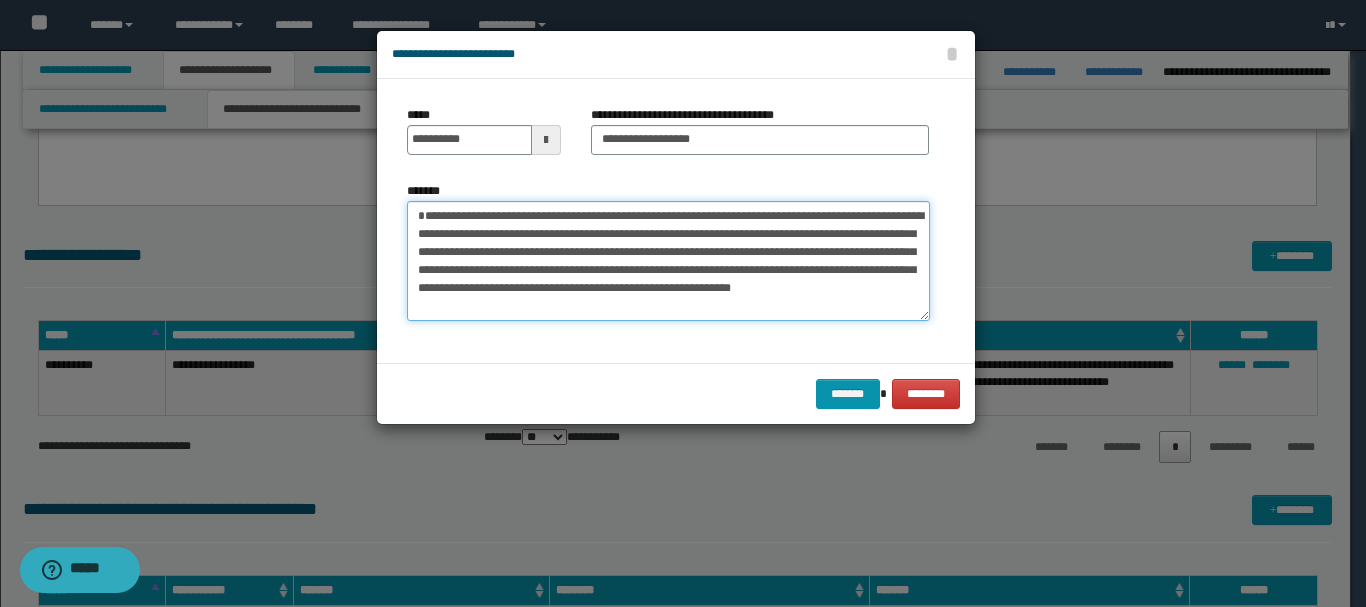 click on "**********" at bounding box center [668, 261] 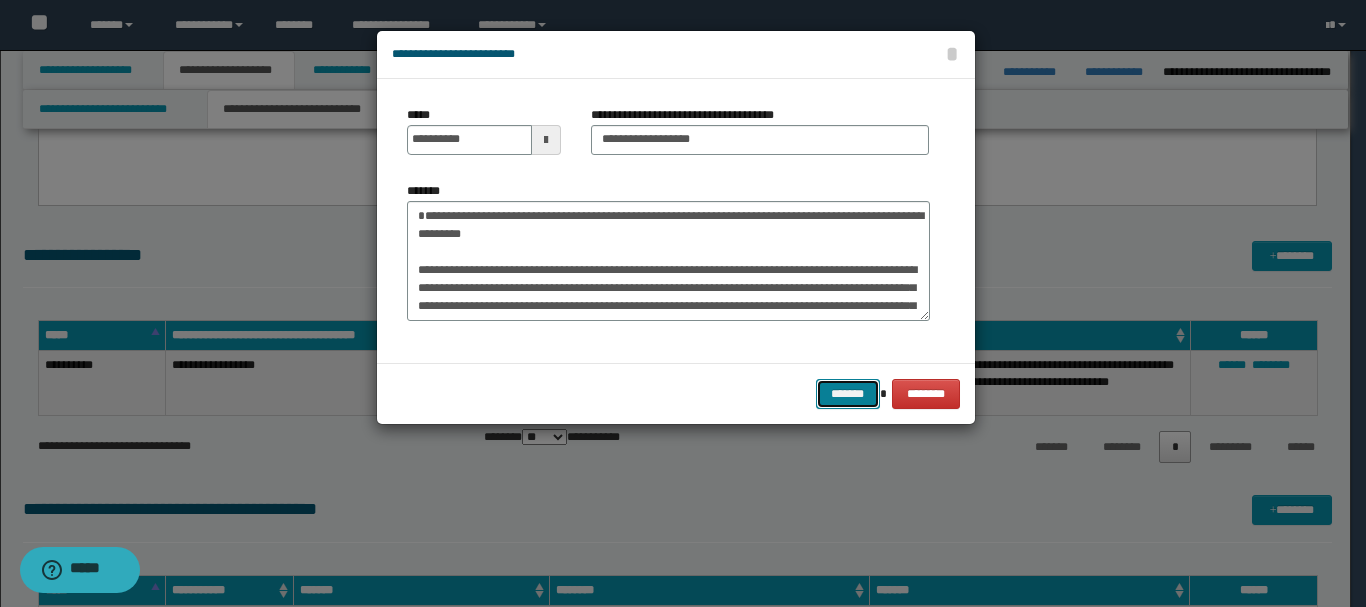 click on "*******" at bounding box center (848, 394) 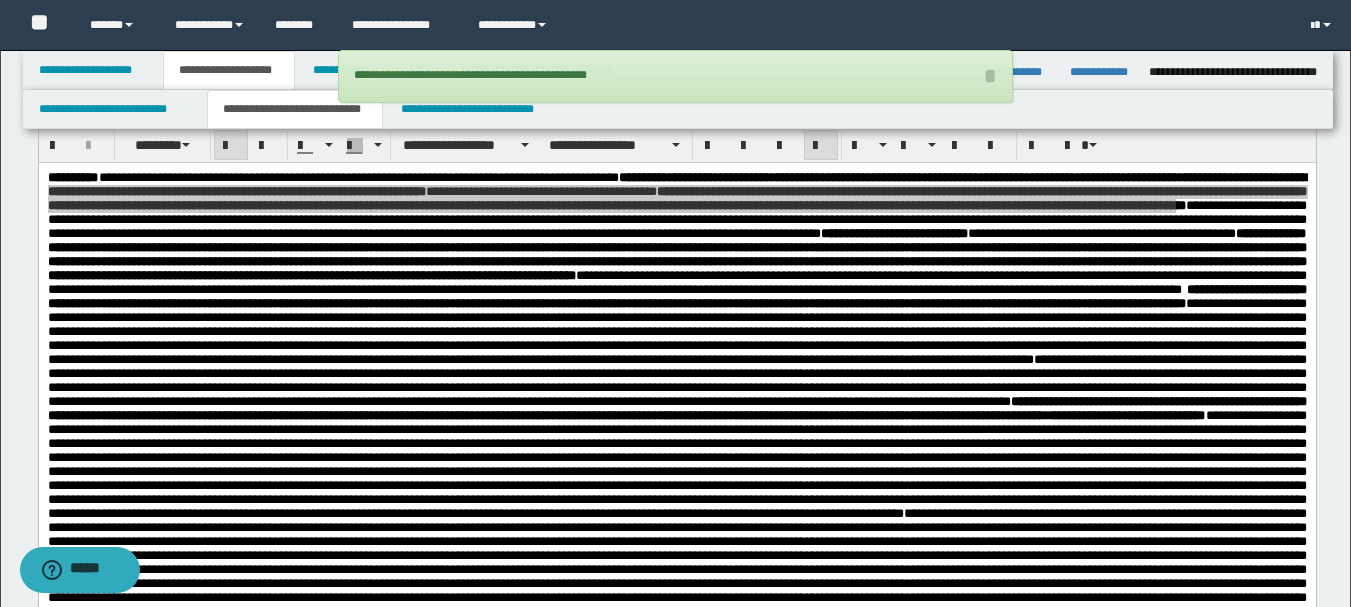 scroll, scrollTop: 300, scrollLeft: 0, axis: vertical 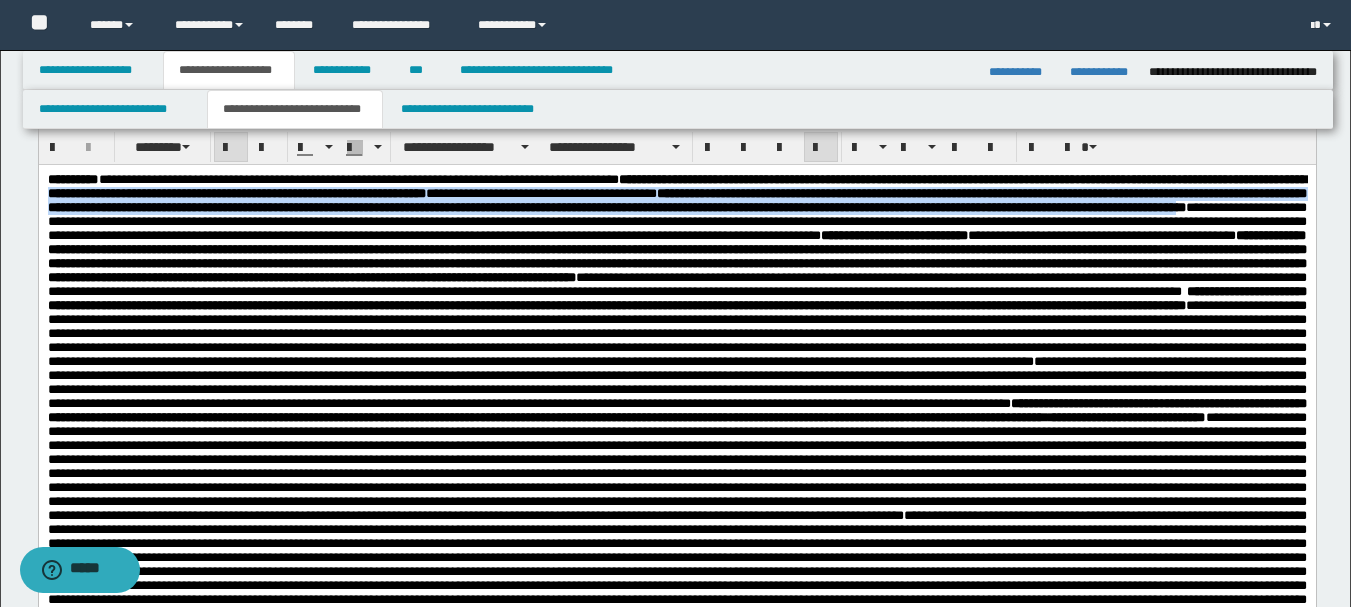 click on "**********" at bounding box center [676, 220] 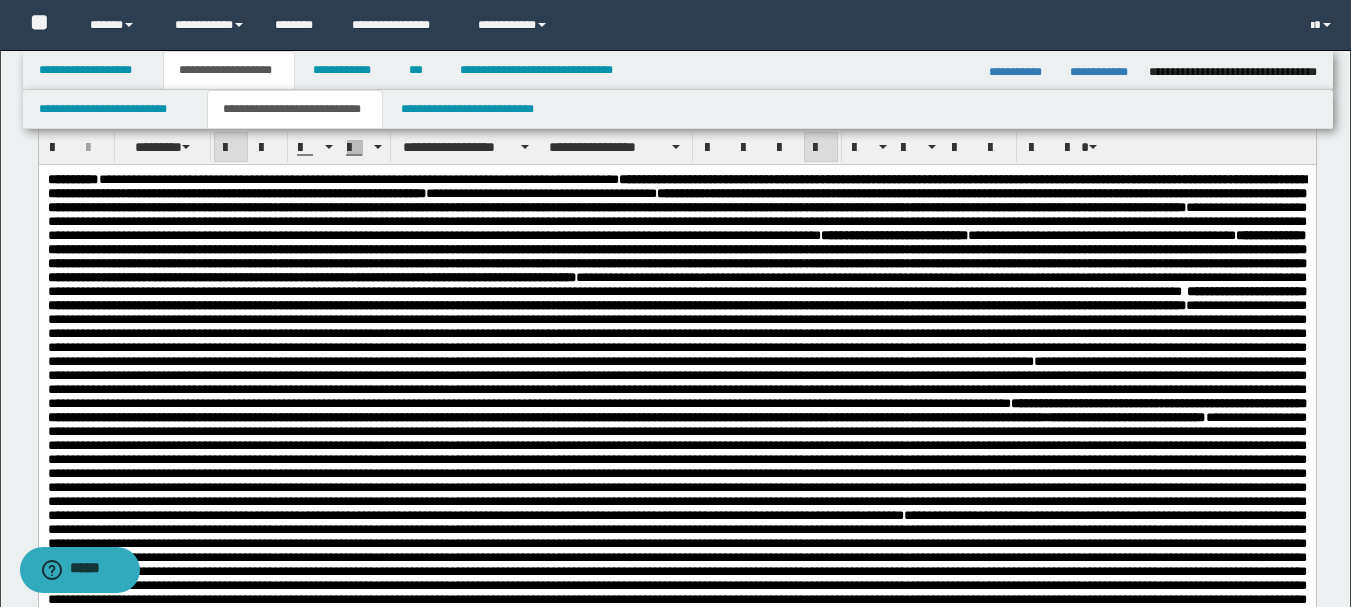 click on "**********" at bounding box center (893, 234) 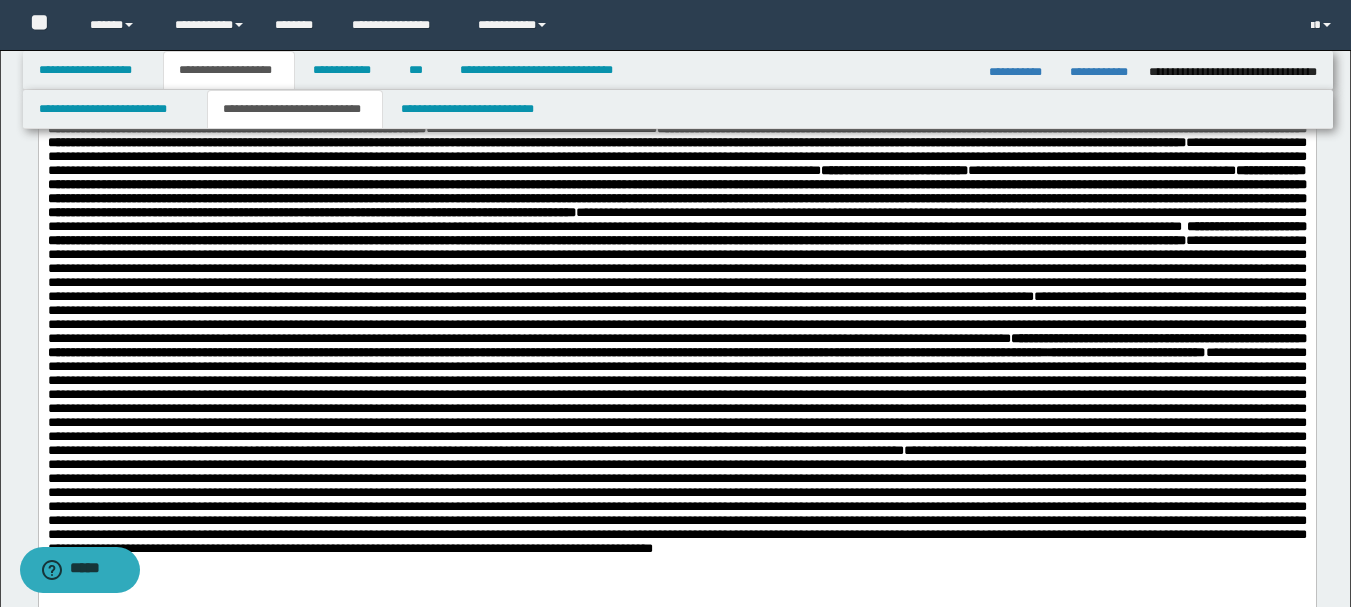 scroll, scrollTop: 400, scrollLeft: 0, axis: vertical 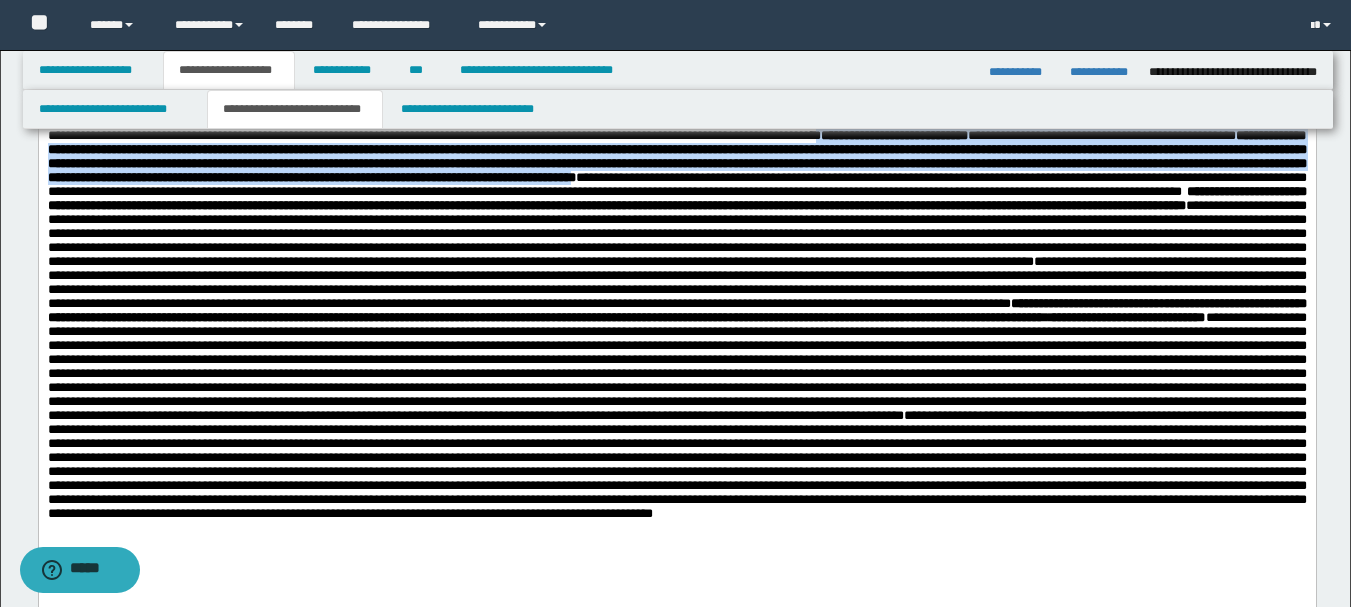 drag, startPoint x: 954, startPoint y: 156, endPoint x: 440, endPoint y: 227, distance: 518.88055 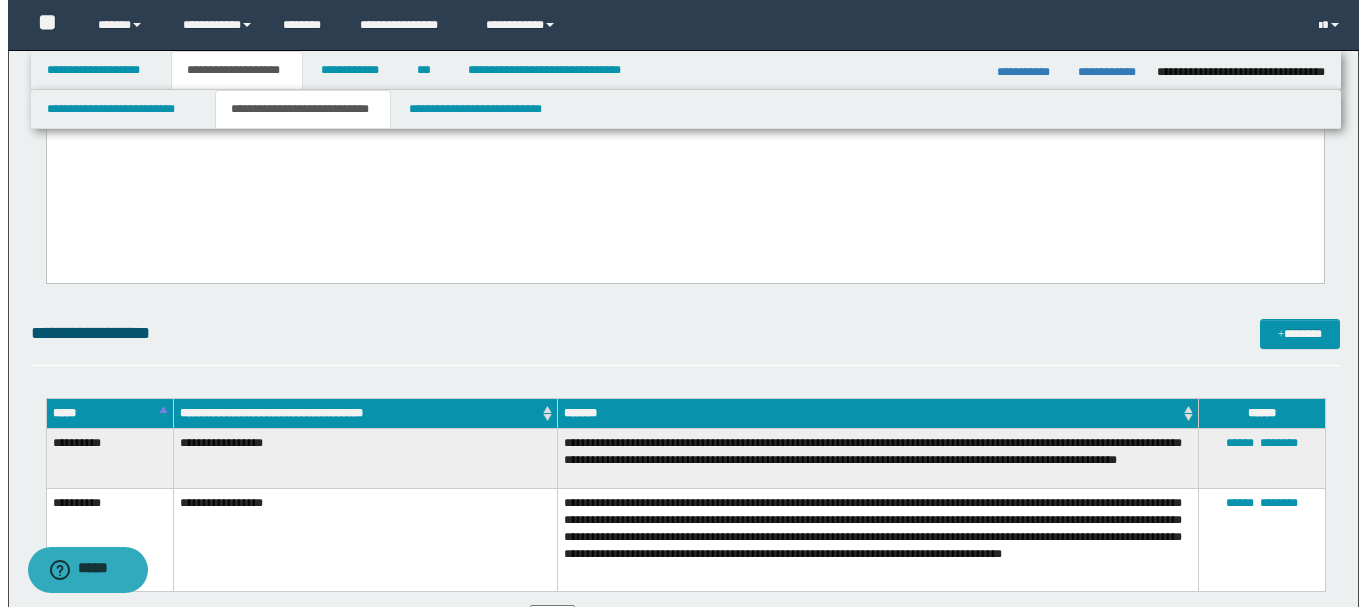 scroll, scrollTop: 1000, scrollLeft: 0, axis: vertical 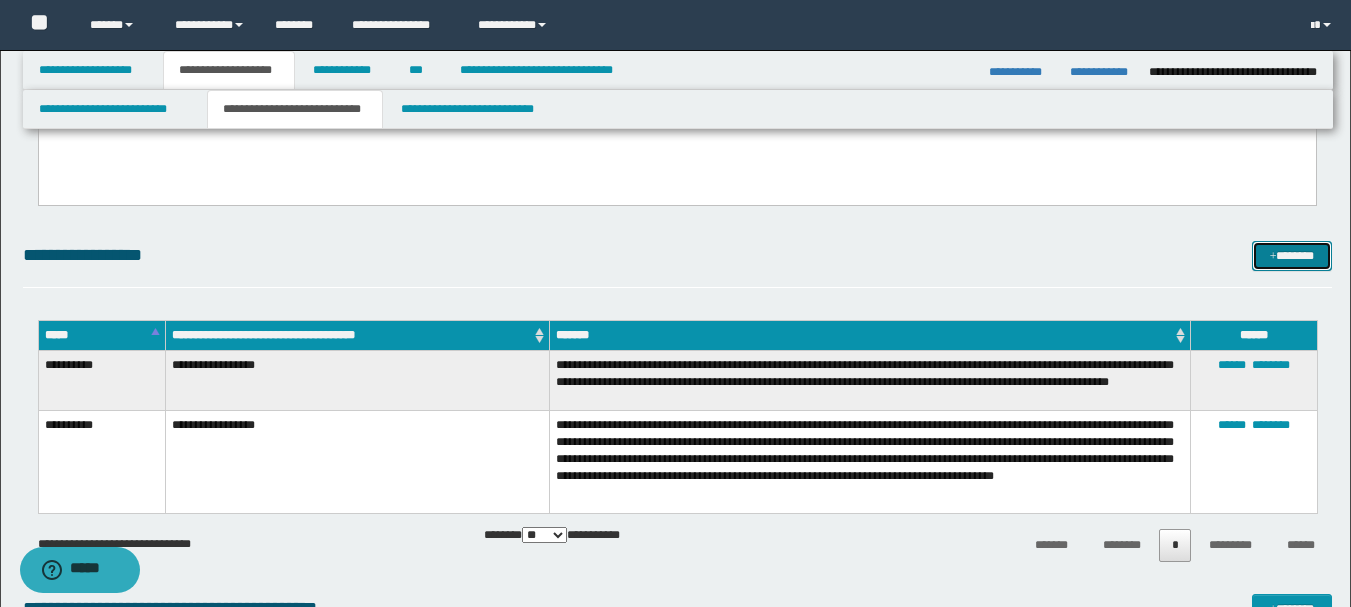 click at bounding box center [1273, 257] 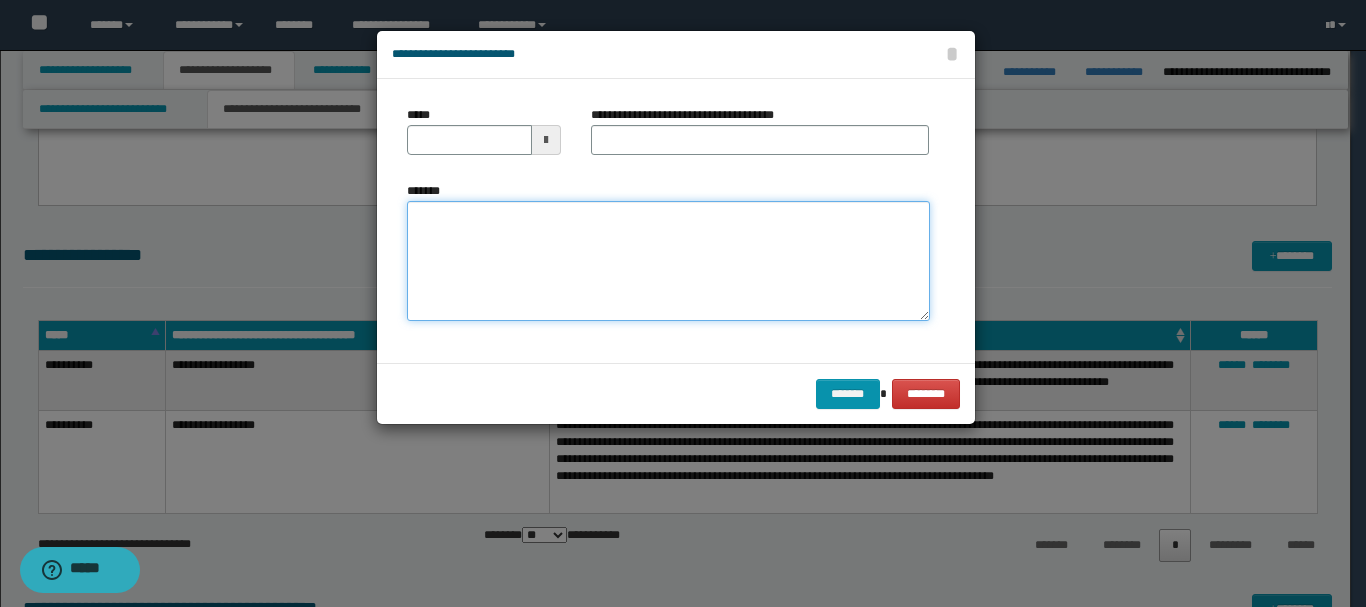 paste on "**********" 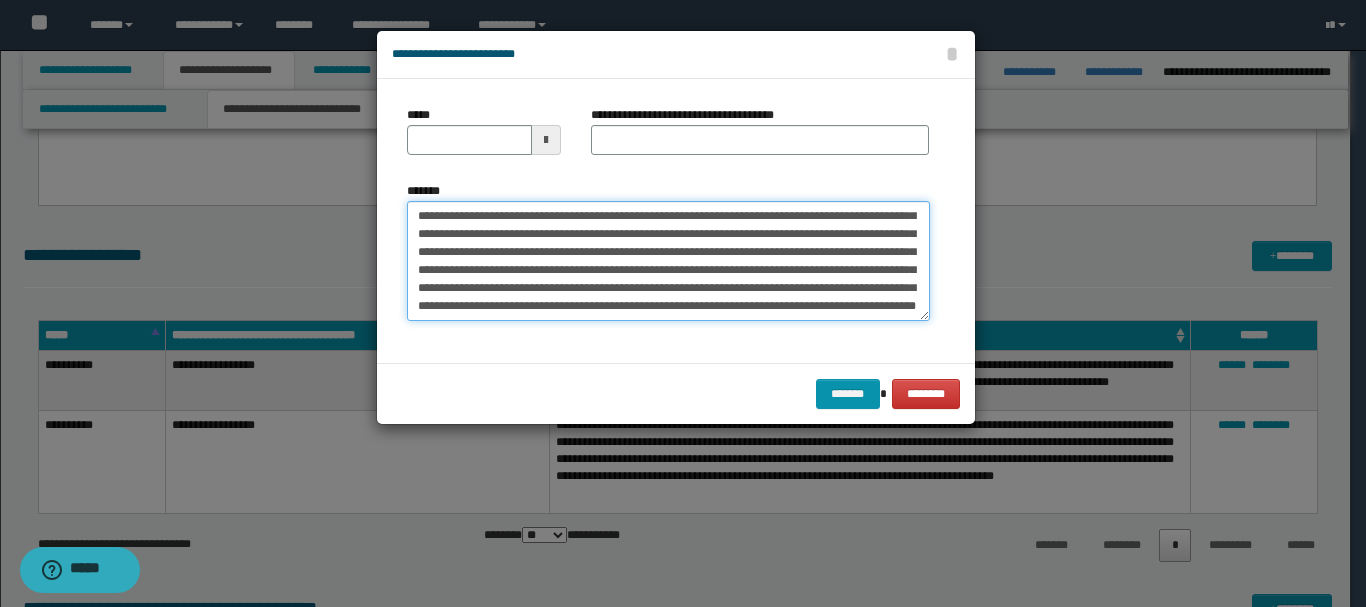 scroll, scrollTop: 0, scrollLeft: 0, axis: both 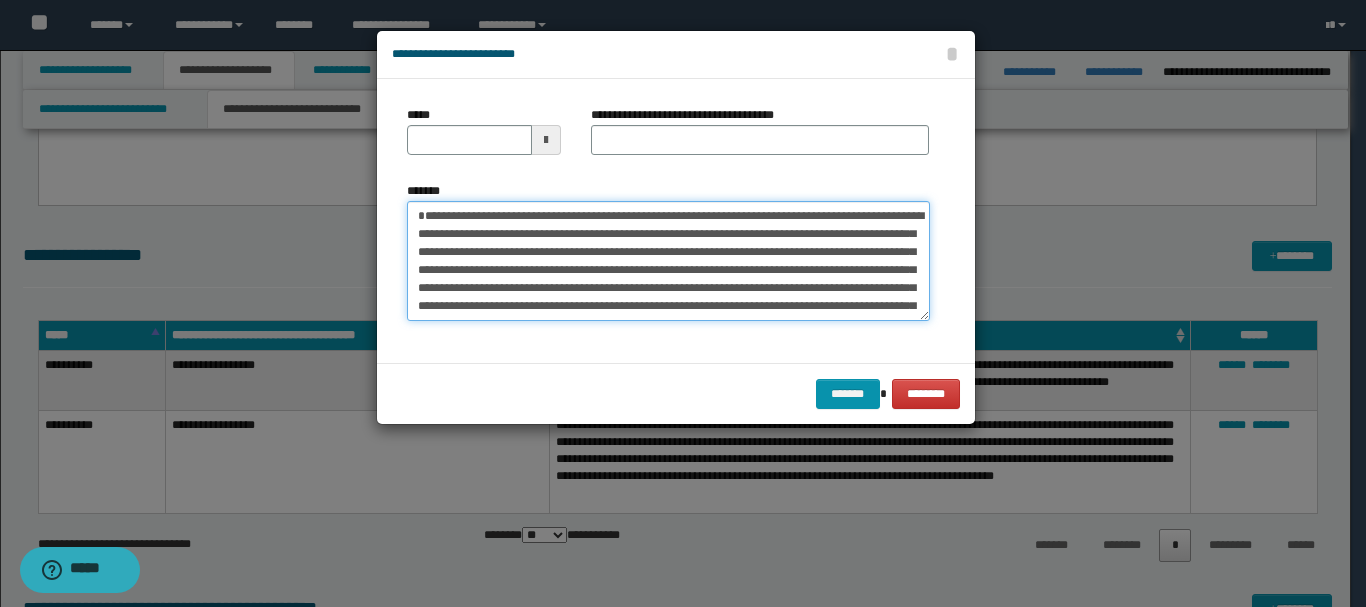 type on "**********" 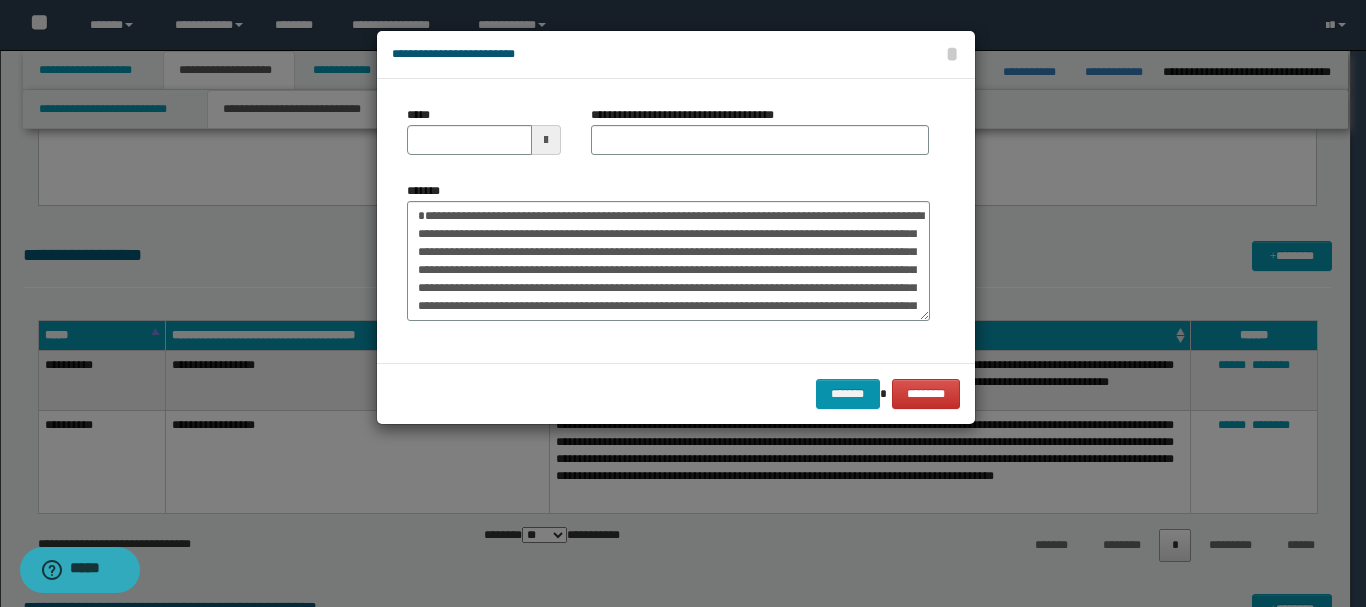 click at bounding box center [546, 140] 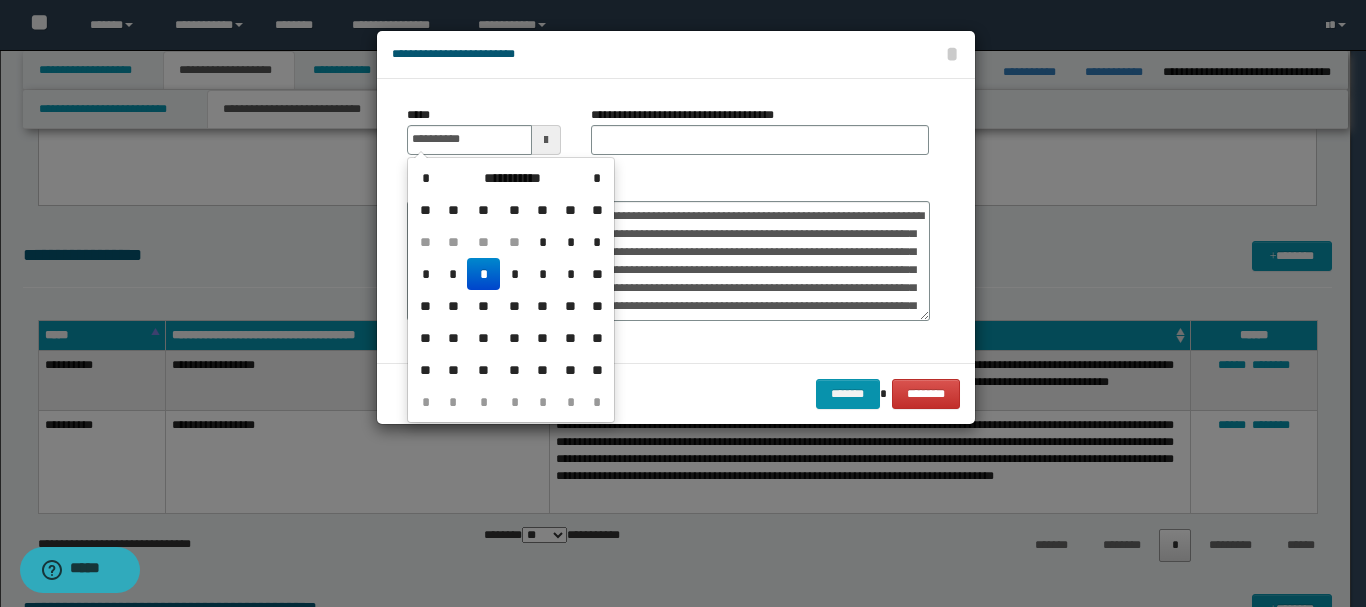click on "*" at bounding box center (483, 274) 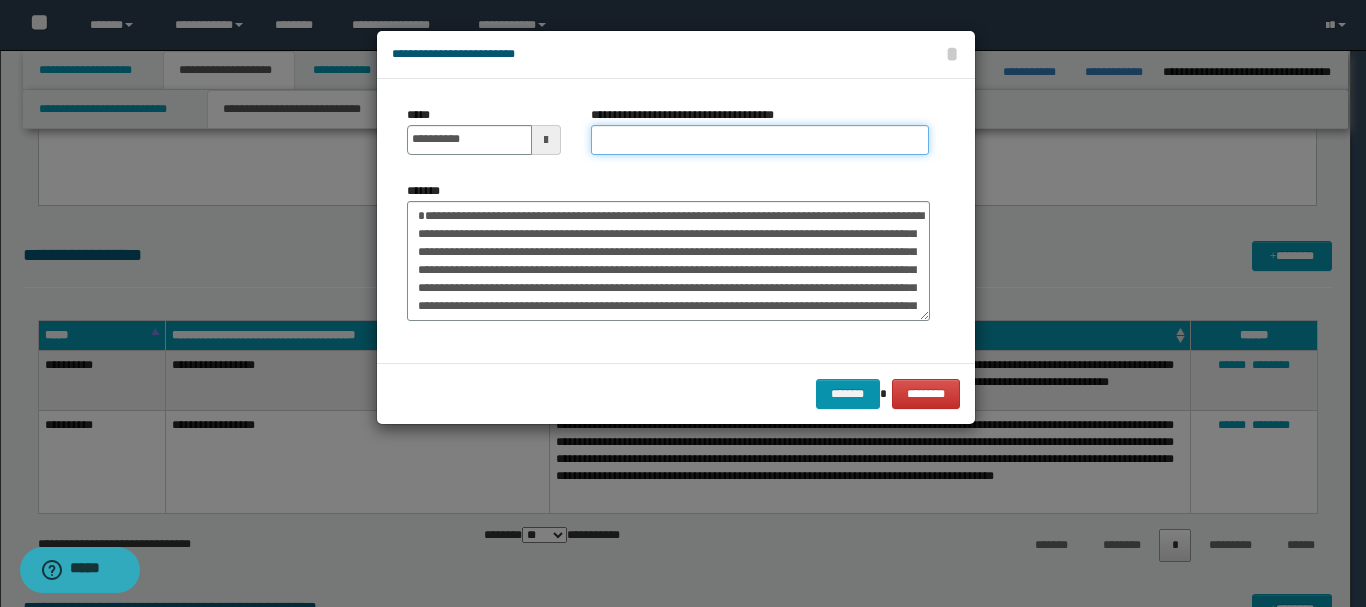 click on "**********" at bounding box center [760, 140] 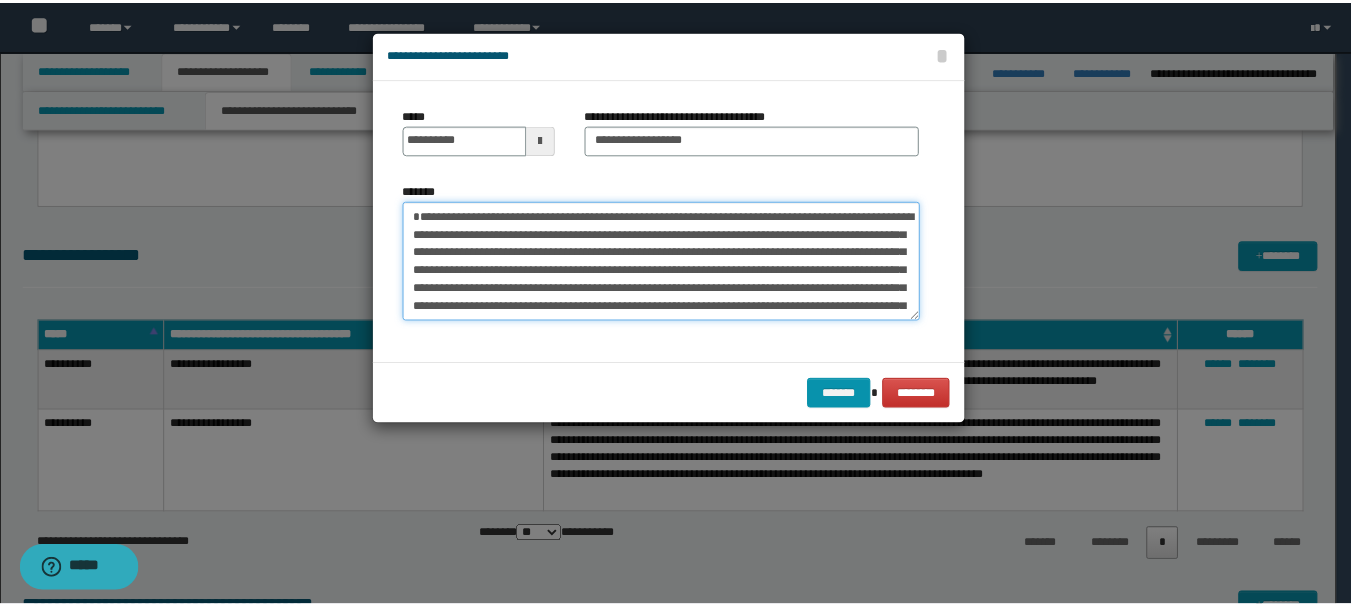 scroll, scrollTop: 36, scrollLeft: 0, axis: vertical 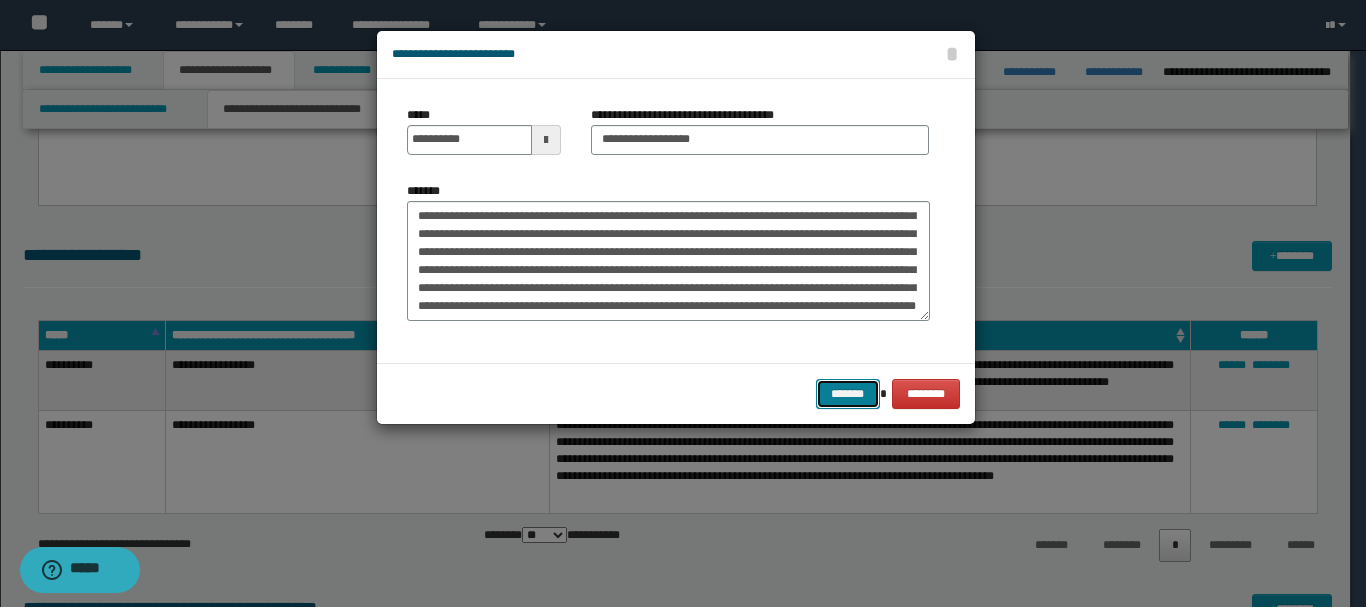 click on "*******" at bounding box center [848, 394] 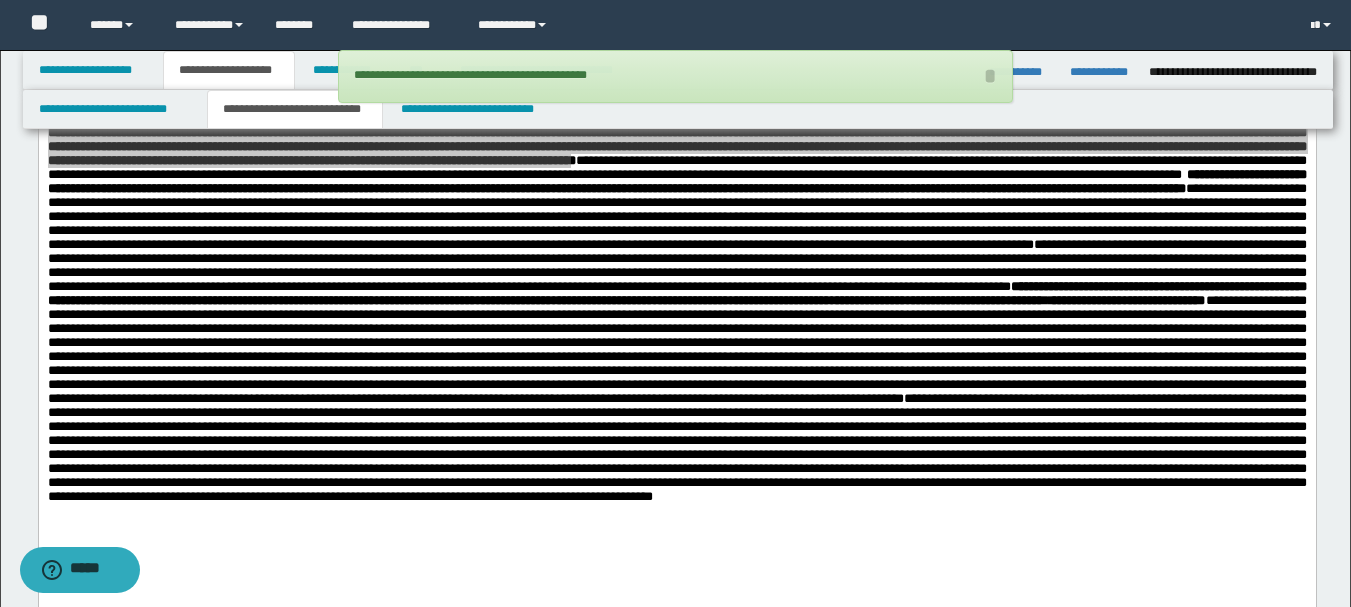 scroll, scrollTop: 400, scrollLeft: 0, axis: vertical 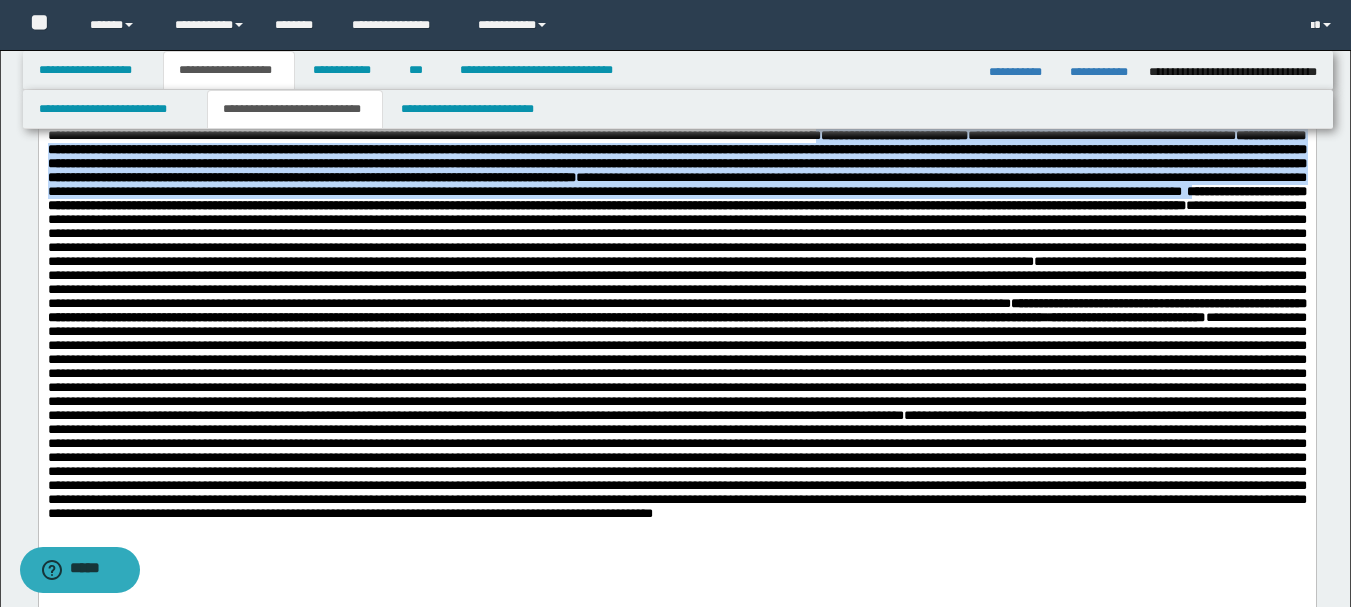 click on "**********" at bounding box center (676, 197) 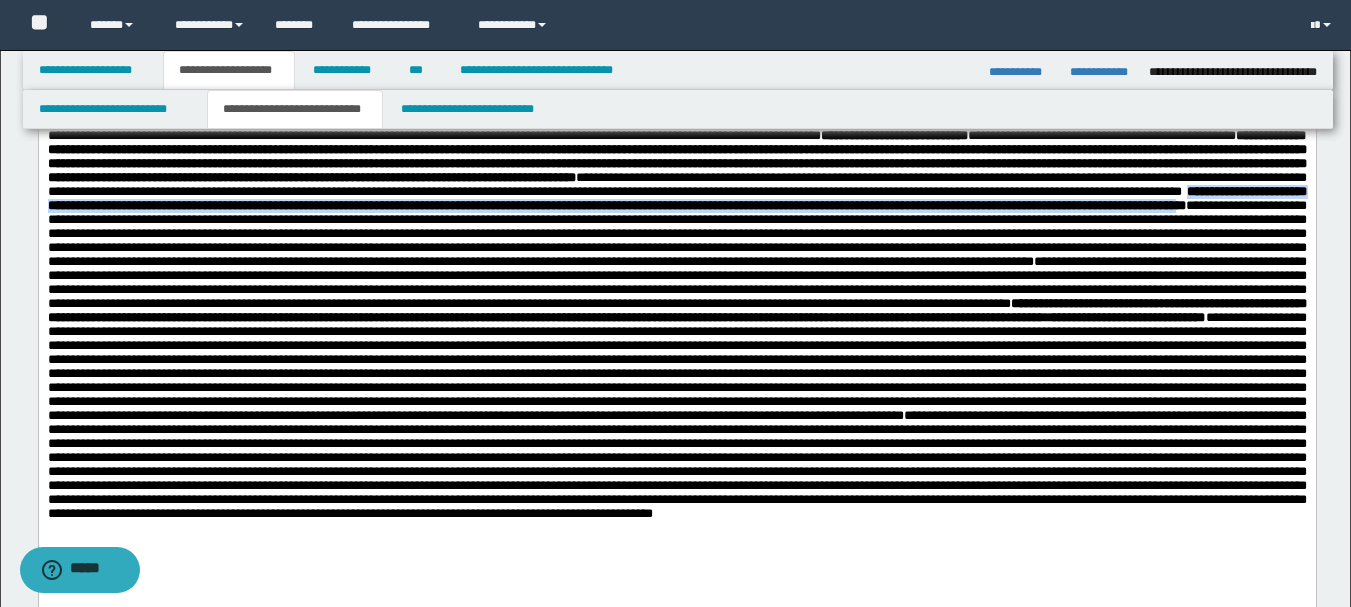 drag, startPoint x: 132, startPoint y: 258, endPoint x: 501, endPoint y: 273, distance: 369.30475 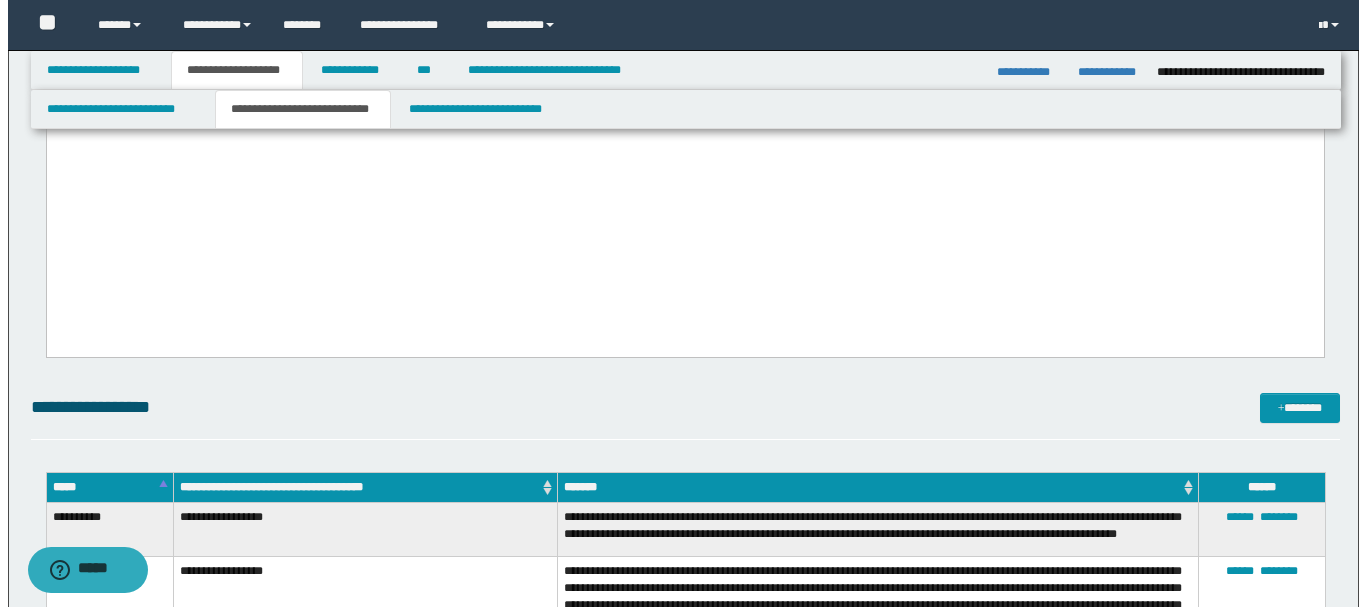 scroll, scrollTop: 900, scrollLeft: 0, axis: vertical 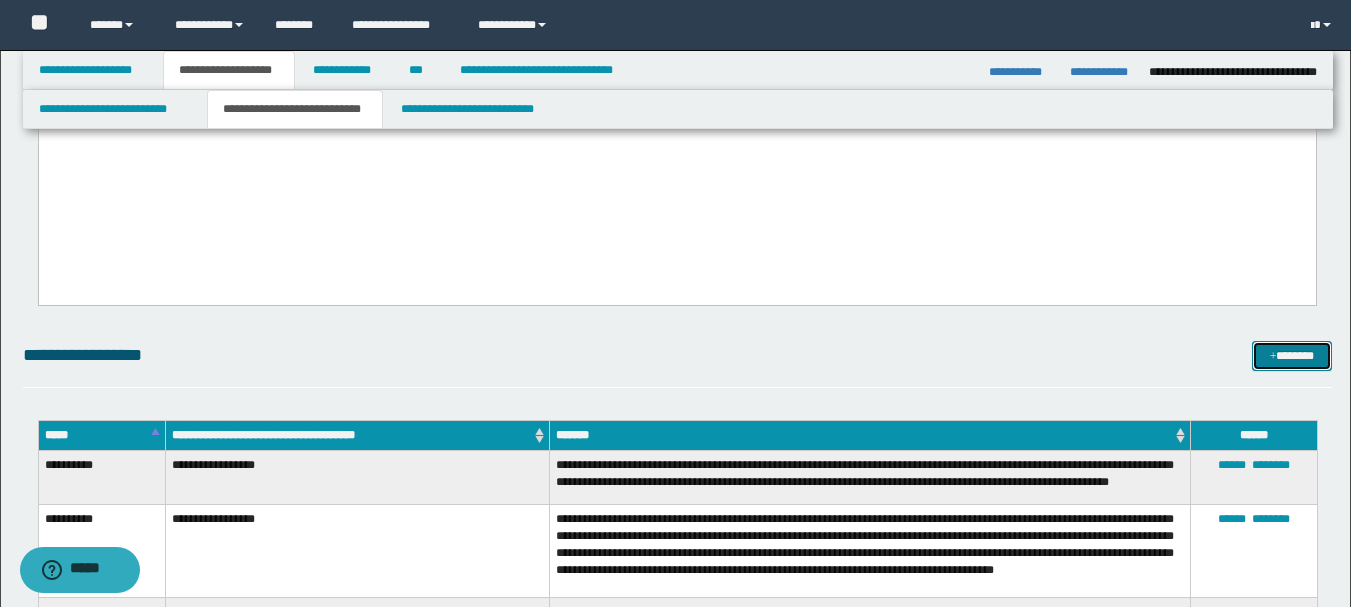 click on "*******" at bounding box center (1292, 356) 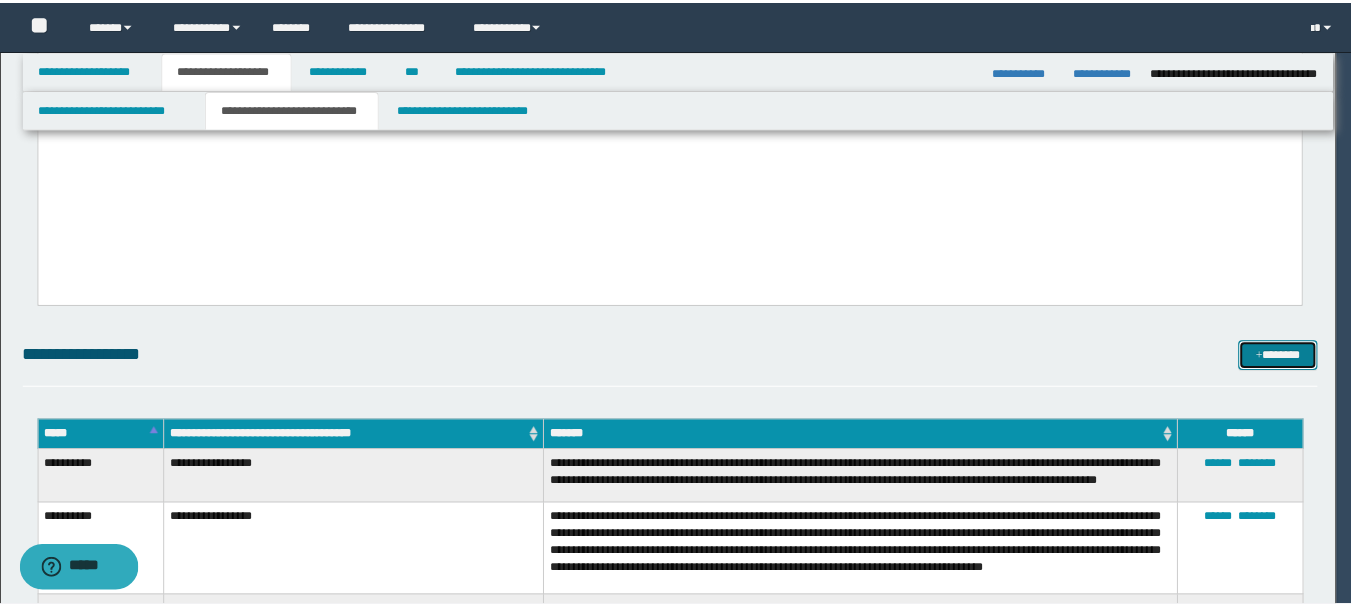 scroll, scrollTop: 0, scrollLeft: 0, axis: both 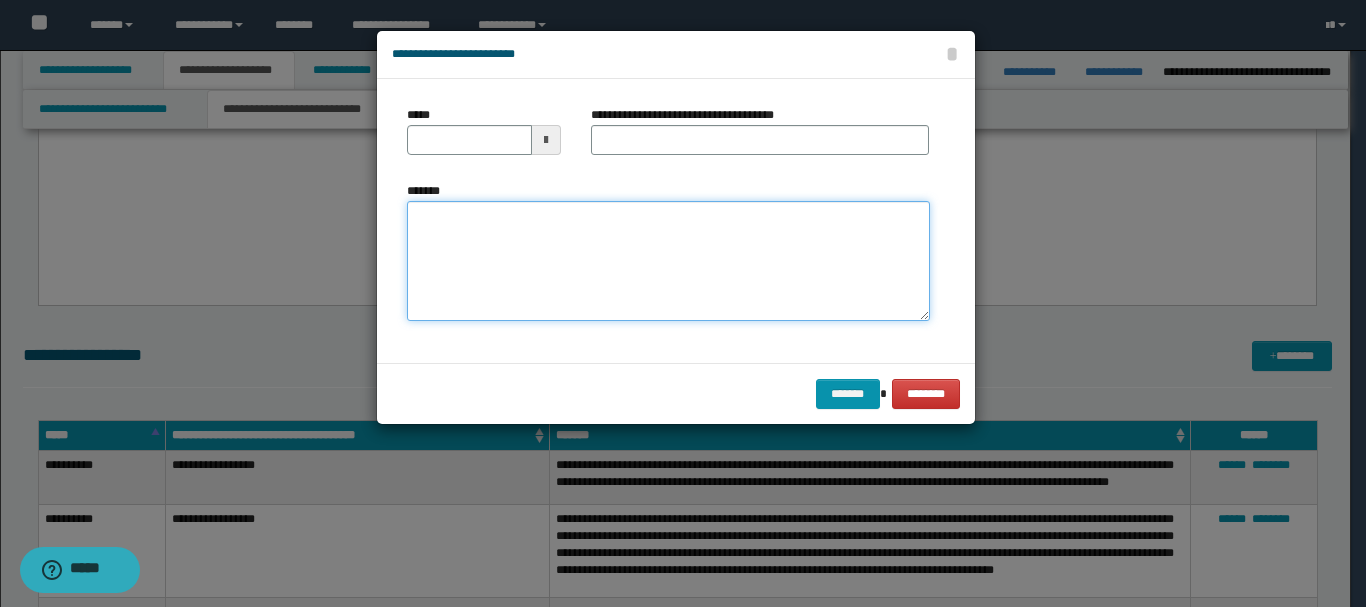 paste on "**********" 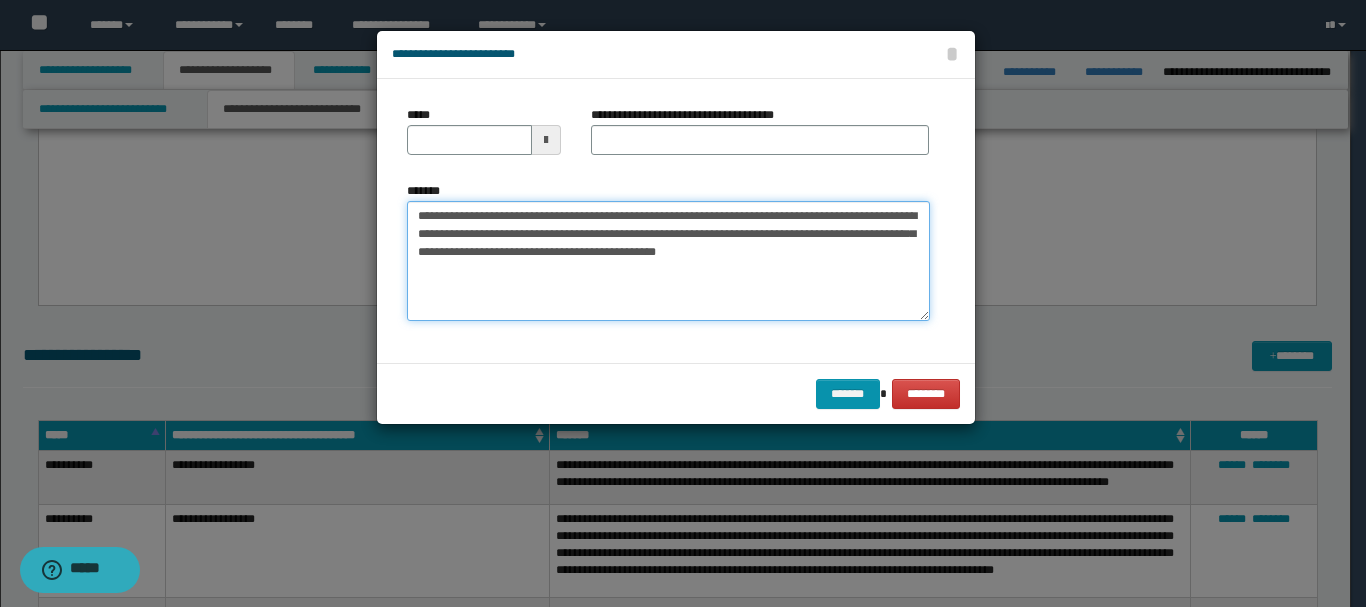 click on "**********" at bounding box center [668, 261] 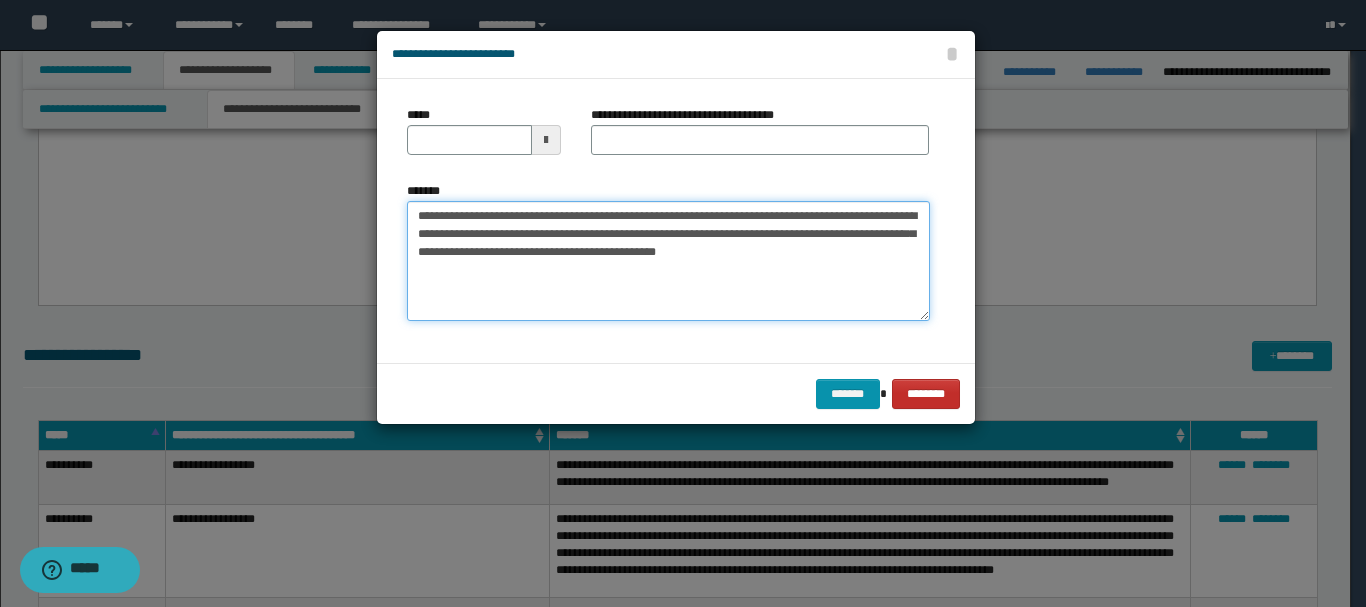 type on "**********" 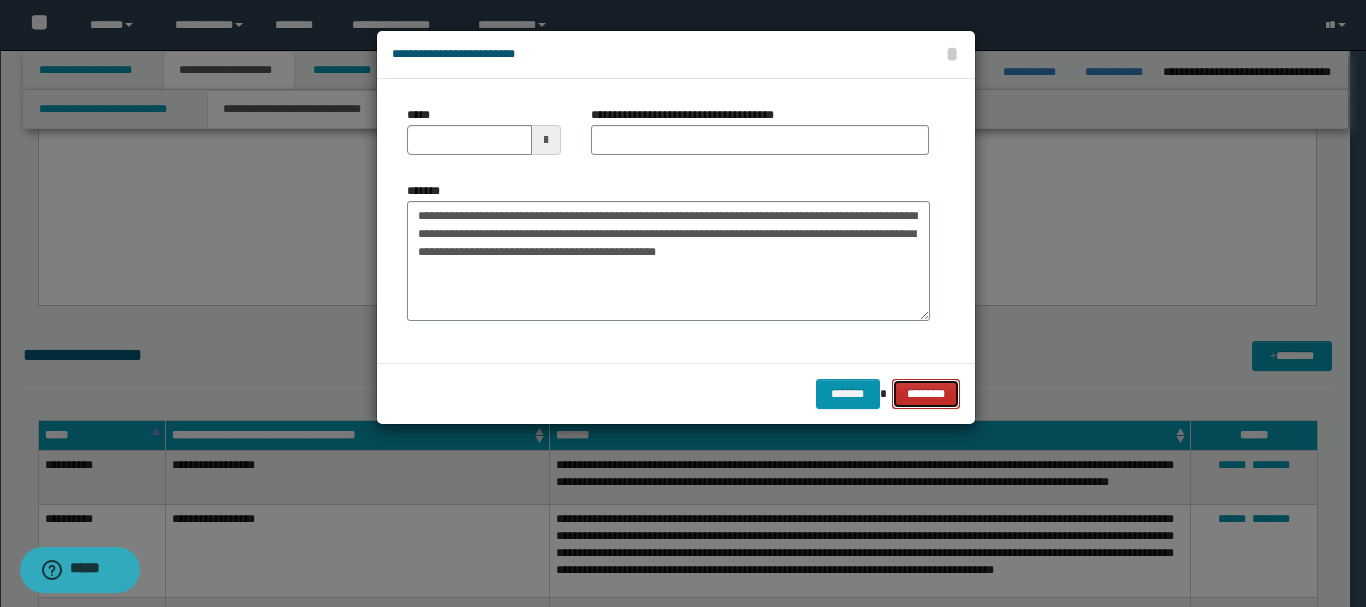 click on "********" at bounding box center (925, 394) 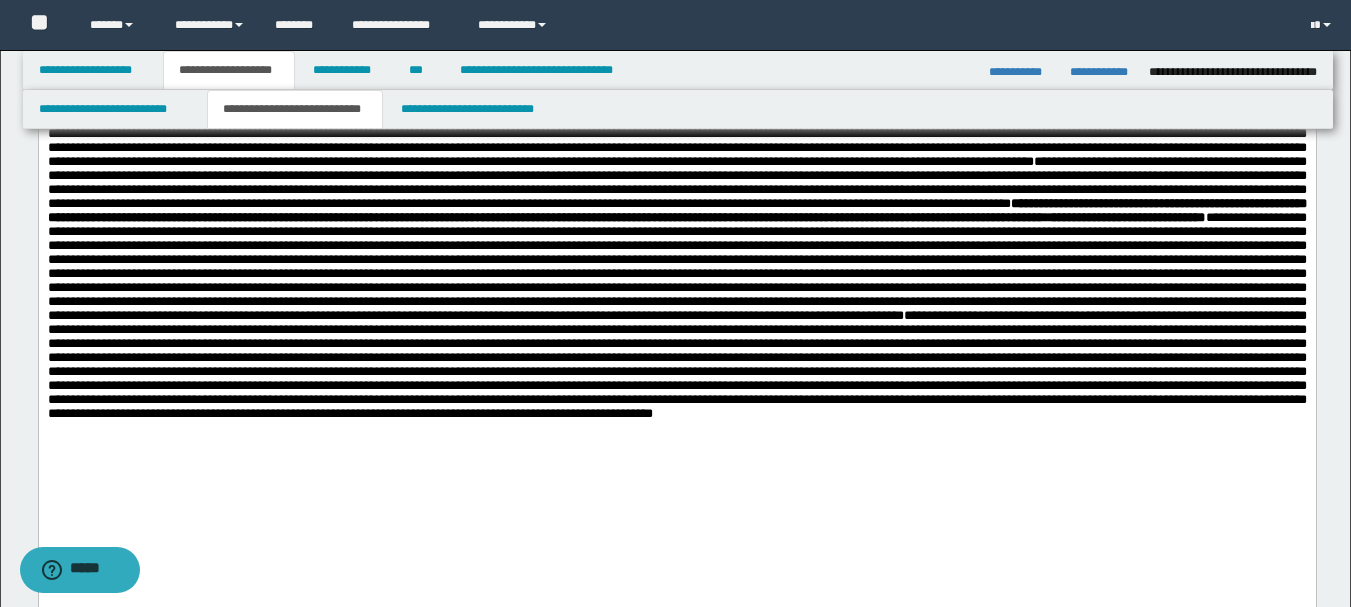 scroll, scrollTop: 400, scrollLeft: 0, axis: vertical 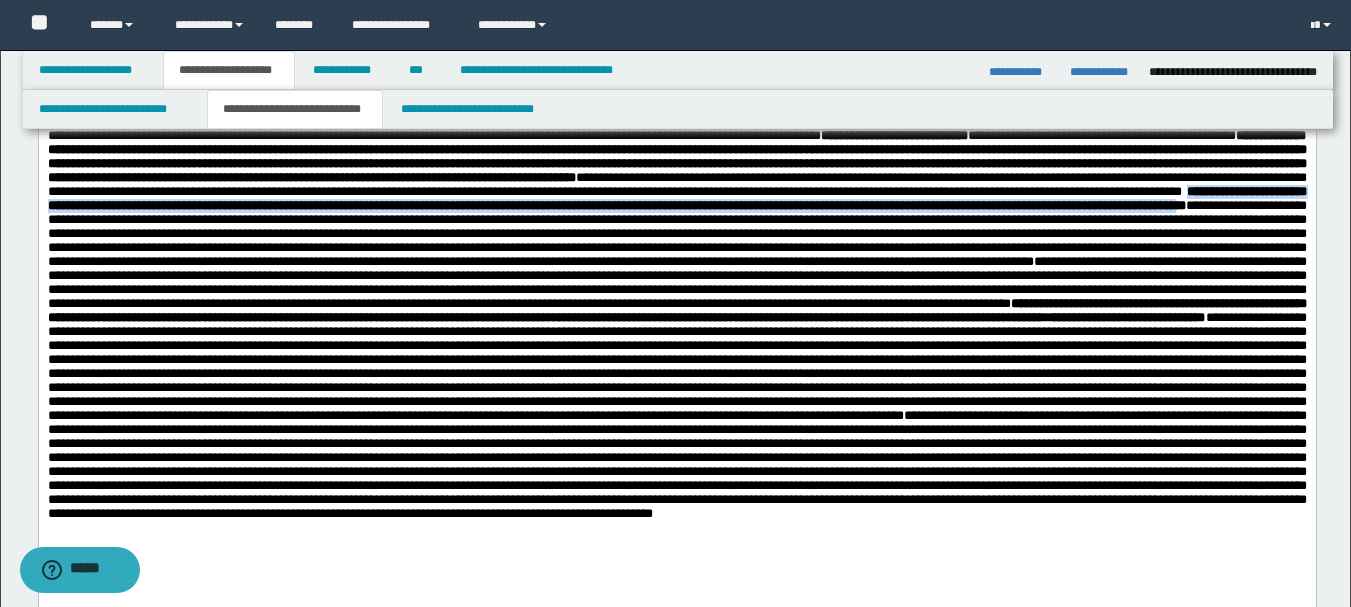 click on "**********" at bounding box center (676, 197) 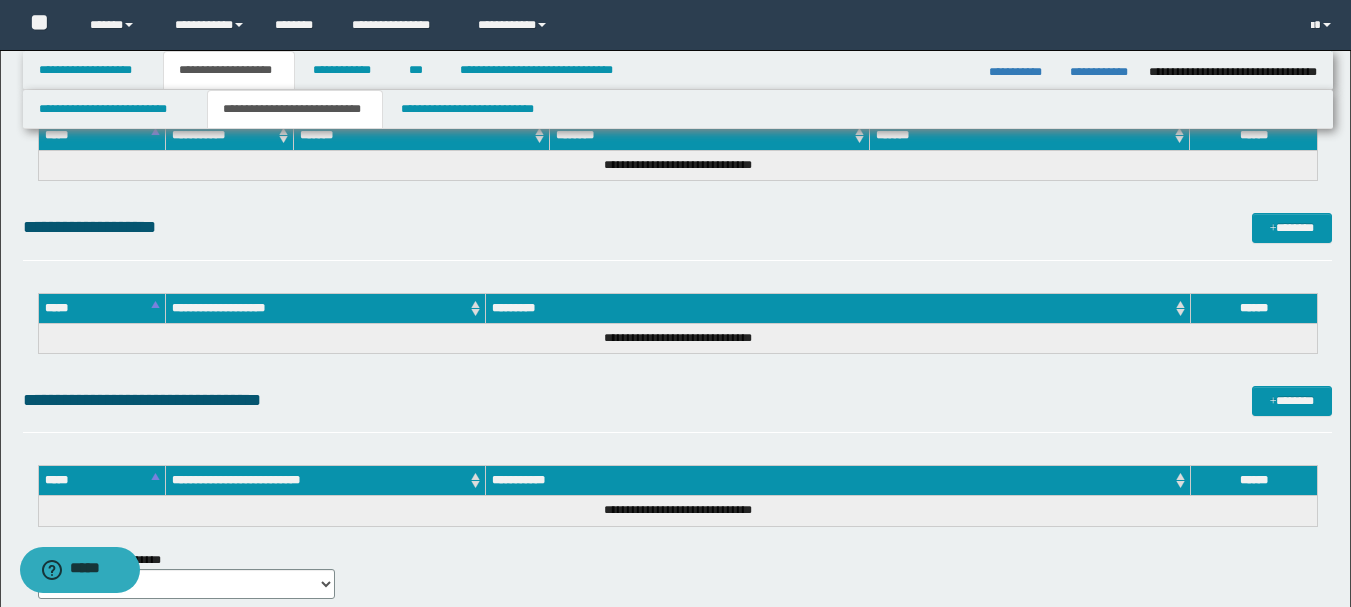 scroll, scrollTop: 1700, scrollLeft: 0, axis: vertical 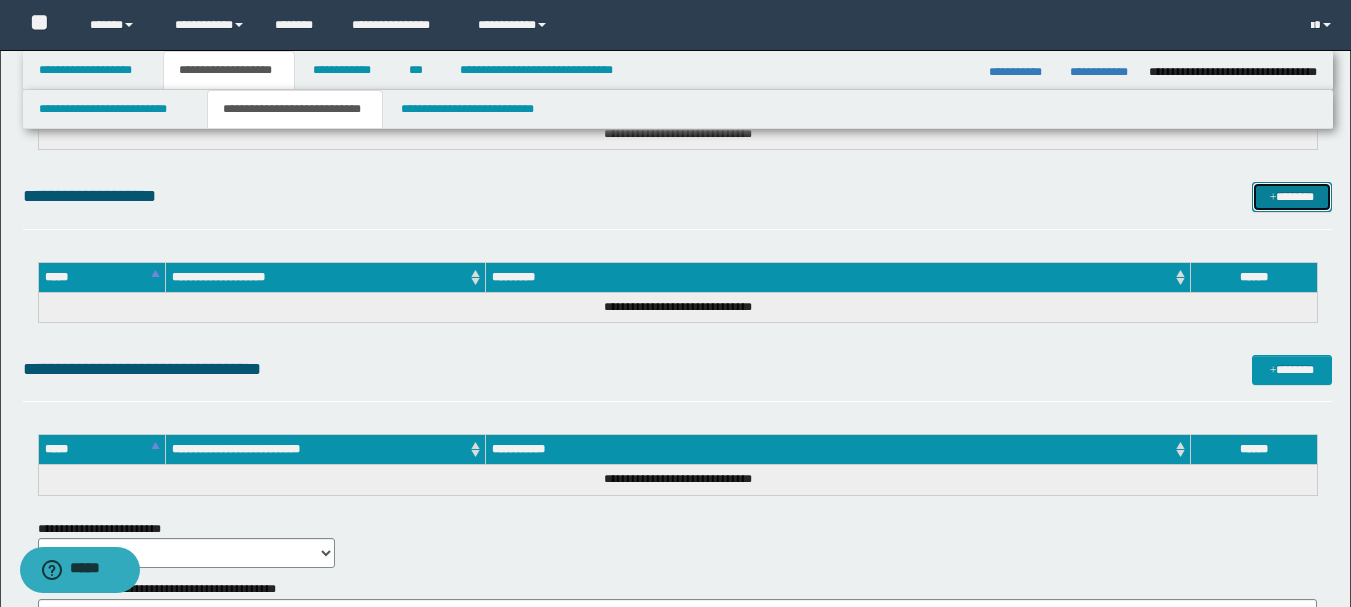 click on "*******" at bounding box center [1292, 197] 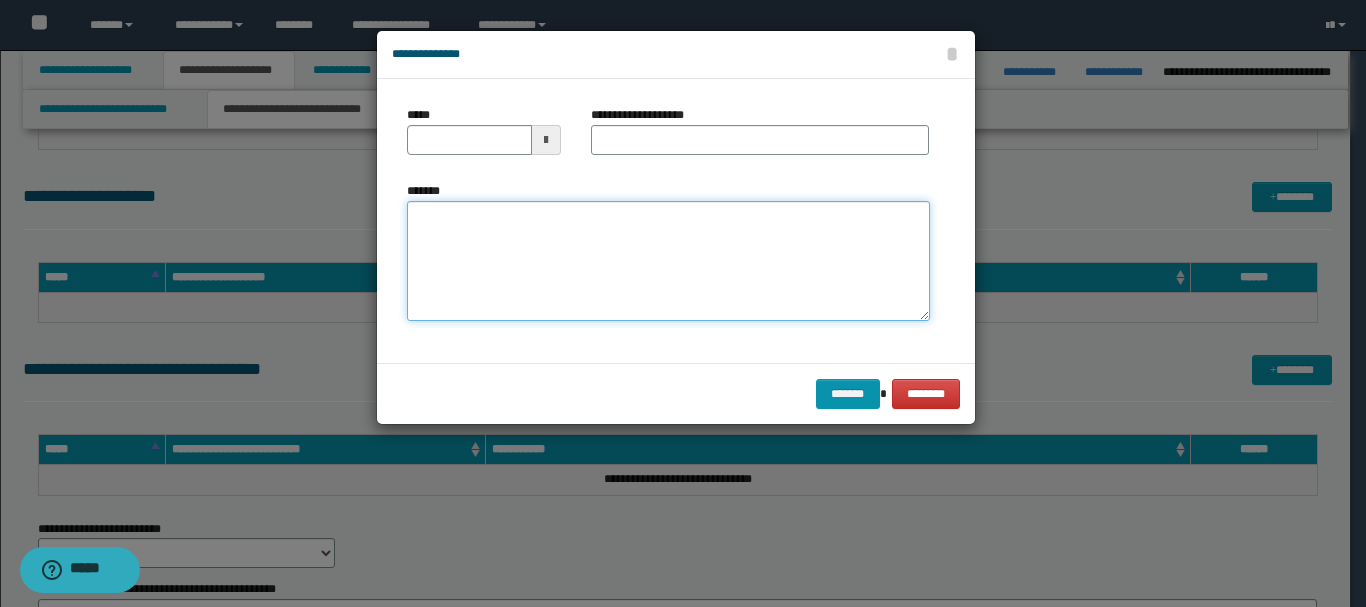 paste on "**********" 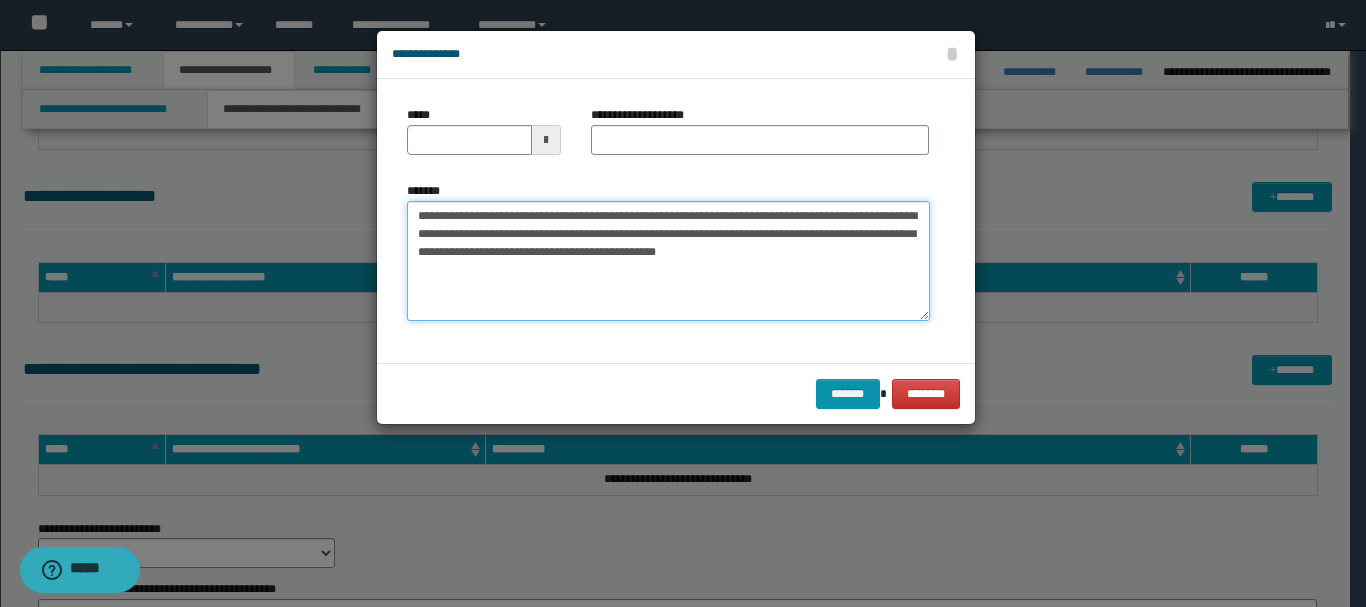 type on "**********" 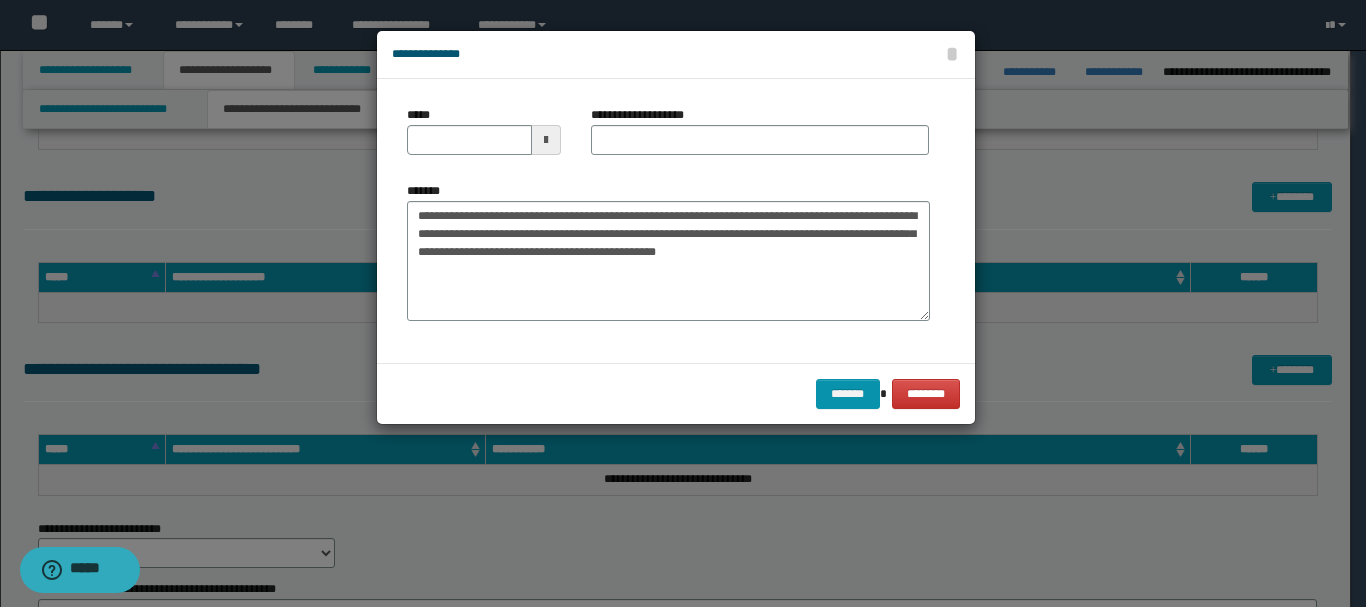click at bounding box center [546, 140] 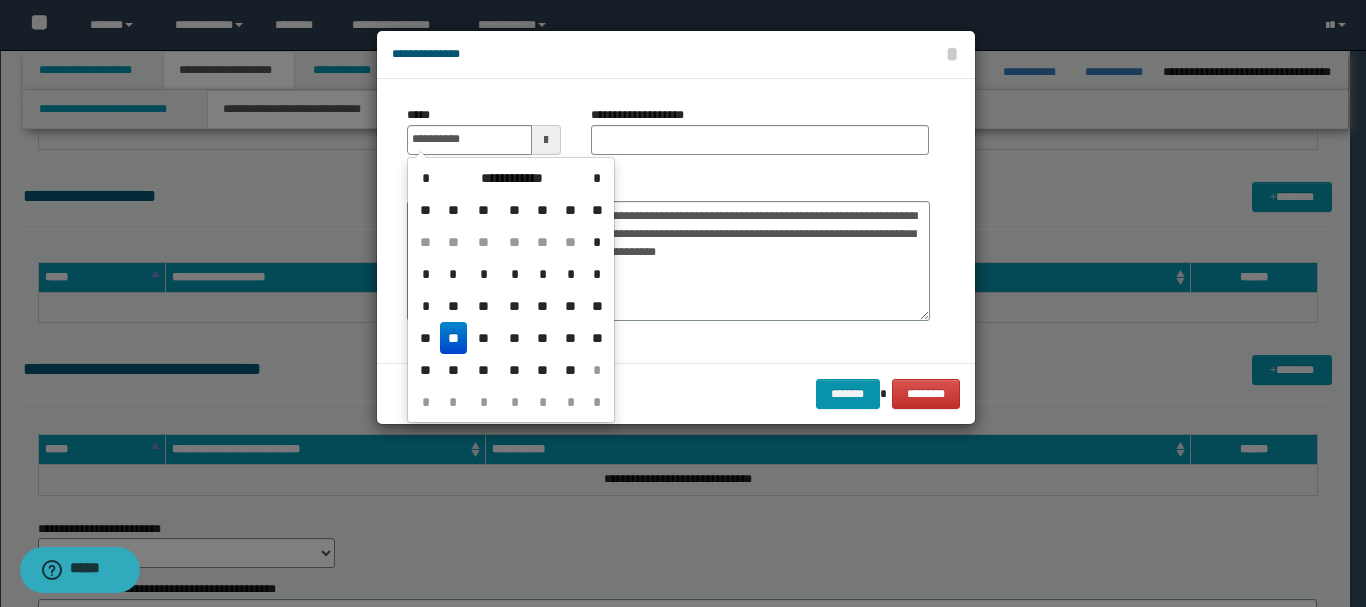 drag, startPoint x: 456, startPoint y: 335, endPoint x: 516, endPoint y: 269, distance: 89.19641 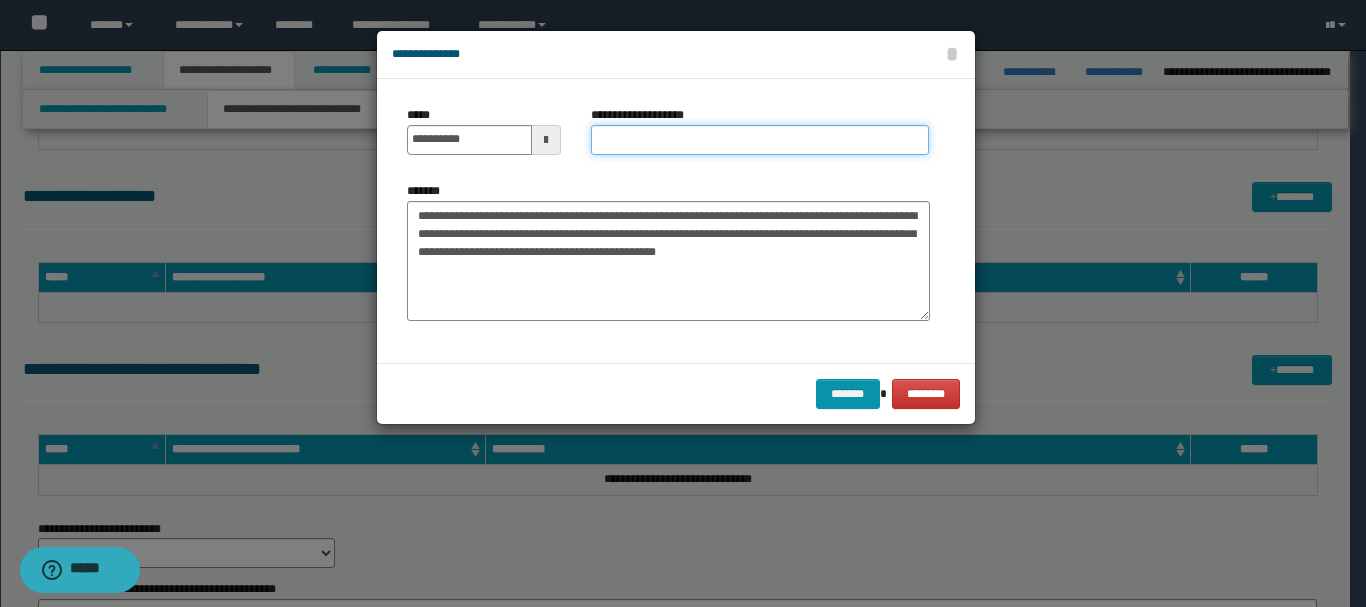 click on "**********" at bounding box center (760, 140) 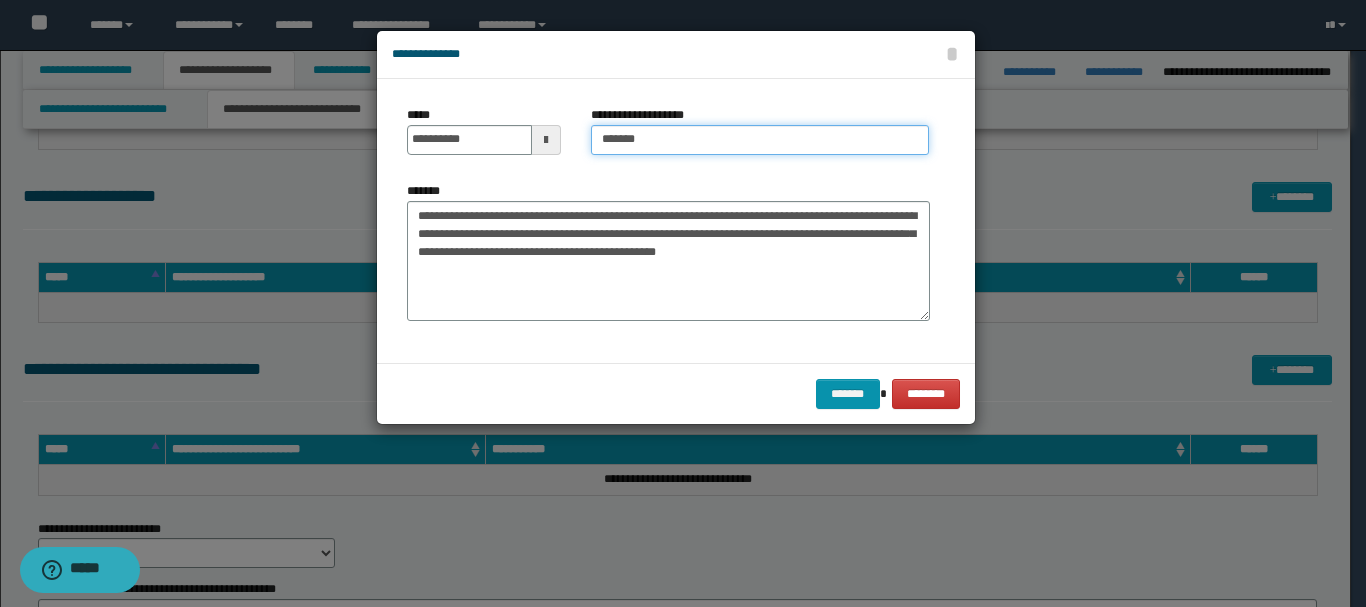type on "*******" 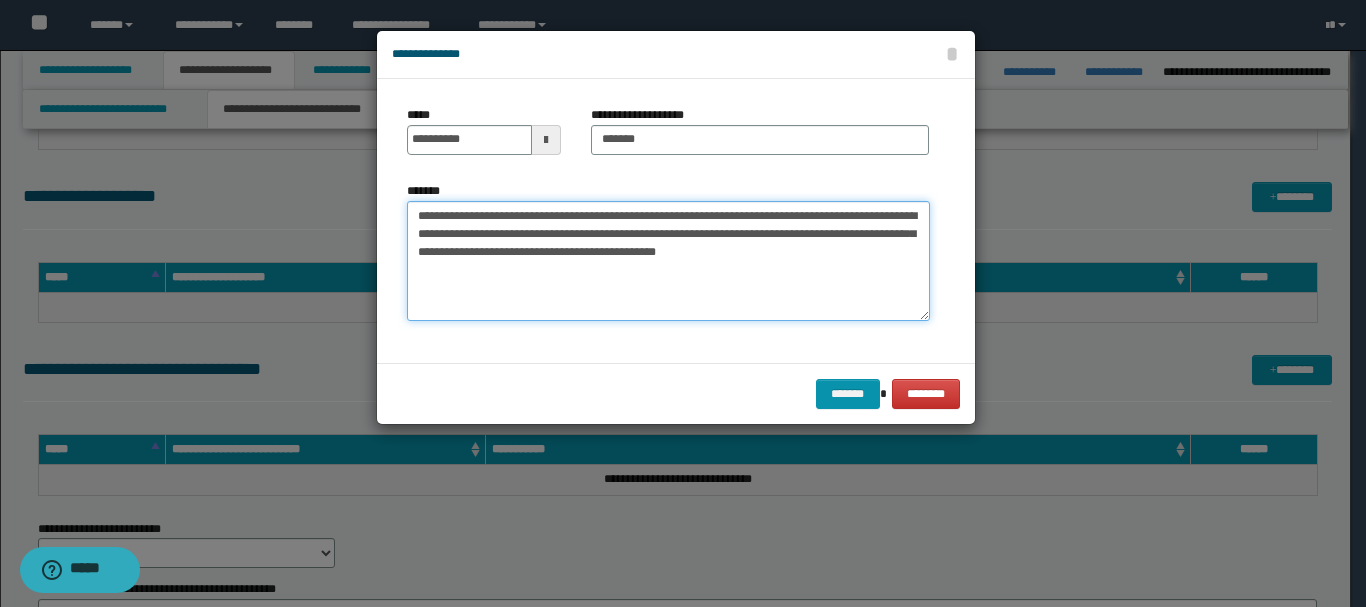 click on "**********" at bounding box center [668, 261] 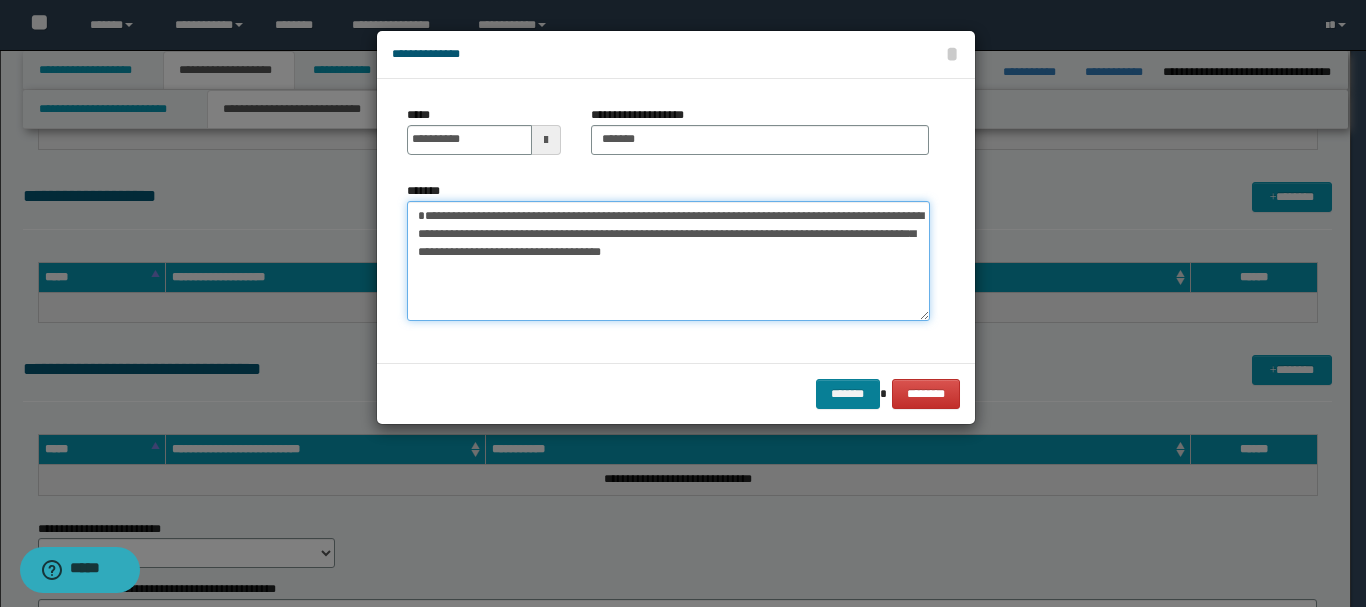 type on "**********" 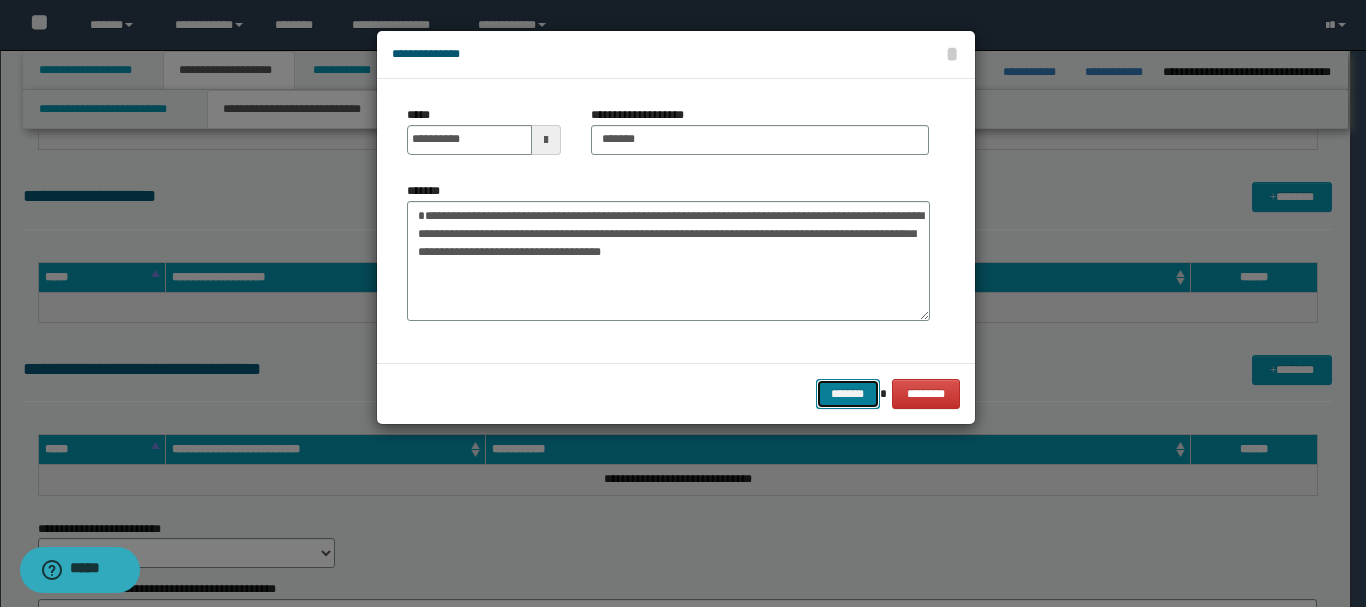 click on "*******" at bounding box center (848, 394) 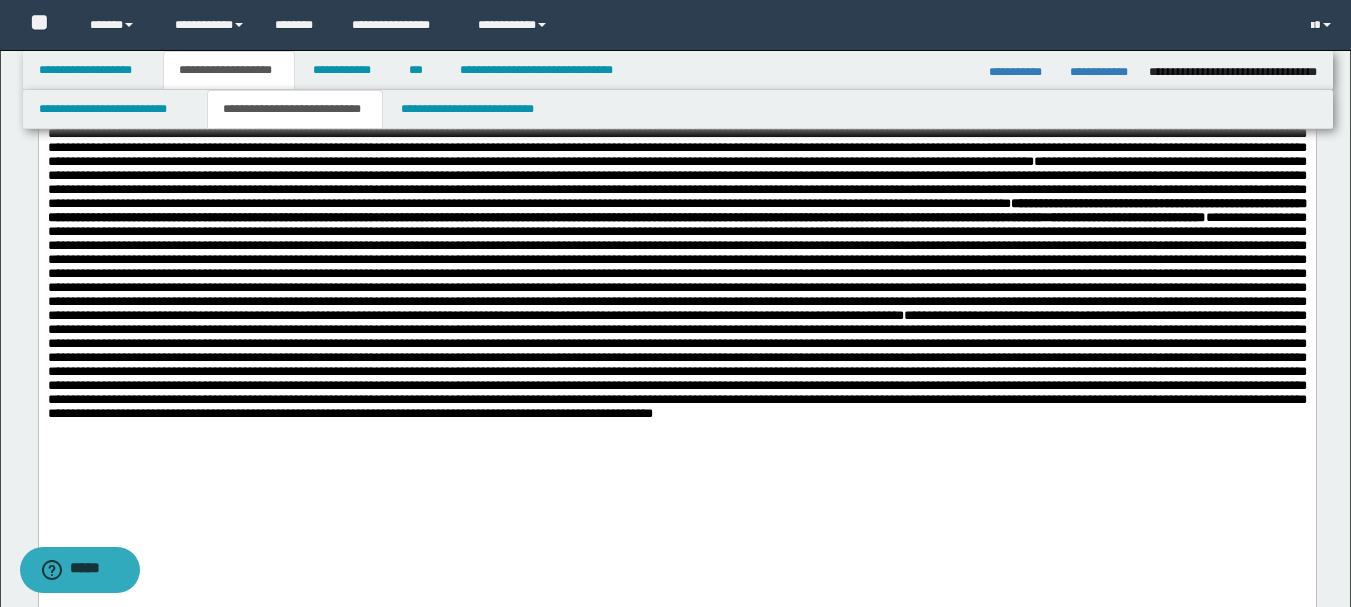 scroll, scrollTop: 400, scrollLeft: 0, axis: vertical 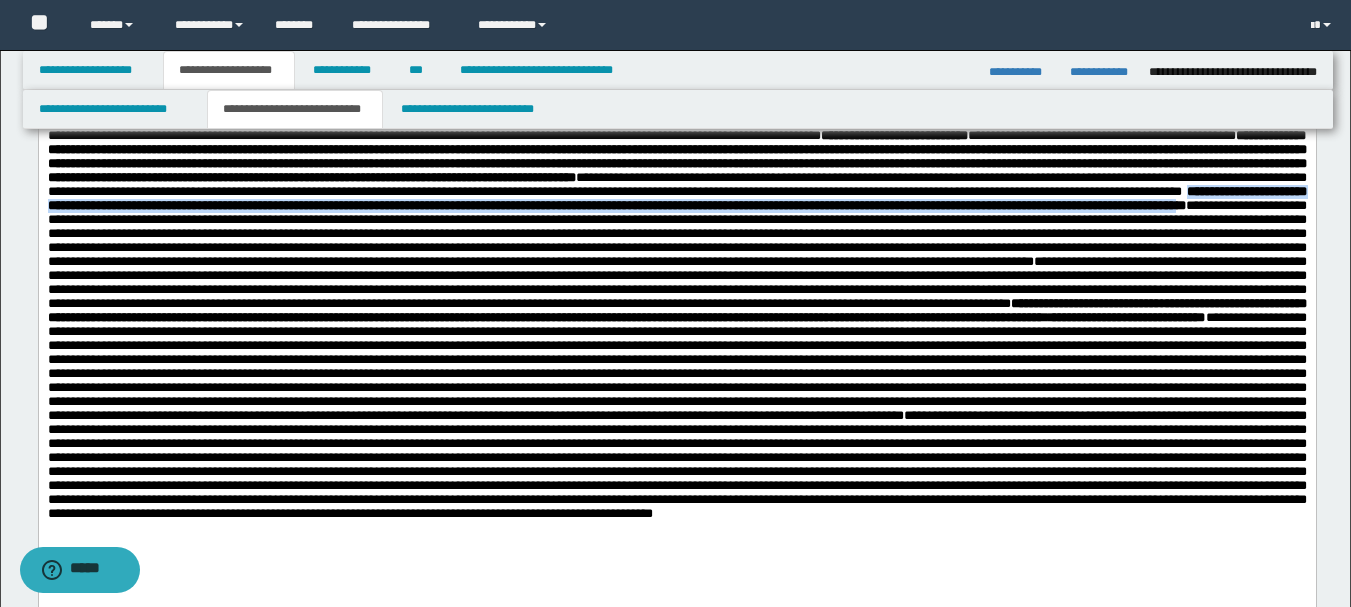click on "**********" at bounding box center (676, 232) 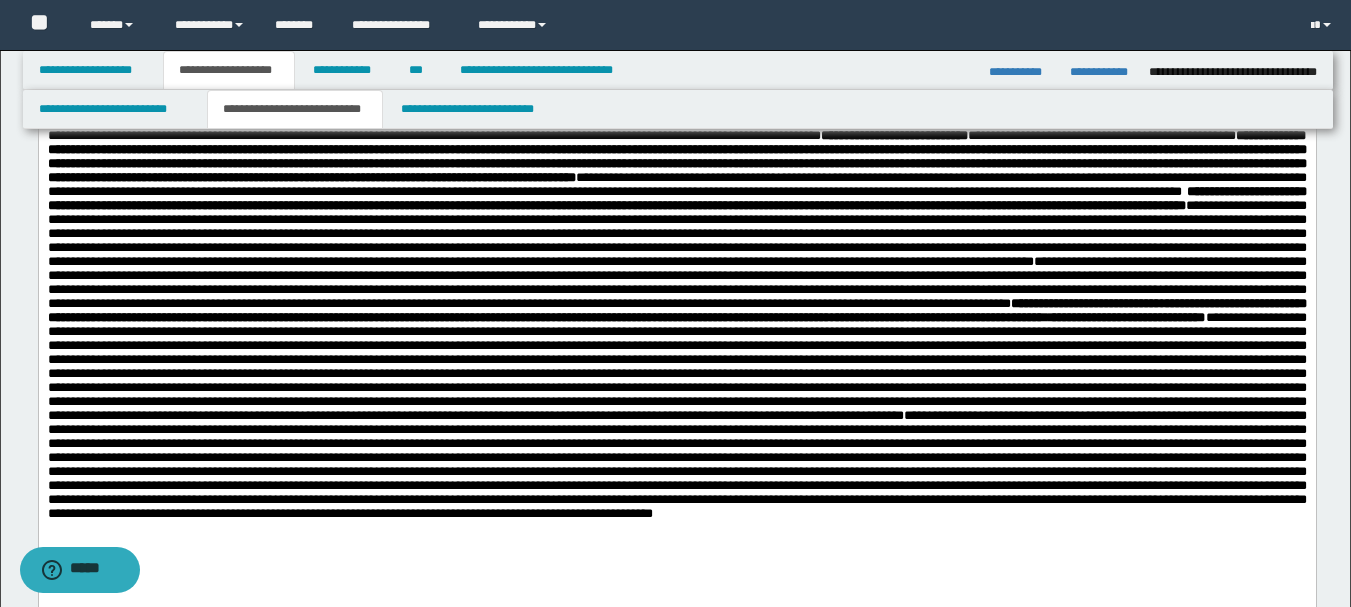 click on "**********" at bounding box center [676, 232] 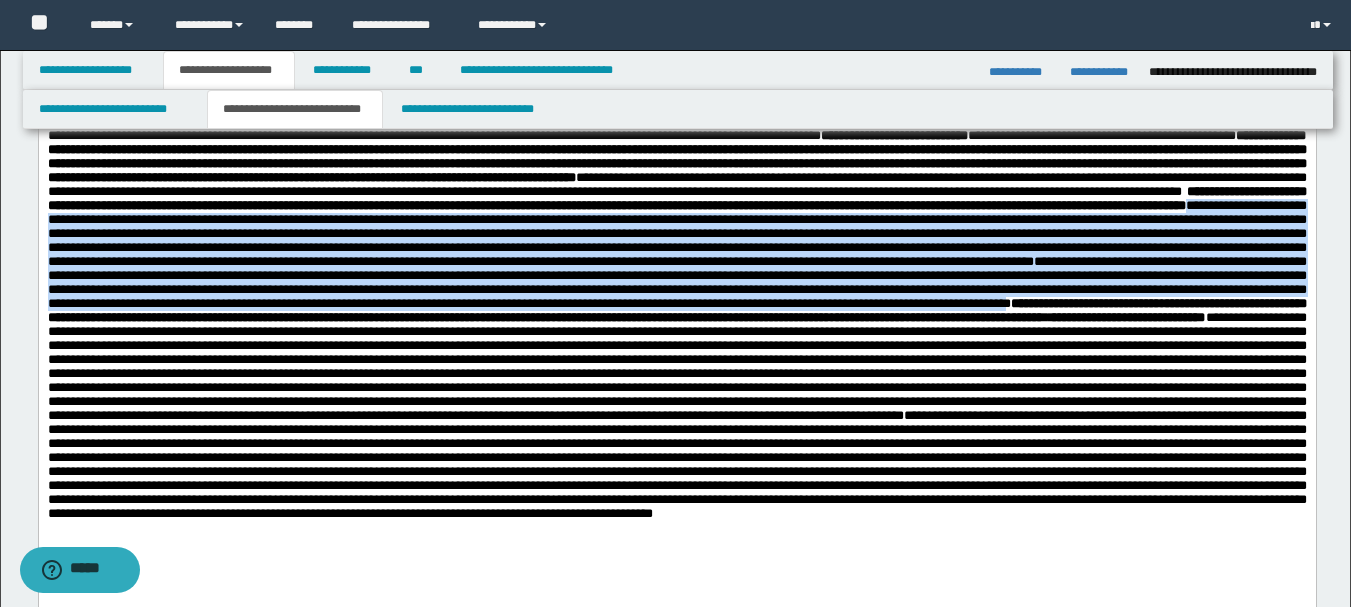drag, startPoint x: 508, startPoint y: 273, endPoint x: 827, endPoint y: 402, distance: 344.09592 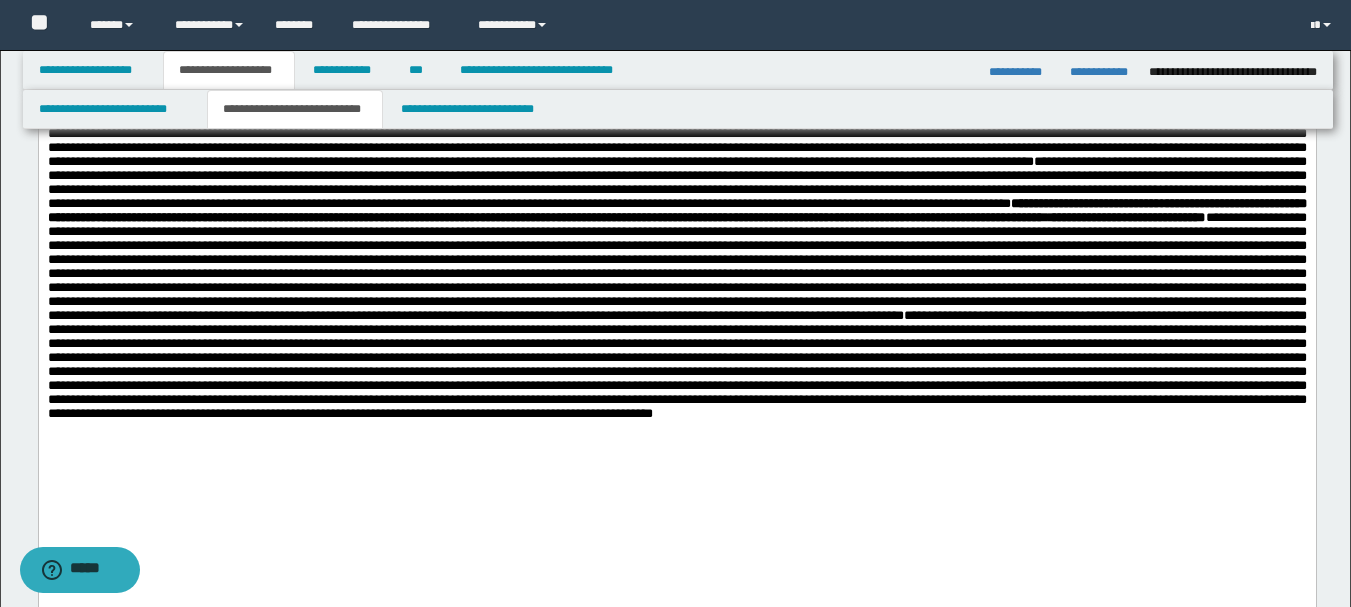drag, startPoint x: 735, startPoint y: 319, endPoint x: 1061, endPoint y: 578, distance: 416.36163 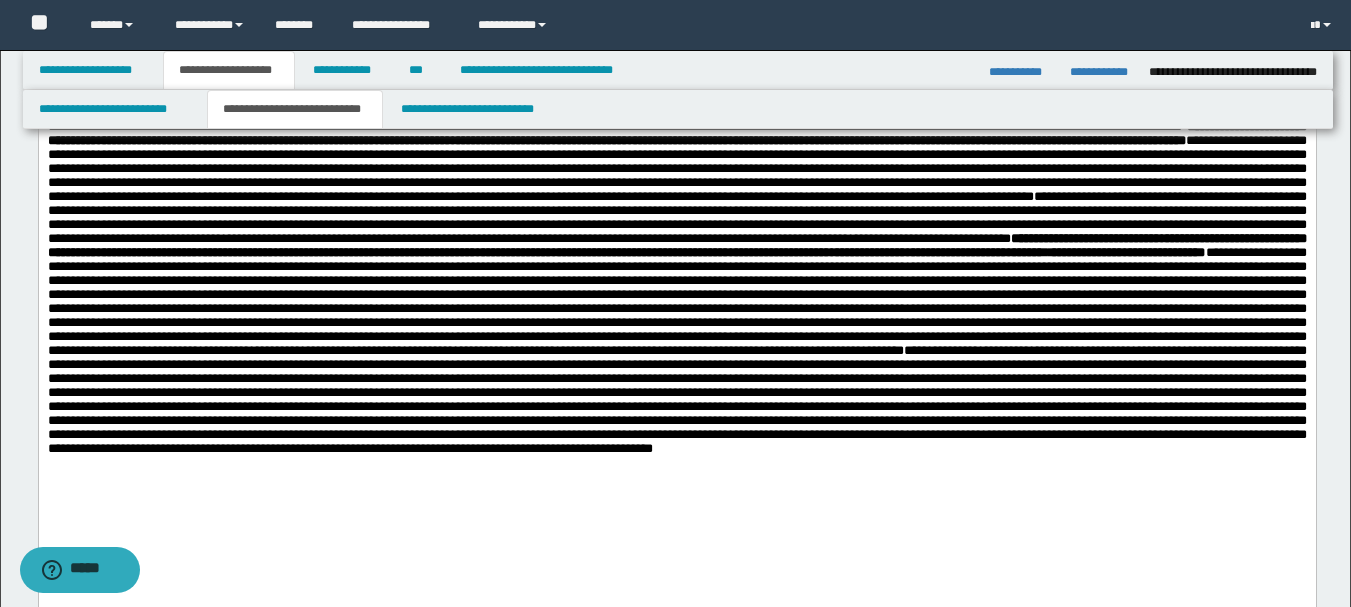 scroll, scrollTop: 500, scrollLeft: 0, axis: vertical 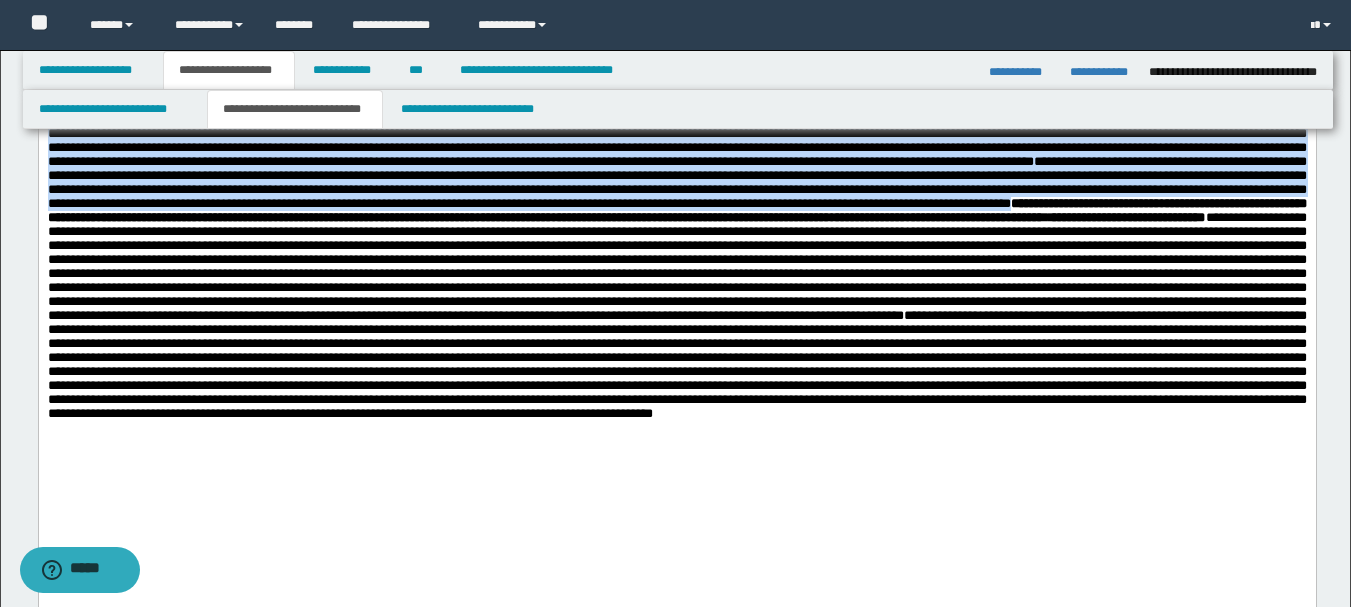 drag, startPoint x: 506, startPoint y: 169, endPoint x: 831, endPoint y: 303, distance: 351.5409 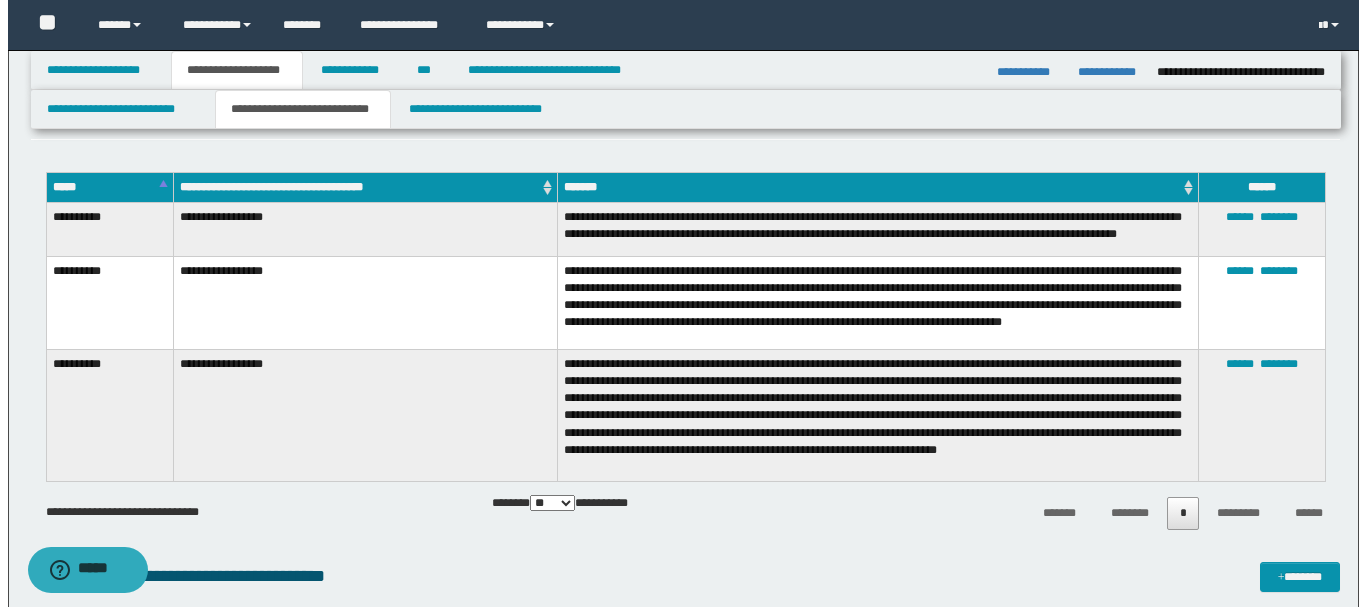 scroll, scrollTop: 1100, scrollLeft: 0, axis: vertical 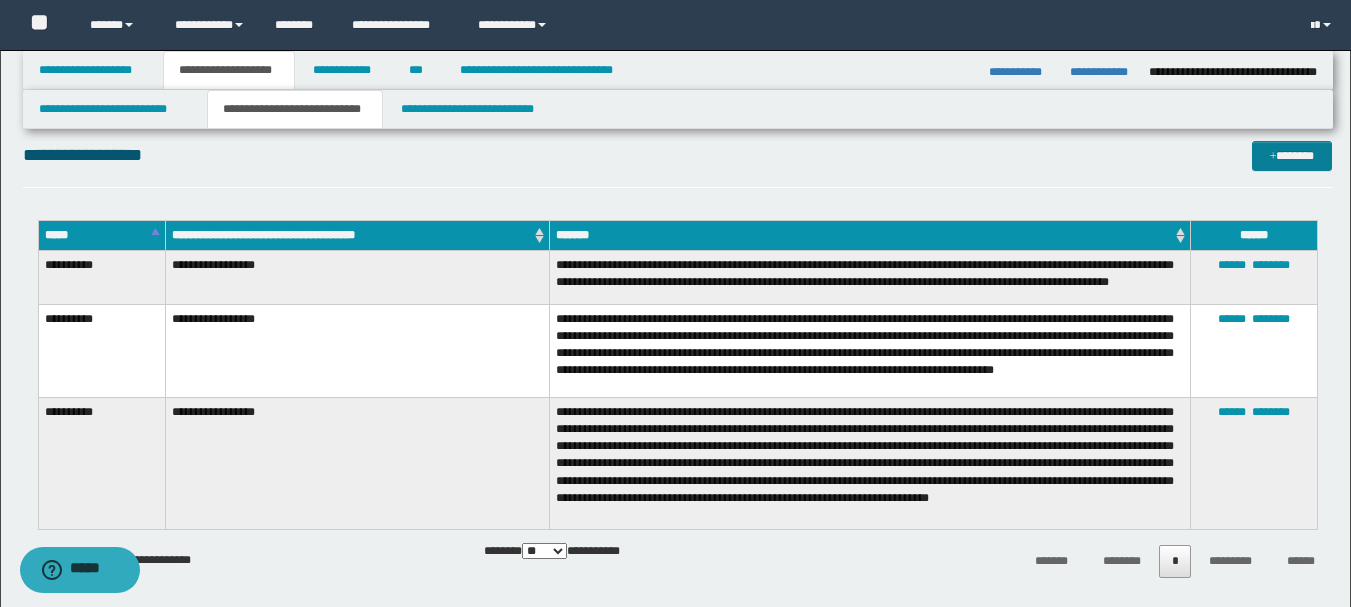 click on "*******" at bounding box center (1292, 156) 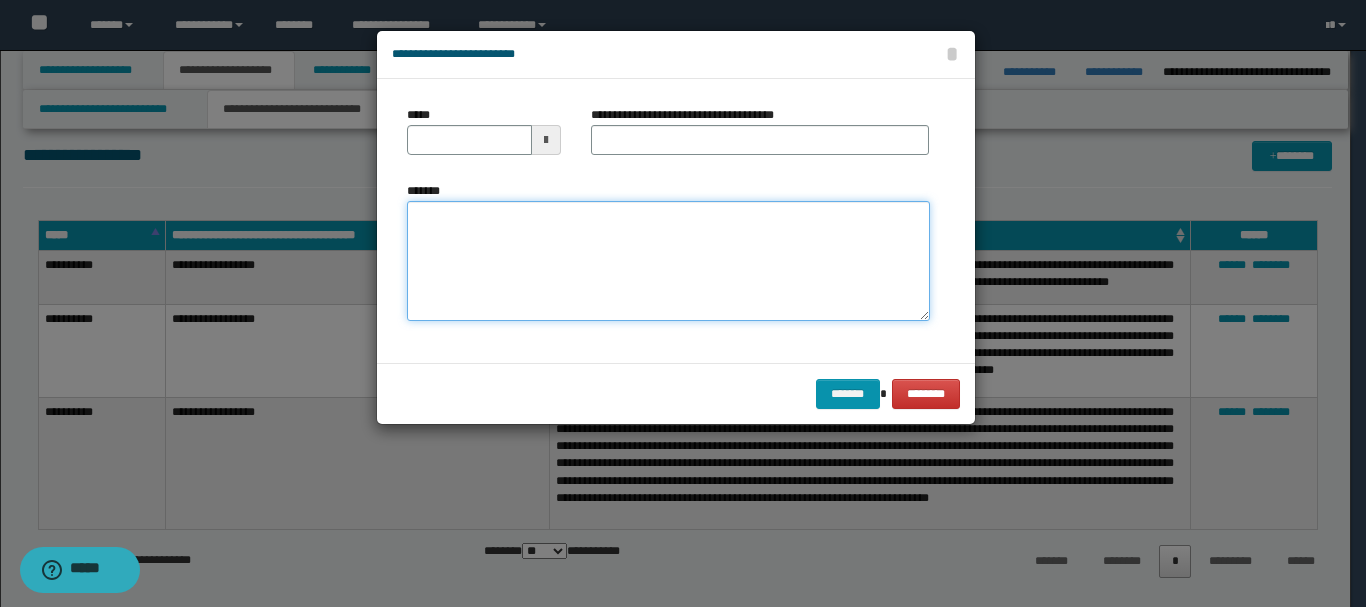 paste on "**********" 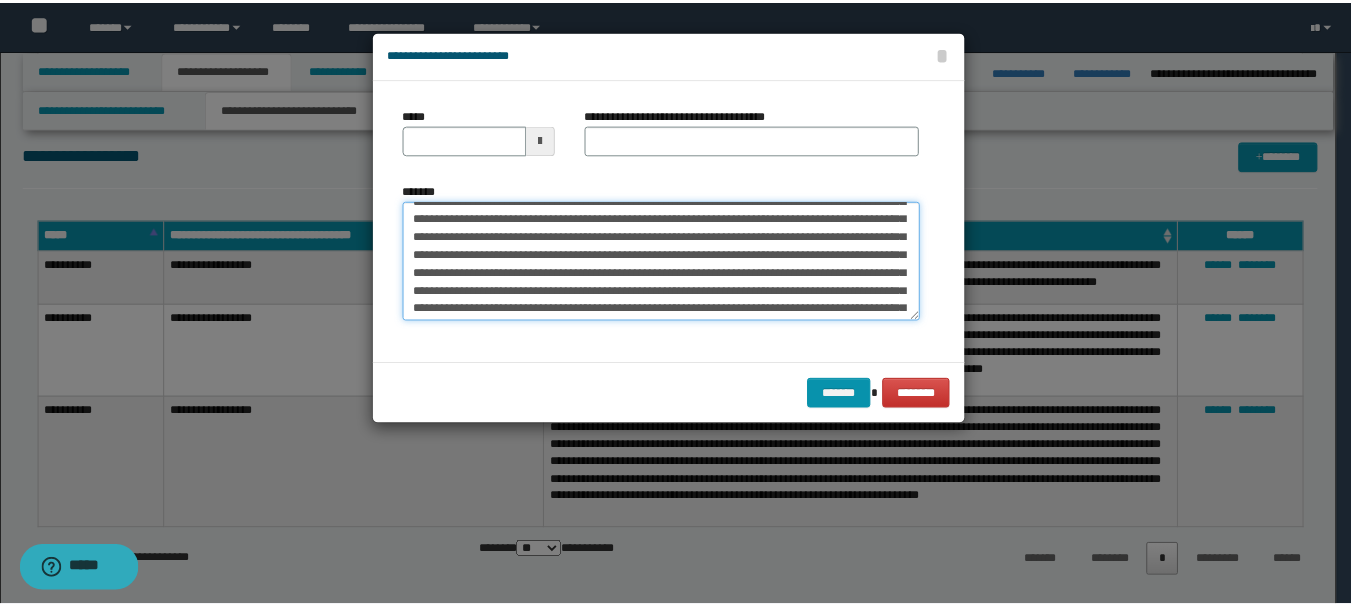 scroll, scrollTop: 0, scrollLeft: 0, axis: both 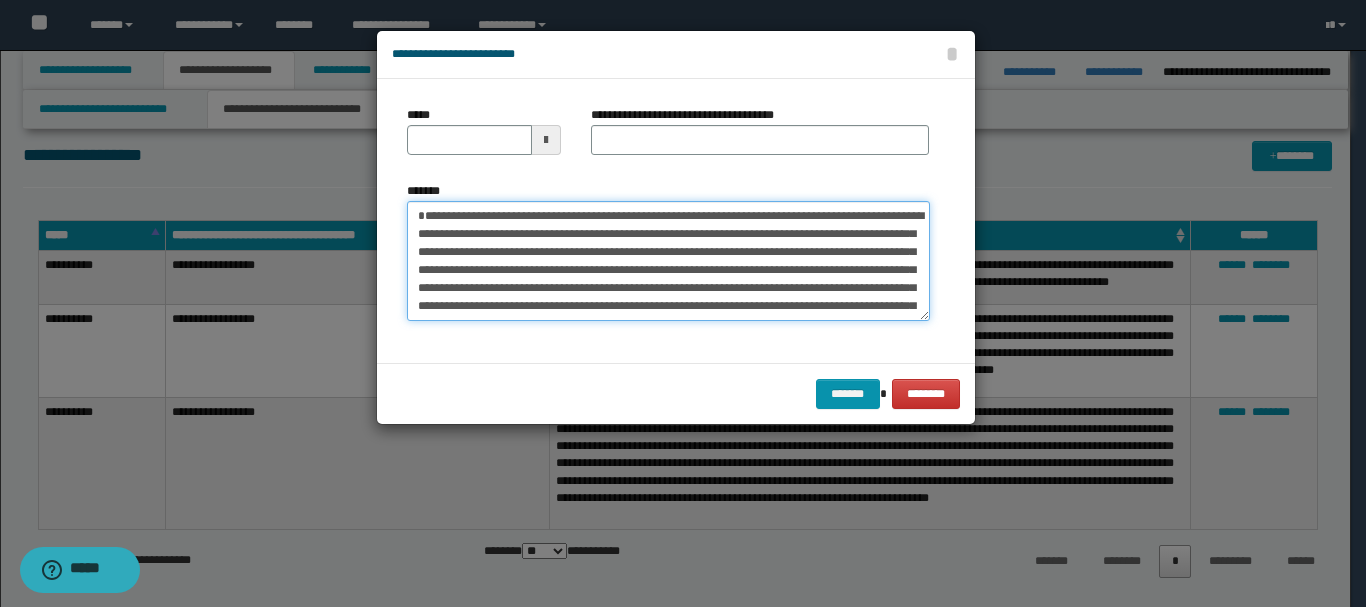 type on "**********" 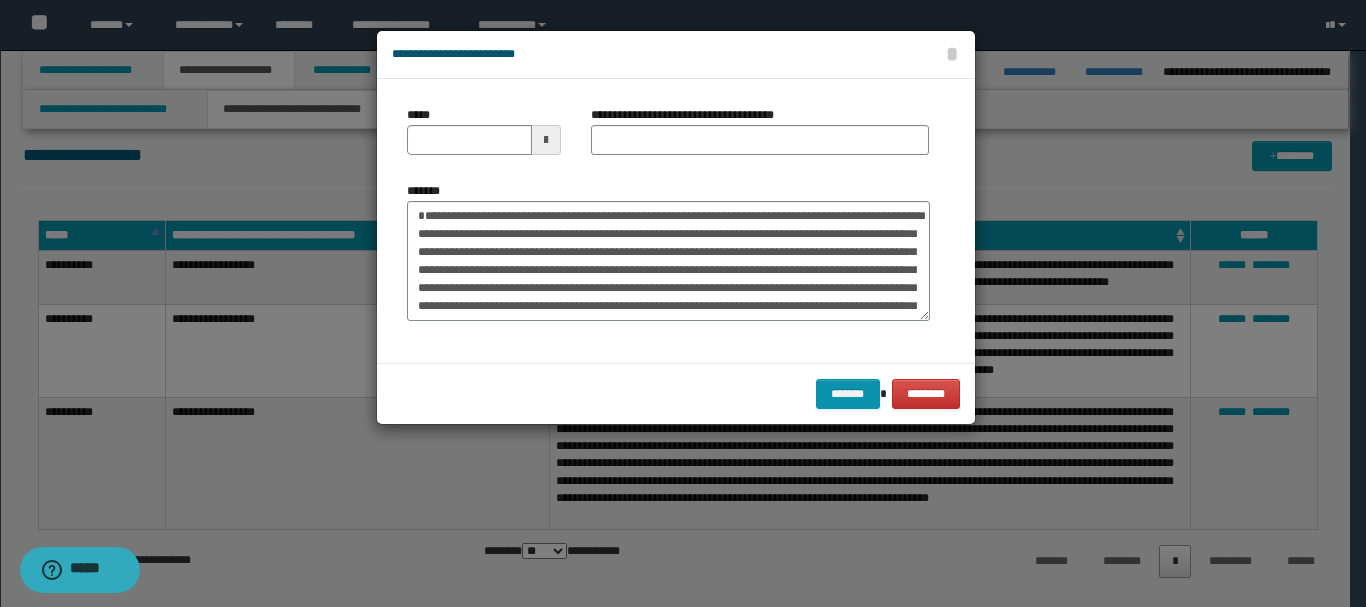 click at bounding box center (546, 140) 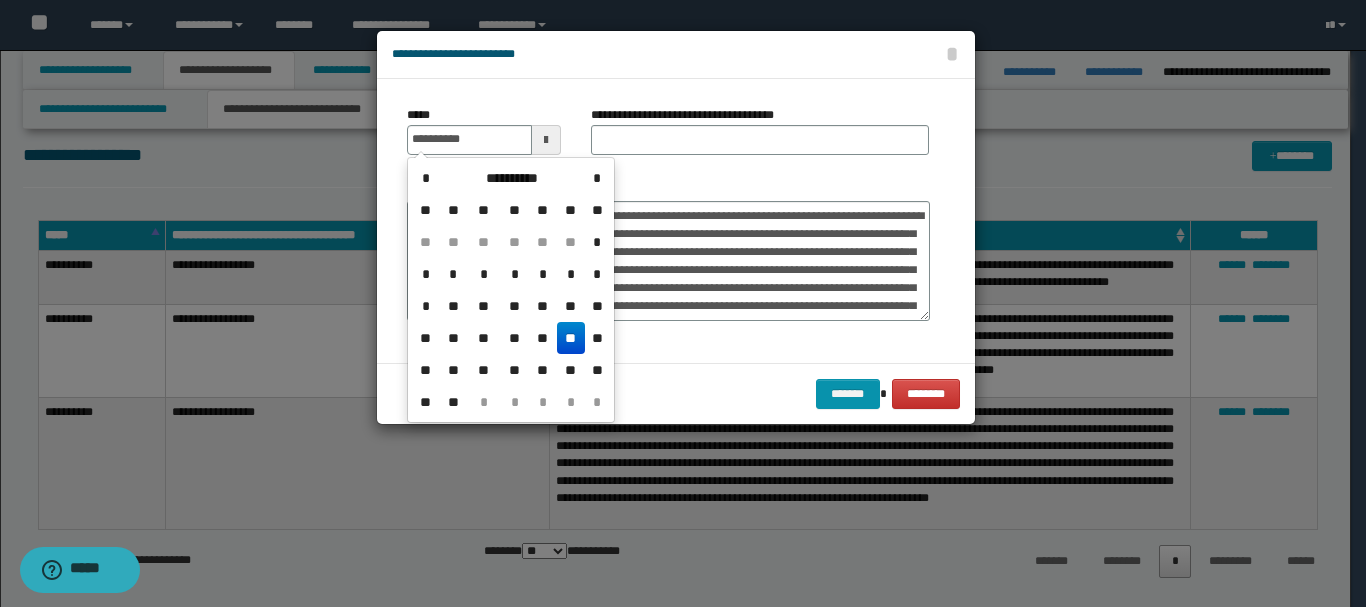 click on "**" at bounding box center (571, 338) 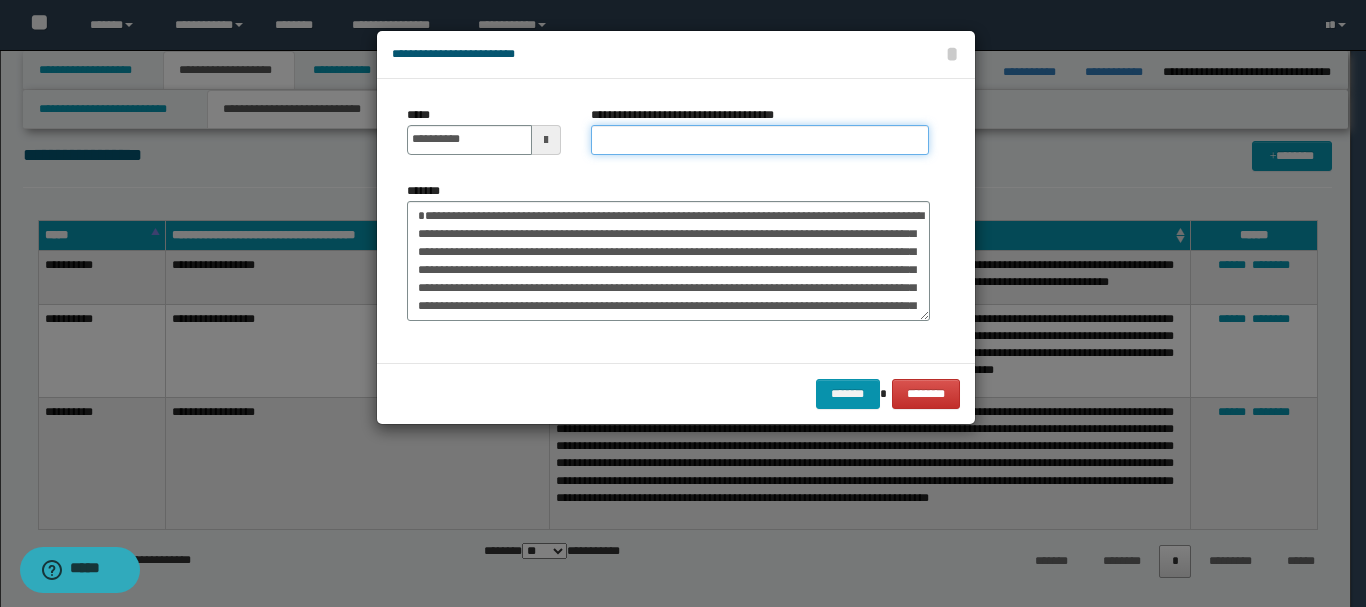 click on "**********" at bounding box center (760, 140) 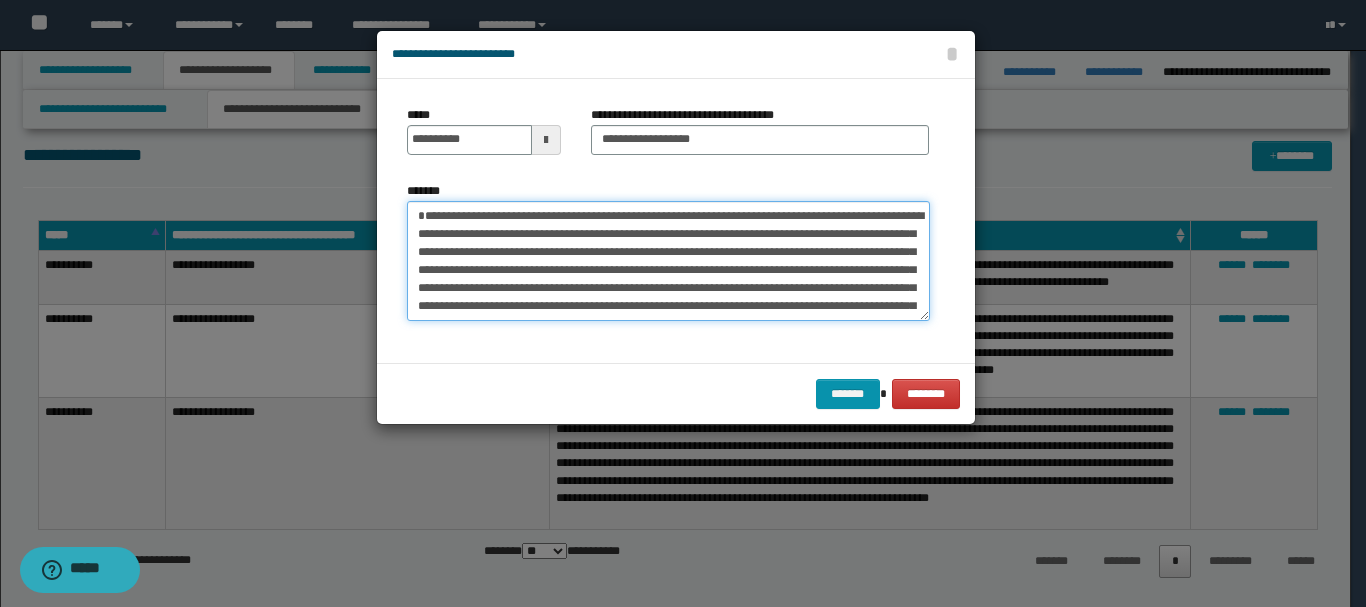 click on "*******" at bounding box center [668, 261] 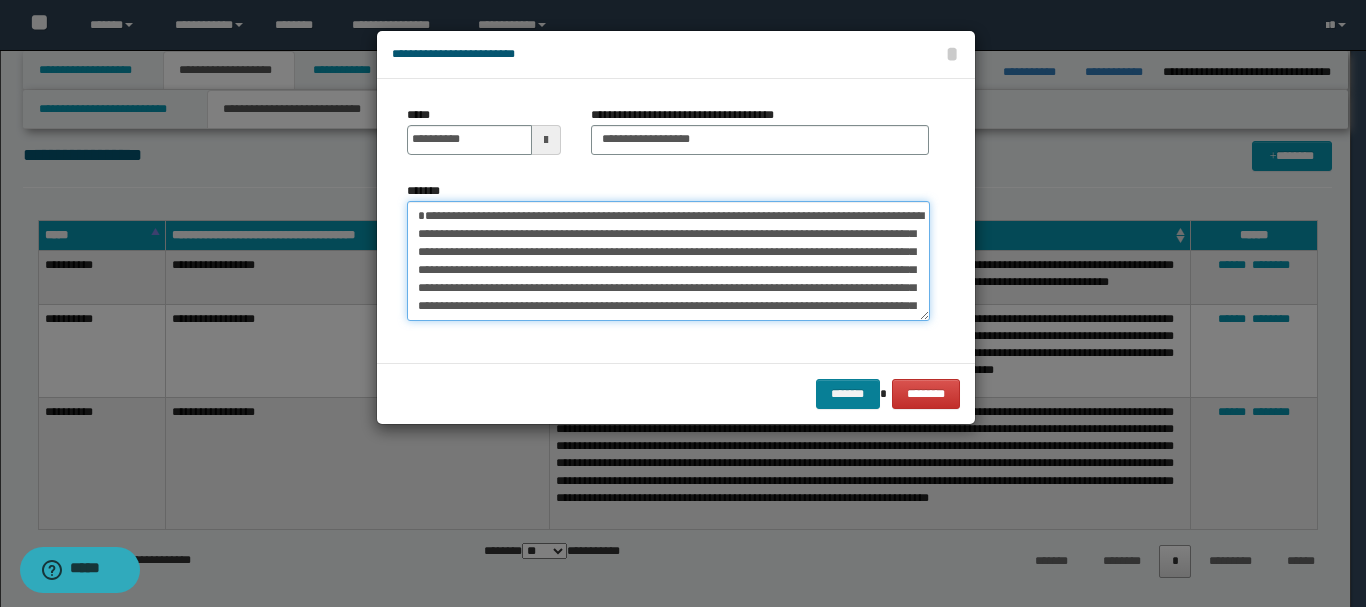 type on "**********" 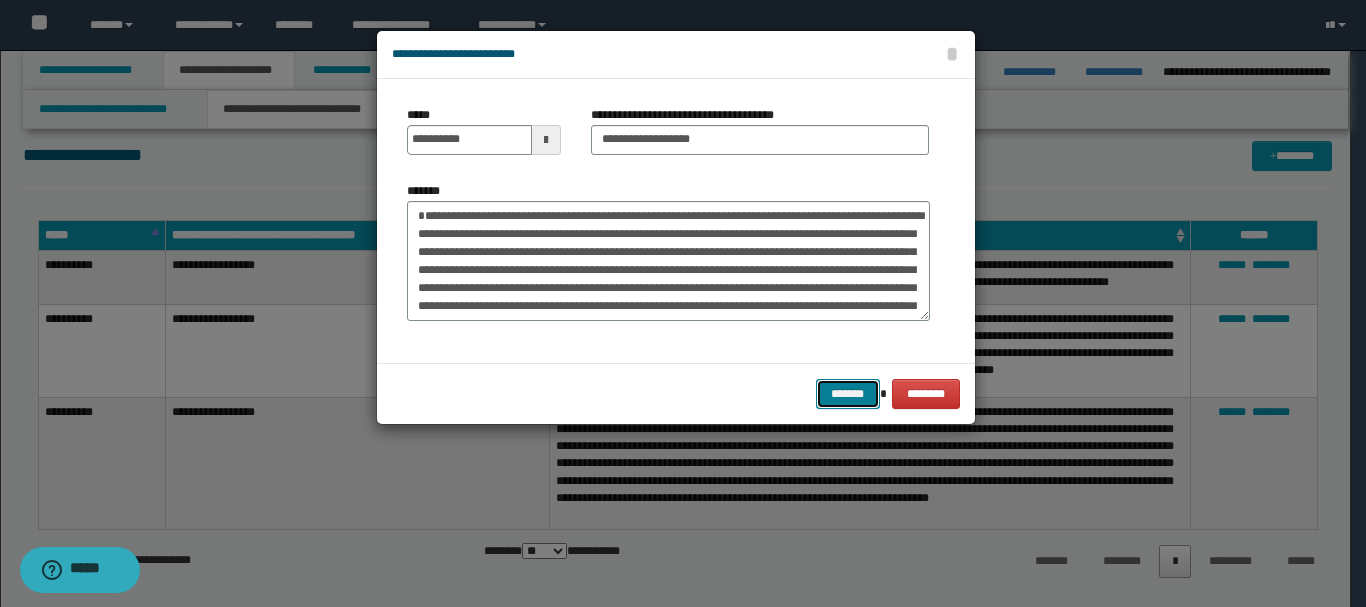 click on "*******" at bounding box center (848, 394) 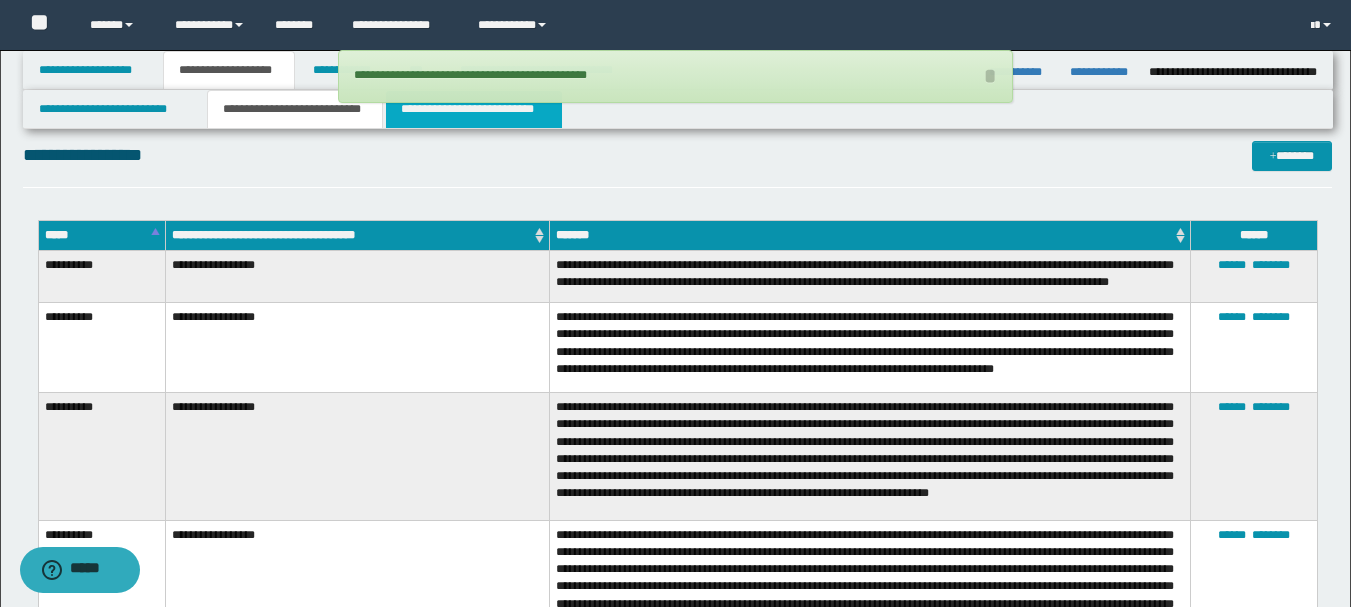 click on "**********" at bounding box center [474, 109] 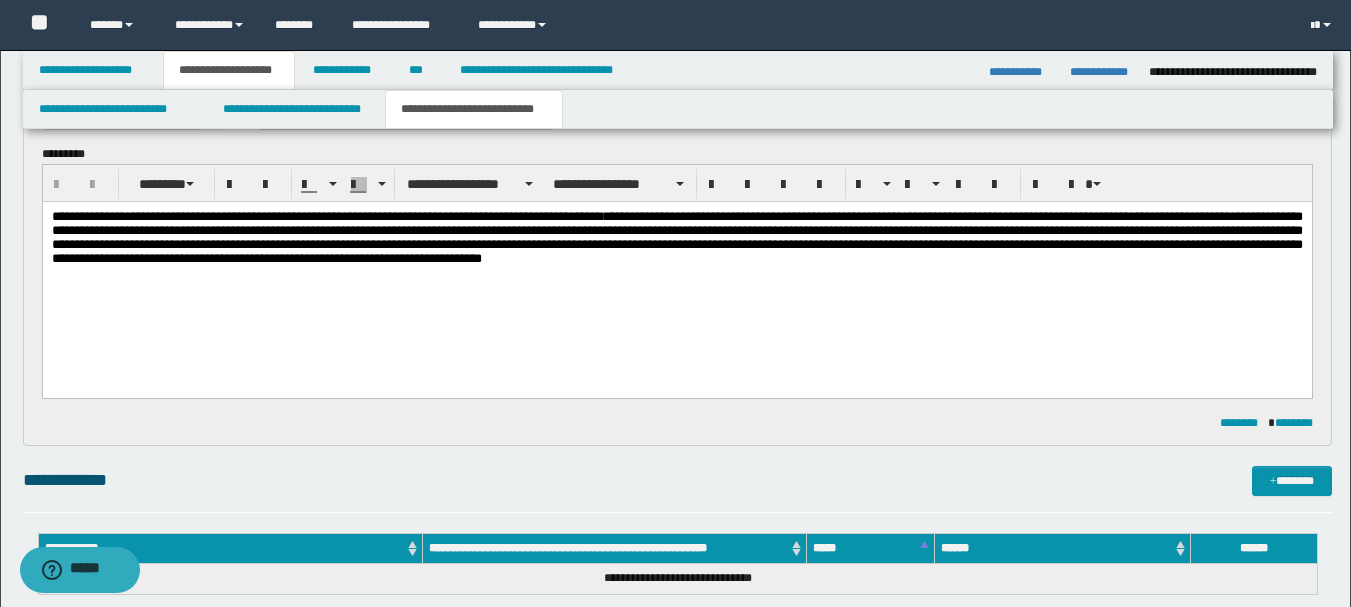 scroll, scrollTop: 200, scrollLeft: 0, axis: vertical 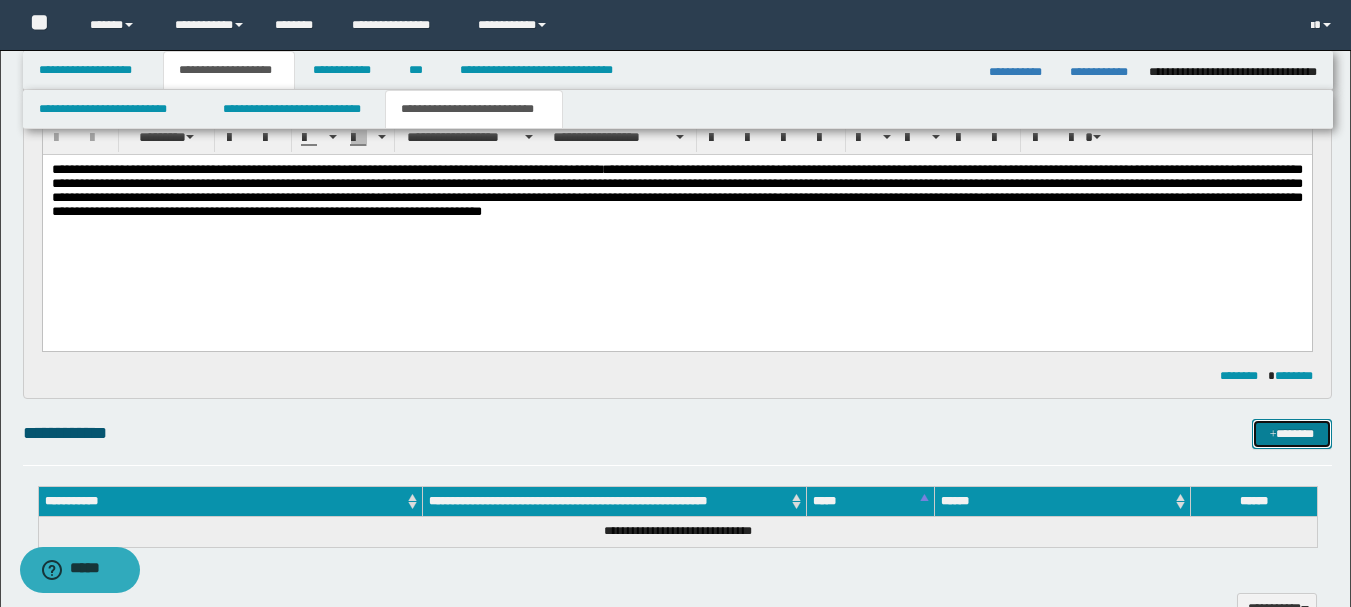 click on "*******" at bounding box center (1292, 434) 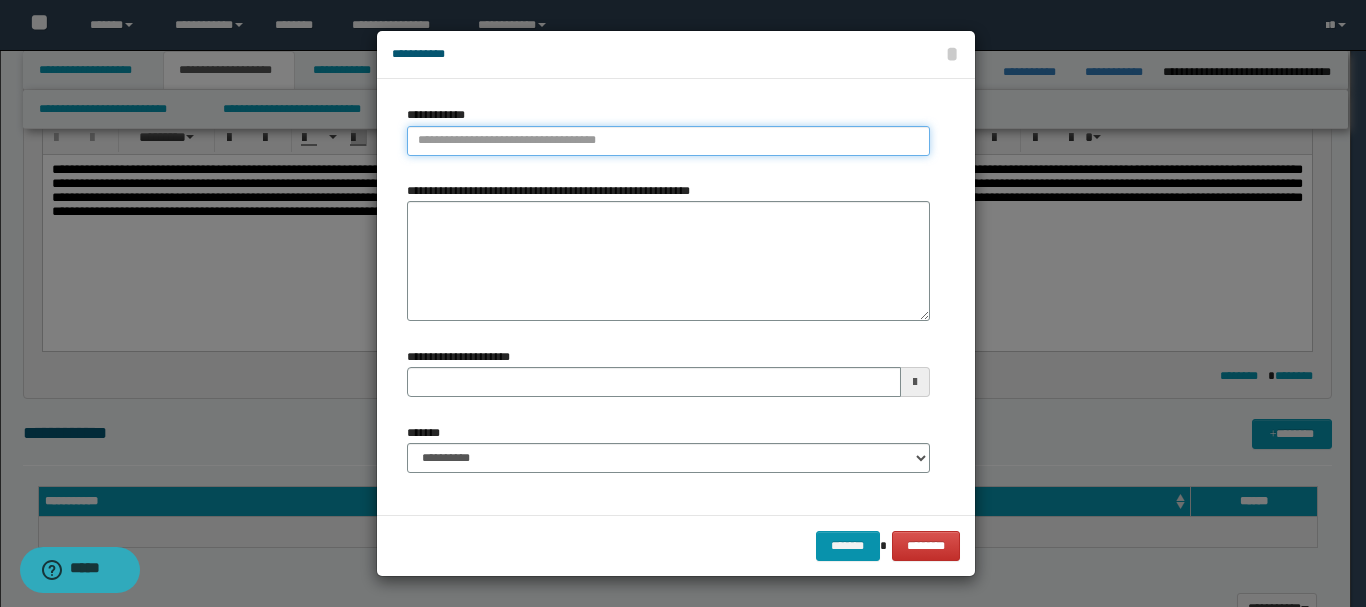 click on "**********" at bounding box center [668, 141] 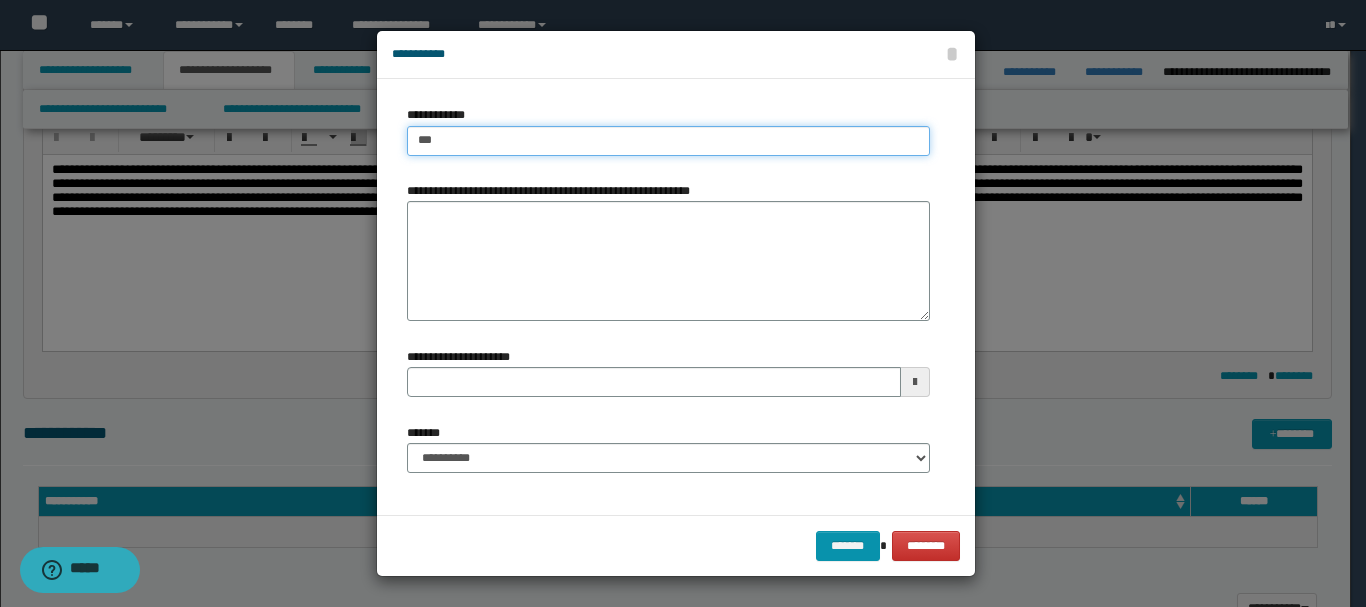 type on "****" 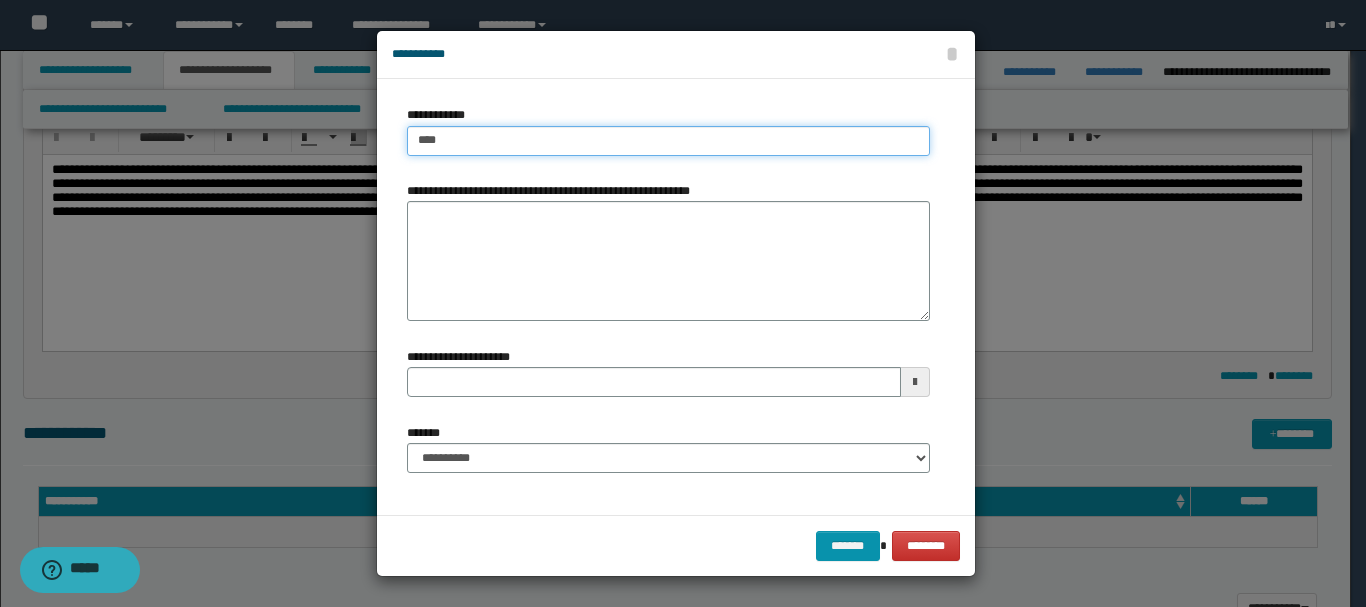 type on "****" 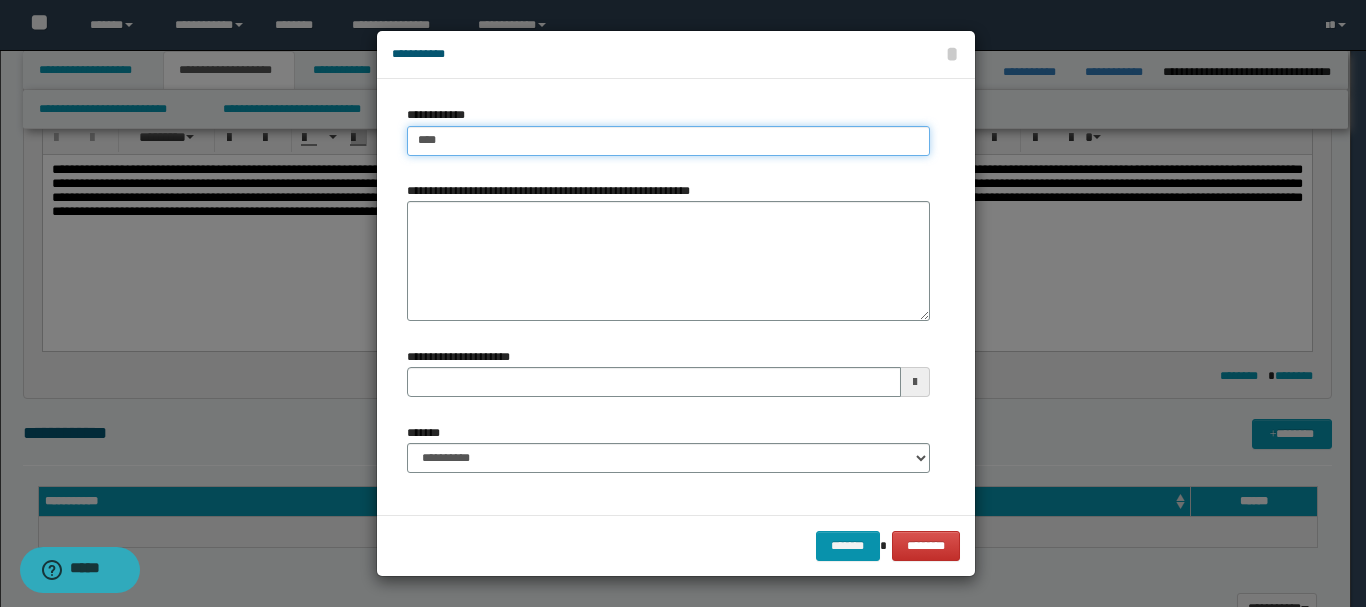 type 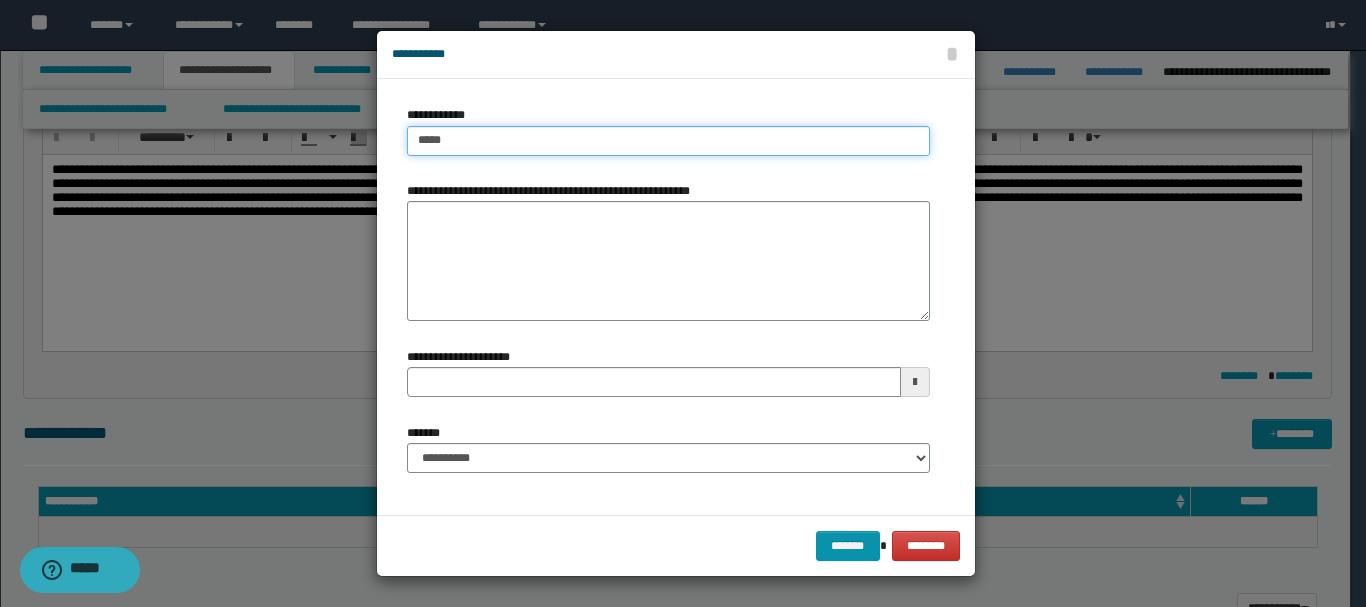 type on "*****" 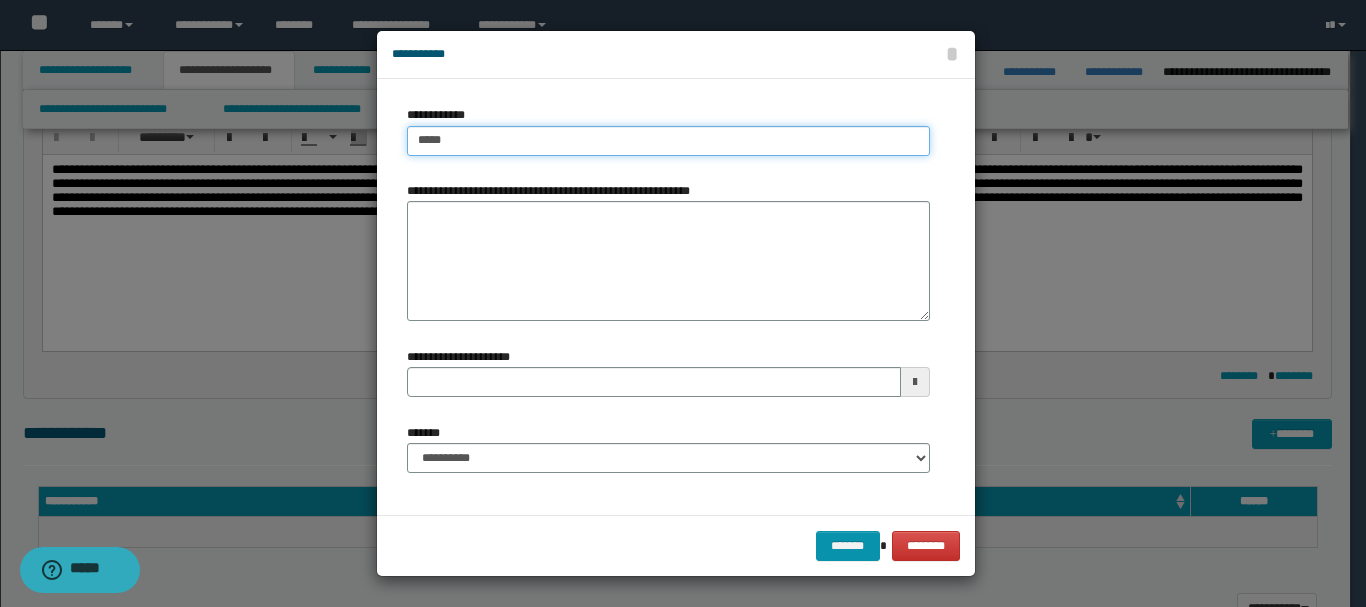type 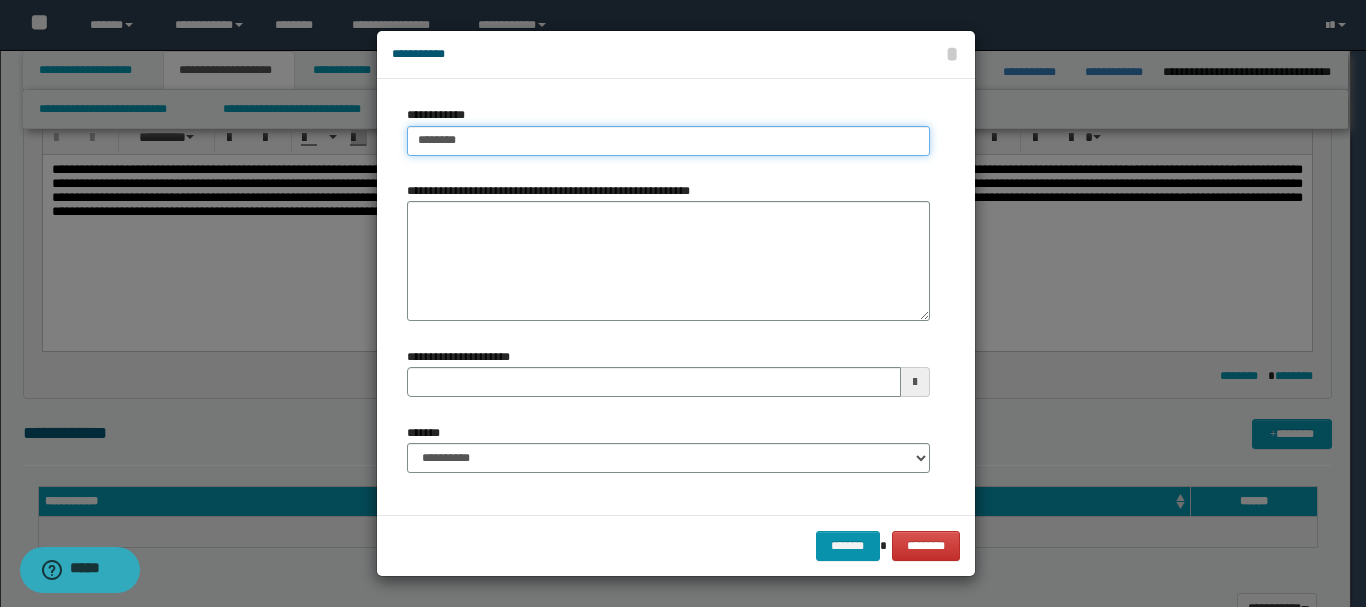 type on "********" 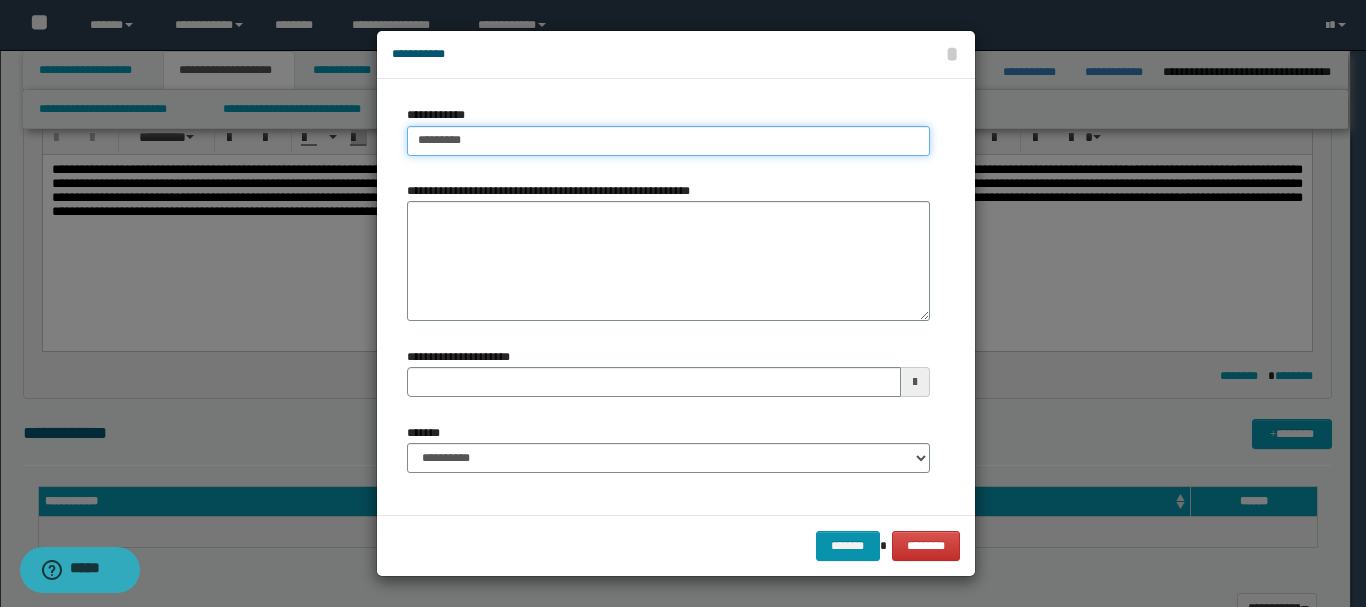 type on "**********" 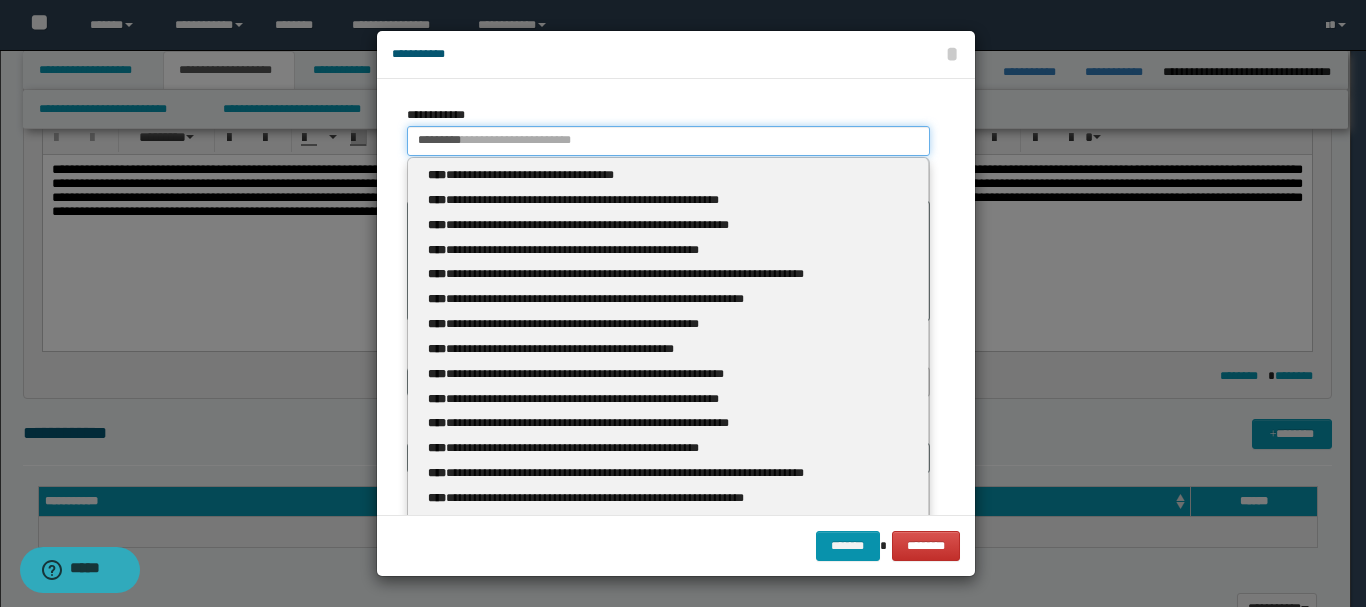 type 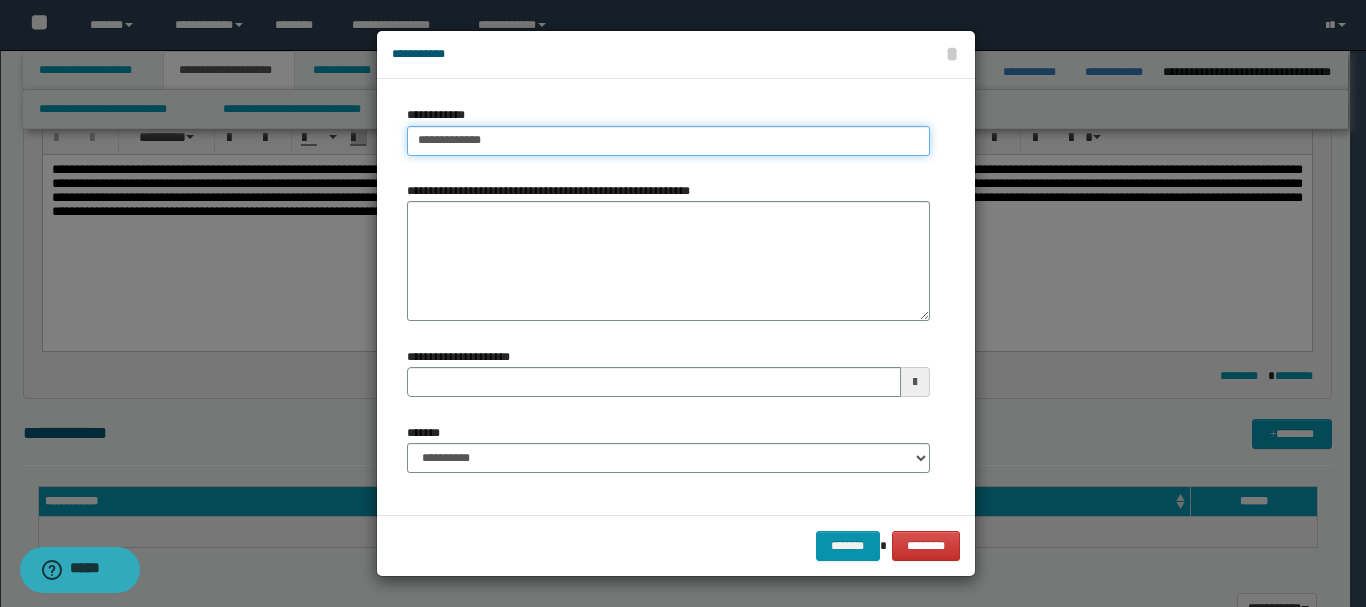 click on "**********" at bounding box center [668, 141] 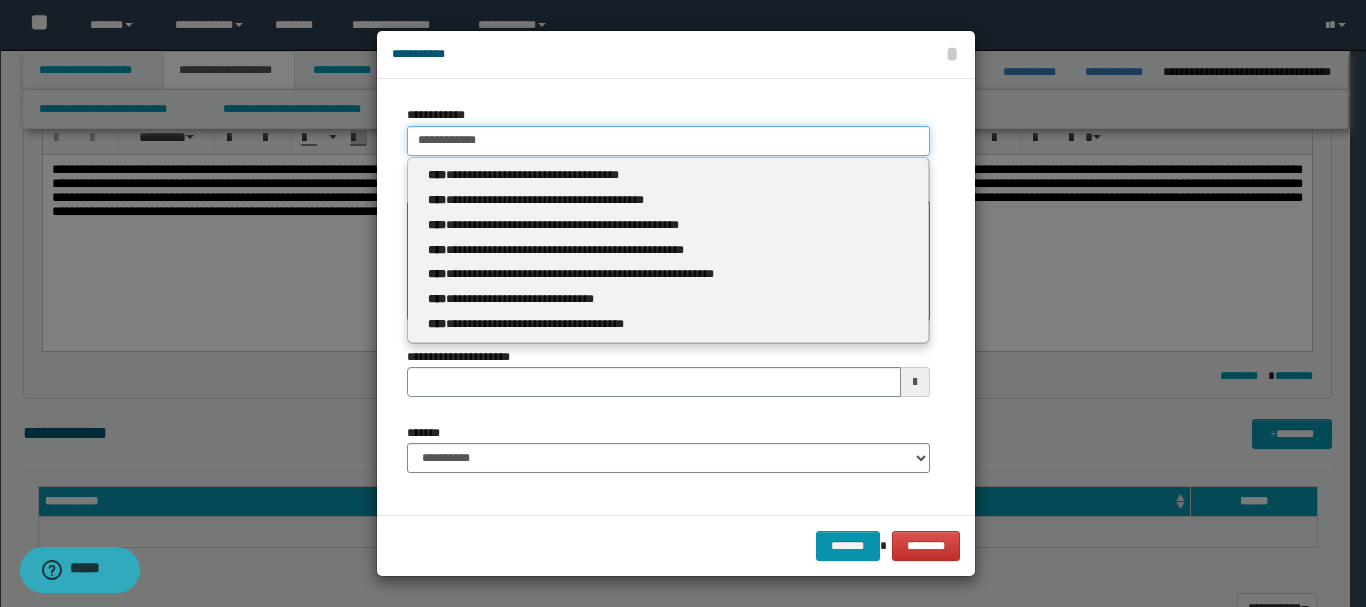 type on "**********" 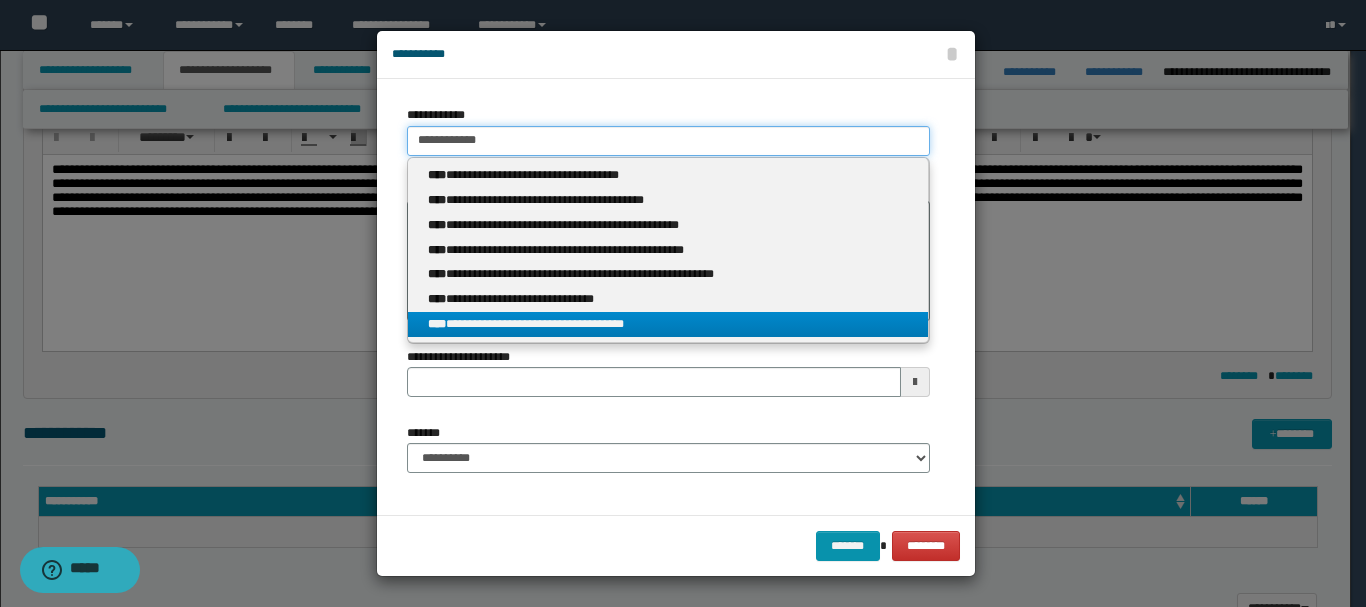 type on "**********" 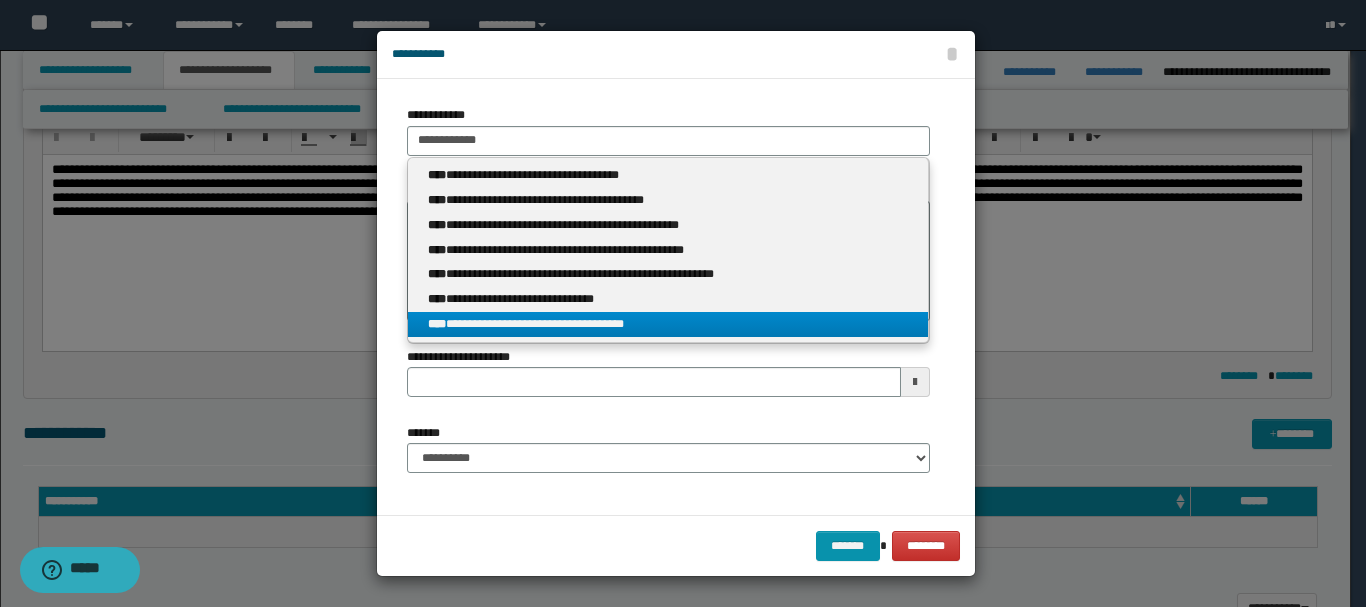 click on "**********" at bounding box center [668, 324] 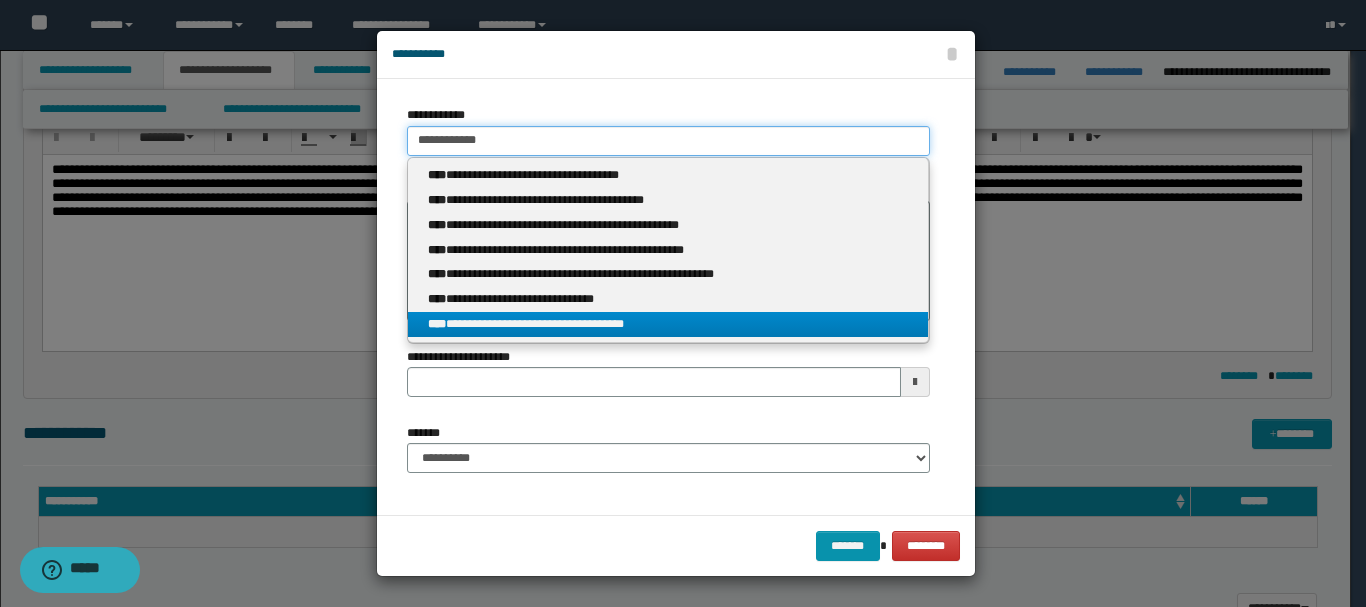 type 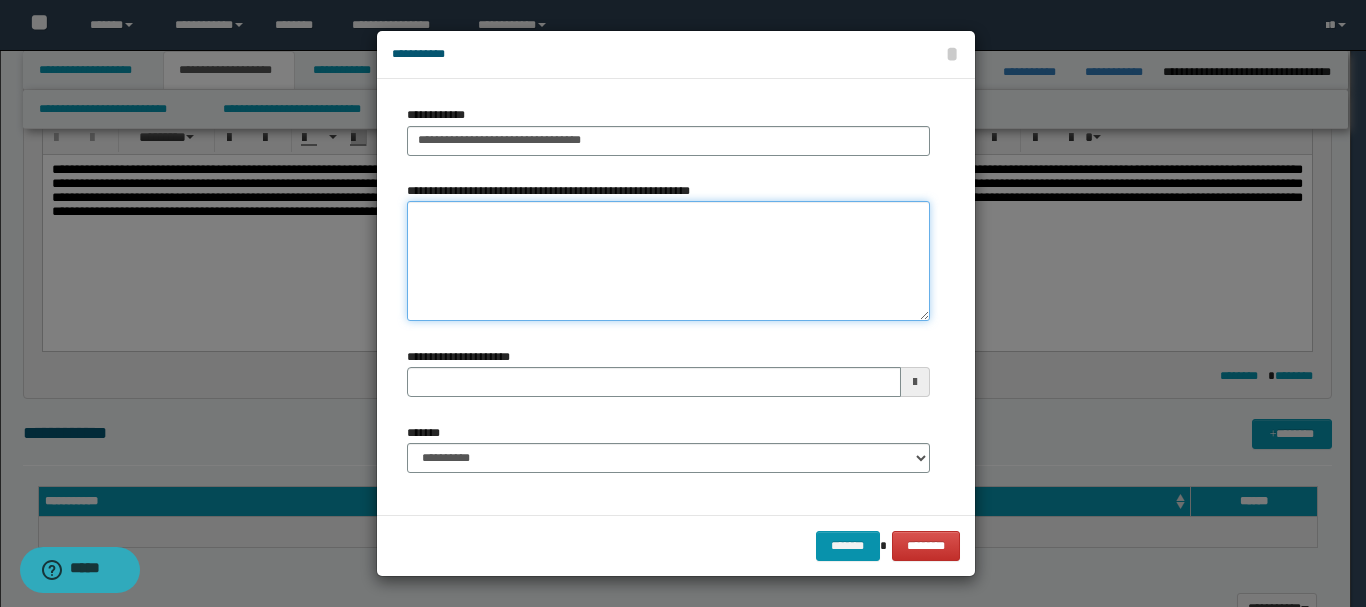 click on "**********" at bounding box center (668, 261) 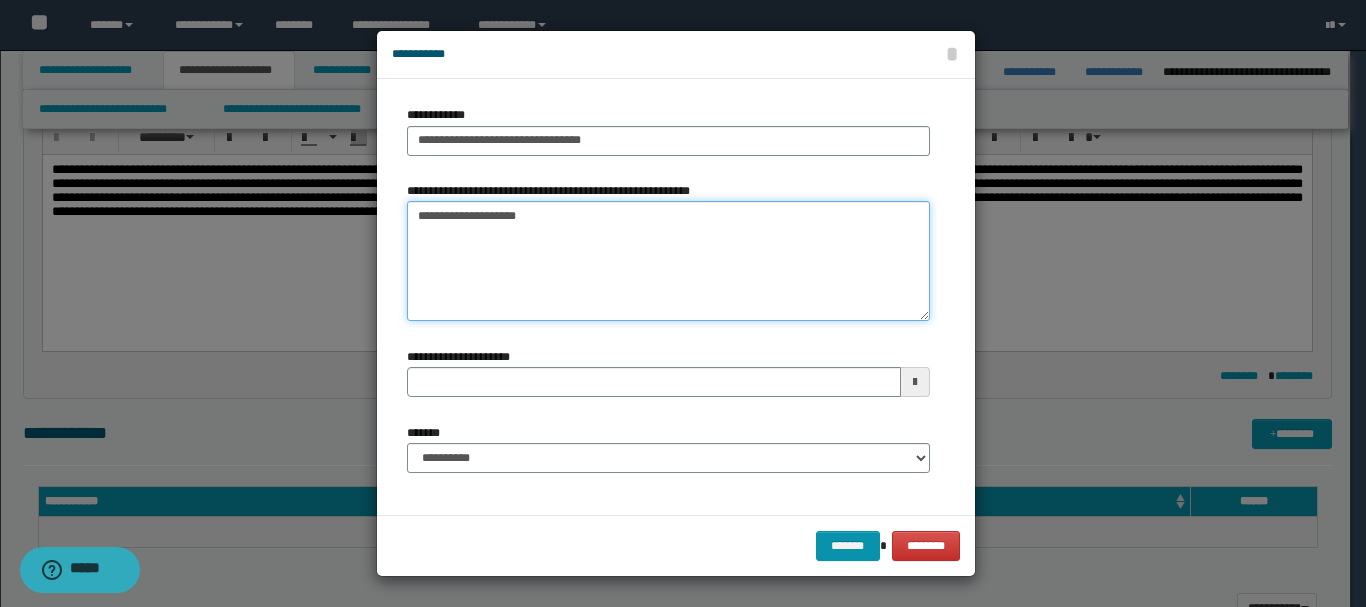 click on "**********" at bounding box center [668, 261] 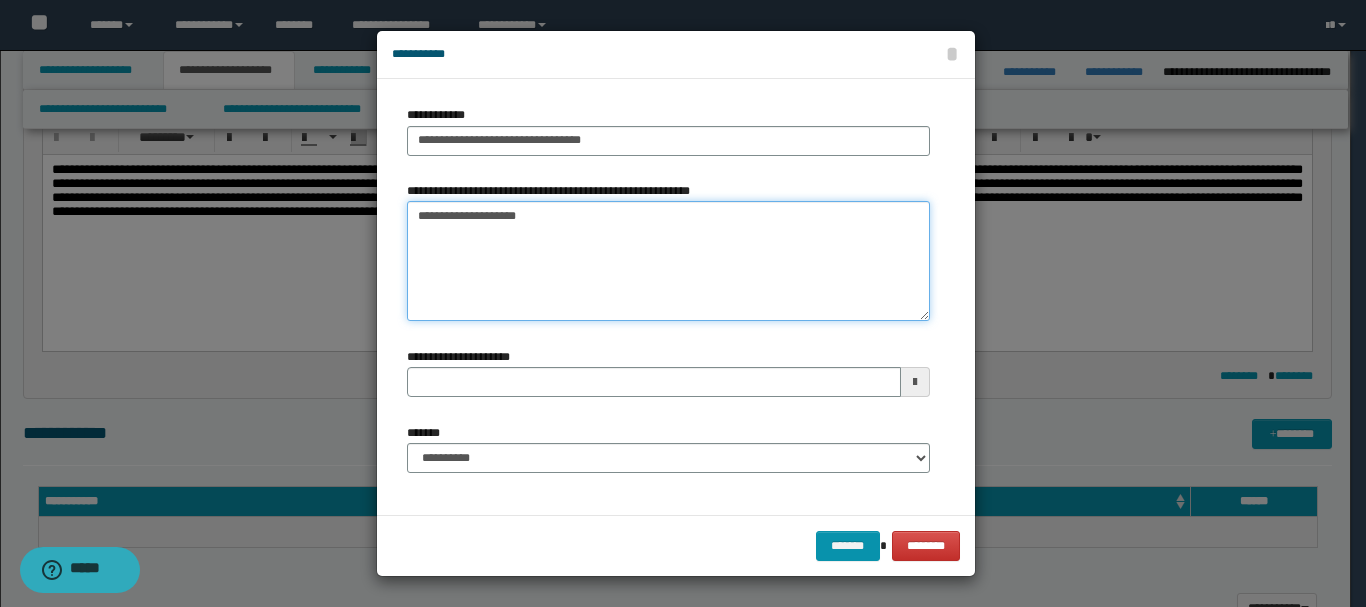 type on "**********" 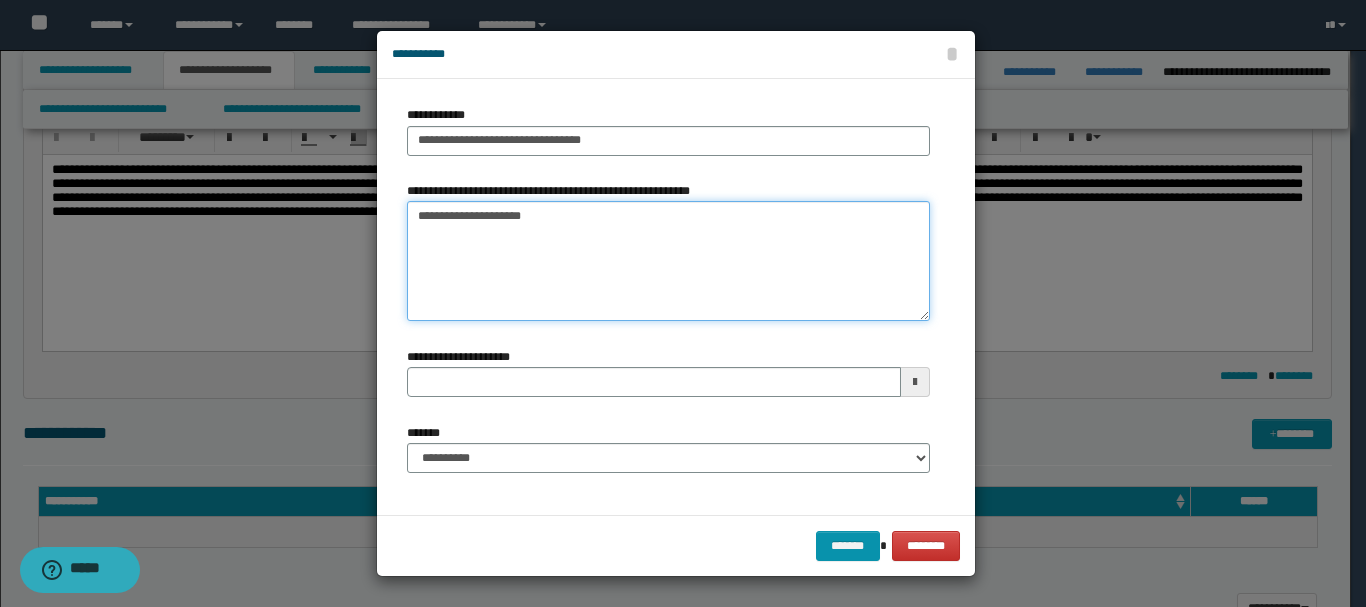 type 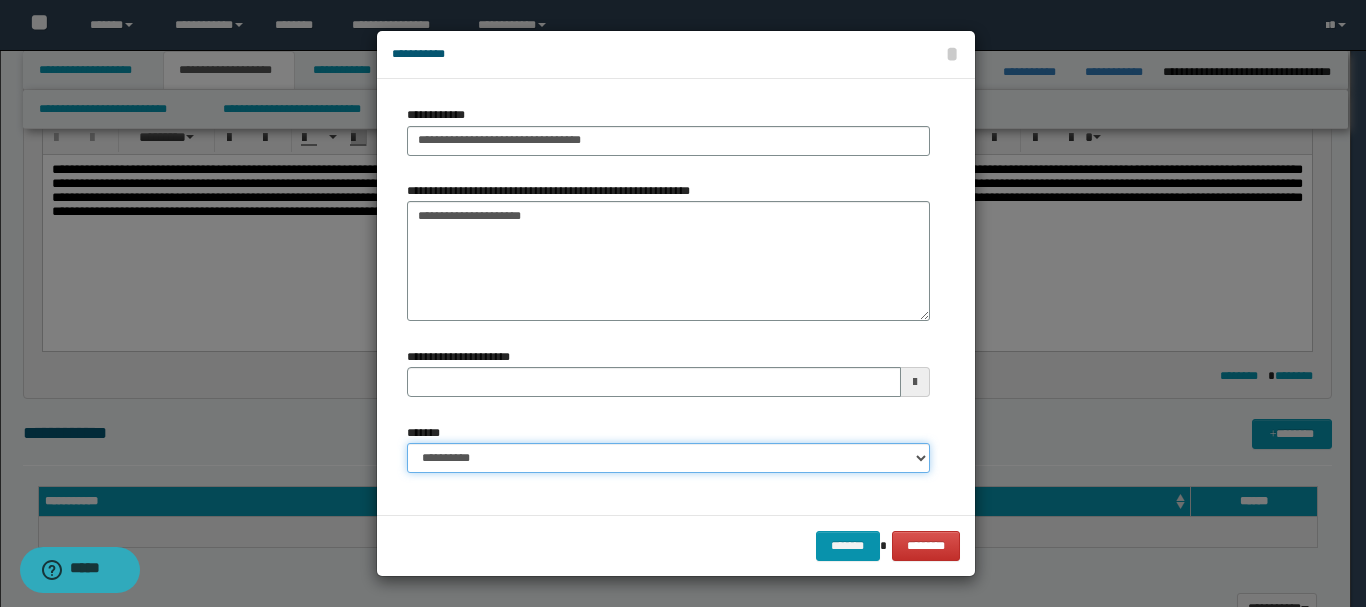 click on "**********" at bounding box center (668, 458) 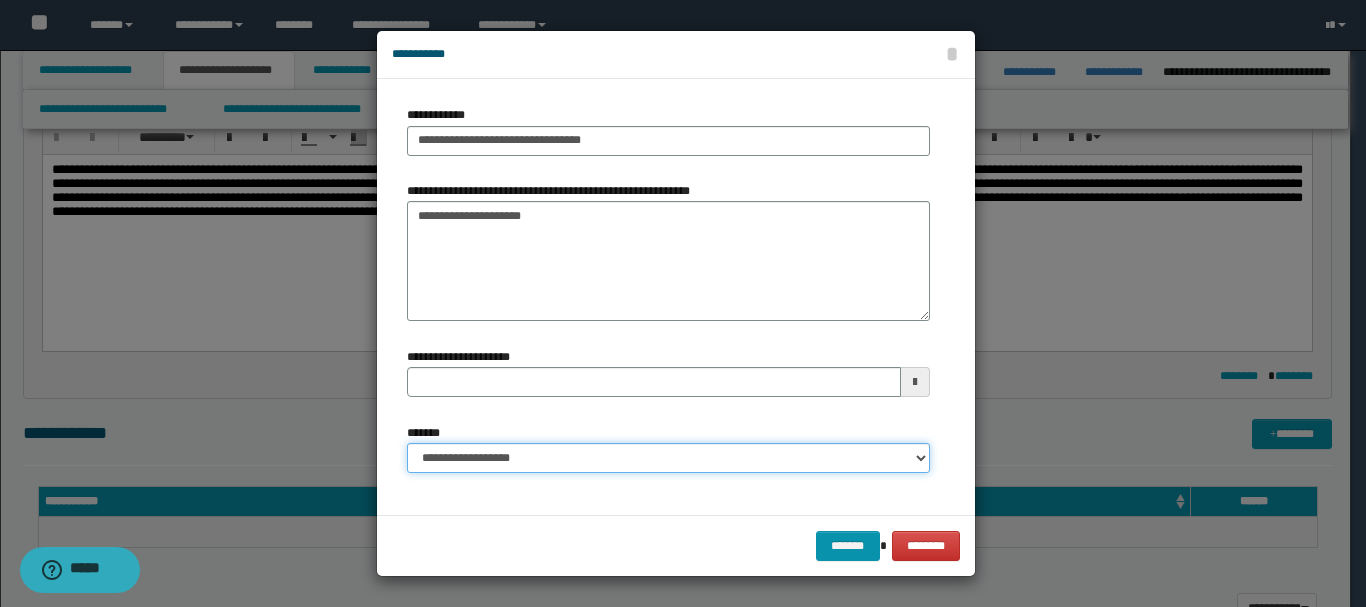 type 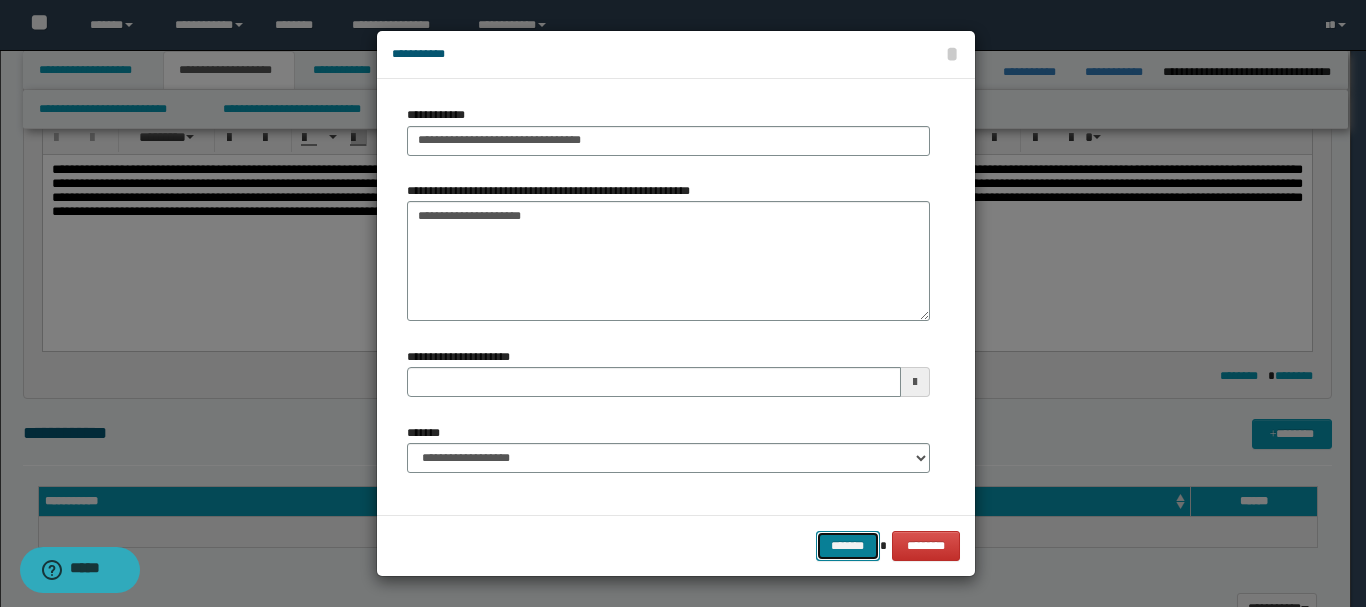 click on "*******" at bounding box center (848, 546) 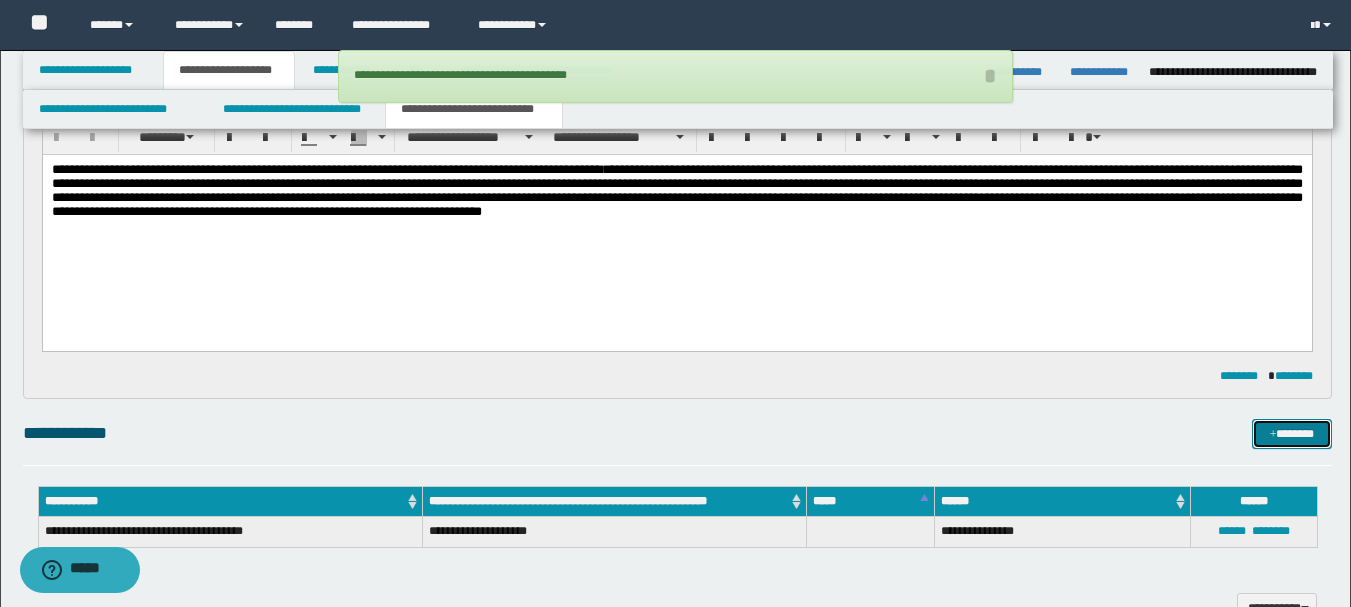 scroll, scrollTop: 0, scrollLeft: 0, axis: both 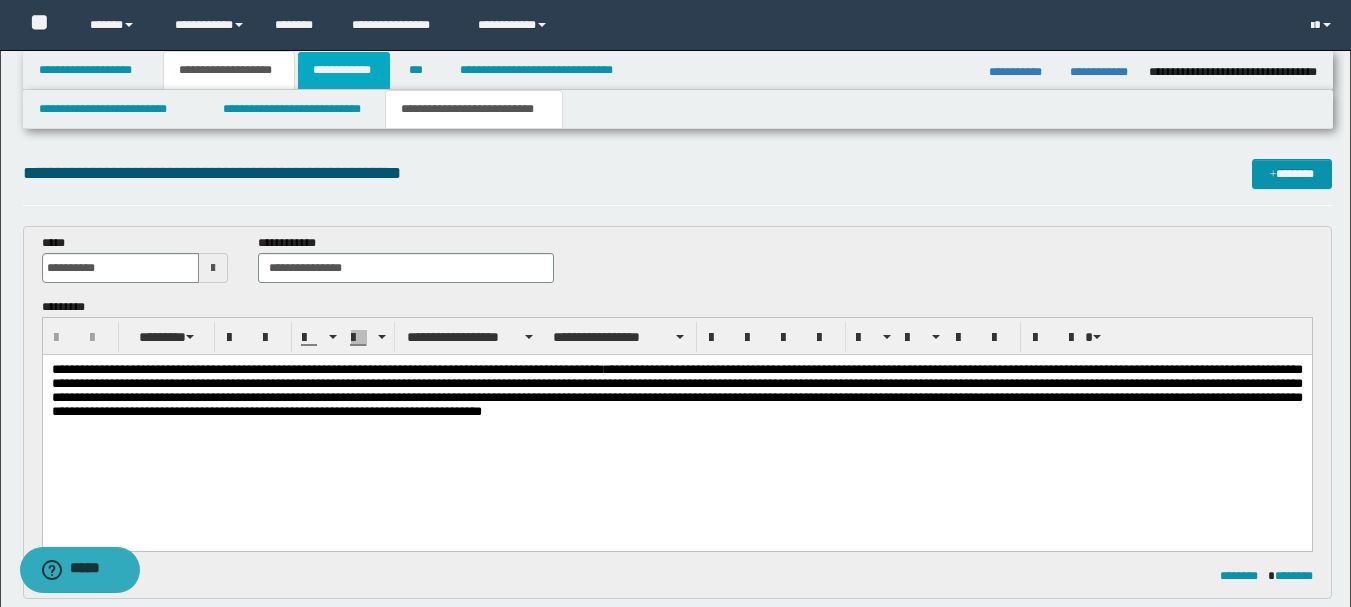 click on "**********" at bounding box center (344, 70) 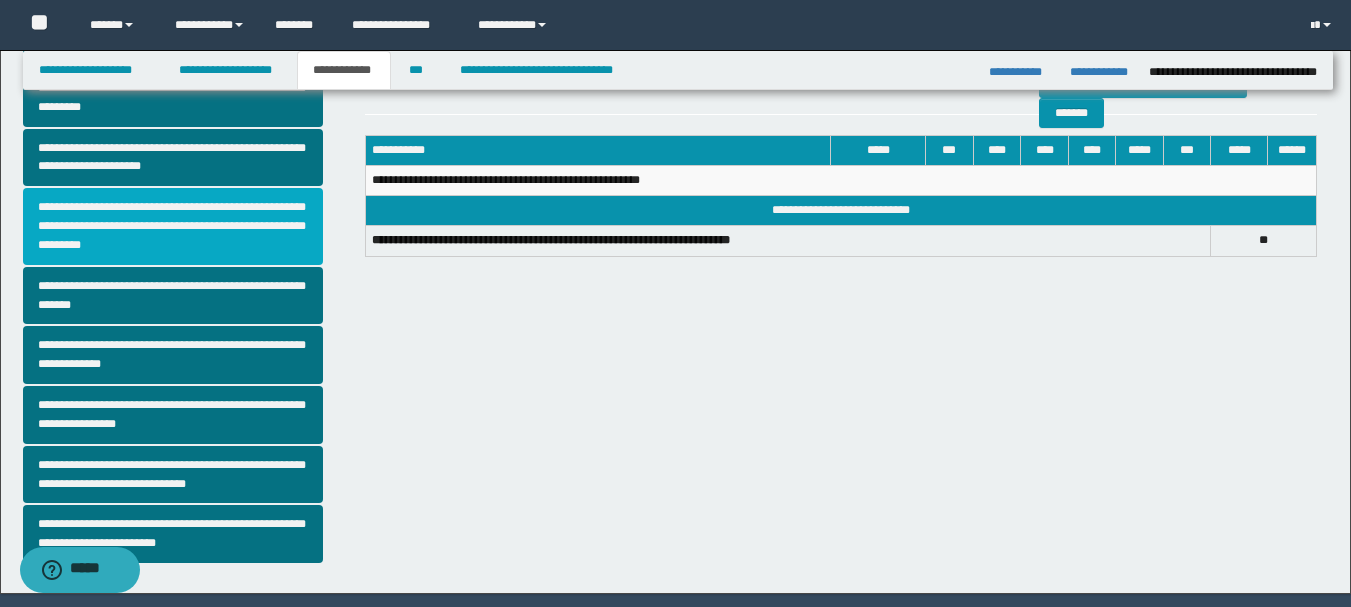 scroll, scrollTop: 500, scrollLeft: 0, axis: vertical 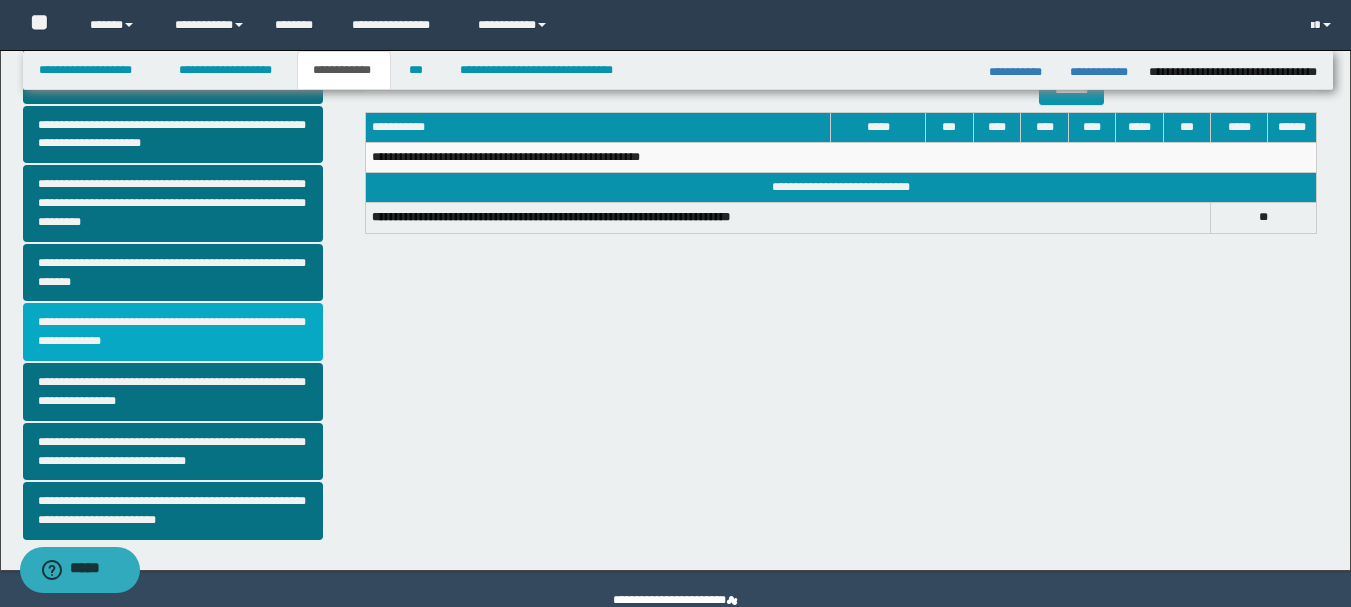 click on "**********" at bounding box center (173, 332) 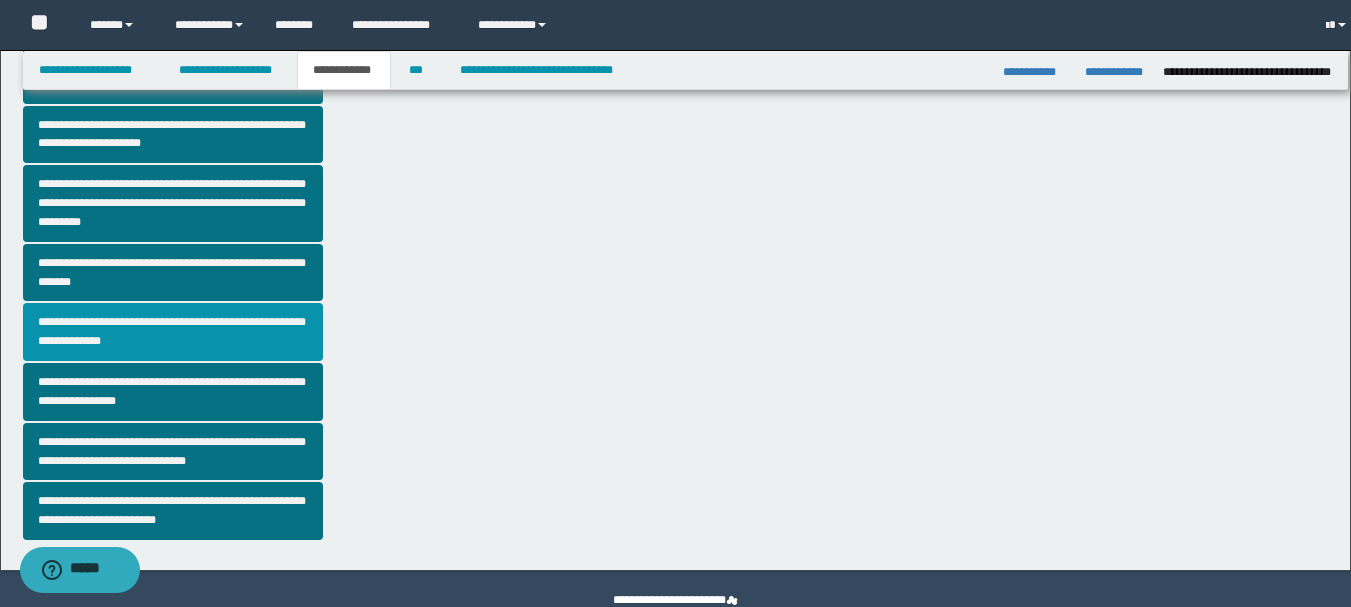scroll, scrollTop: 0, scrollLeft: 0, axis: both 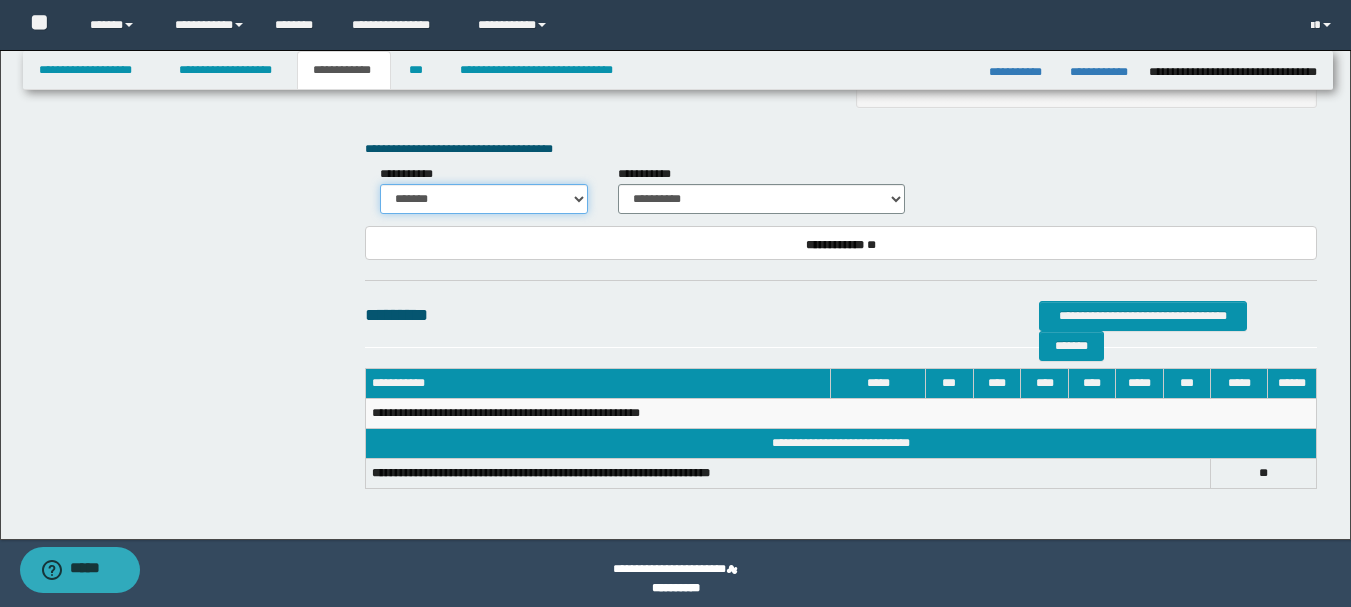 click on "*******
*********" at bounding box center (484, 199) 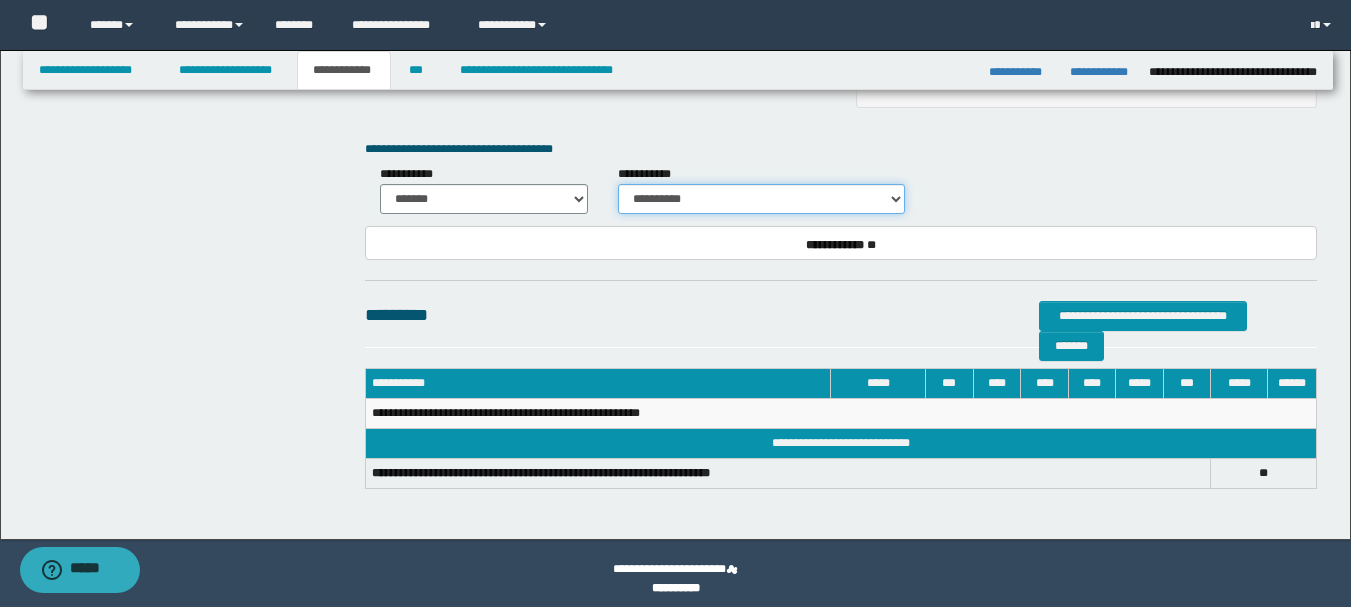 click on "**********" at bounding box center [761, 199] 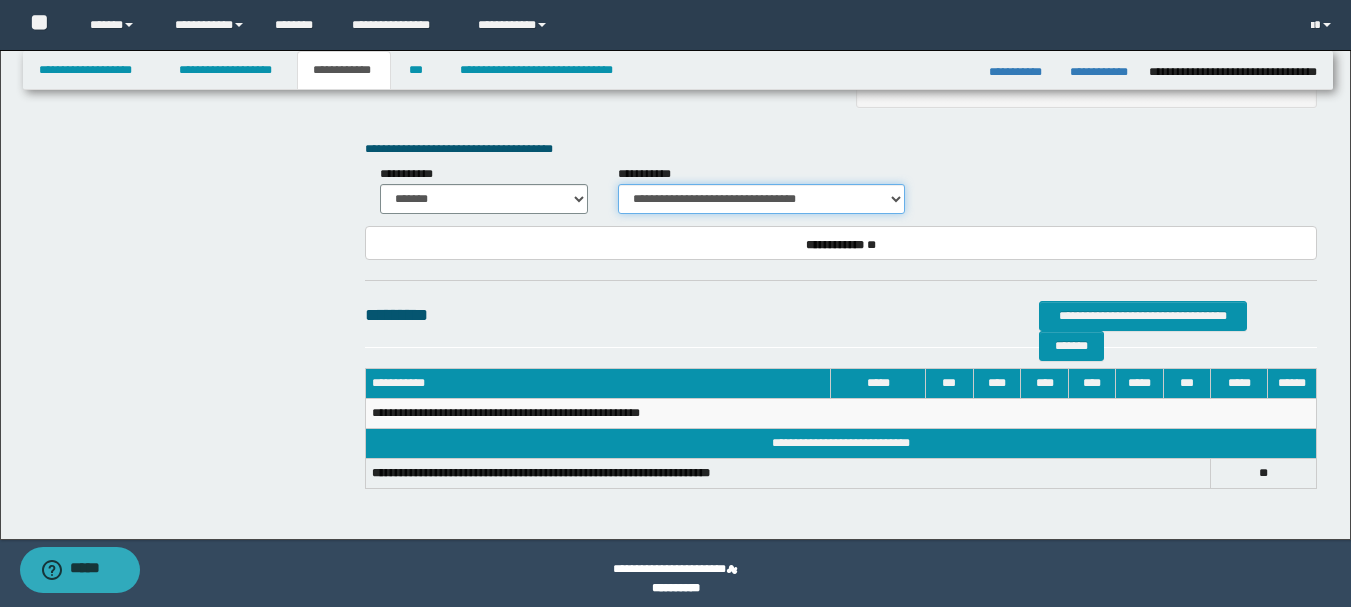 click on "**********" at bounding box center [761, 199] 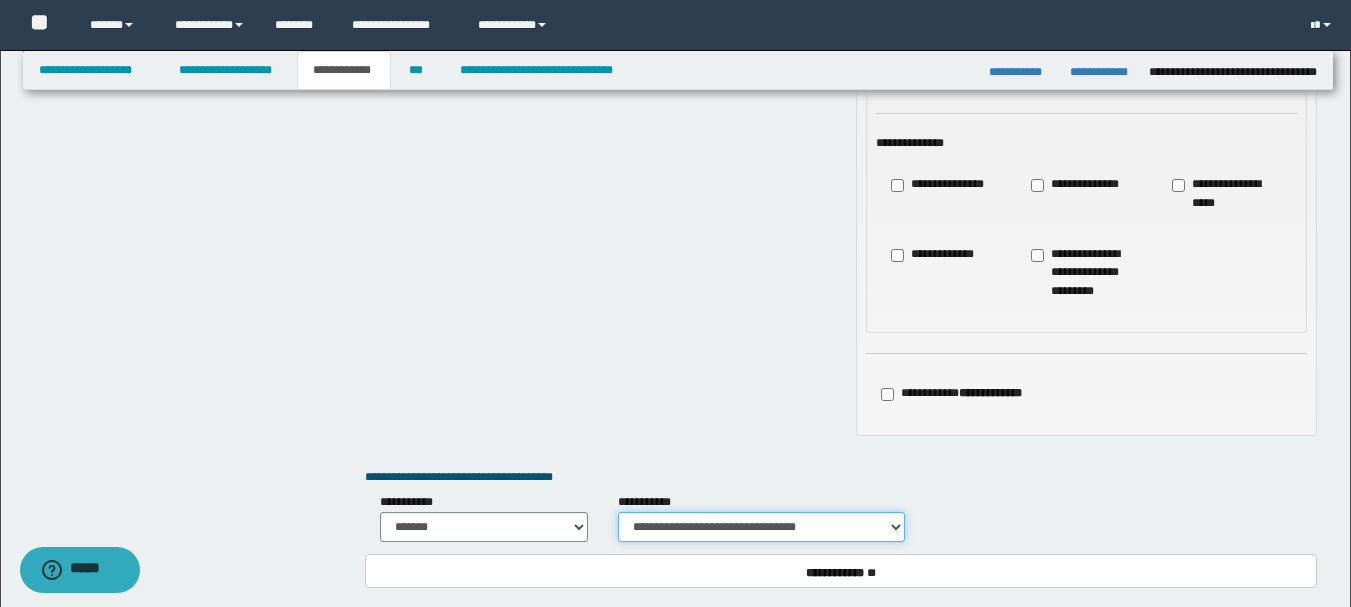 scroll, scrollTop: 900, scrollLeft: 0, axis: vertical 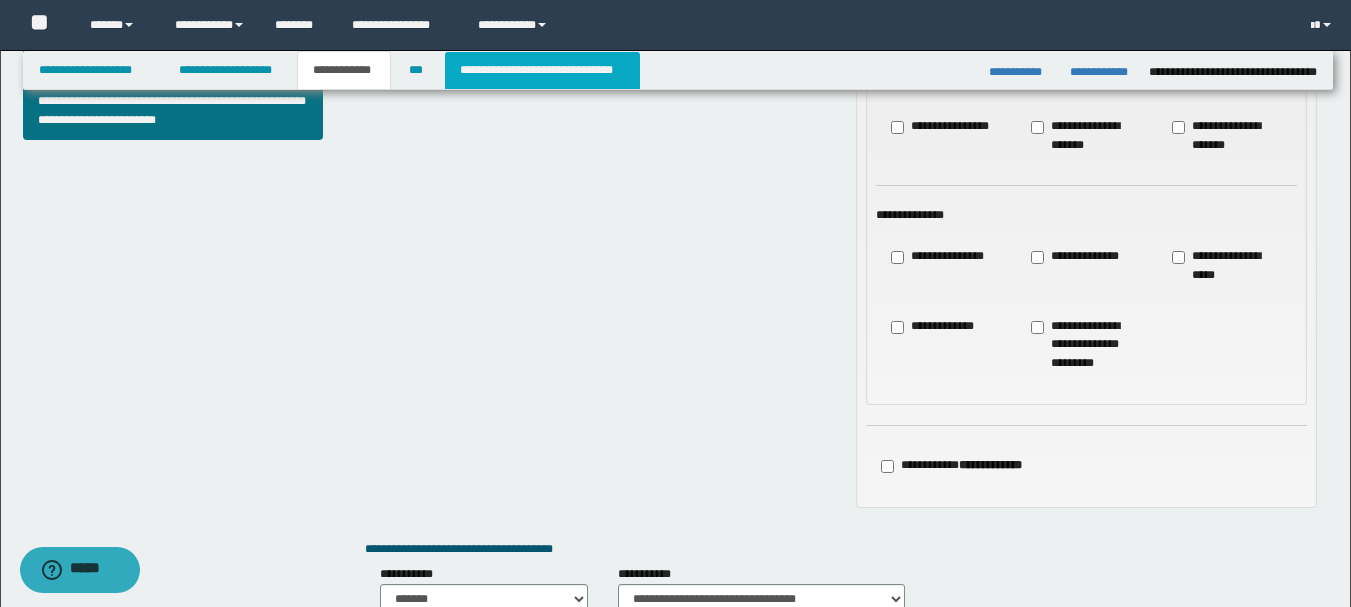 click on "**********" at bounding box center [542, 70] 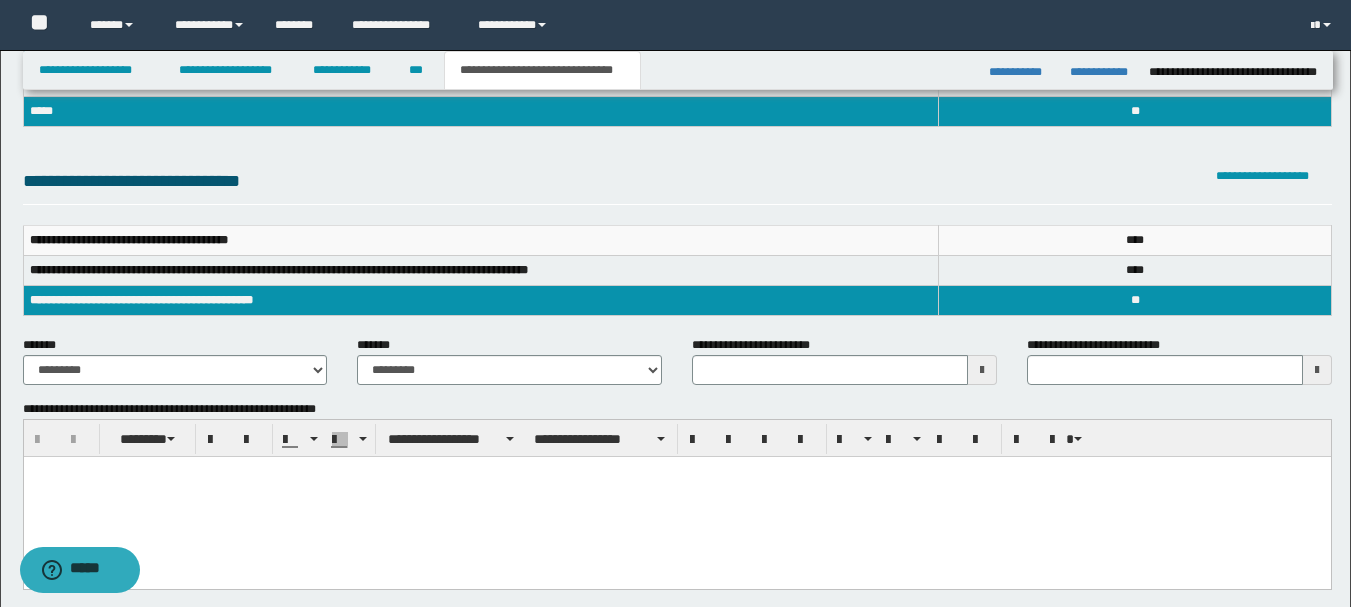 scroll, scrollTop: 200, scrollLeft: 0, axis: vertical 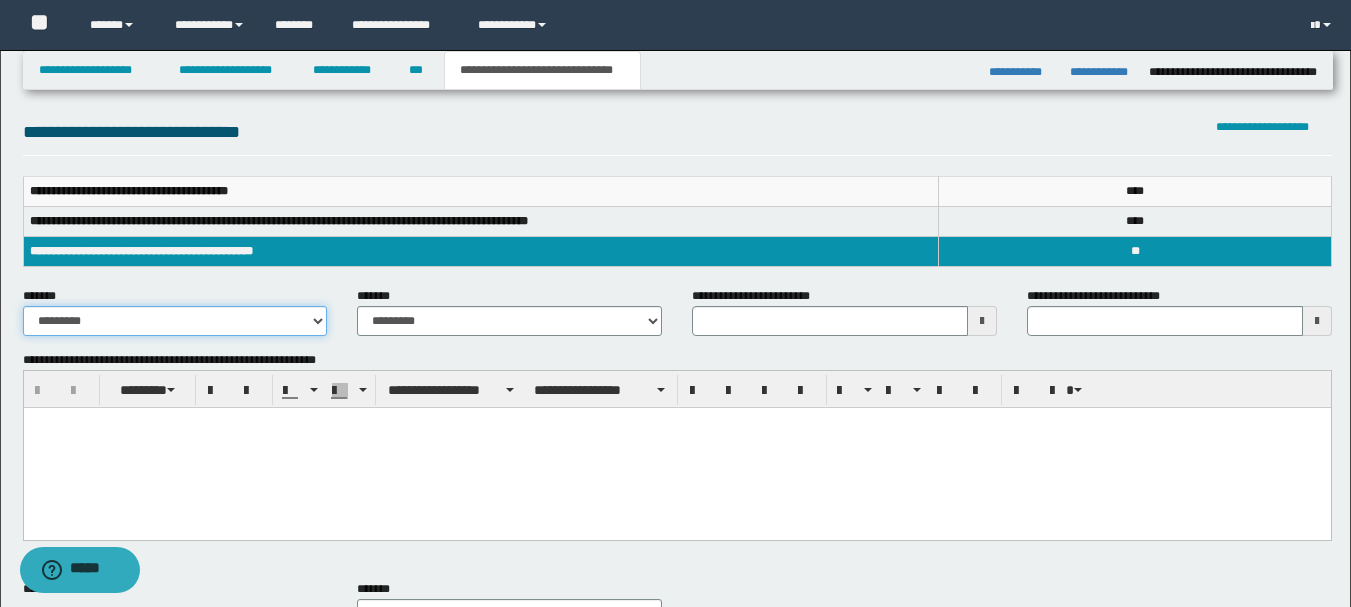 click on "**********" at bounding box center [175, 321] 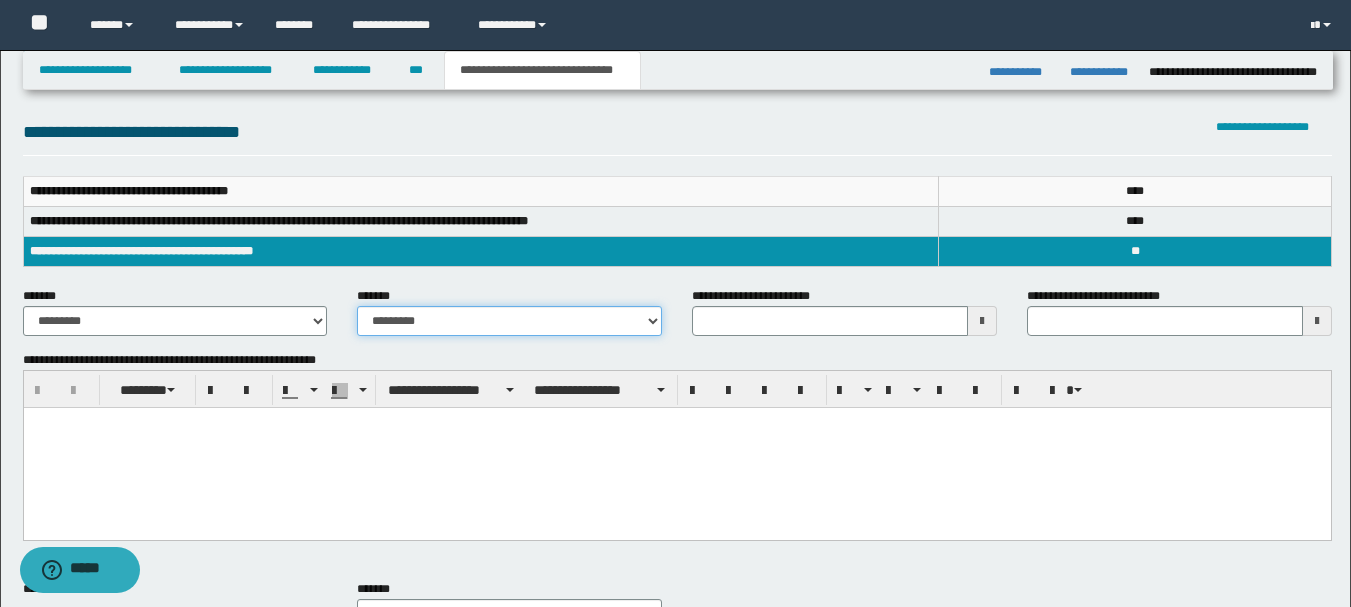click on "**********" at bounding box center (509, 321) 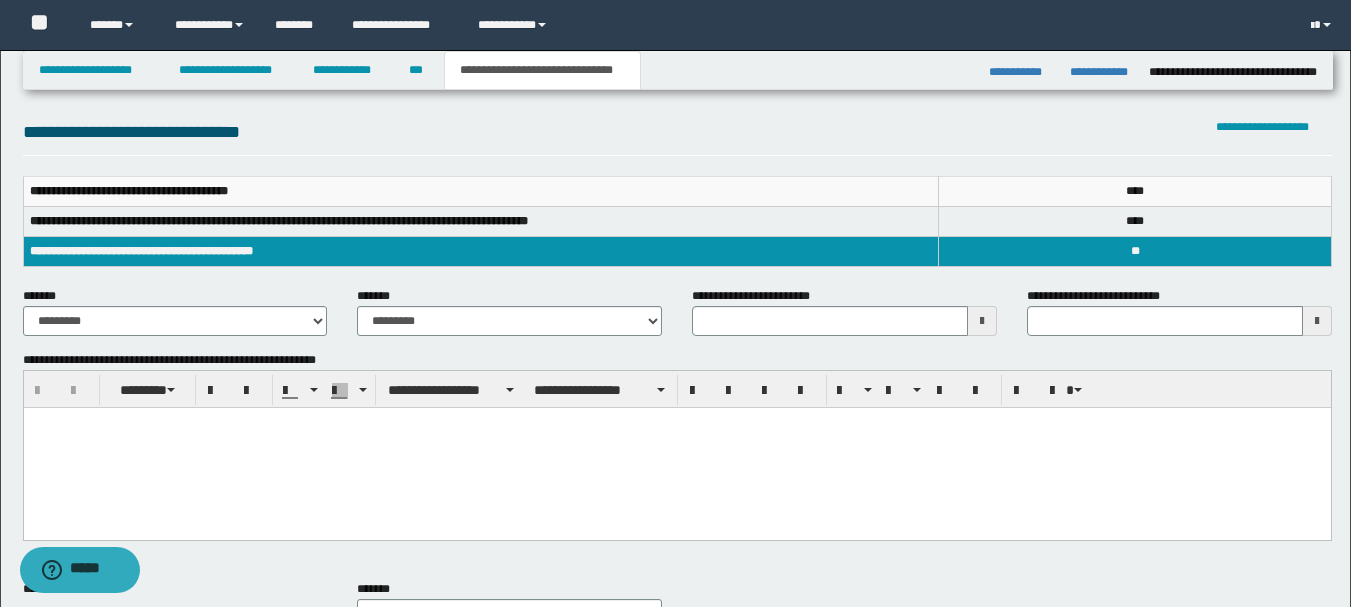 click at bounding box center (982, 321) 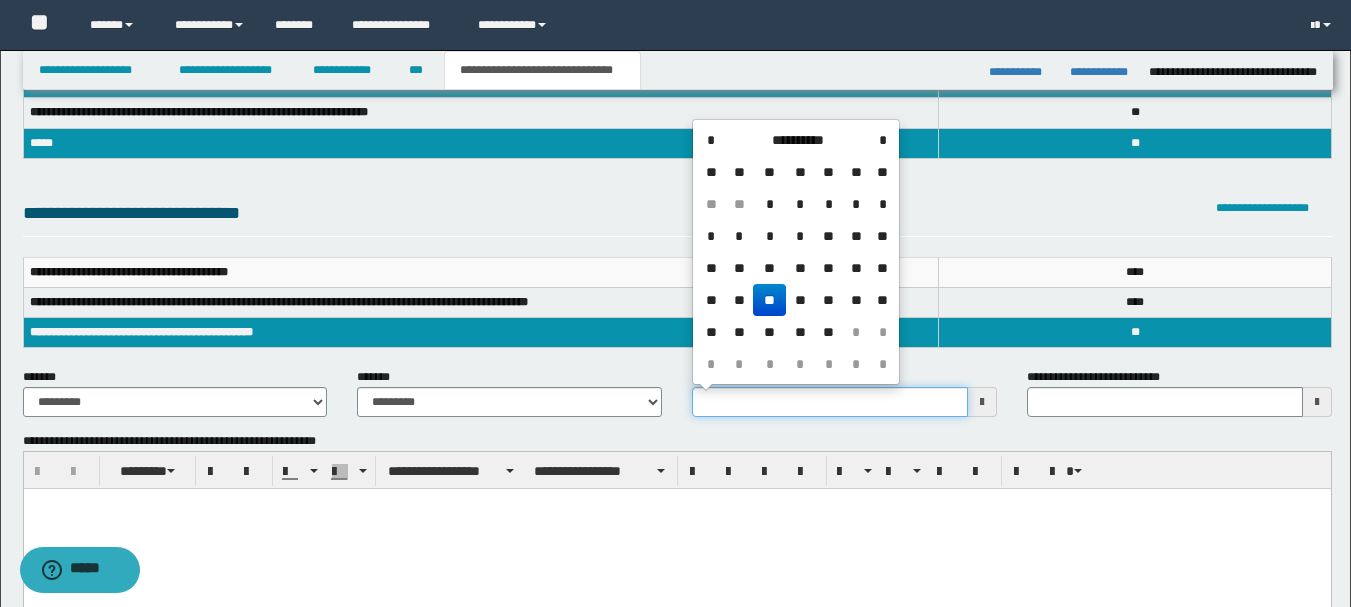 scroll, scrollTop: 0, scrollLeft: 0, axis: both 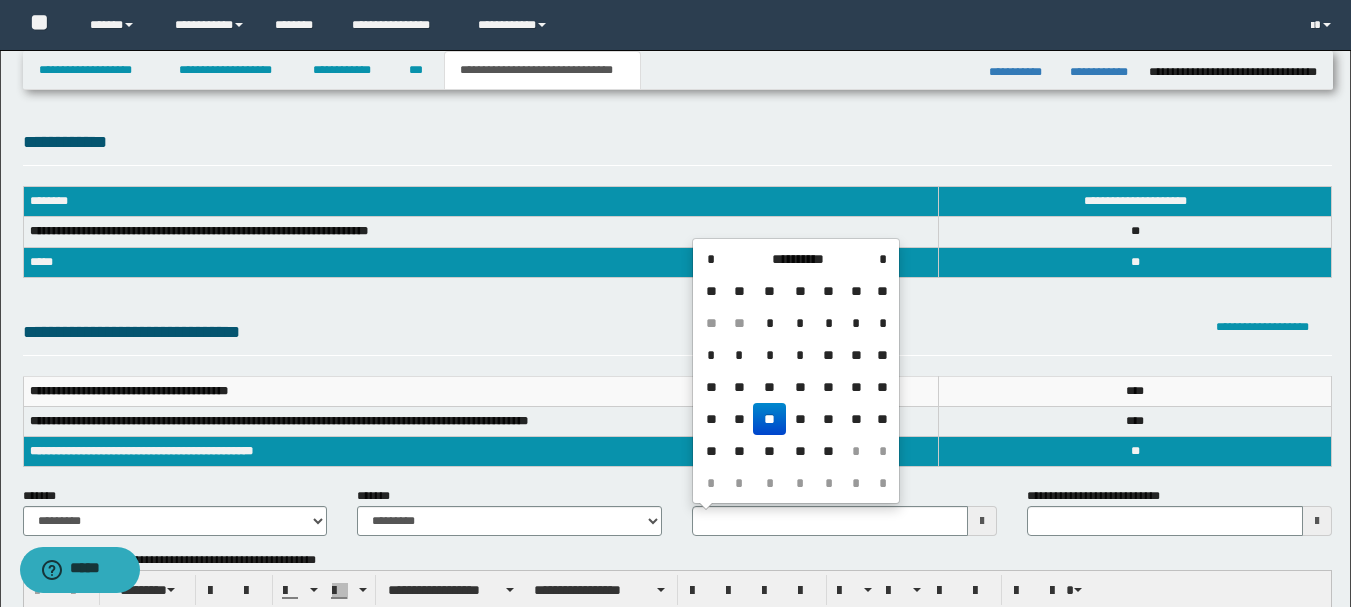 type 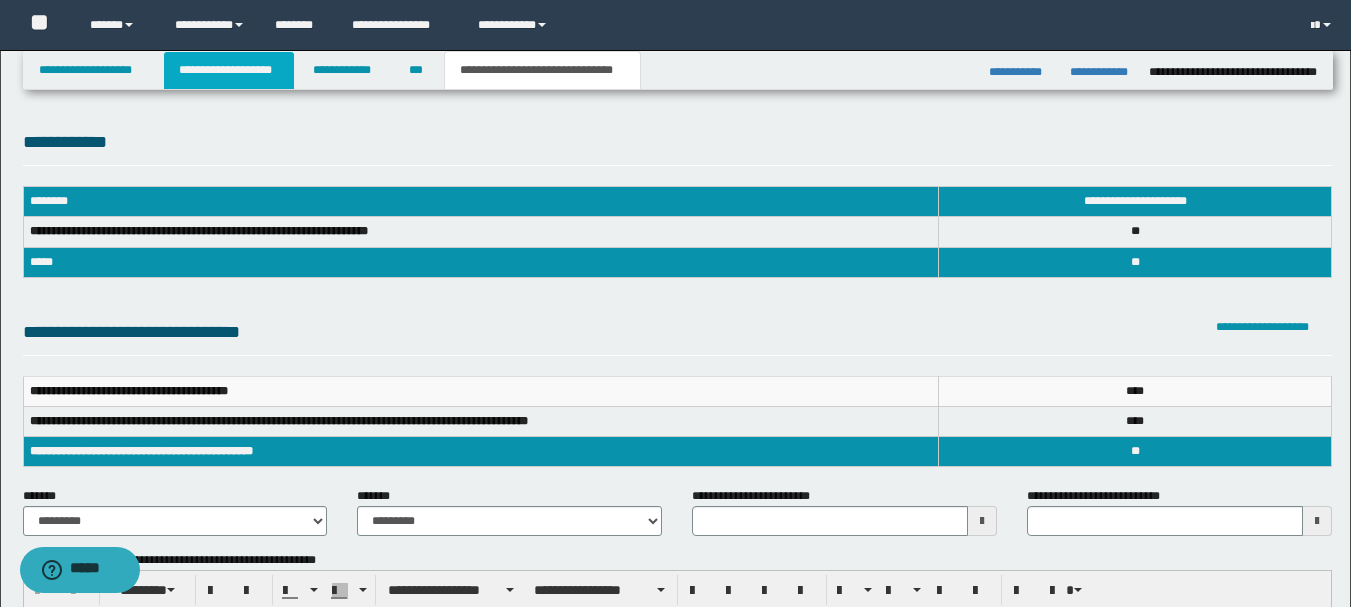 click on "**********" at bounding box center [229, 70] 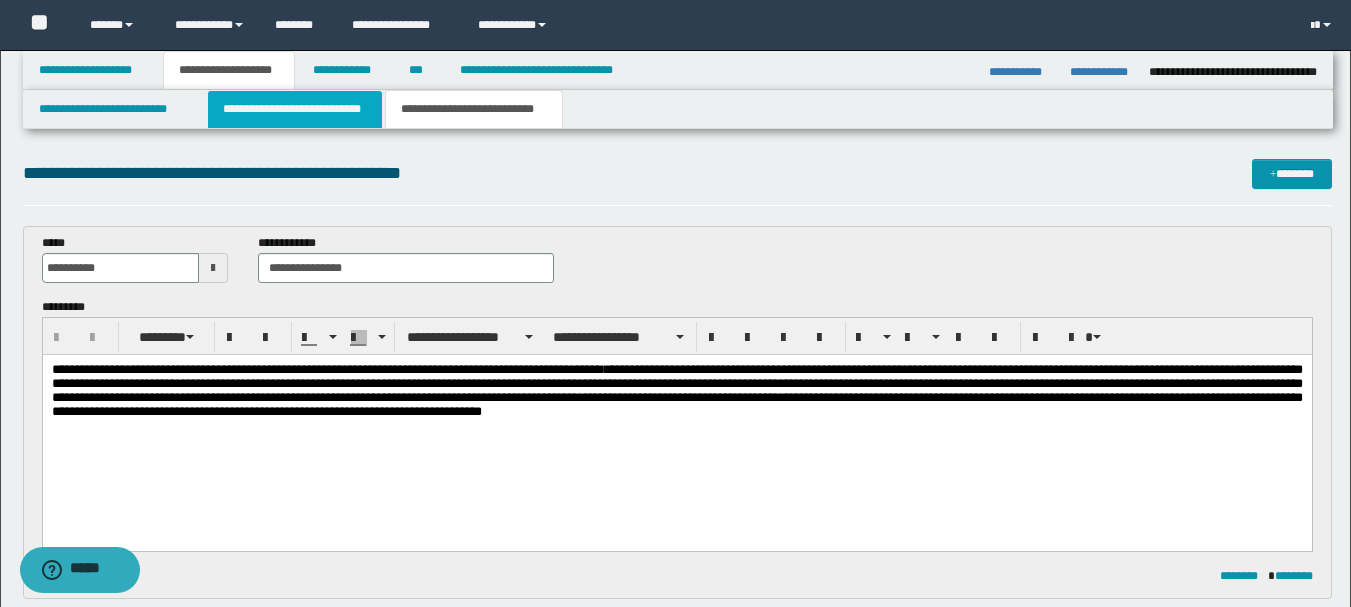 click on "**********" at bounding box center [295, 109] 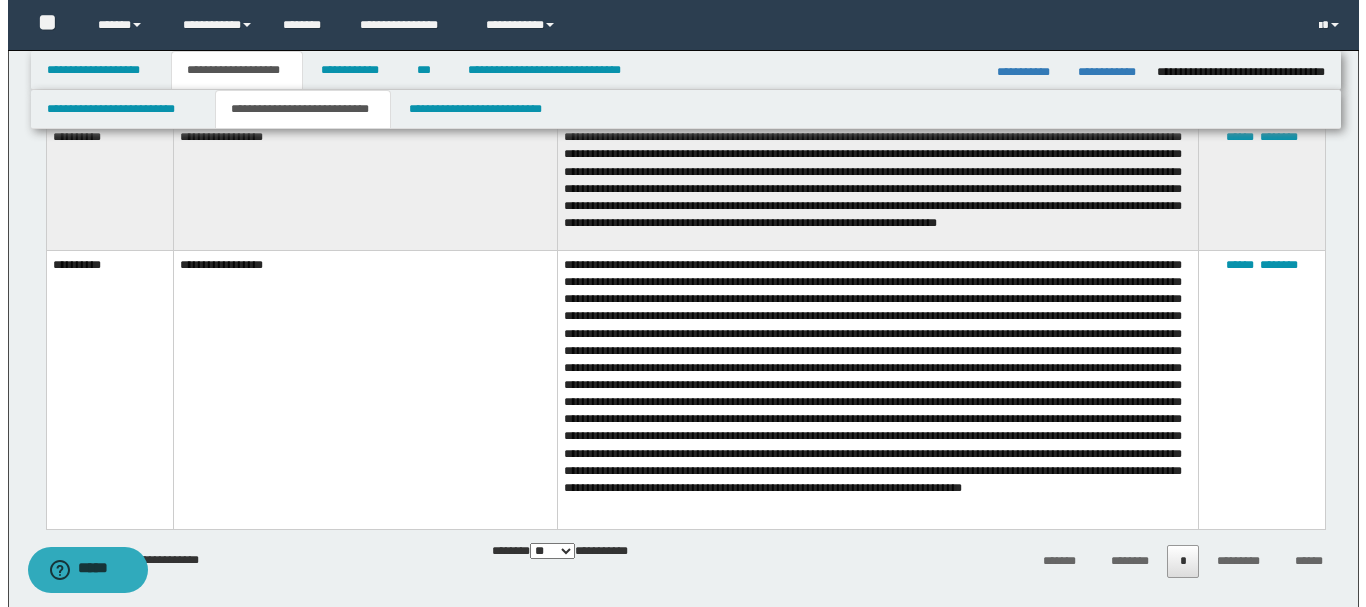 scroll, scrollTop: 1400, scrollLeft: 0, axis: vertical 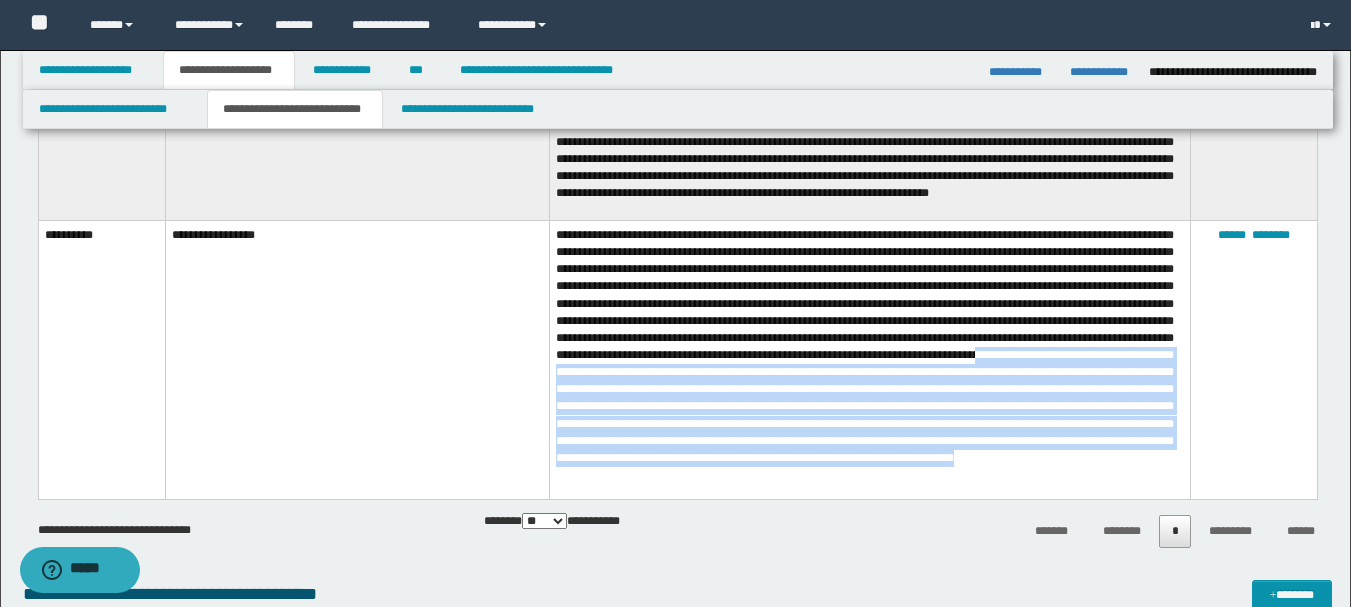 drag, startPoint x: 872, startPoint y: 383, endPoint x: 1151, endPoint y: 486, distance: 297.40546 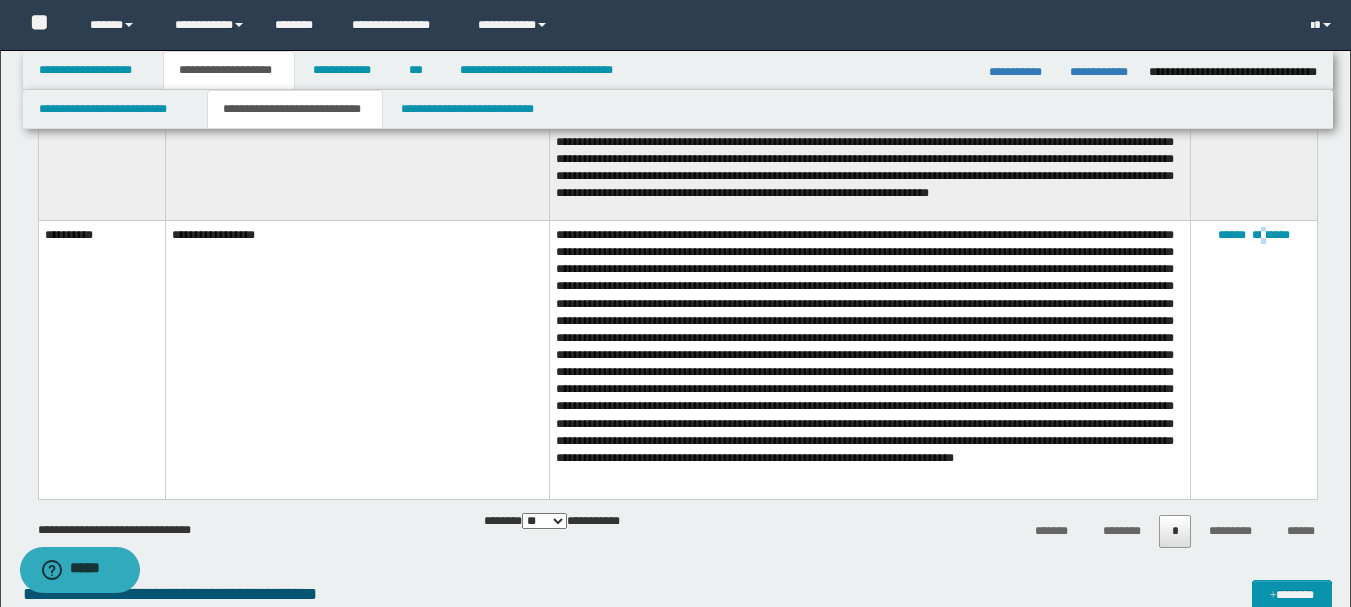 click on "******    ********" at bounding box center (1253, 360) 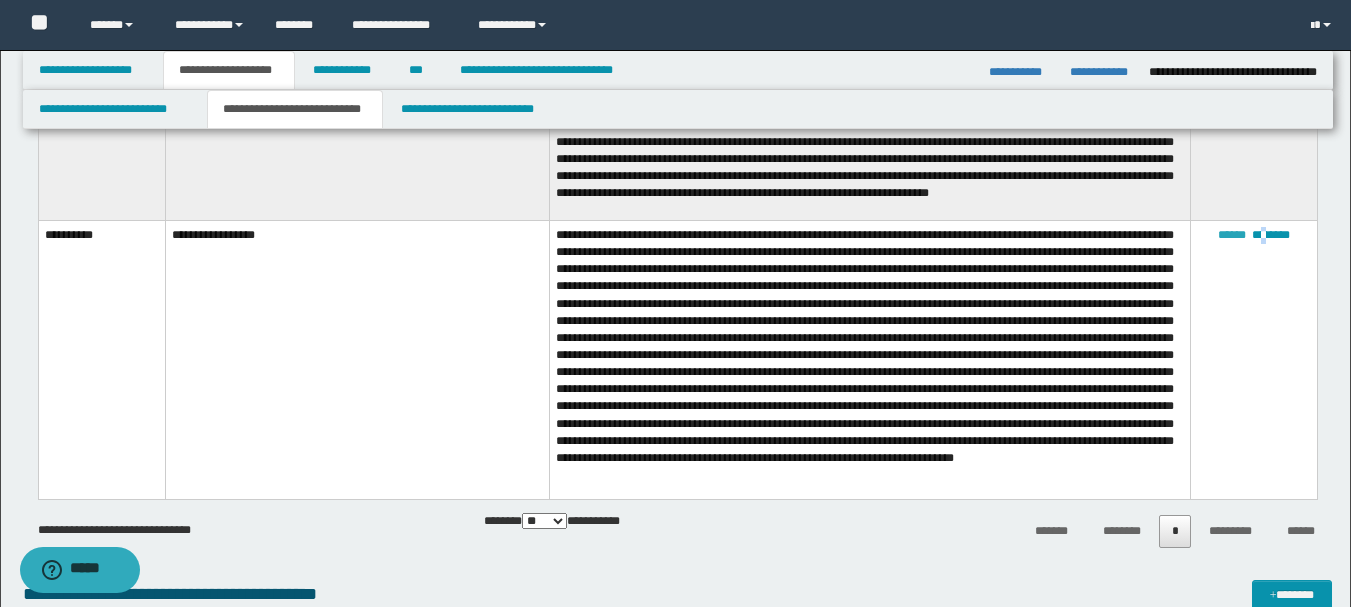 click on "******" at bounding box center [1232, 235] 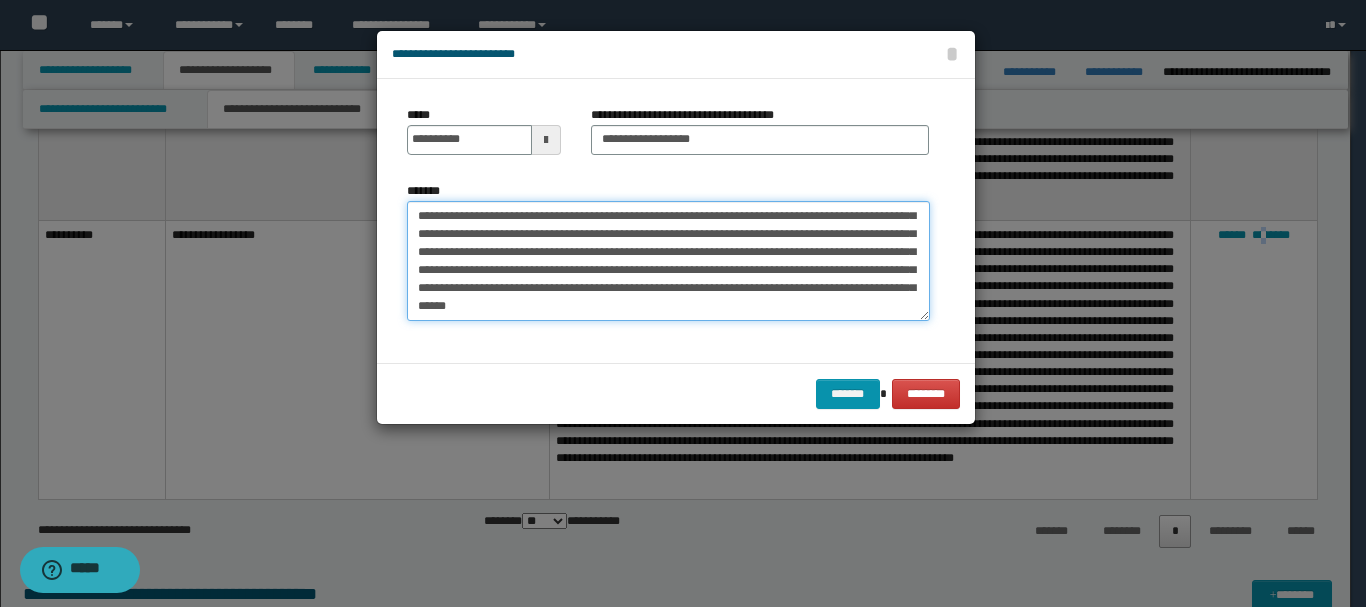 scroll, scrollTop: 252, scrollLeft: 0, axis: vertical 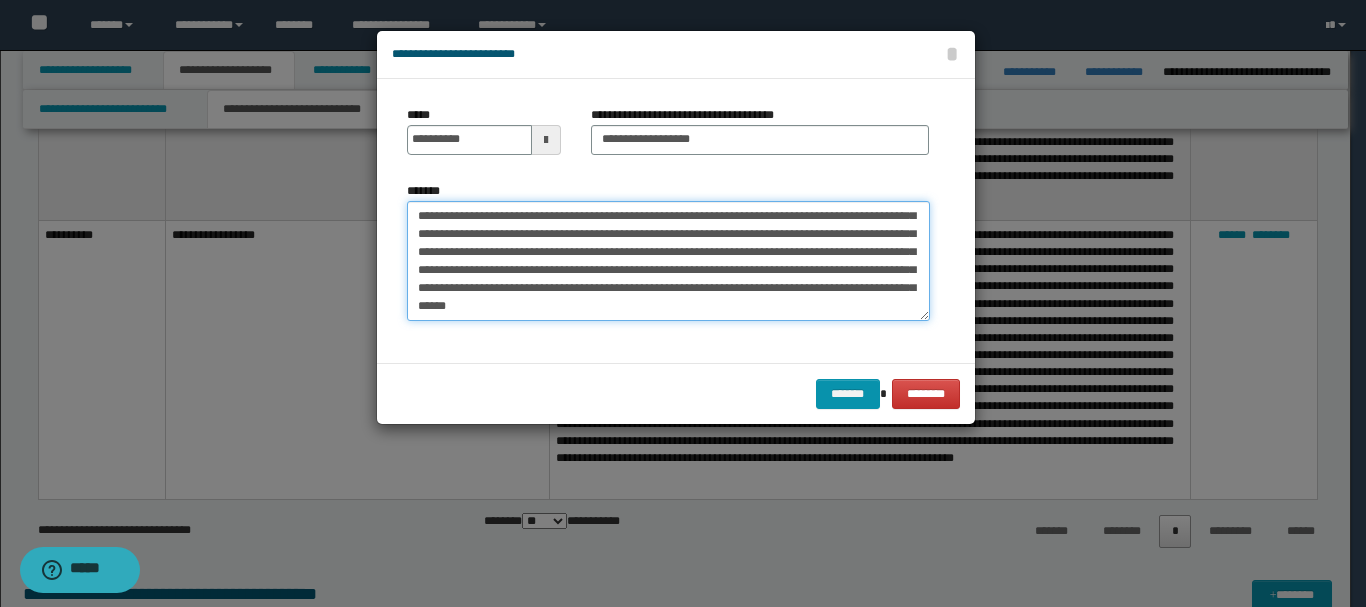 drag, startPoint x: 415, startPoint y: 263, endPoint x: 668, endPoint y: 312, distance: 257.7014 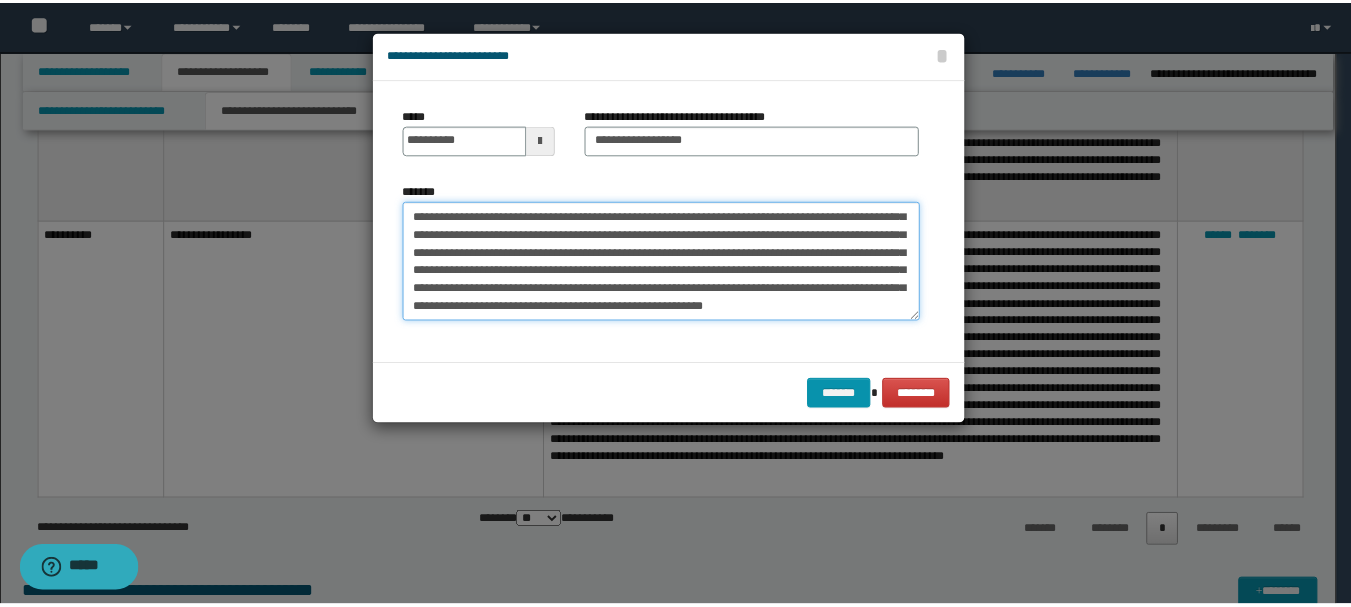 scroll, scrollTop: 90, scrollLeft: 0, axis: vertical 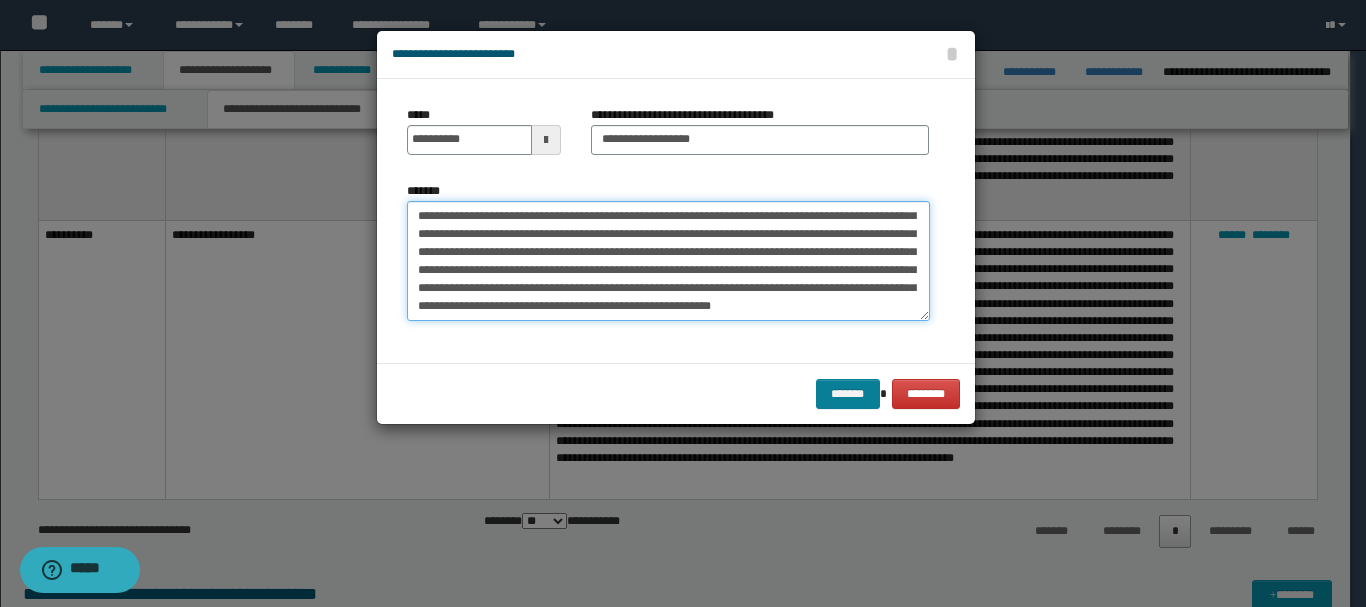 type on "**********" 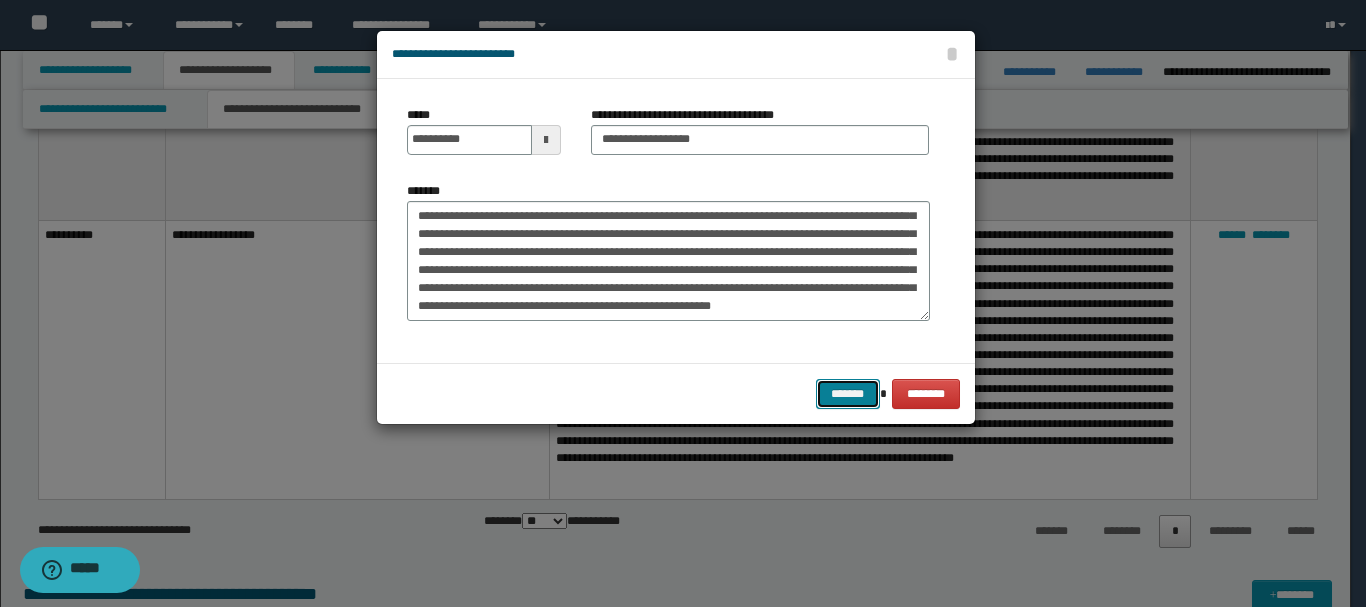 click on "*******" at bounding box center (848, 394) 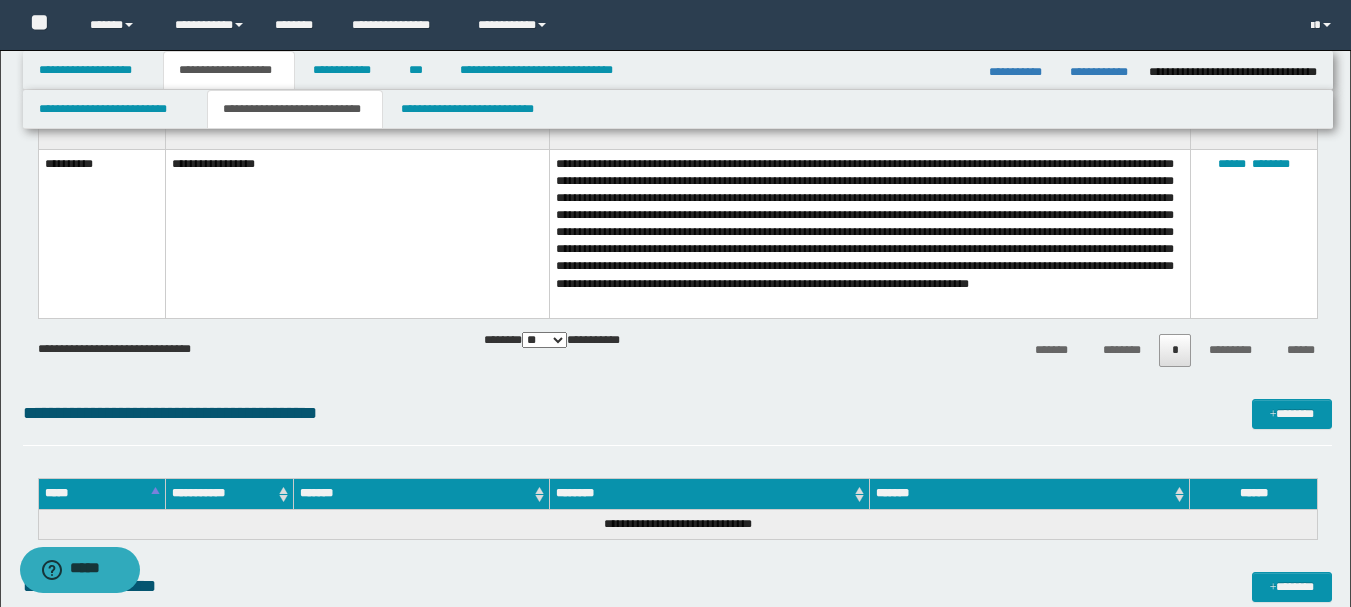 scroll, scrollTop: 1300, scrollLeft: 0, axis: vertical 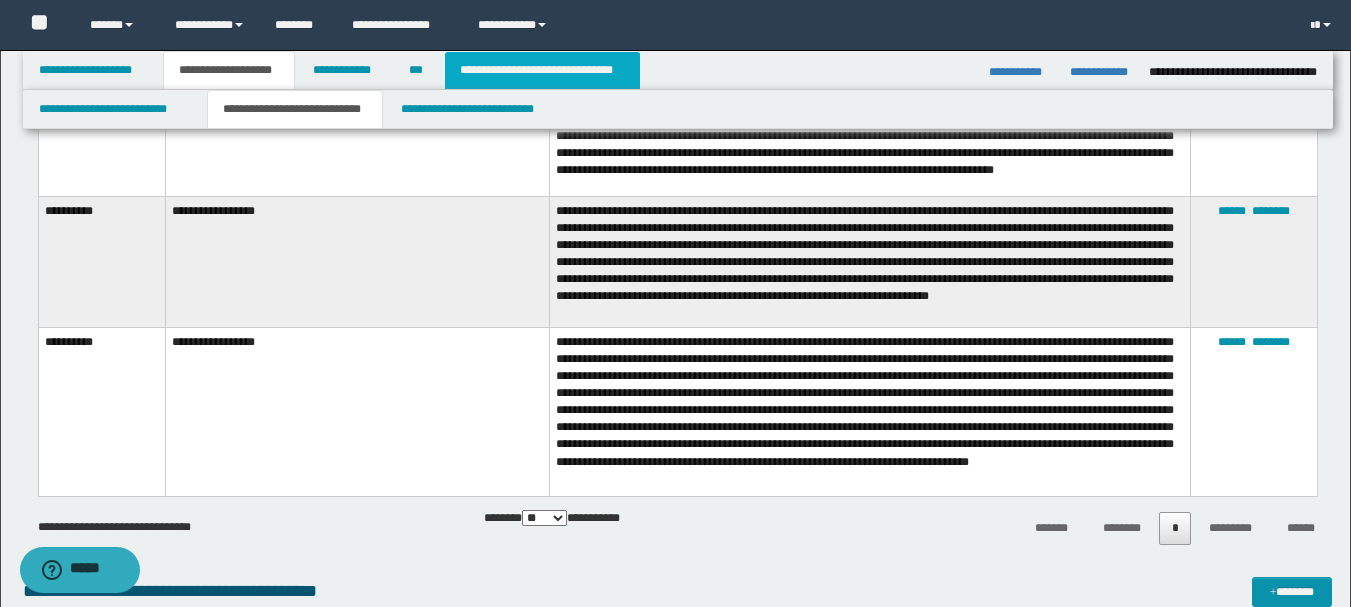 click on "**********" at bounding box center [542, 70] 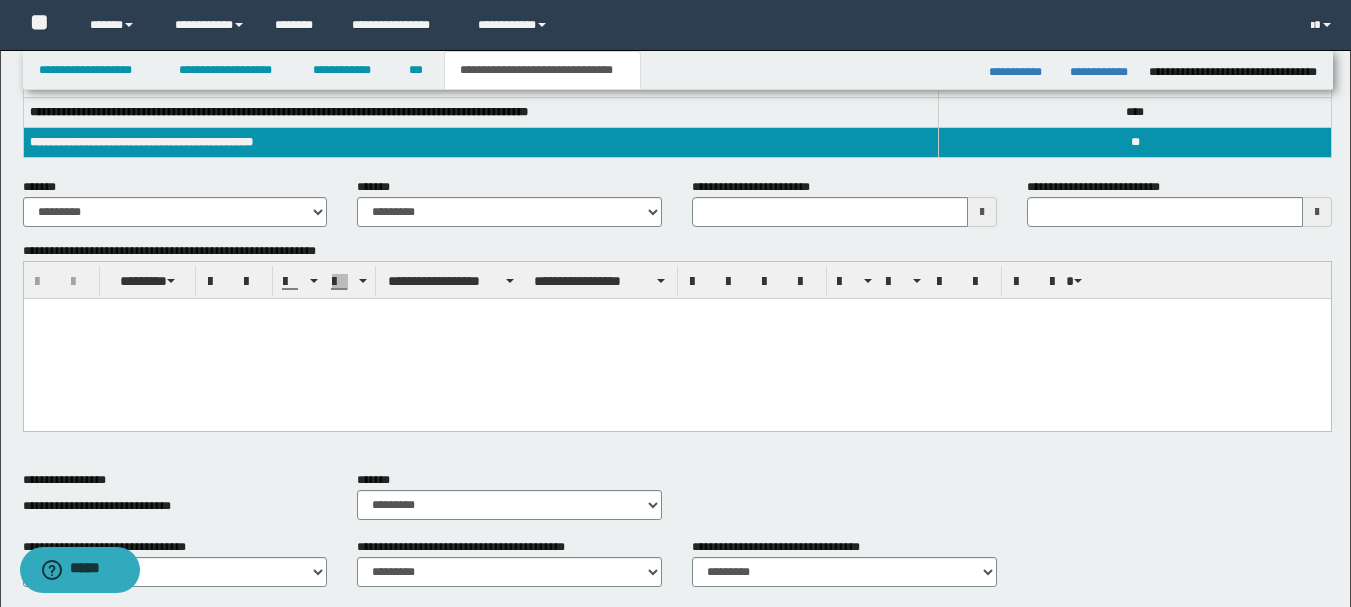 scroll, scrollTop: 307, scrollLeft: 0, axis: vertical 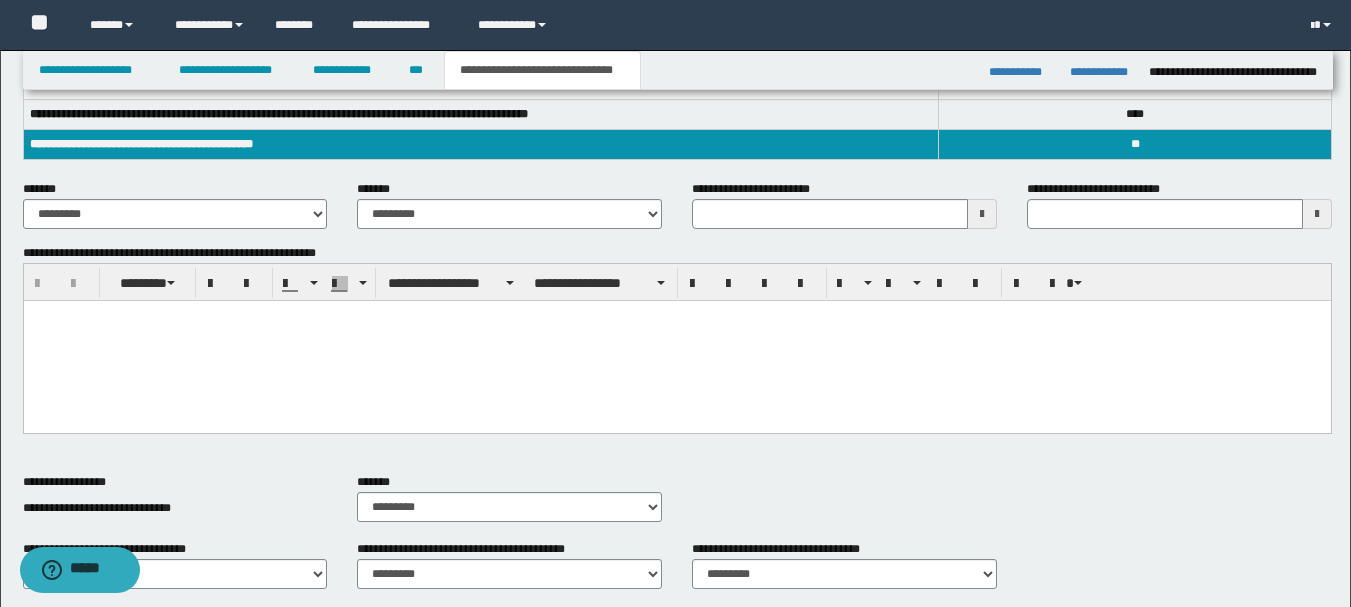 click at bounding box center (982, 214) 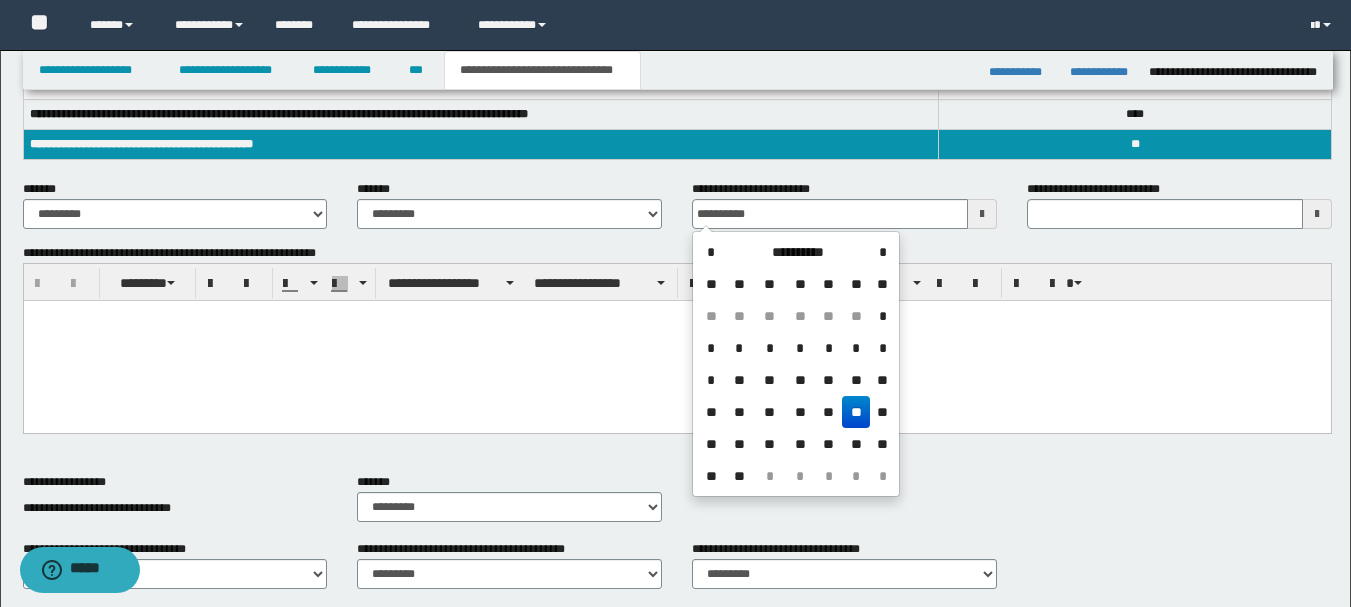 click on "**" at bounding box center [856, 412] 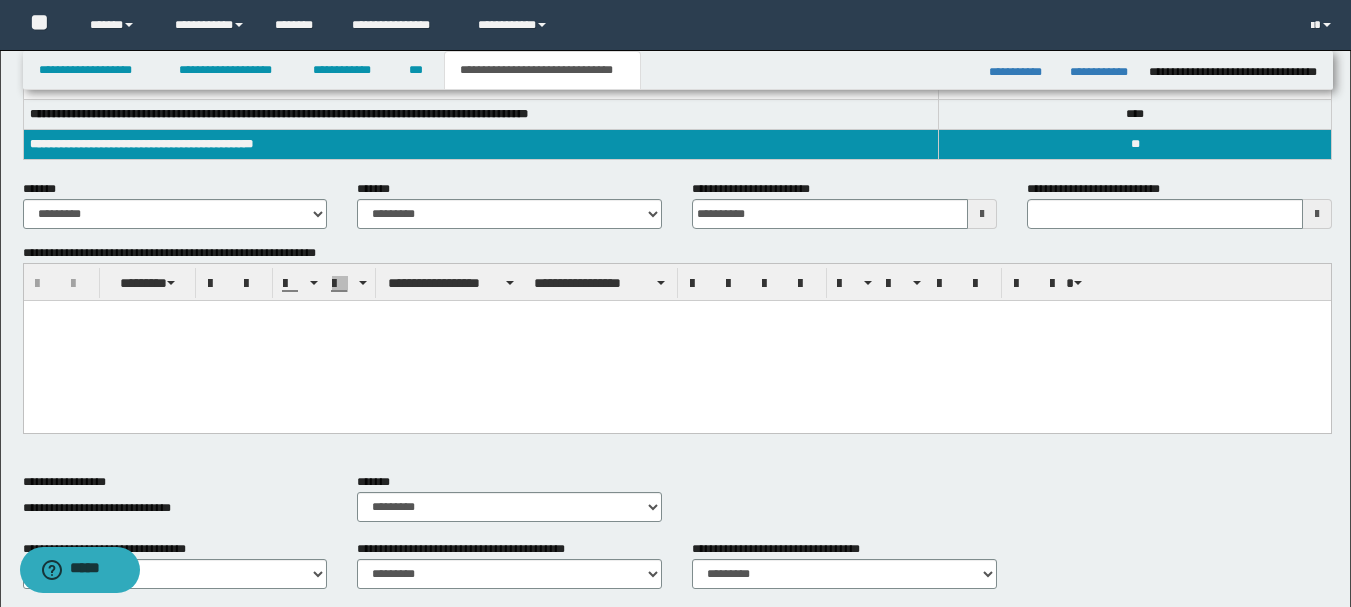 click at bounding box center [676, 341] 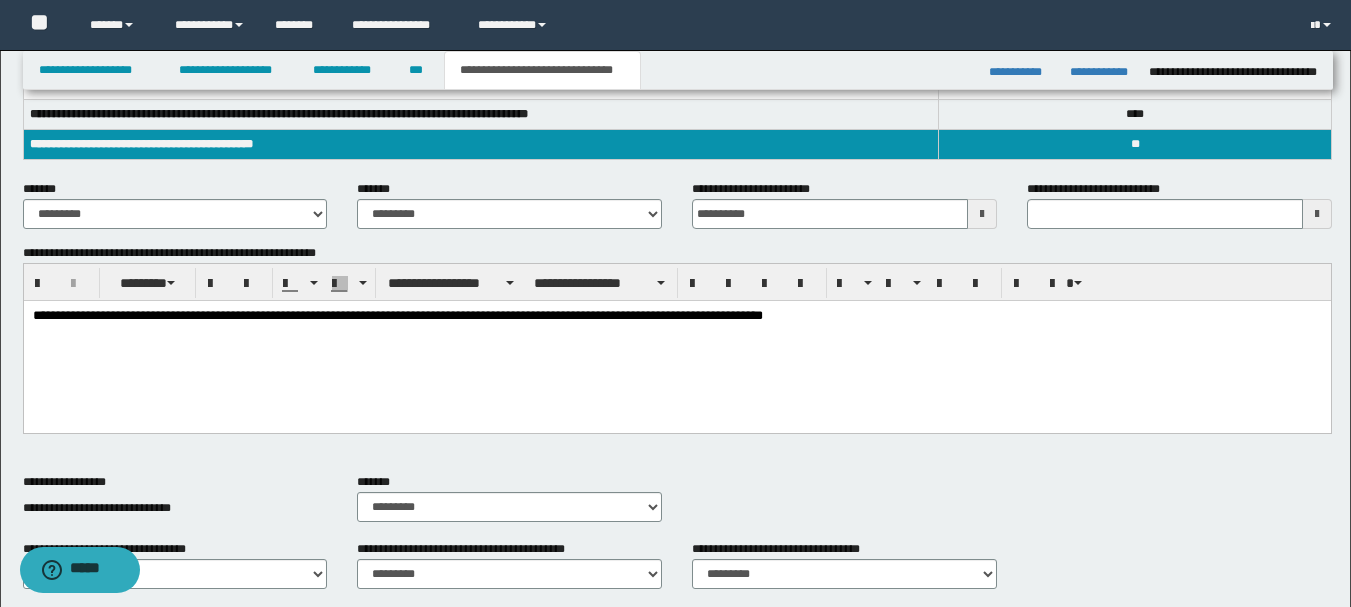 click on "**********" at bounding box center [676, 317] 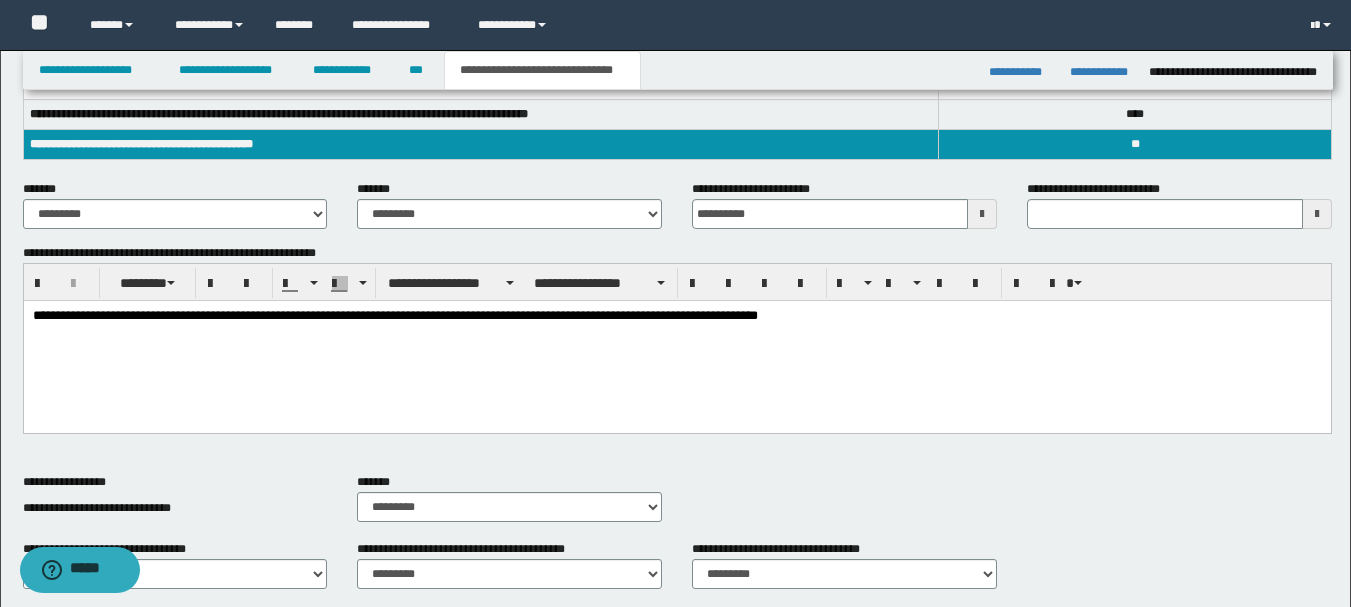 click on "**********" at bounding box center (676, 317) 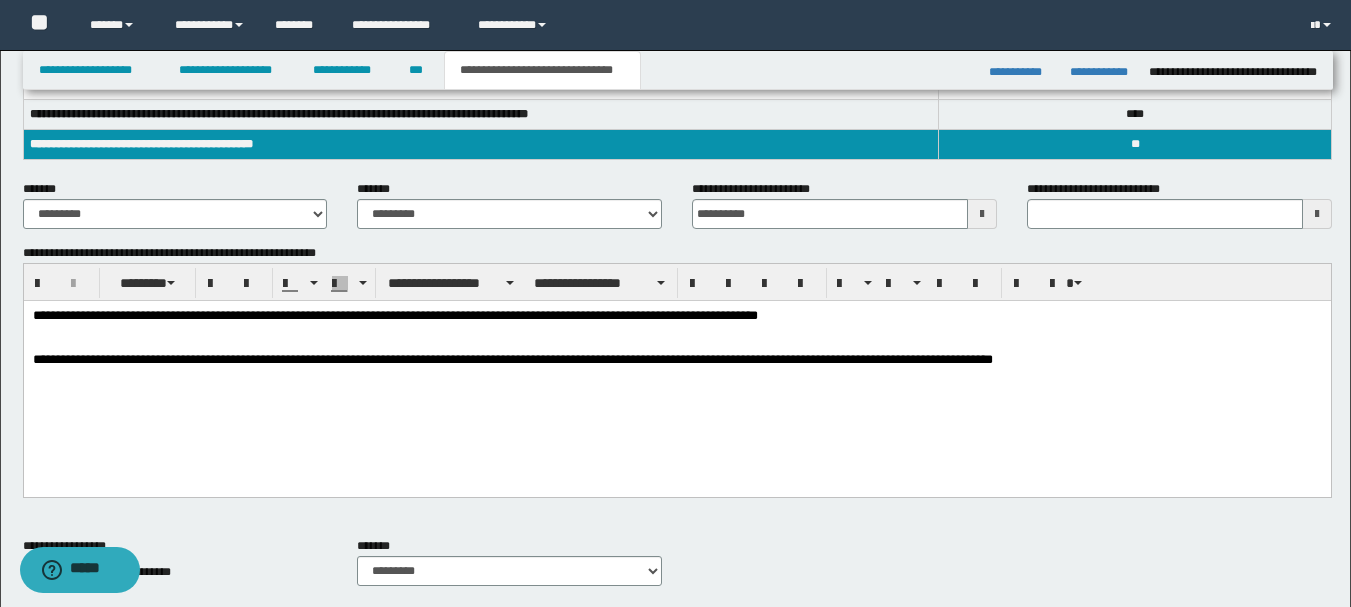 click on "**********" at bounding box center (676, 369) 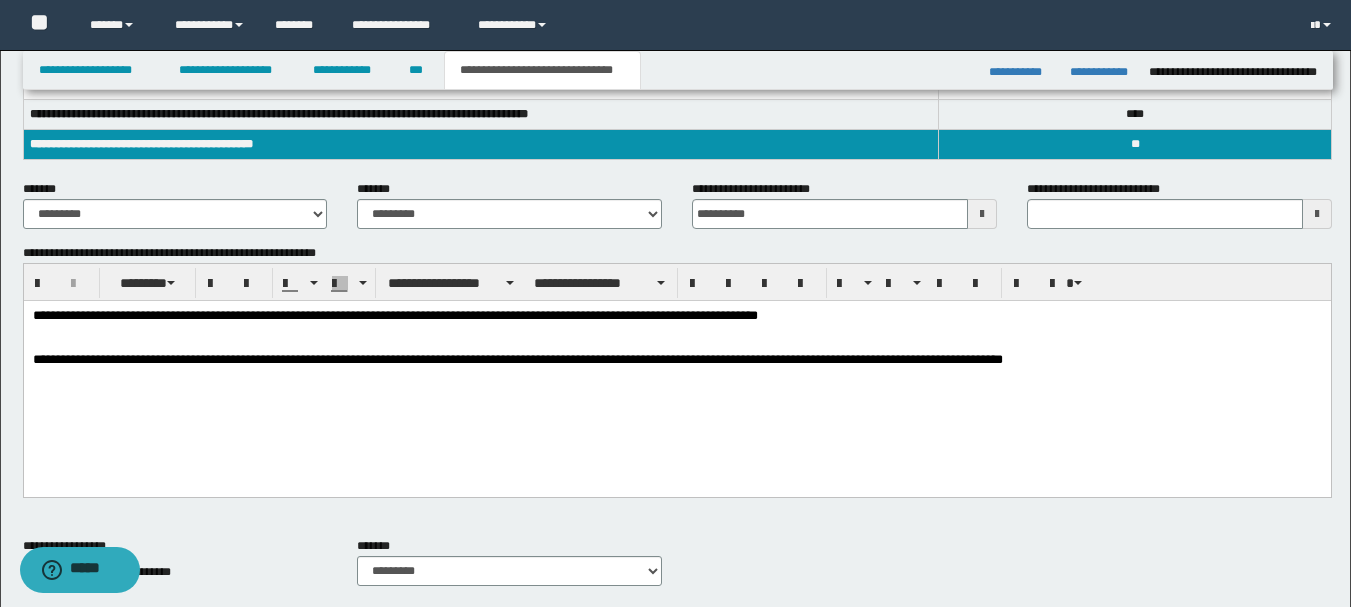 click on "**********" at bounding box center (676, 369) 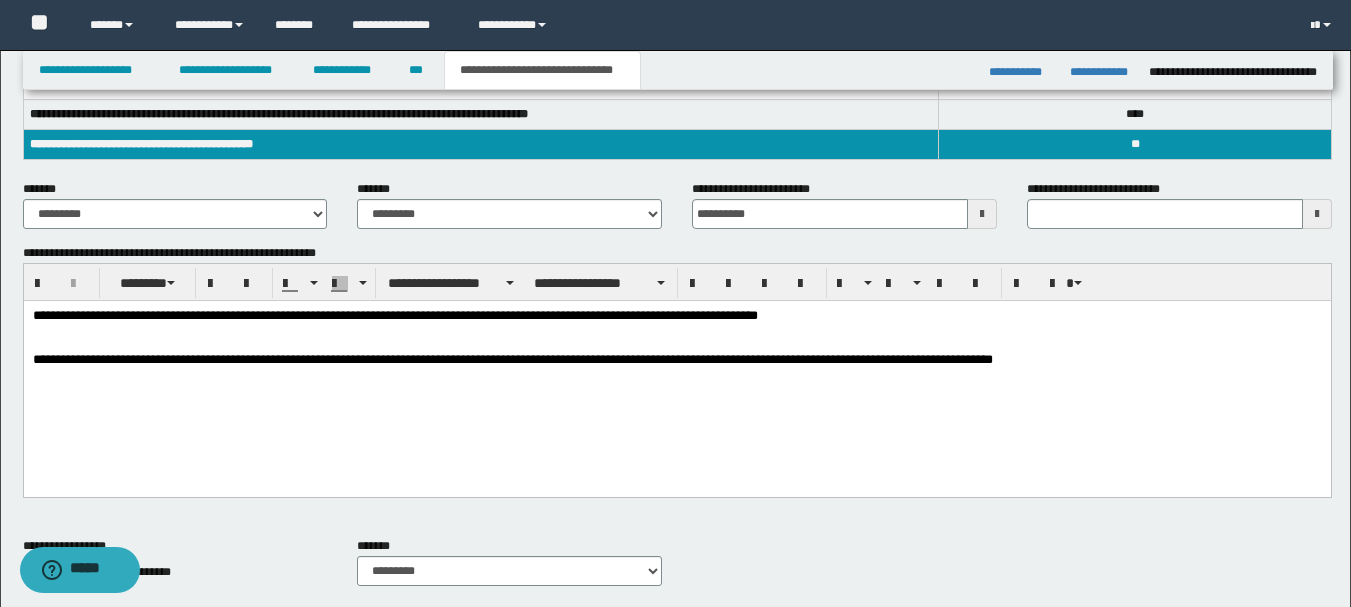 click on "**********" at bounding box center (676, 317) 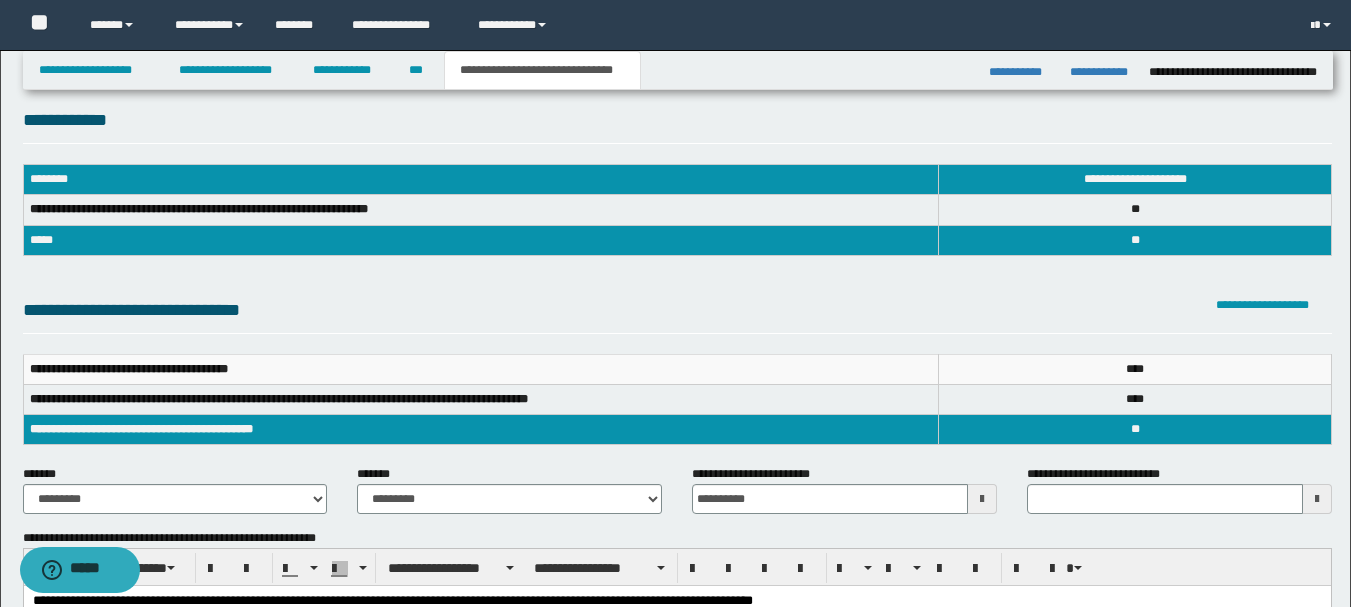 scroll, scrollTop: 7, scrollLeft: 0, axis: vertical 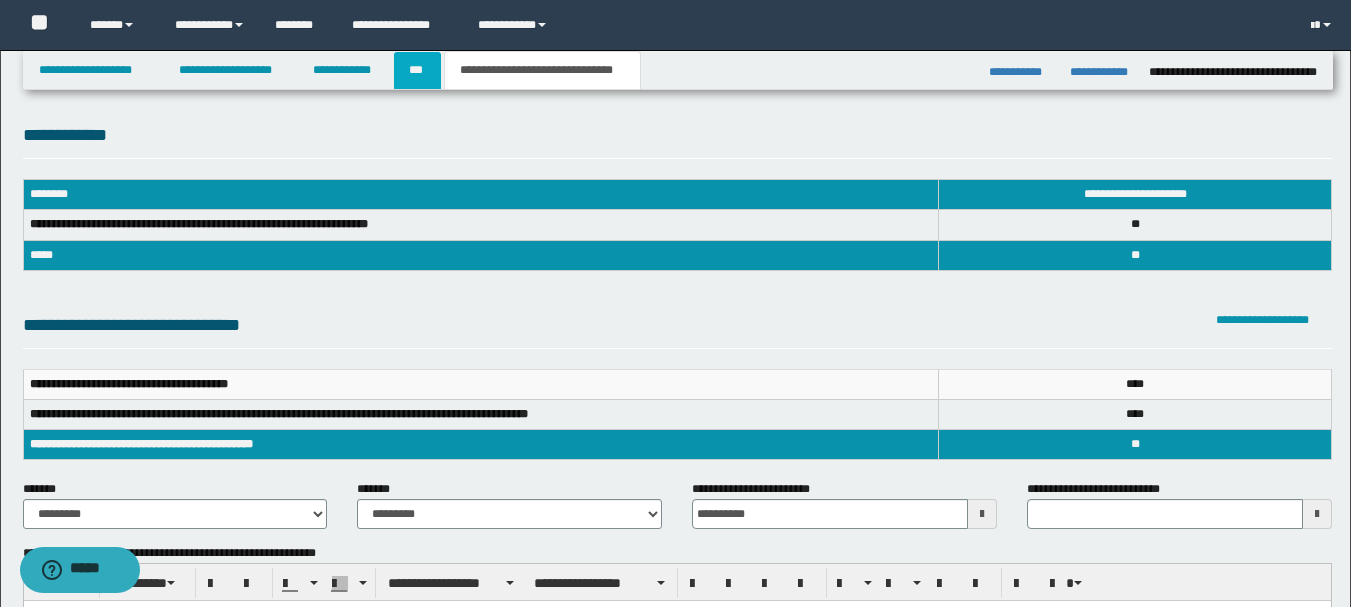 click on "***" at bounding box center [417, 70] 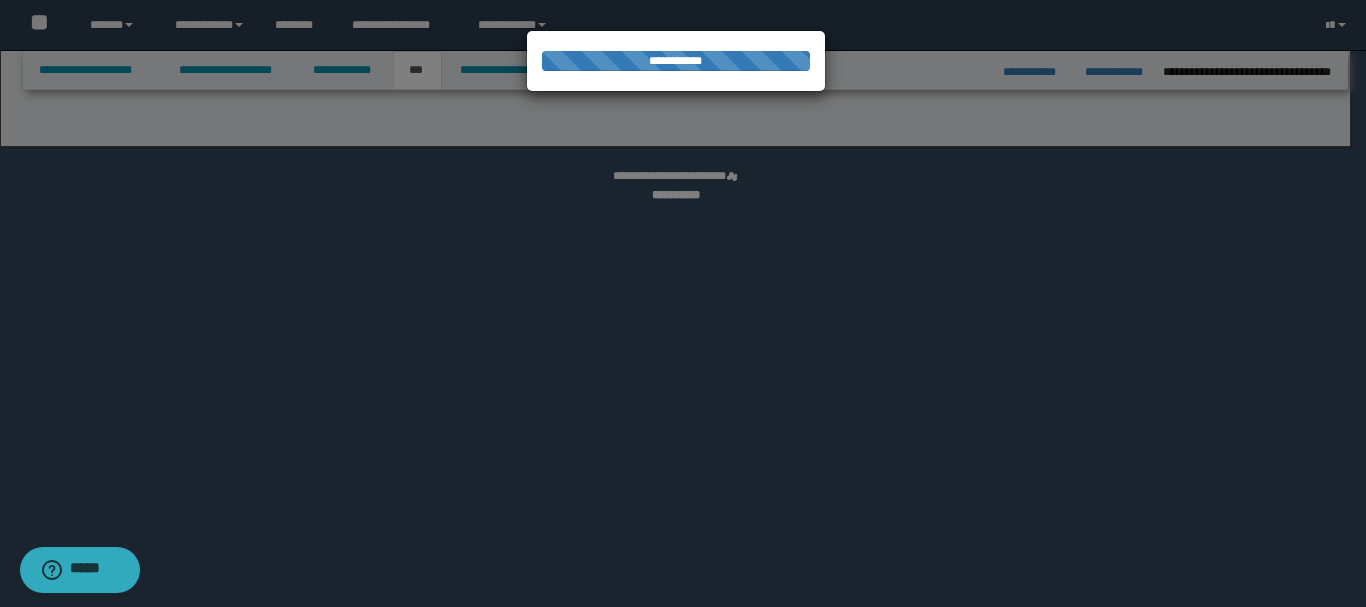 select on "*" 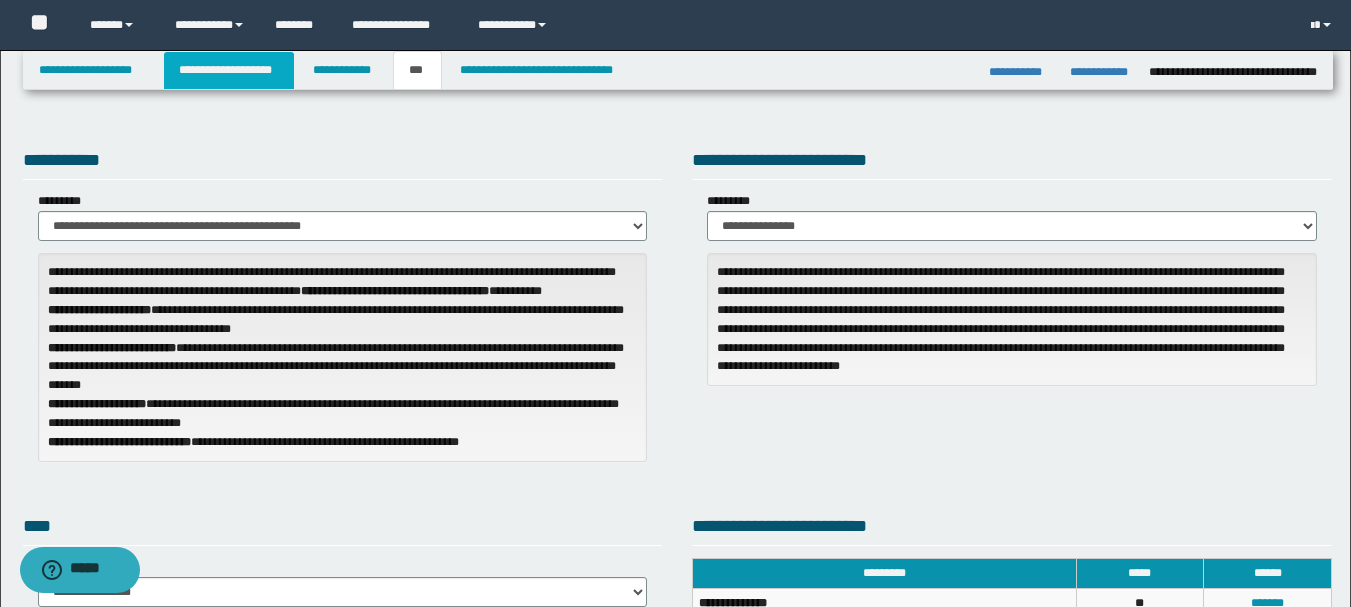 click on "**********" at bounding box center (229, 70) 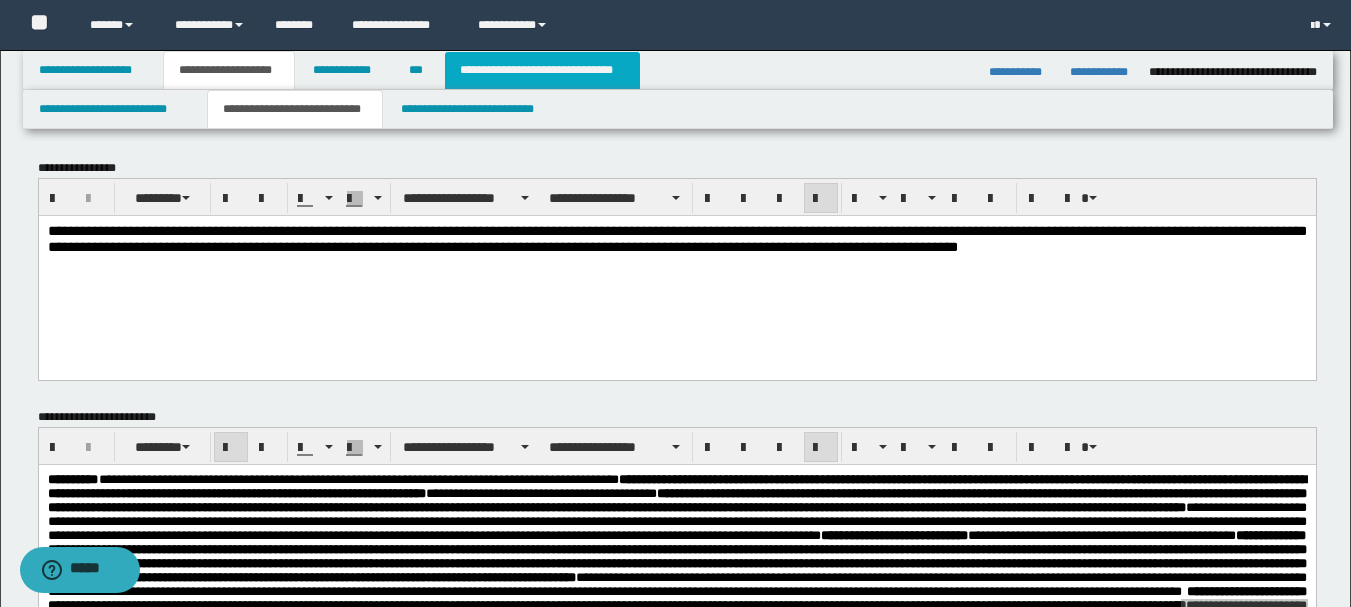 click on "**********" at bounding box center [542, 70] 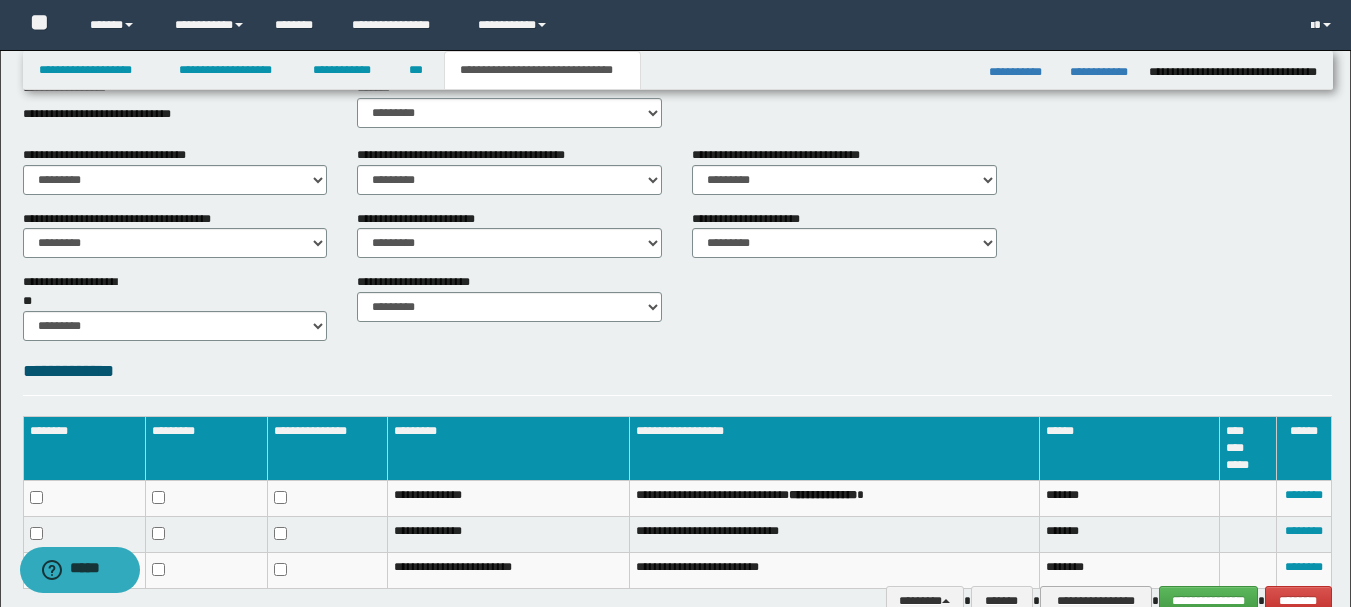 scroll, scrollTop: 871, scrollLeft: 0, axis: vertical 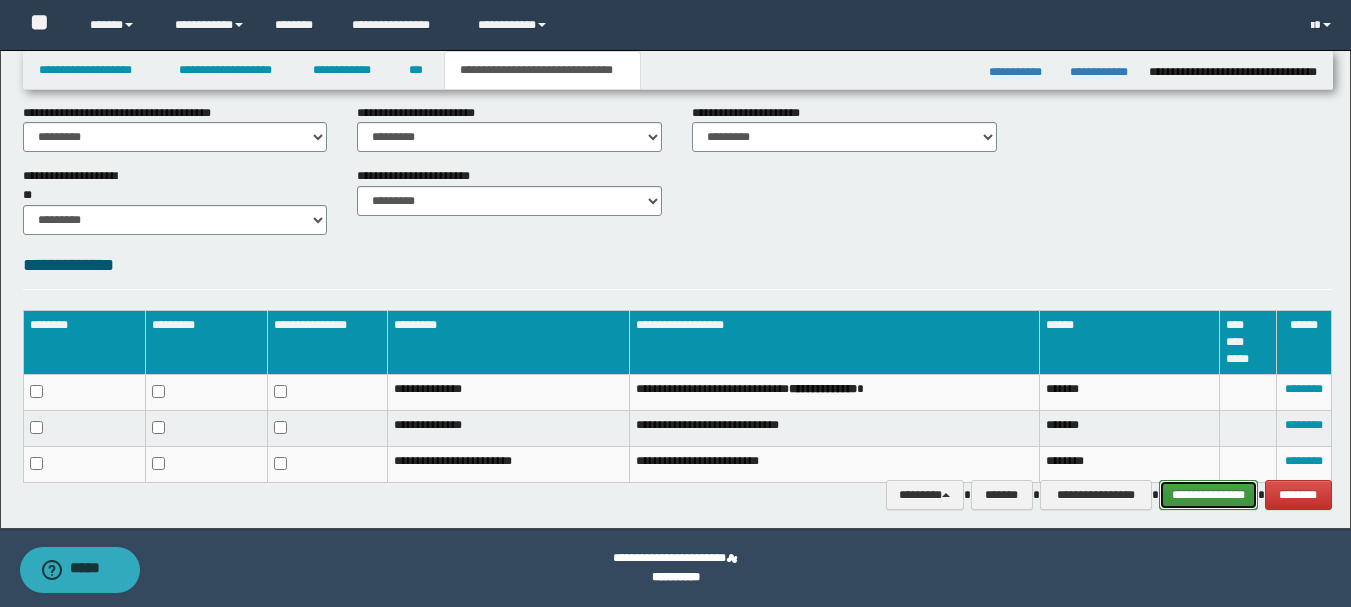 click on "**********" at bounding box center (1208, 495) 